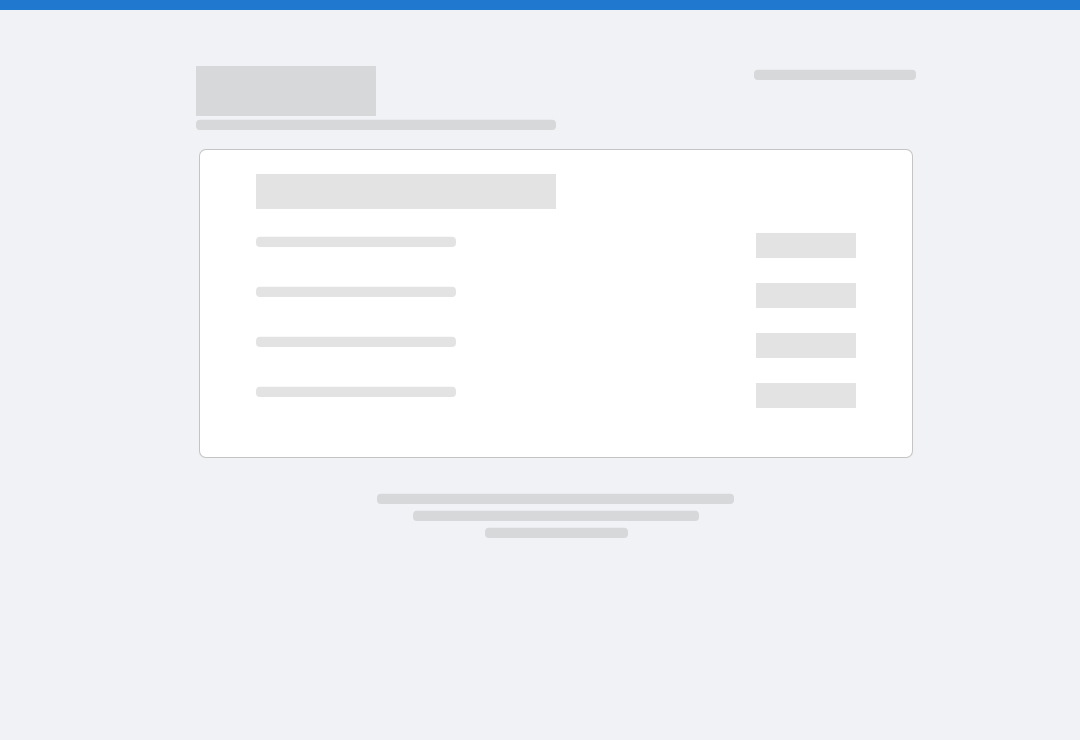 scroll, scrollTop: 0, scrollLeft: 0, axis: both 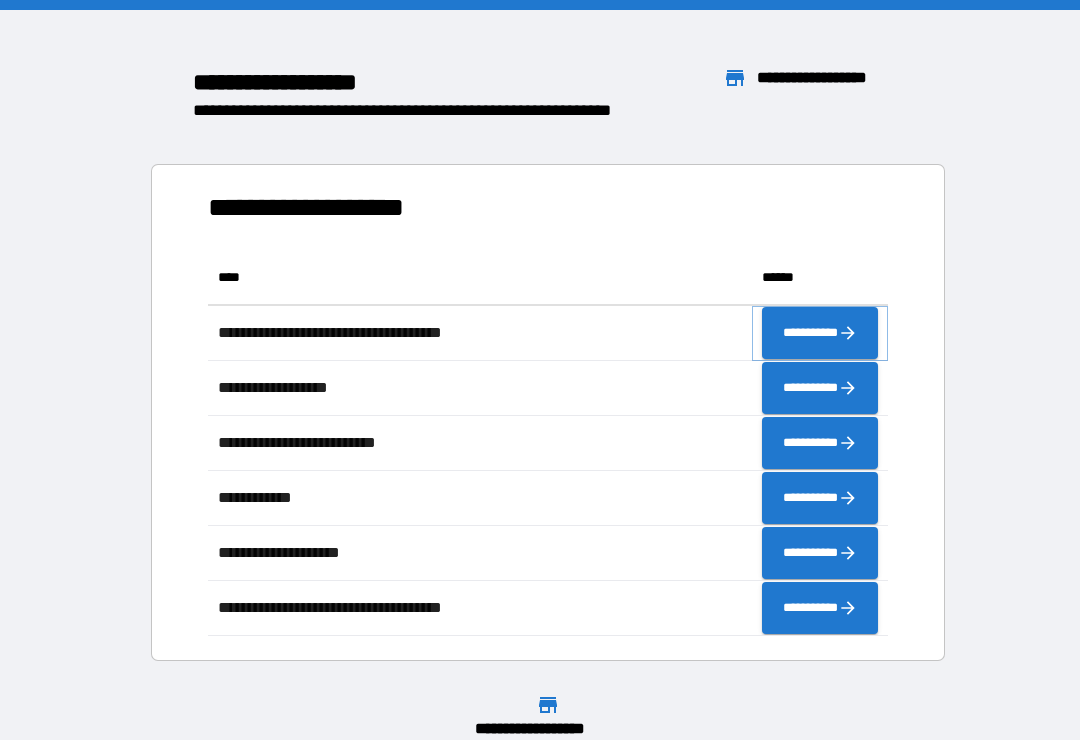 click on "**********" at bounding box center (820, 333) 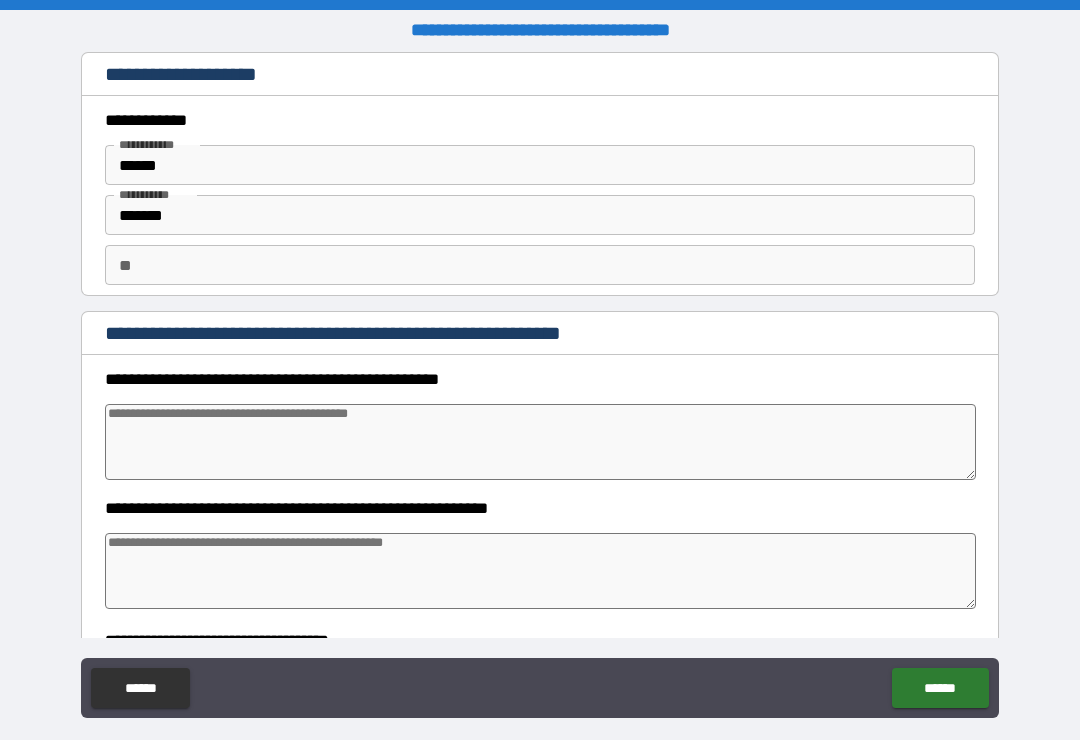 type on "*" 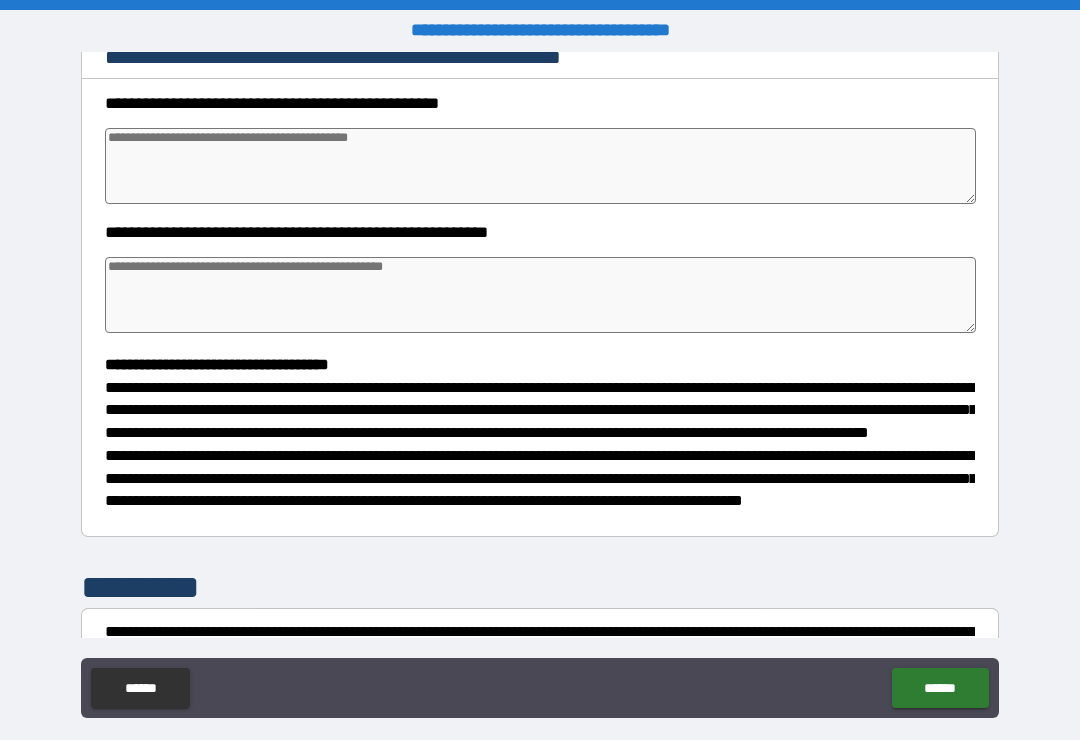 scroll, scrollTop: 273, scrollLeft: 0, axis: vertical 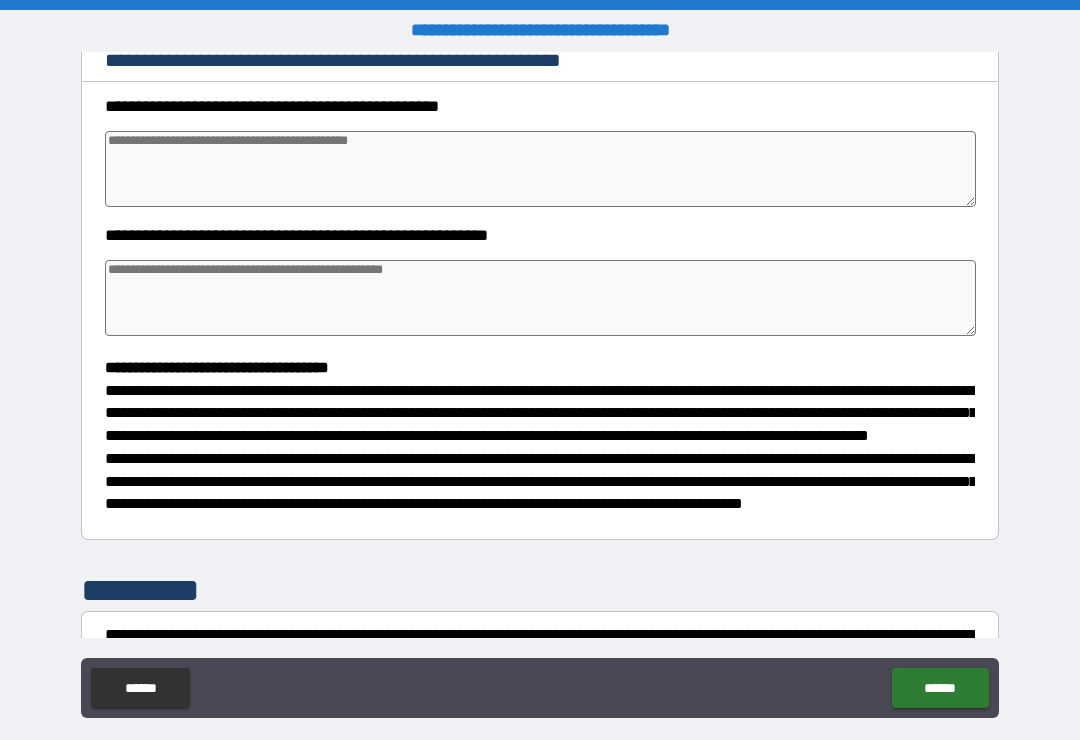 click at bounding box center (540, 169) 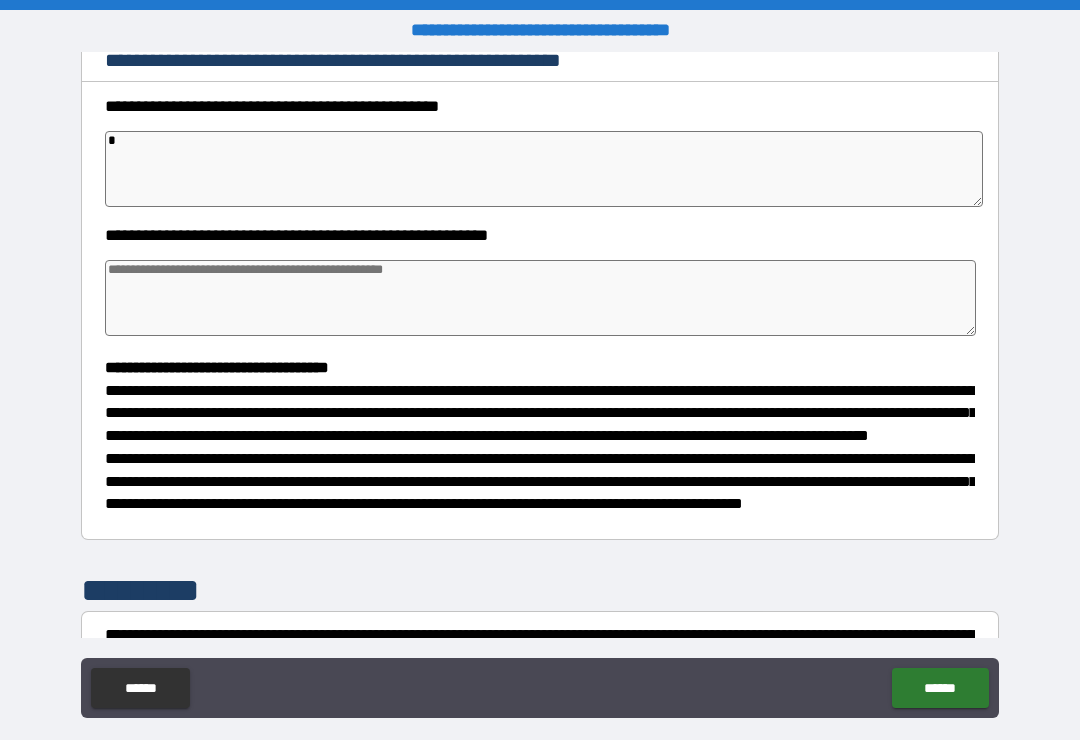type on "**" 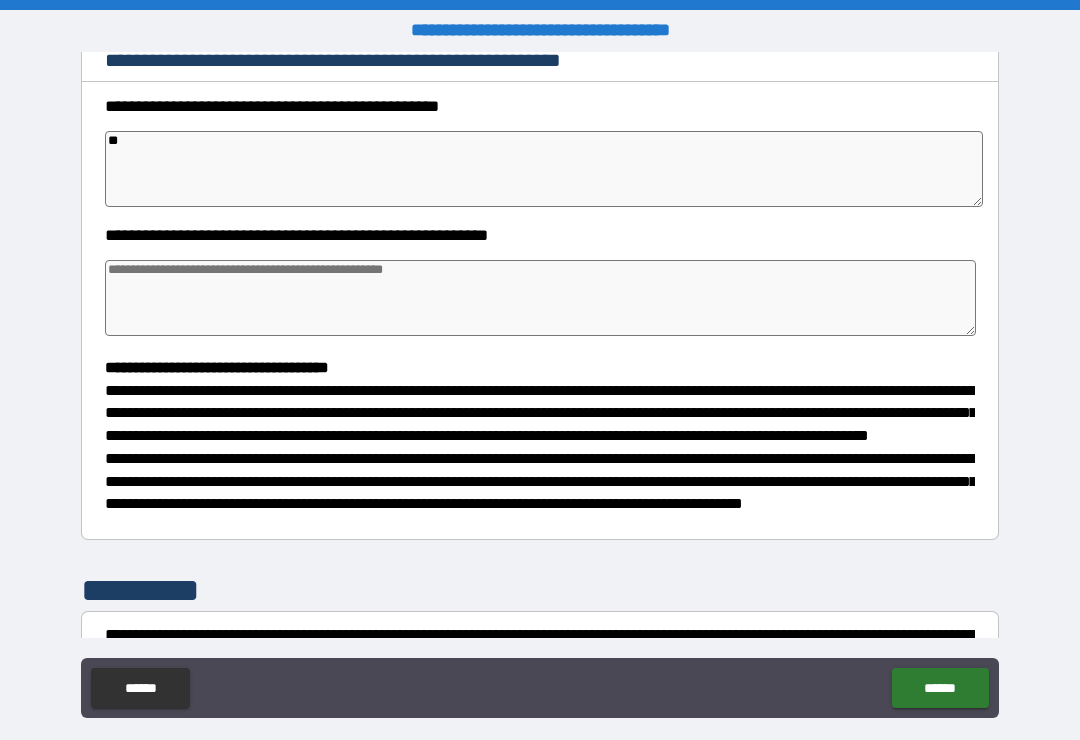 type on "*" 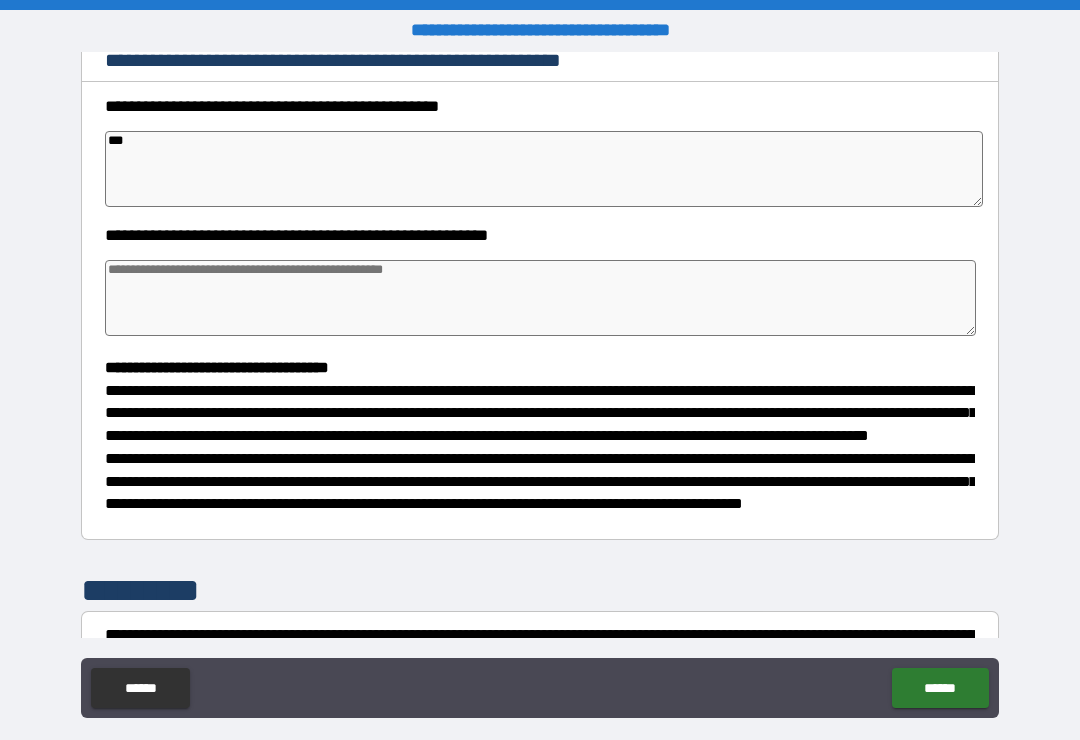 type on "*" 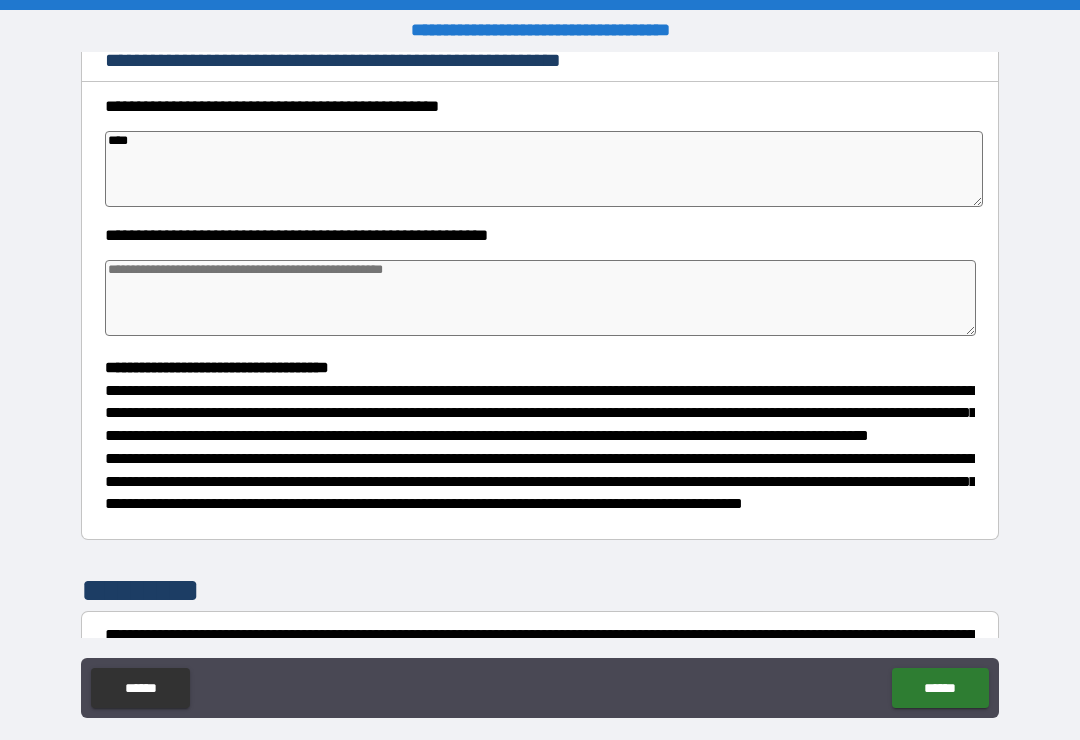 type on "*" 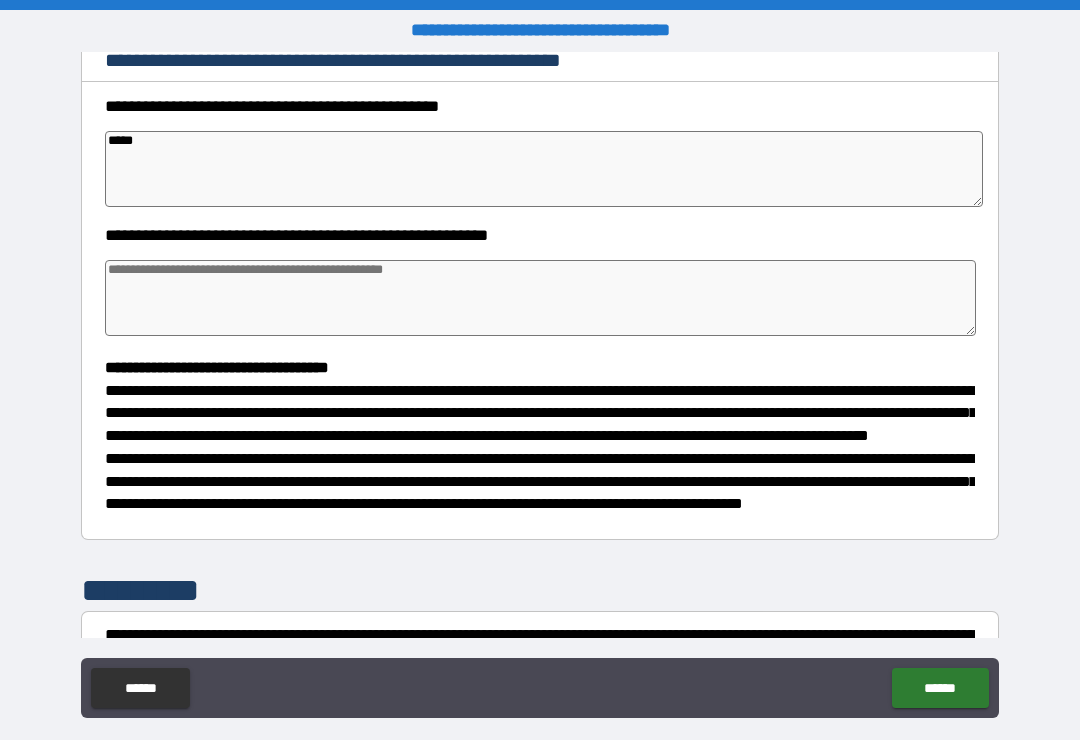 type on "*" 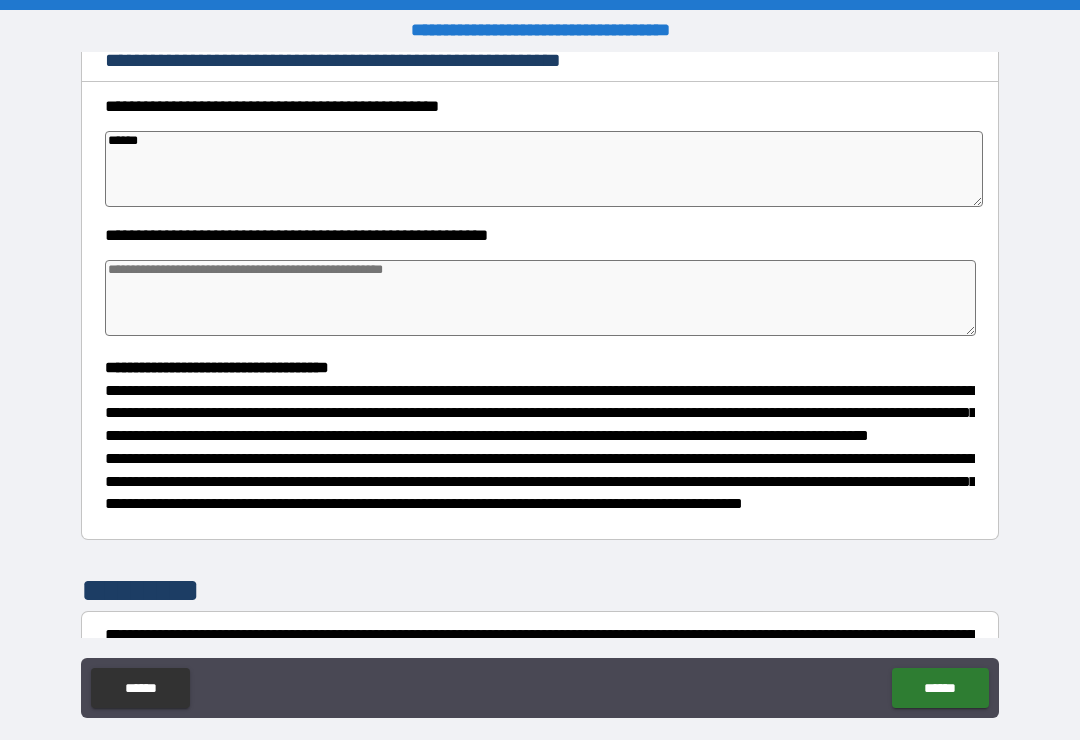 type on "*" 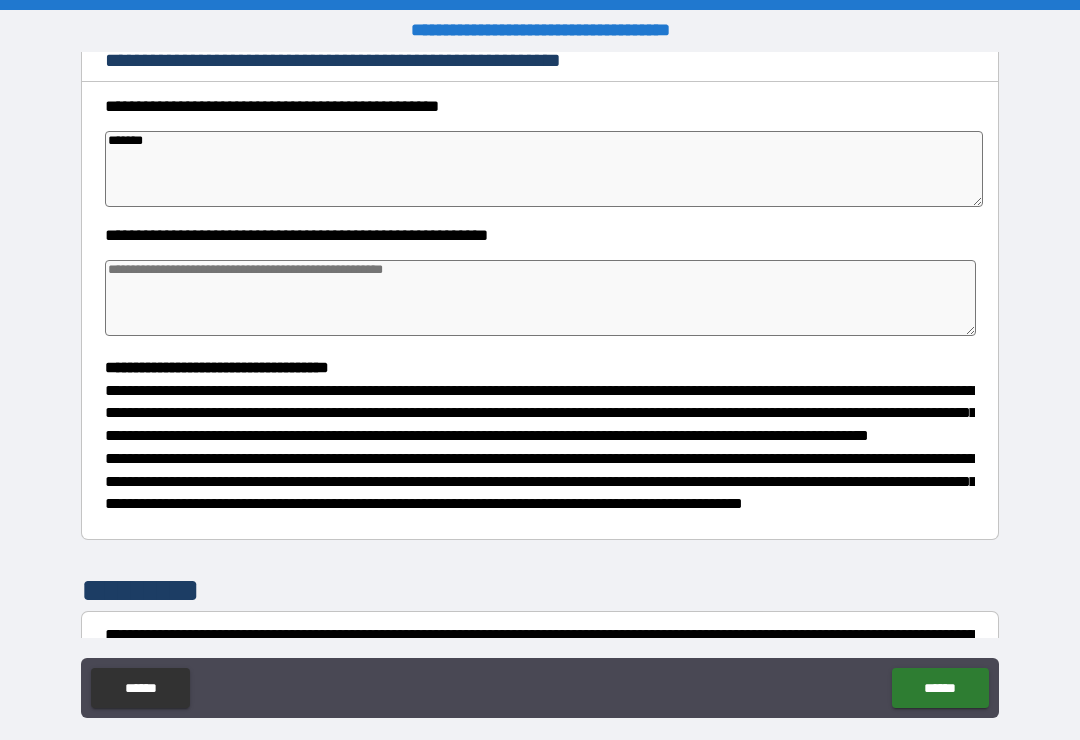 type on "*" 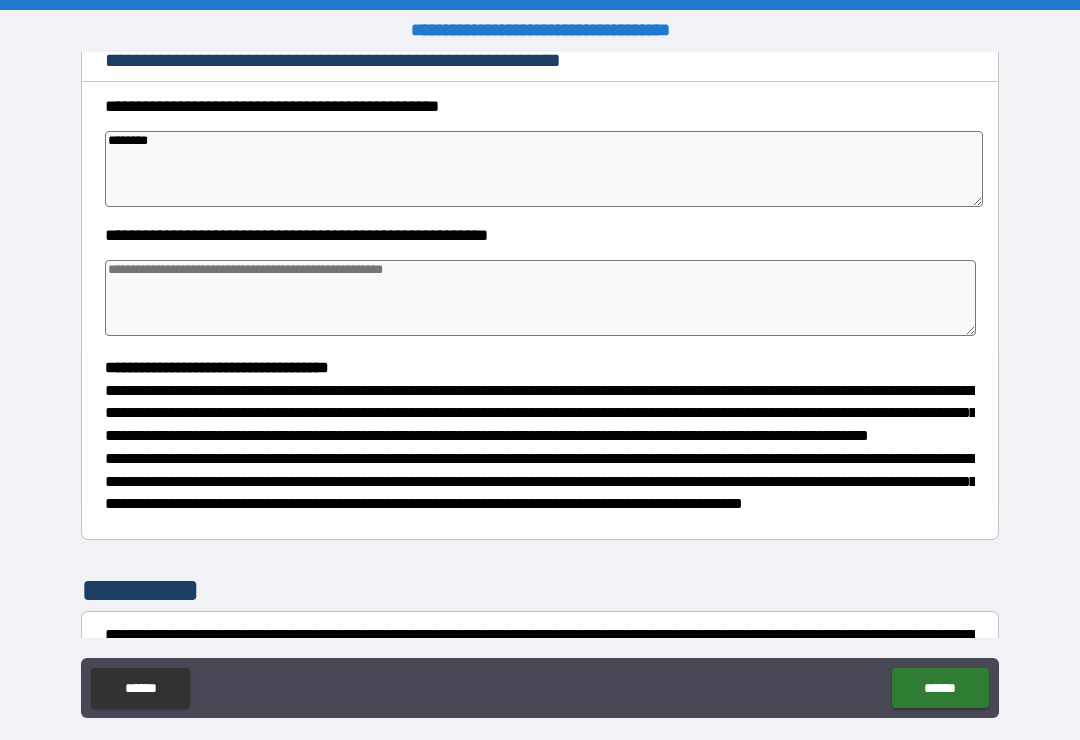 type on "*" 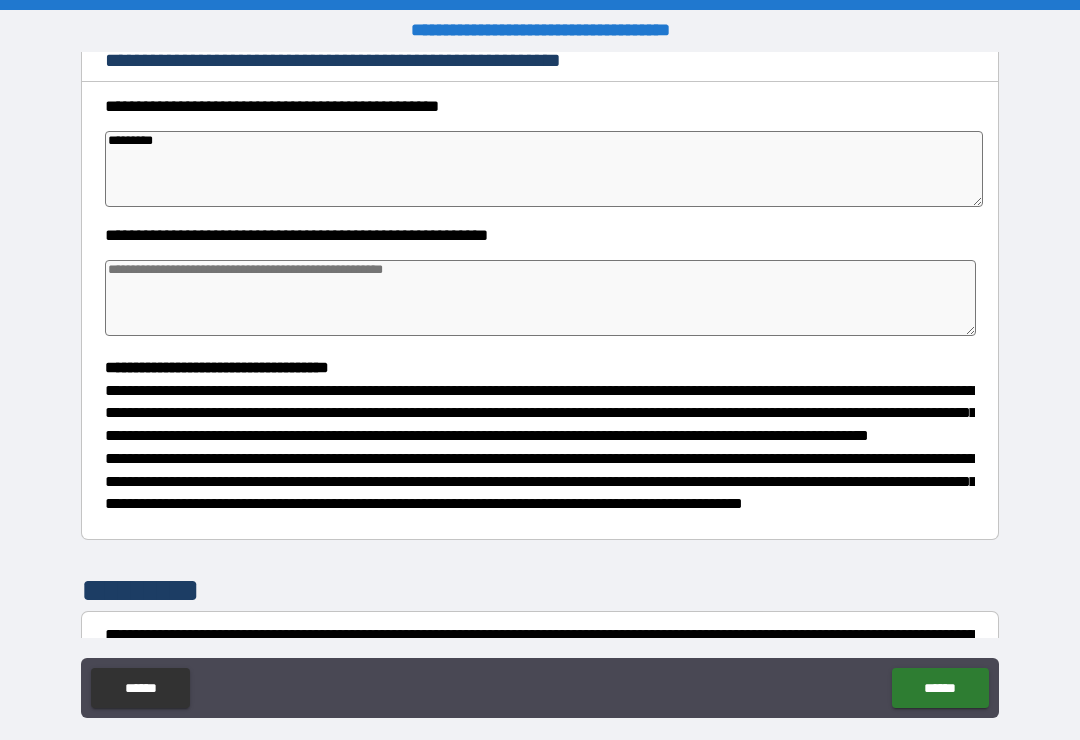 type on "*" 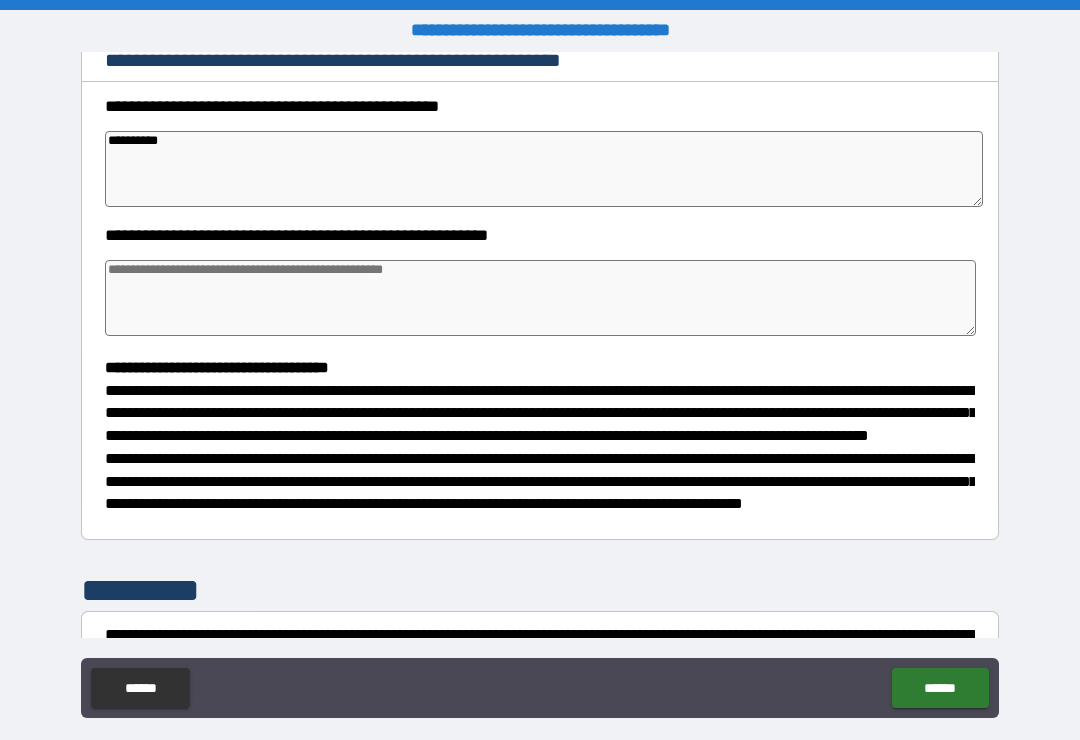 type on "*" 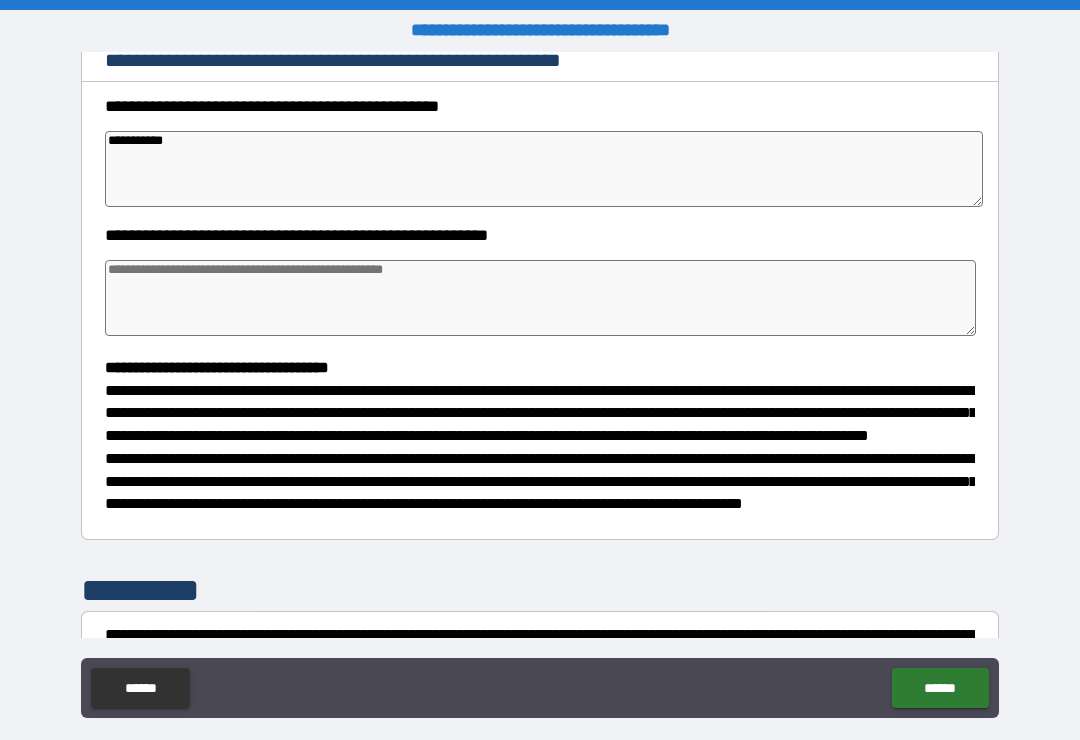 type on "*" 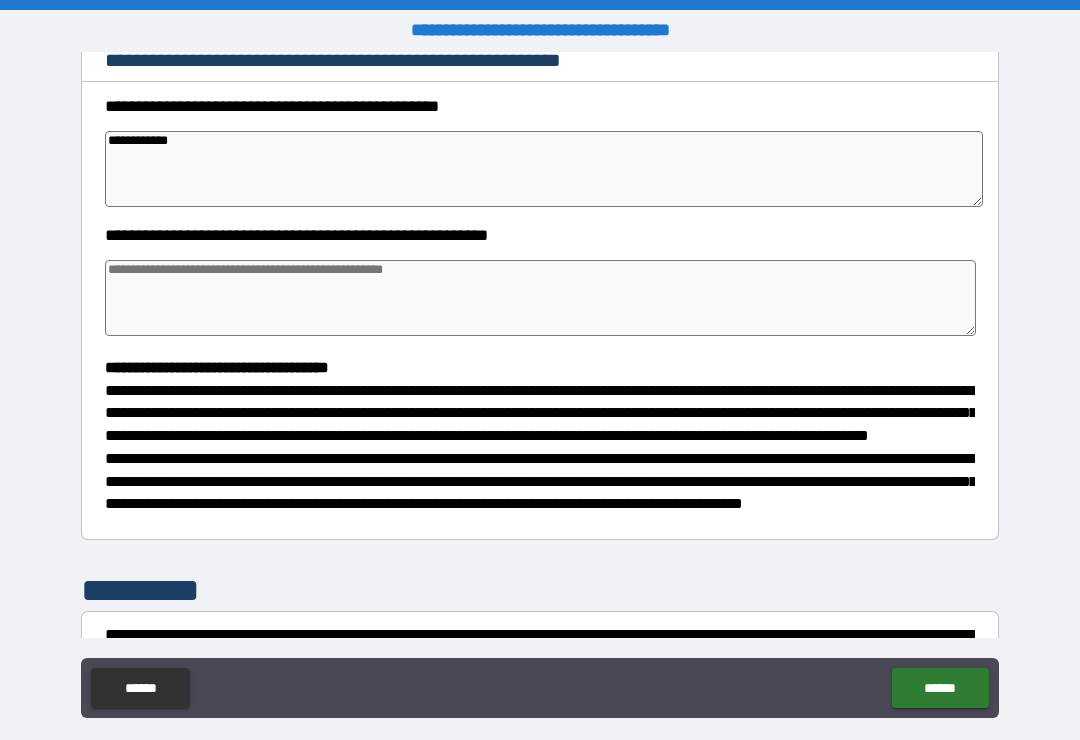 type on "*" 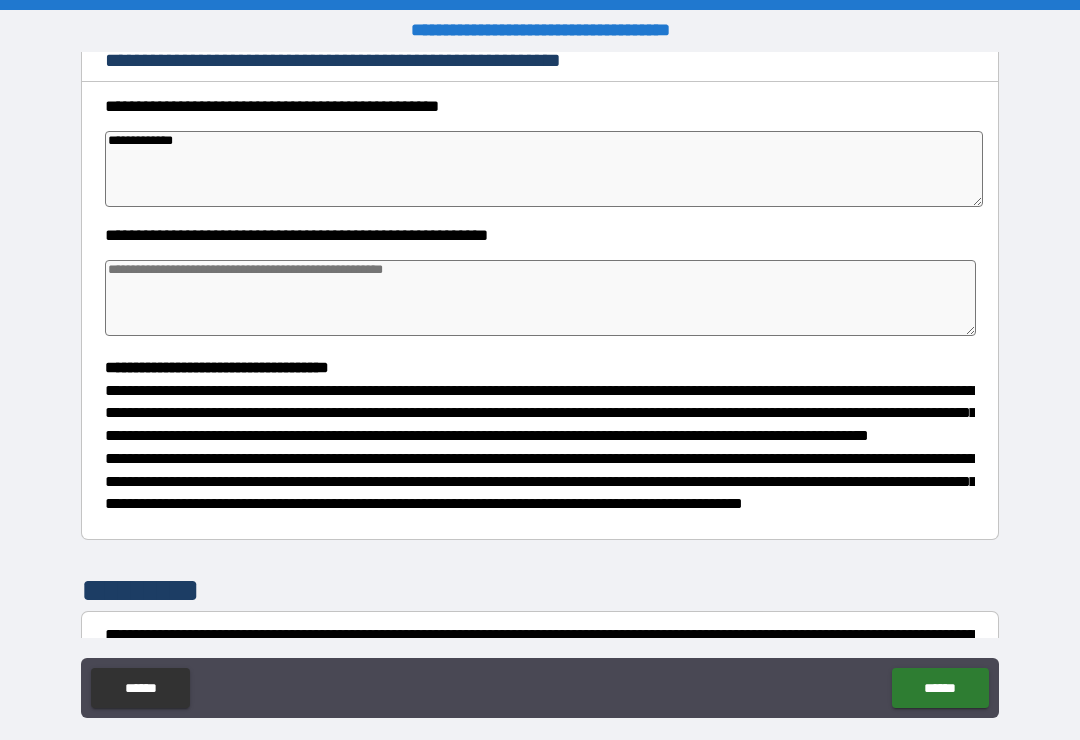 type on "*" 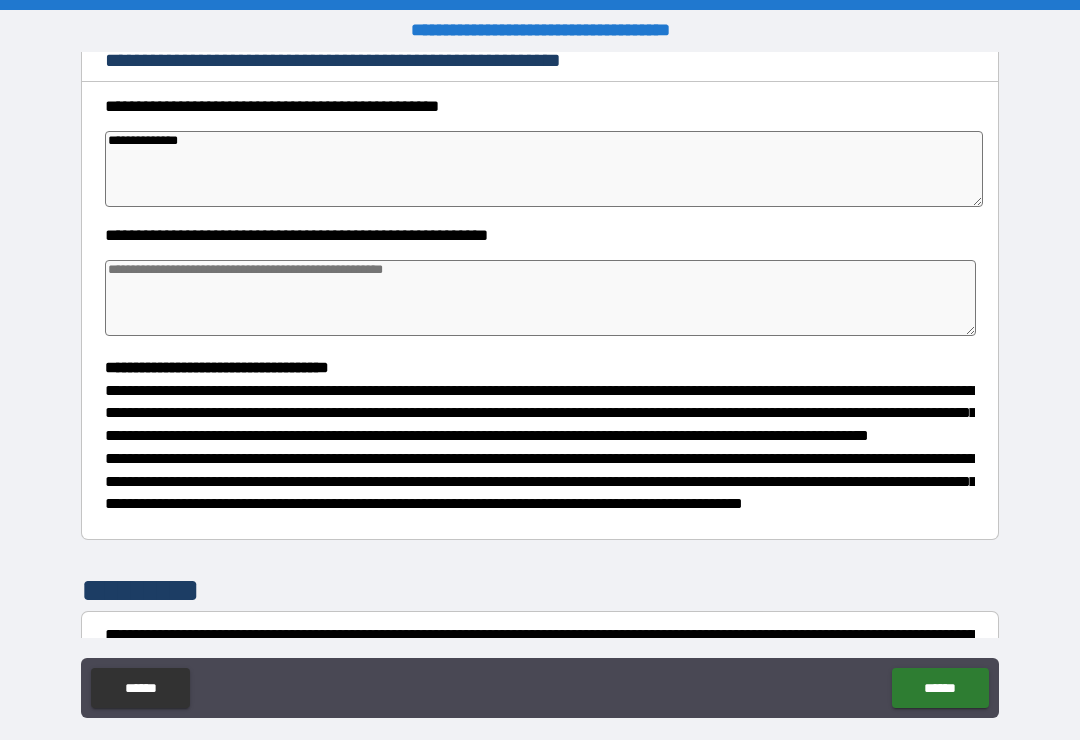 type on "*" 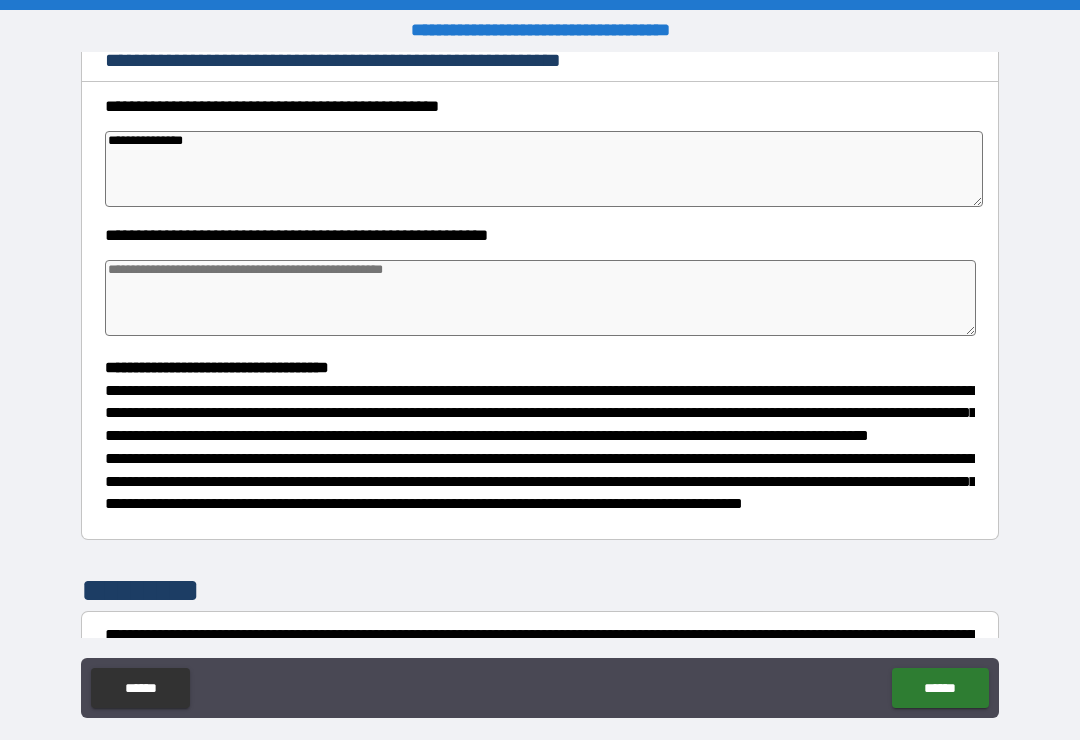 type on "*" 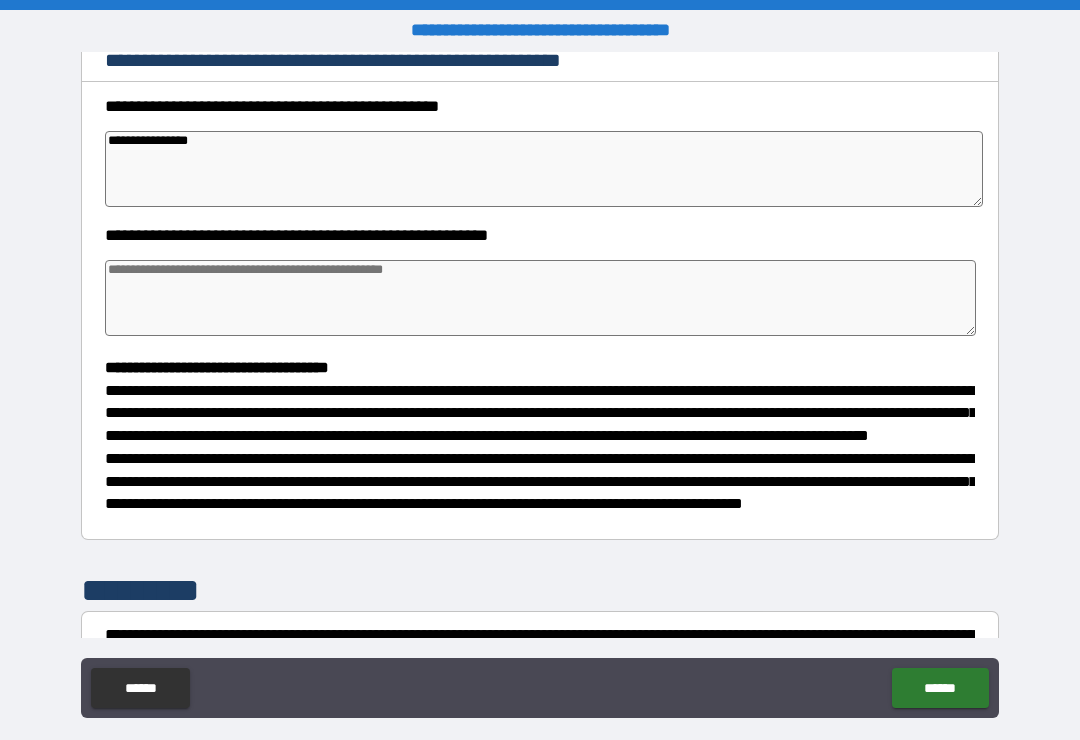 type on "*" 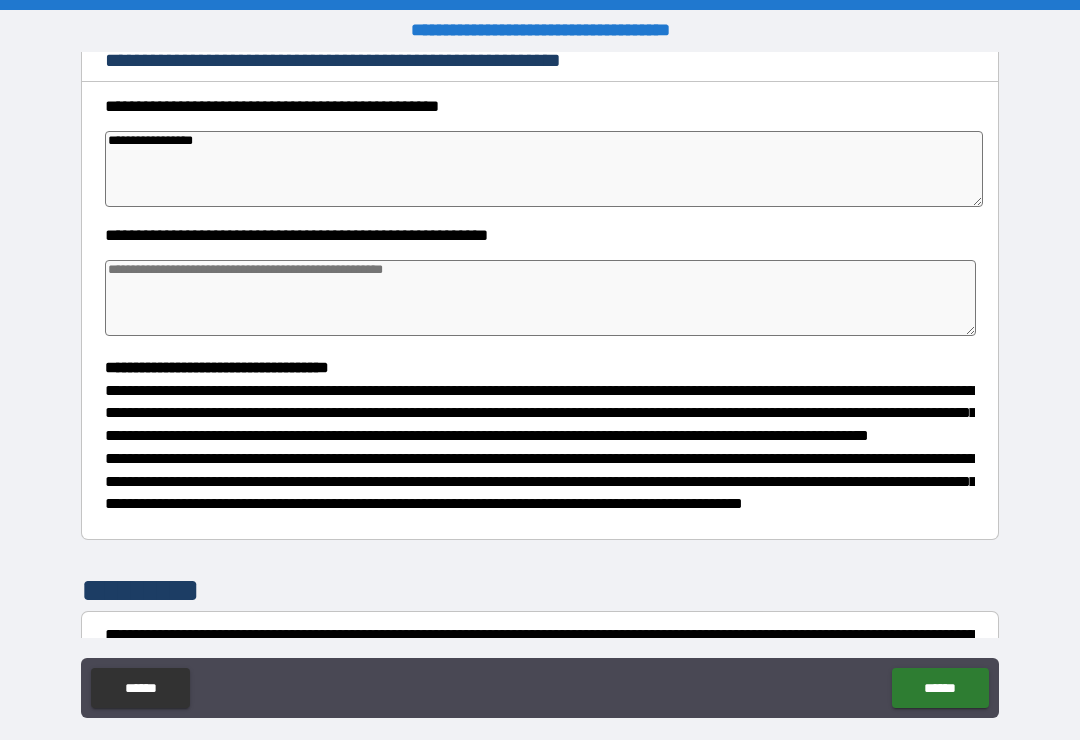 type on "*" 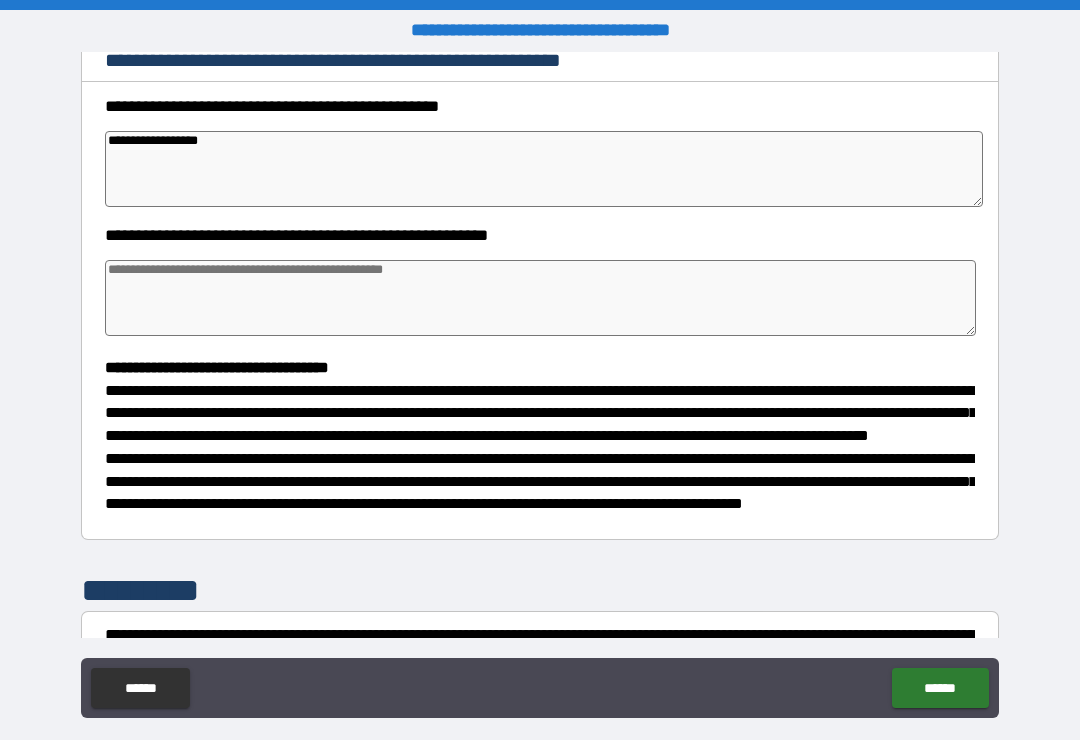type on "*" 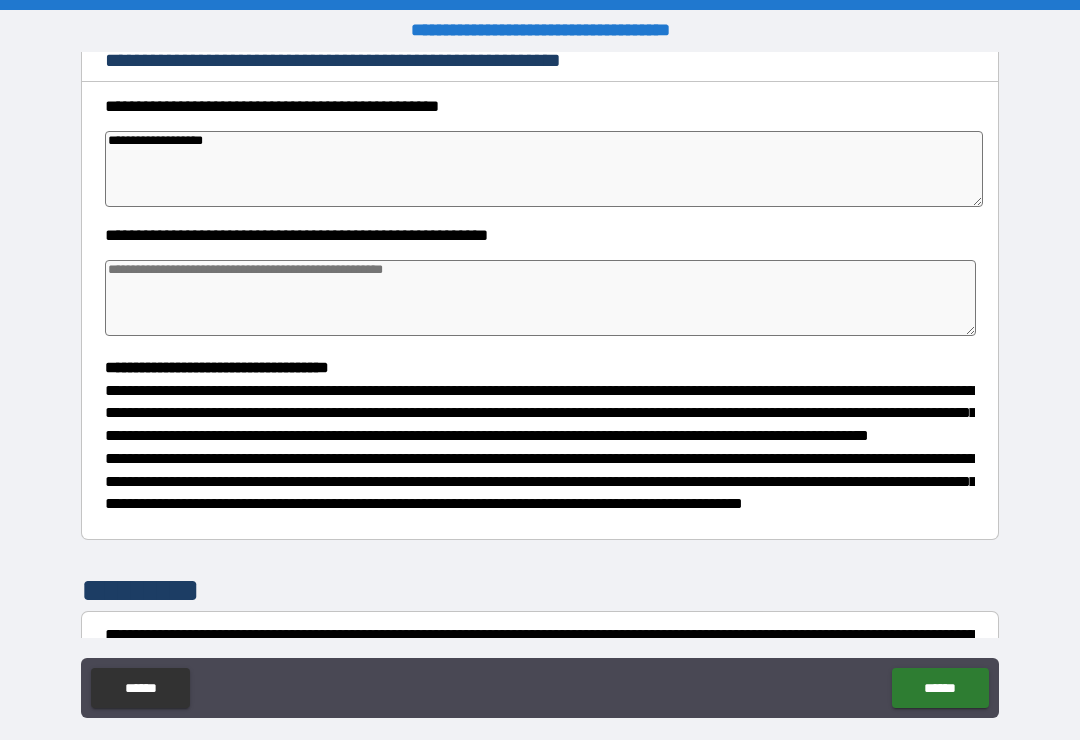 type on "*" 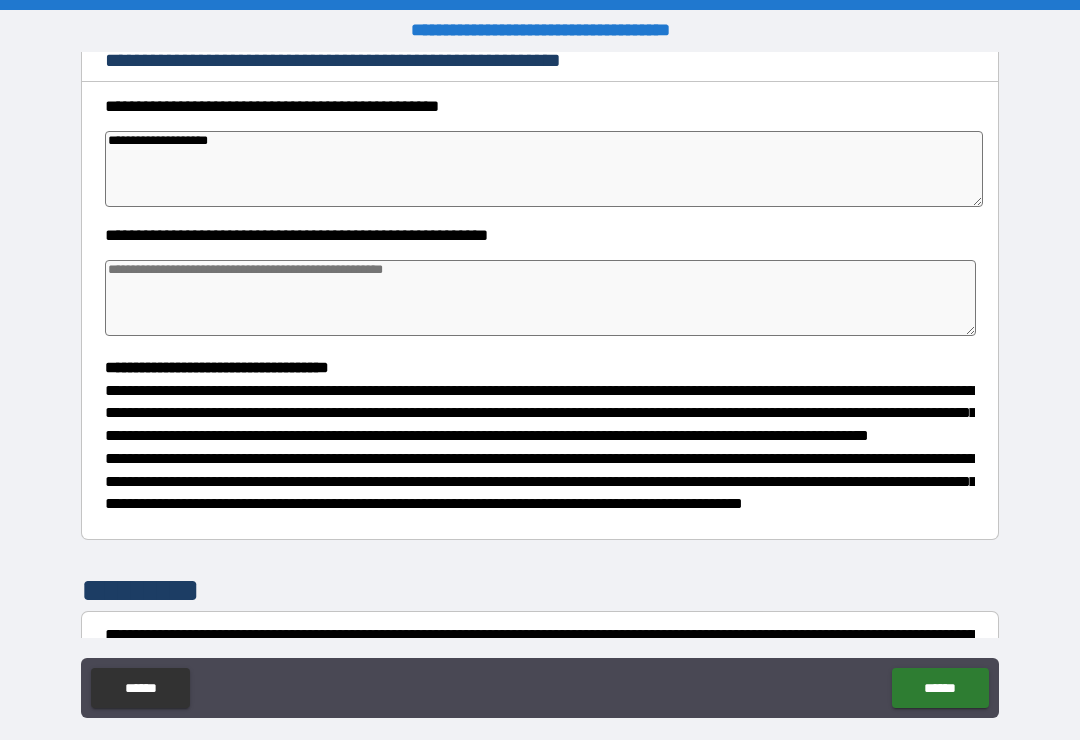 type on "*" 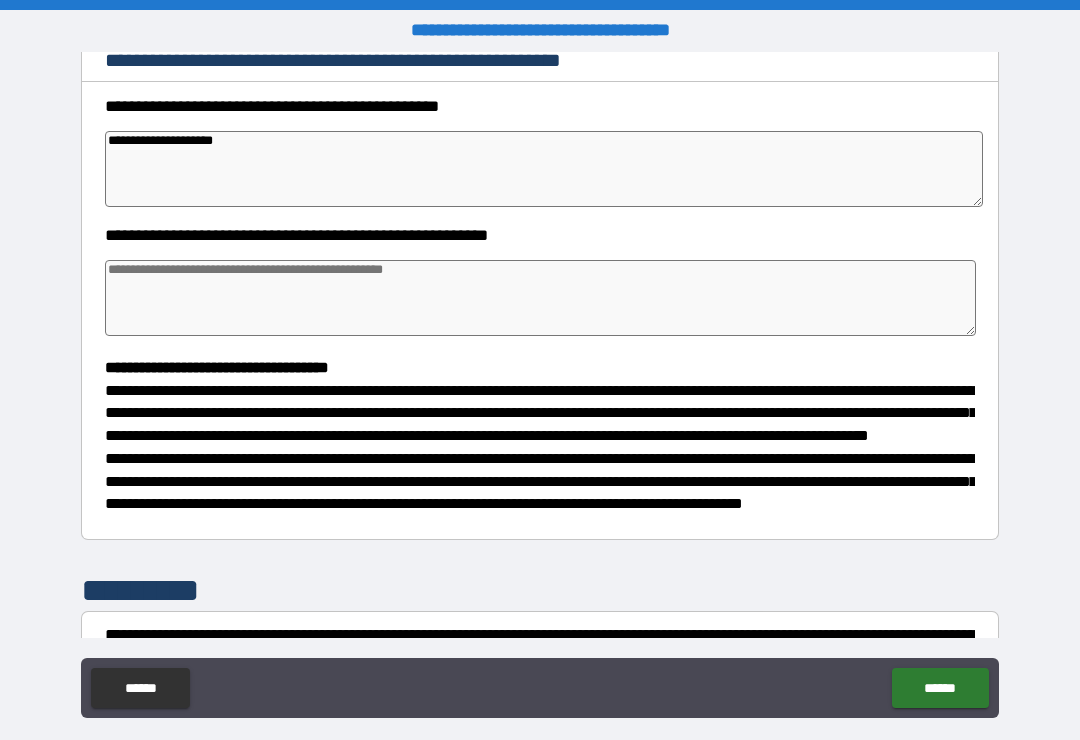 type on "*" 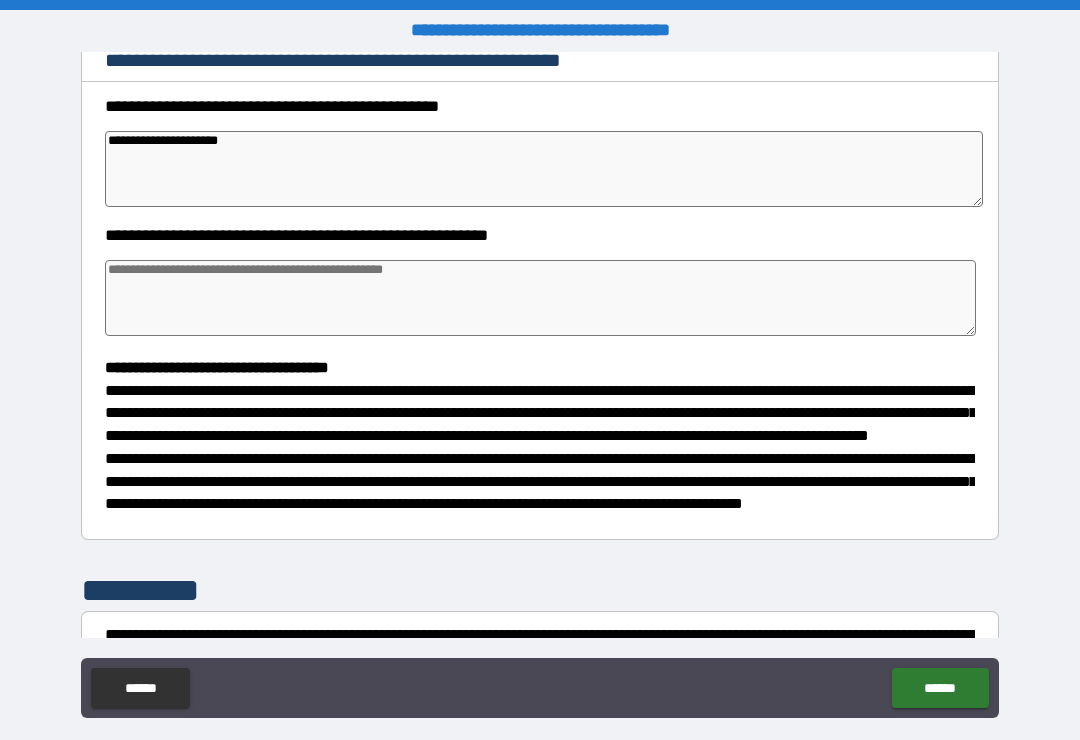 type on "*" 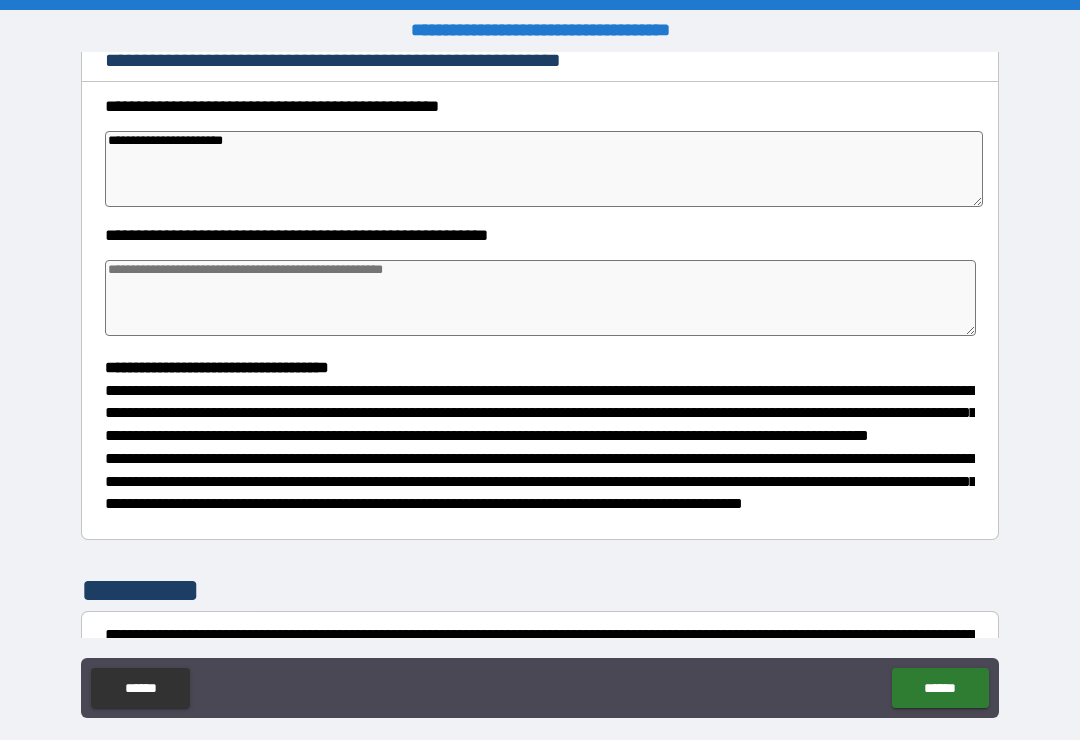 type on "*" 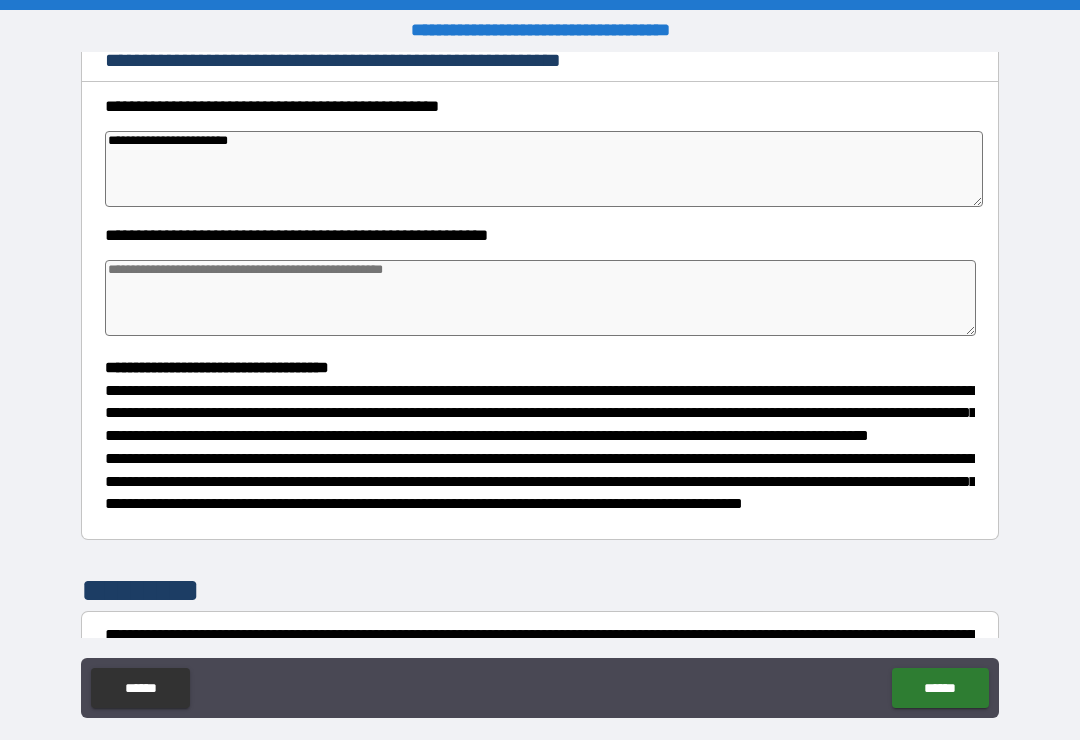 type on "*" 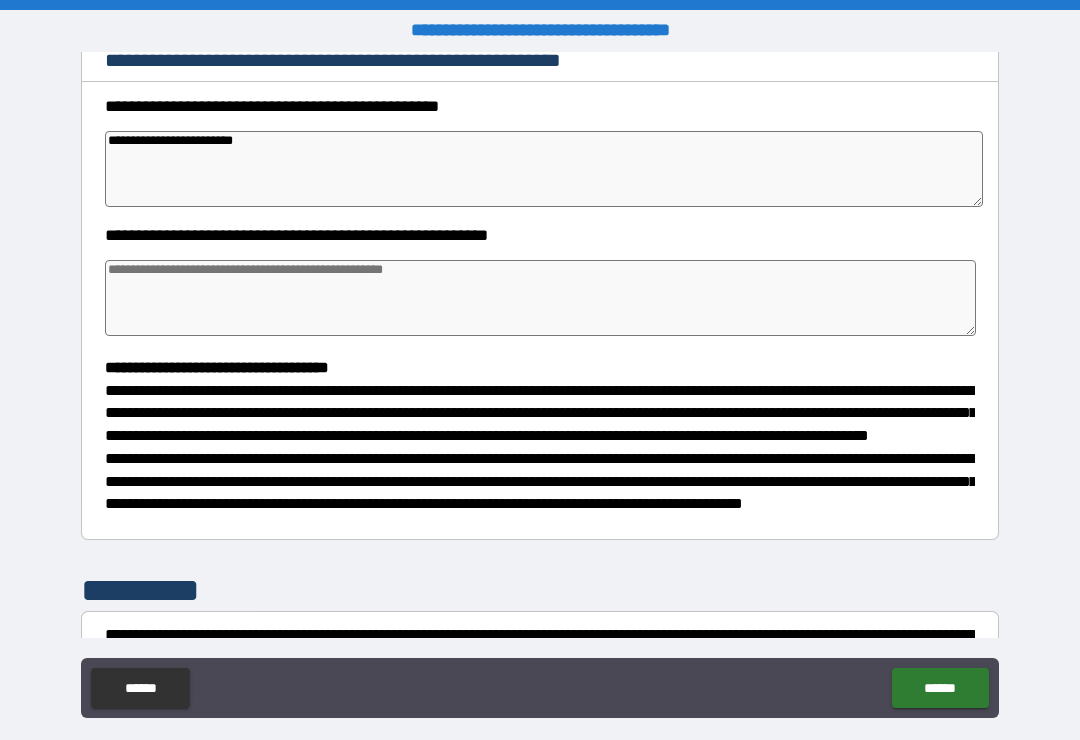 type on "*" 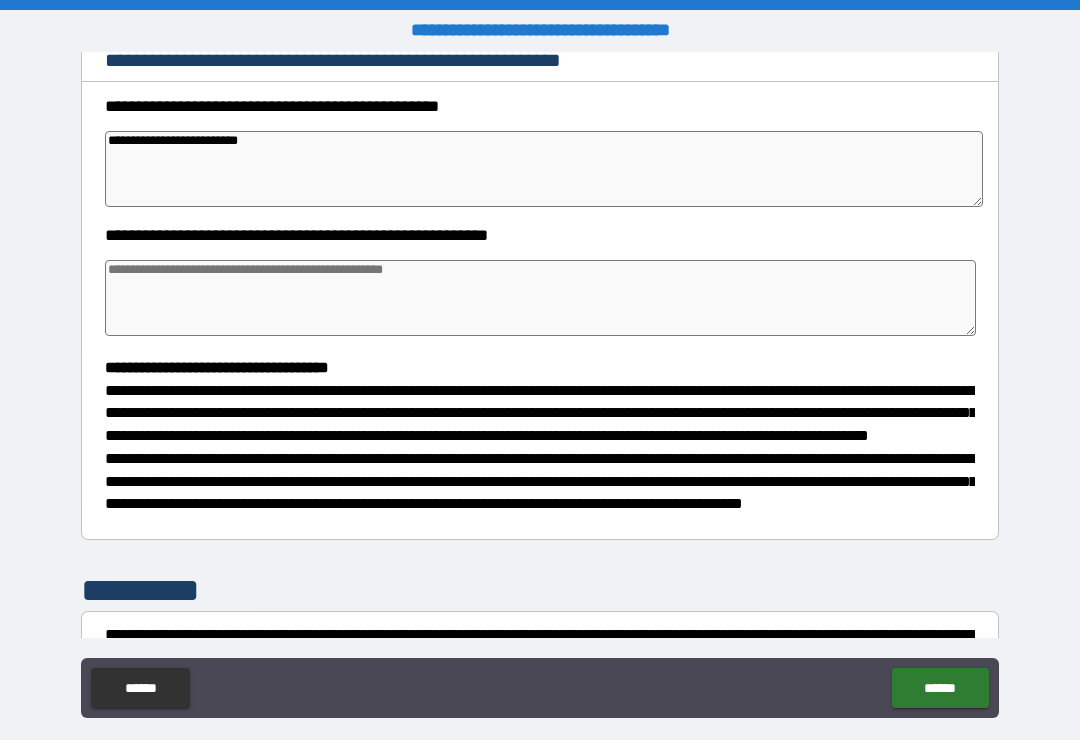 type on "*" 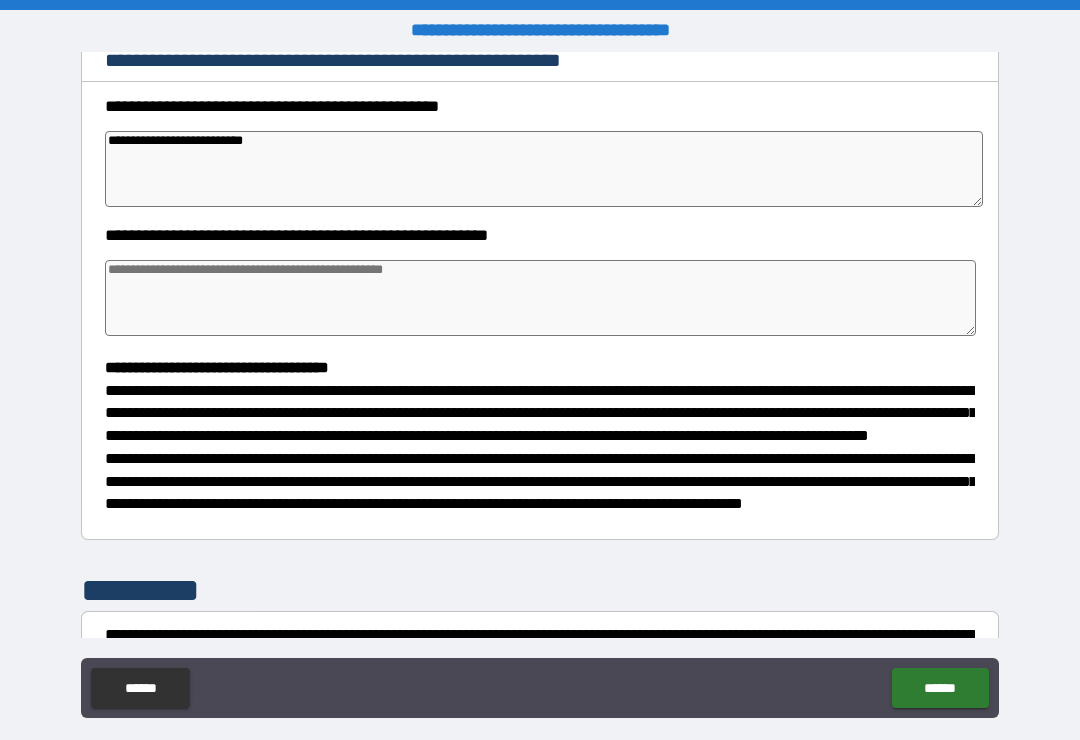 type on "*" 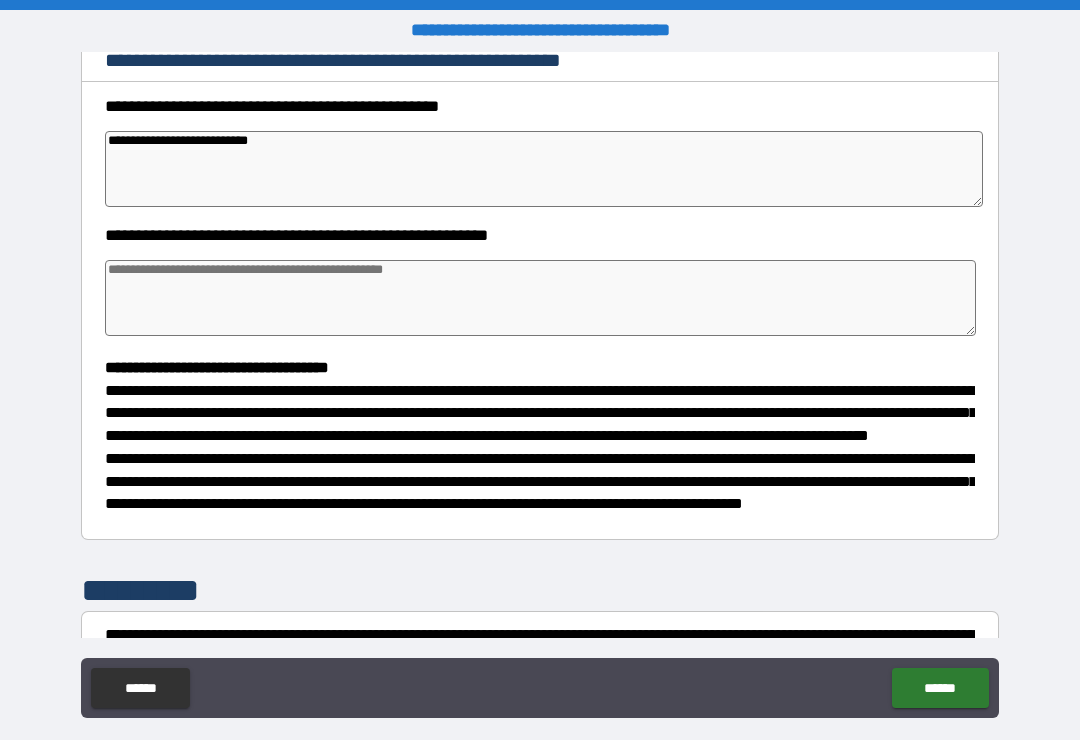 type on "*" 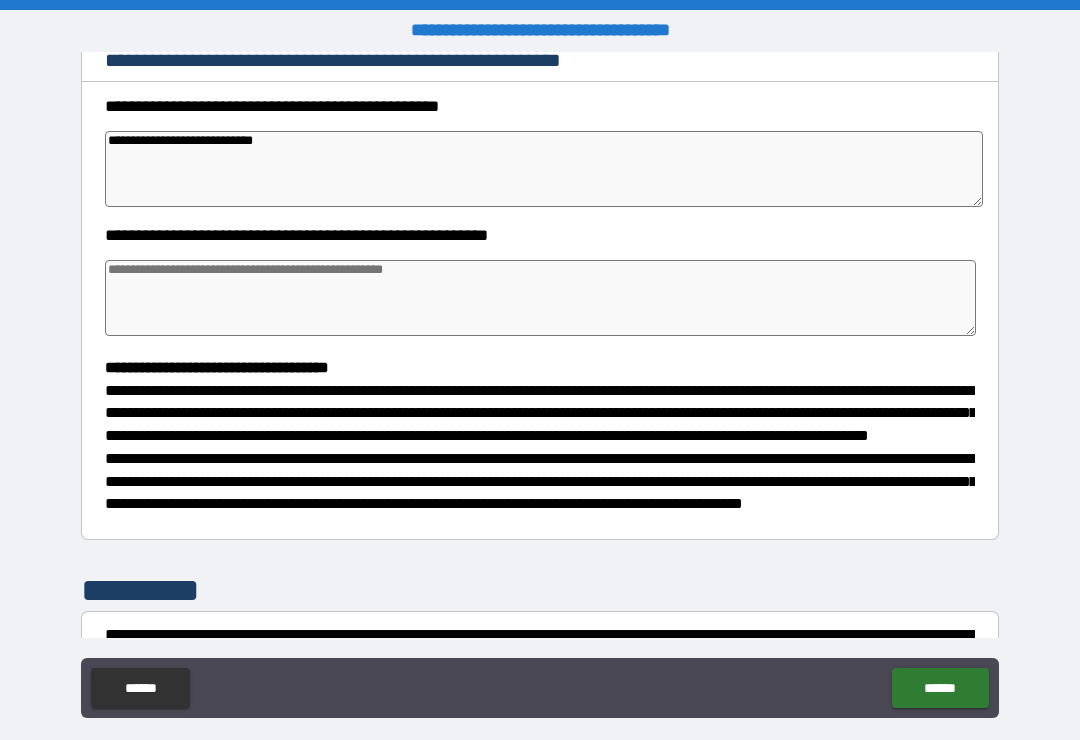 type on "*" 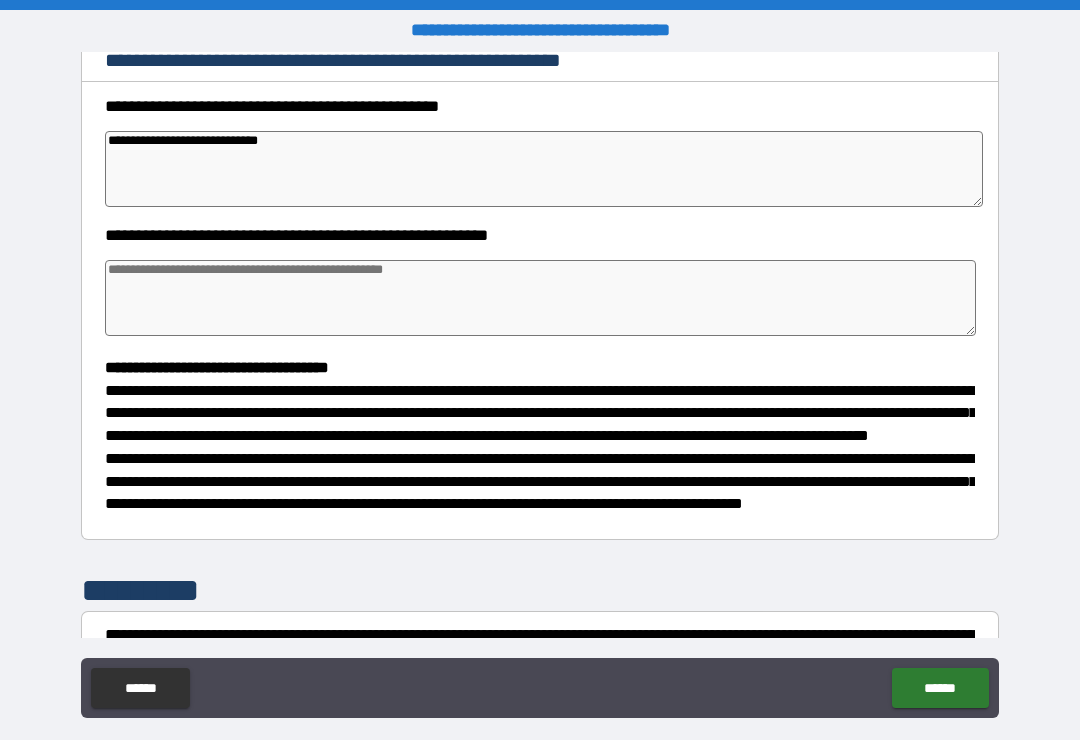 type on "*" 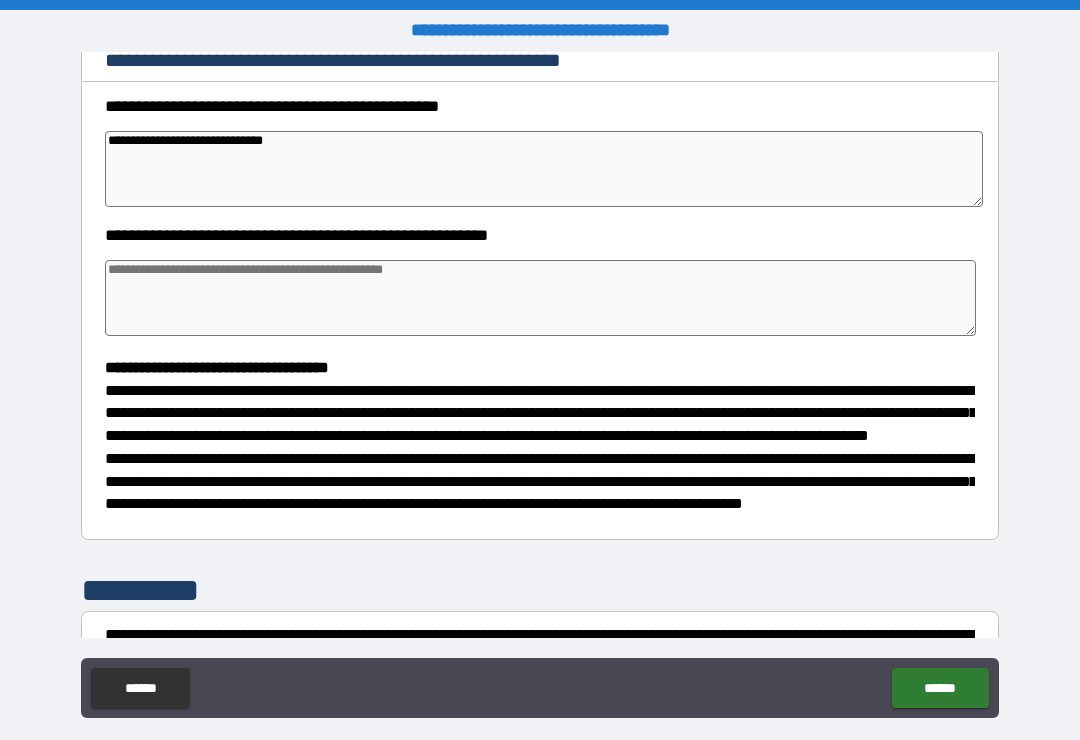 type on "**********" 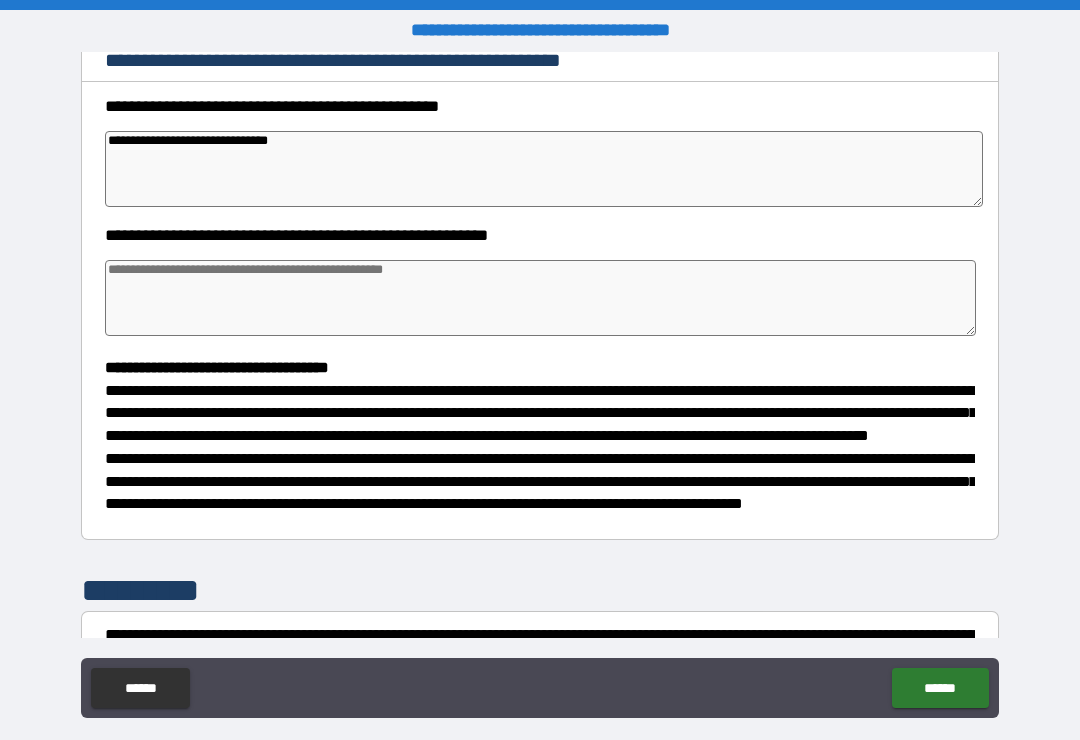 type on "*" 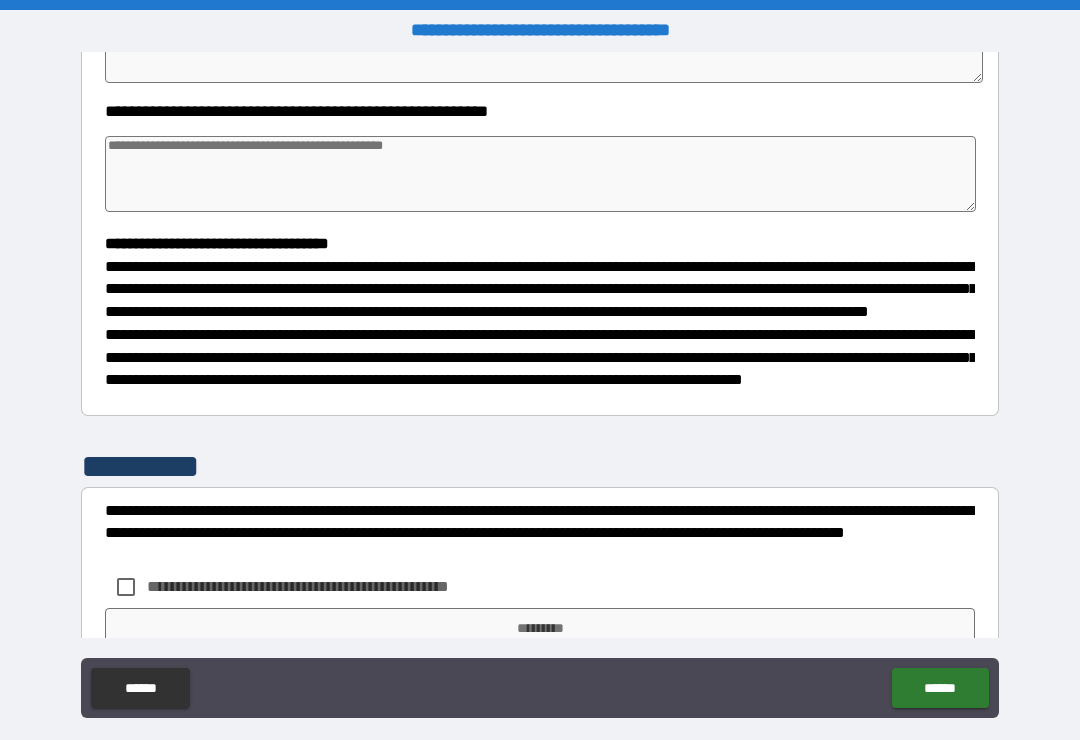 scroll, scrollTop: 411, scrollLeft: 0, axis: vertical 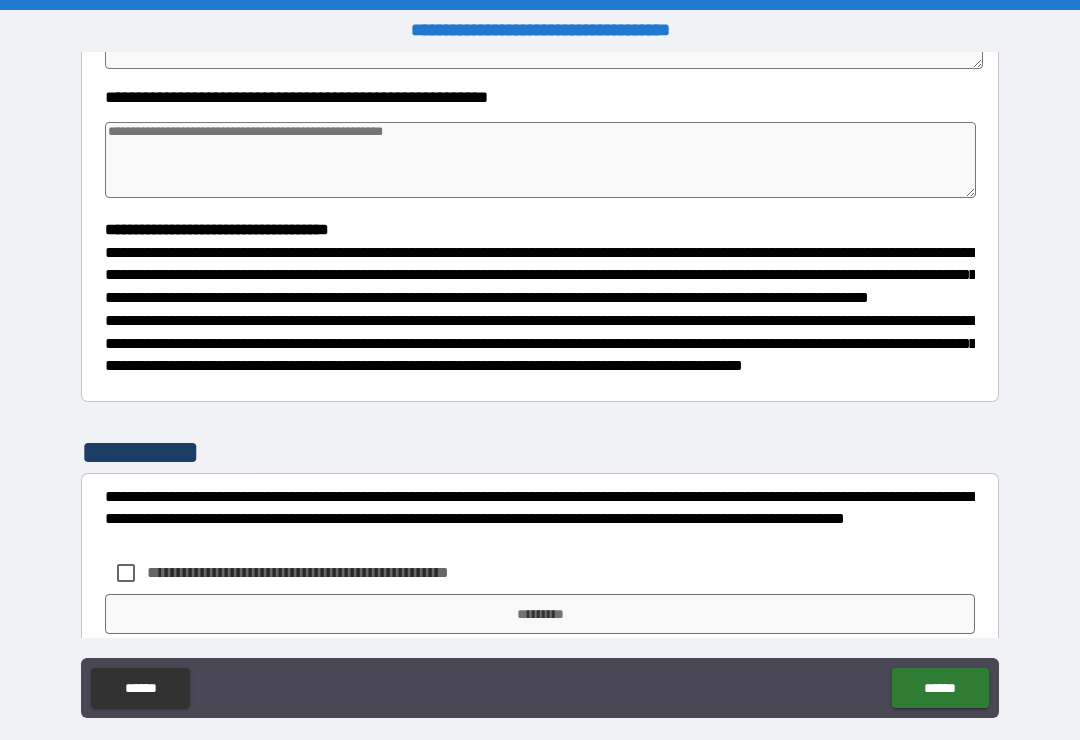 type on "**********" 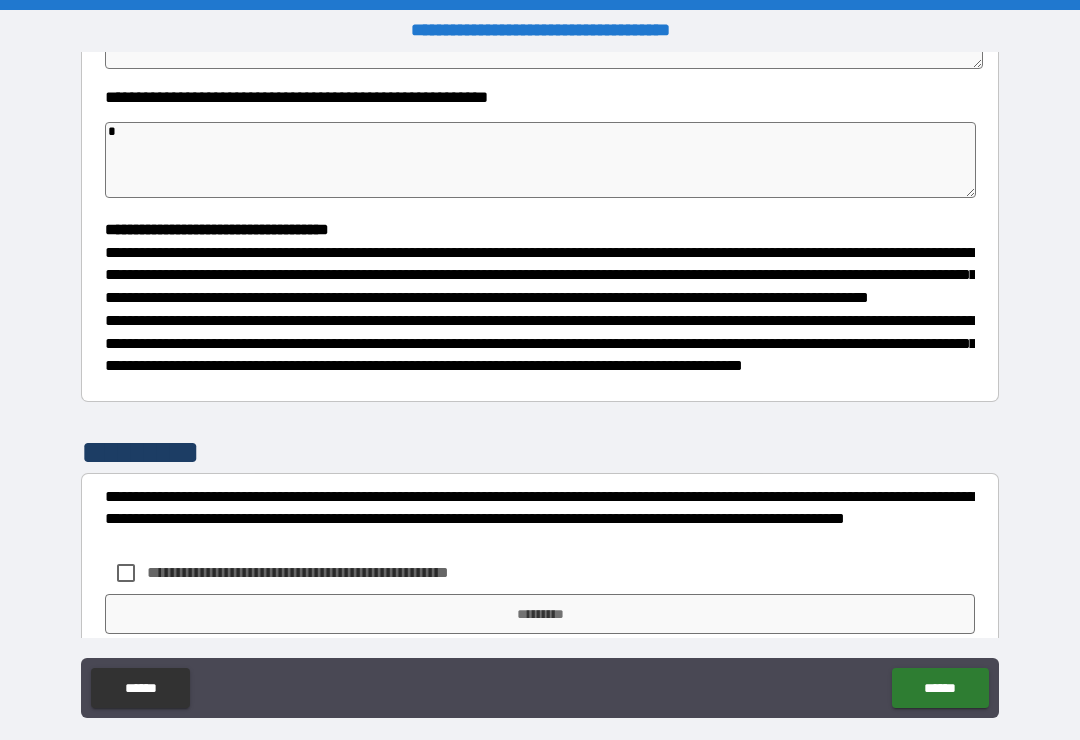 type on "*" 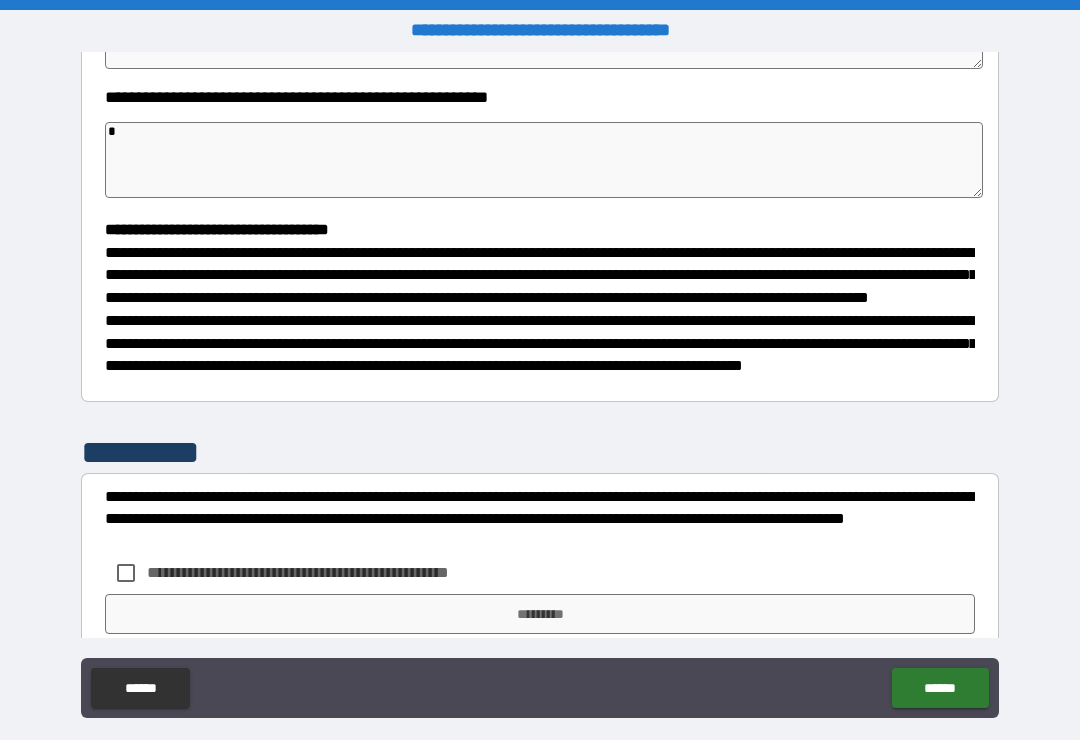 type 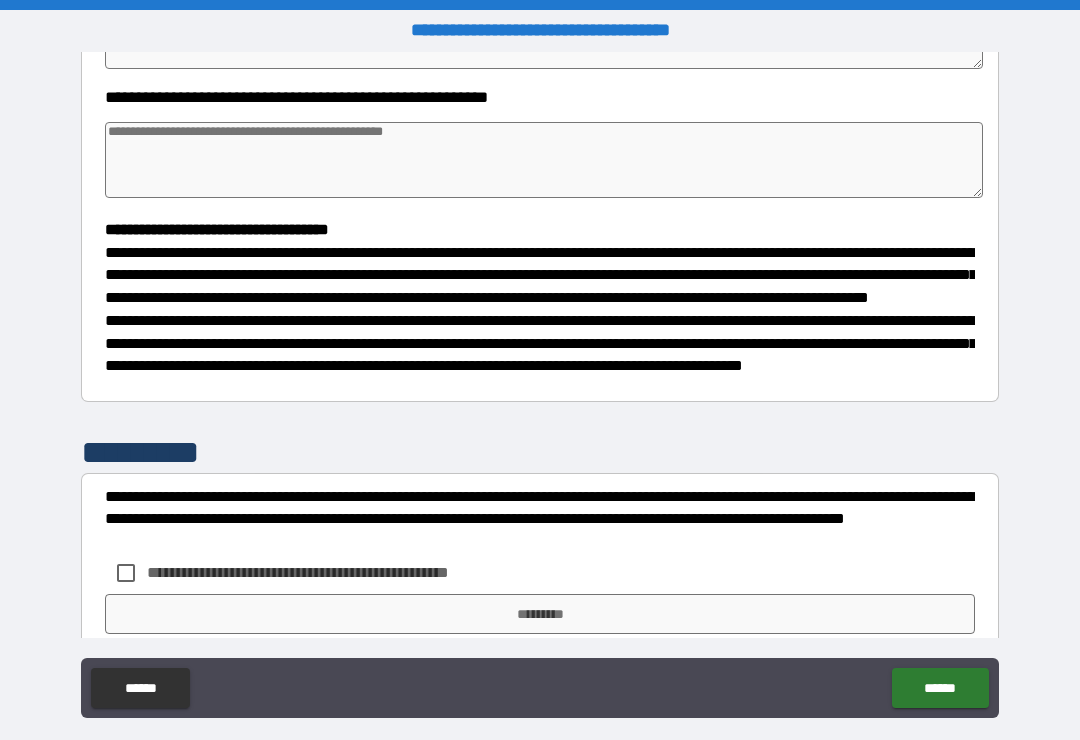 type on "*" 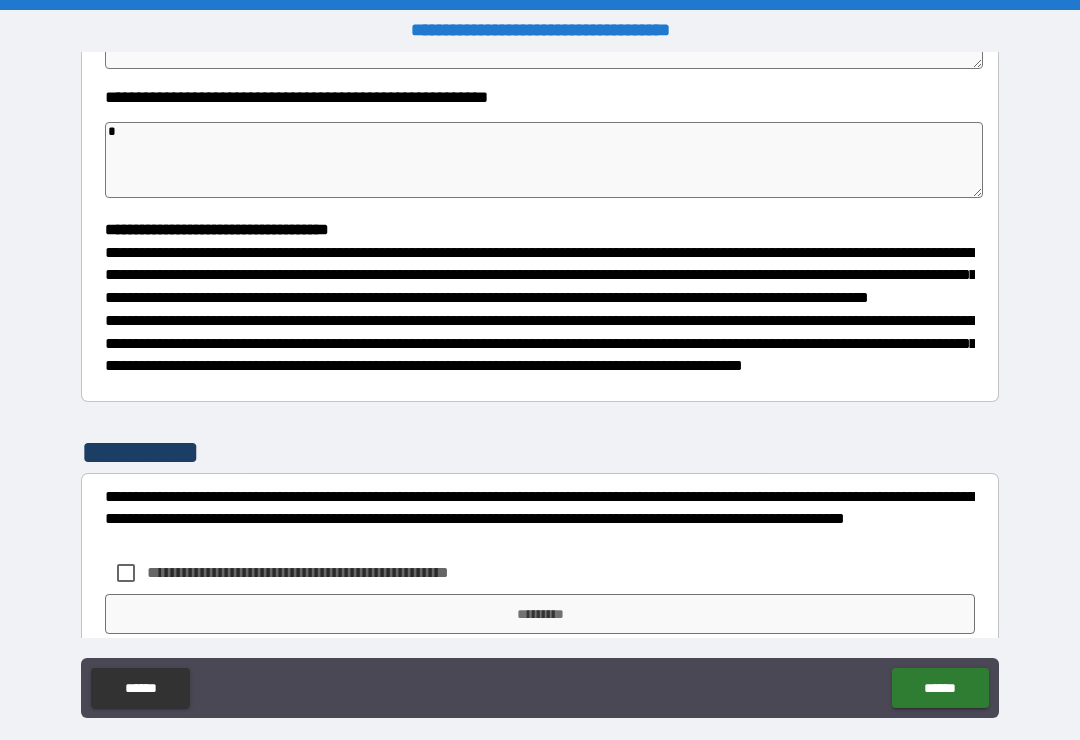 type on "**" 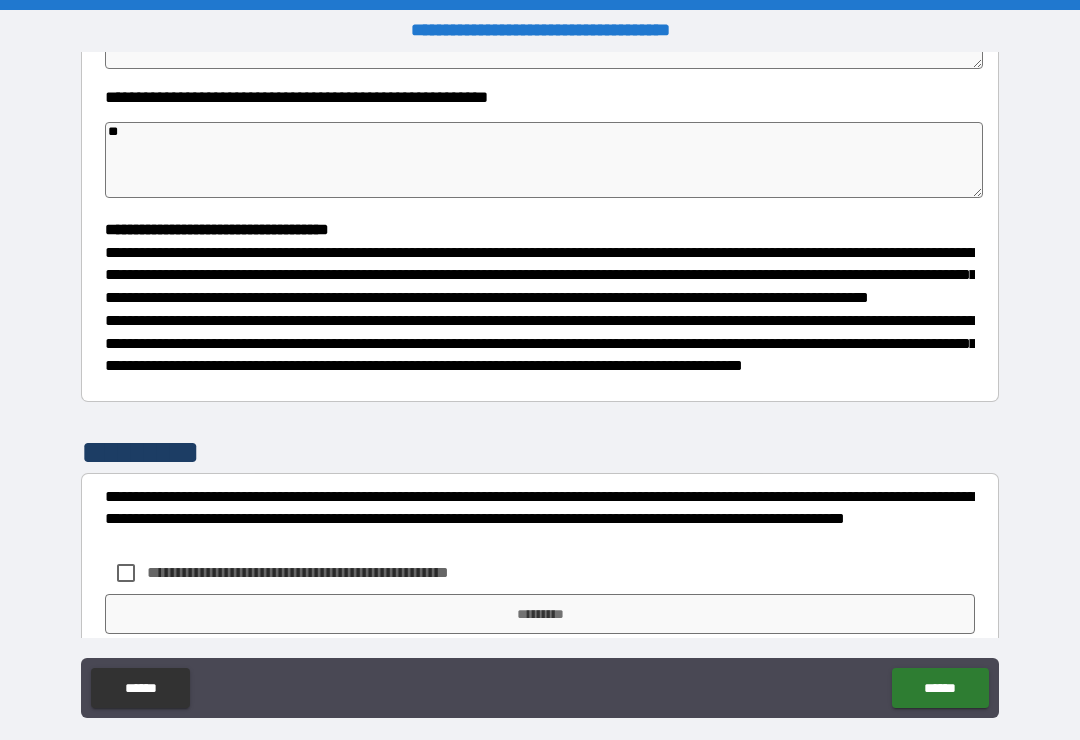 type on "*" 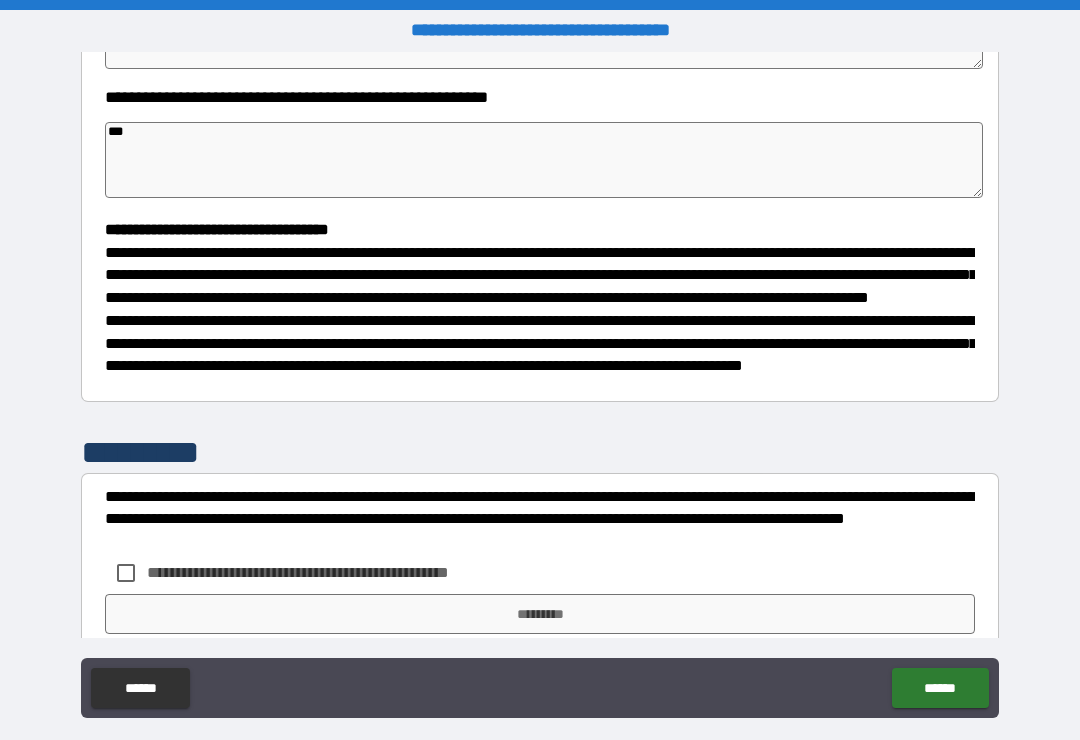 type on "*" 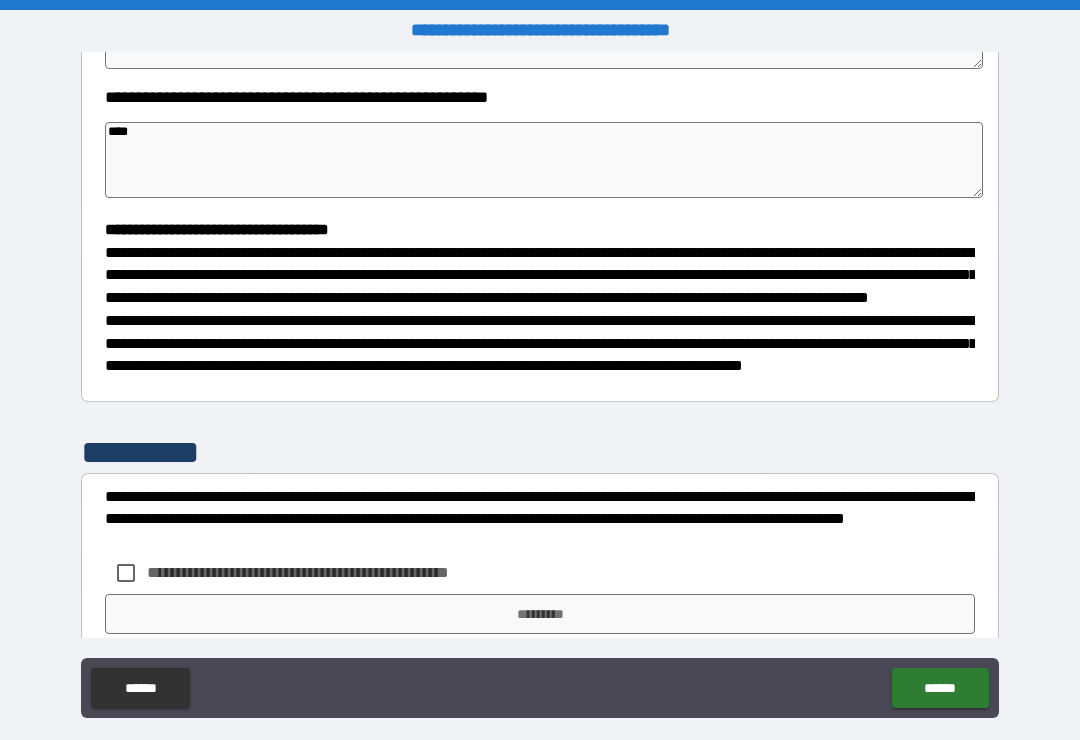 type on "*" 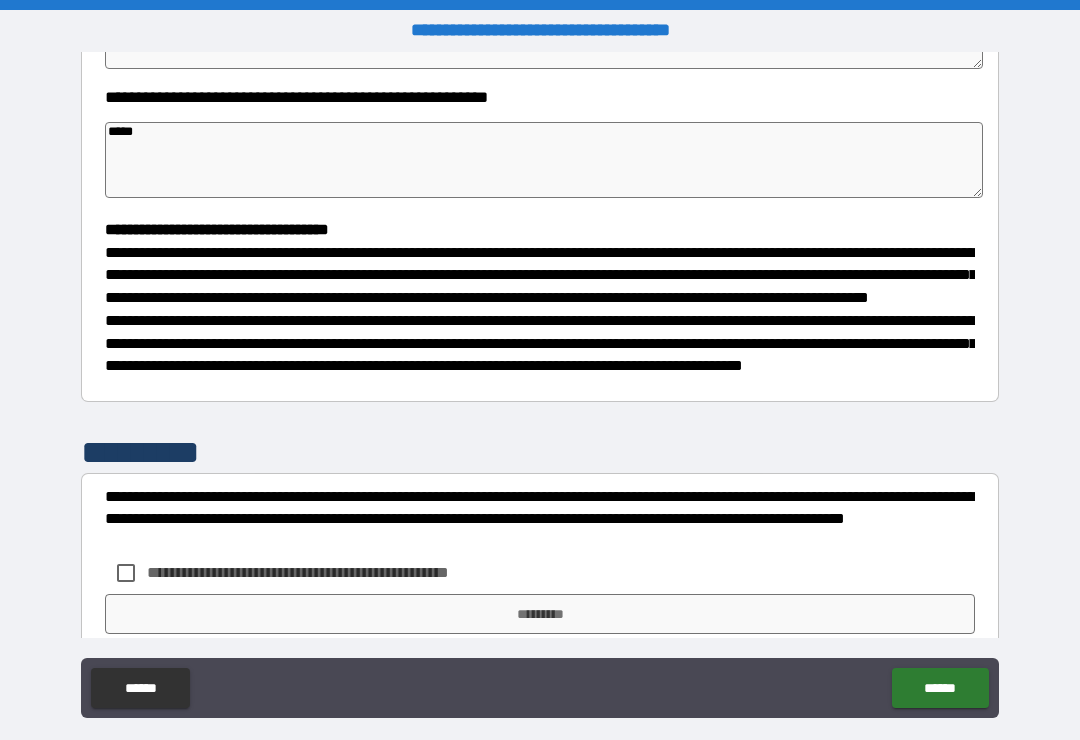 type on "*" 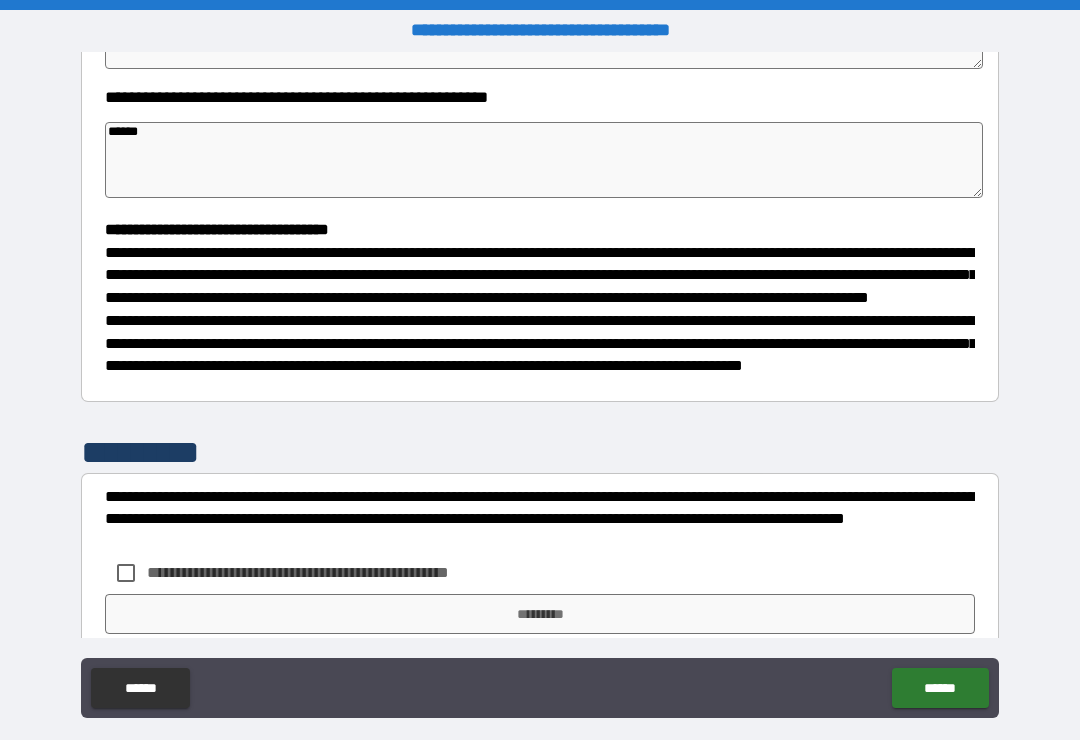 type on "*" 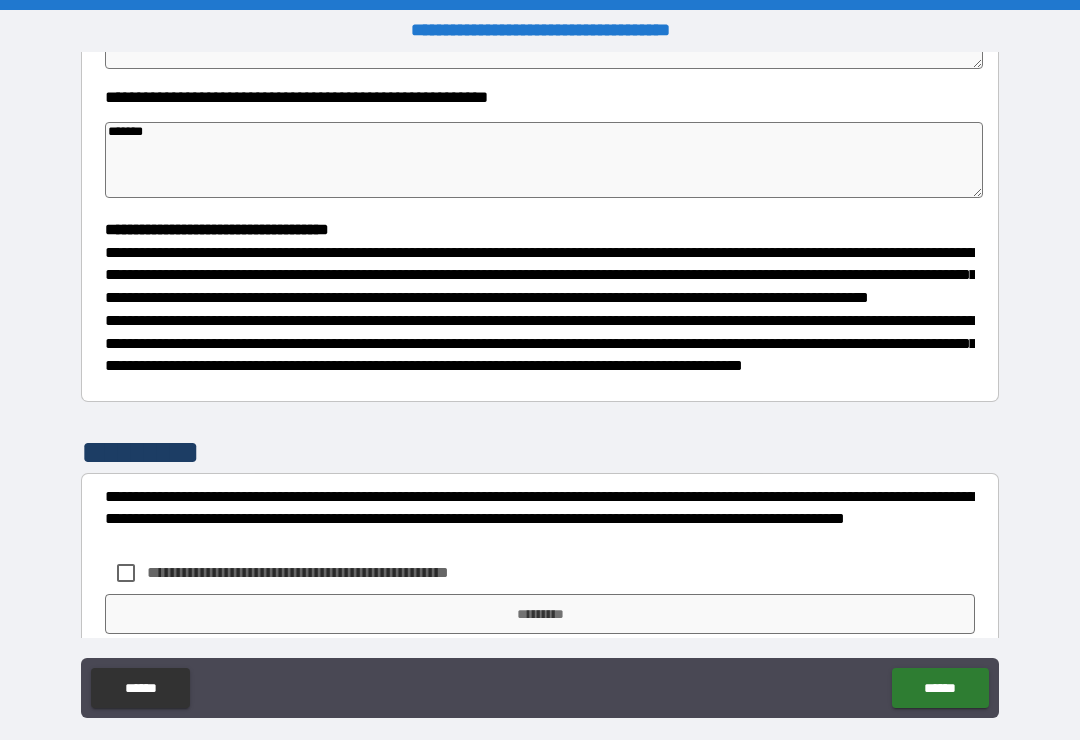 type on "*" 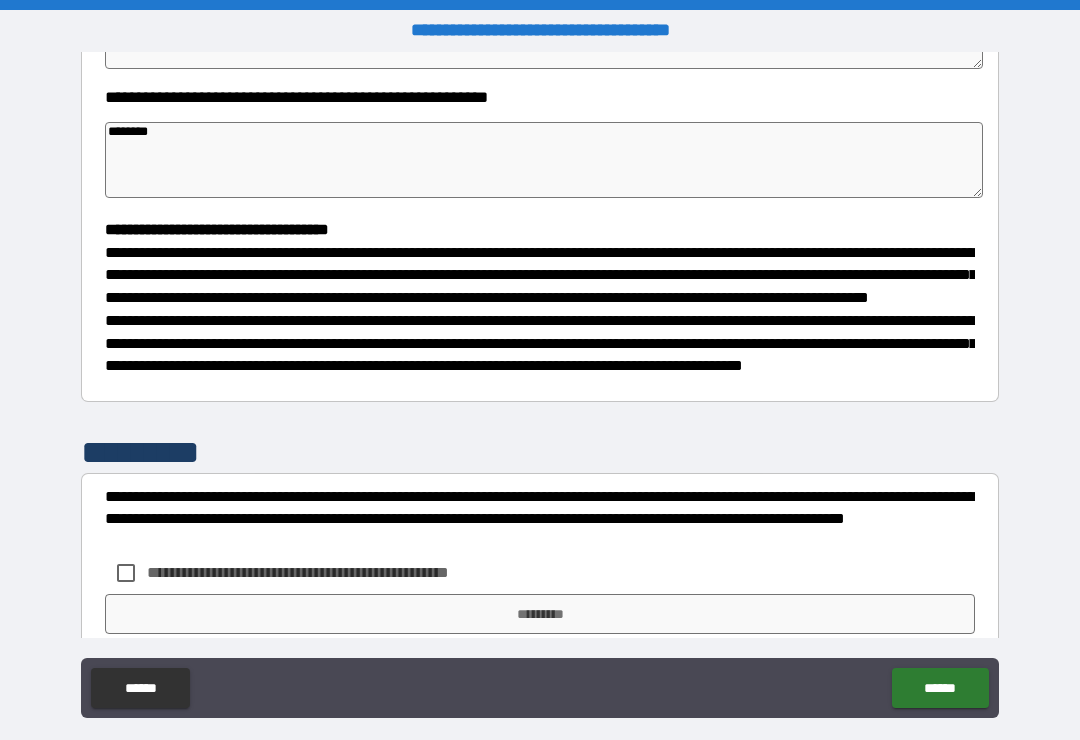 type on "*" 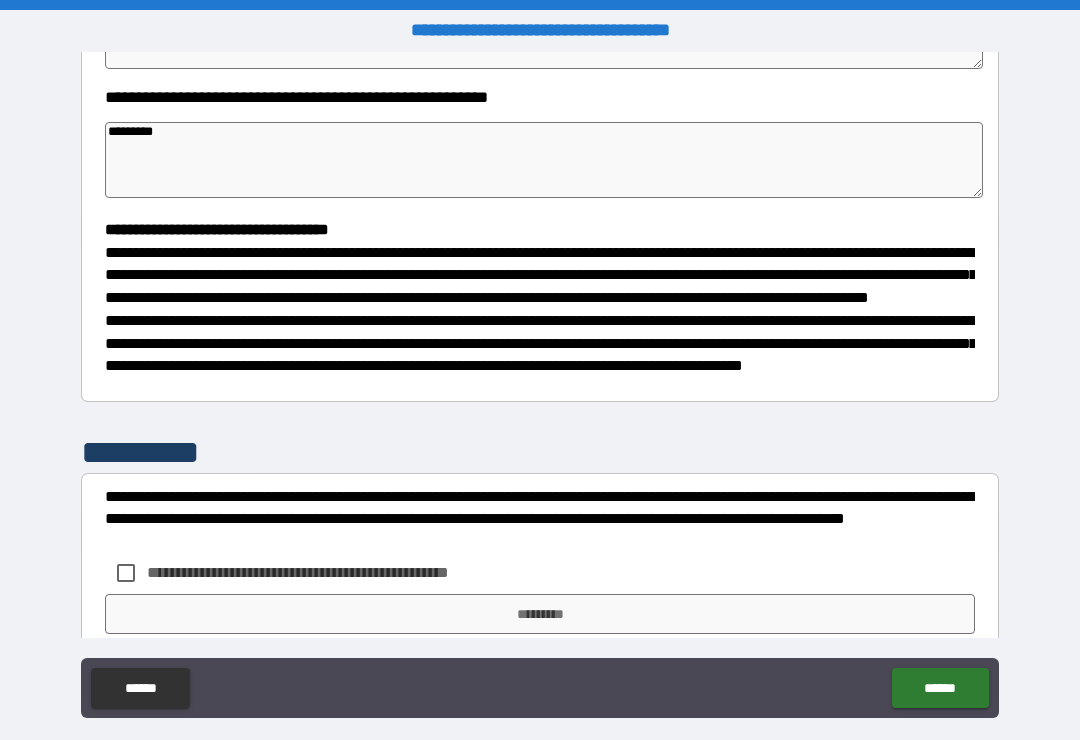 type on "*" 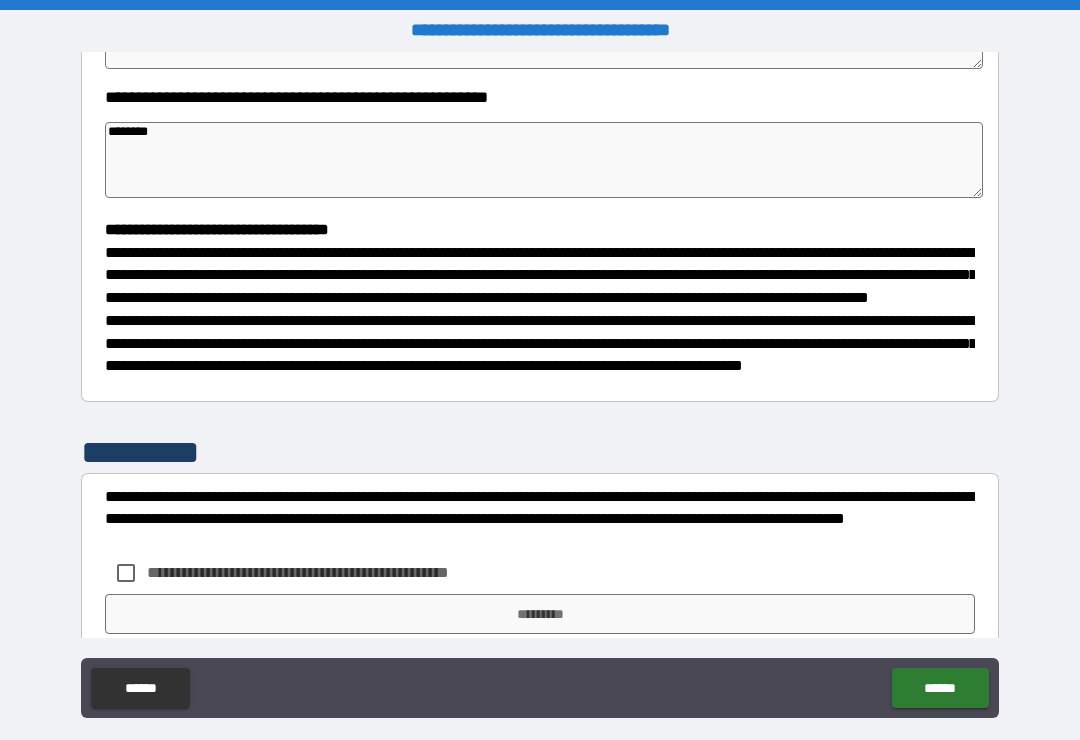 type on "*" 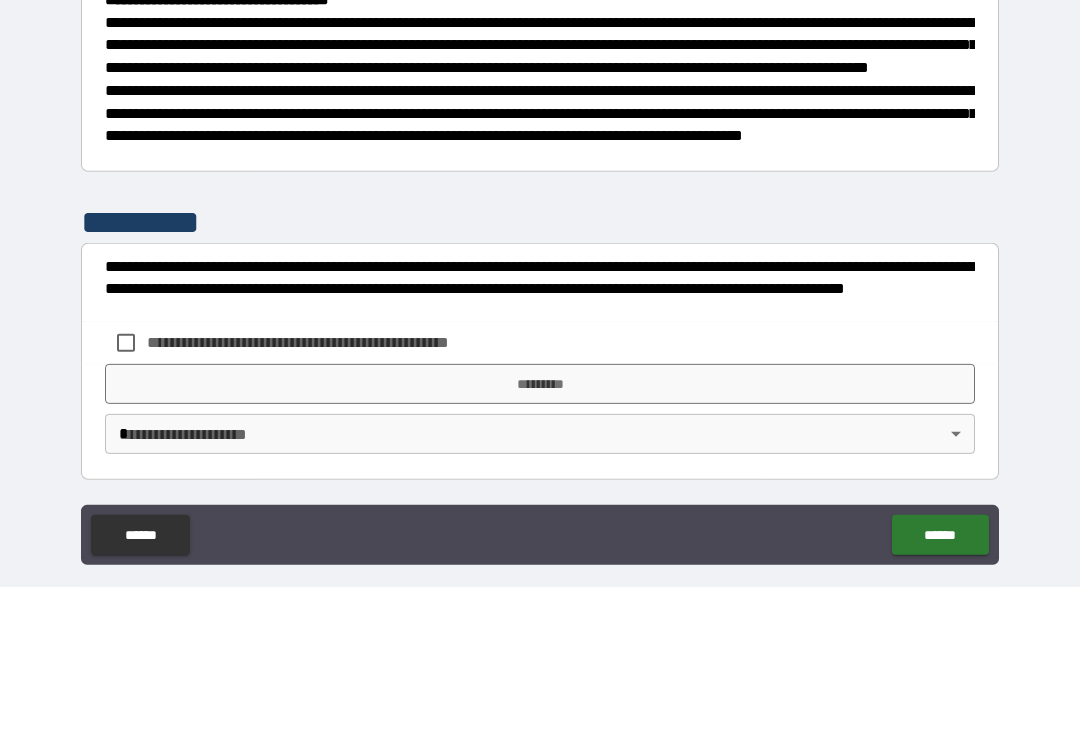 scroll, scrollTop: 526, scrollLeft: 0, axis: vertical 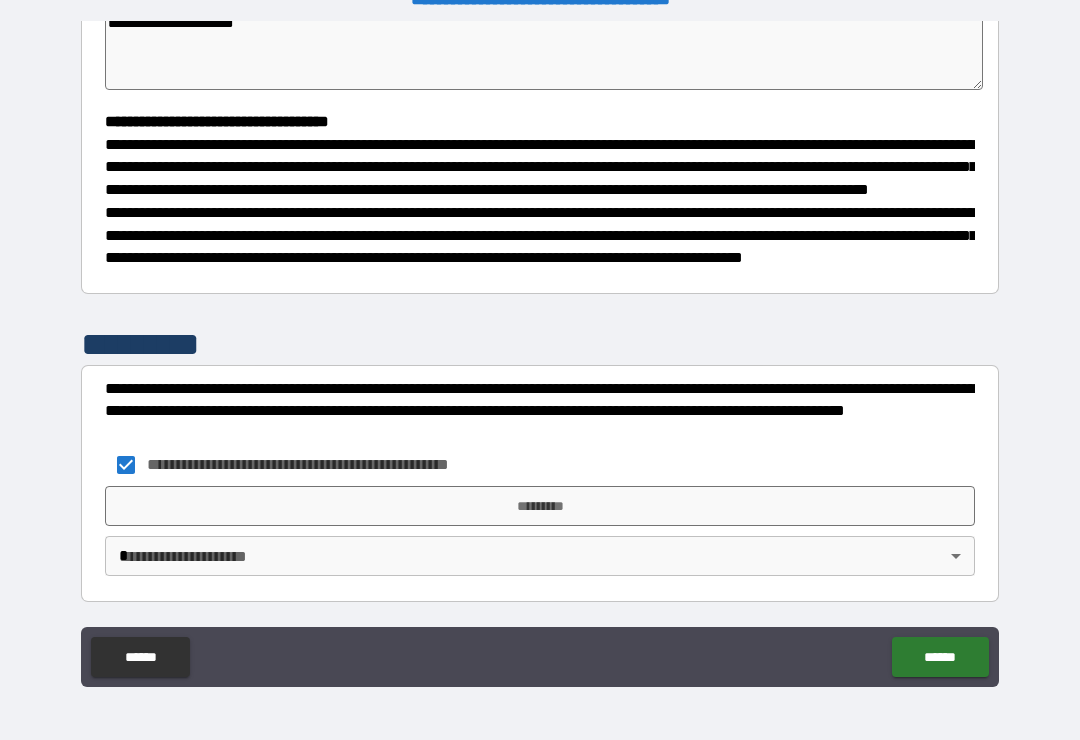 click on "**********" at bounding box center (540, 354) 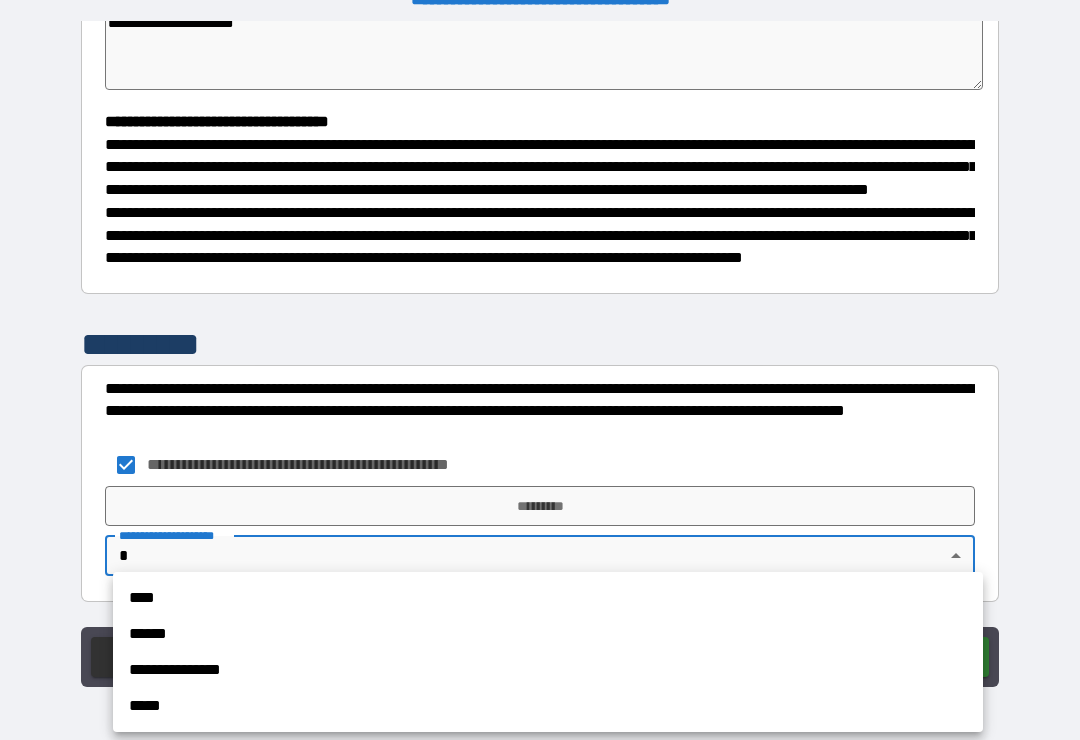 click on "*****" at bounding box center [548, 706] 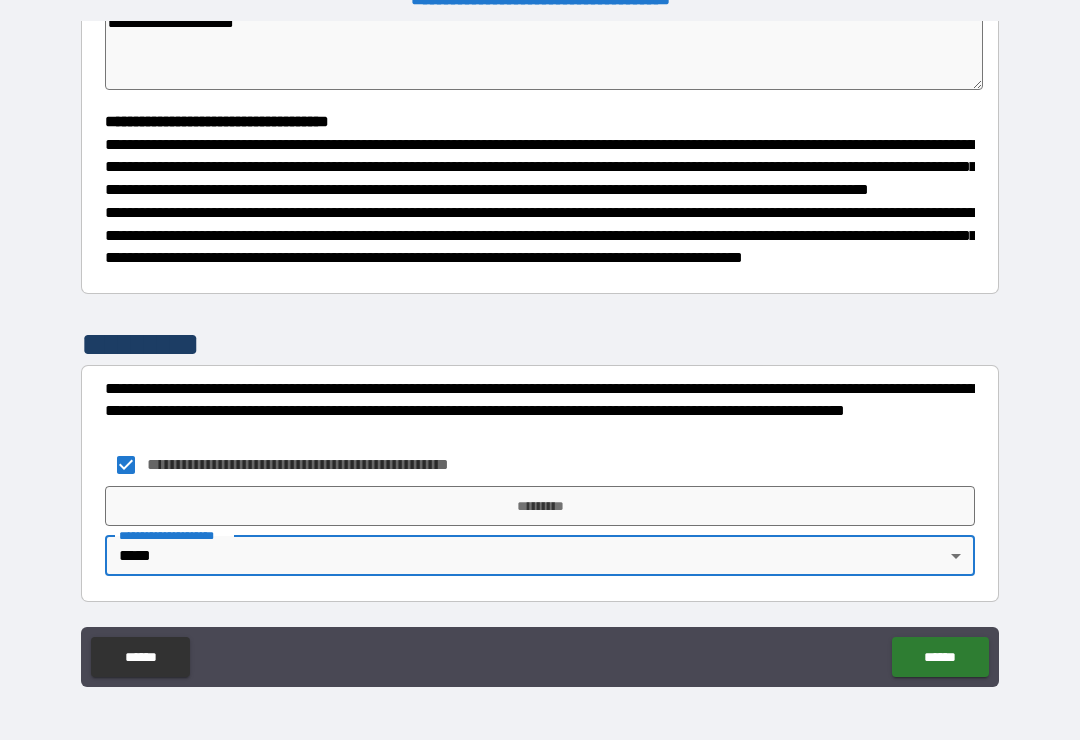 click on "**********" at bounding box center [540, 354] 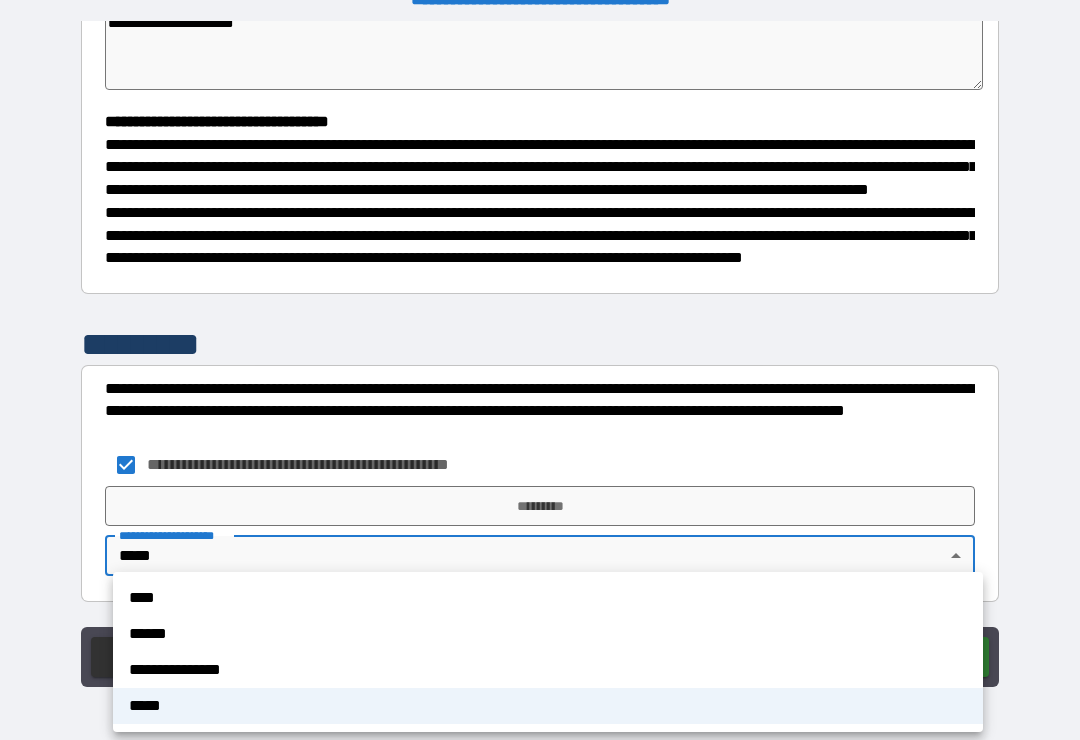 click on "**********" at bounding box center [548, 670] 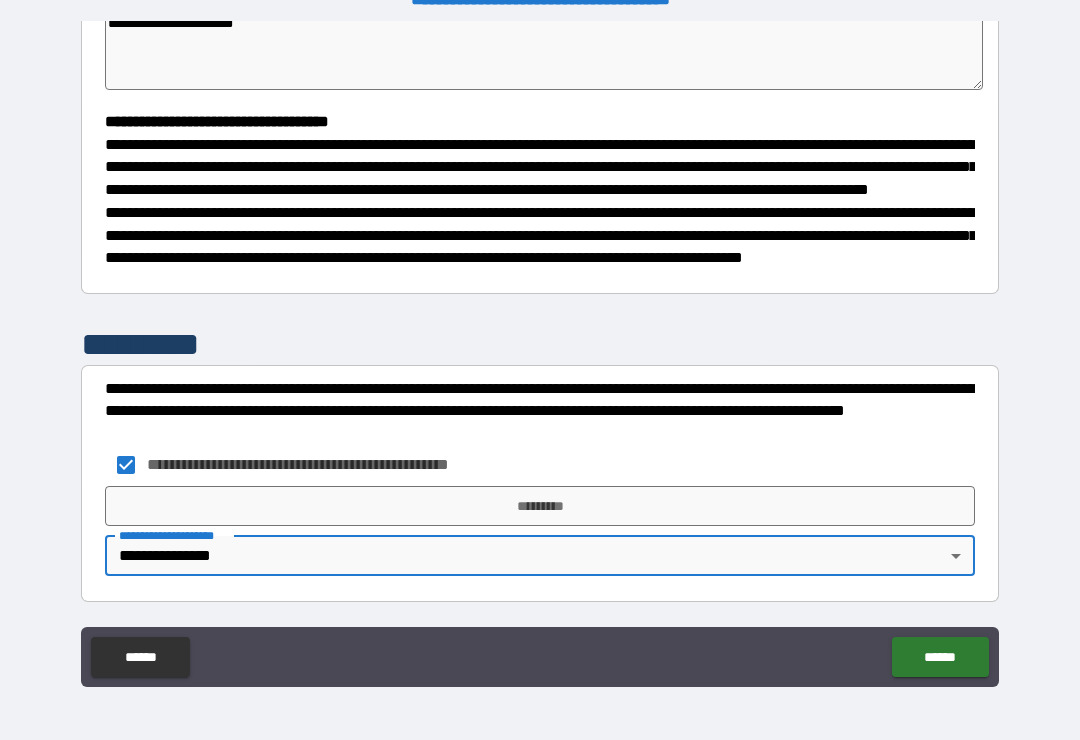 click on "*********" at bounding box center [540, 506] 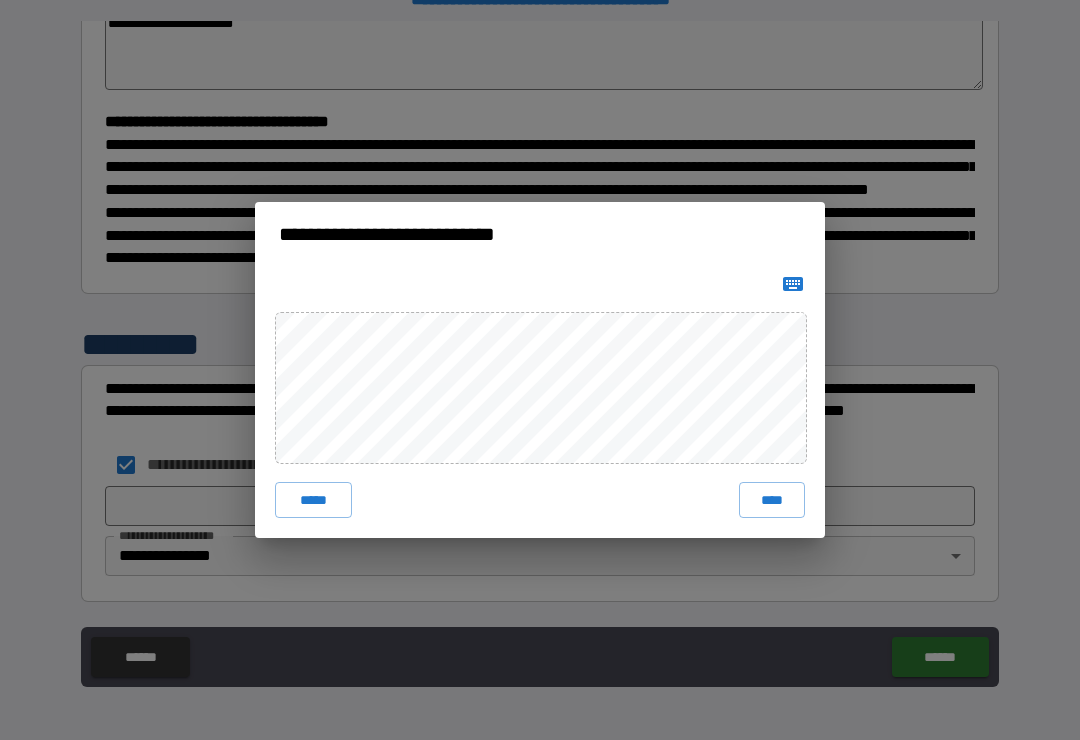 click on "****" at bounding box center [772, 500] 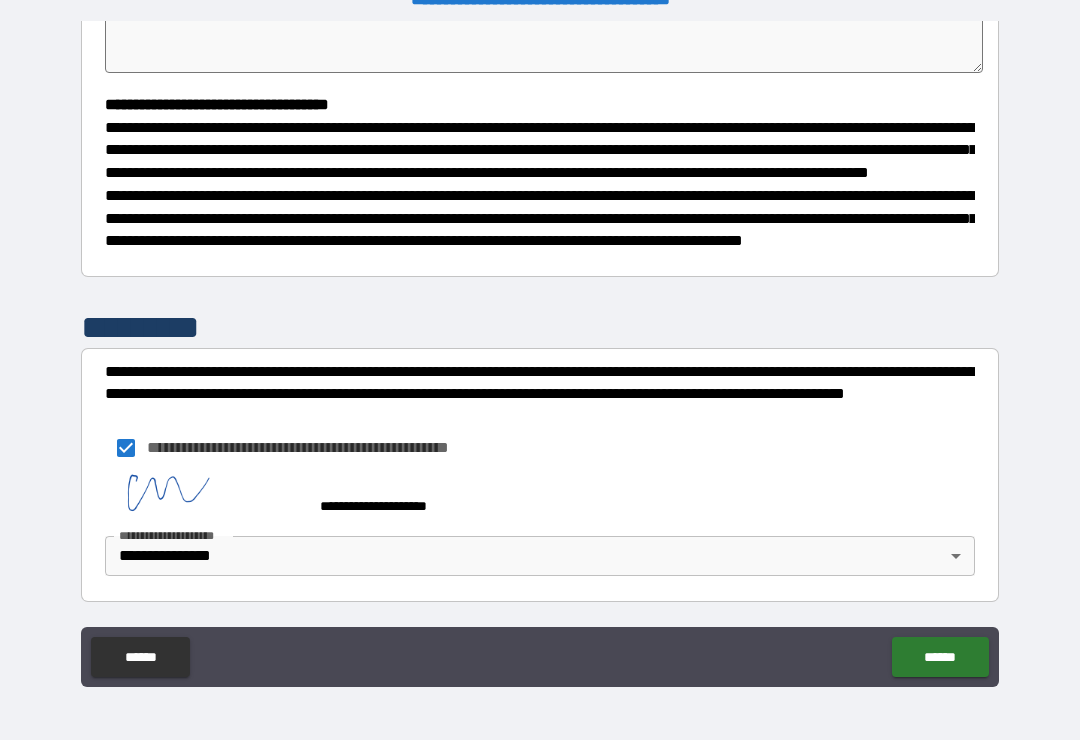scroll, scrollTop: 516, scrollLeft: 0, axis: vertical 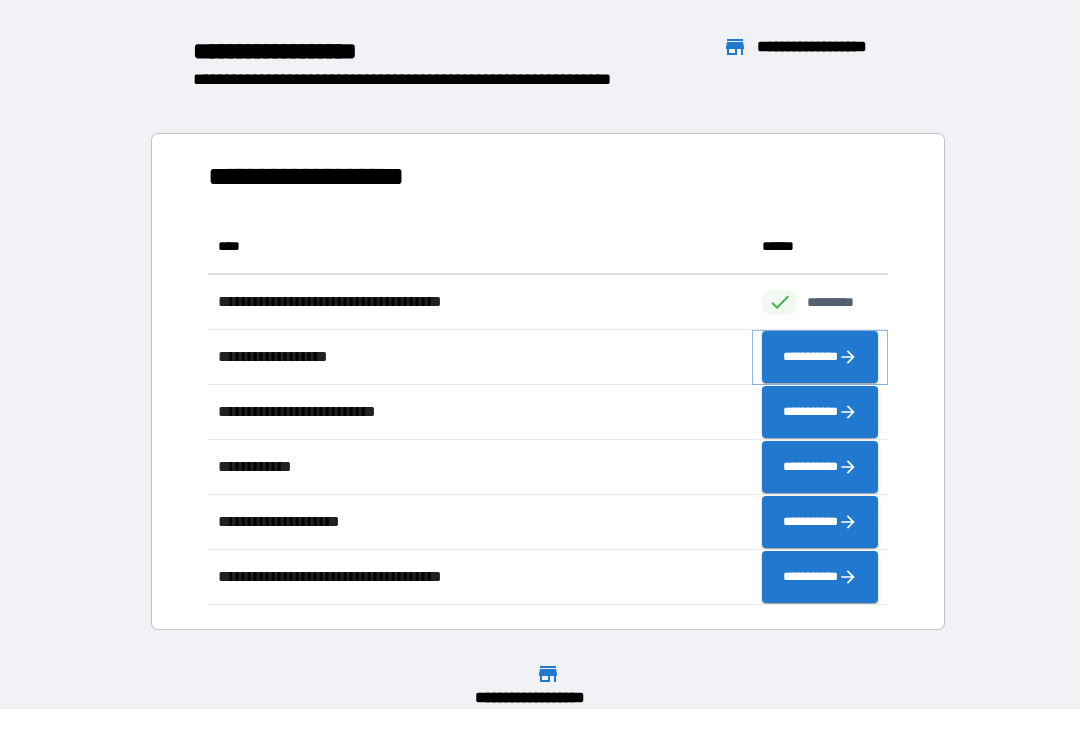 click on "**********" at bounding box center [820, 357] 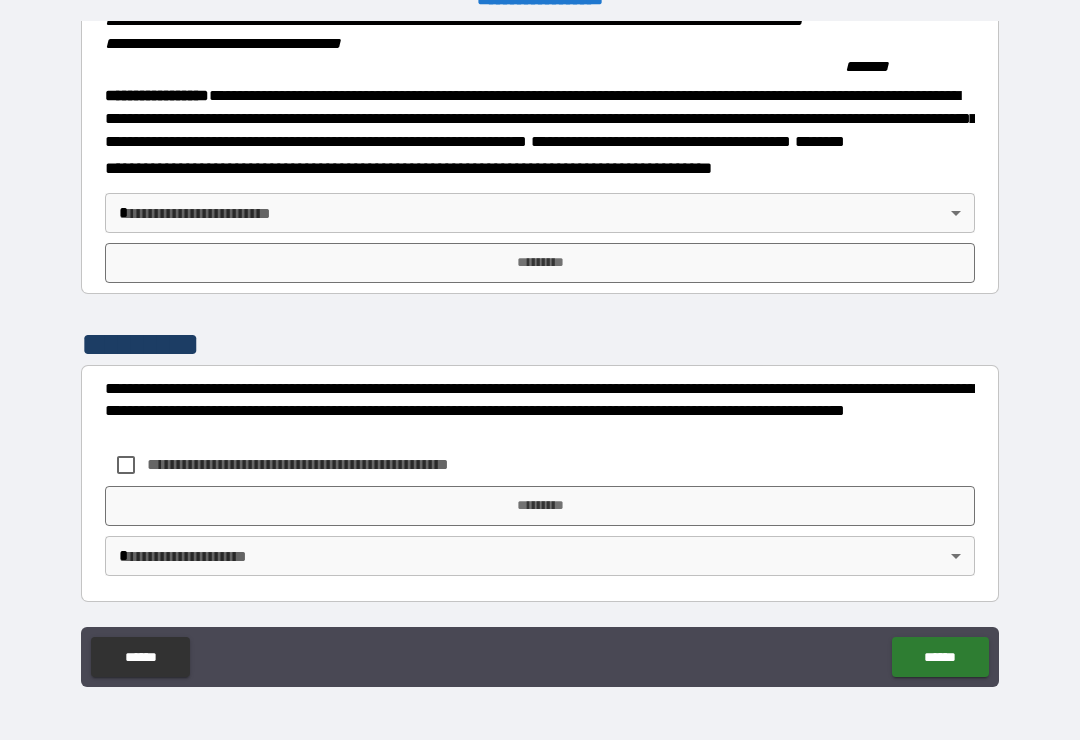 scroll, scrollTop: 2215, scrollLeft: 0, axis: vertical 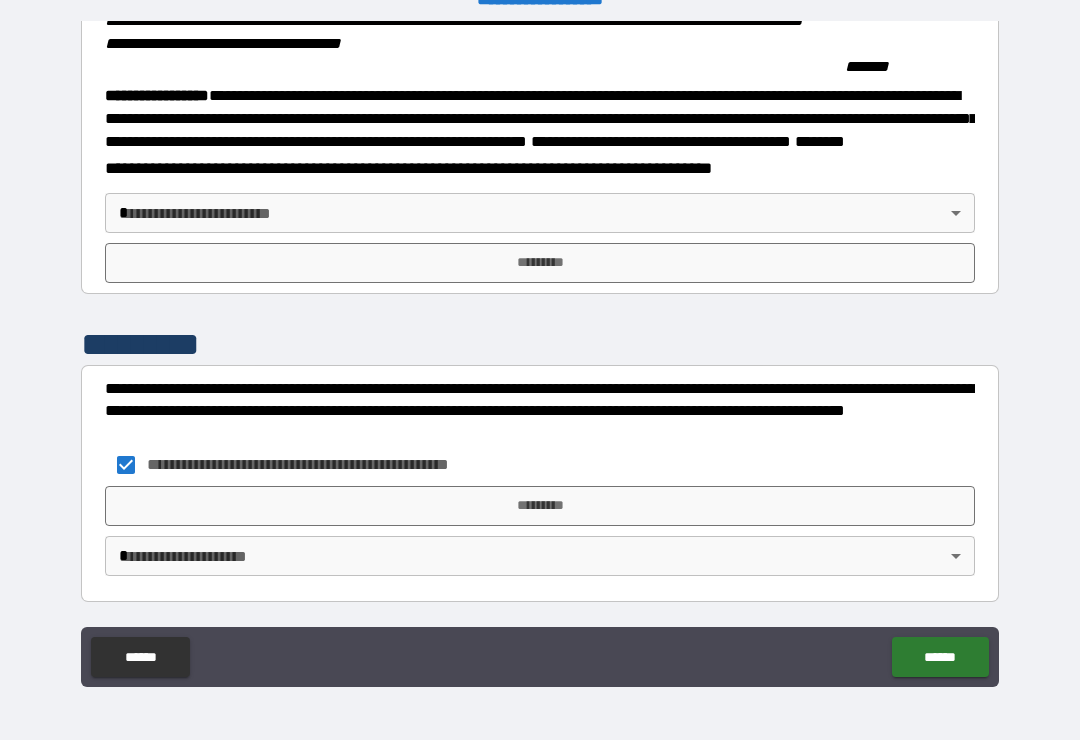 click on "*********" at bounding box center [540, 506] 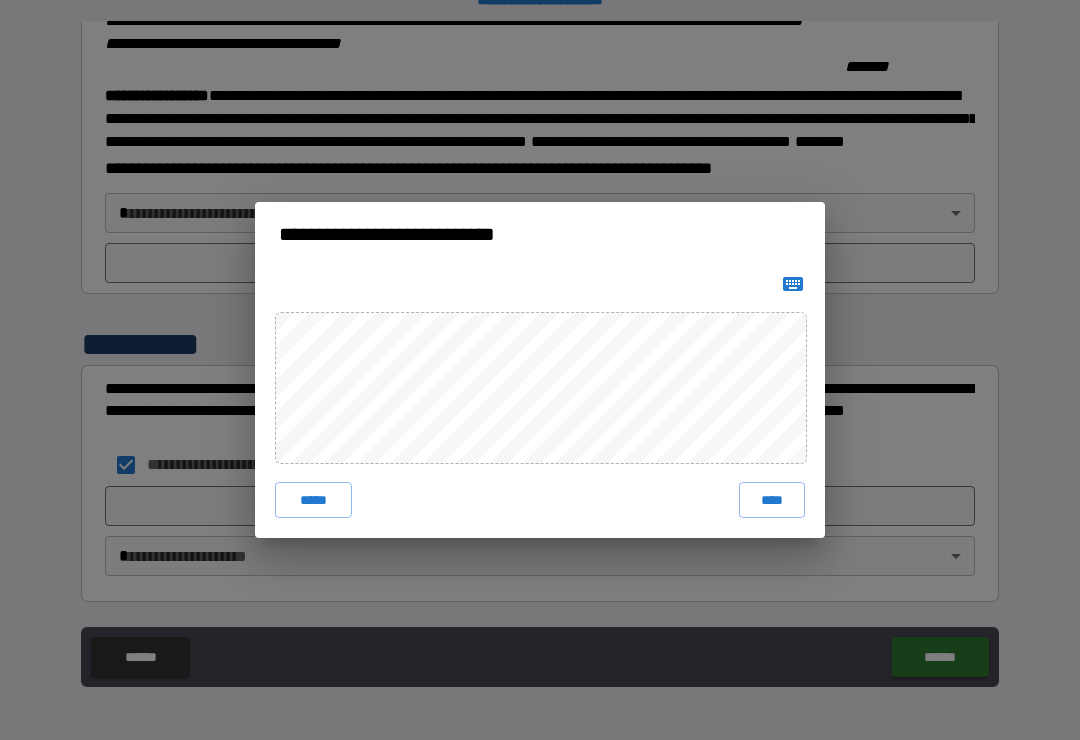 click on "****" at bounding box center (772, 500) 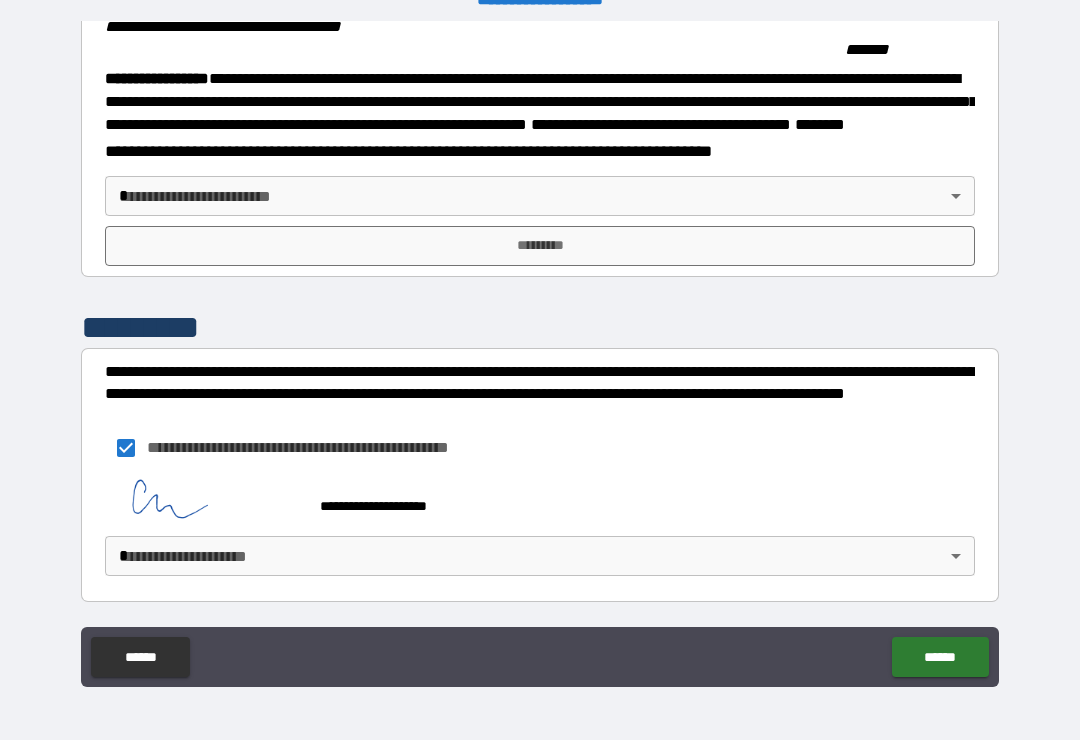 scroll, scrollTop: 2232, scrollLeft: 0, axis: vertical 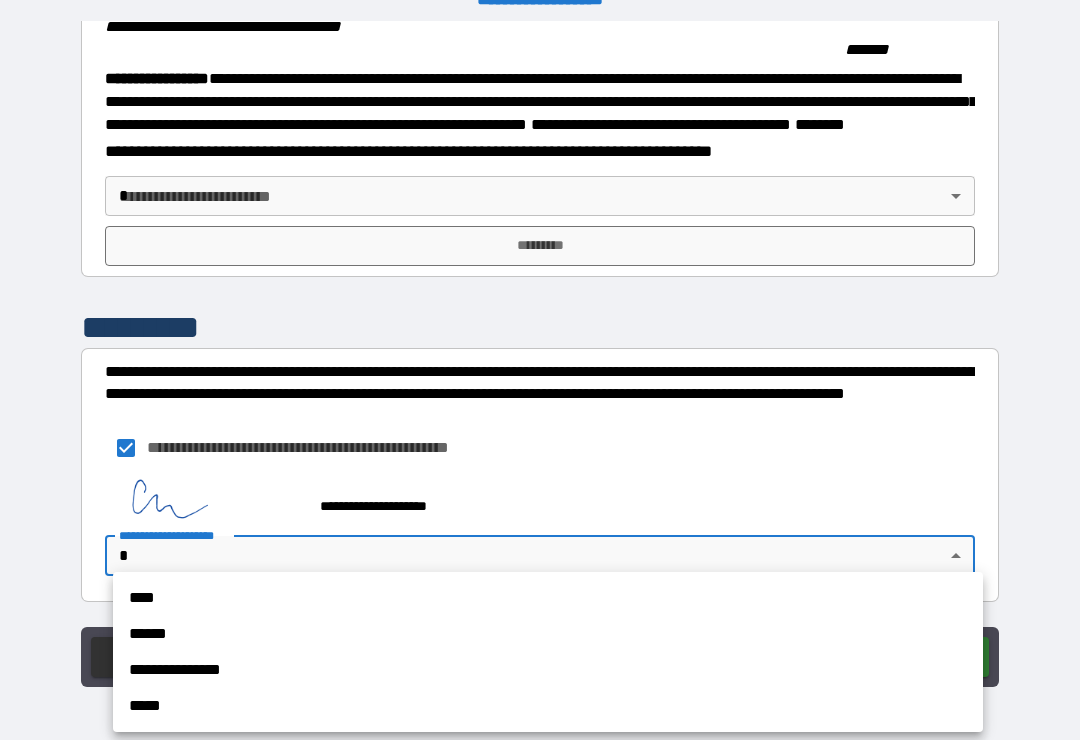 click on "**********" at bounding box center (548, 670) 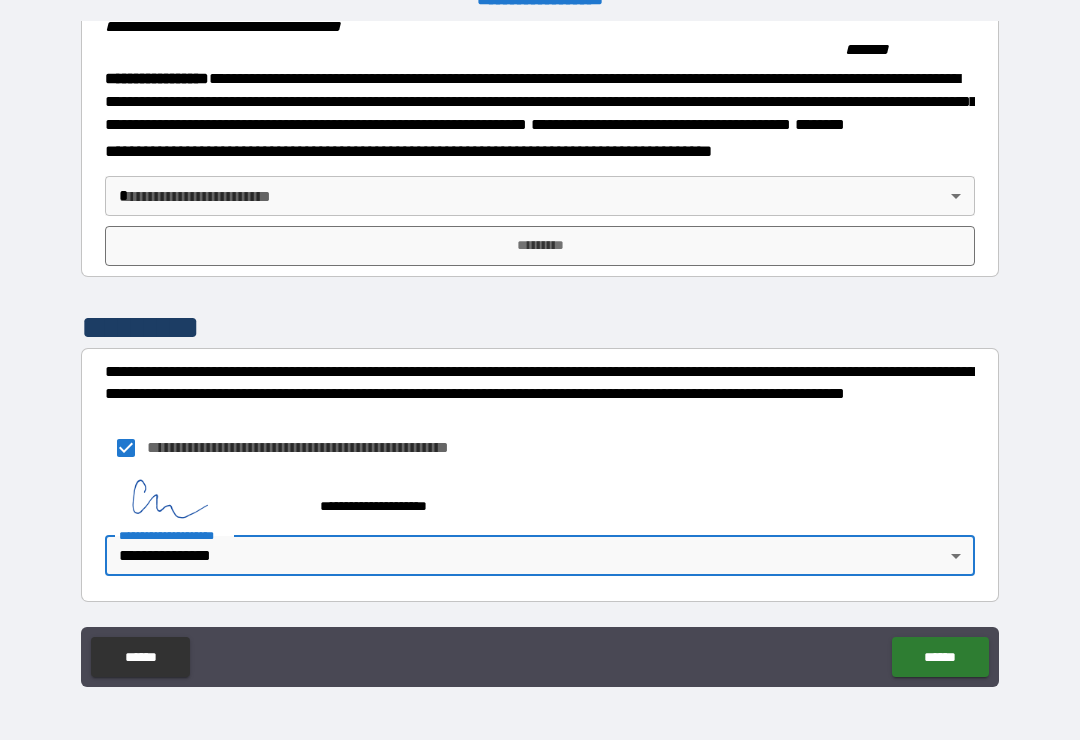 click on "******" 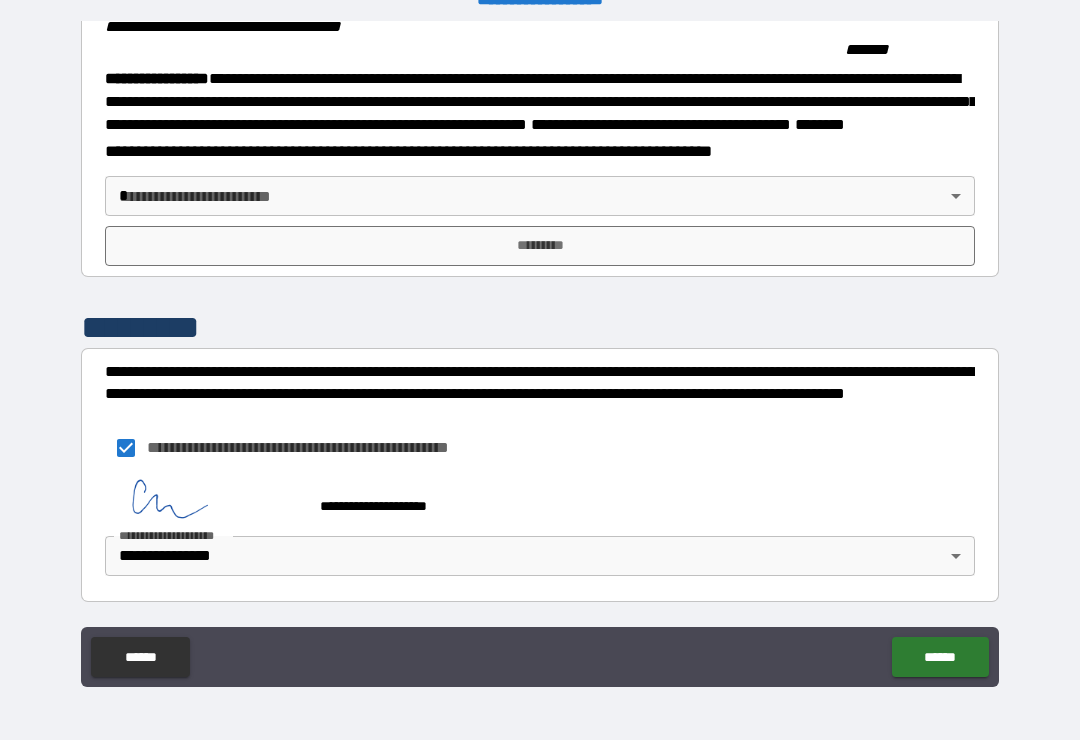 click on "******" at bounding box center (940, 657) 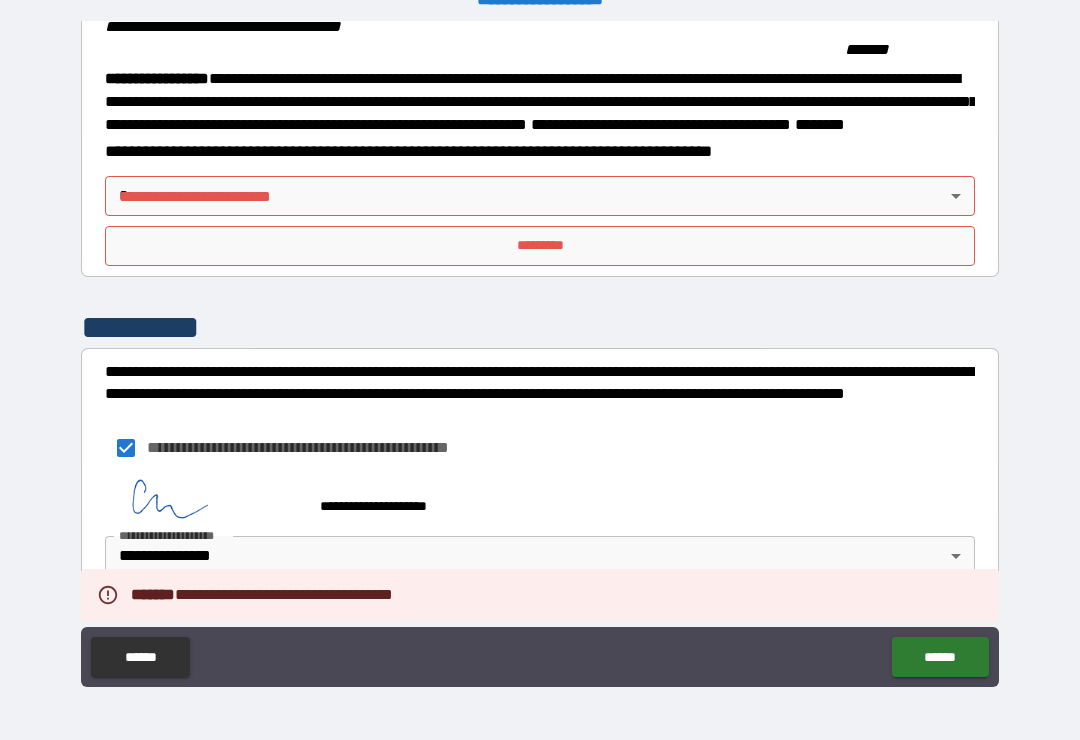 click on "**********" at bounding box center [540, 354] 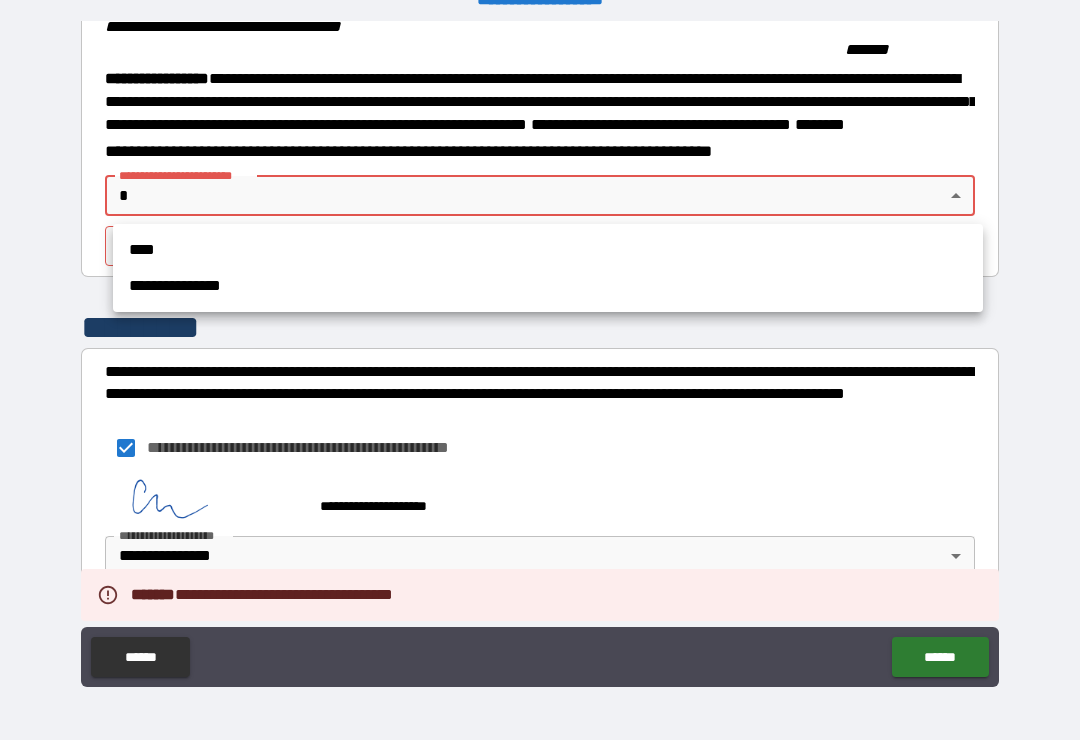 click on "**********" at bounding box center (548, 286) 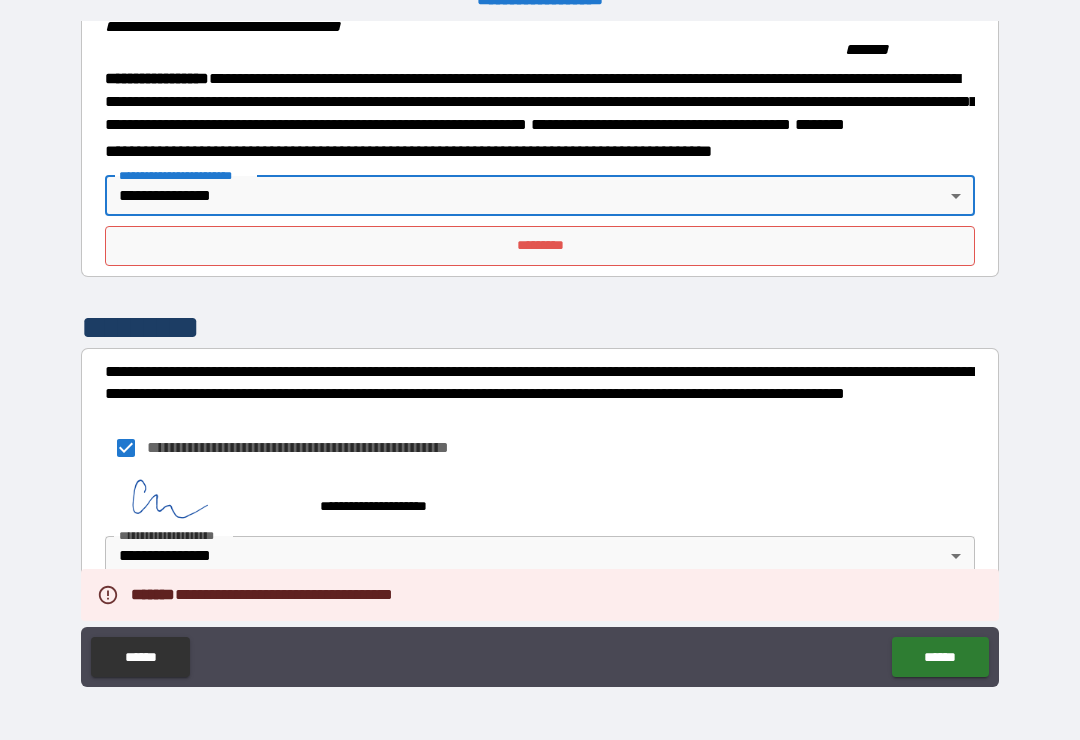 click on "*********" at bounding box center (540, 246) 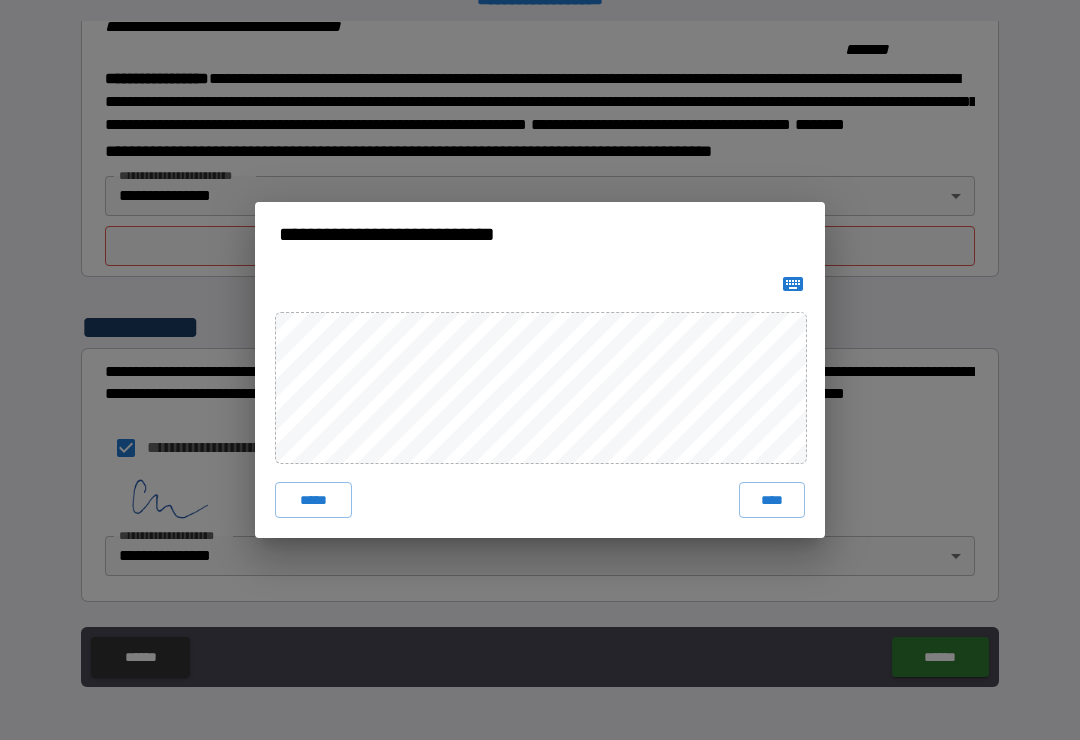 click on "****" at bounding box center (772, 500) 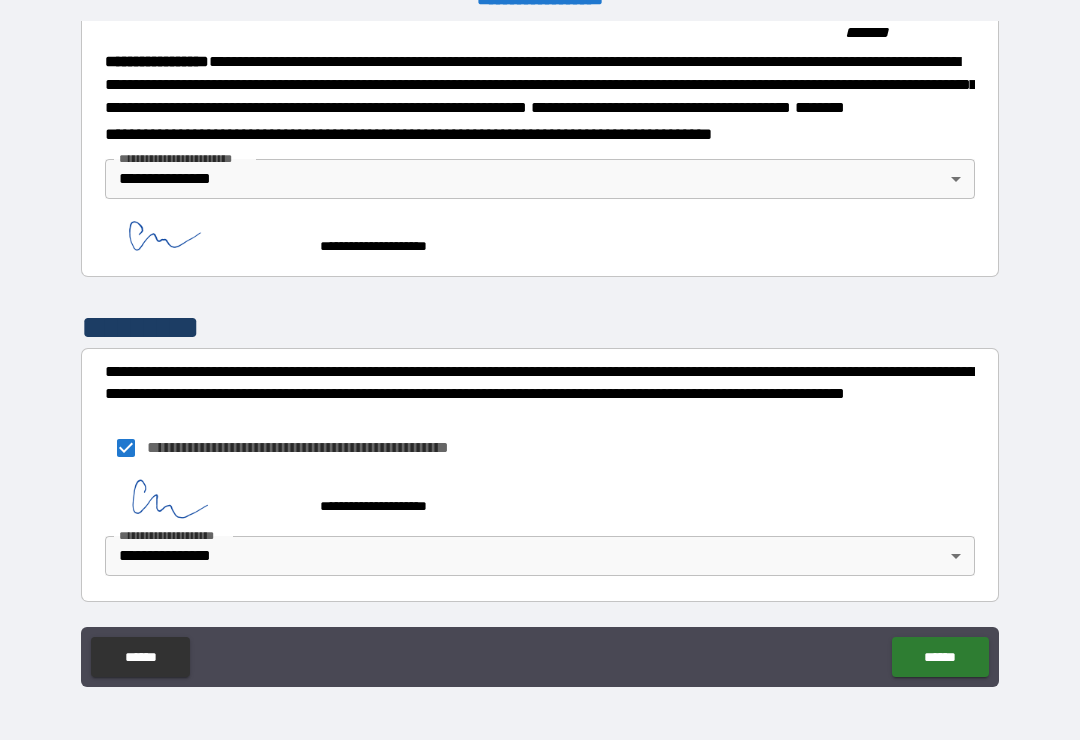 click on "******" at bounding box center [940, 657] 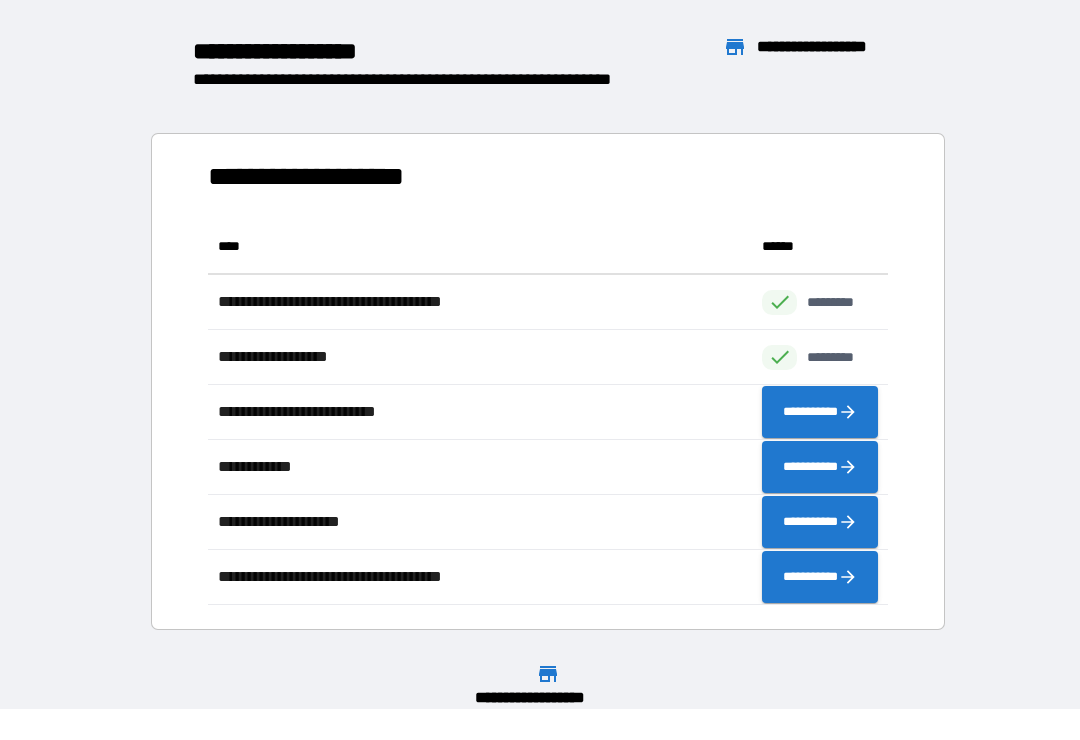 scroll, scrollTop: 386, scrollLeft: 680, axis: both 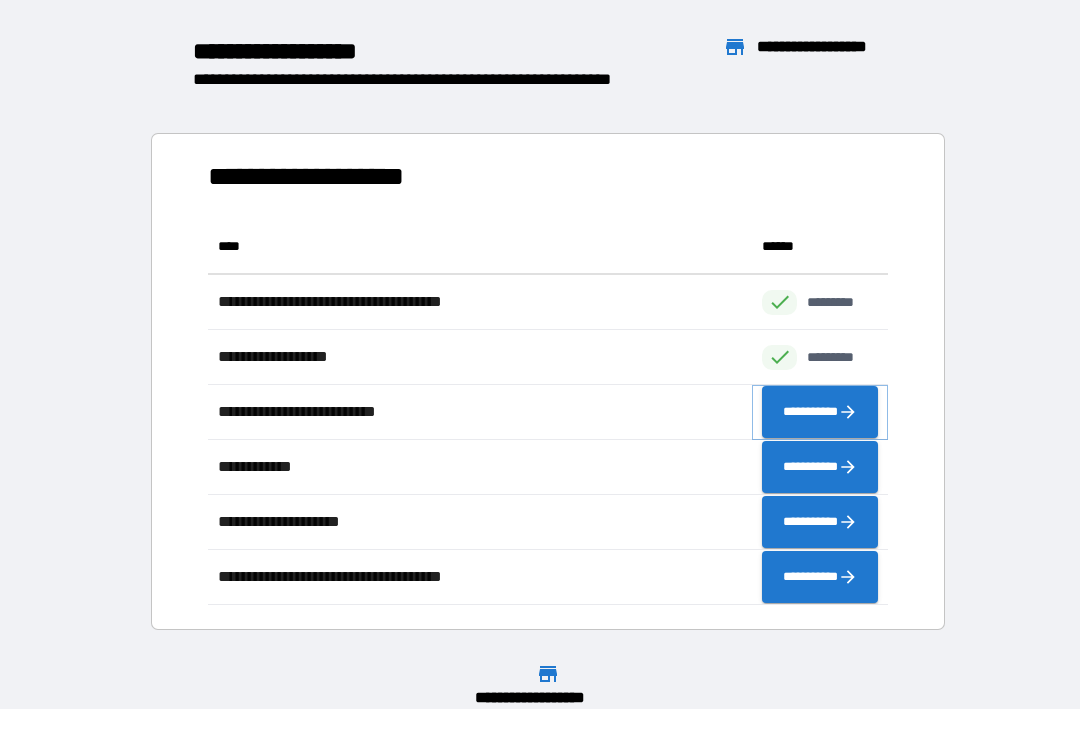 click on "**********" at bounding box center [820, 412] 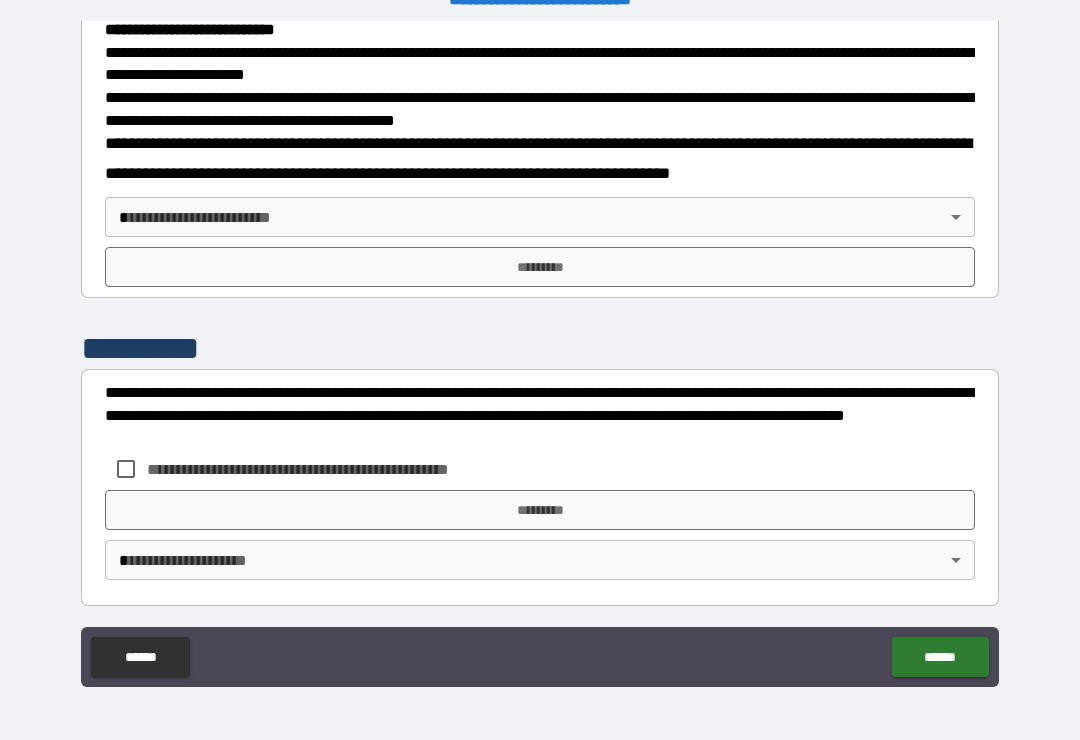 scroll, scrollTop: 721, scrollLeft: 0, axis: vertical 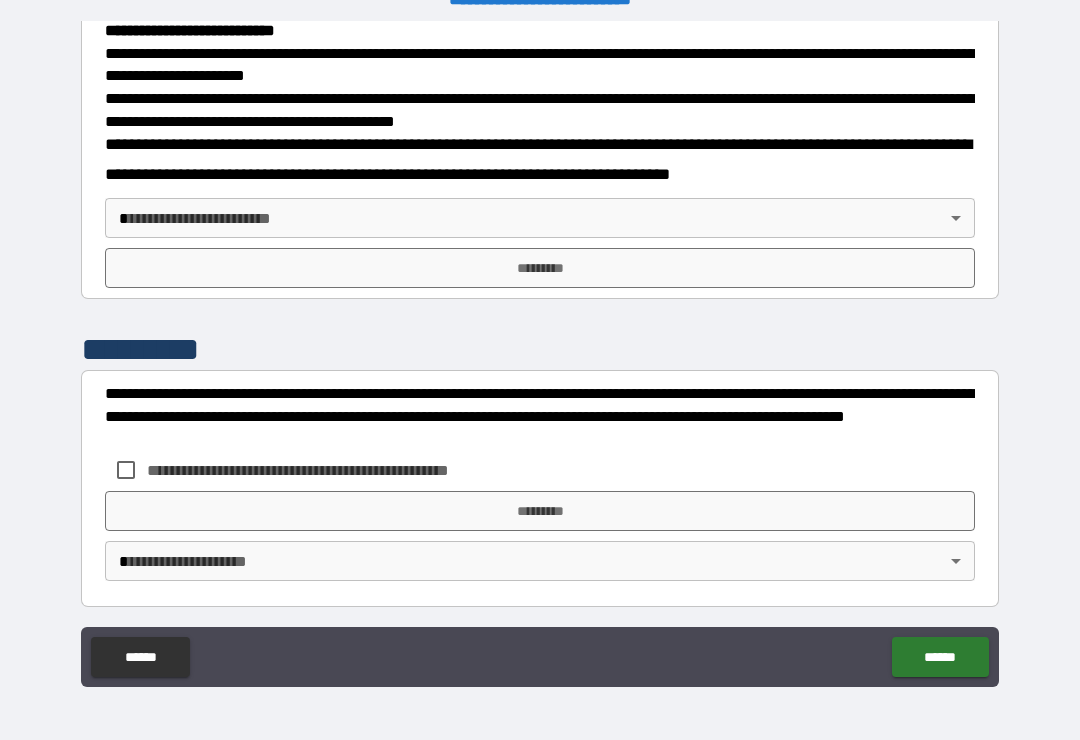 click on "**********" at bounding box center [540, 354] 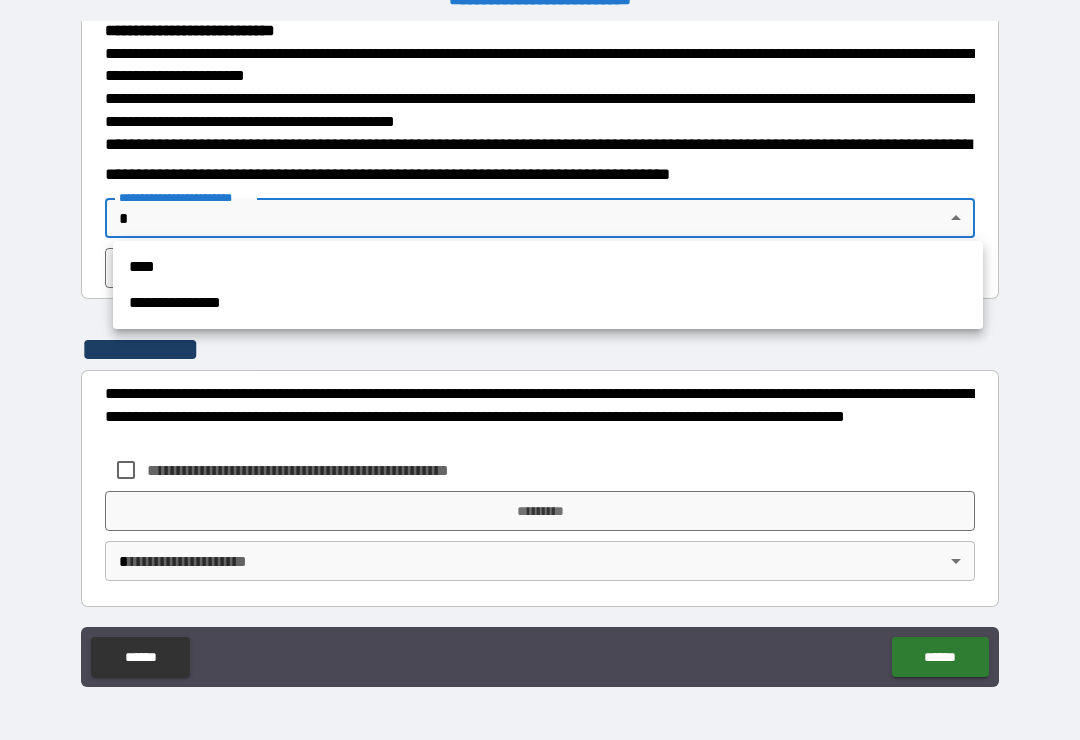 click on "**********" at bounding box center (548, 303) 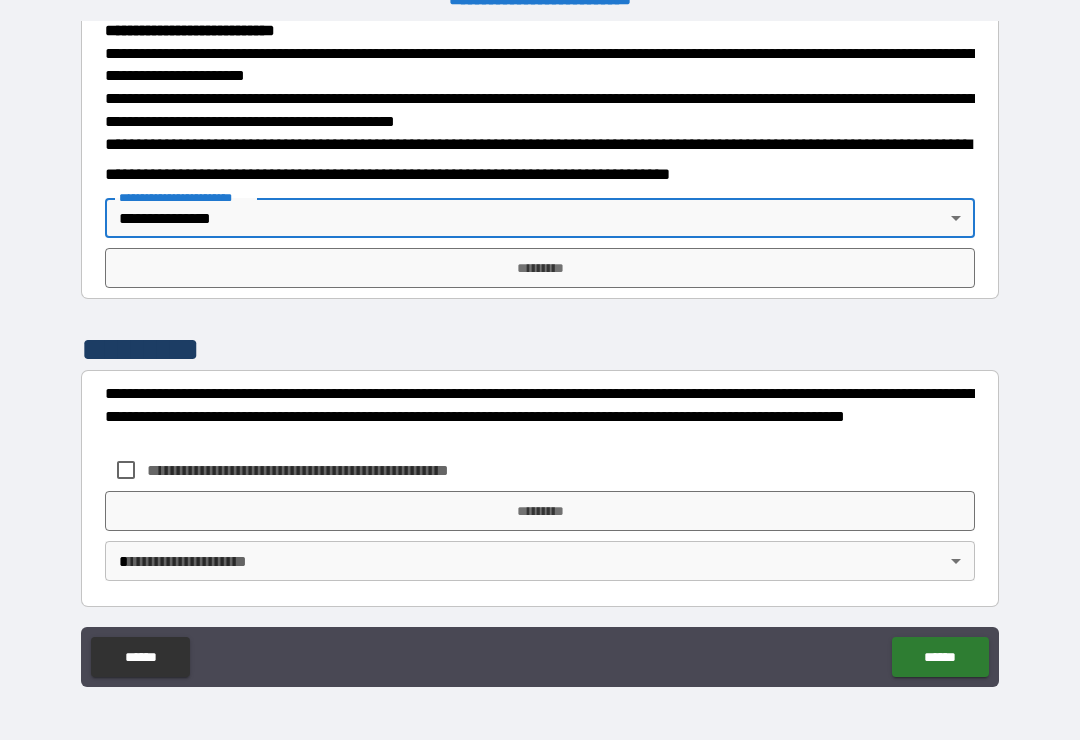click on "*********" at bounding box center [540, 268] 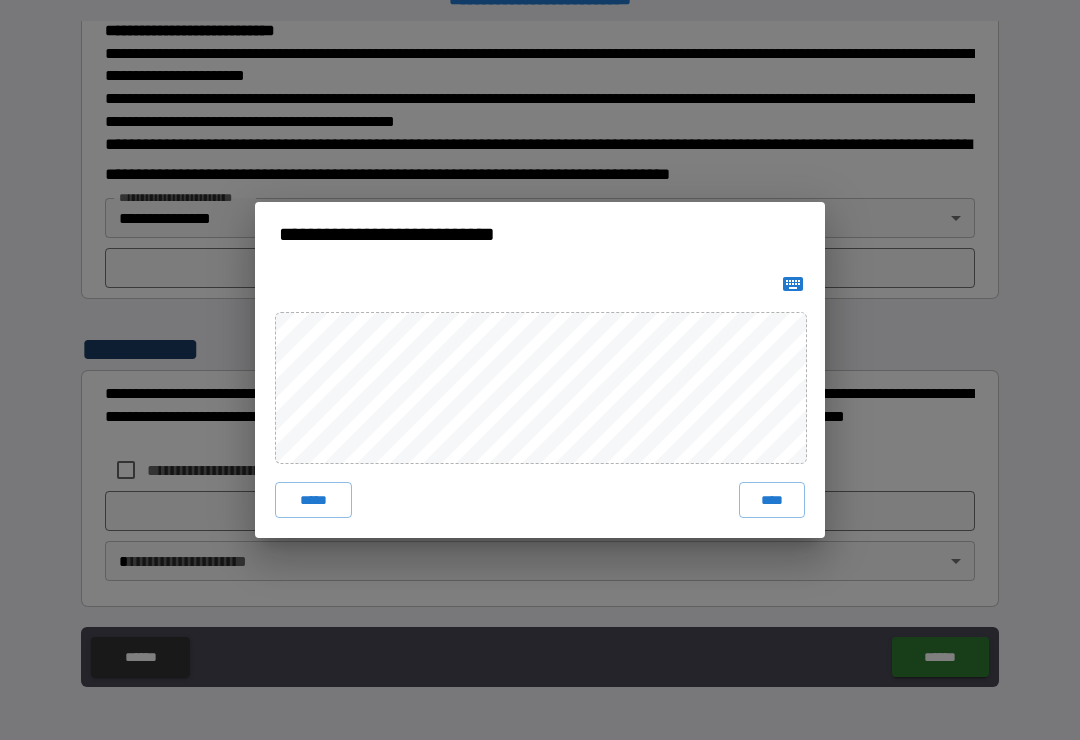 click on "****" at bounding box center [772, 500] 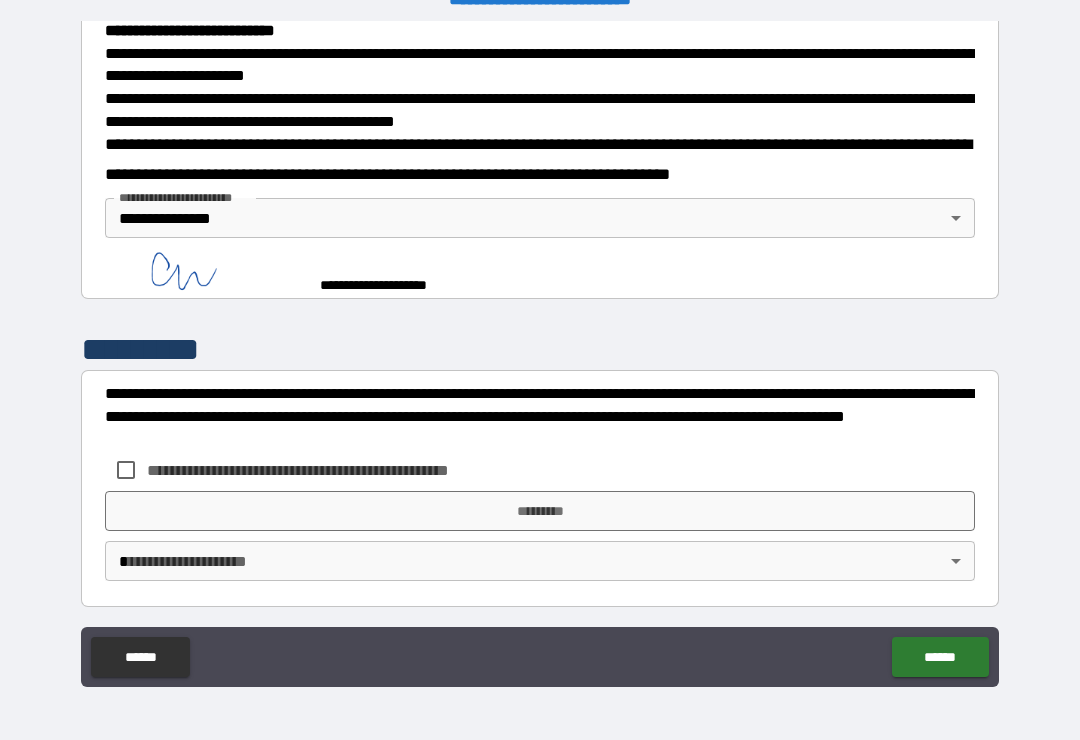 scroll, scrollTop: 711, scrollLeft: 0, axis: vertical 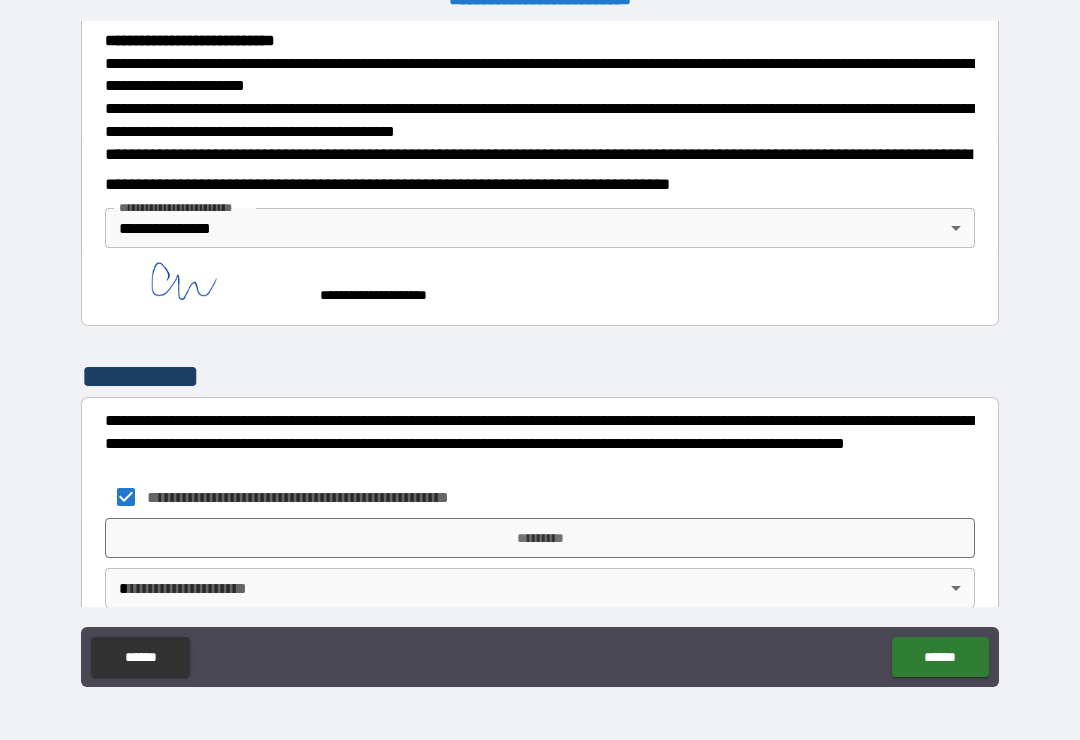 click on "*********" at bounding box center [540, 538] 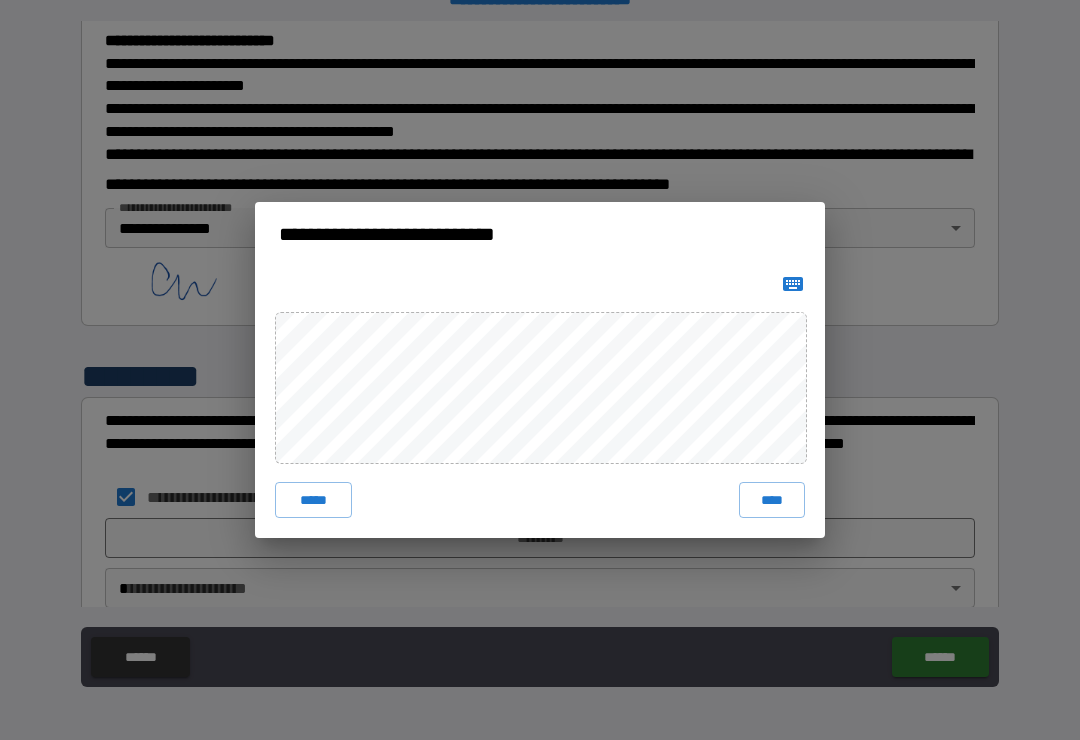 click on "****" at bounding box center [772, 500] 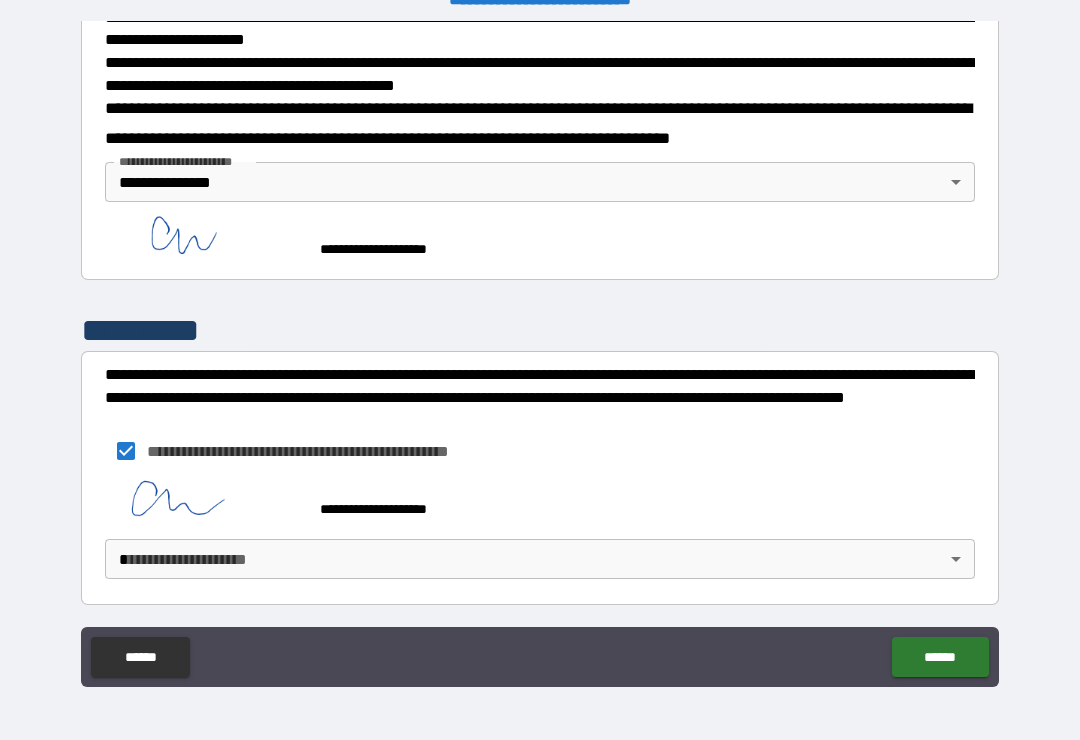 scroll, scrollTop: 755, scrollLeft: 0, axis: vertical 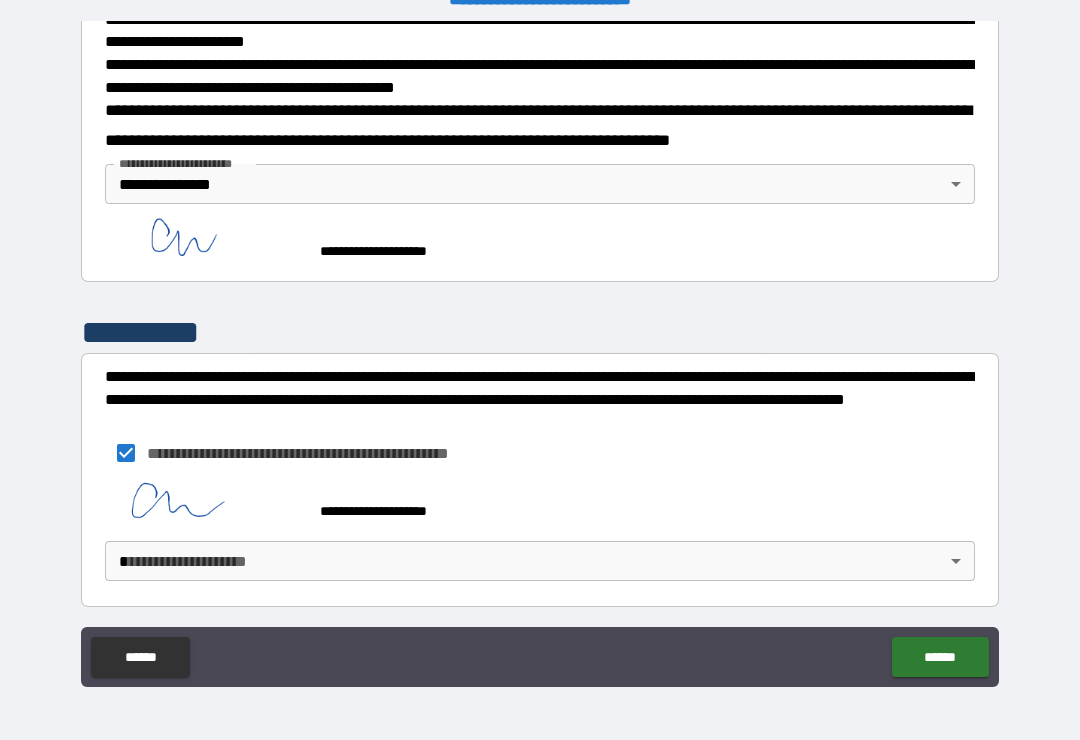 click on "**********" at bounding box center [540, 354] 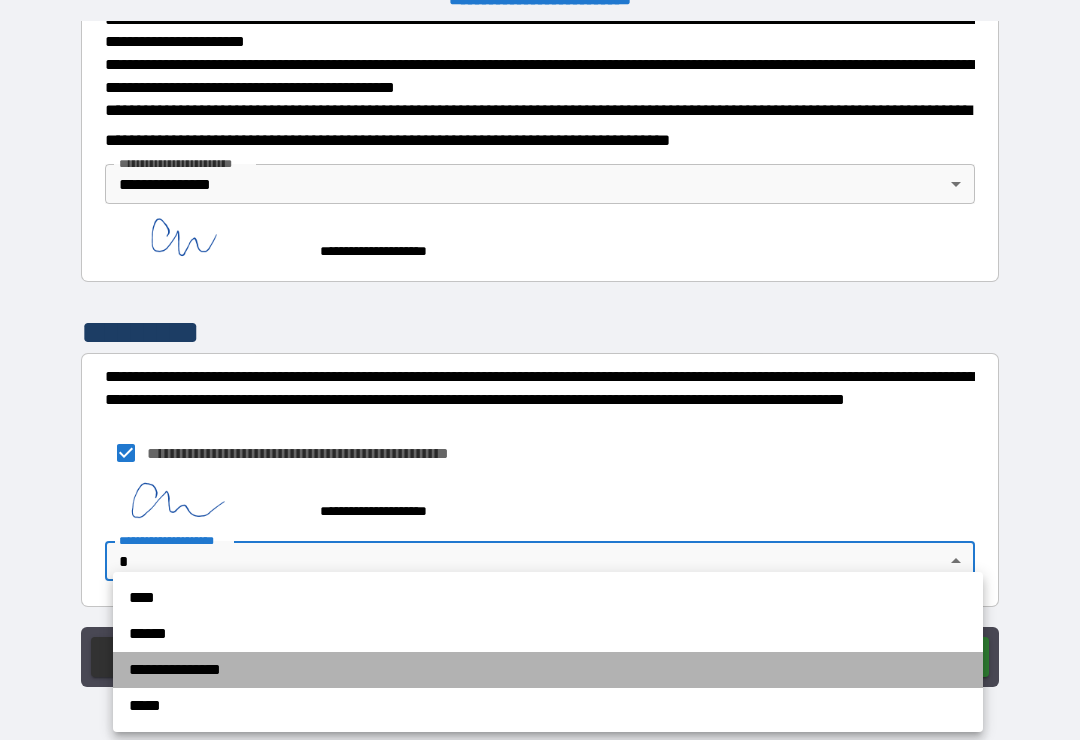click on "**********" at bounding box center [548, 670] 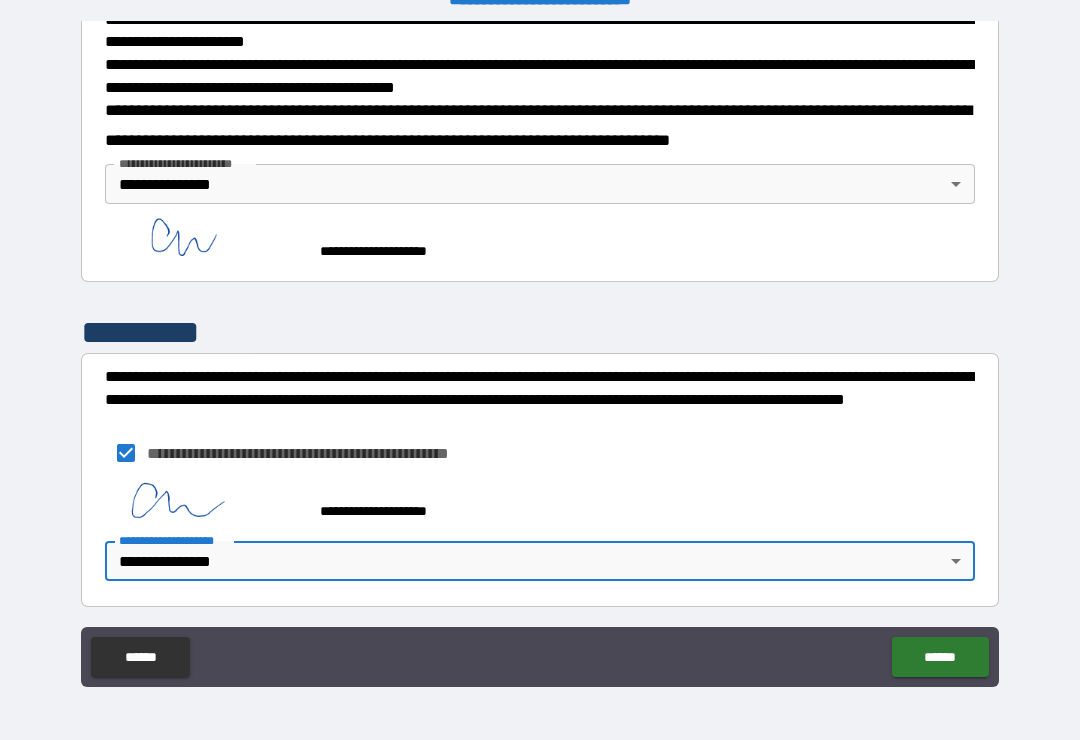 click on "******" at bounding box center [940, 657] 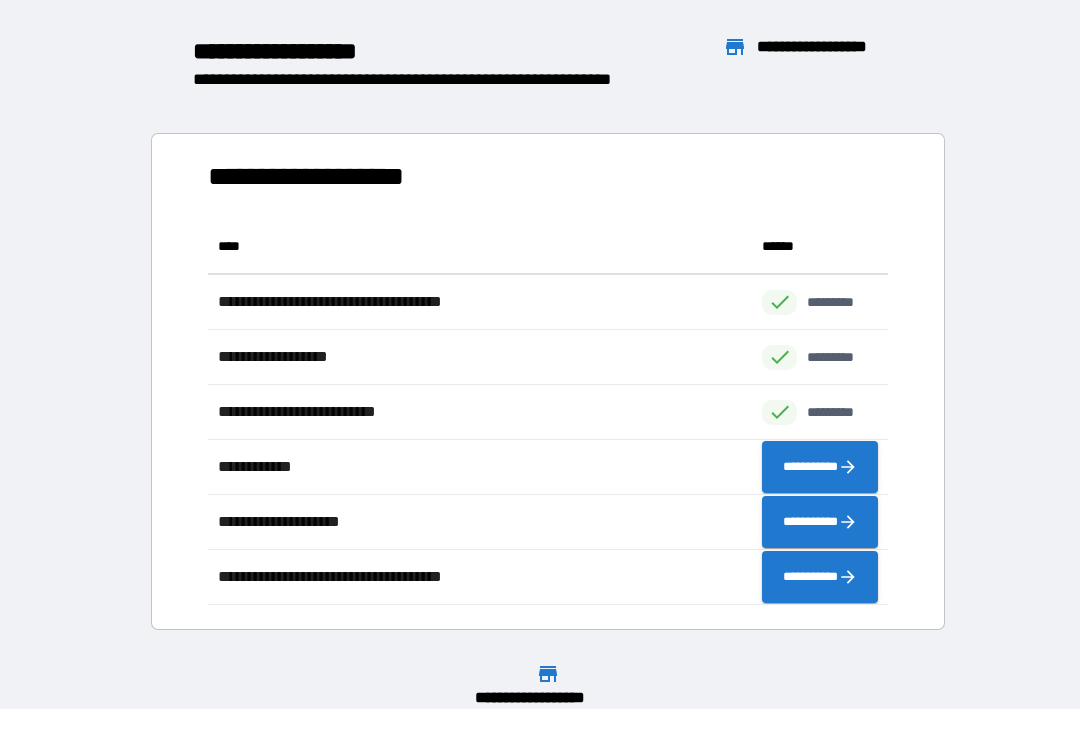 scroll, scrollTop: 1, scrollLeft: 1, axis: both 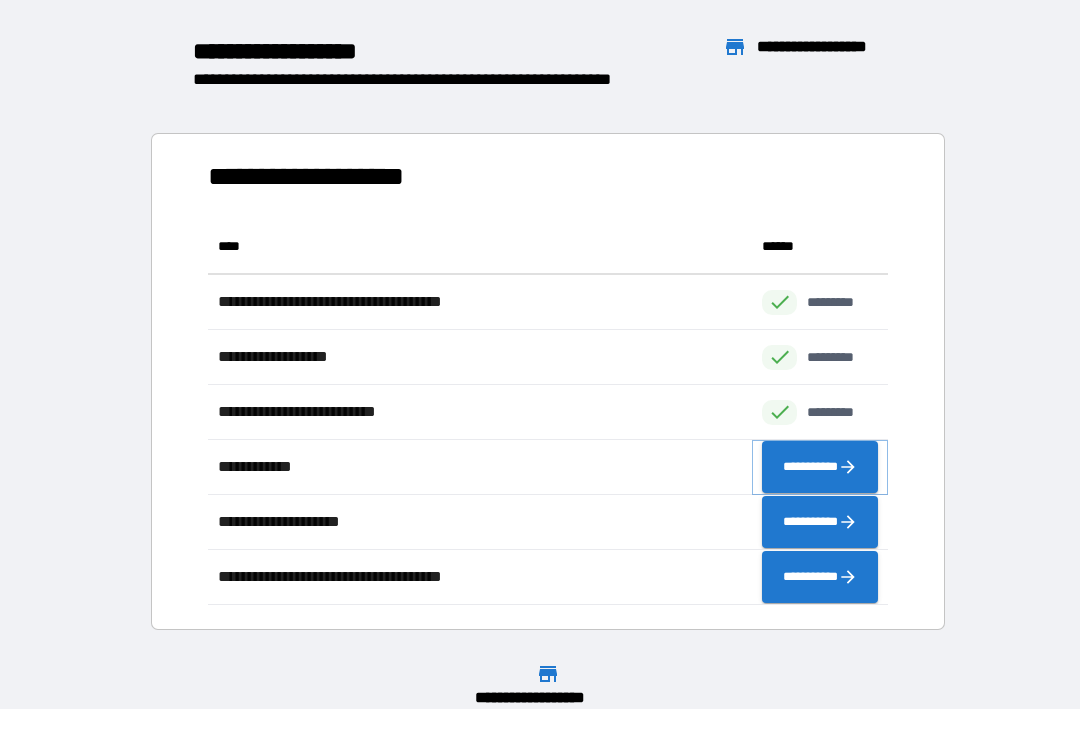 click on "**********" at bounding box center [820, 467] 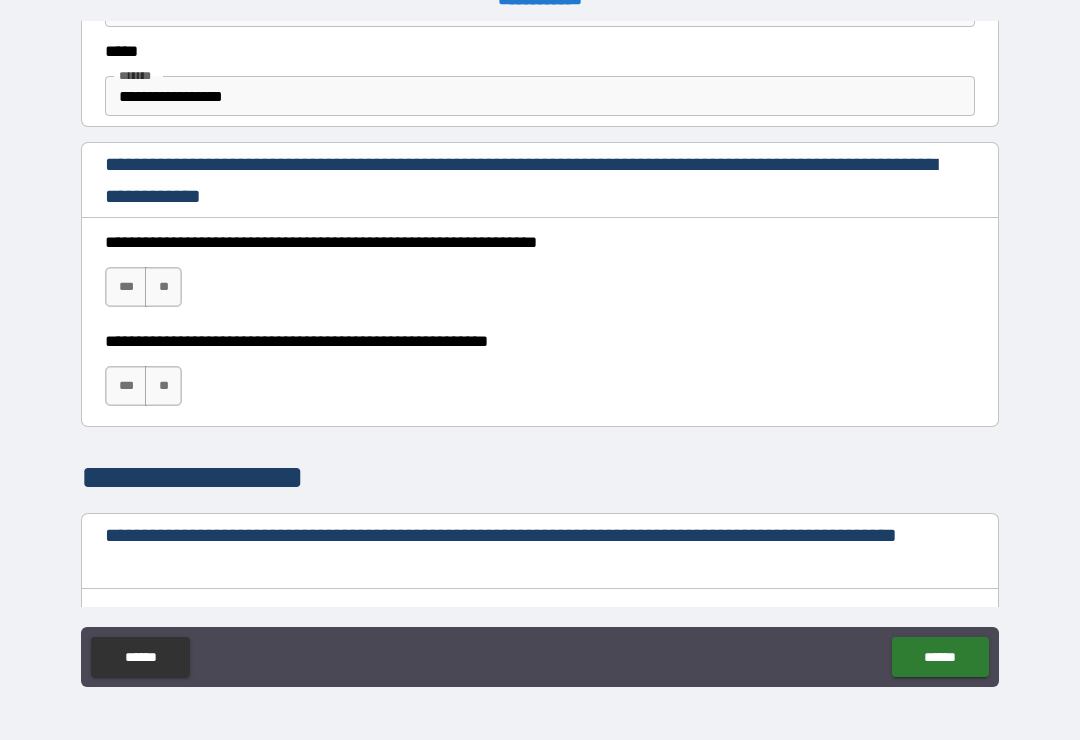 scroll, scrollTop: 1237, scrollLeft: 0, axis: vertical 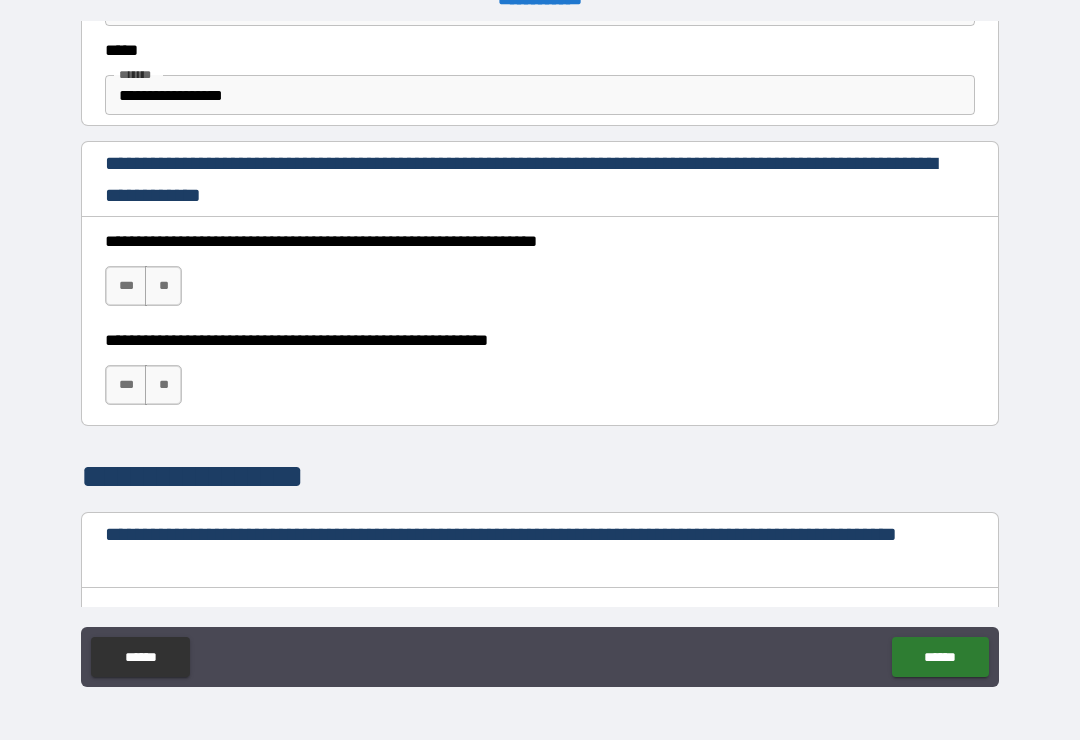 click on "***" at bounding box center [126, 286] 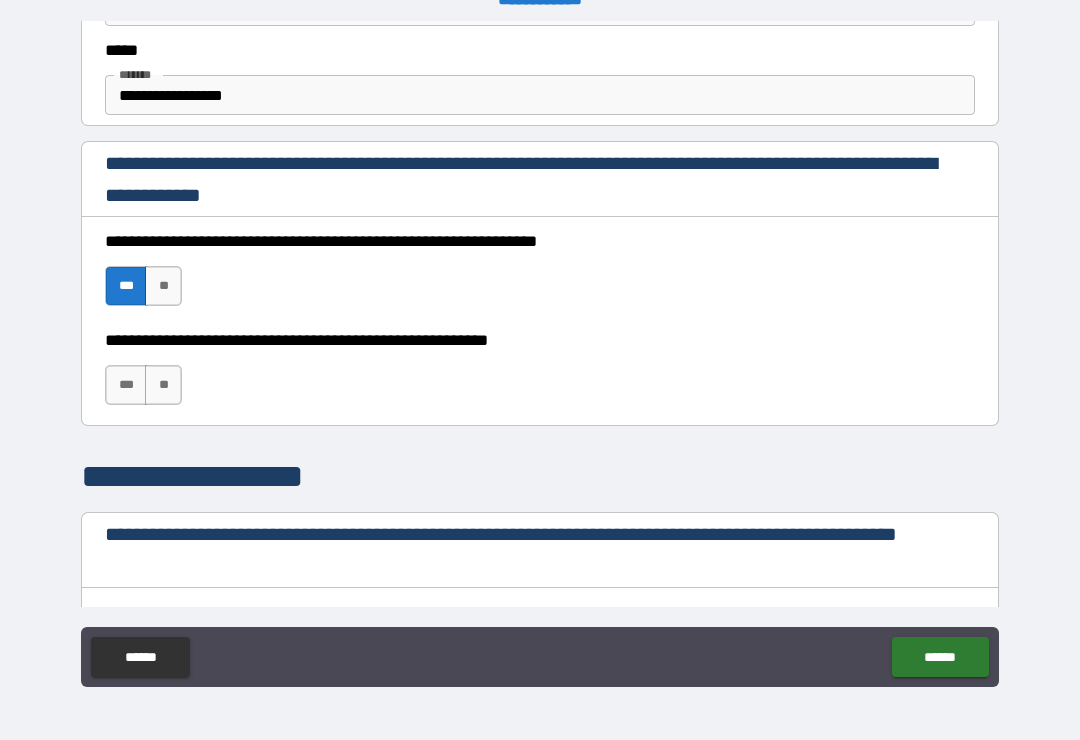 click on "***" at bounding box center [126, 385] 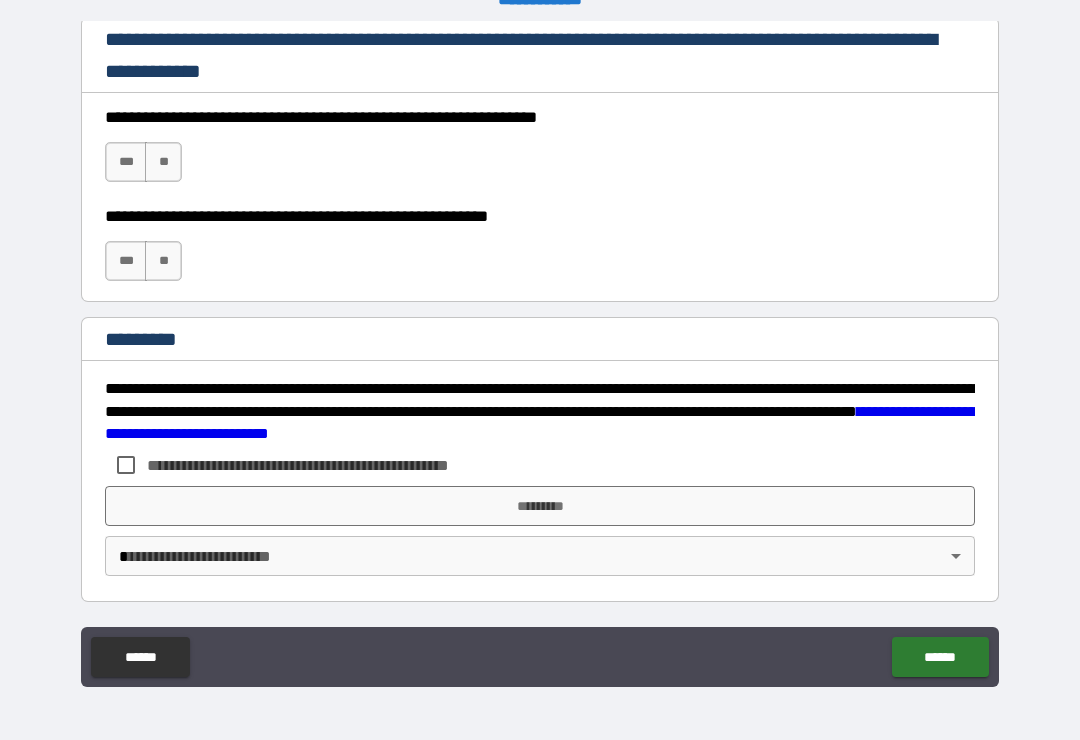 click on "**********" at bounding box center [540, 357] 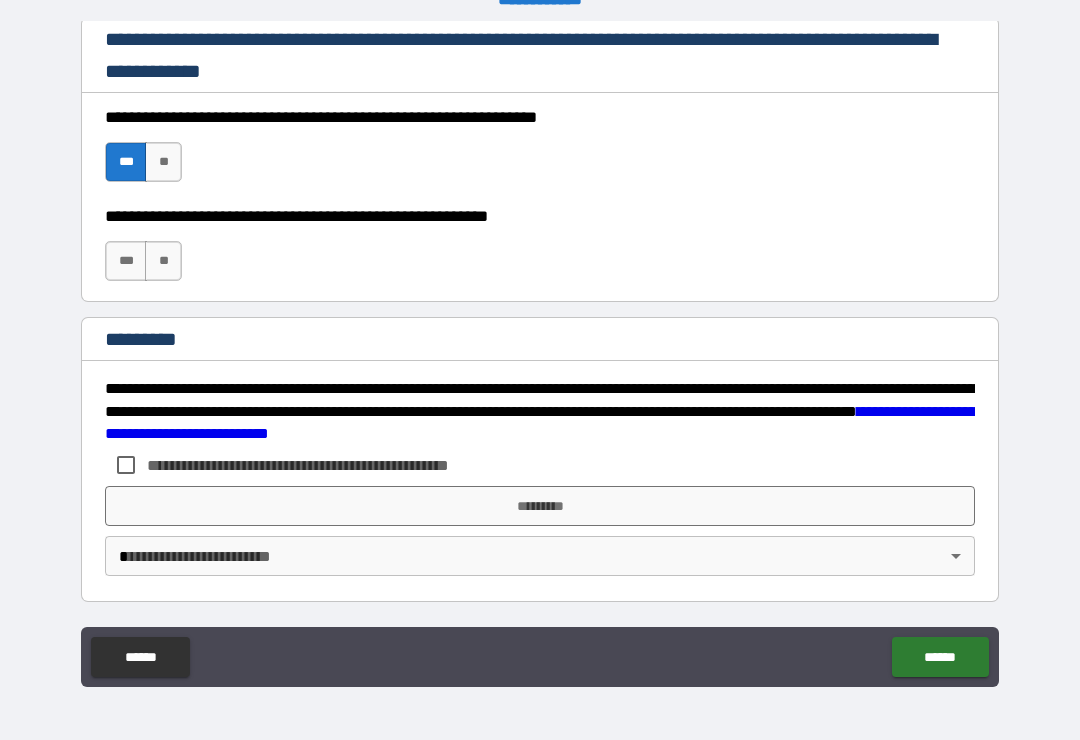 click on "***" at bounding box center (126, 261) 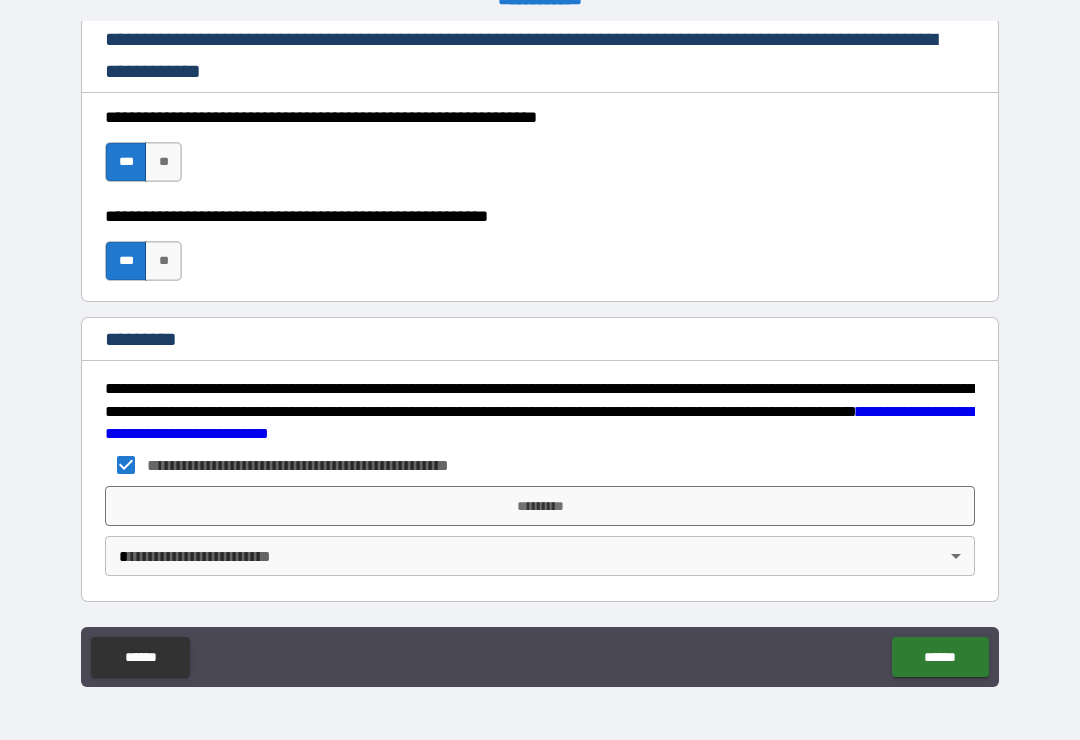 click on "*********" at bounding box center (540, 506) 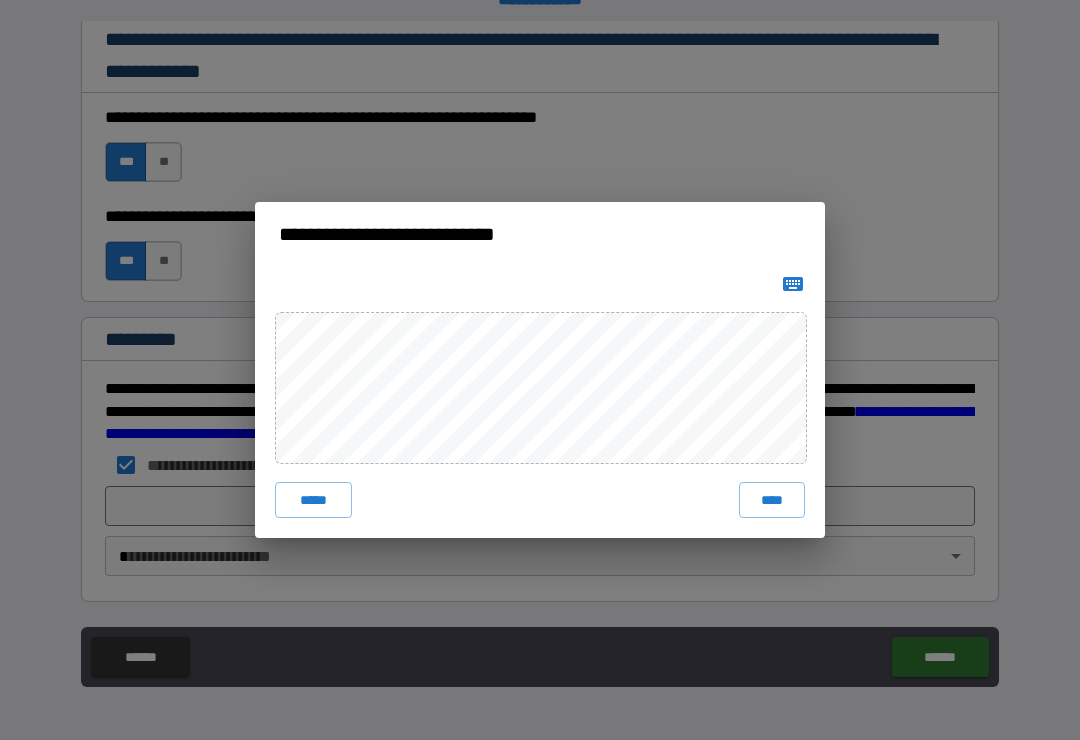 click on "****" at bounding box center (772, 500) 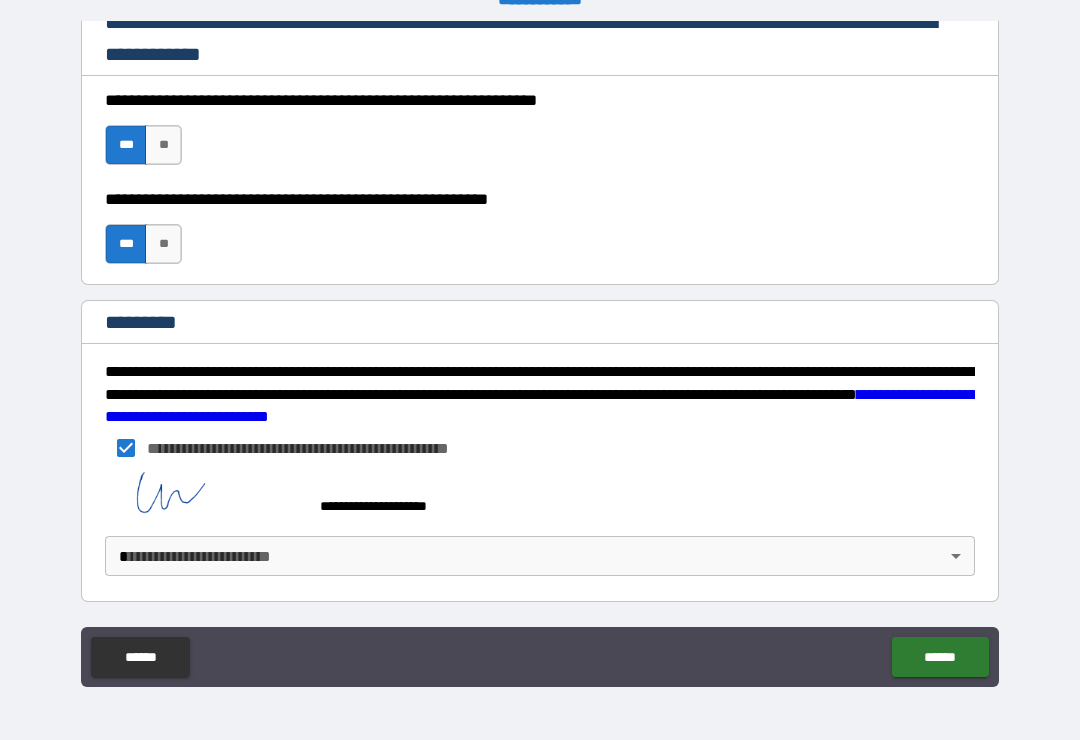 scroll, scrollTop: 3015, scrollLeft: 0, axis: vertical 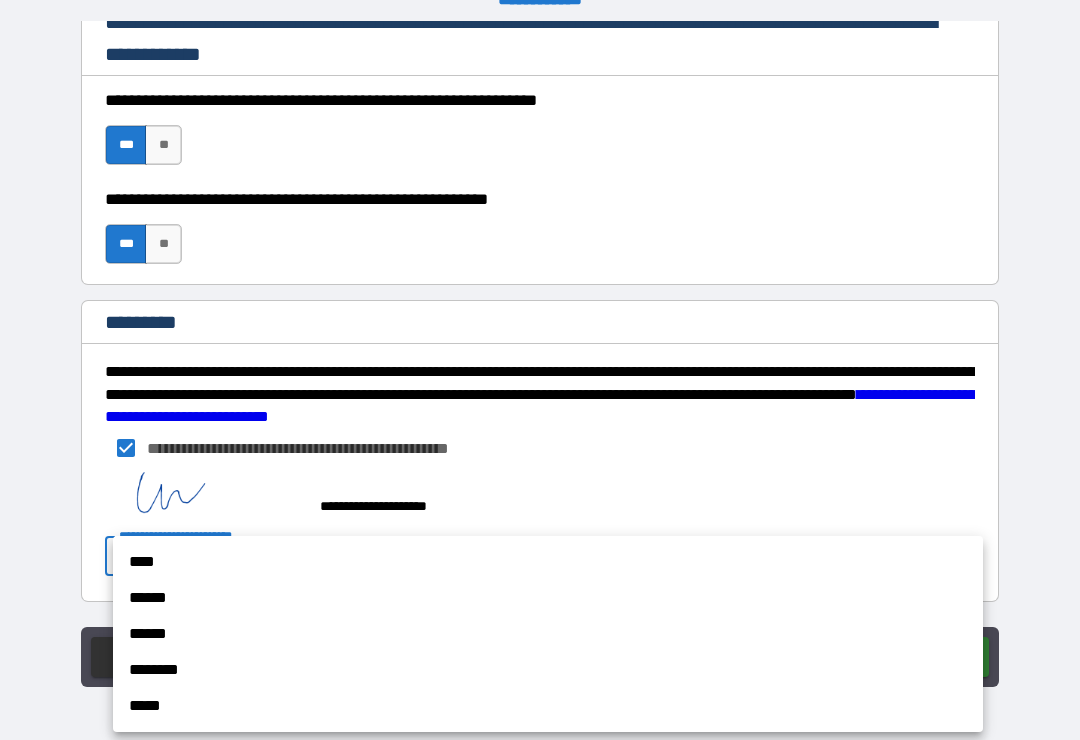 click on "******" at bounding box center (548, 598) 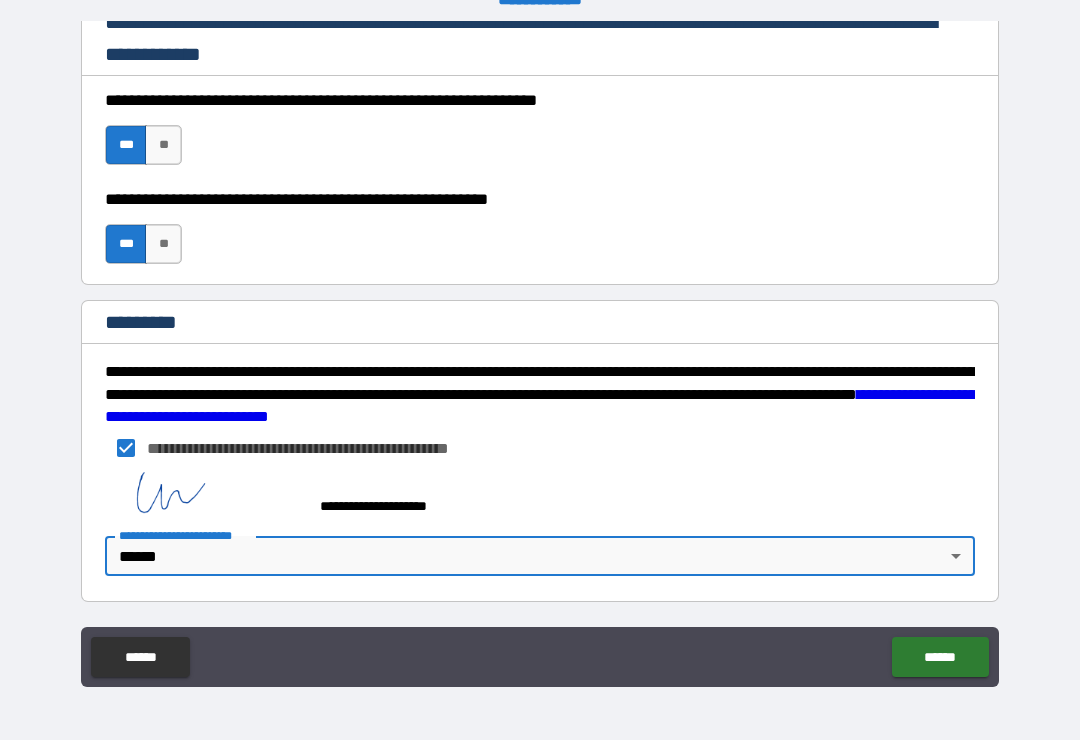 click on "******" at bounding box center (940, 657) 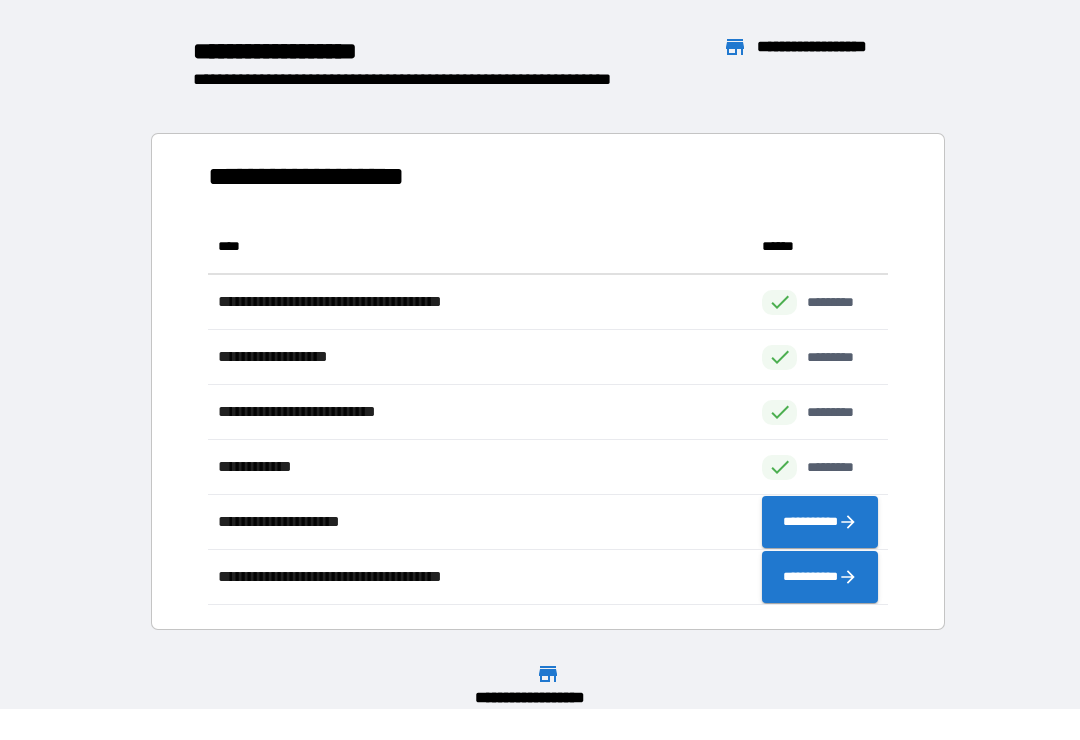 scroll, scrollTop: 386, scrollLeft: 680, axis: both 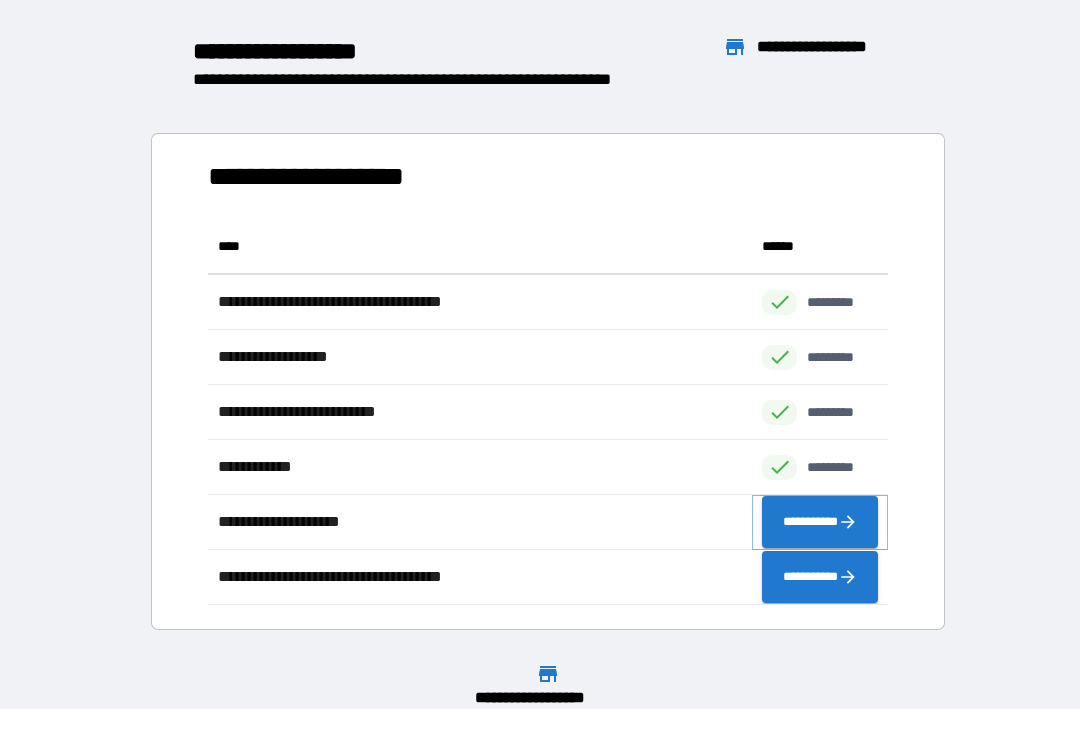 click on "**********" at bounding box center [820, 522] 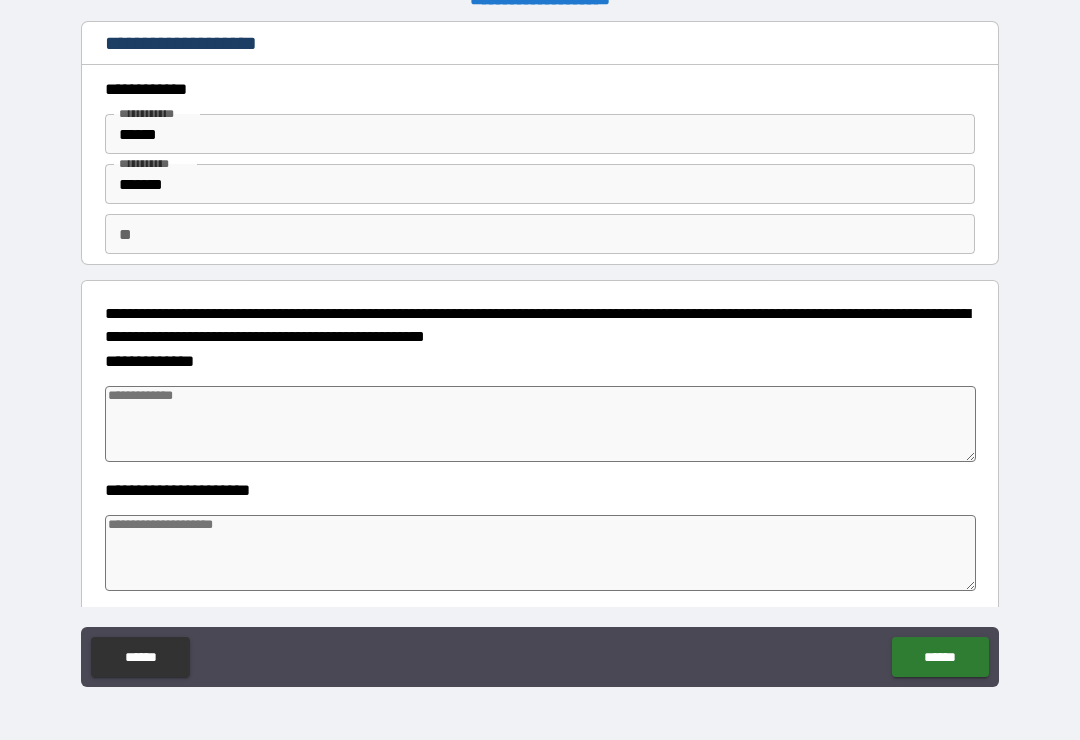click at bounding box center (540, 424) 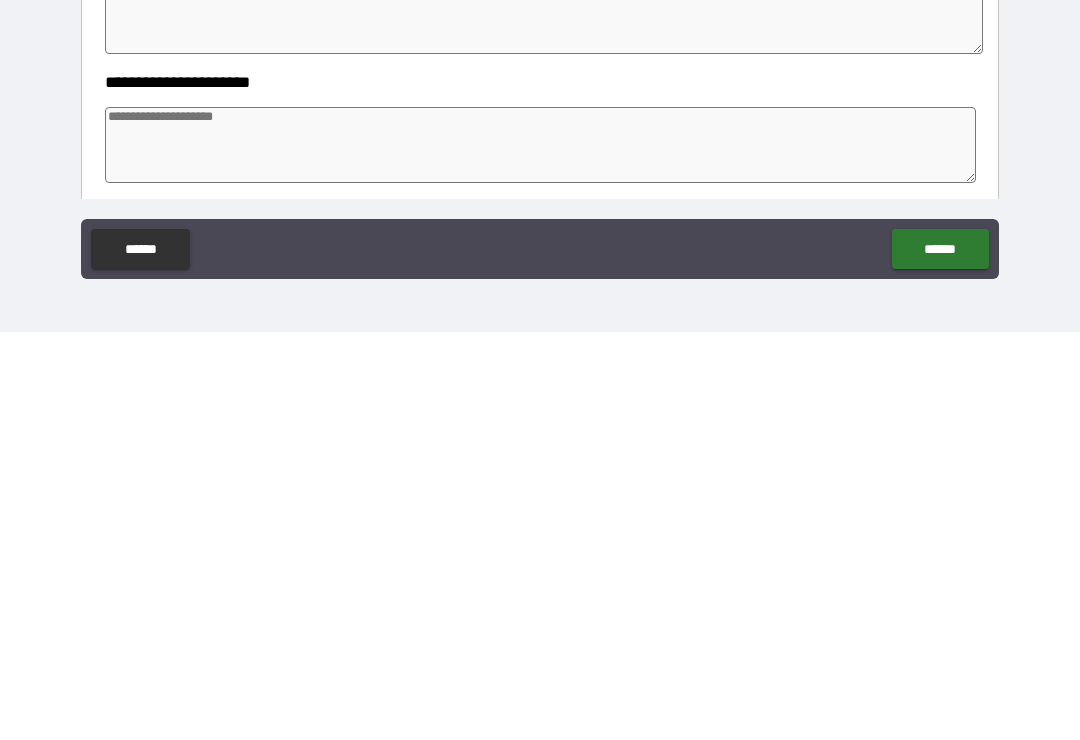 click on "******" at bounding box center (940, 657) 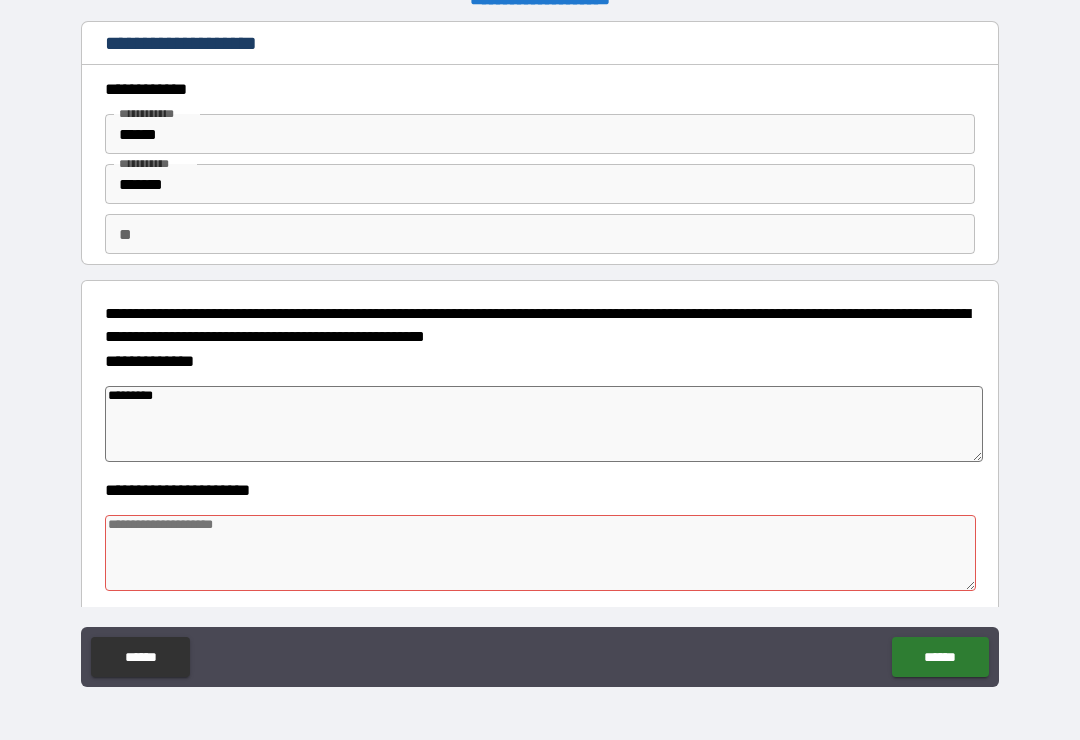 click on "*********" at bounding box center (544, 424) 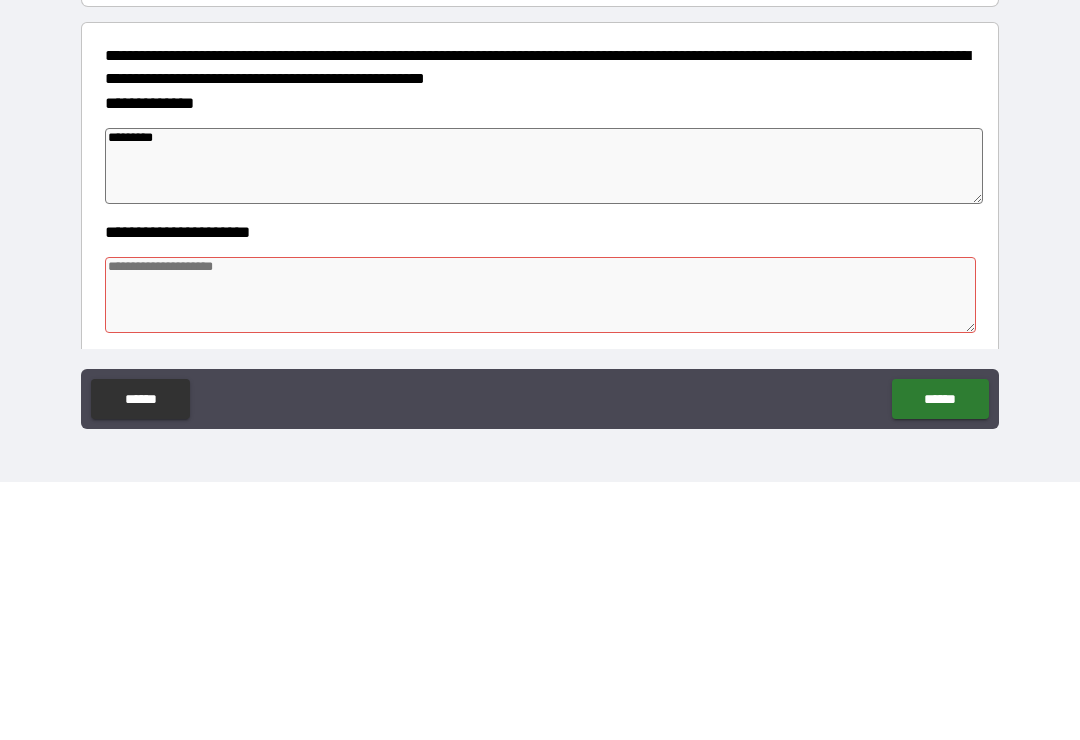 click at bounding box center [540, 553] 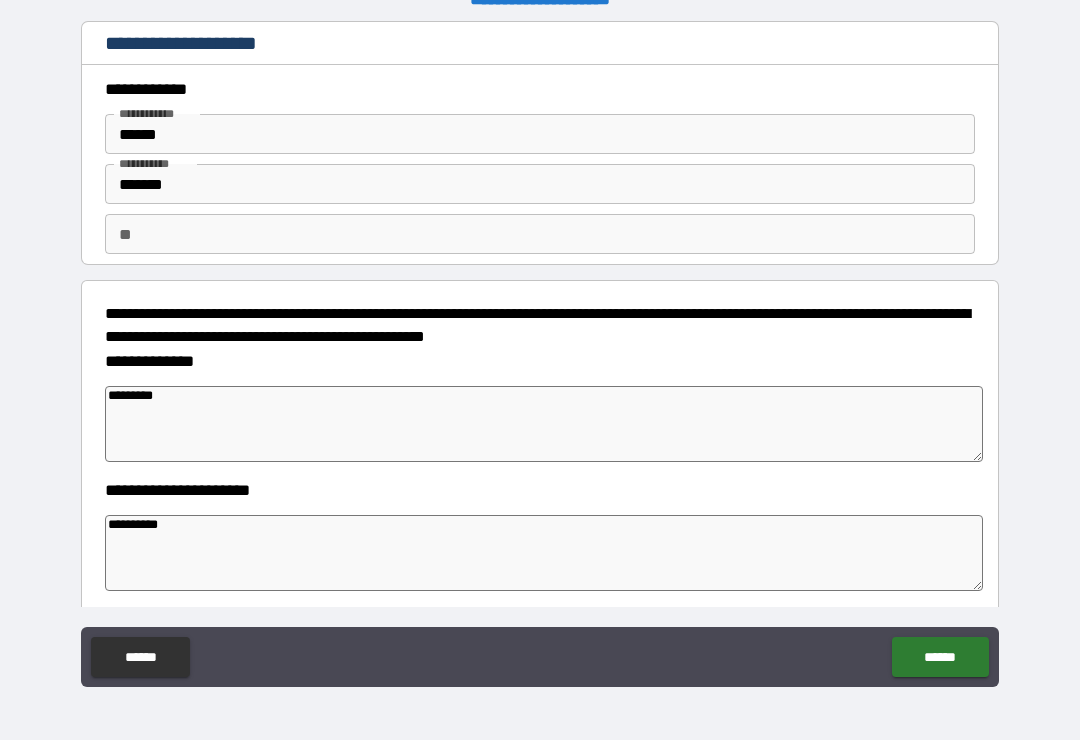 click on "******" at bounding box center (940, 657) 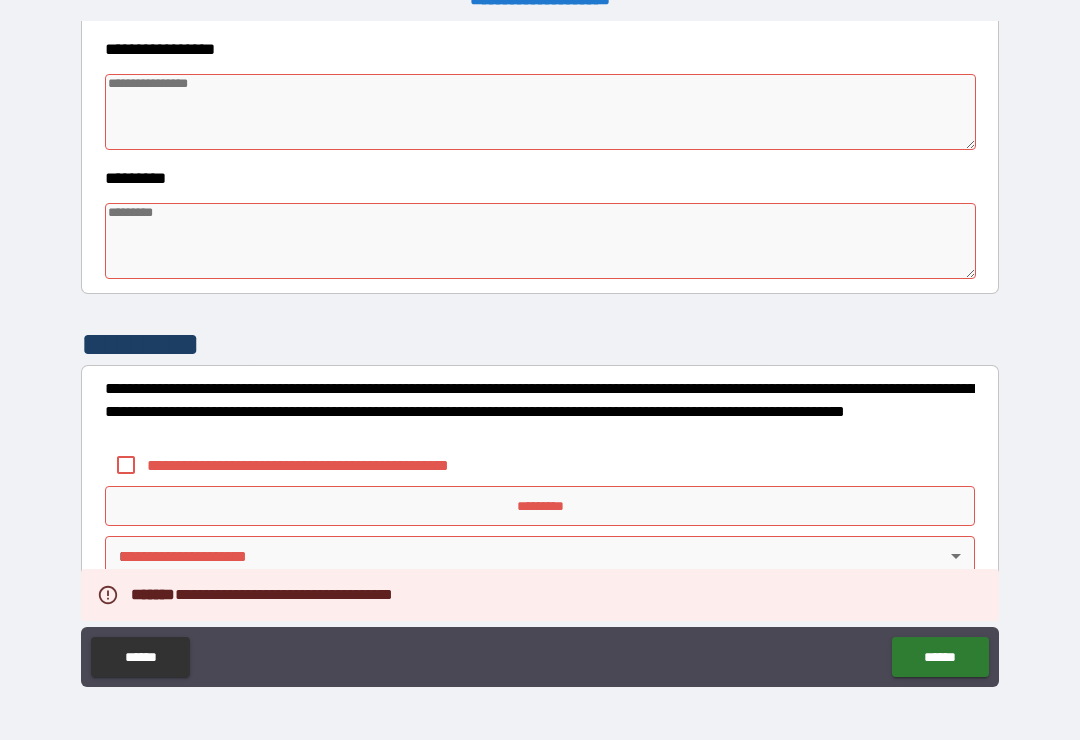 scroll, scrollTop: 570, scrollLeft: 0, axis: vertical 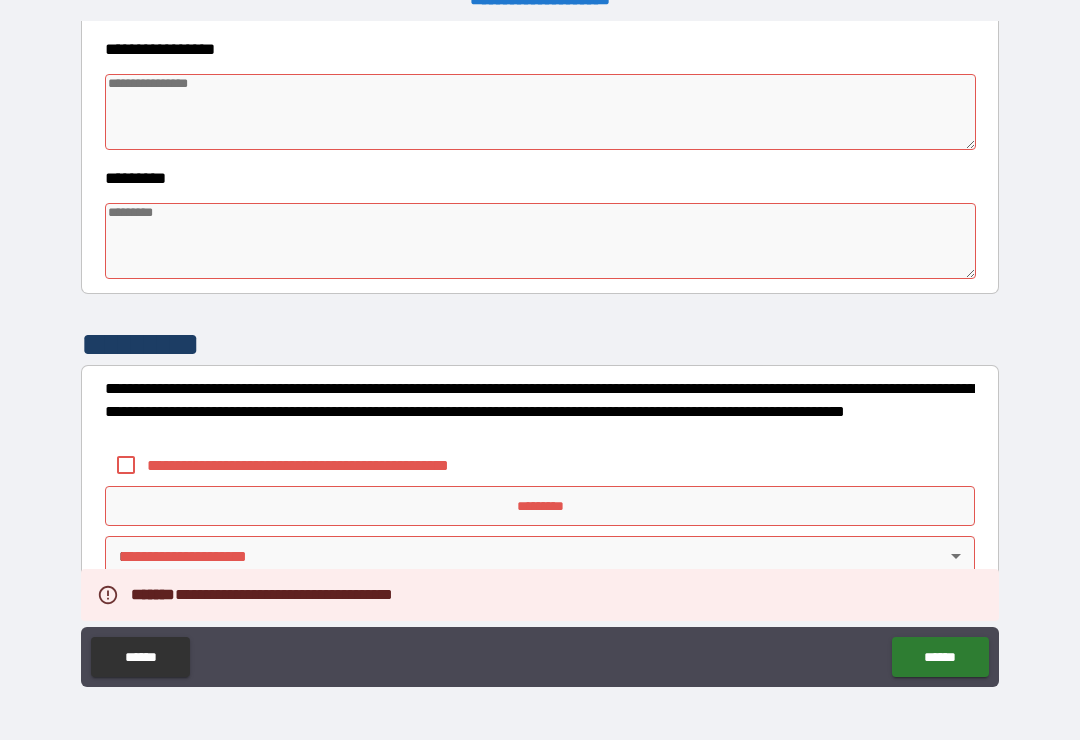click at bounding box center [540, 112] 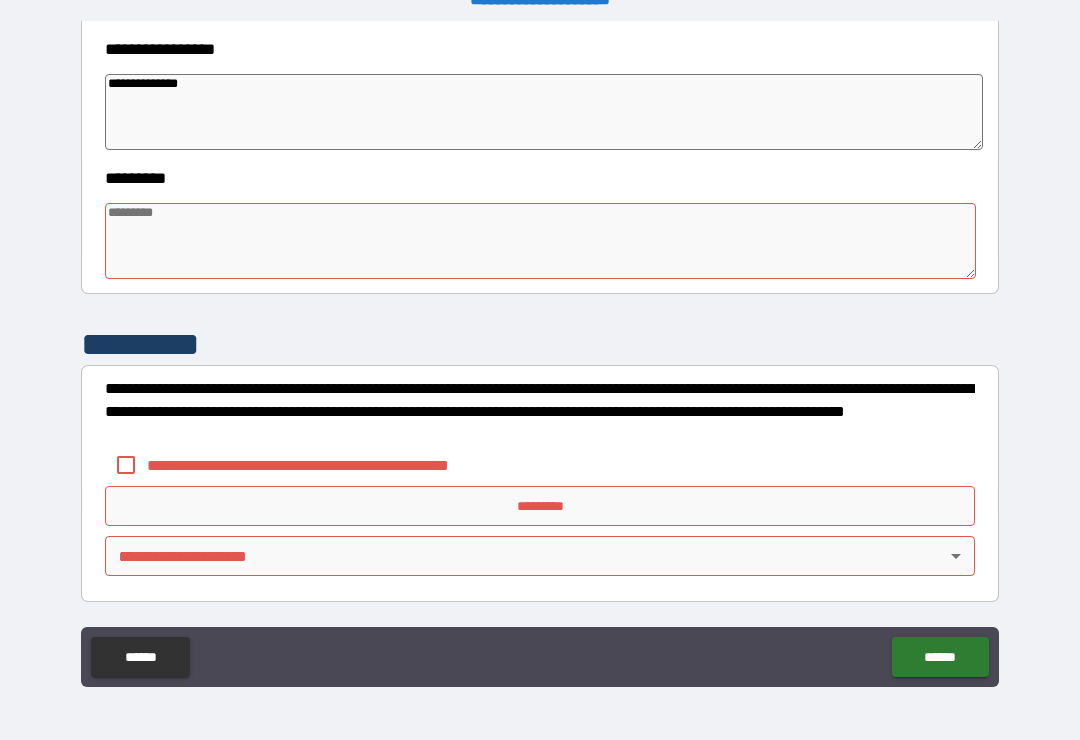 click at bounding box center [540, 241] 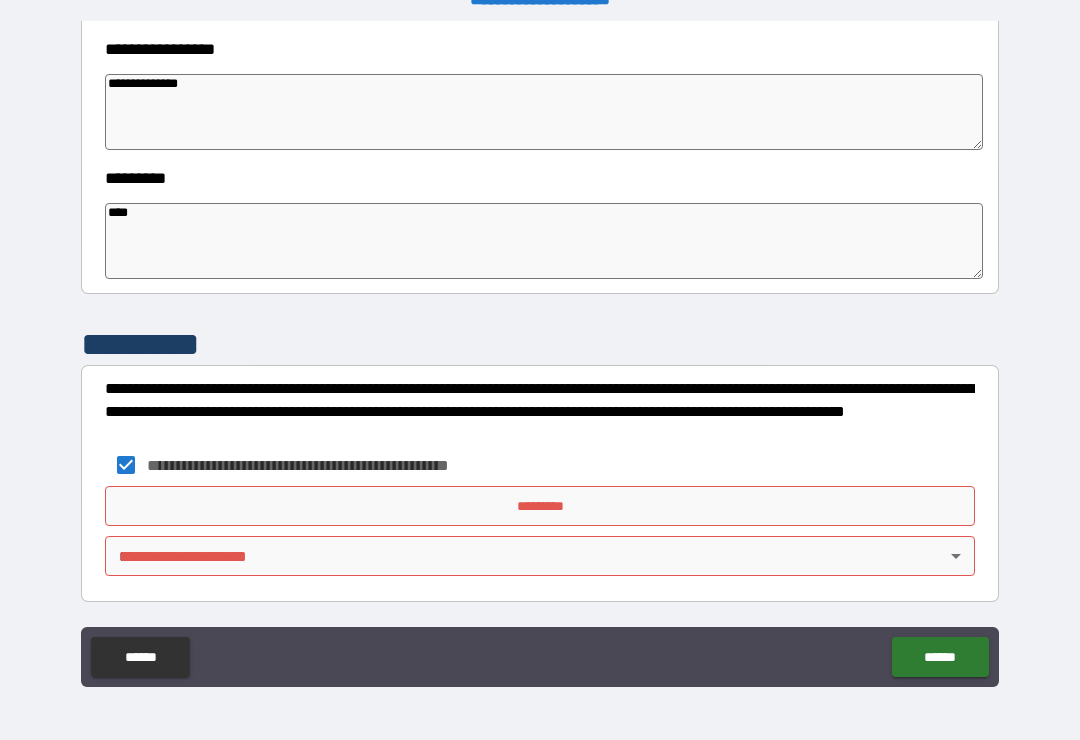 click on "*********" at bounding box center (540, 506) 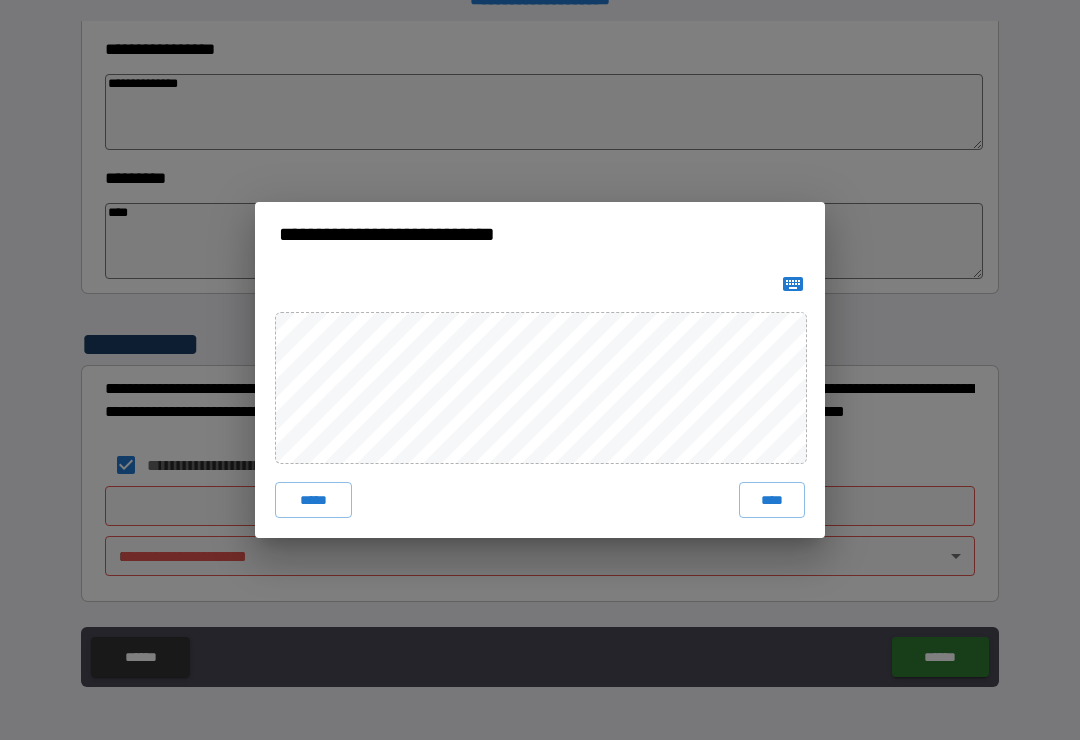 click on "****" at bounding box center (772, 500) 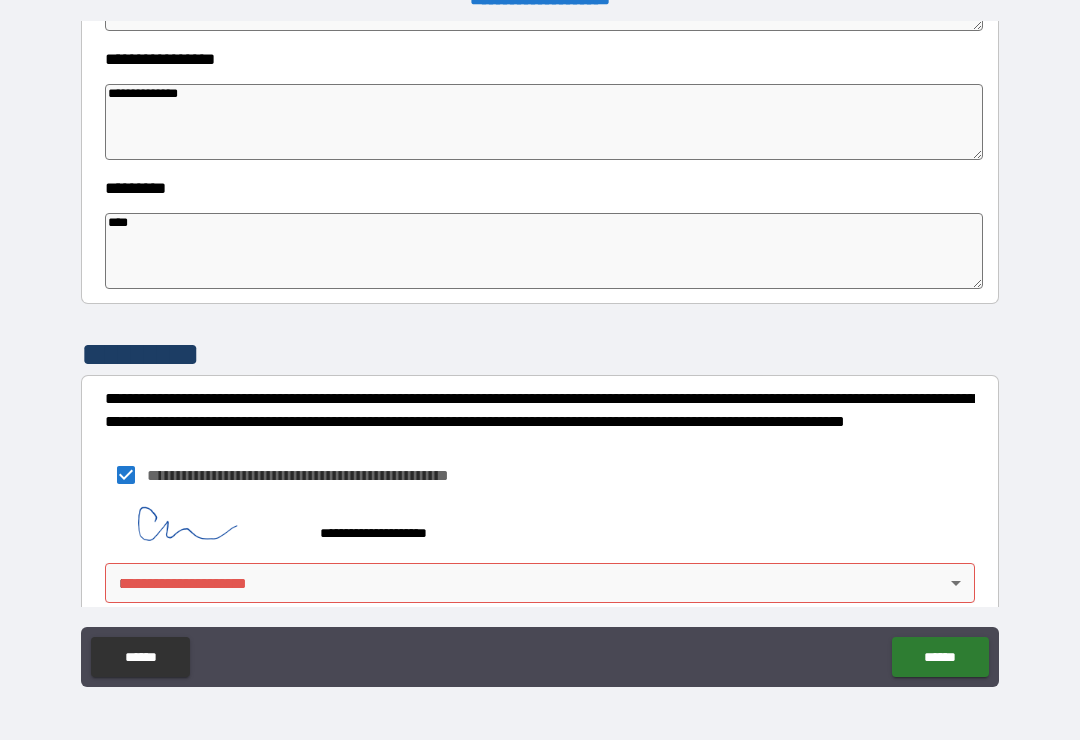 click on "**********" at bounding box center [540, 354] 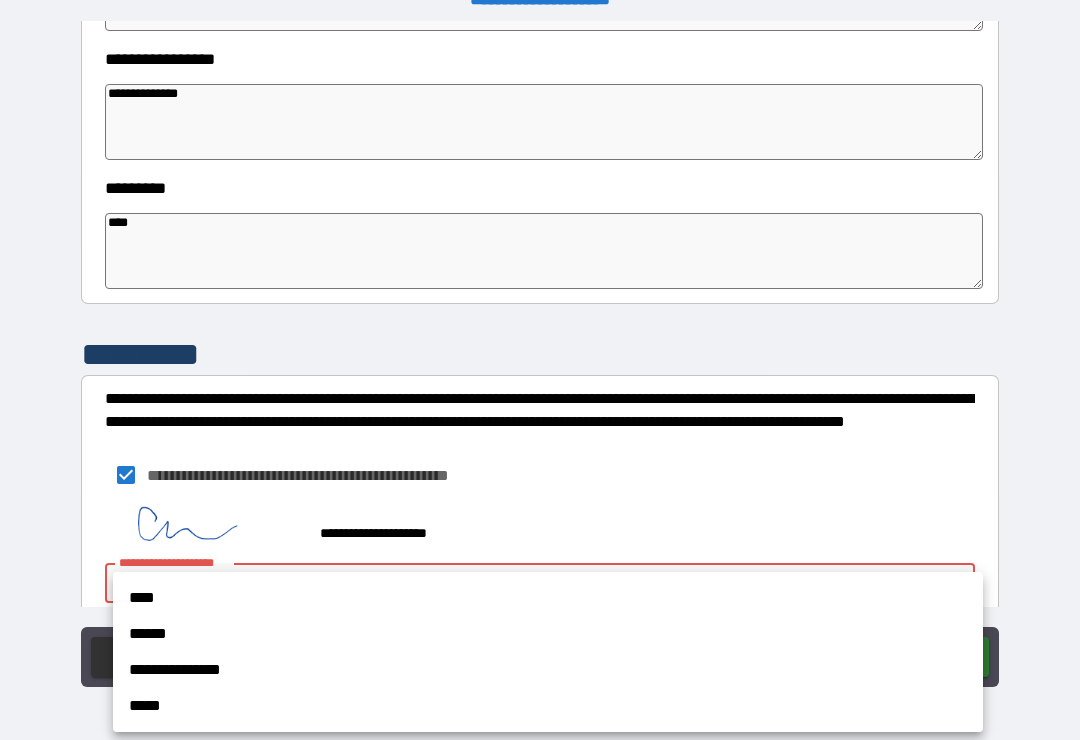 click on "**********" at bounding box center (548, 670) 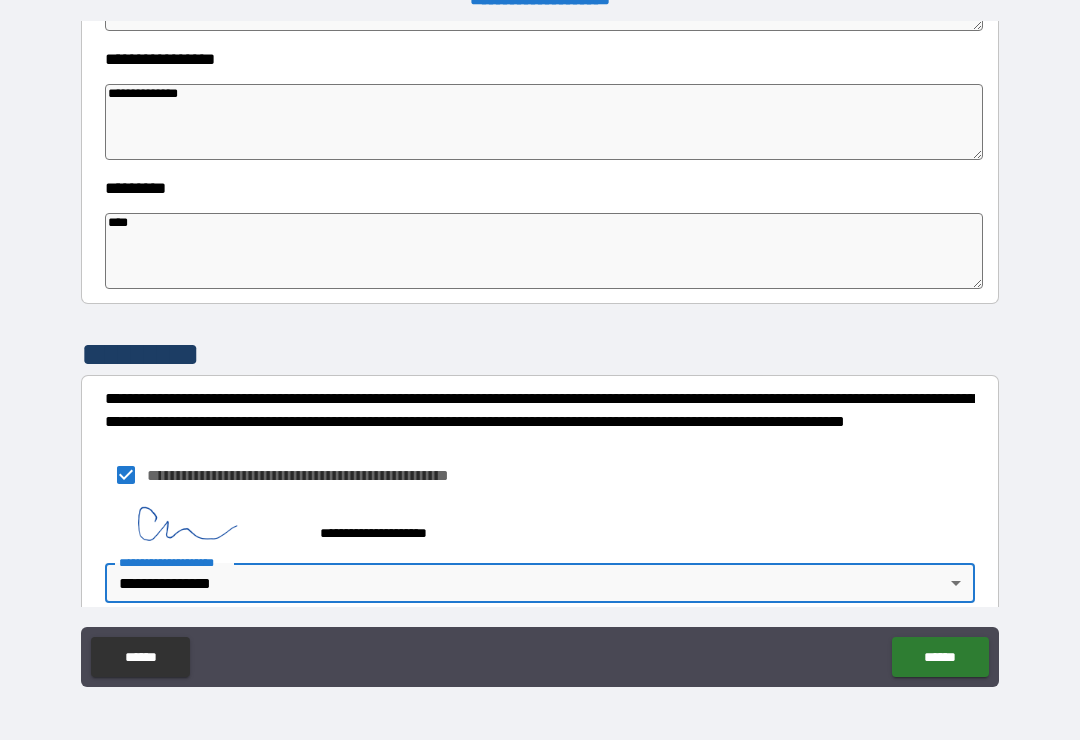 click on "******" at bounding box center (940, 657) 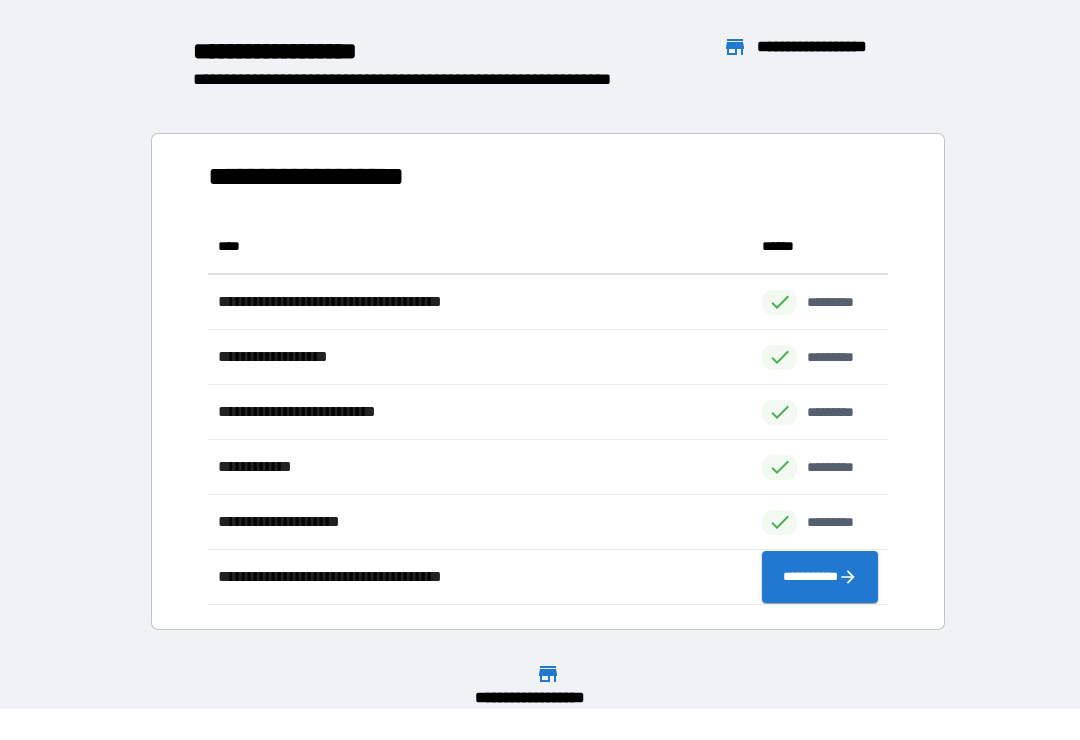 scroll, scrollTop: 1, scrollLeft: 1, axis: both 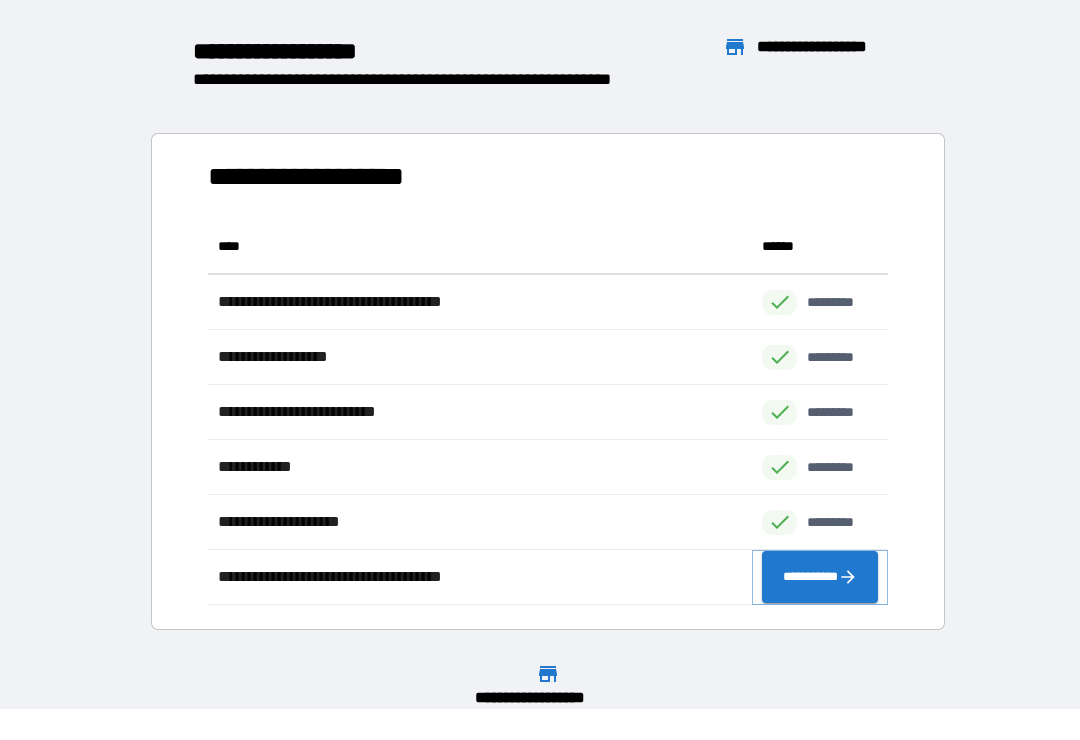 click on "**********" at bounding box center (820, 577) 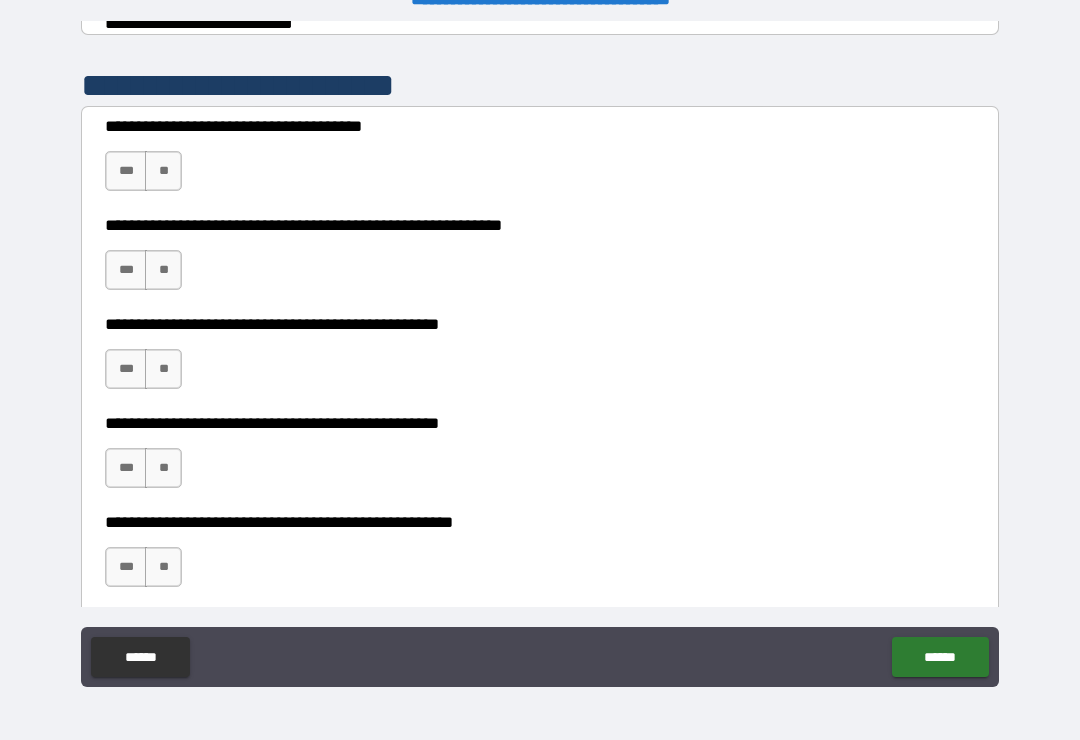 scroll, scrollTop: 384, scrollLeft: 0, axis: vertical 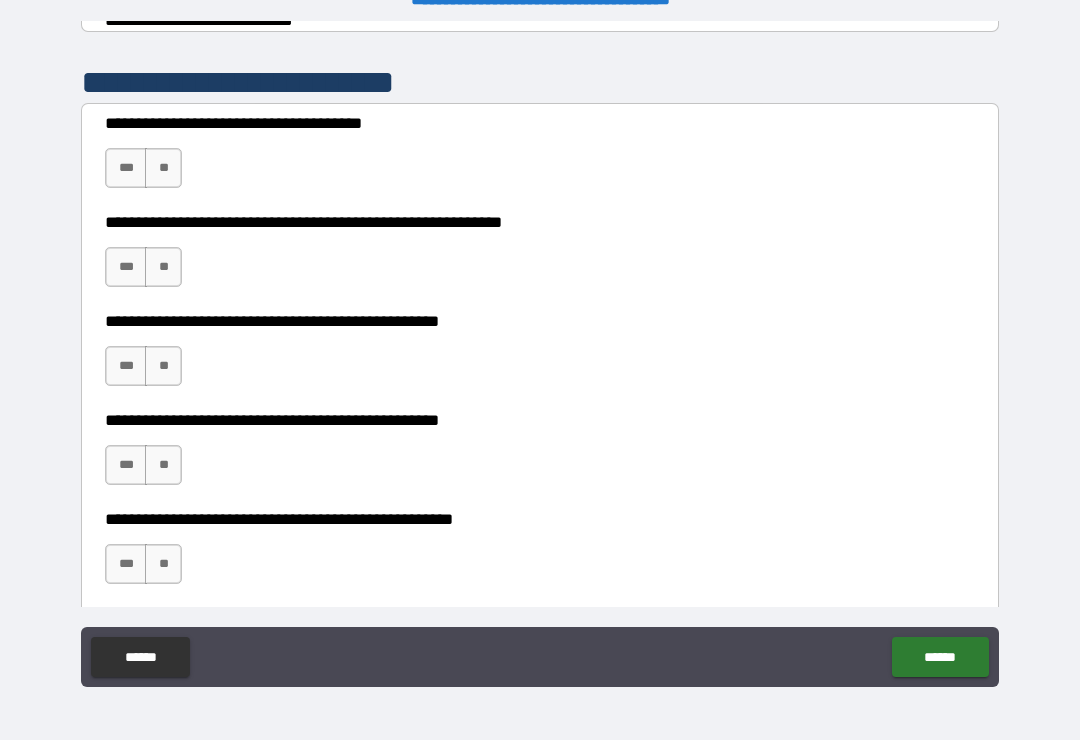 click on "**" at bounding box center (163, 168) 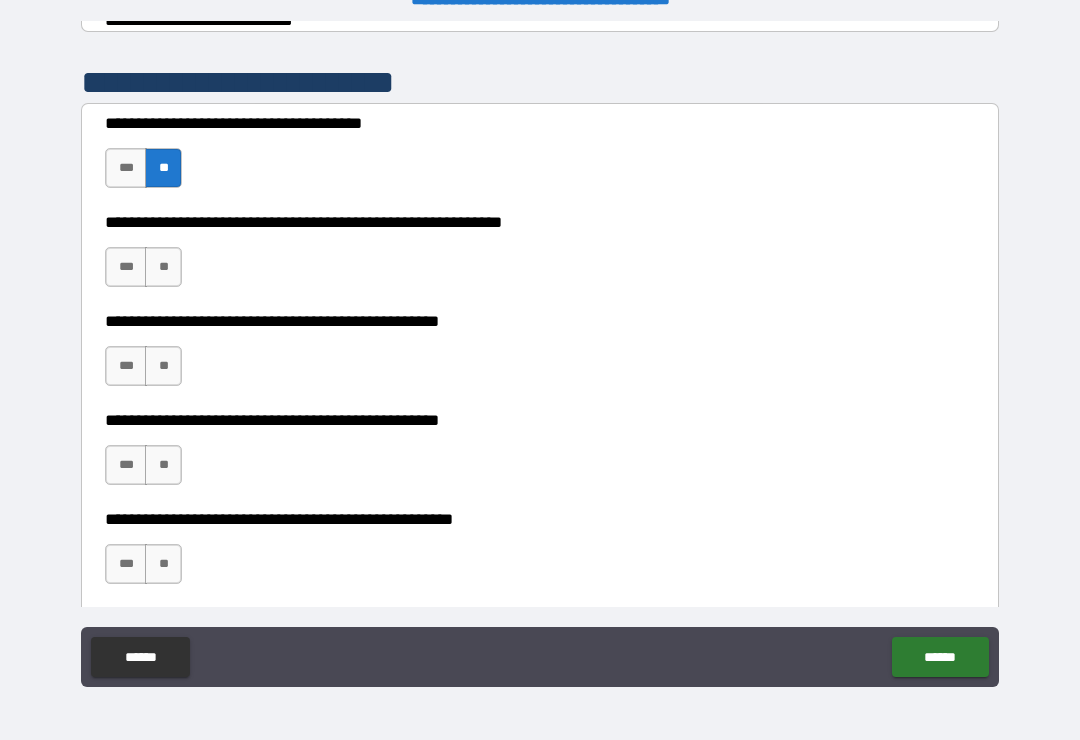 click on "**" at bounding box center (163, 267) 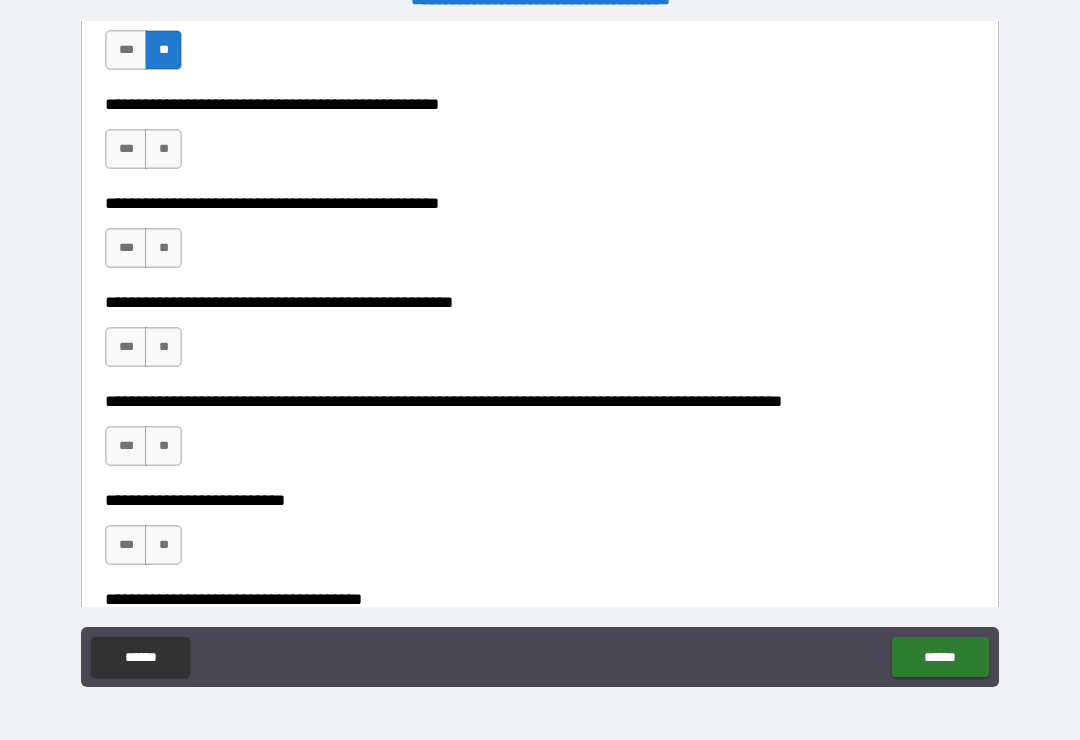 scroll, scrollTop: 603, scrollLeft: 0, axis: vertical 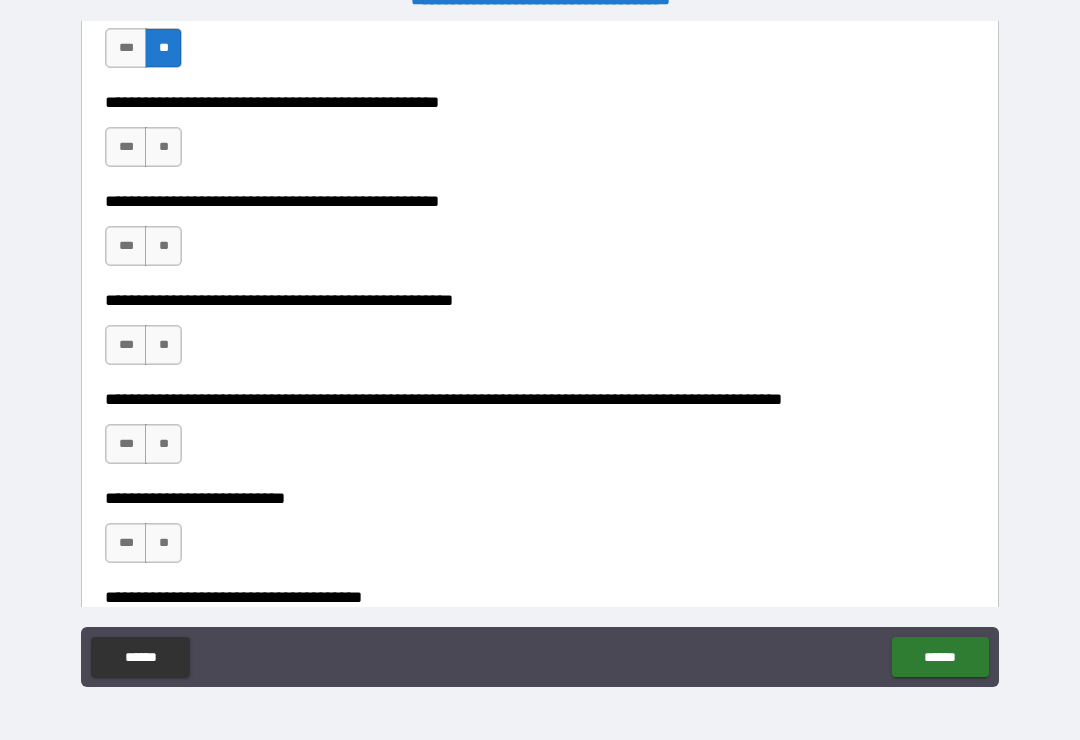 click on "**" at bounding box center [163, 147] 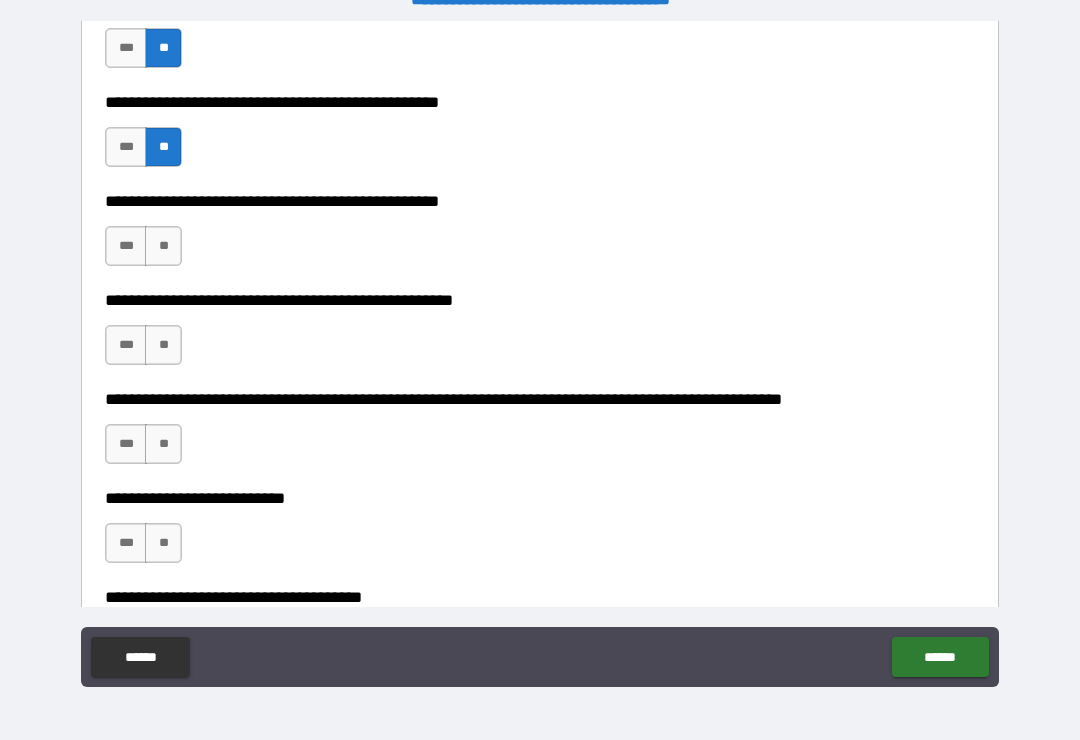click on "**" at bounding box center [163, 246] 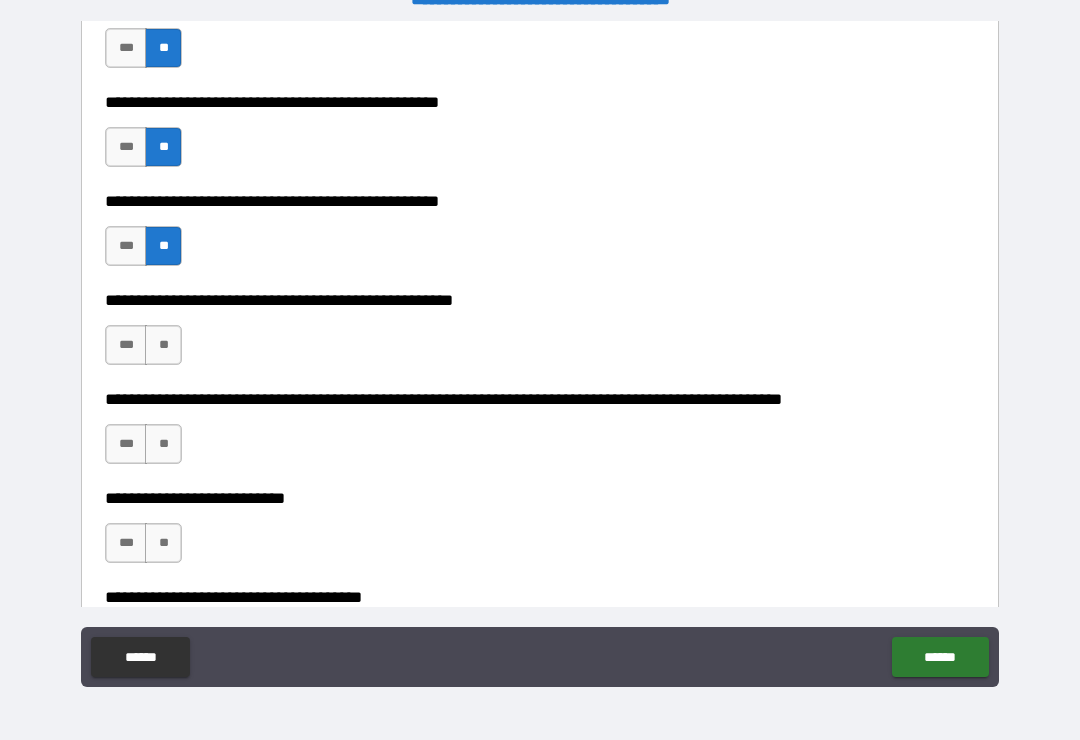 click on "**" at bounding box center (163, 345) 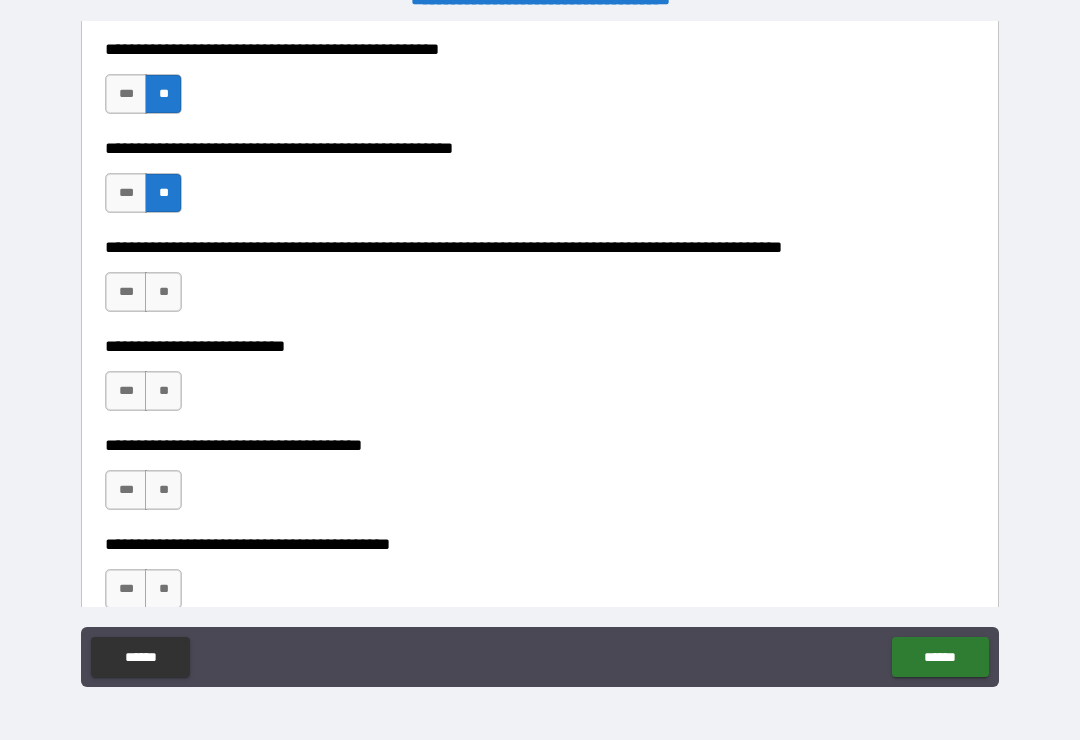 scroll, scrollTop: 746, scrollLeft: 0, axis: vertical 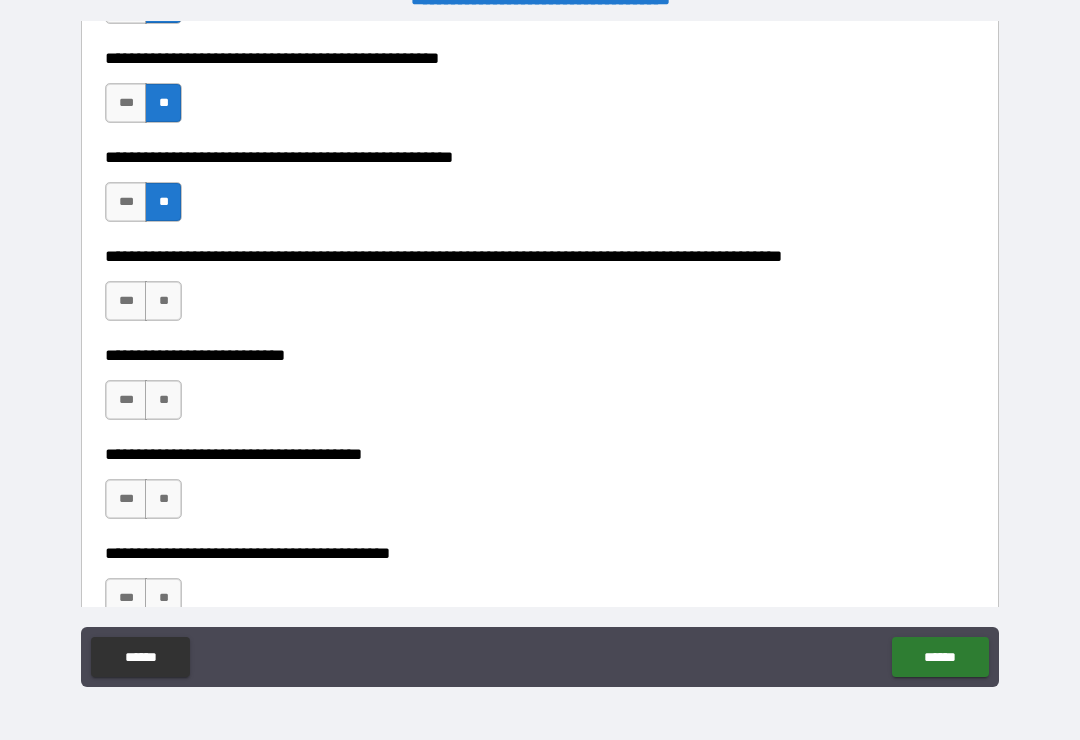 click on "**" at bounding box center (163, 301) 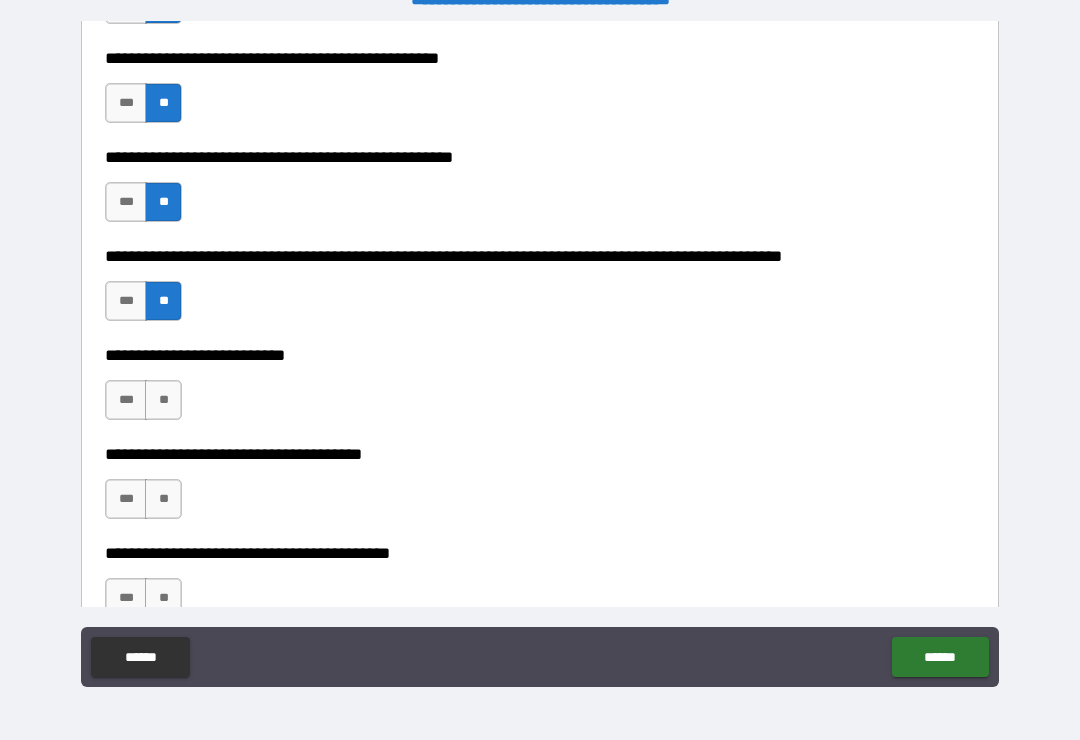 click on "**" at bounding box center [163, 400] 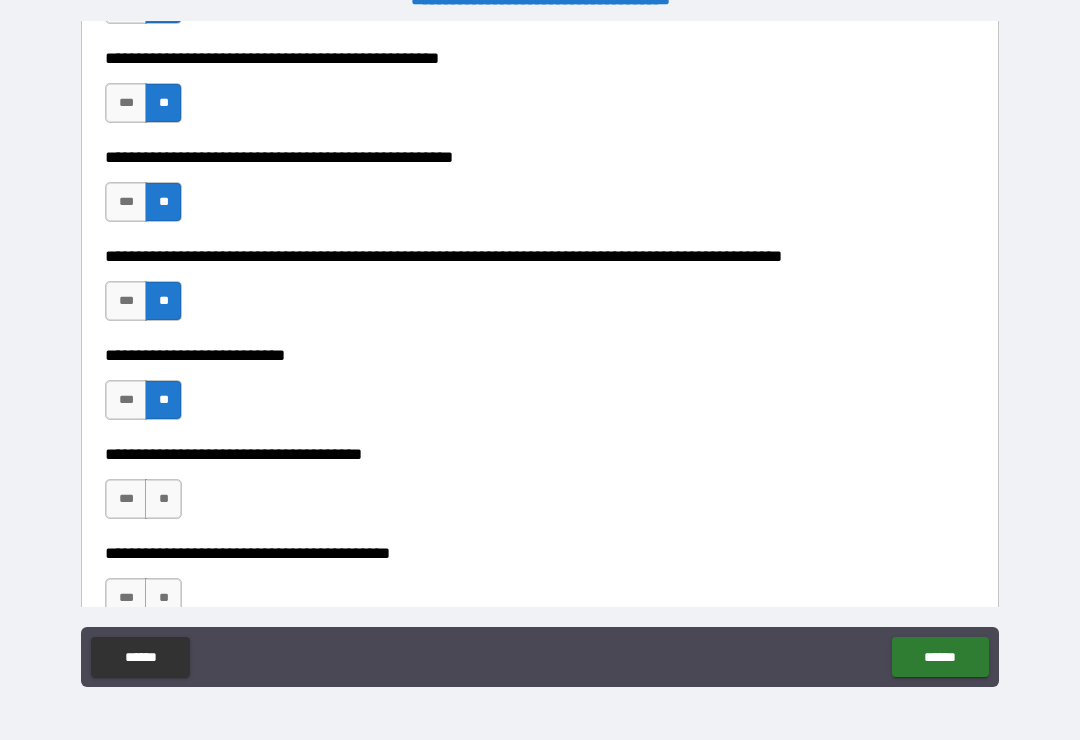 click on "**" at bounding box center (163, 499) 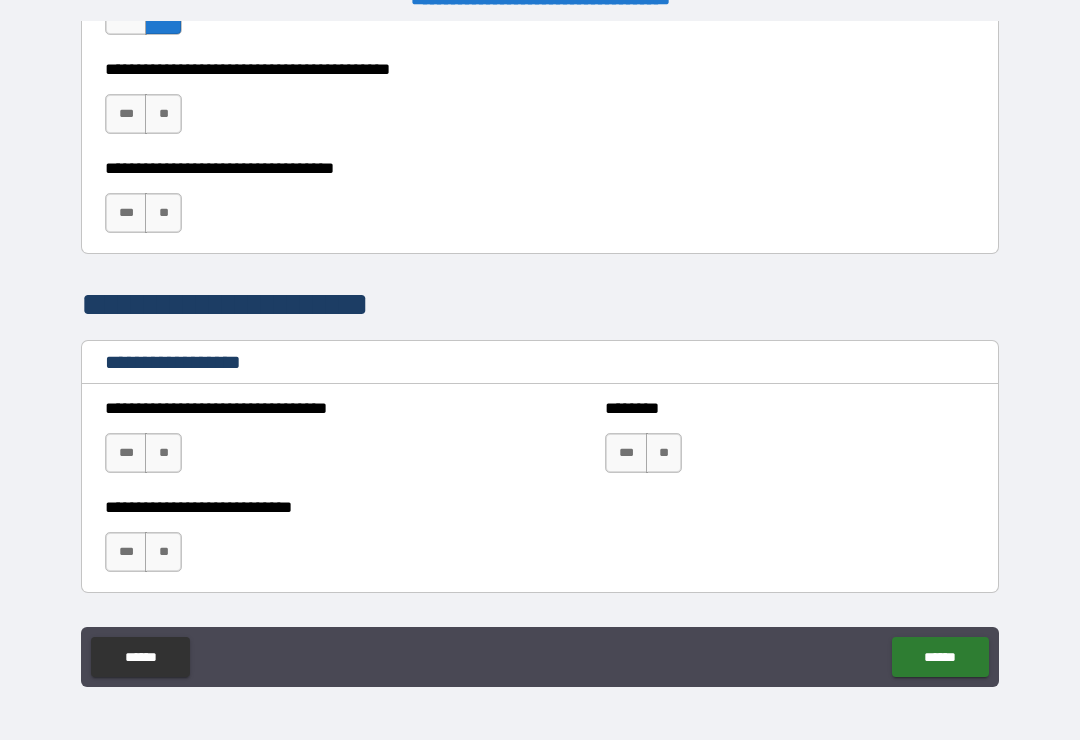 scroll, scrollTop: 1269, scrollLeft: 0, axis: vertical 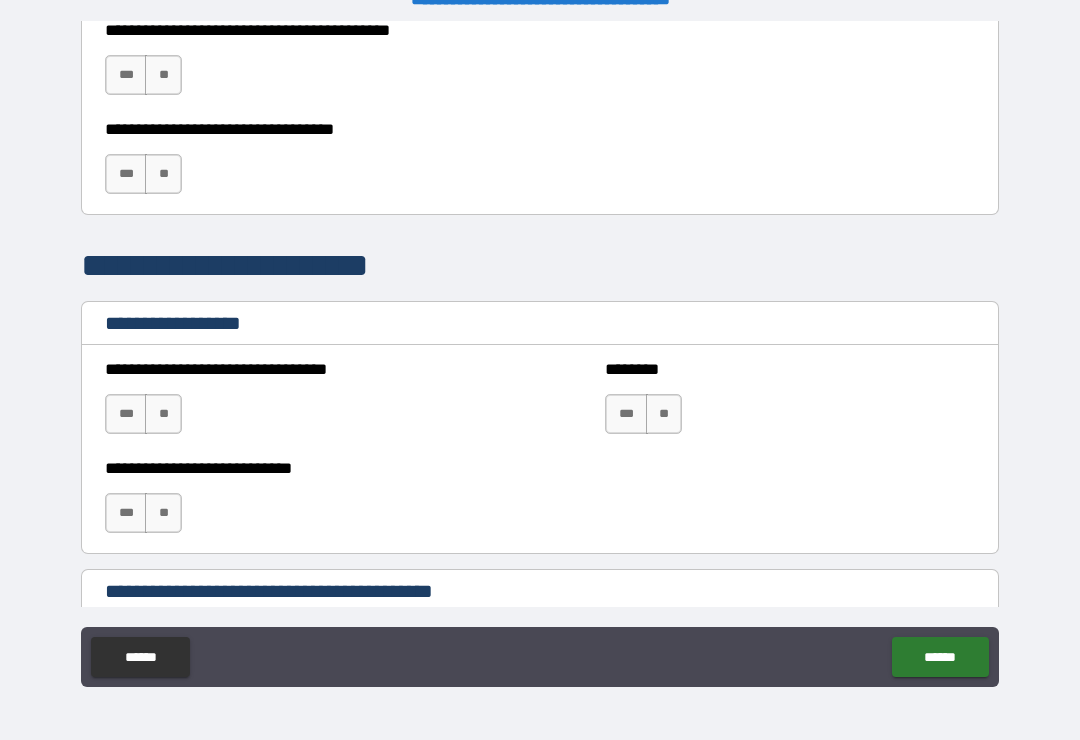 click on "**" at bounding box center (163, 75) 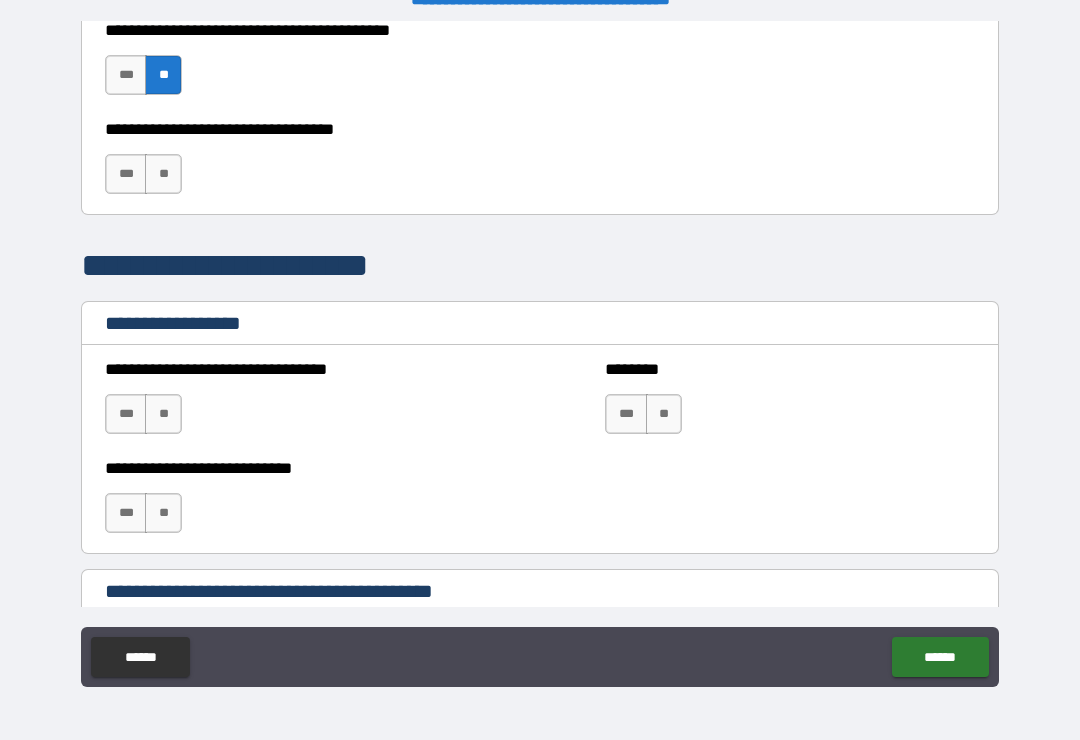 click on "**" at bounding box center [163, 174] 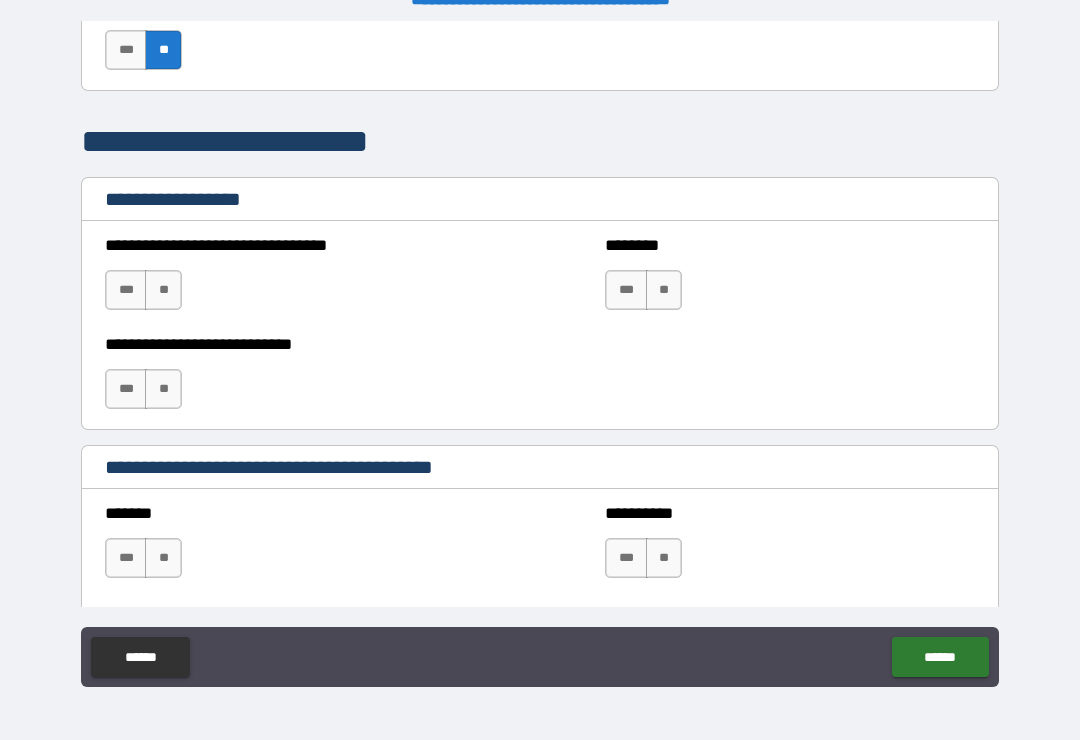 scroll, scrollTop: 1392, scrollLeft: 0, axis: vertical 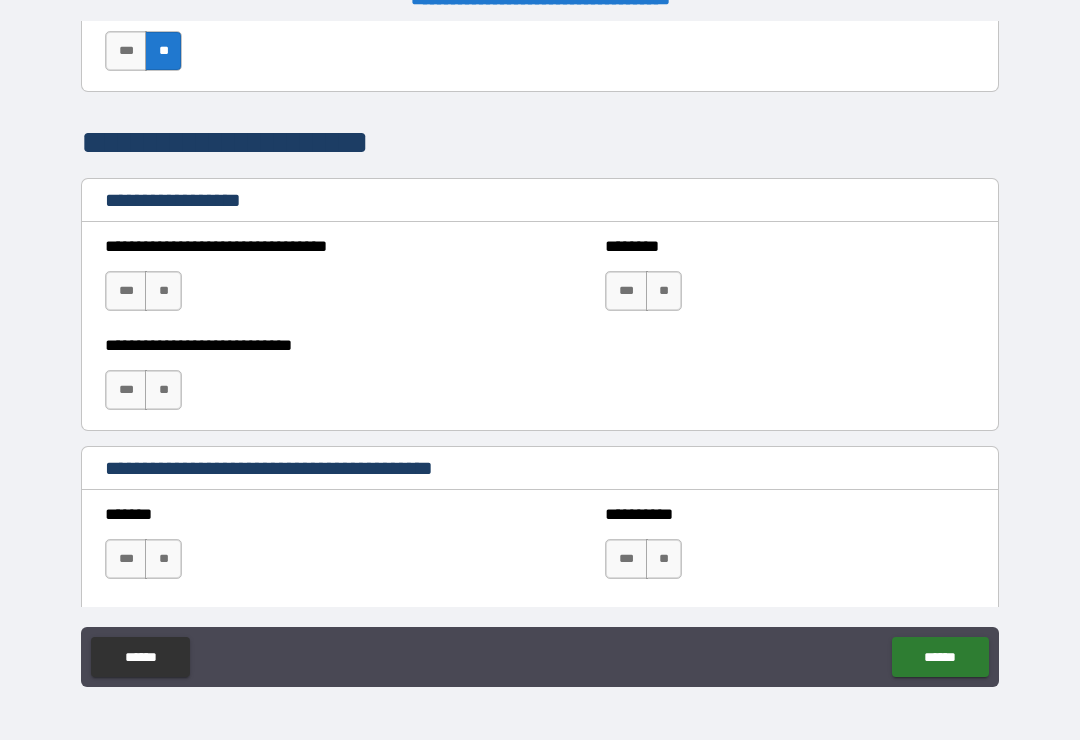 click on "**" at bounding box center (163, 291) 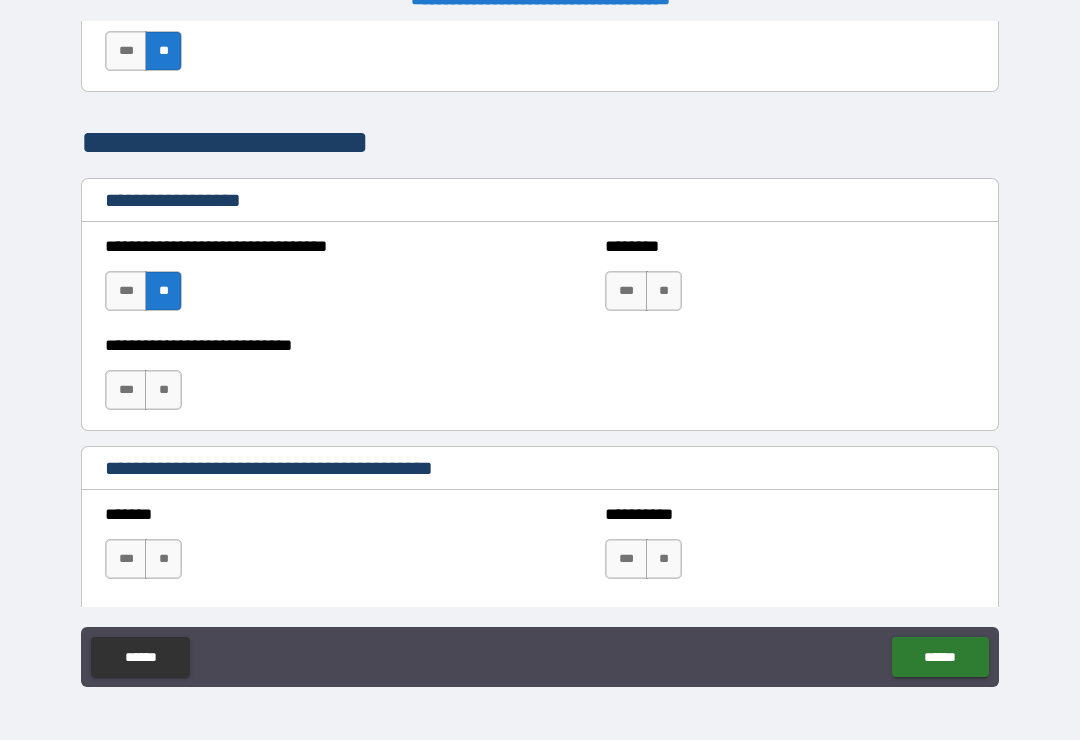 click on "**" at bounding box center (163, 390) 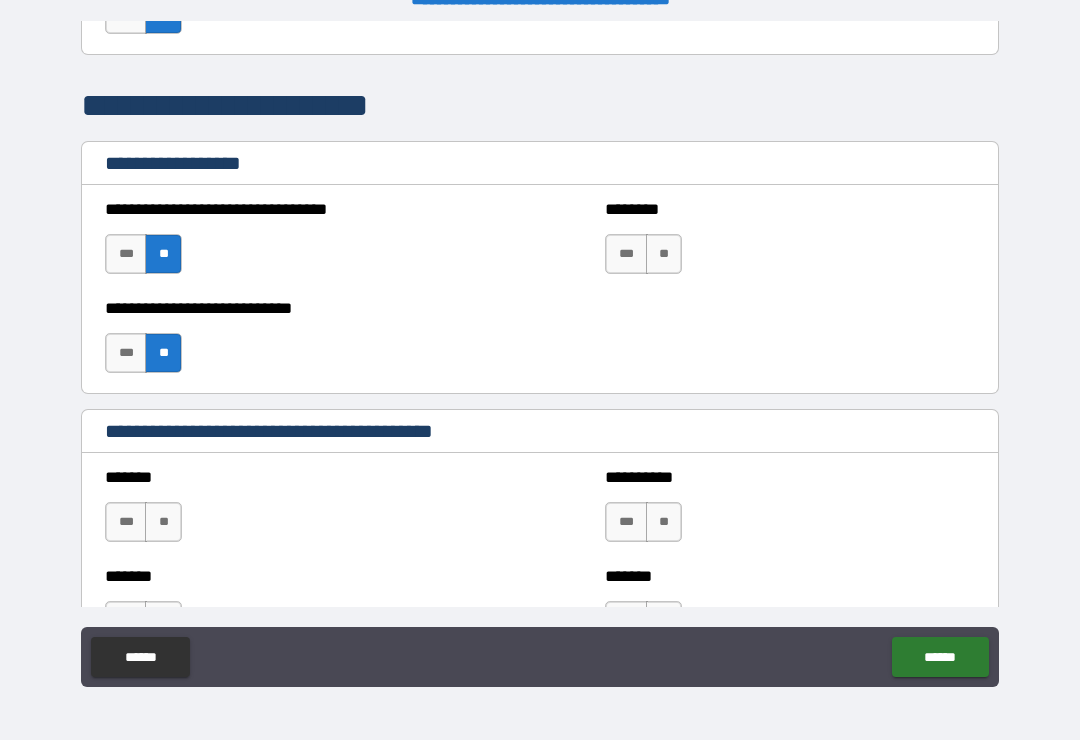 scroll, scrollTop: 1435, scrollLeft: 0, axis: vertical 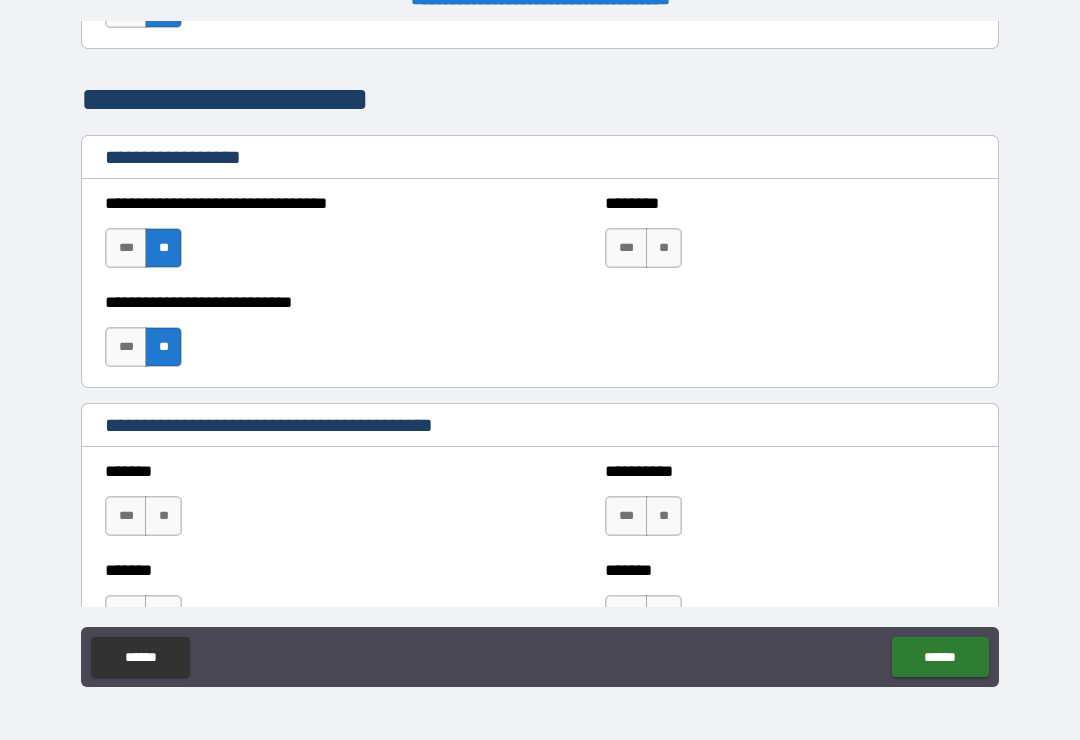 click on "**" at bounding box center (664, 248) 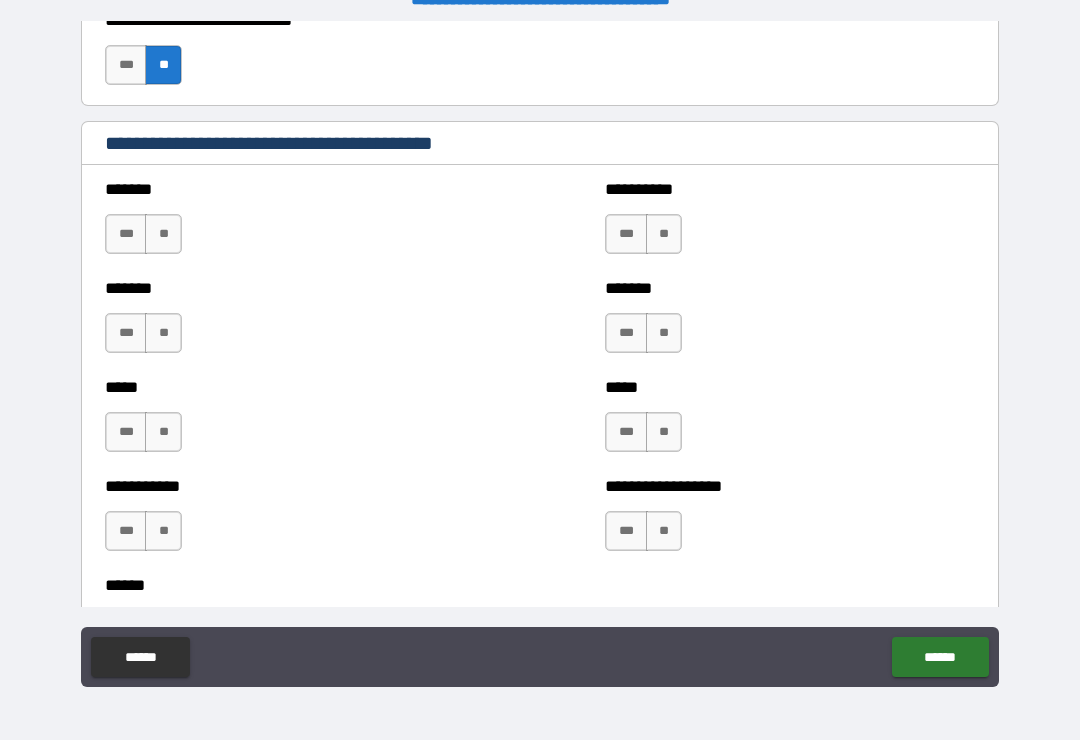scroll, scrollTop: 1710, scrollLeft: 0, axis: vertical 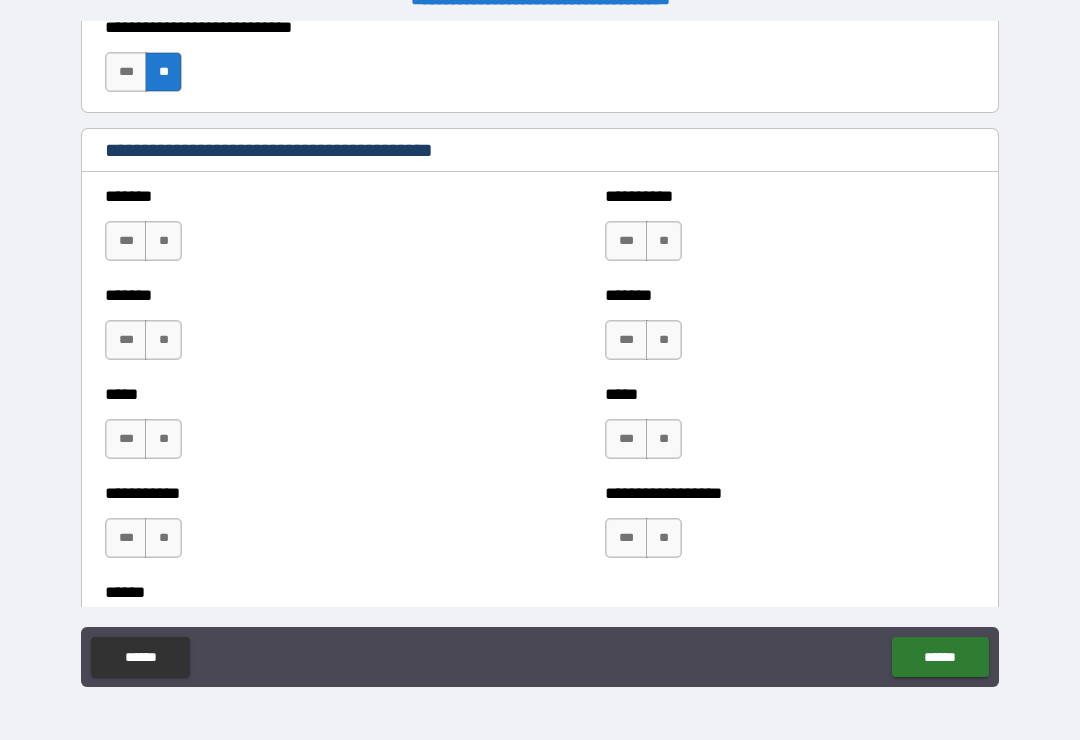 click on "**" at bounding box center [163, 241] 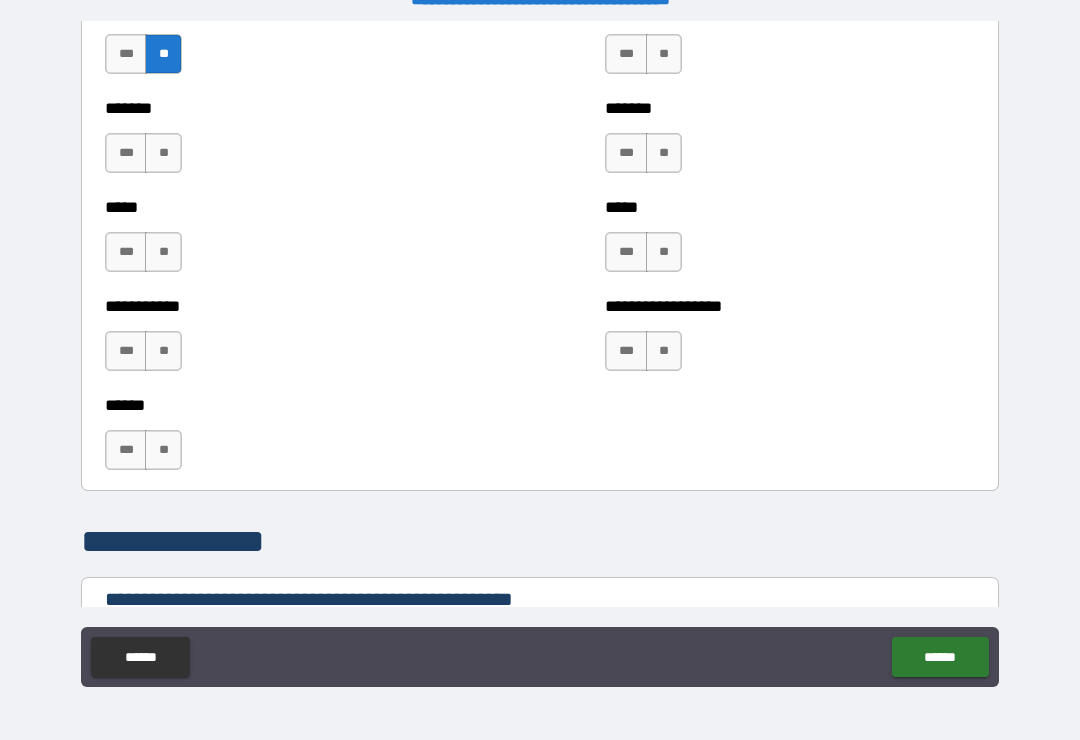 scroll, scrollTop: 1910, scrollLeft: 0, axis: vertical 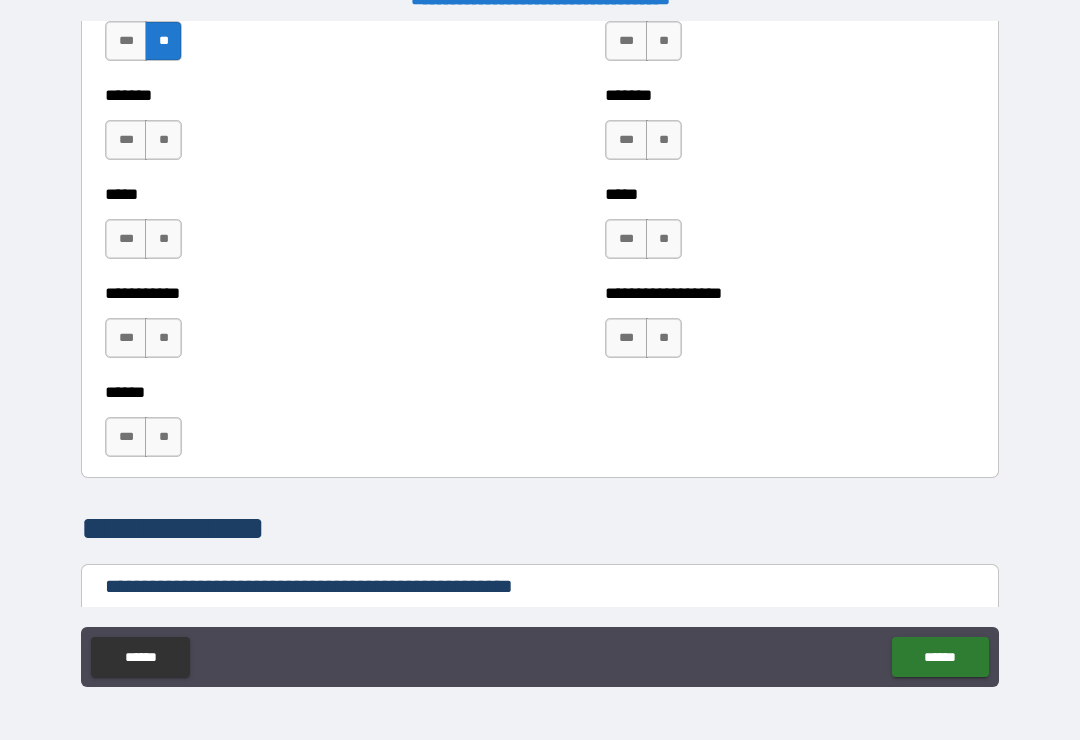 click on "**" at bounding box center [163, 437] 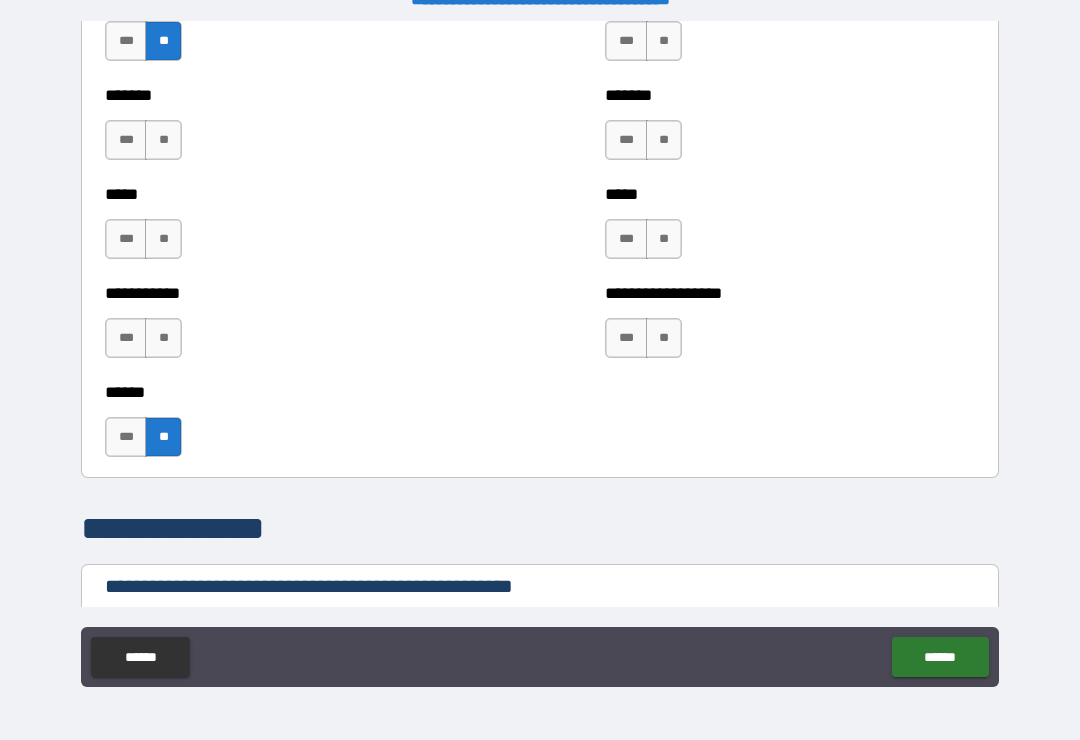 click on "**" at bounding box center [163, 338] 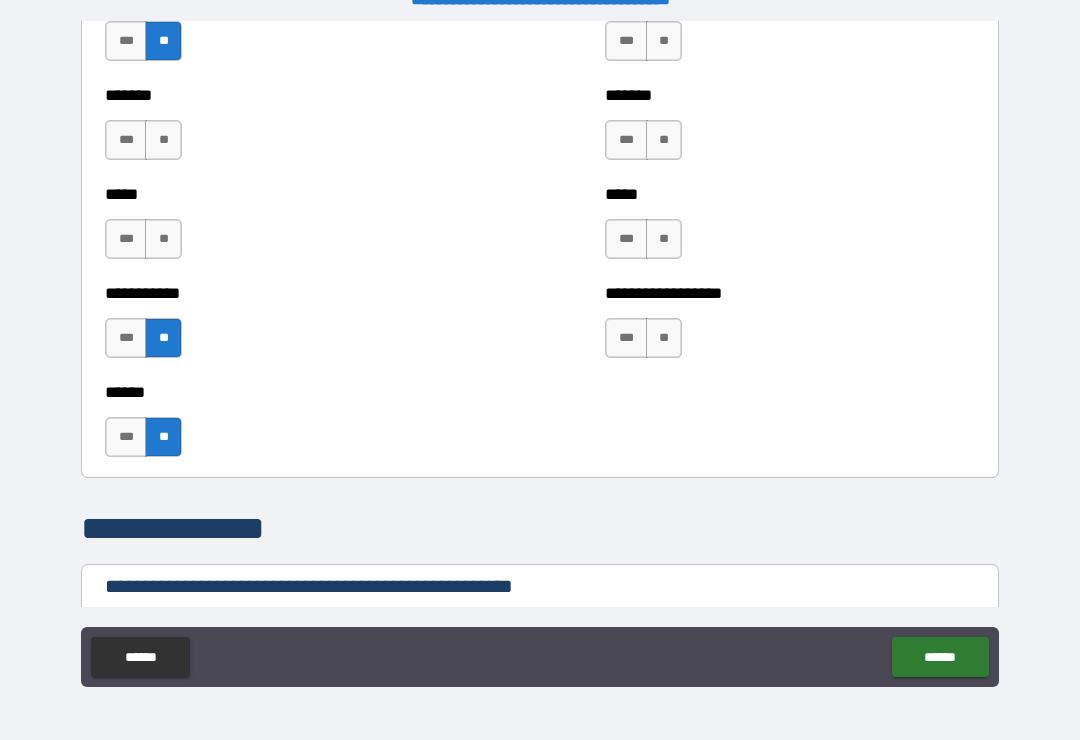 click on "**" at bounding box center [163, 239] 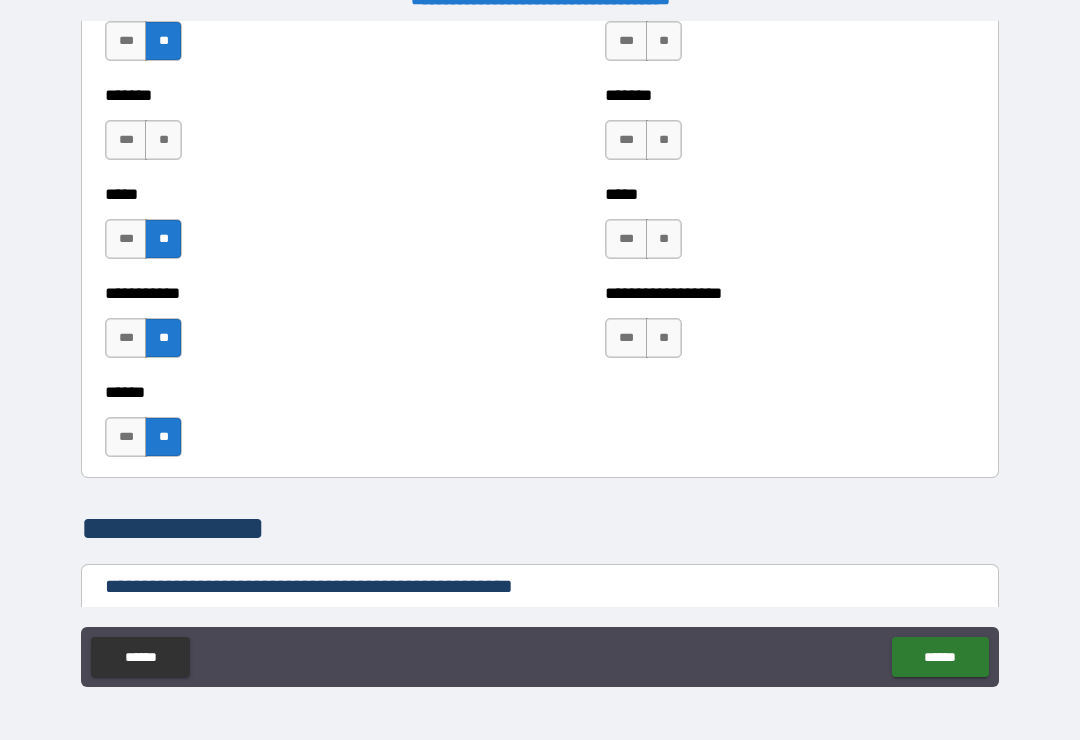 click on "**" at bounding box center (163, 140) 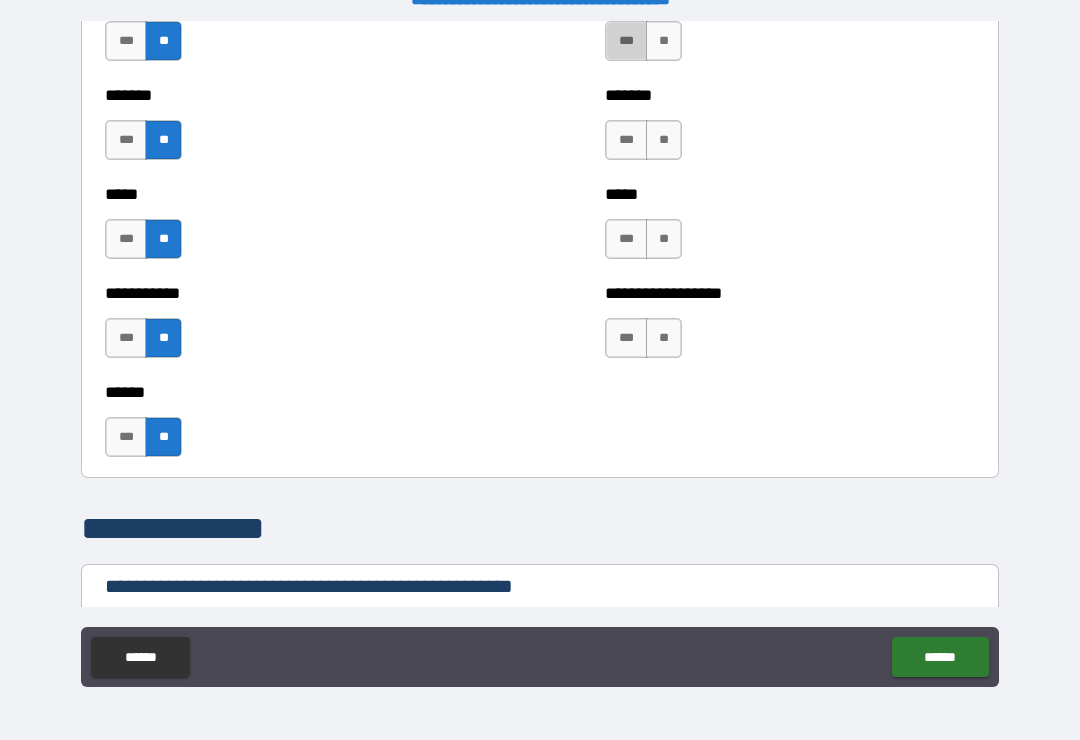 click on "***" at bounding box center (626, 41) 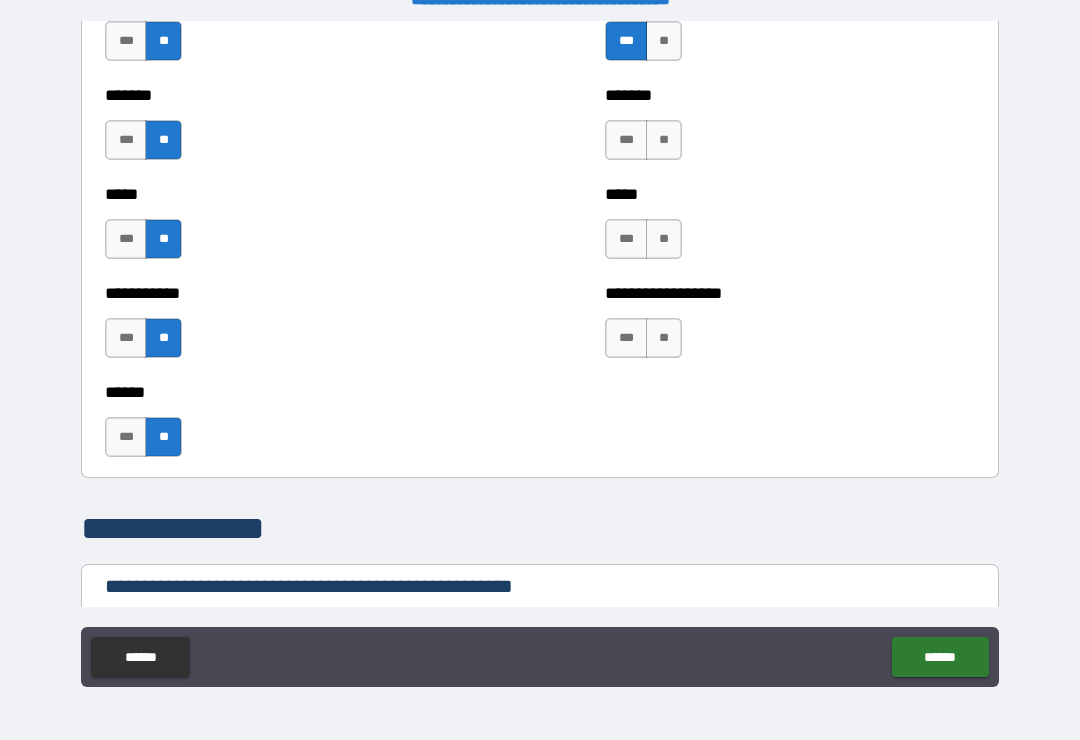 click on "**" at bounding box center (664, 140) 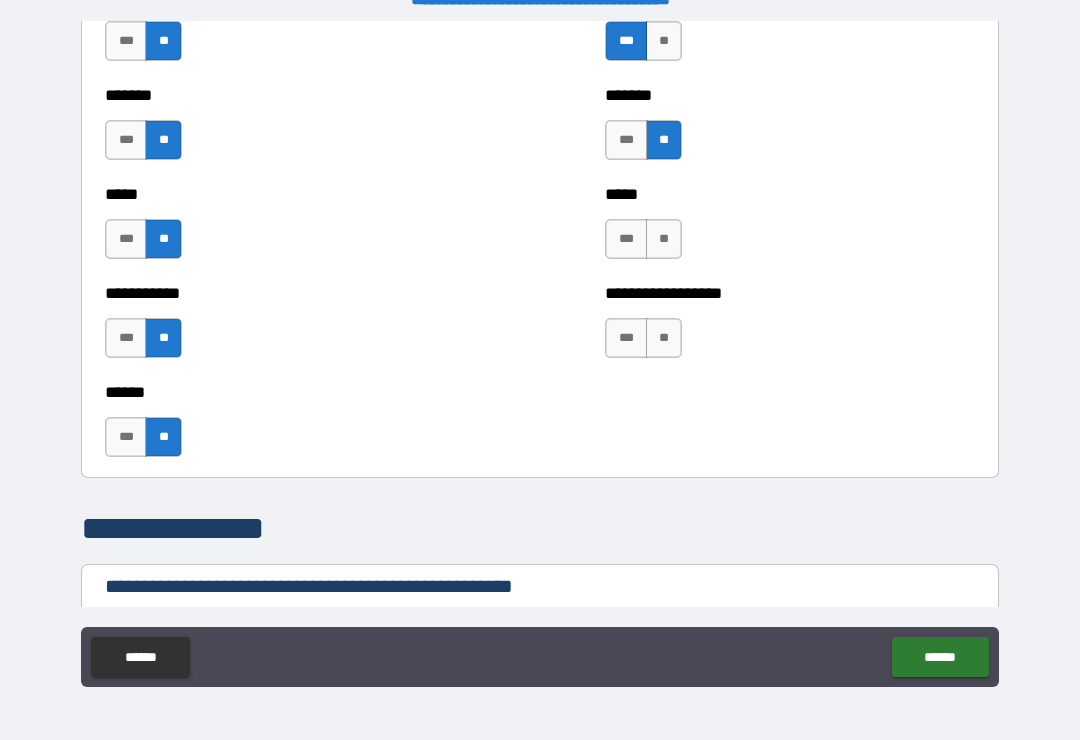click on "**" at bounding box center (664, 41) 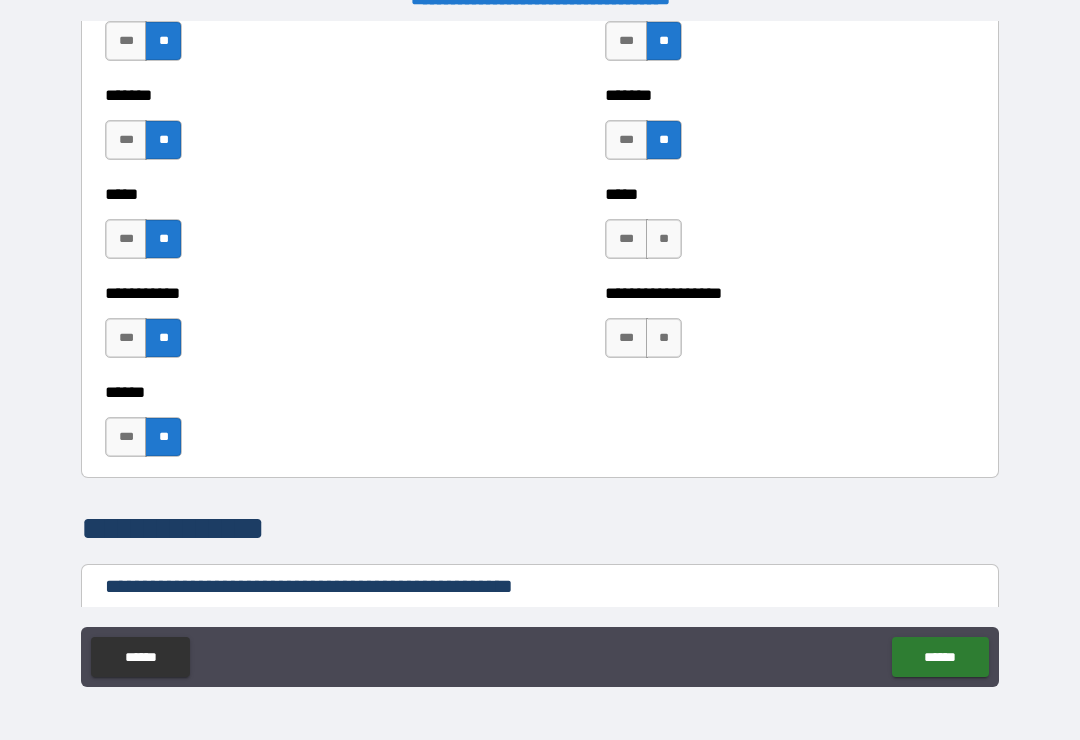 click on "**" at bounding box center [664, 239] 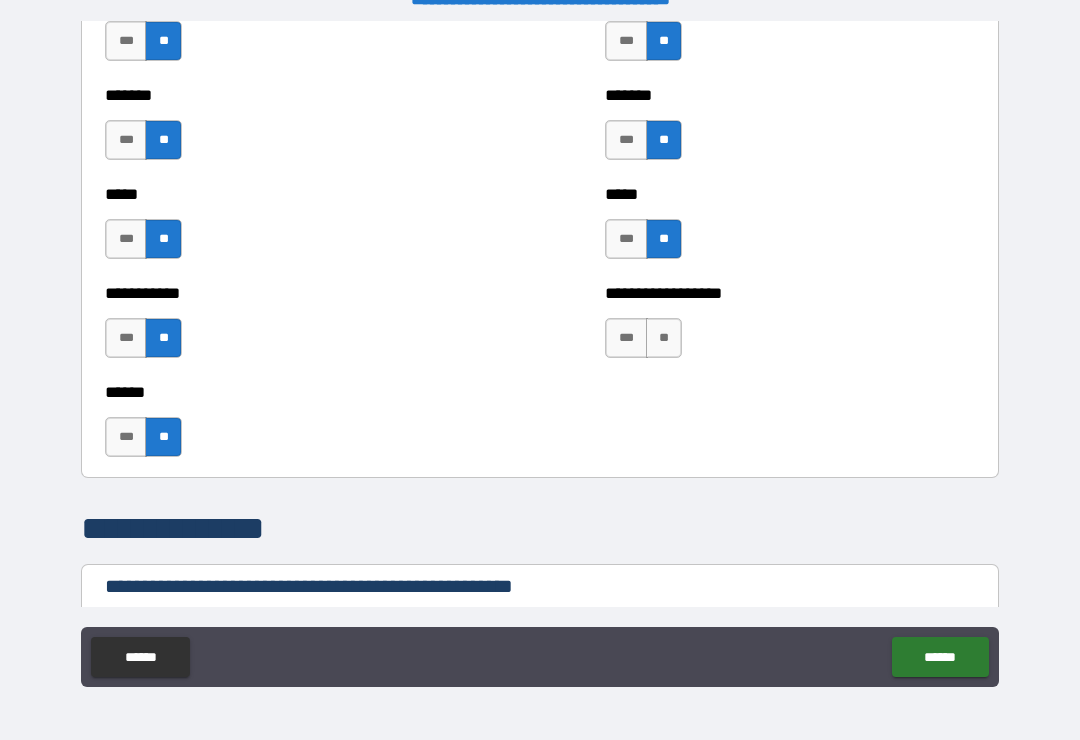click on "**" at bounding box center [664, 338] 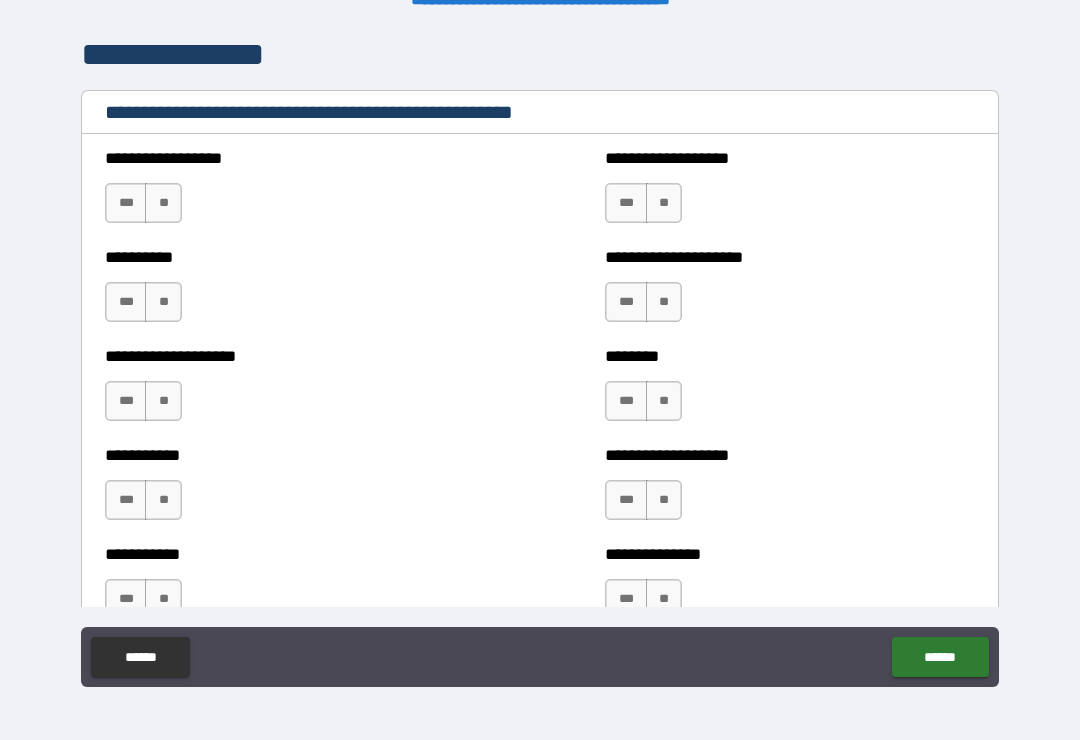 scroll, scrollTop: 2386, scrollLeft: 0, axis: vertical 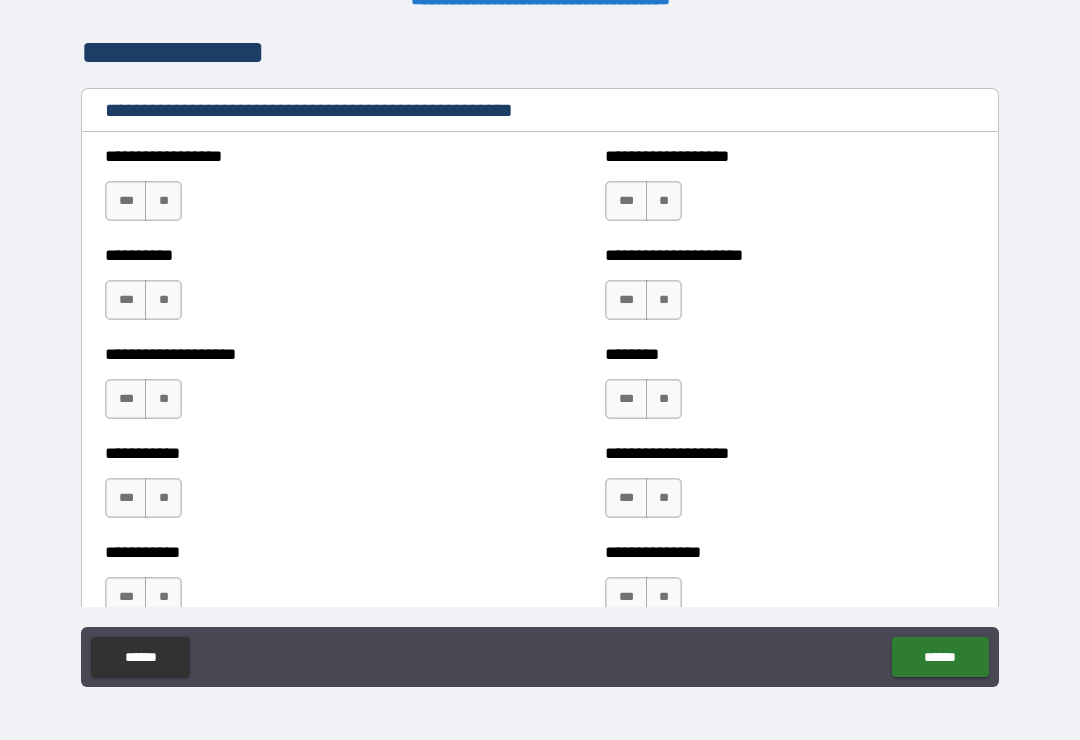 click on "**" at bounding box center (163, 201) 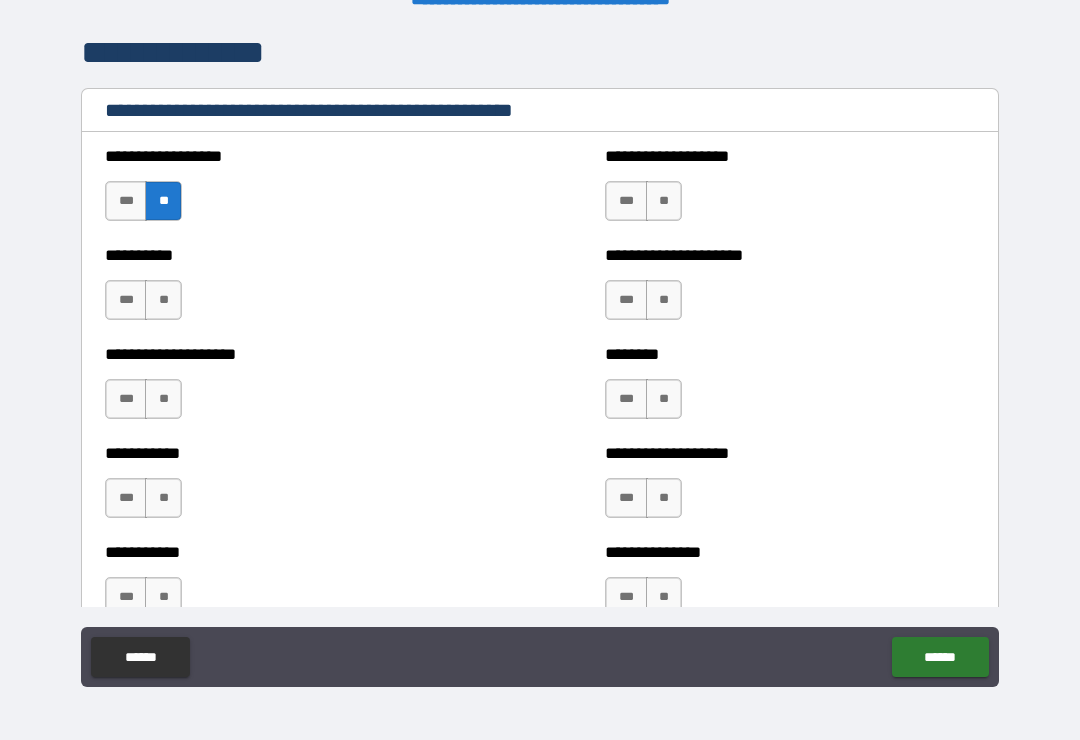click on "**" at bounding box center [163, 300] 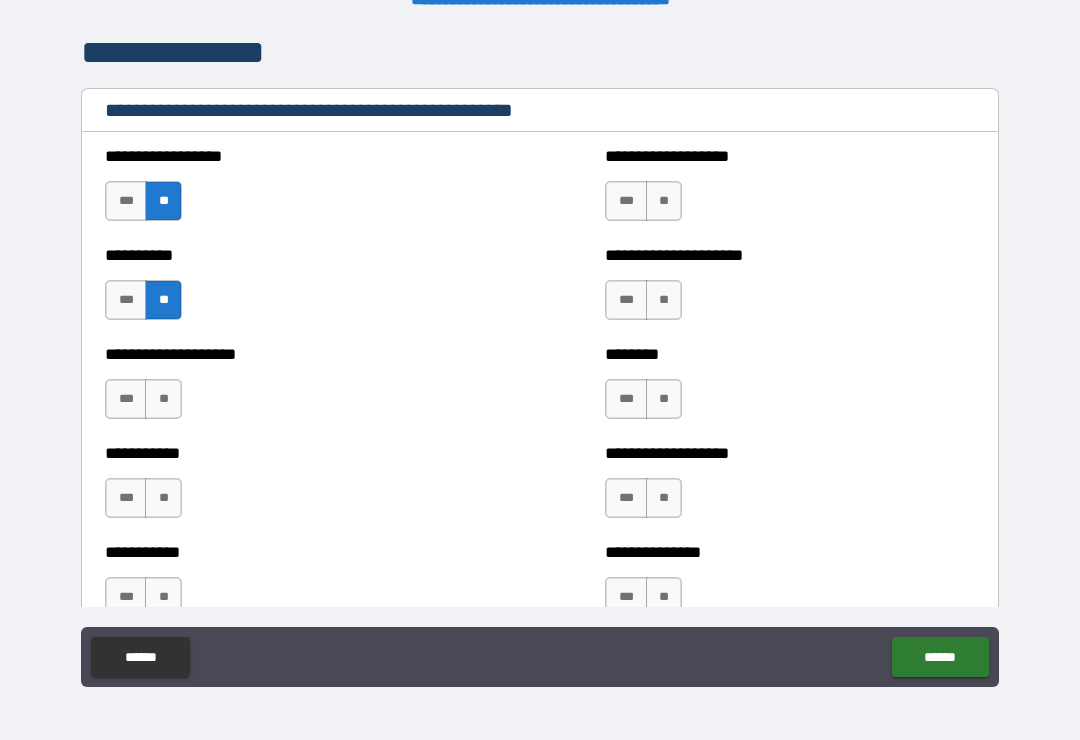 click on "**" at bounding box center (163, 399) 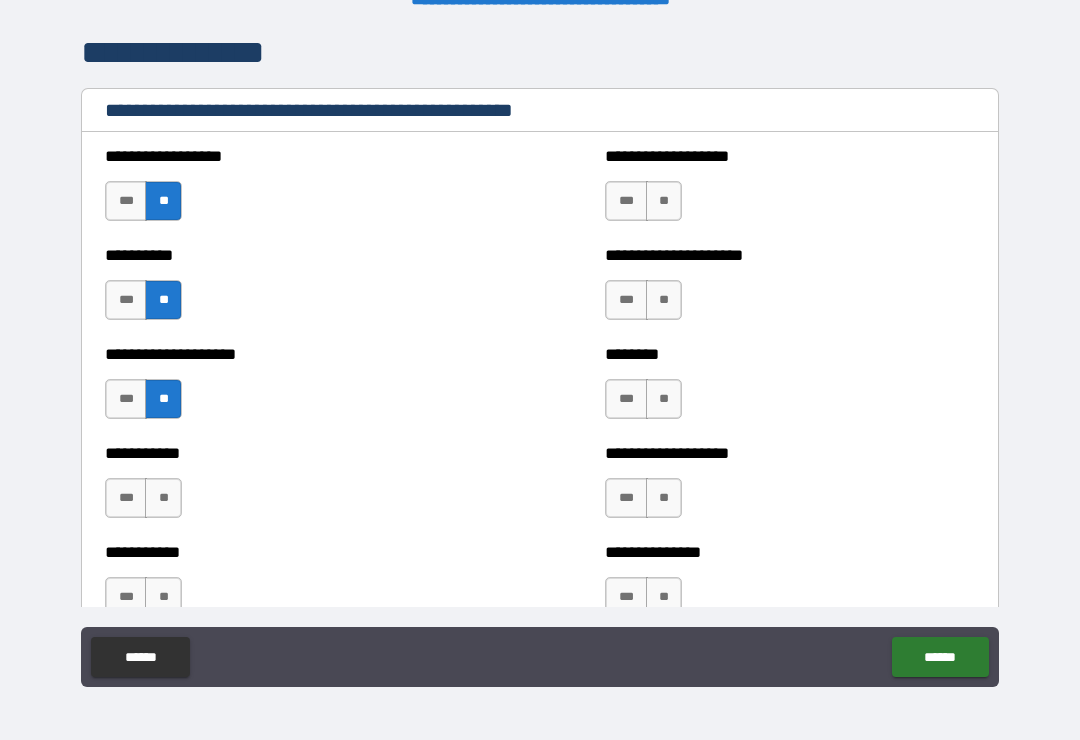click on "**" at bounding box center (163, 498) 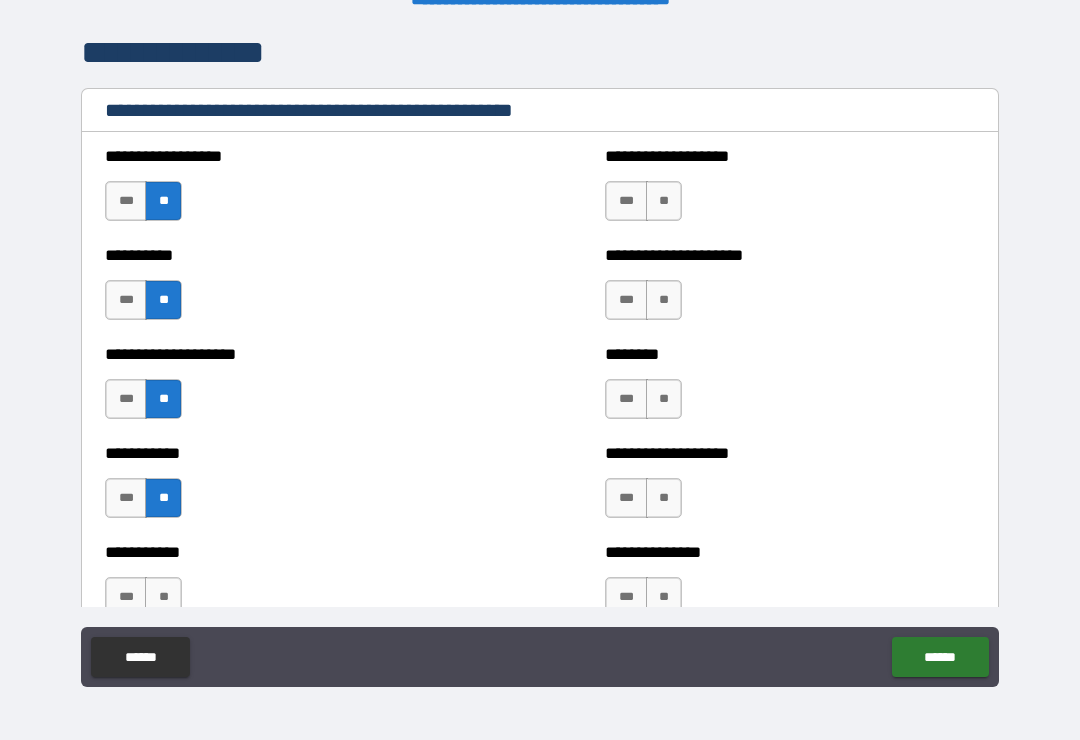 click on "**" at bounding box center (664, 498) 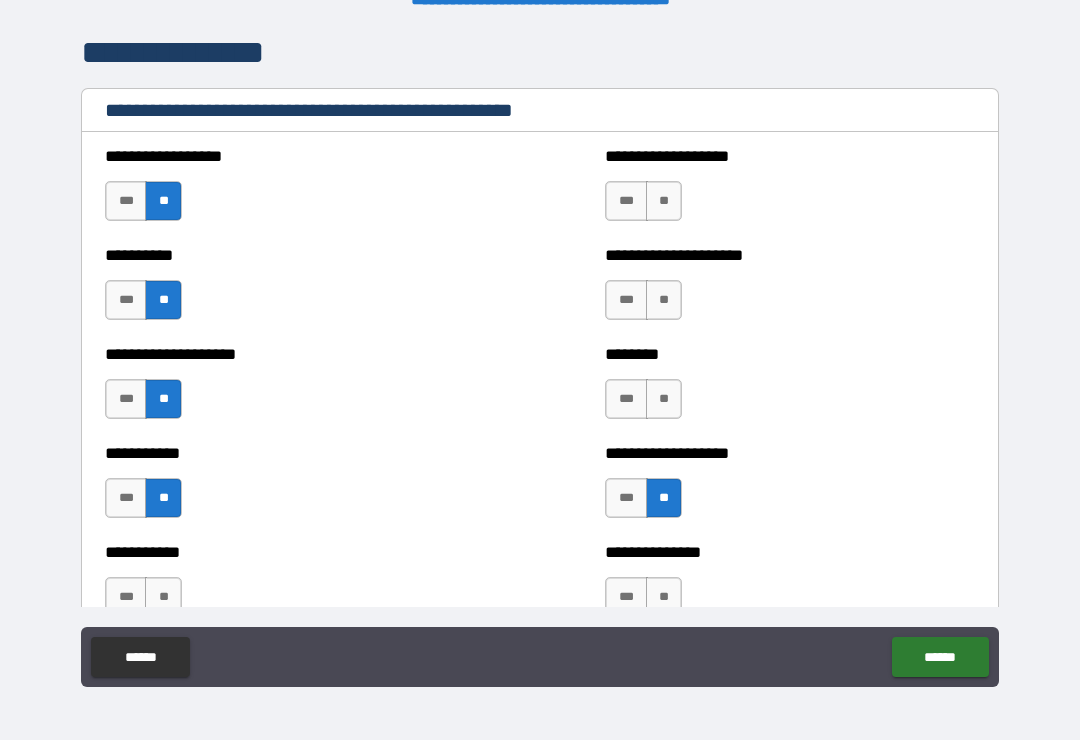 click on "**" at bounding box center (664, 399) 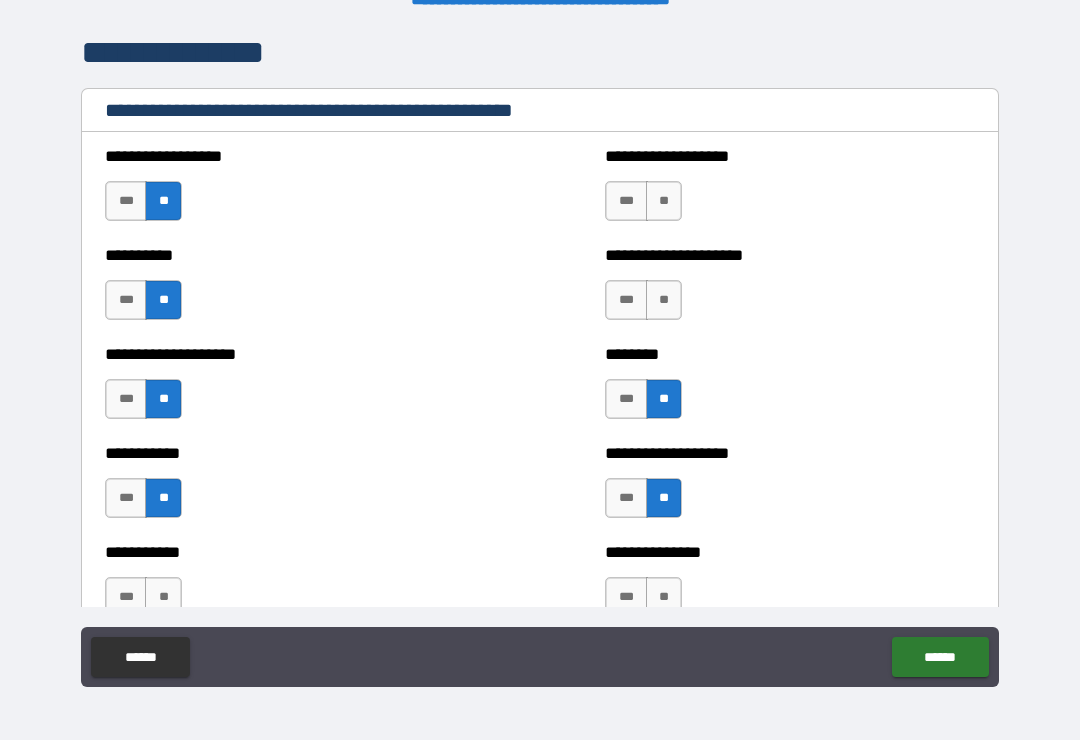 click on "**" at bounding box center (664, 300) 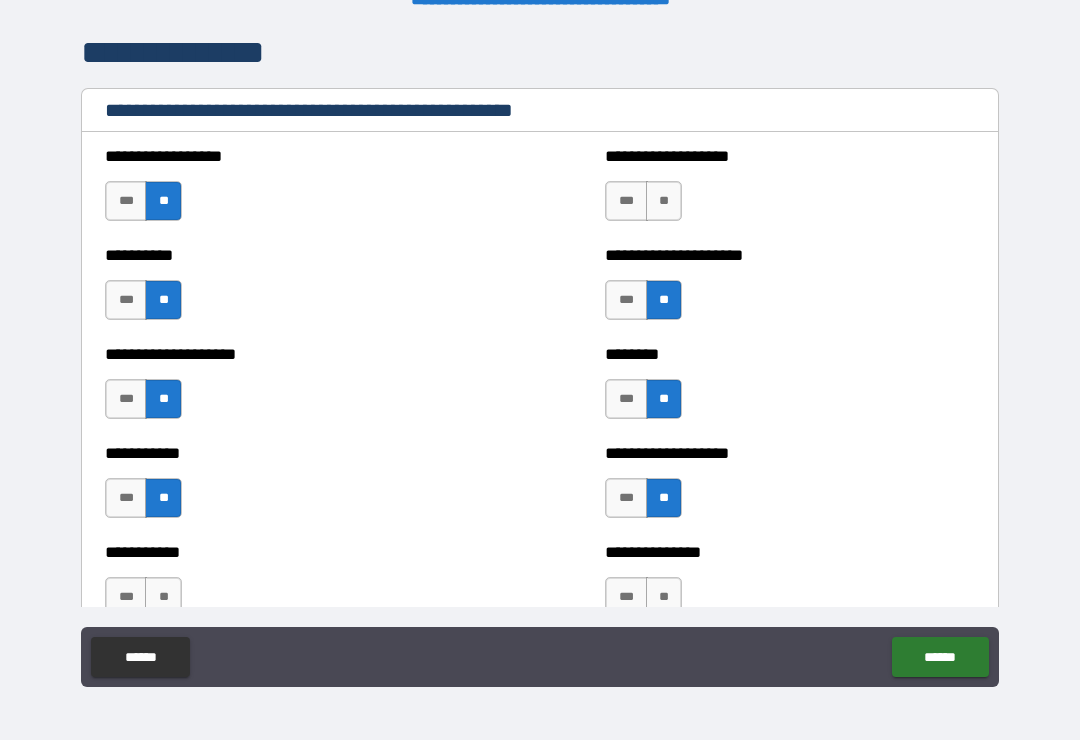 click on "**" at bounding box center [664, 201] 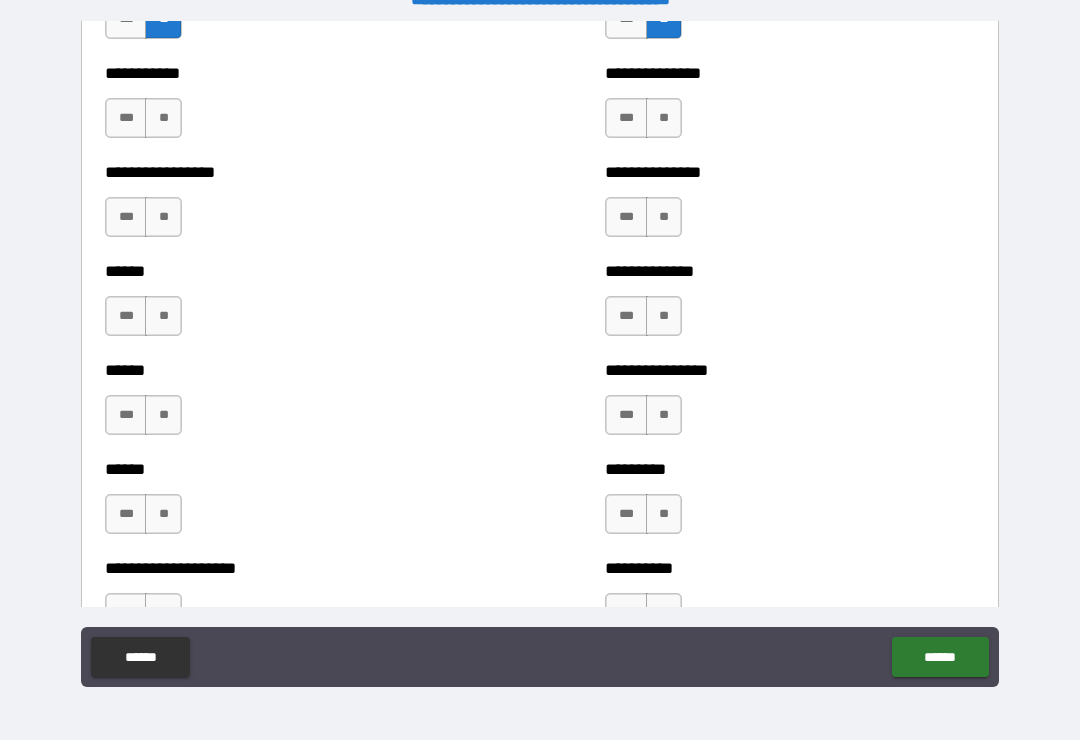 scroll, scrollTop: 2864, scrollLeft: 0, axis: vertical 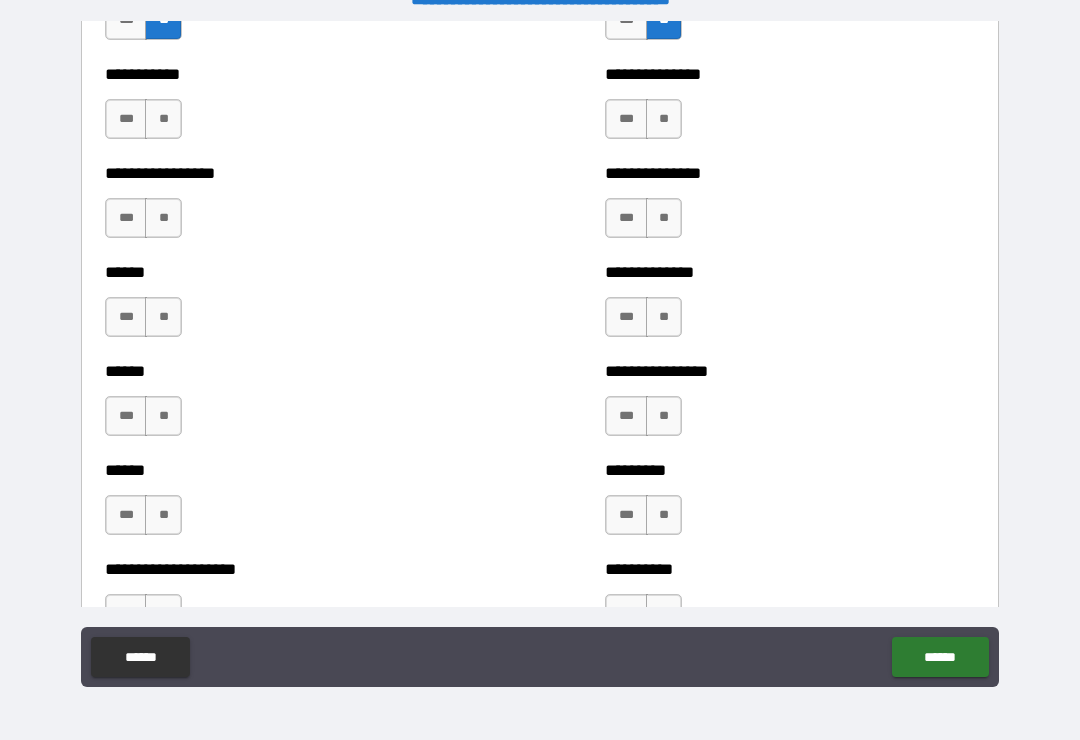 click on "**" at bounding box center [664, 119] 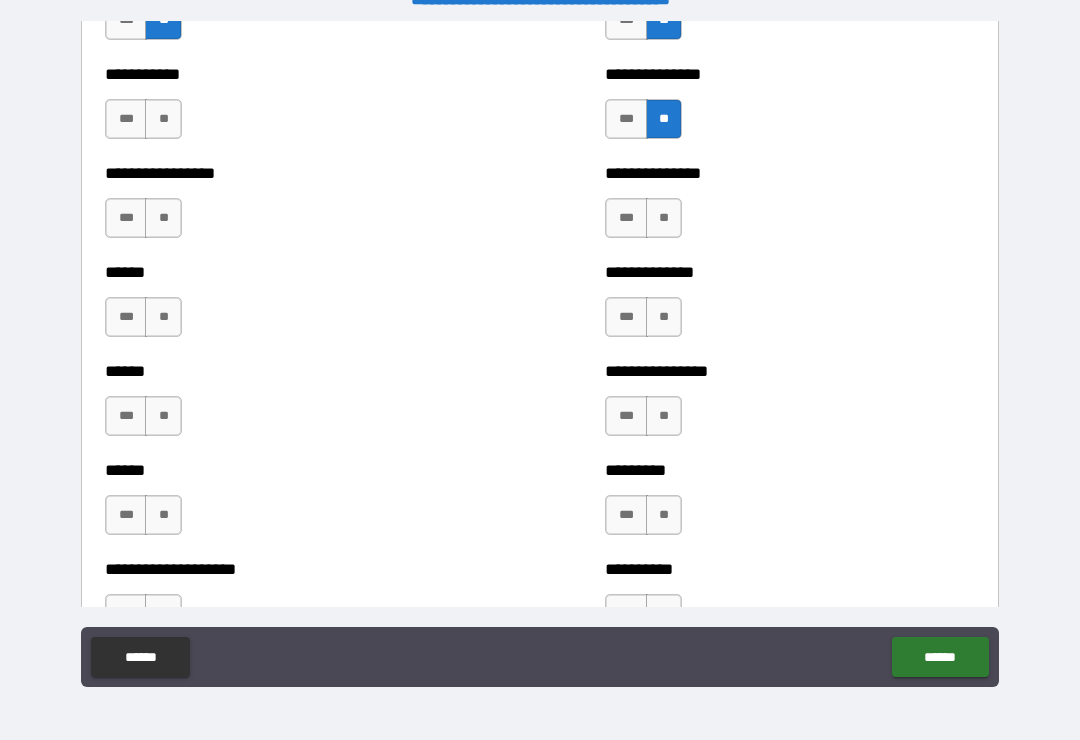 click on "**" at bounding box center (664, 218) 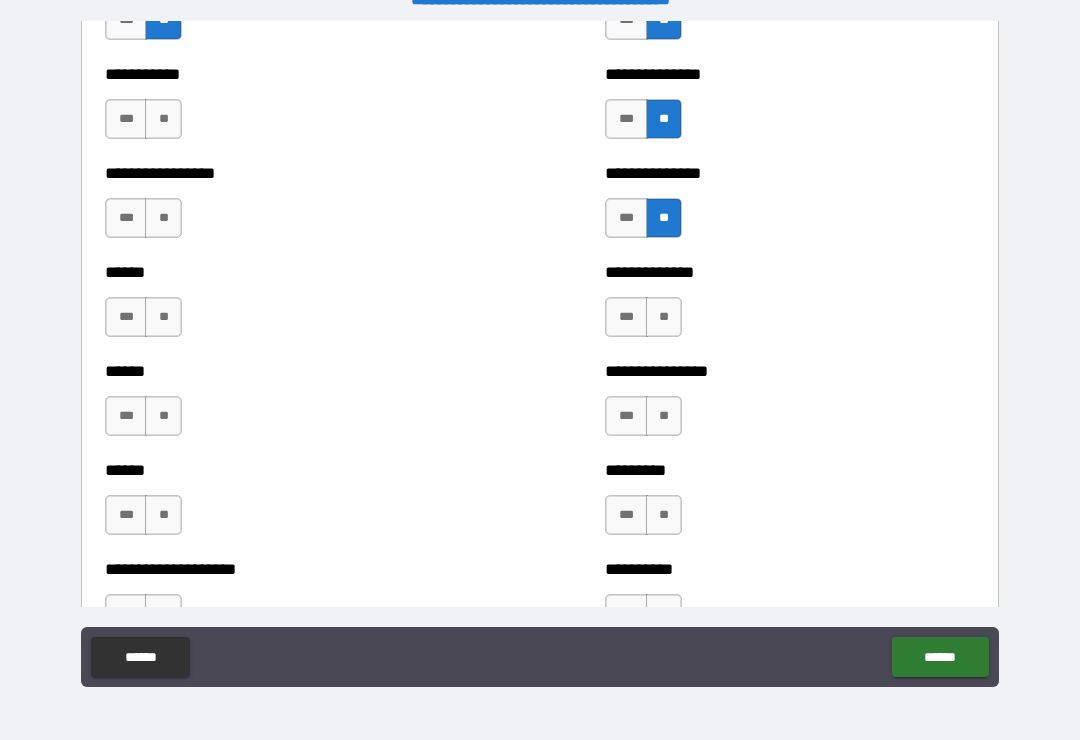 click on "**" at bounding box center (664, 317) 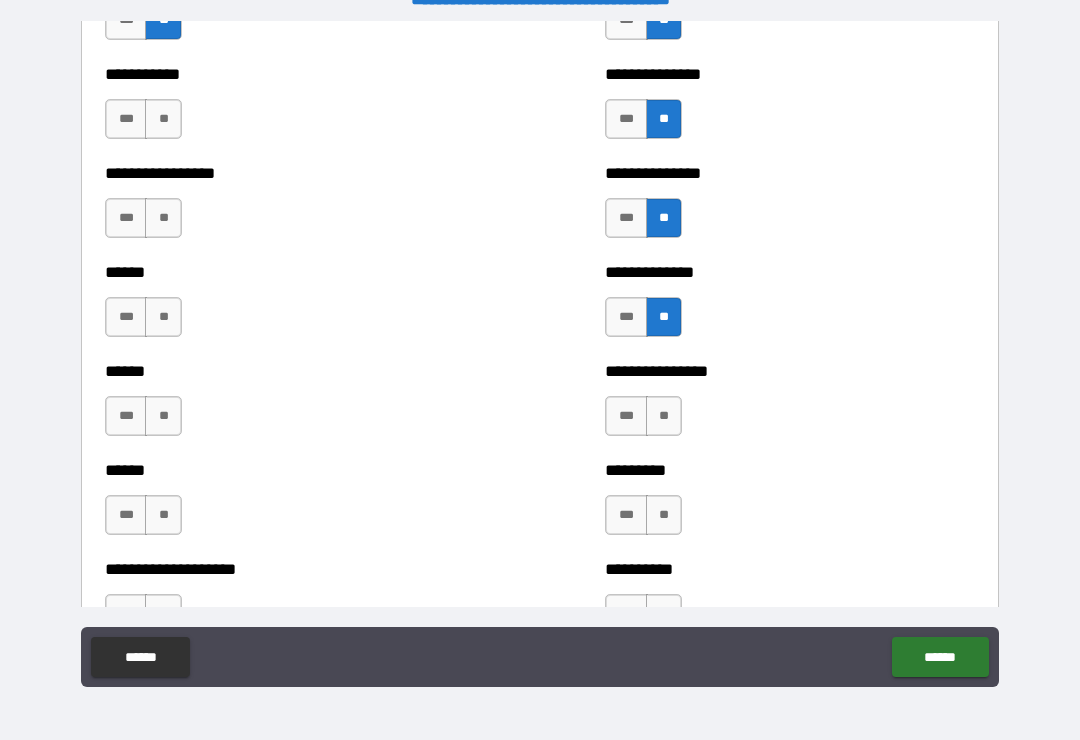 click on "**" at bounding box center (664, 416) 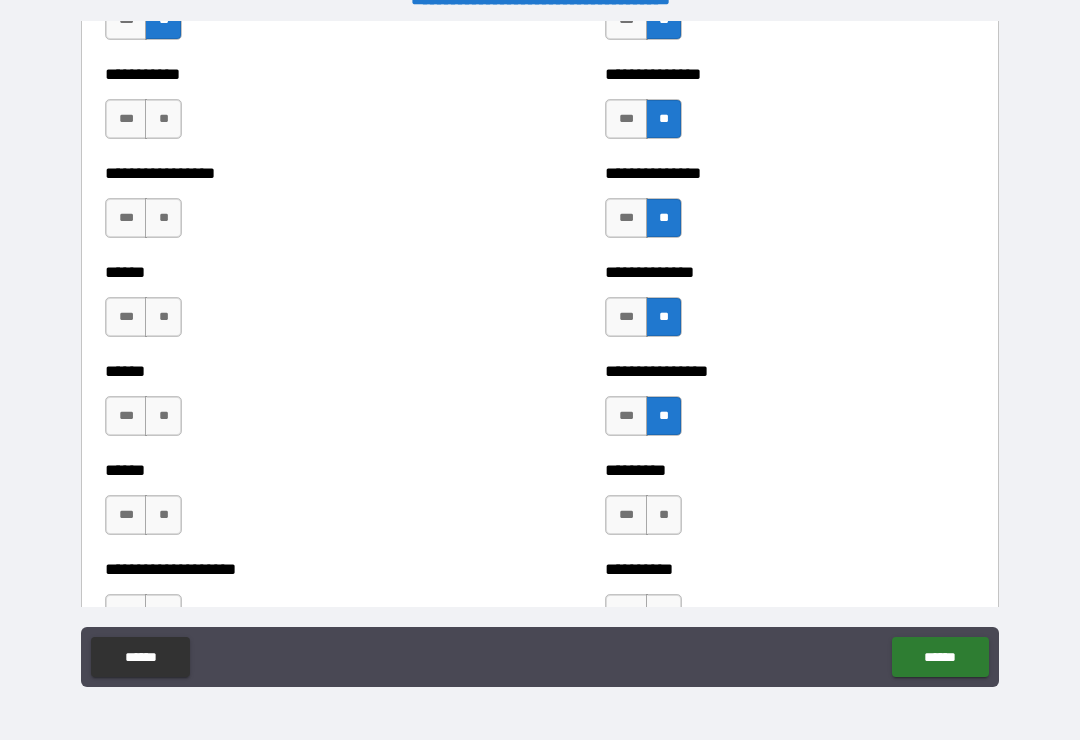 click on "**" at bounding box center [664, 515] 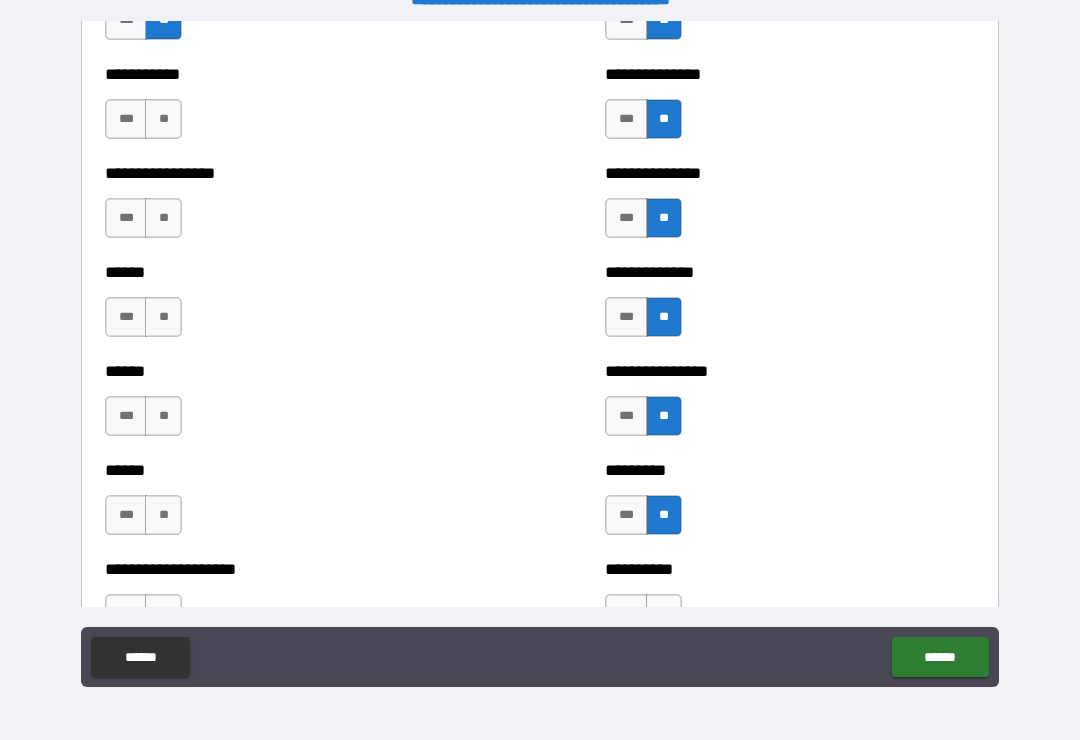 click on "**" at bounding box center (163, 515) 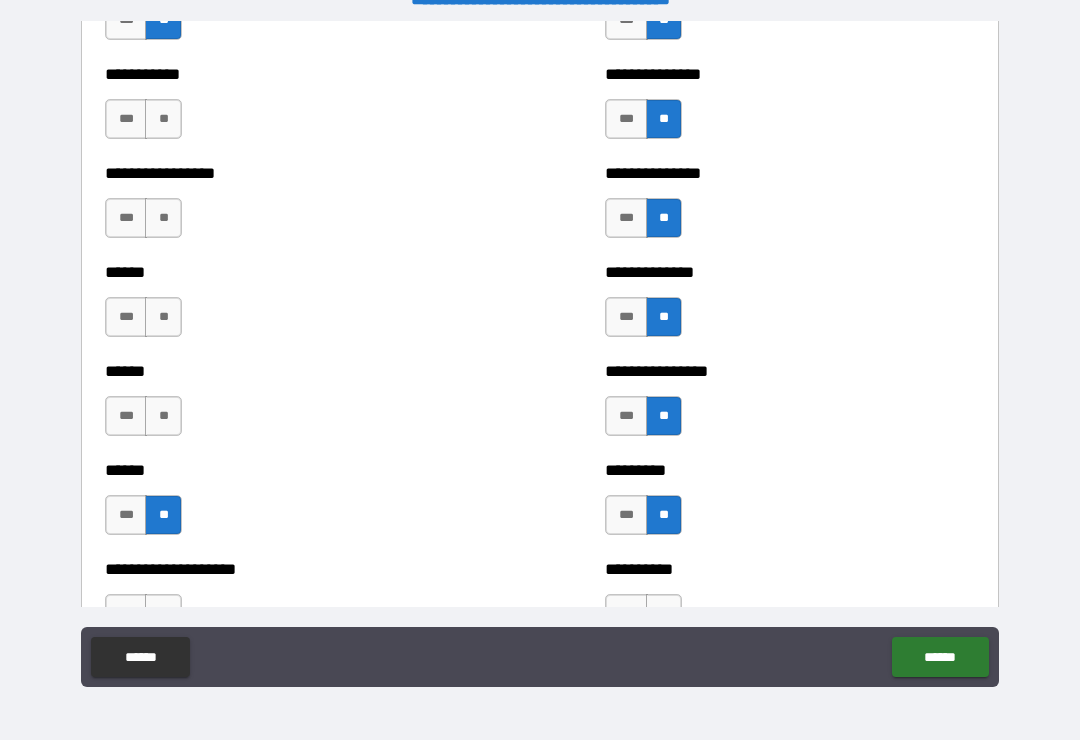 click on "**" at bounding box center (163, 416) 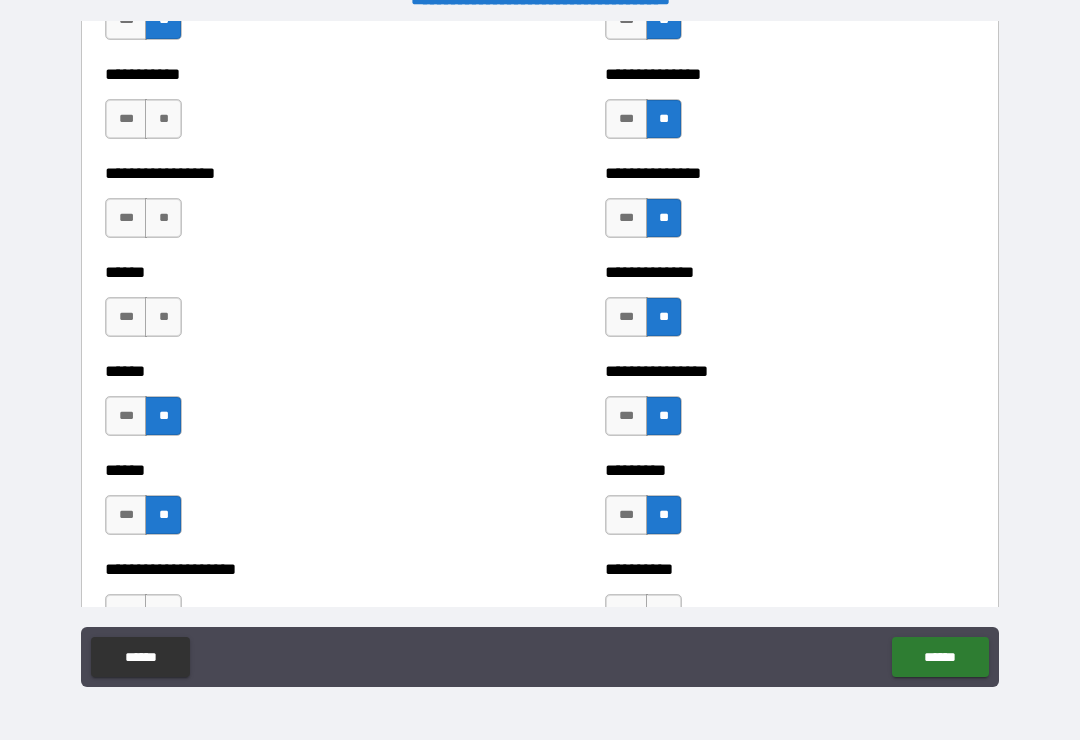 click on "**" at bounding box center (163, 317) 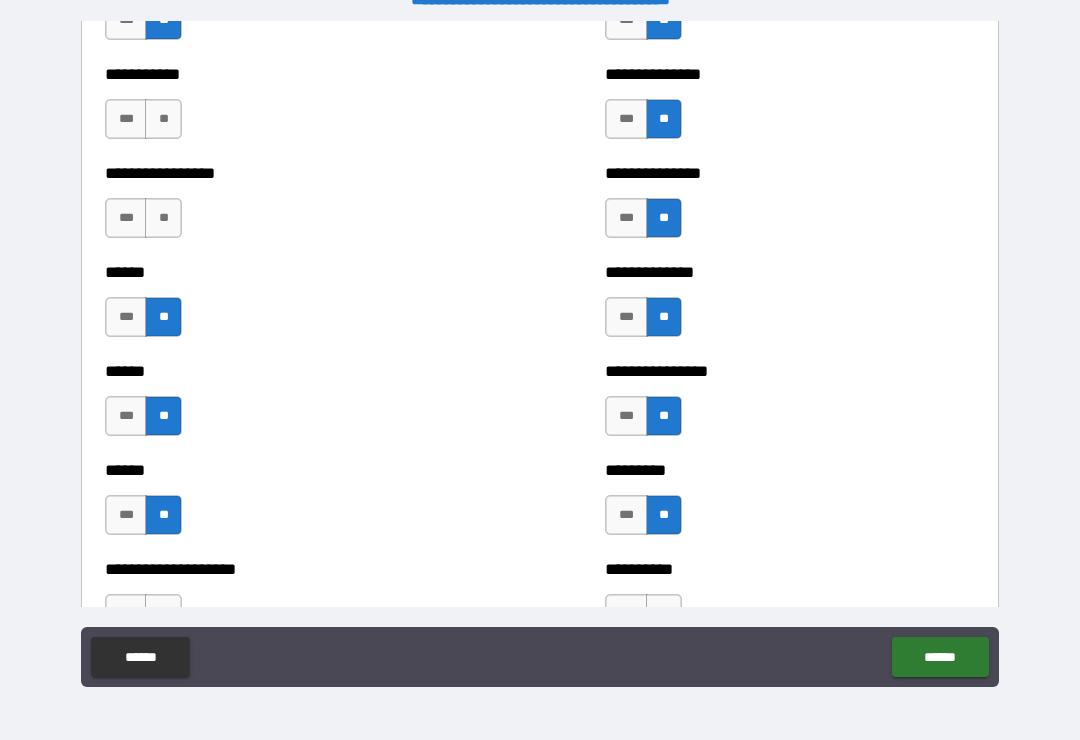 click on "**" at bounding box center [163, 218] 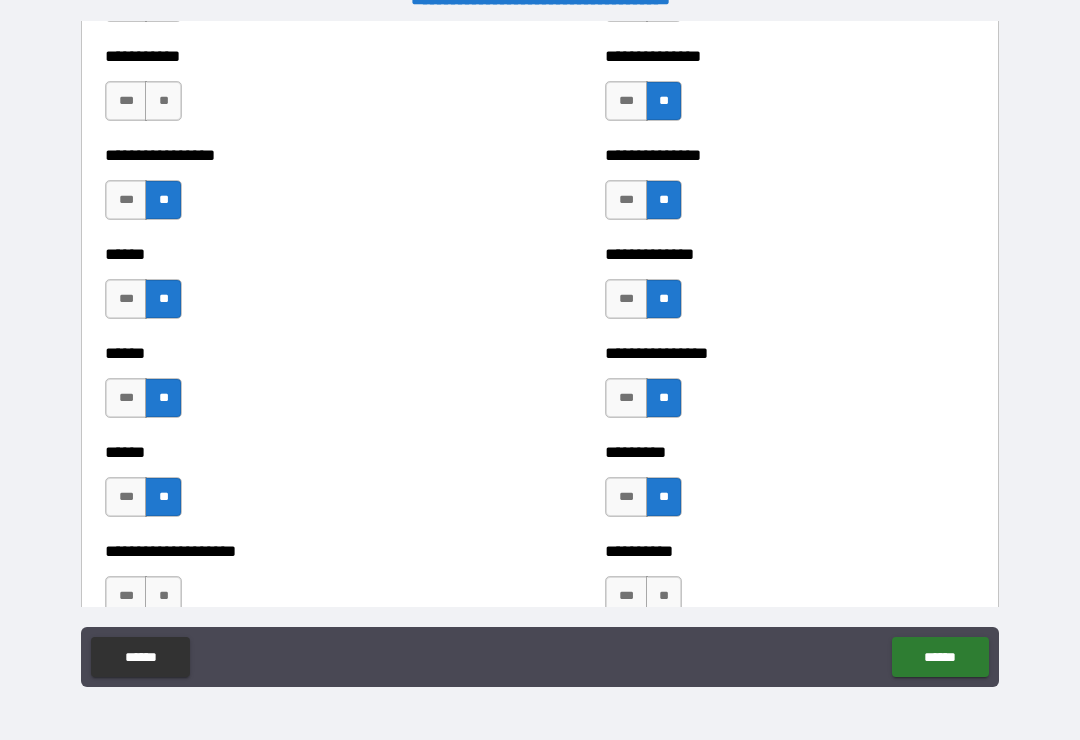 scroll, scrollTop: 2864, scrollLeft: 0, axis: vertical 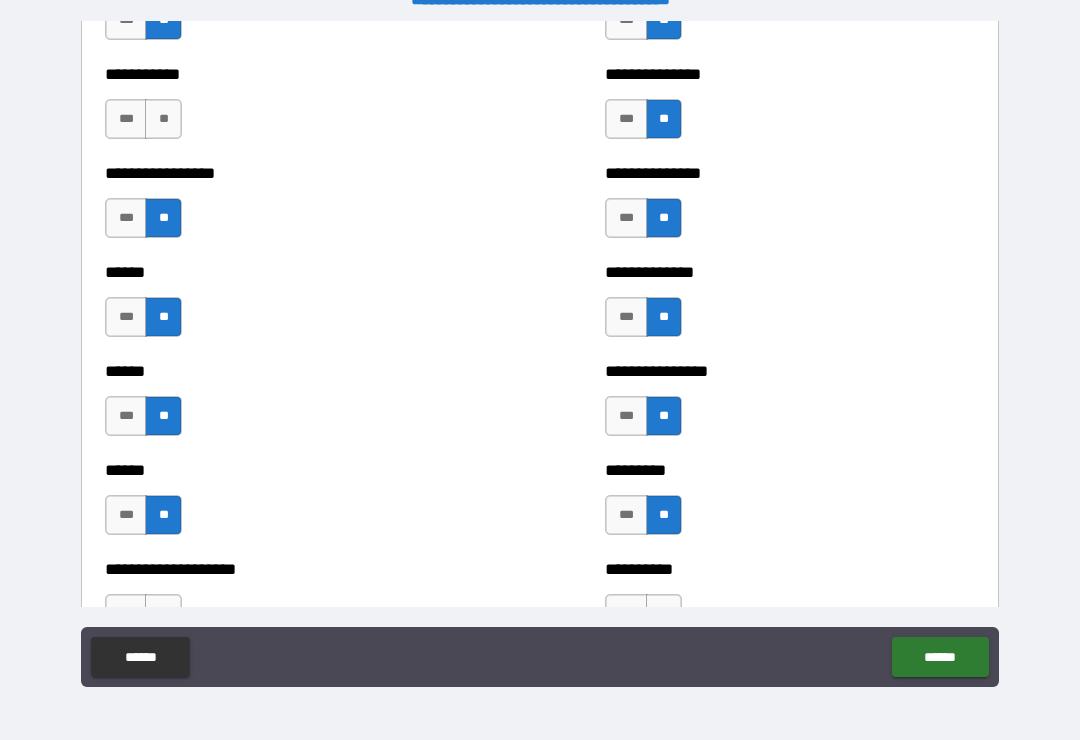 click on "**" at bounding box center (163, 119) 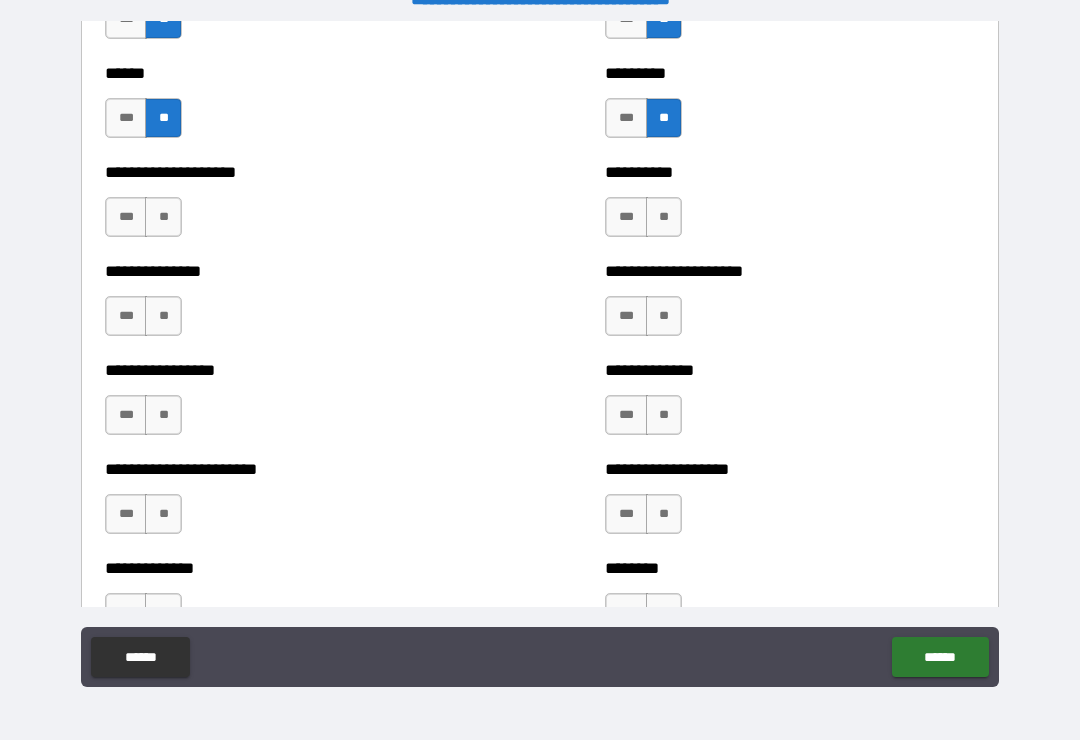 scroll, scrollTop: 3364, scrollLeft: 0, axis: vertical 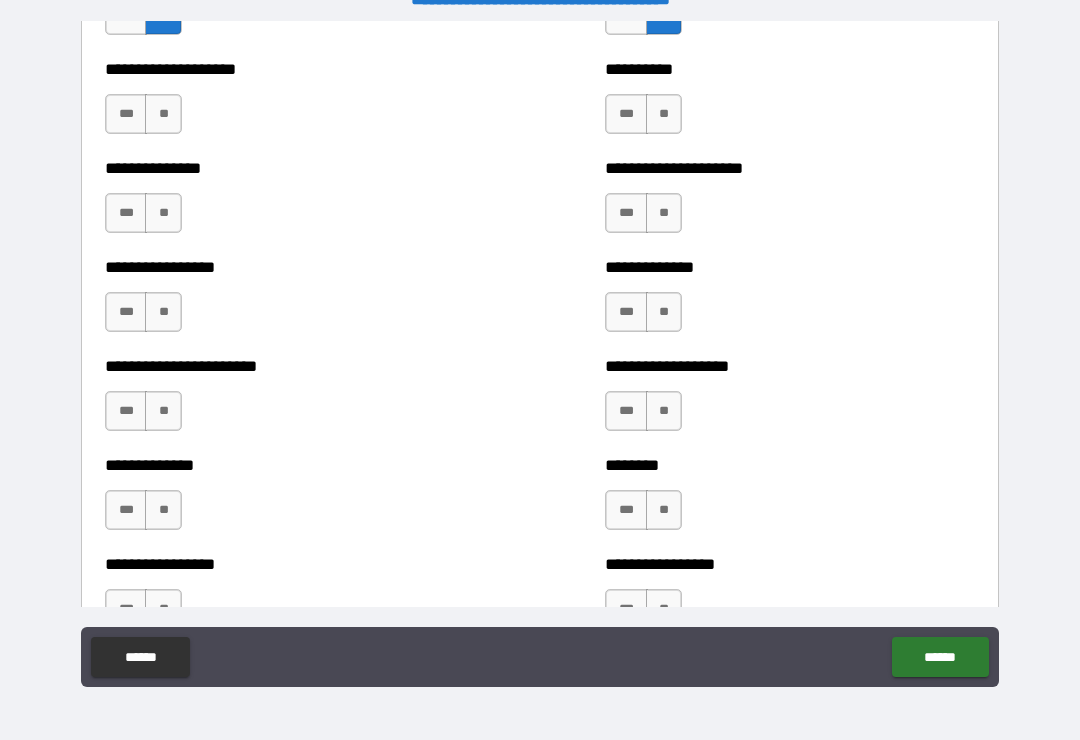 click on "**" at bounding box center [163, 114] 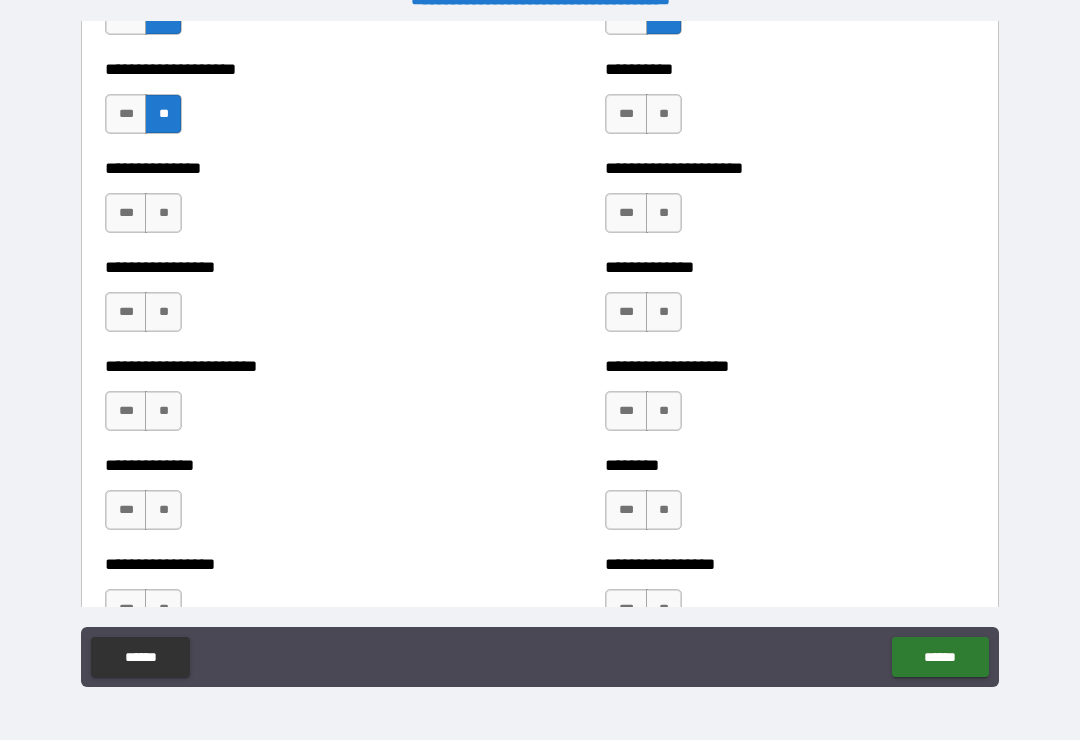 click on "**" at bounding box center (163, 213) 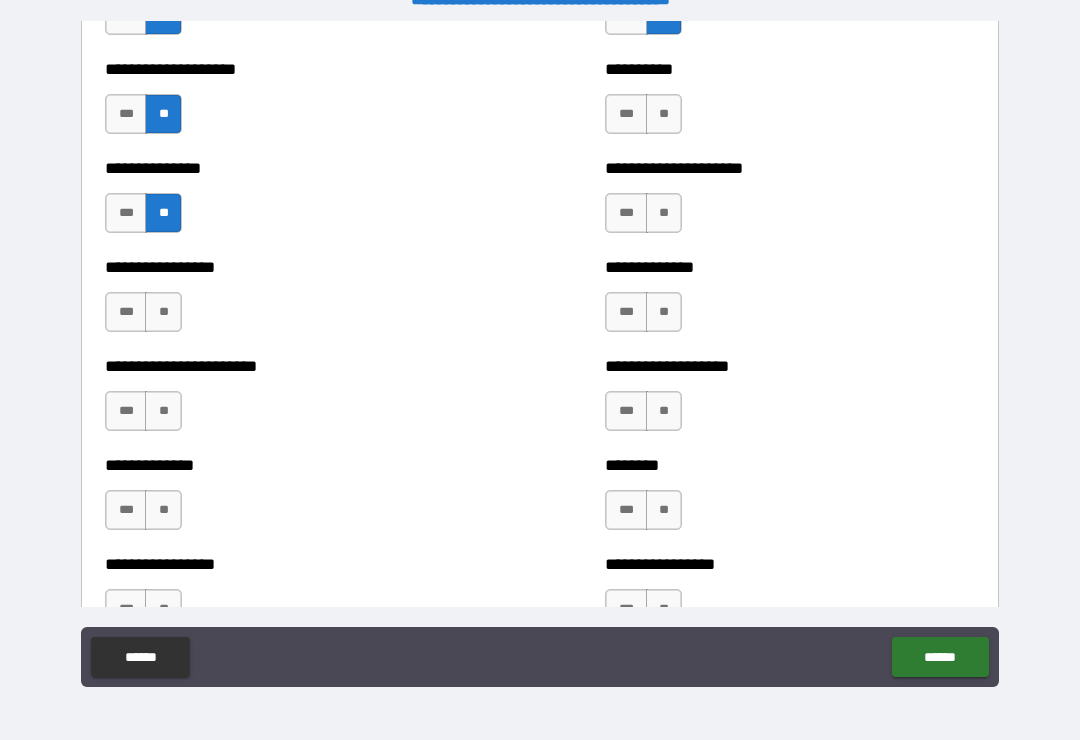 click on "**" at bounding box center (163, 312) 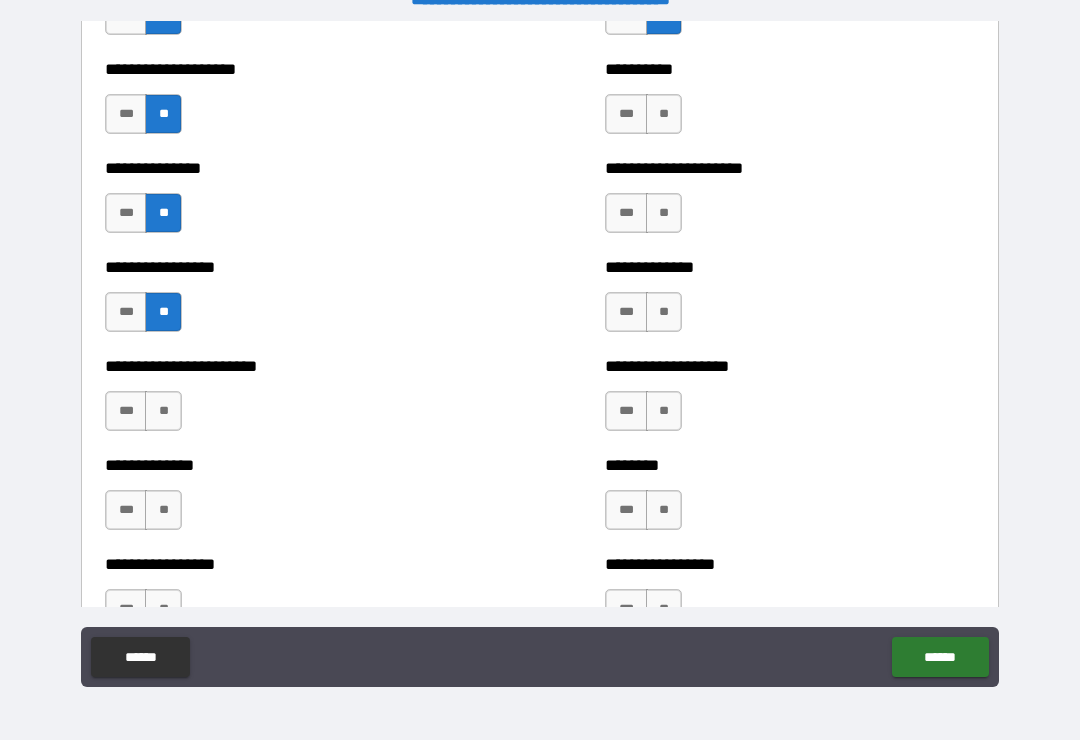 click on "**" at bounding box center (163, 411) 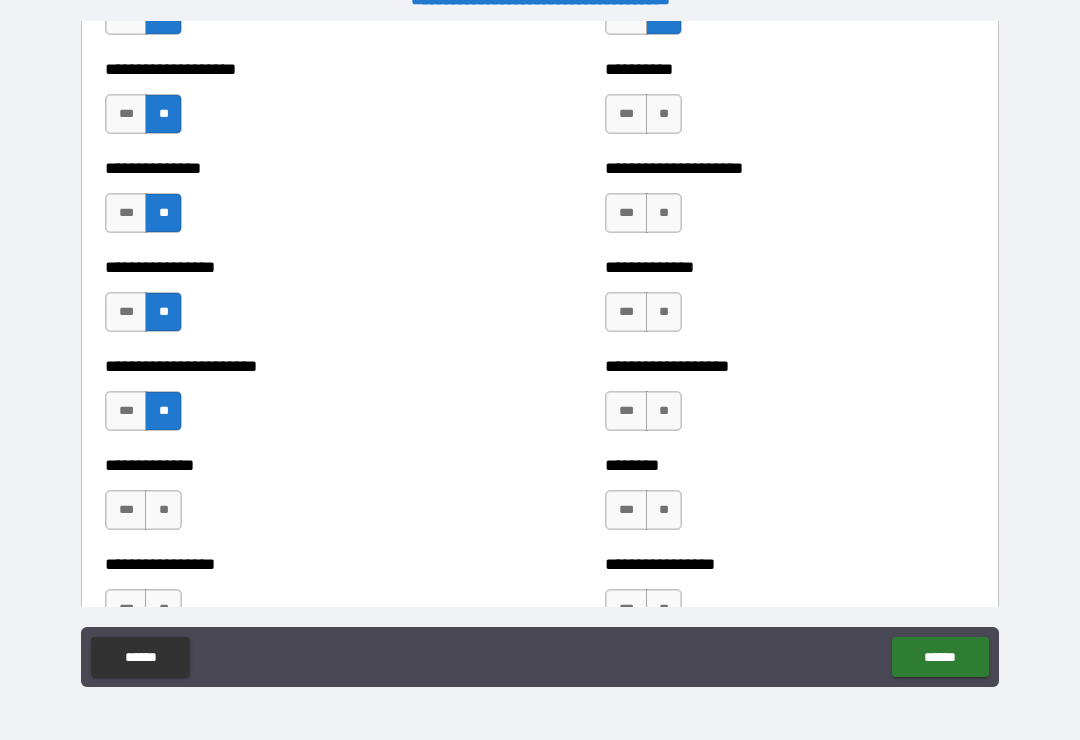 click on "**" at bounding box center (163, 510) 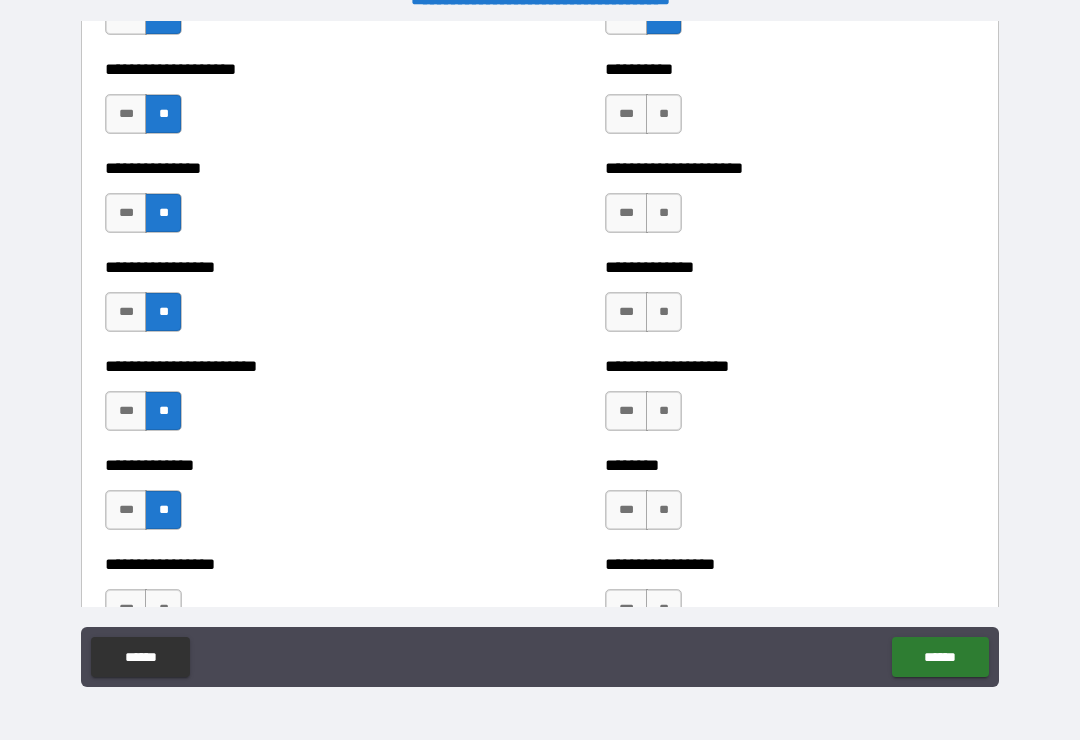 click on "**" at bounding box center [163, 609] 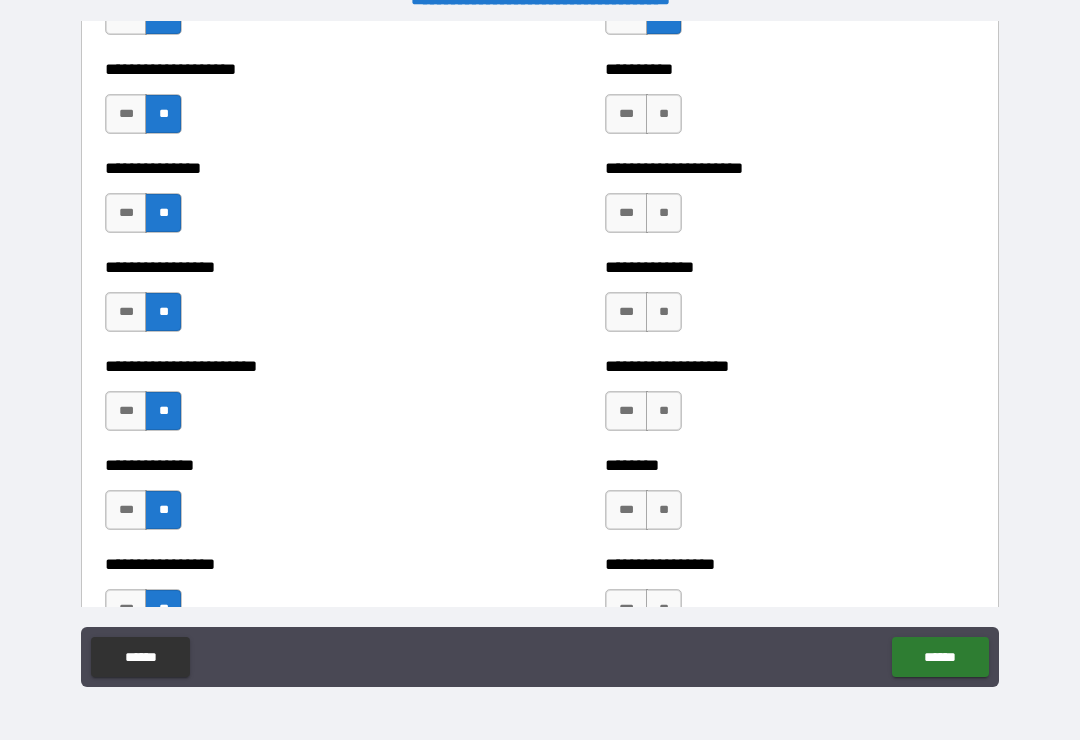 click on "**" at bounding box center [664, 609] 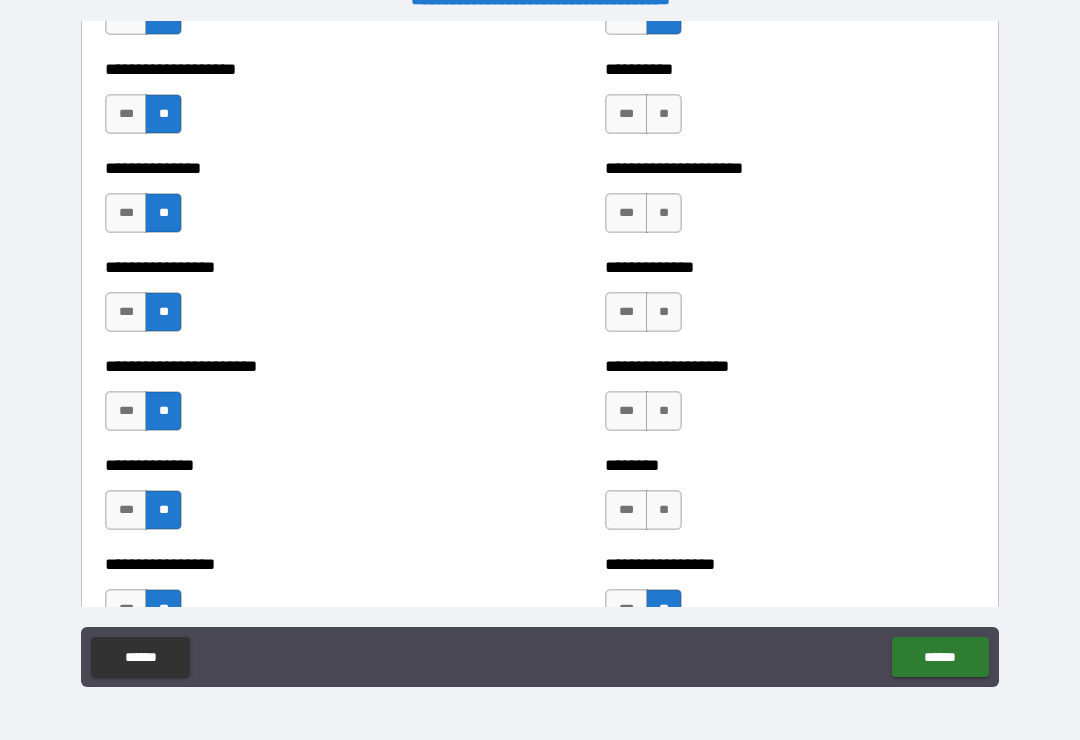 click on "**" at bounding box center [664, 510] 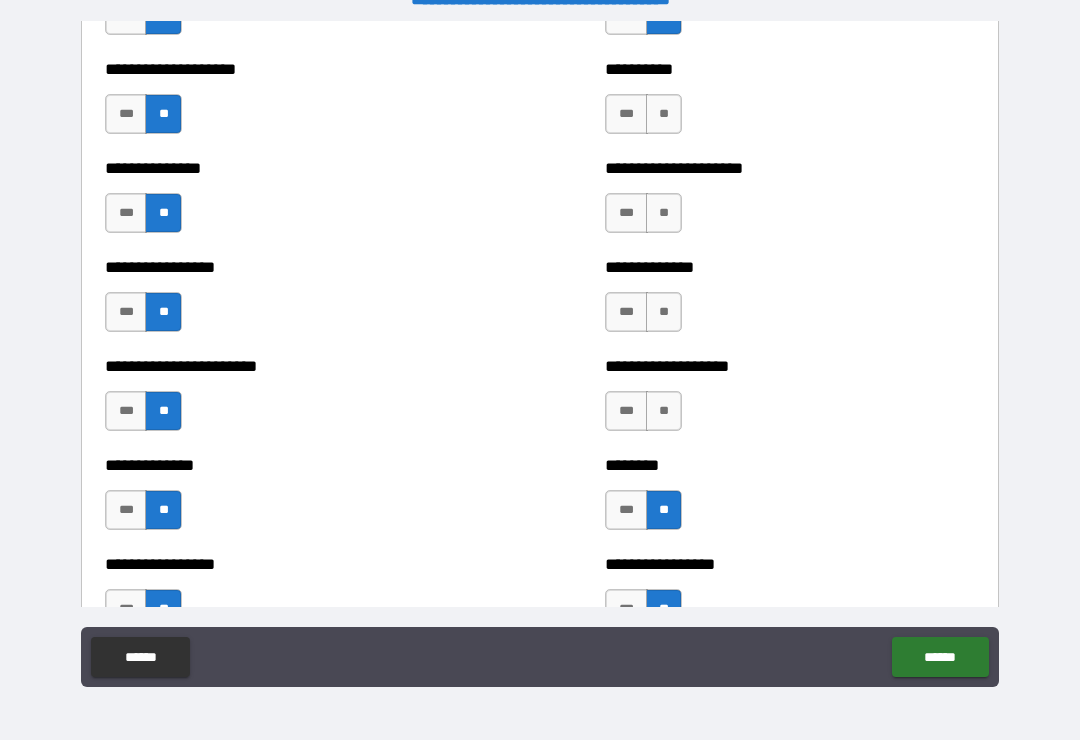click on "**" at bounding box center (664, 411) 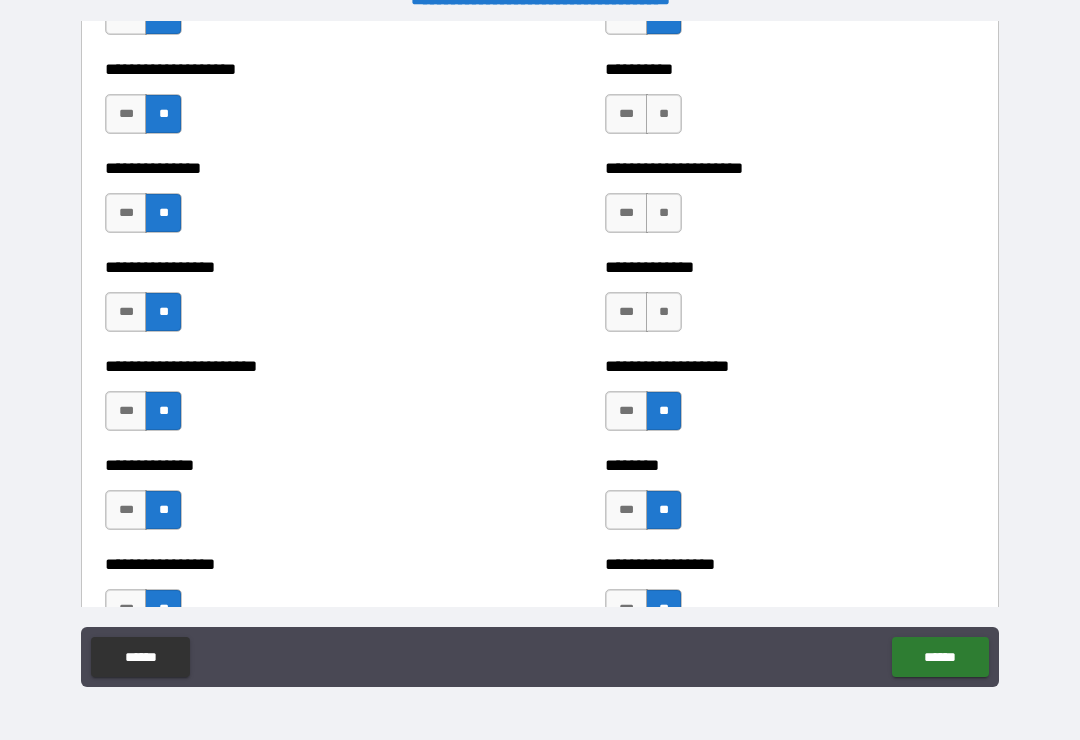 click on "**" at bounding box center [664, 312] 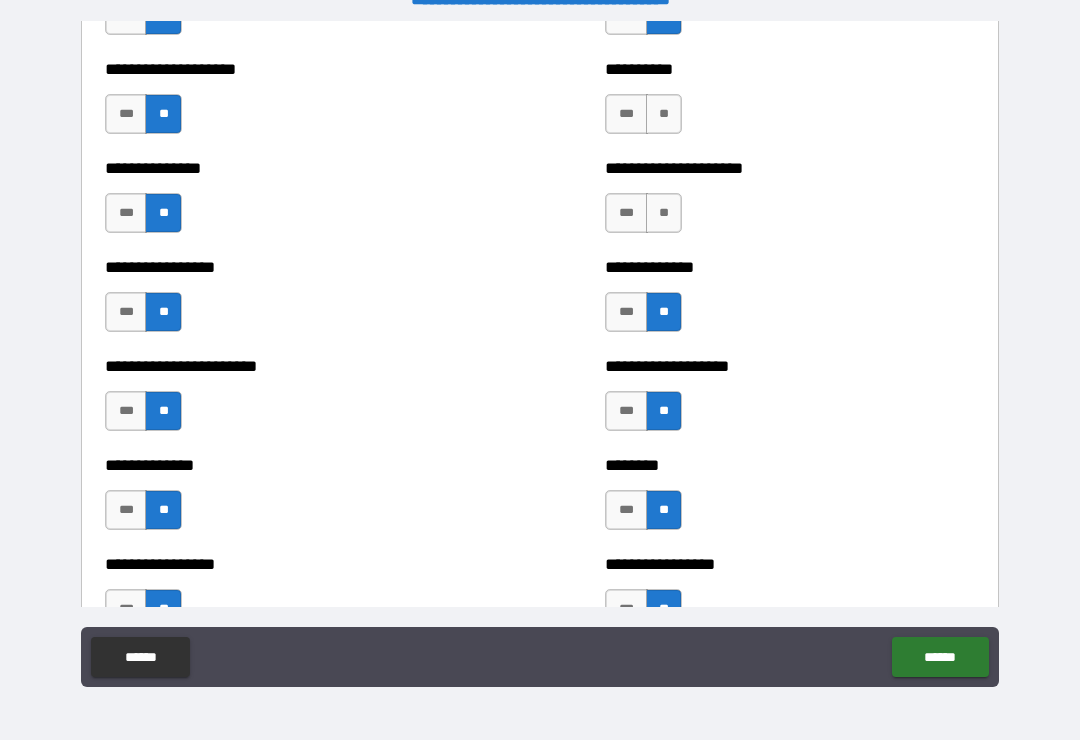click on "**" at bounding box center (664, 213) 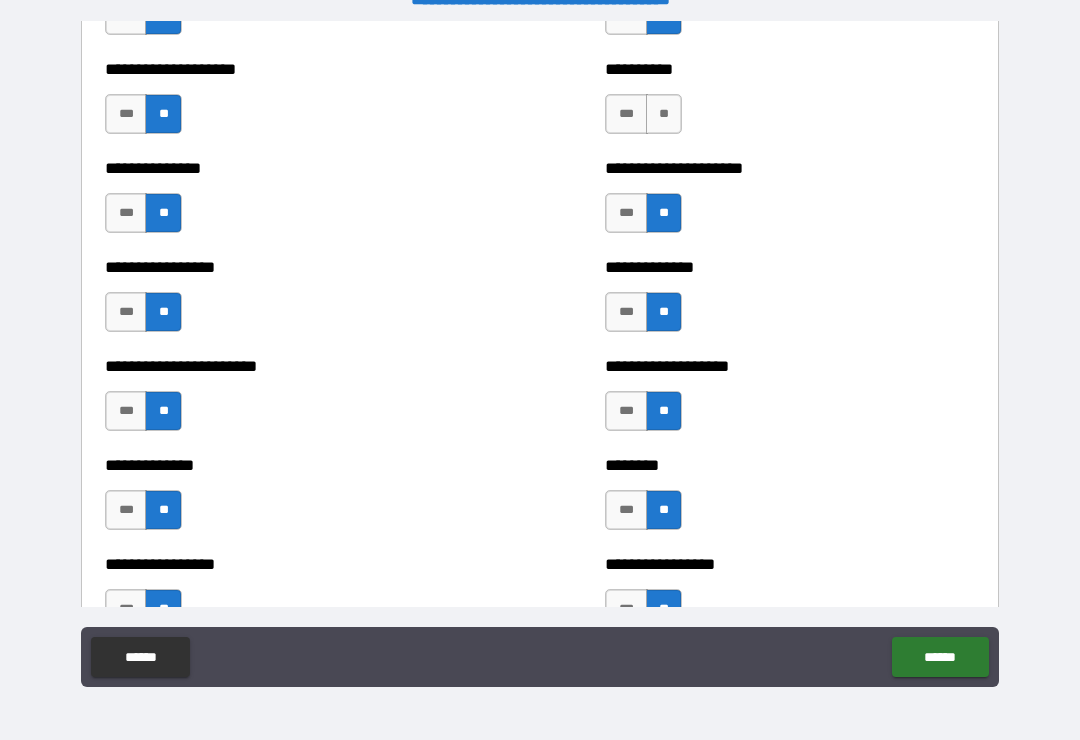 click on "**" at bounding box center [664, 114] 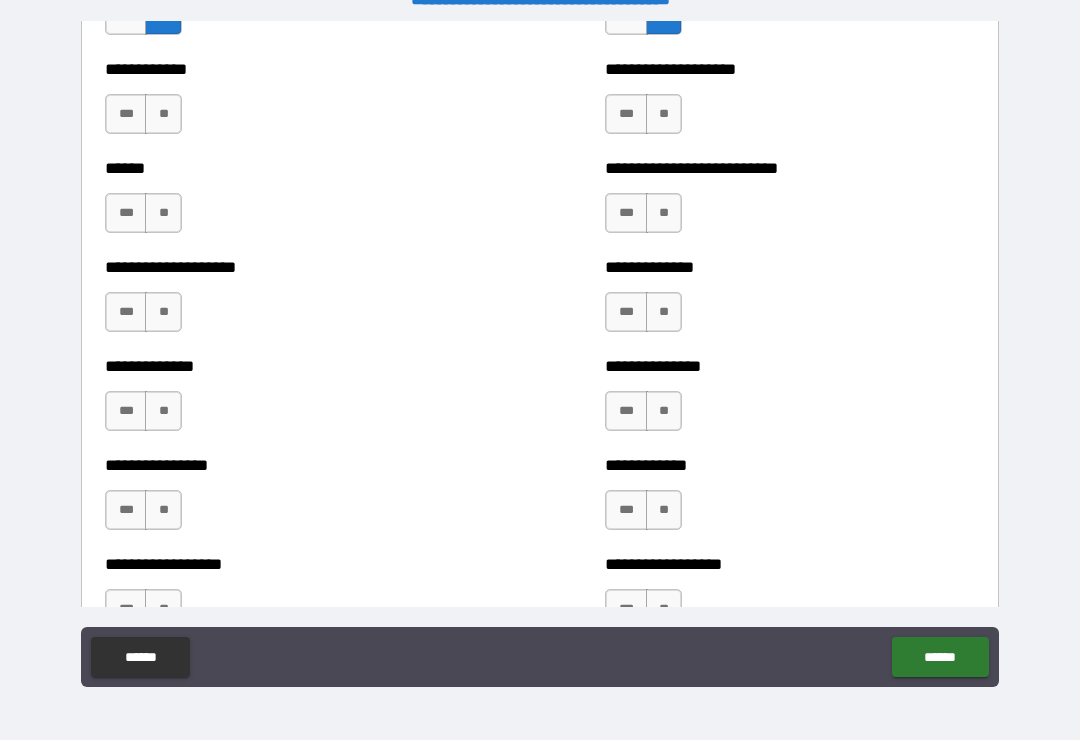 scroll, scrollTop: 3971, scrollLeft: 0, axis: vertical 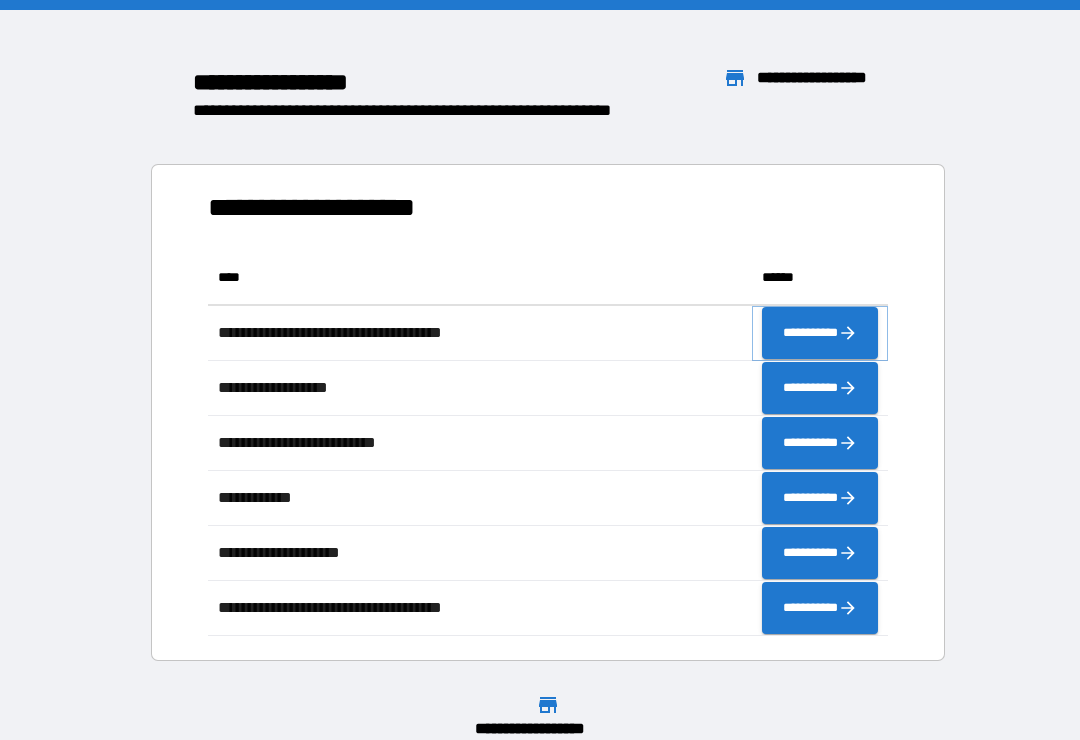 click on "**********" at bounding box center (820, 333) 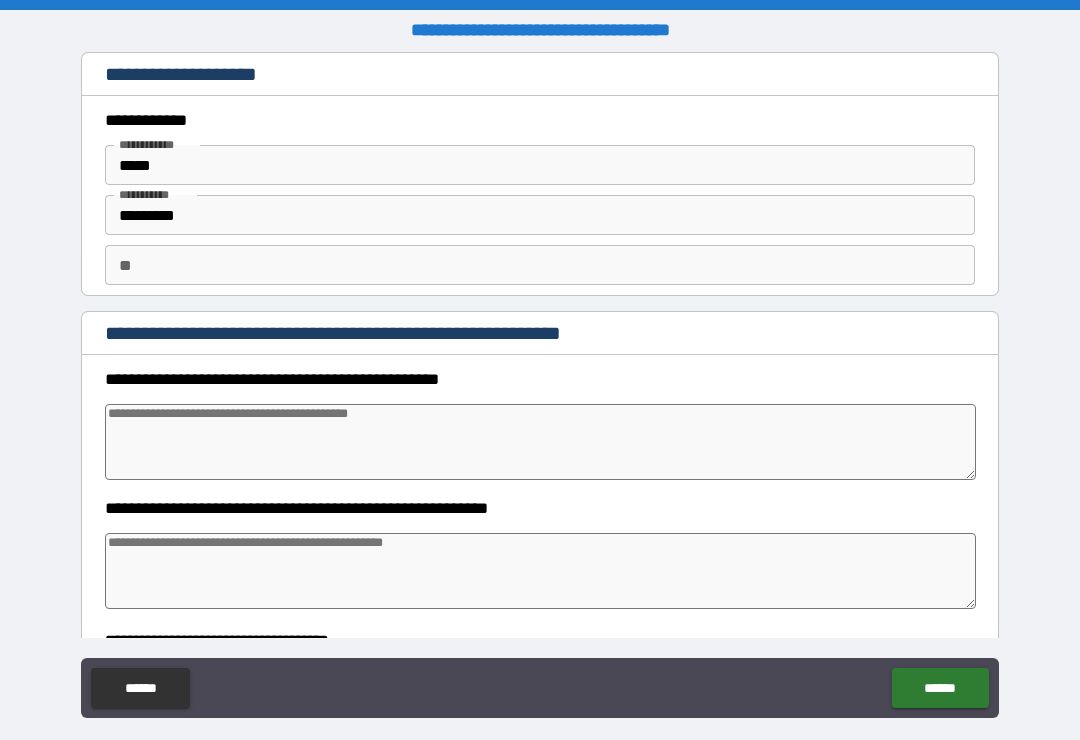 type on "*" 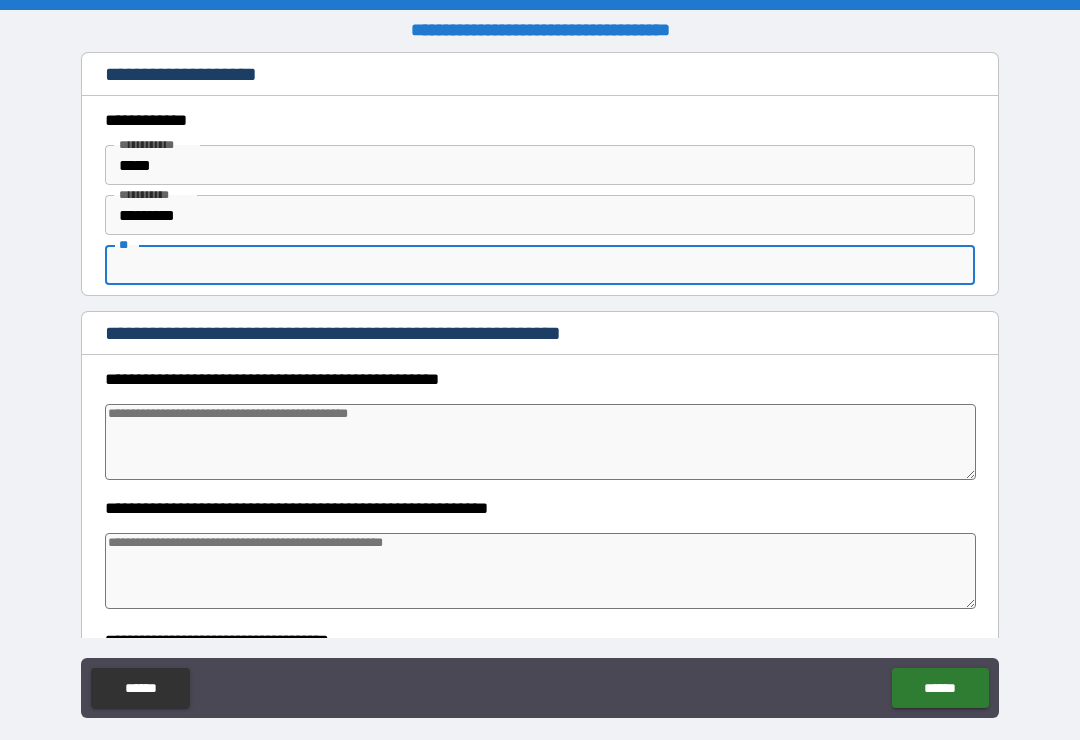 type on "*" 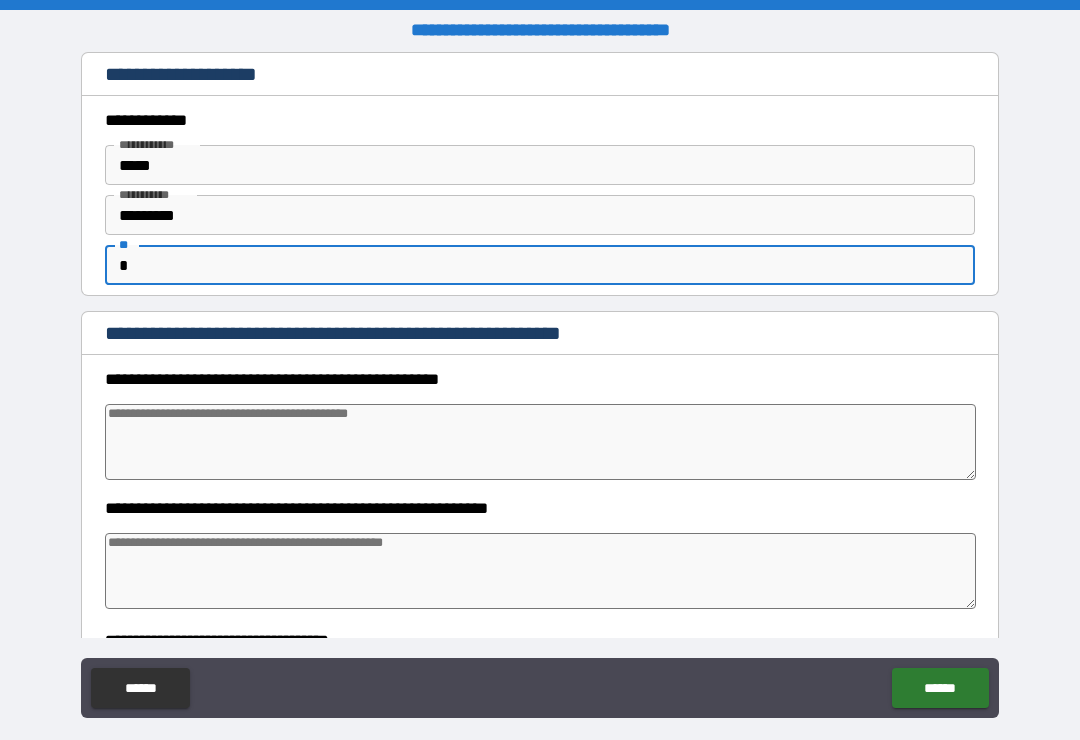 type on "*" 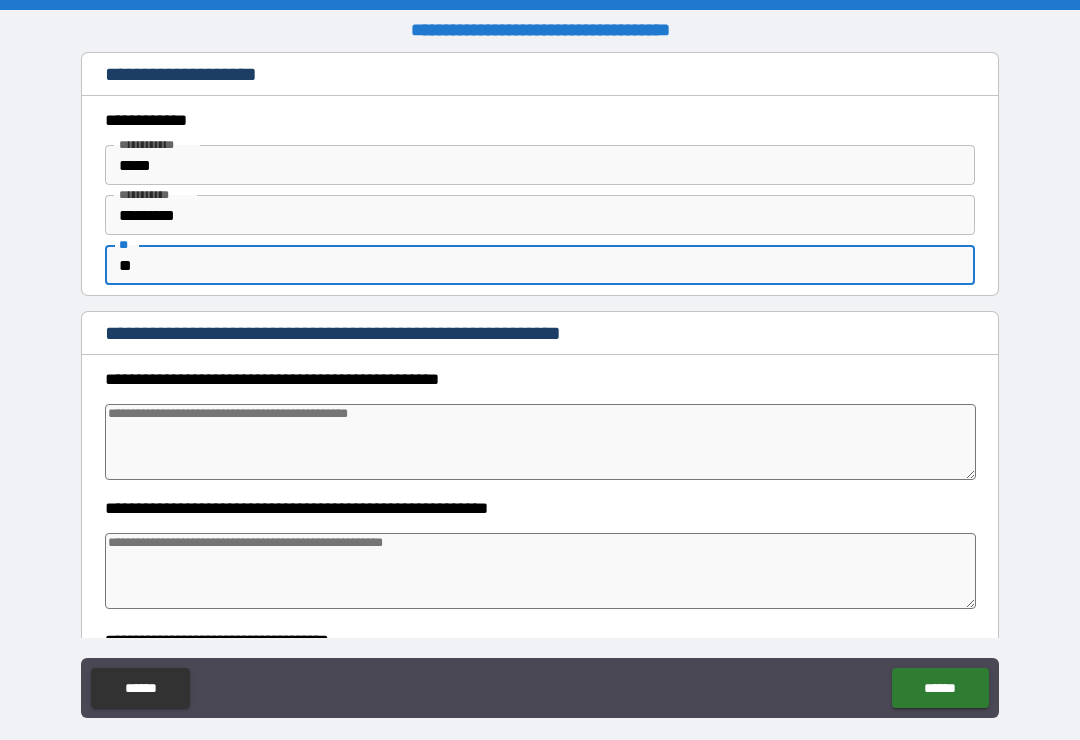 type on "*" 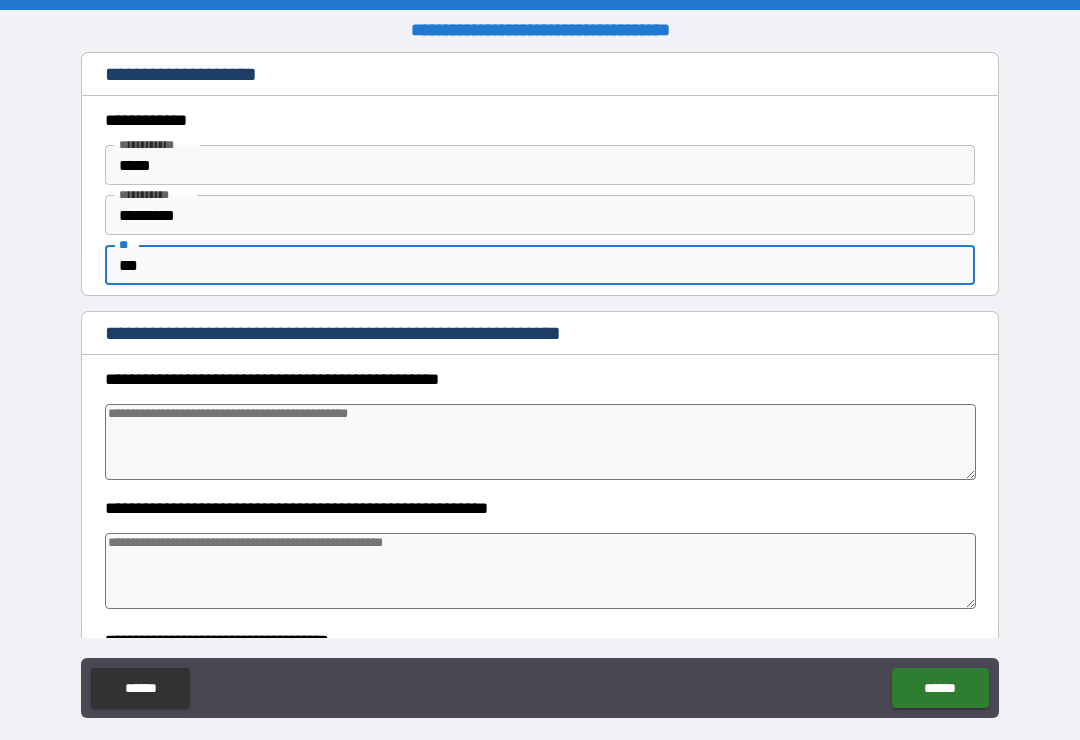 type on "*" 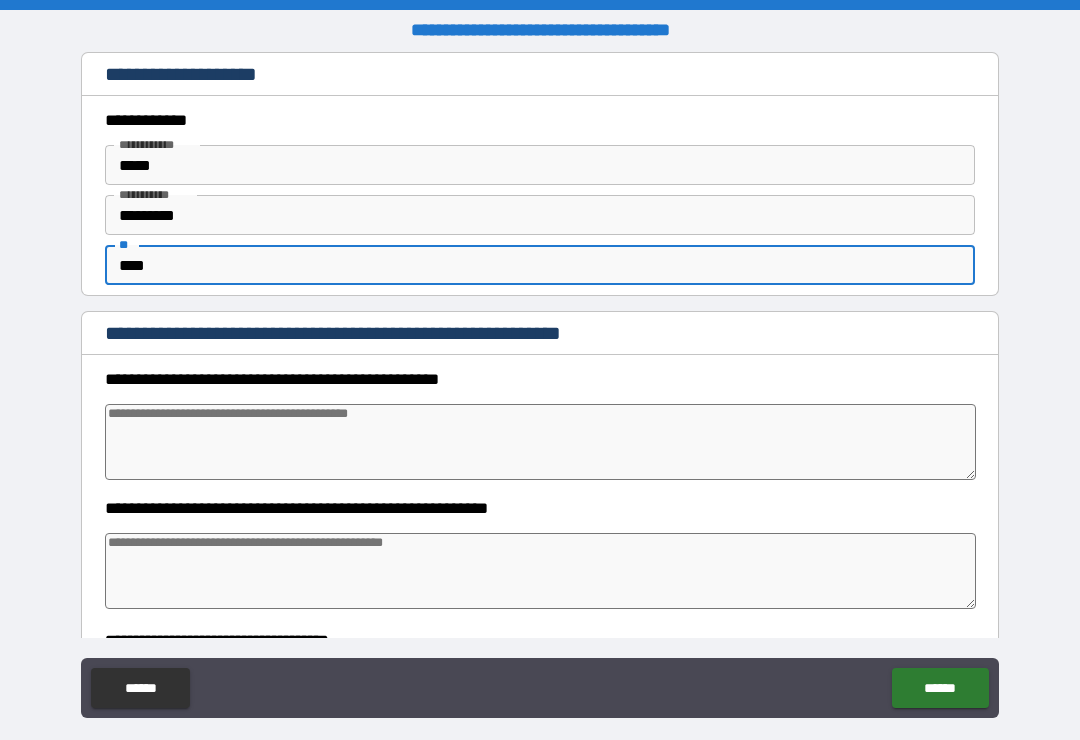 type on "*" 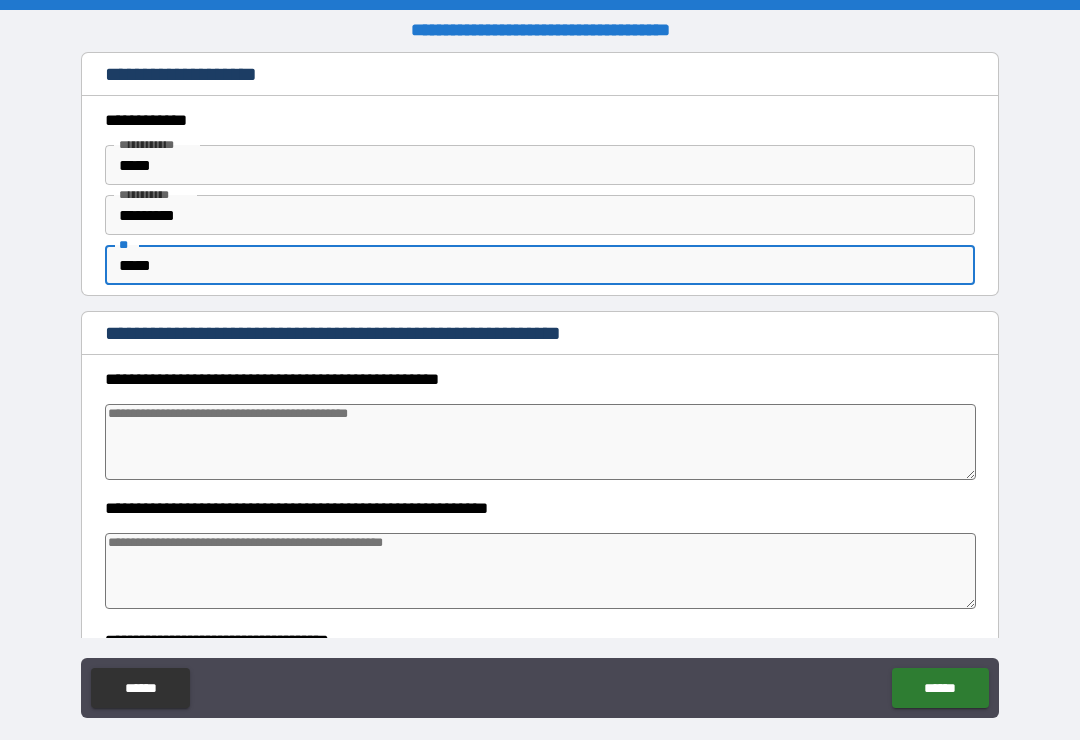 type on "*" 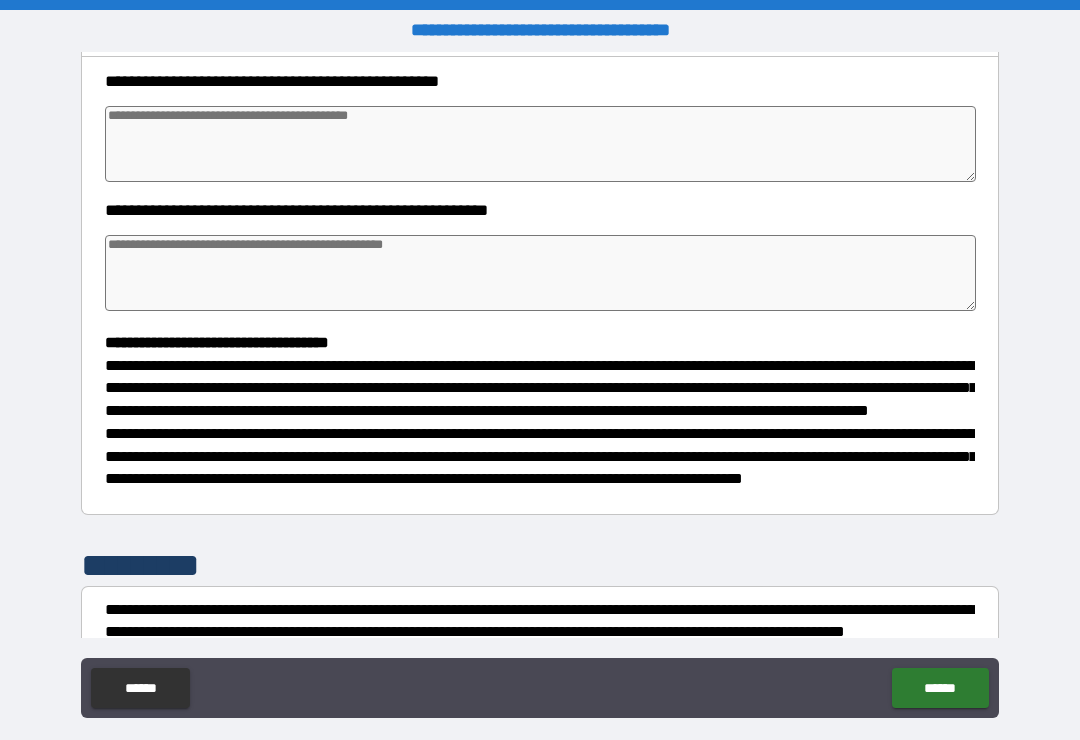 scroll, scrollTop: 295, scrollLeft: 0, axis: vertical 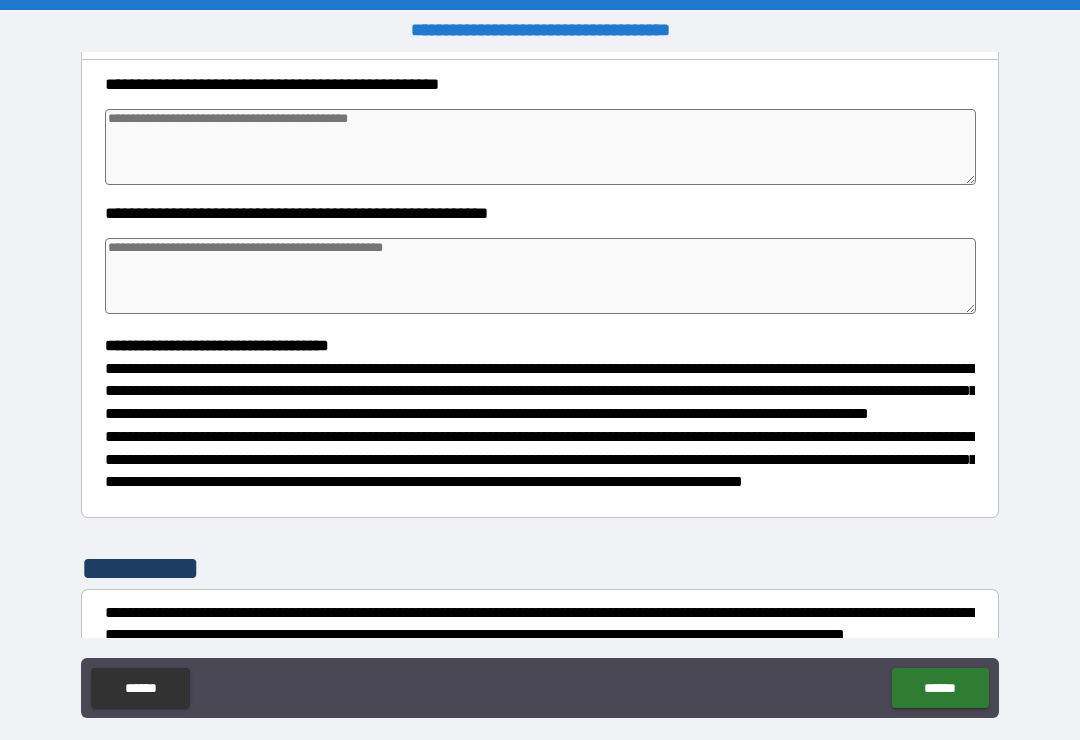type on "*****" 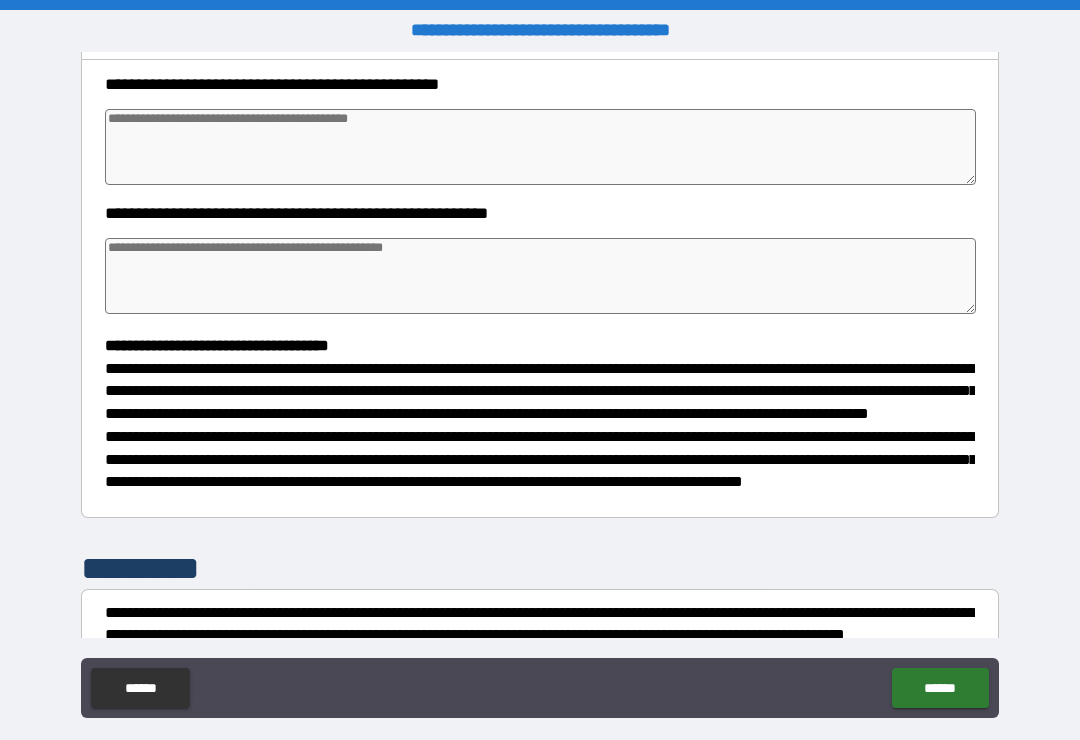 type on "*" 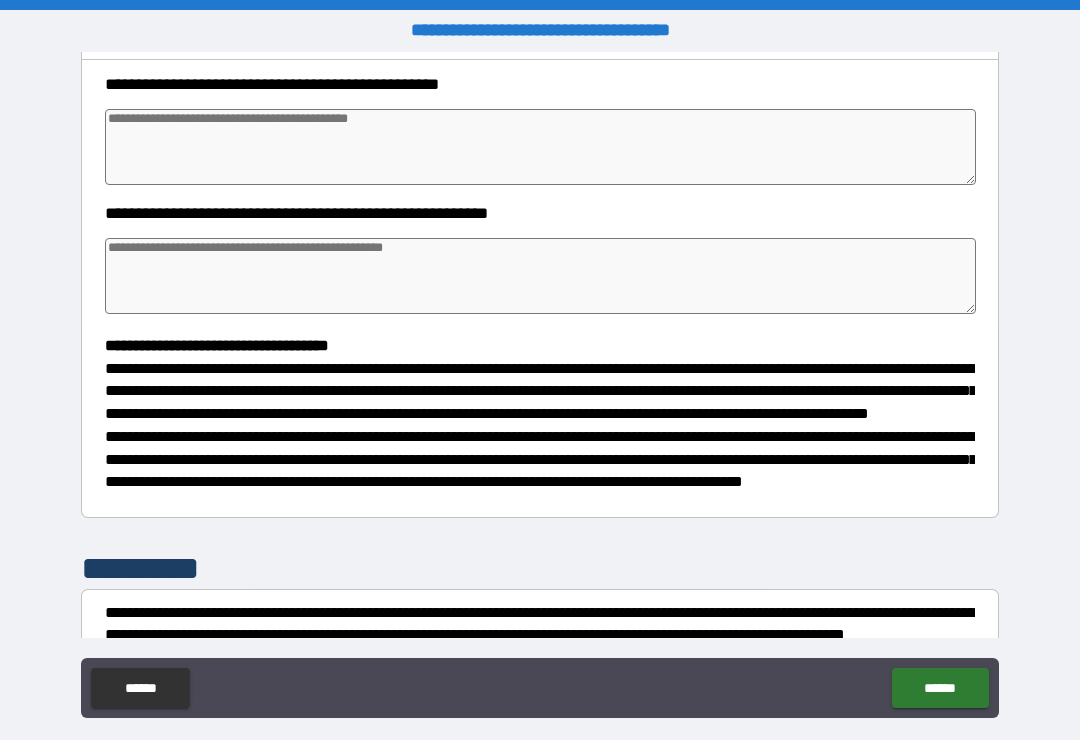 type on "*" 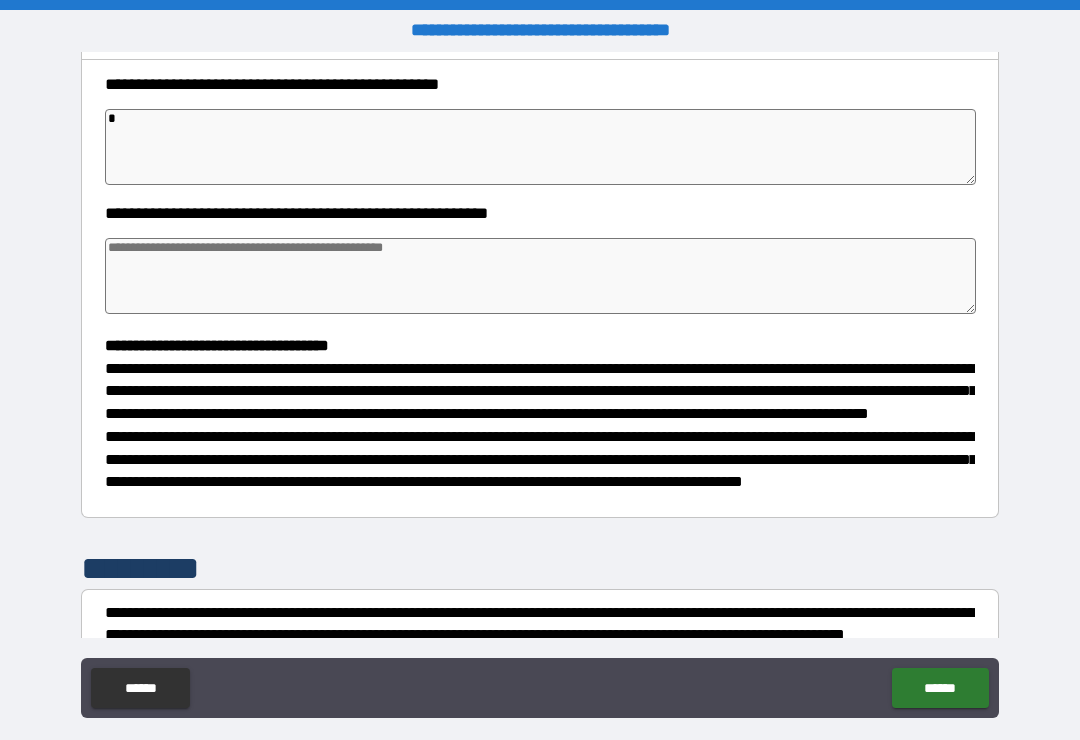 type on "*" 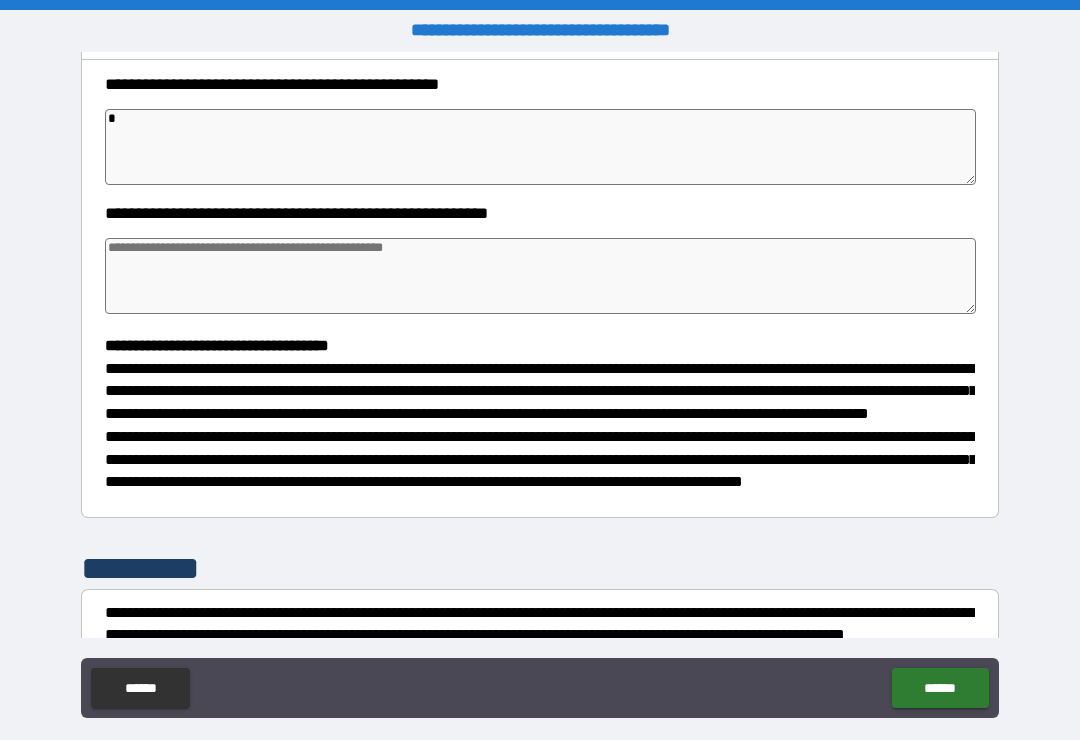 type on "*" 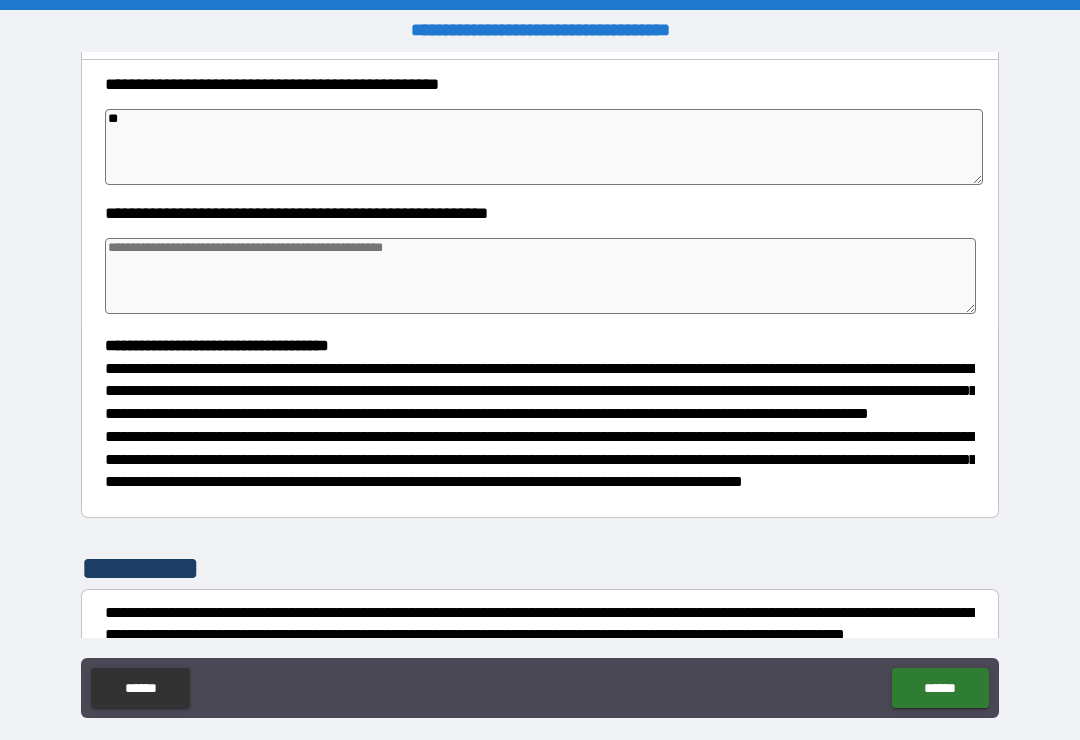 type on "*" 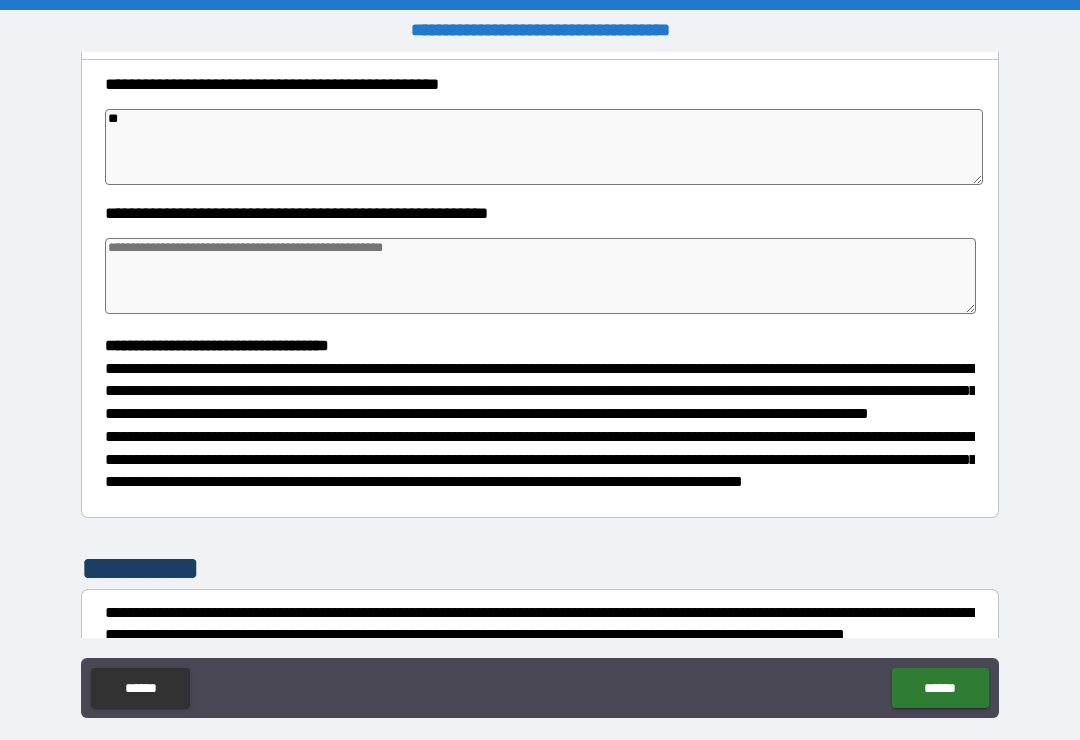type on "*" 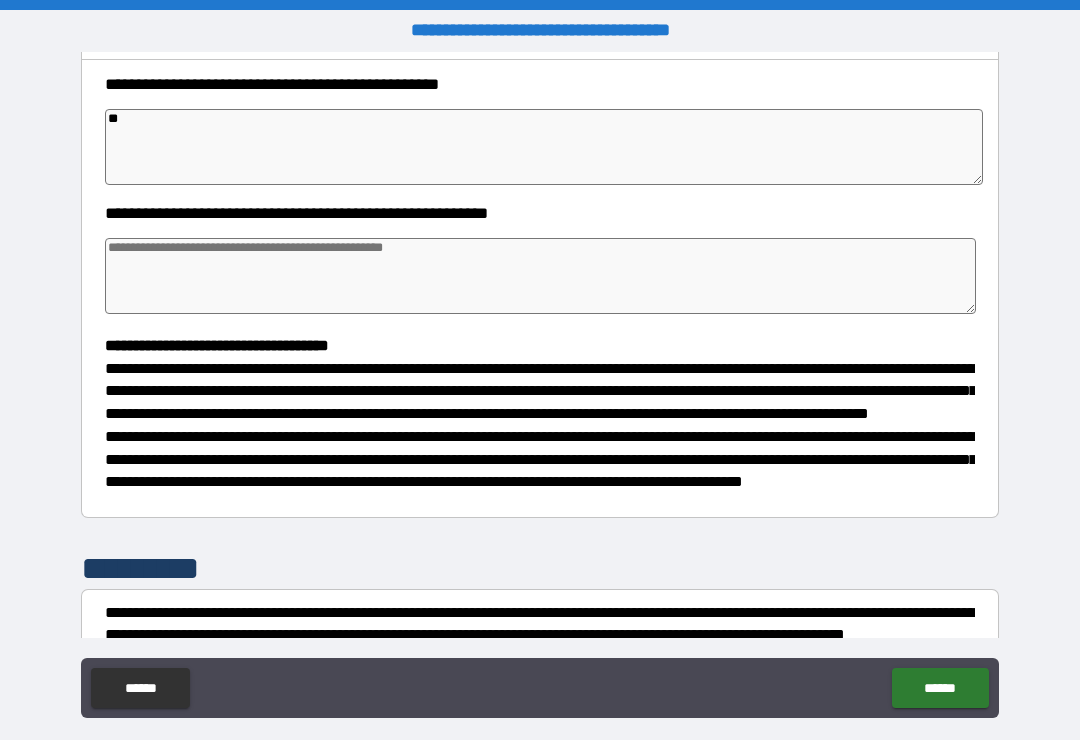 type on "***" 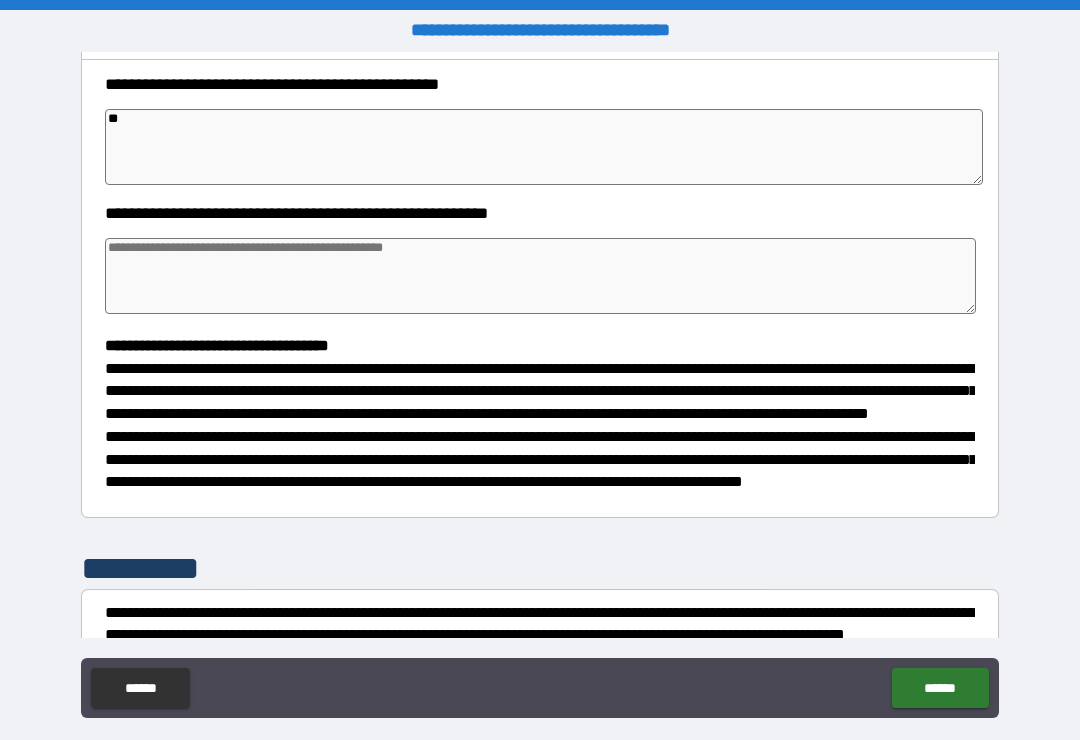 type on "*" 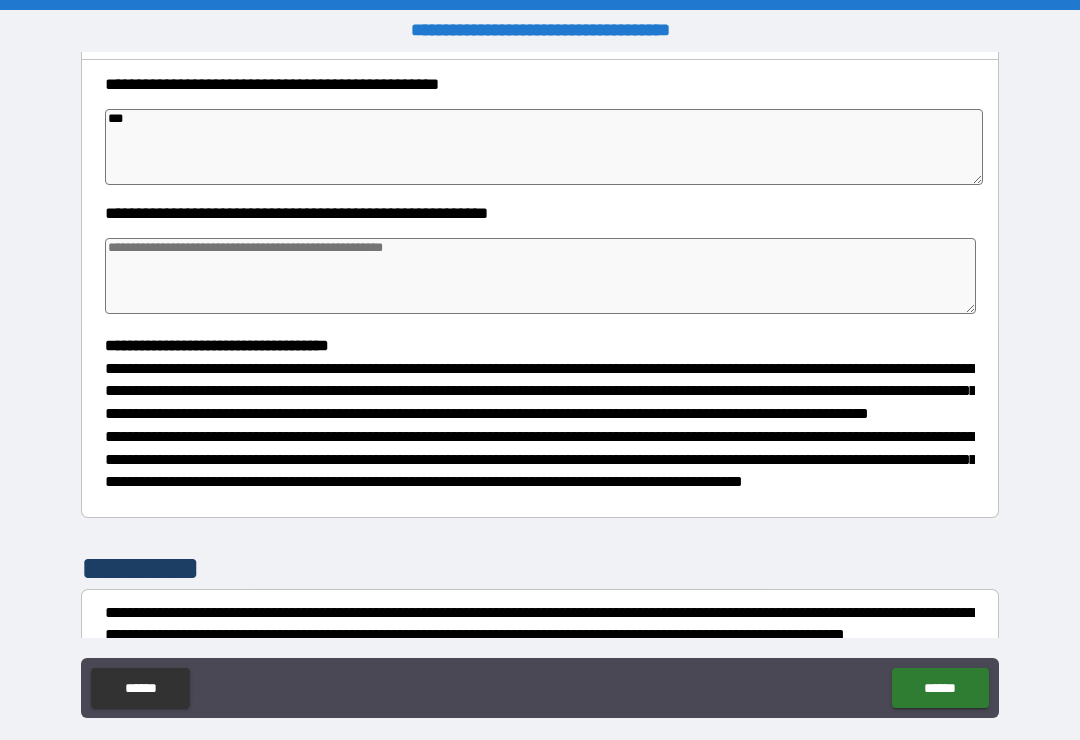 type on "****" 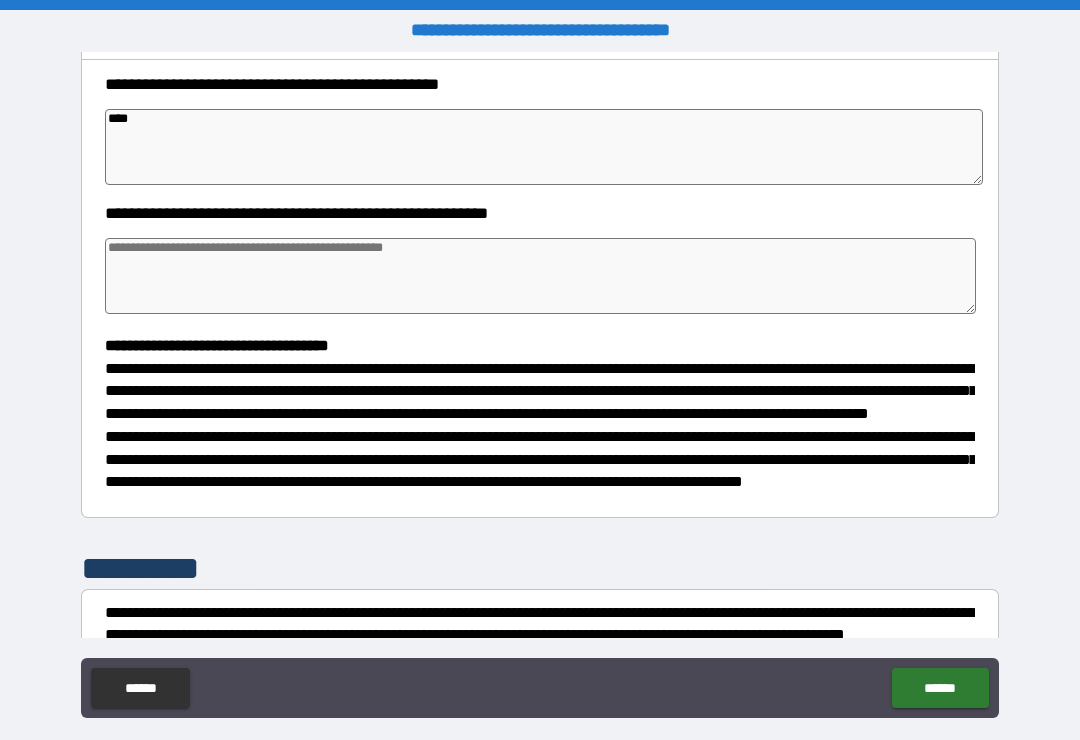 type on "*" 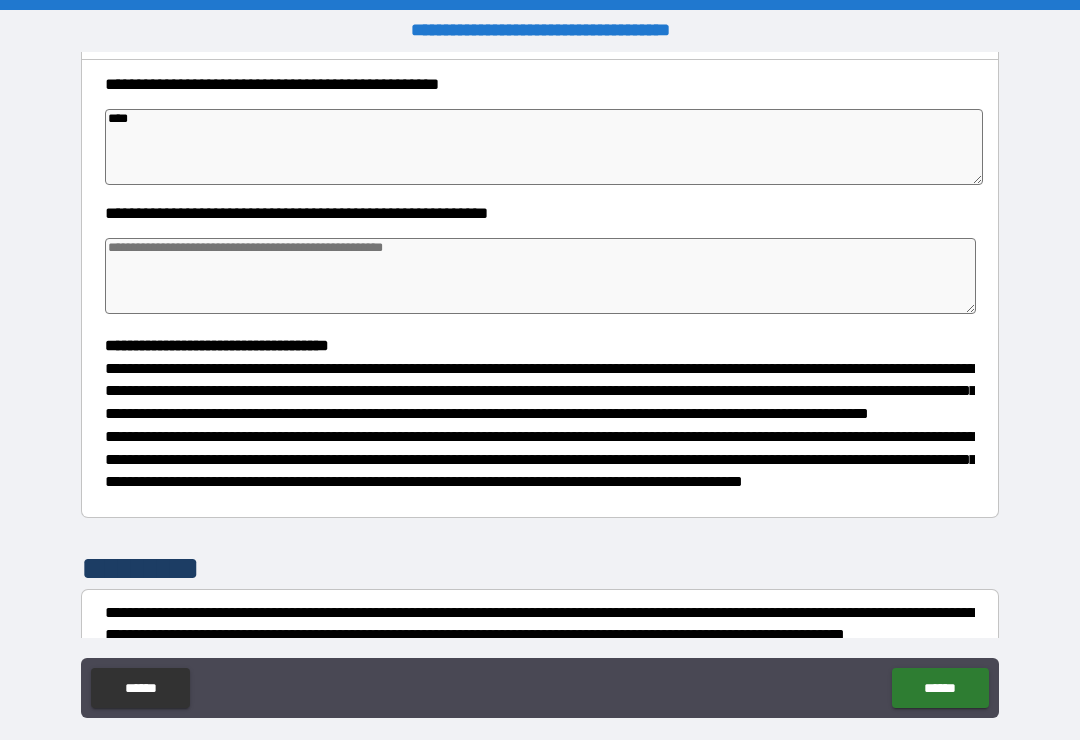 type on "*" 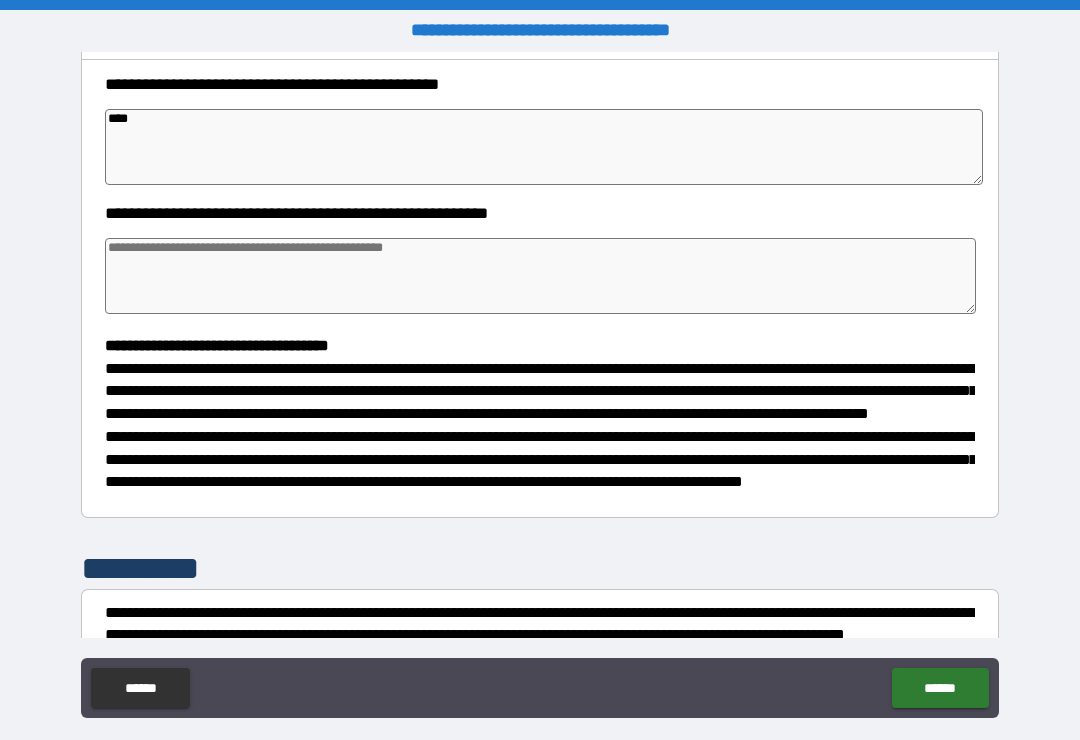 type on "*" 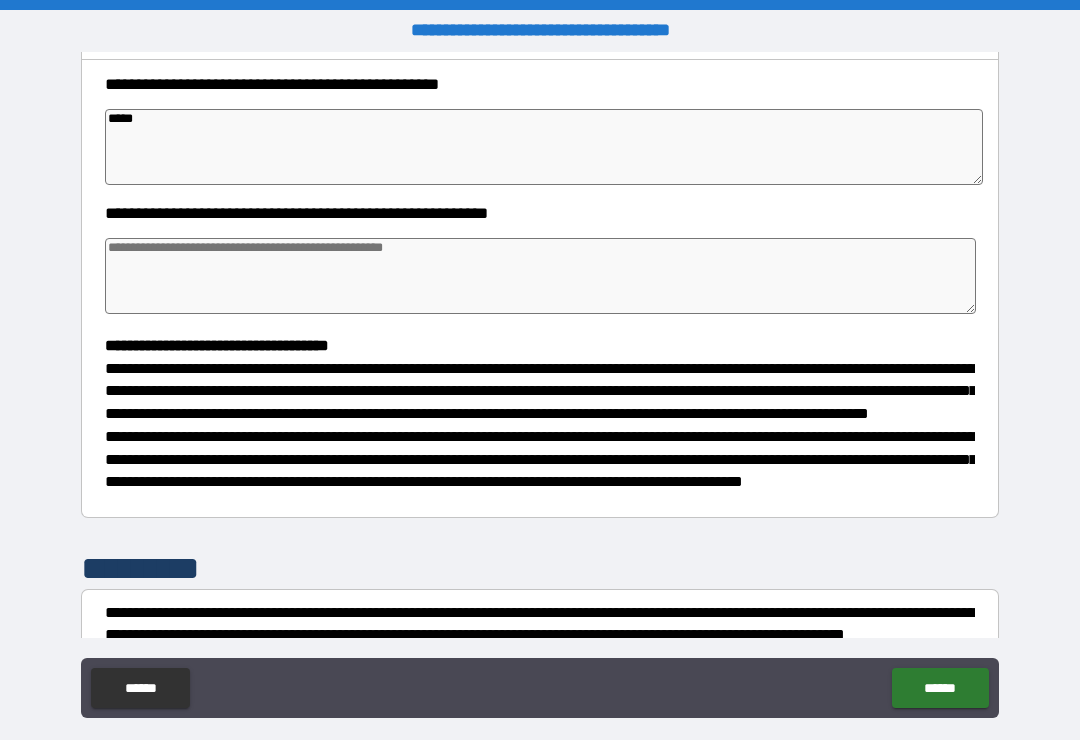 type on "*" 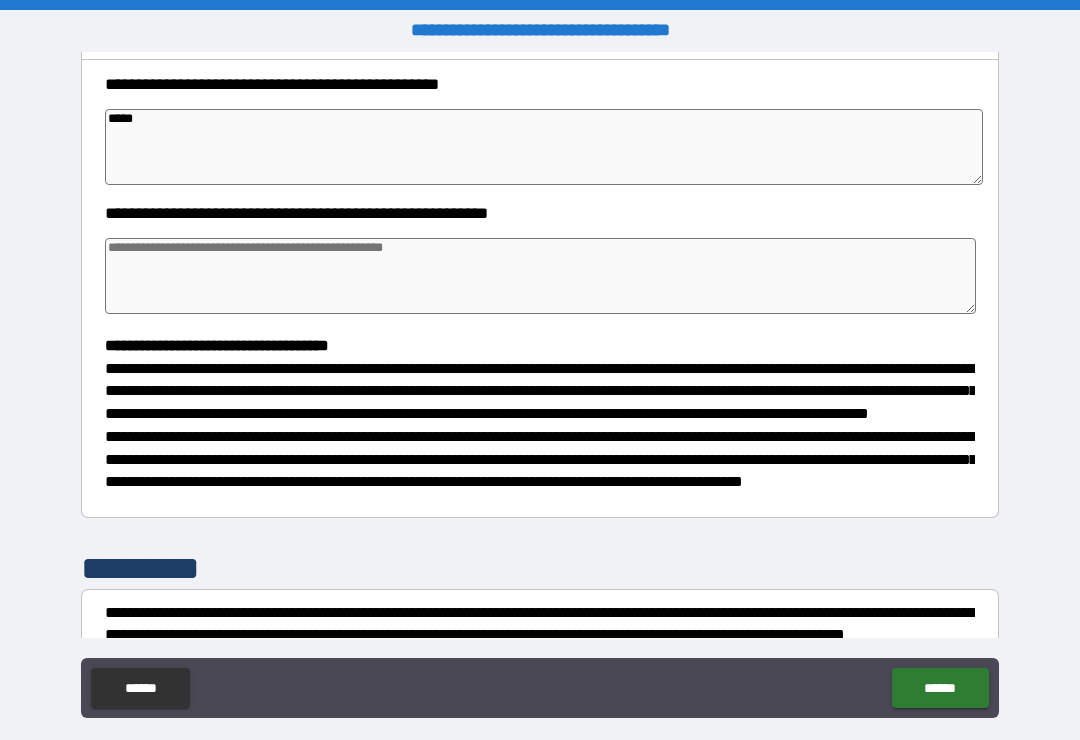 type on "*" 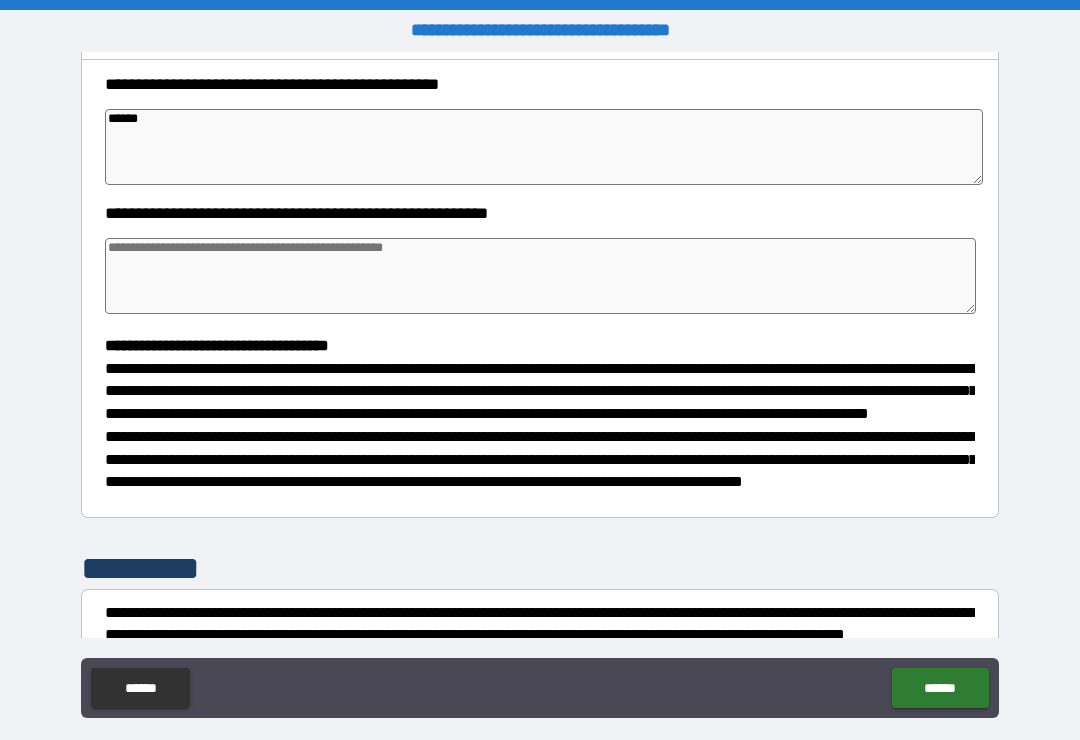 type on "*" 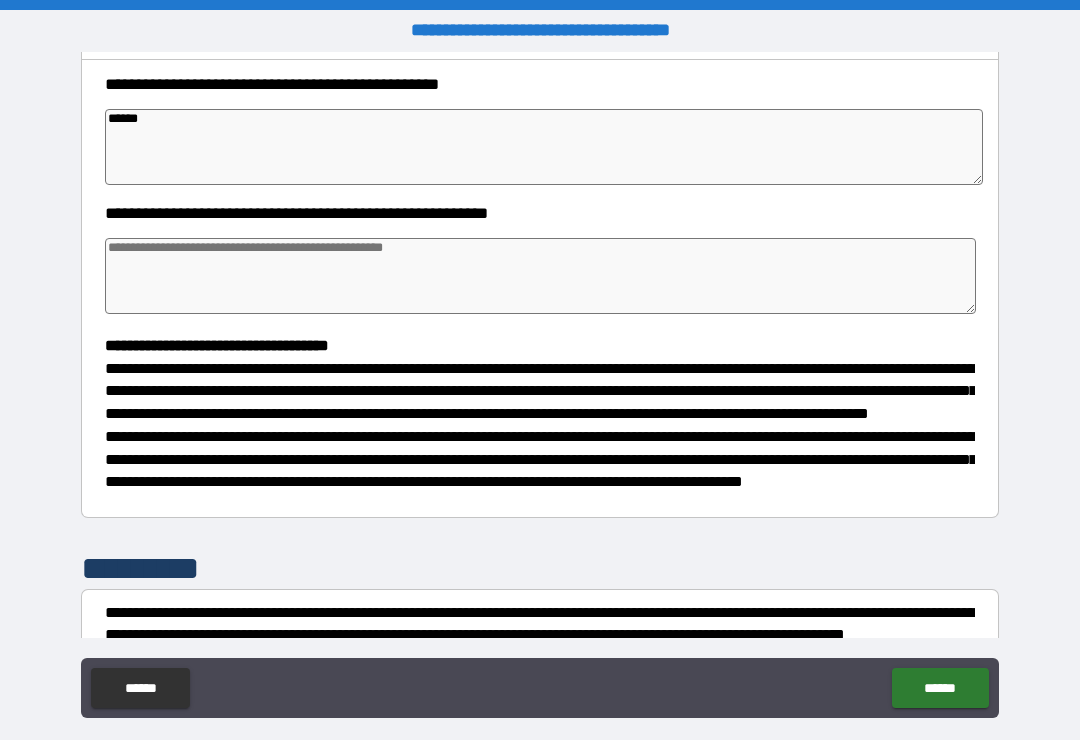 type on "*" 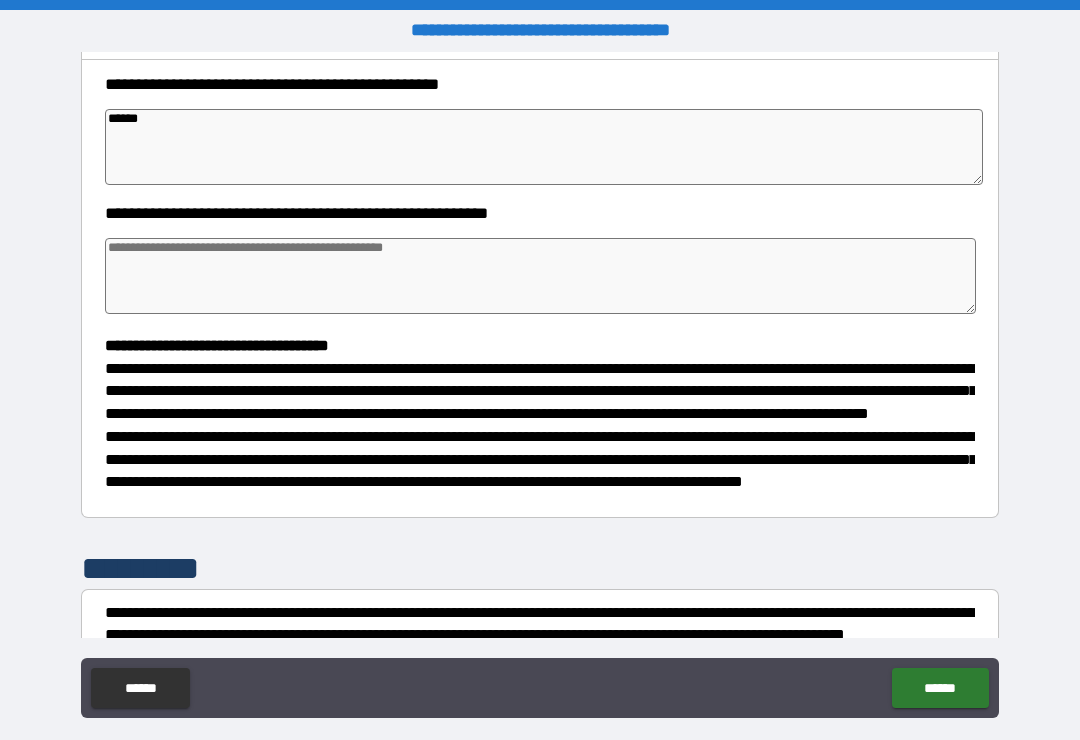 type on "*" 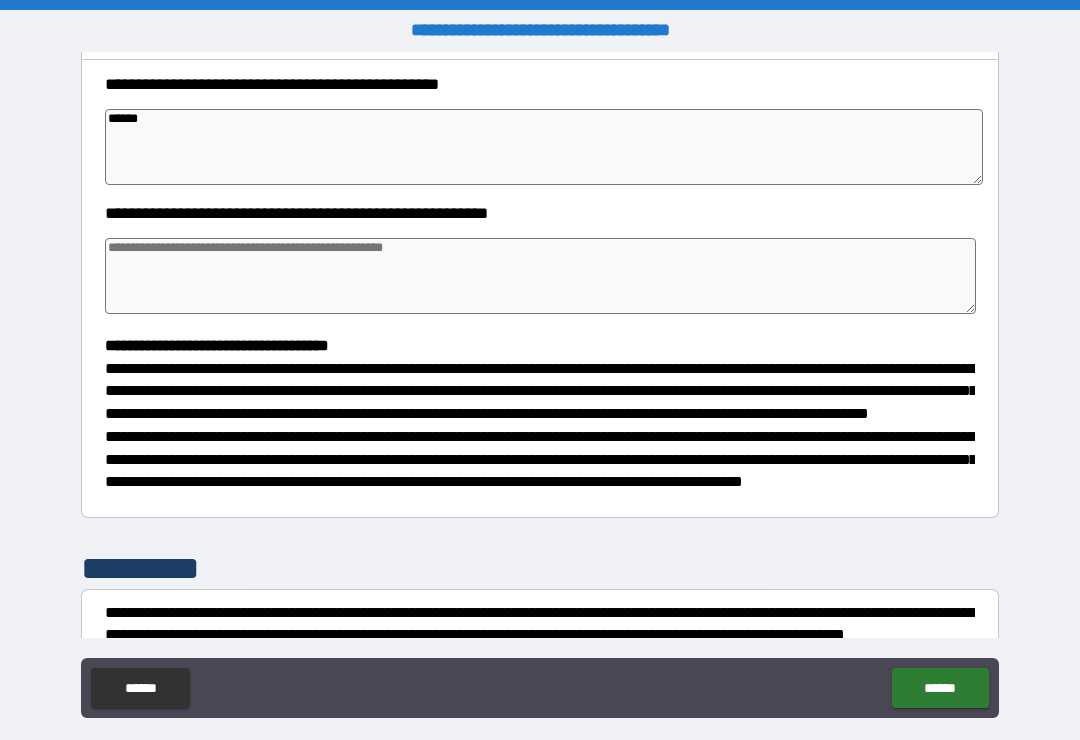 type on "******" 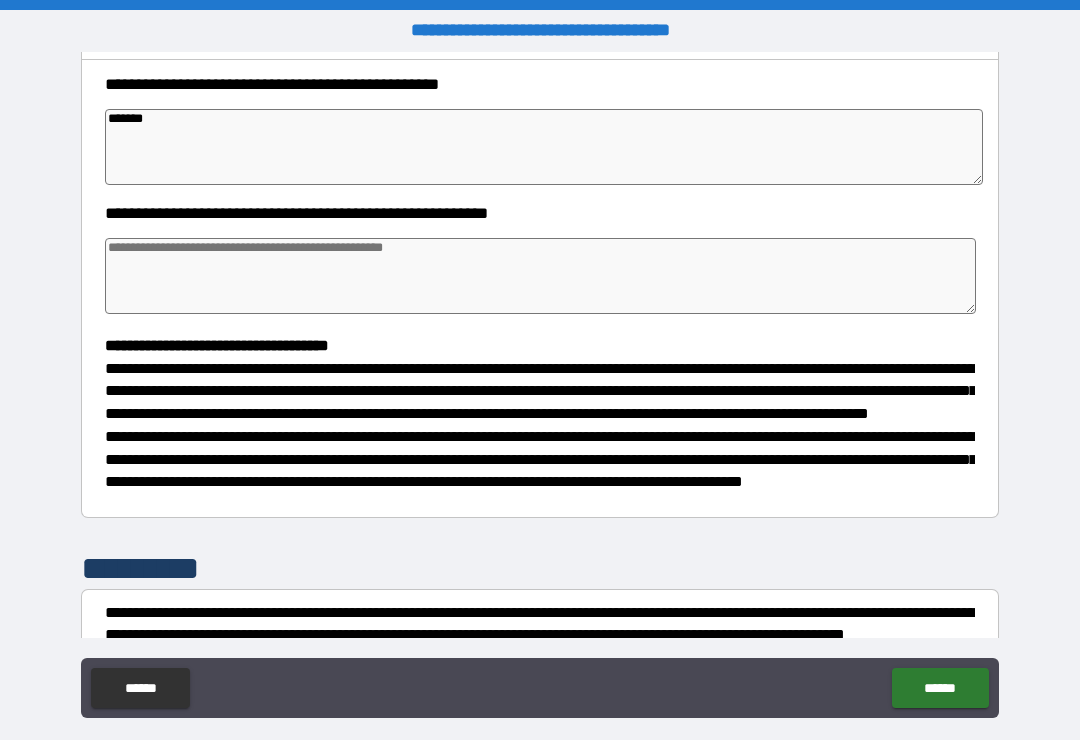 type on "*" 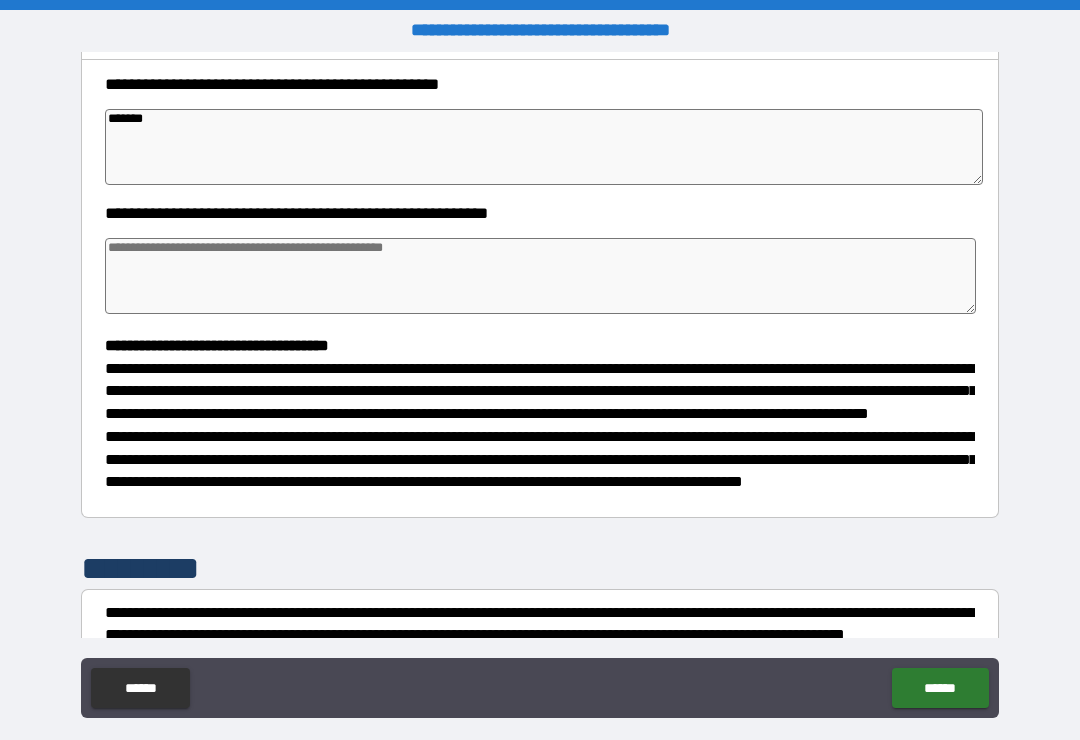 type on "*" 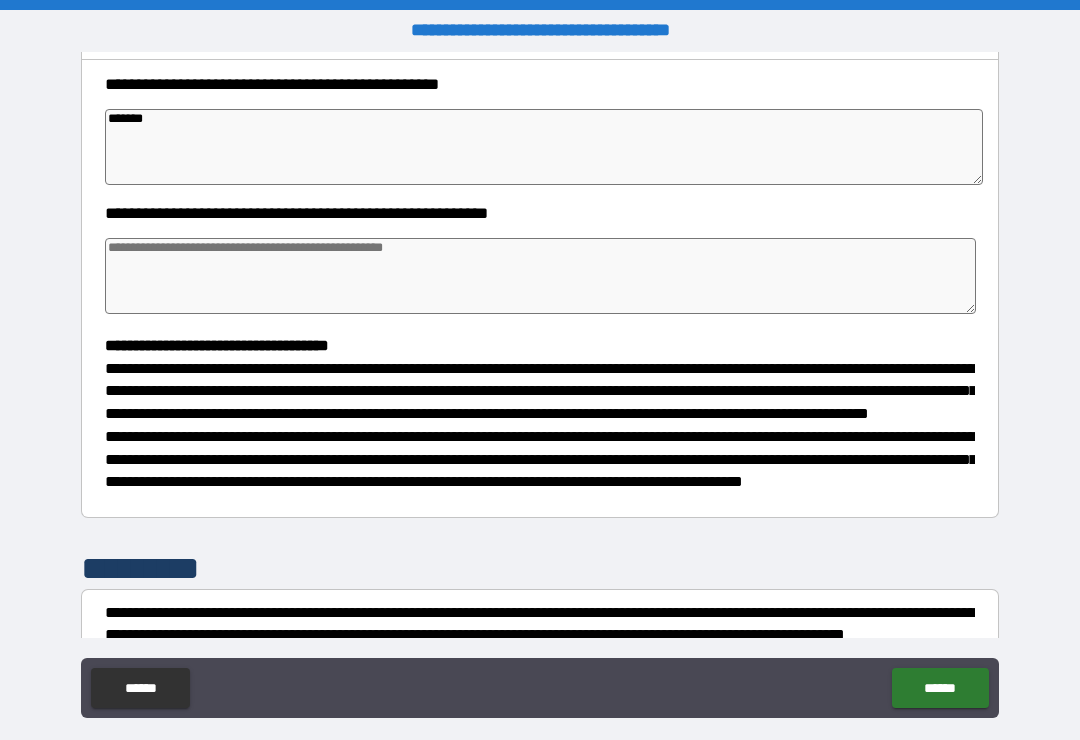 type on "*" 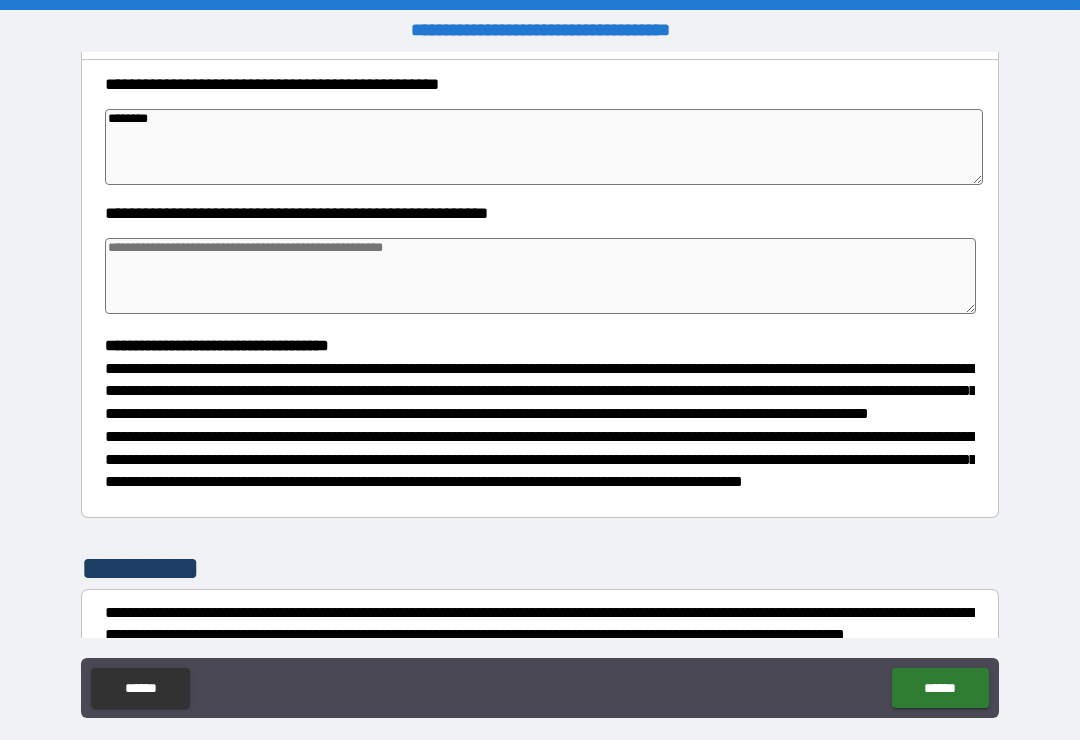 type on "*********" 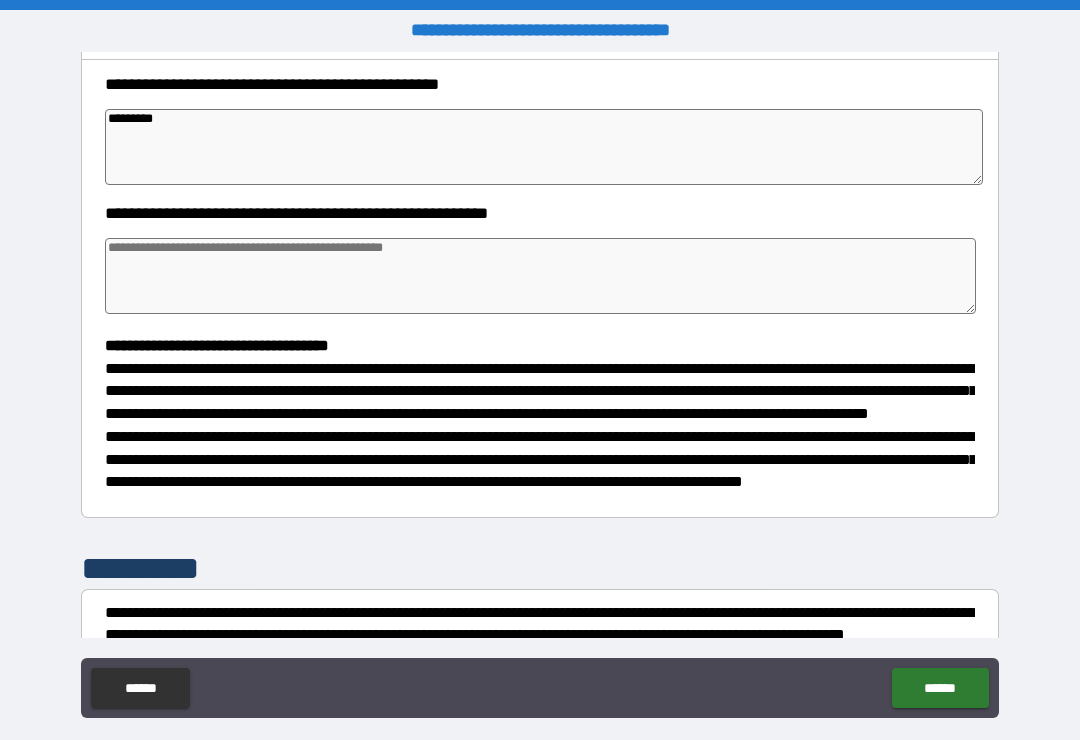 type on "*" 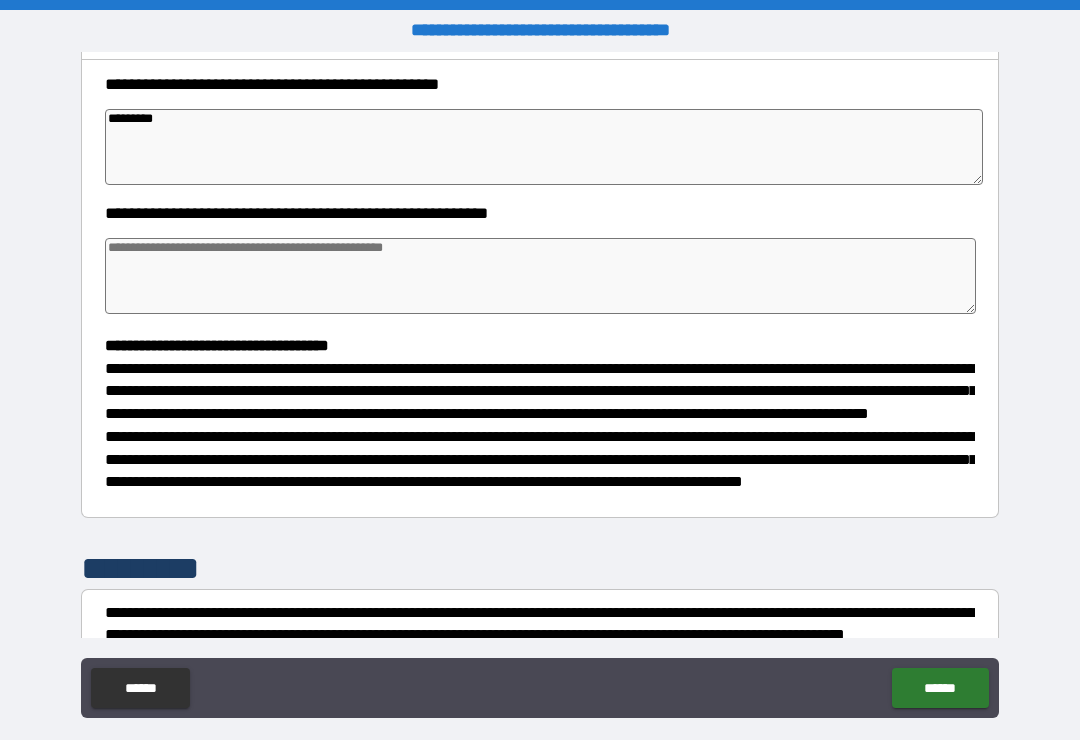 type on "*" 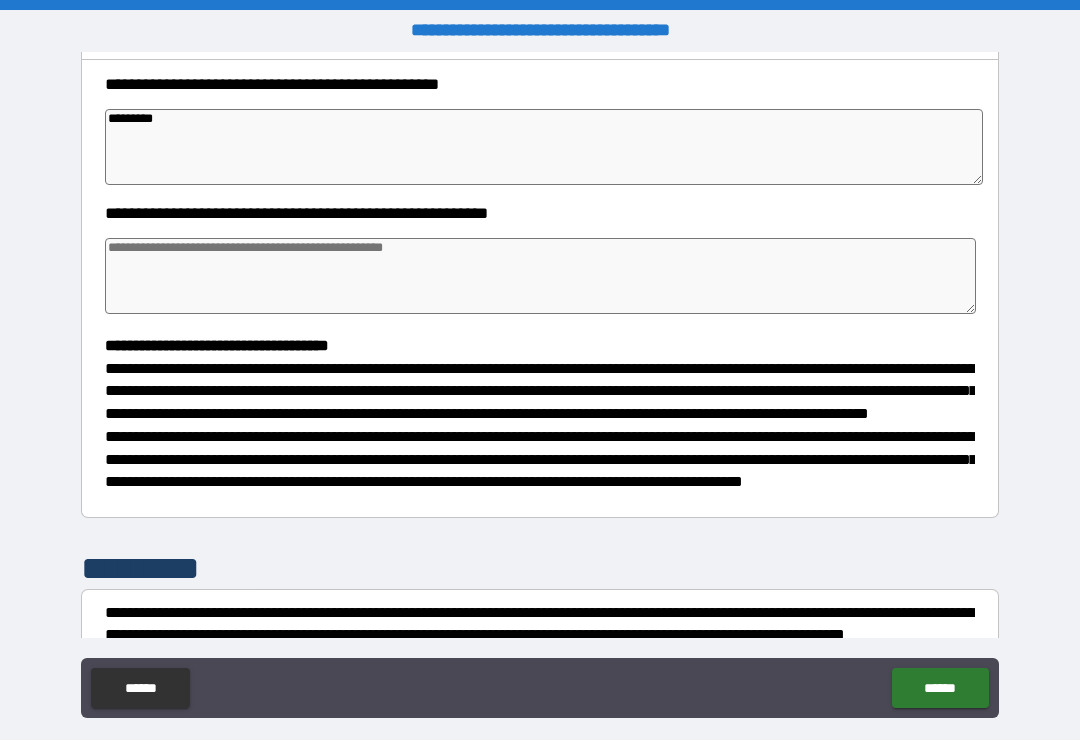 type on "*" 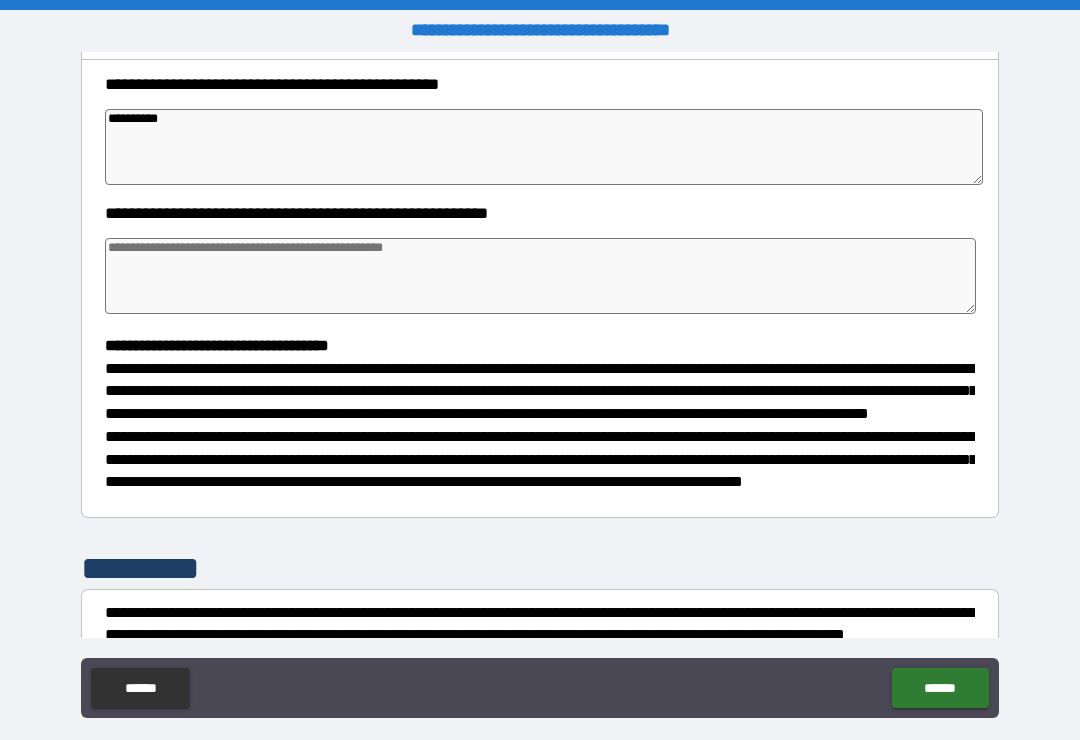 type on "*" 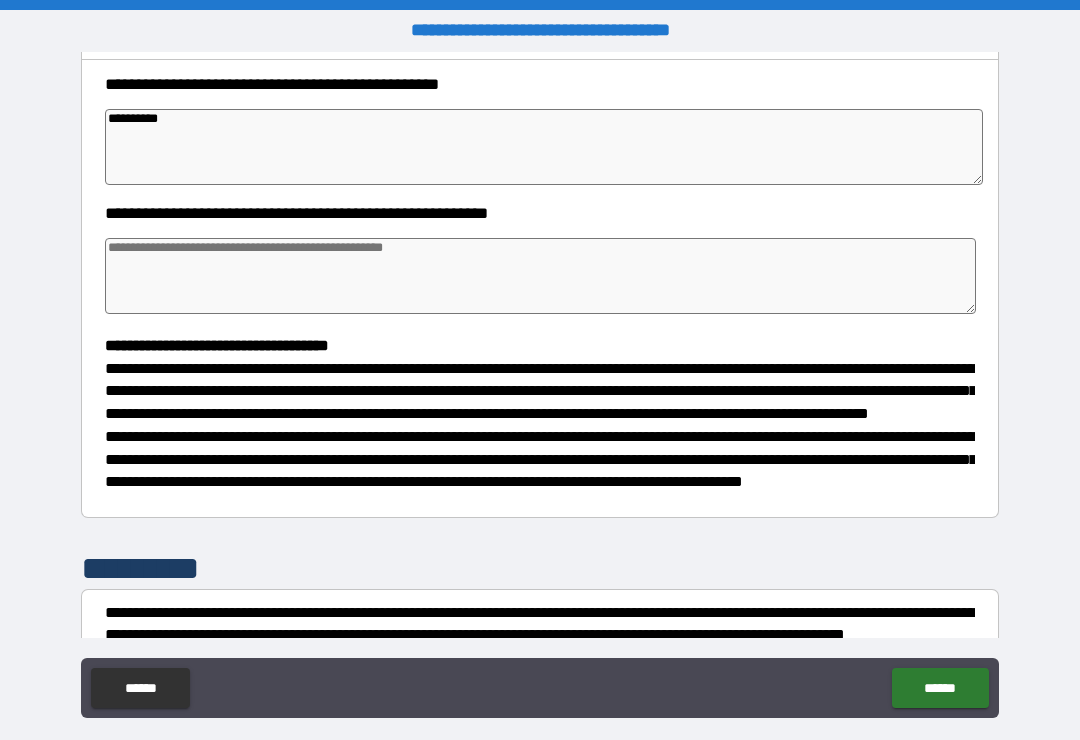 type on "*" 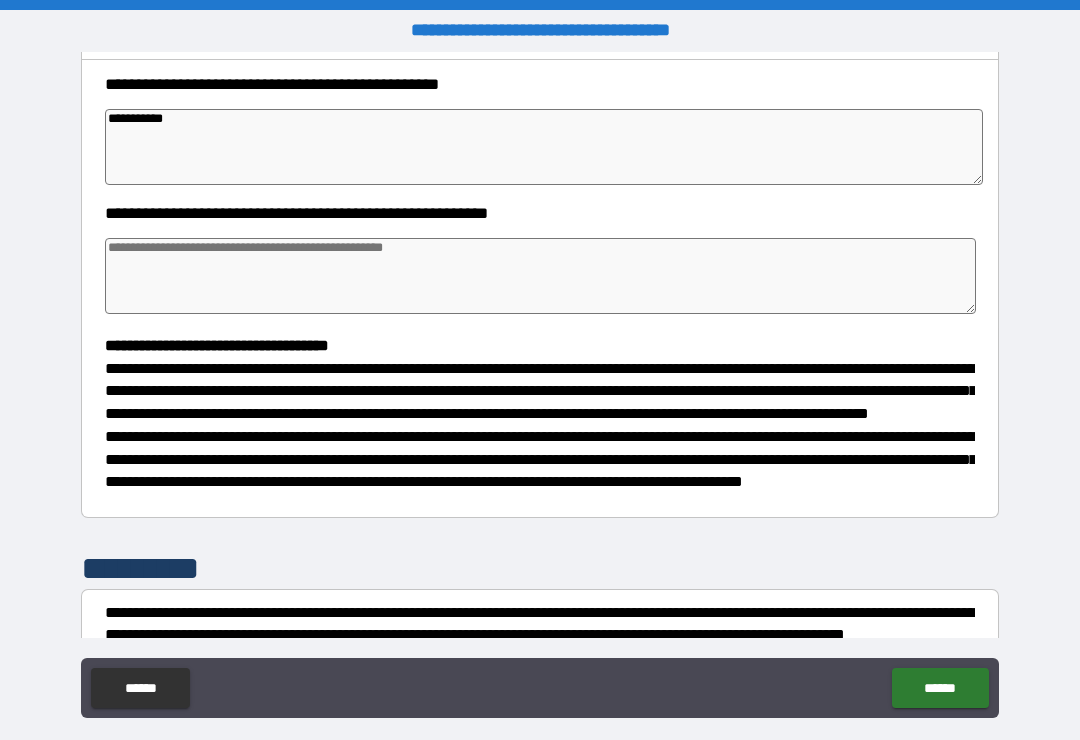 type on "*" 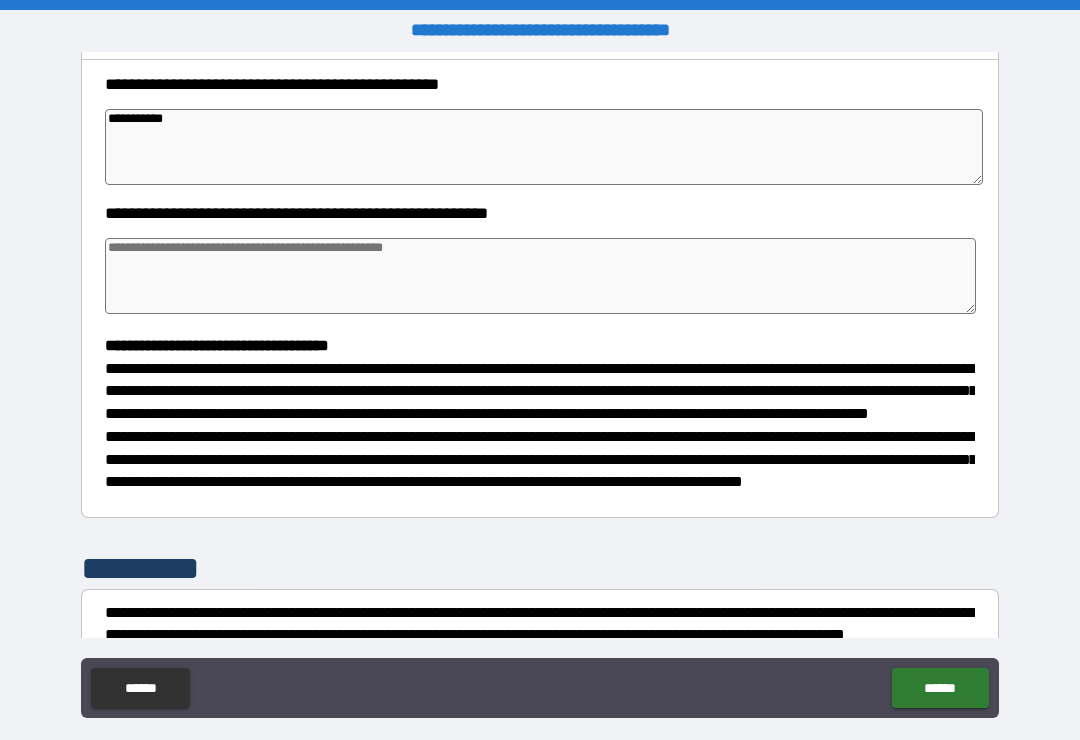 type on "*" 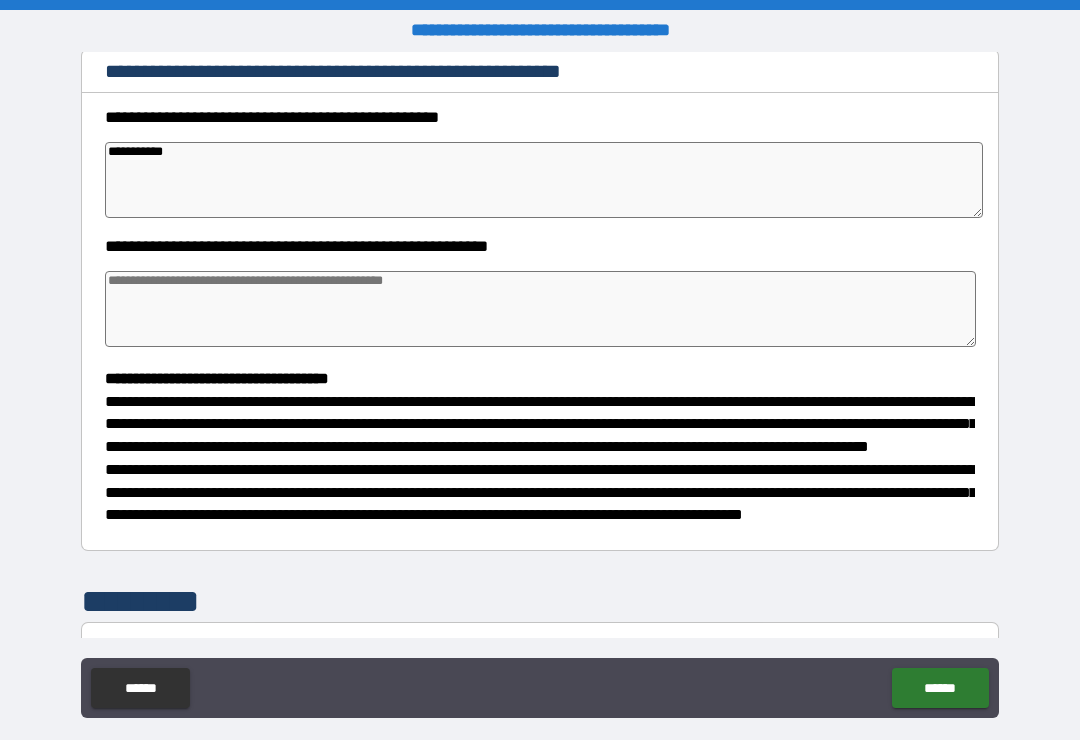 scroll, scrollTop: 261, scrollLeft: 0, axis: vertical 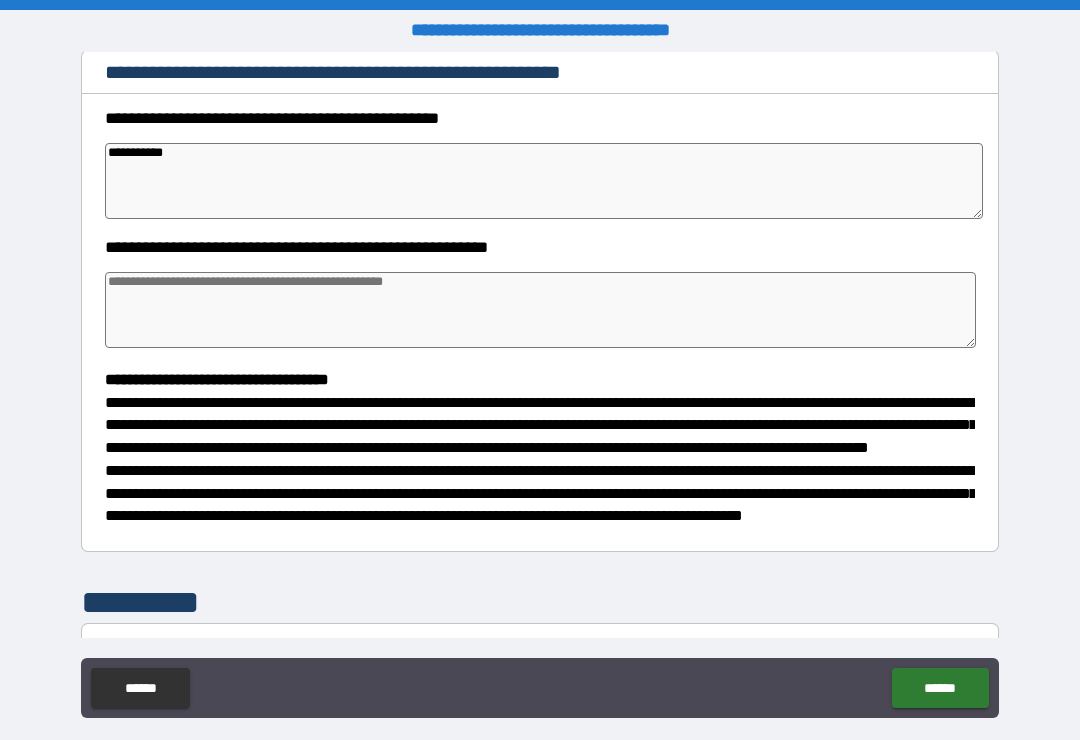 click on "**********" at bounding box center [544, 181] 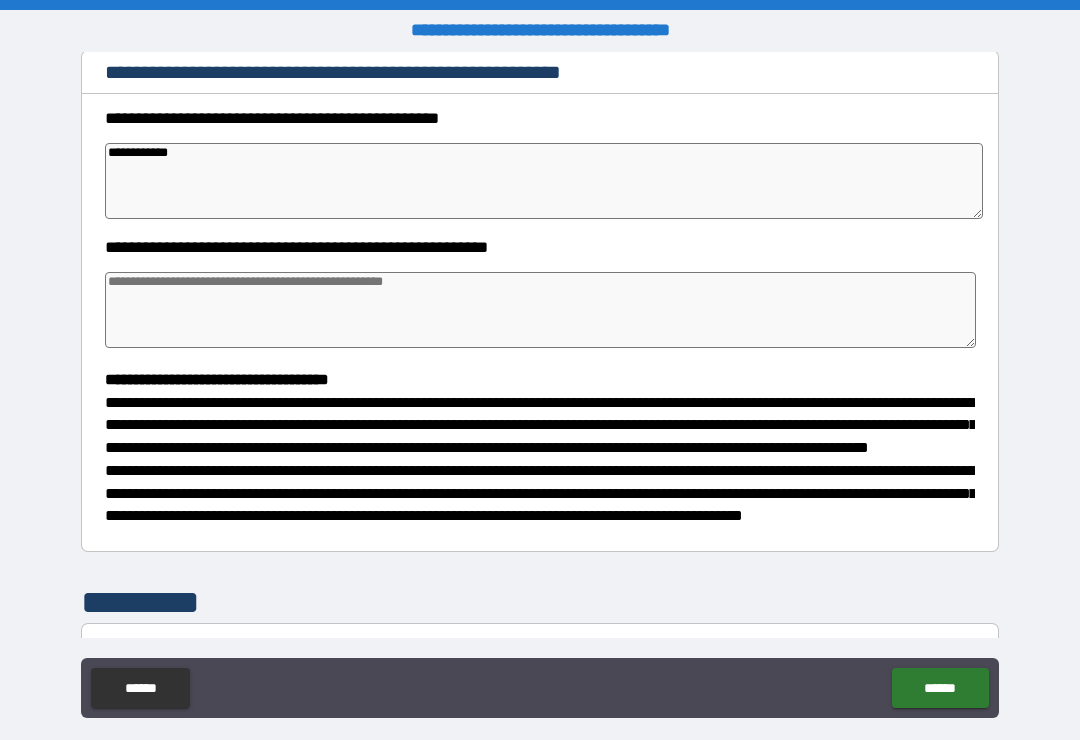 type on "*" 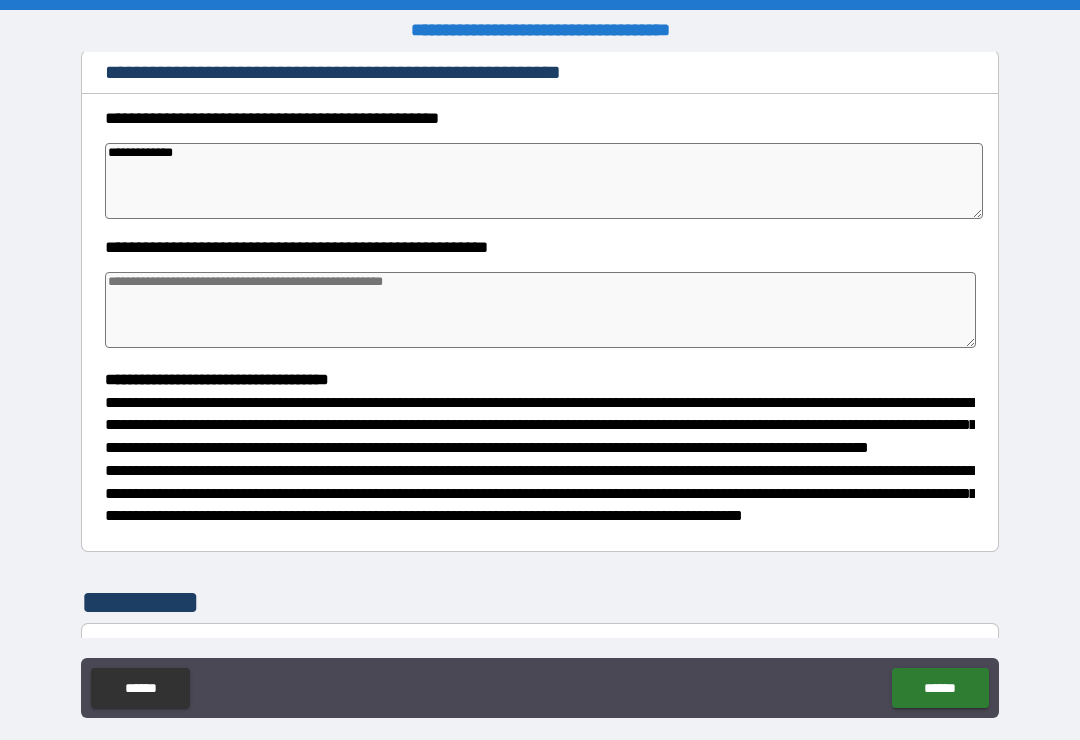 type on "*" 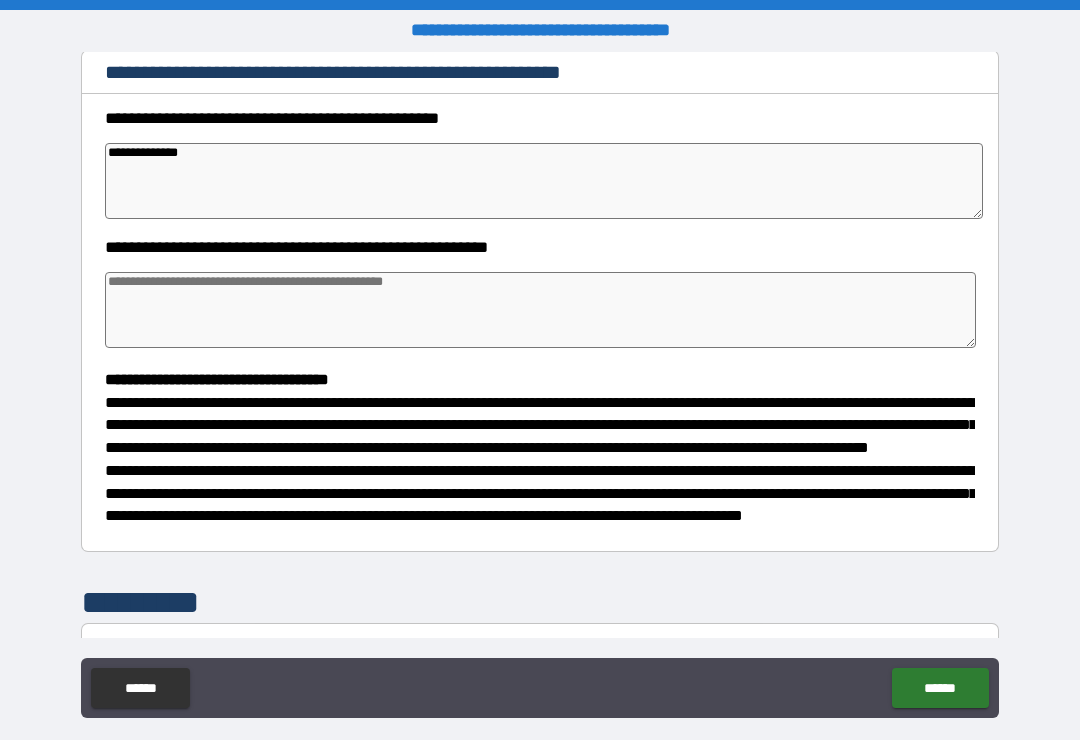 type on "*" 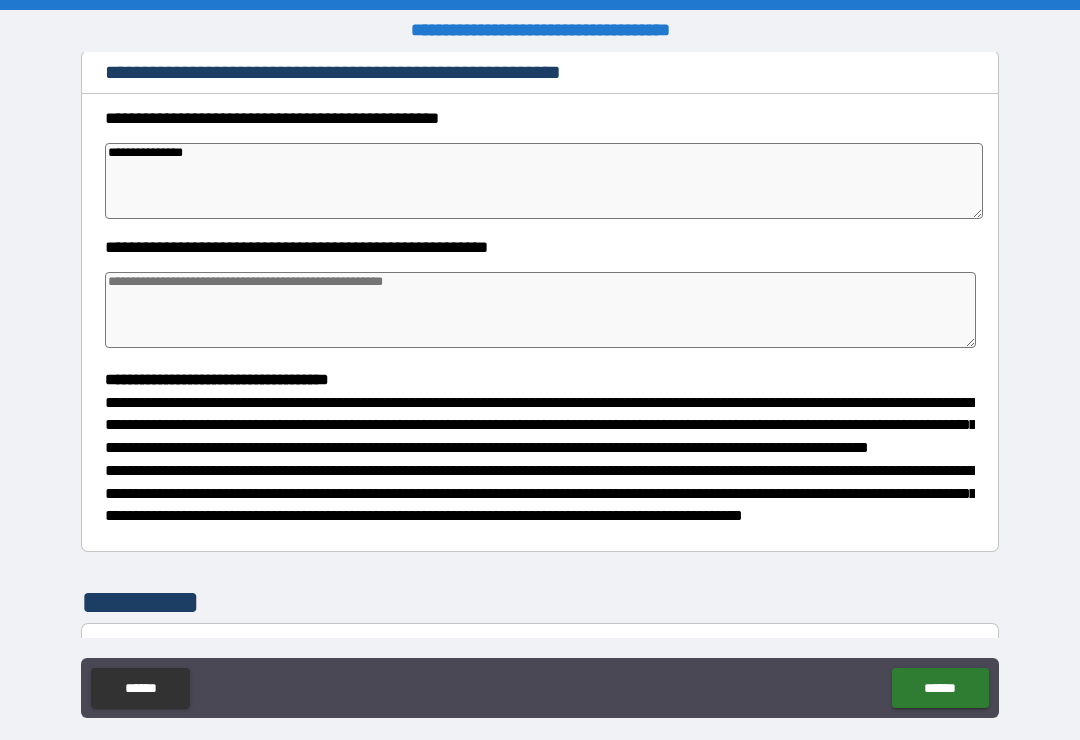 type on "*" 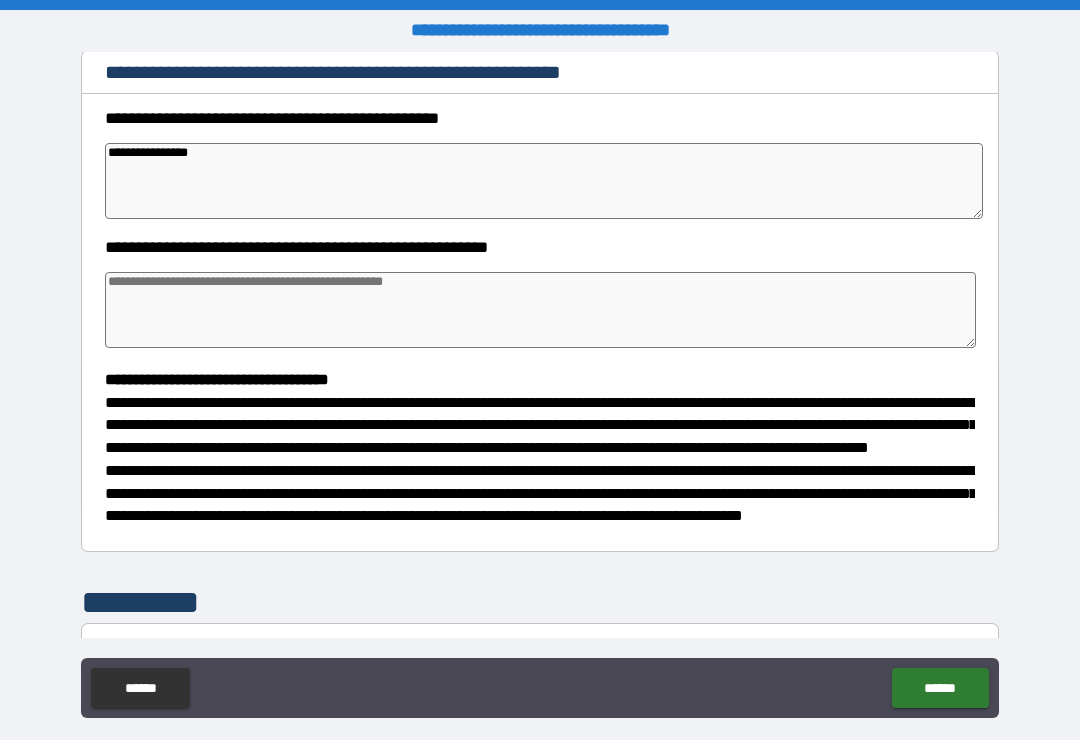 type on "*" 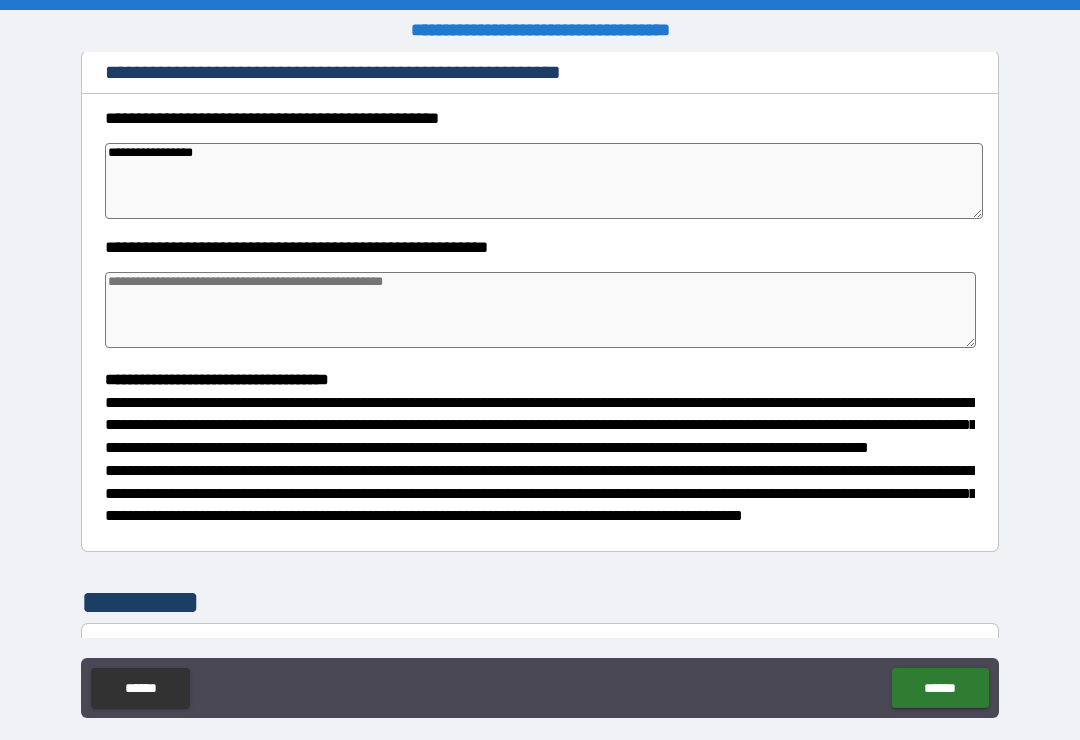 type on "*" 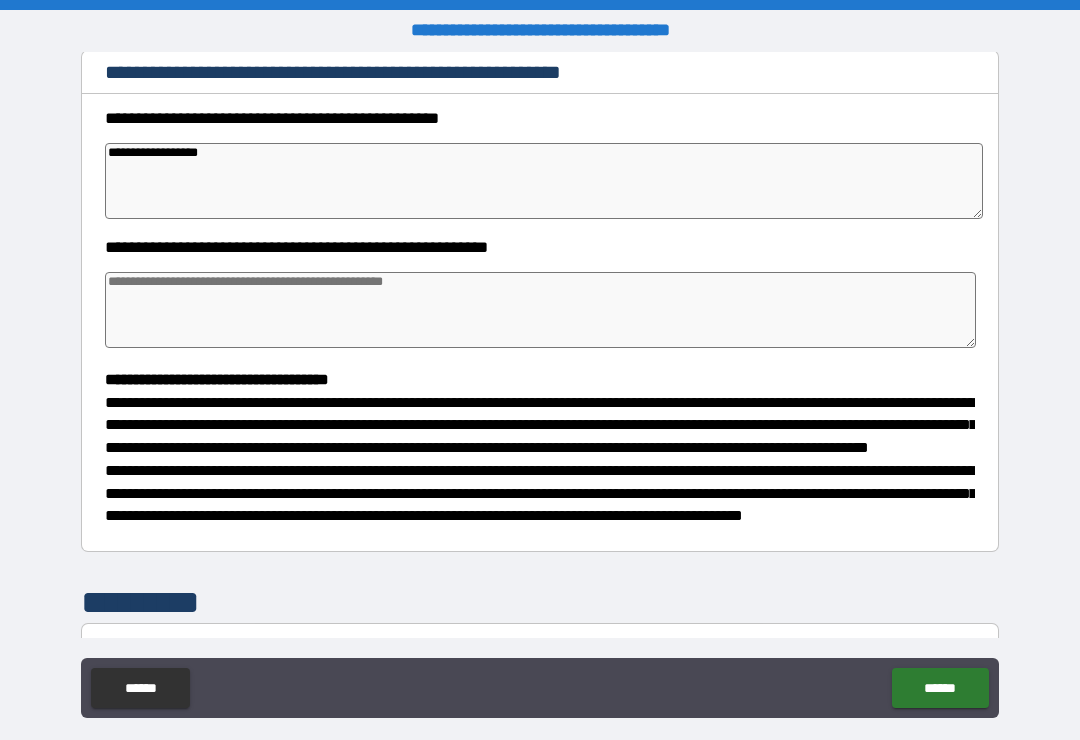 type on "*" 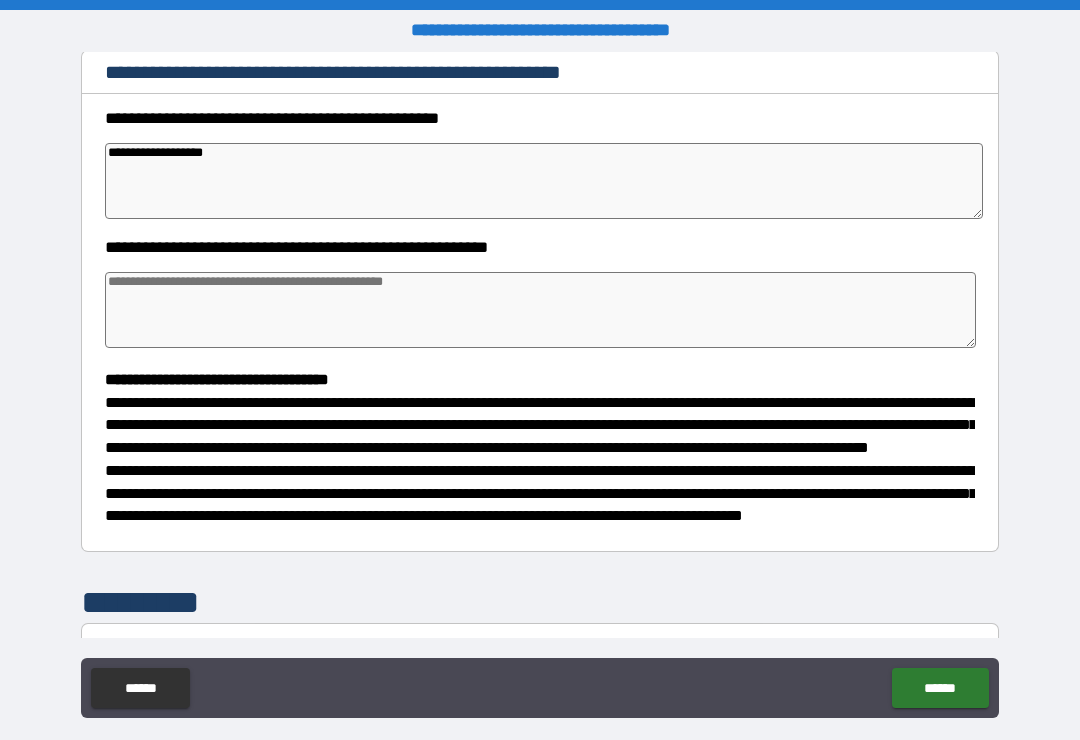 type on "*" 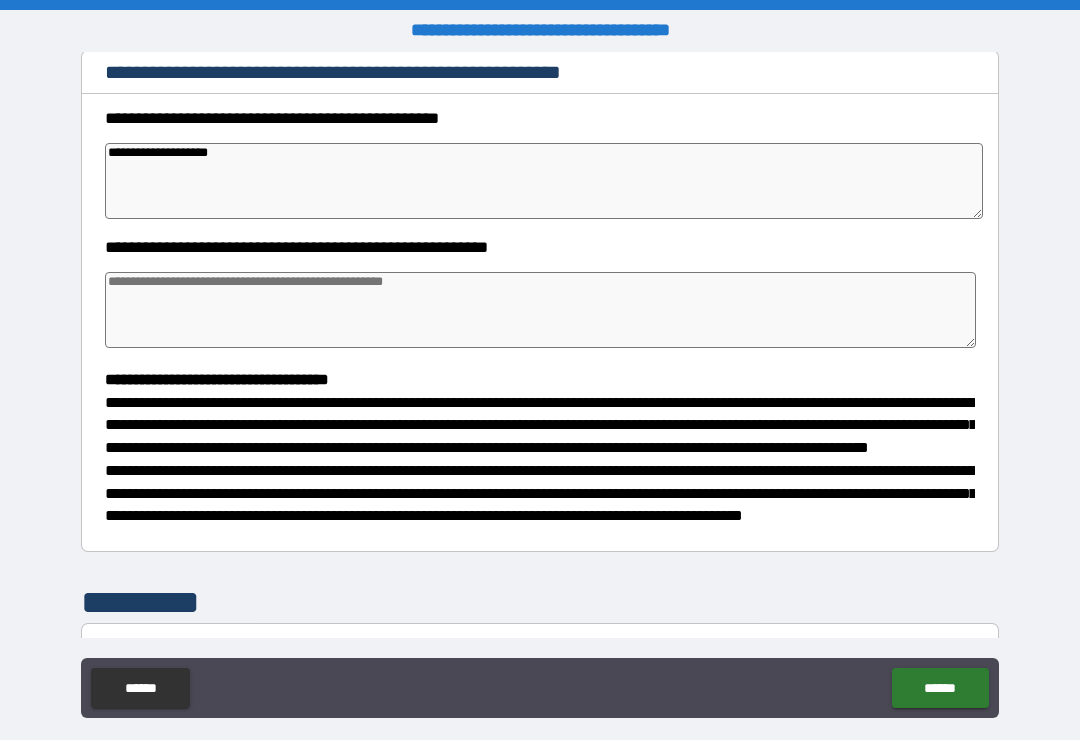 type on "*" 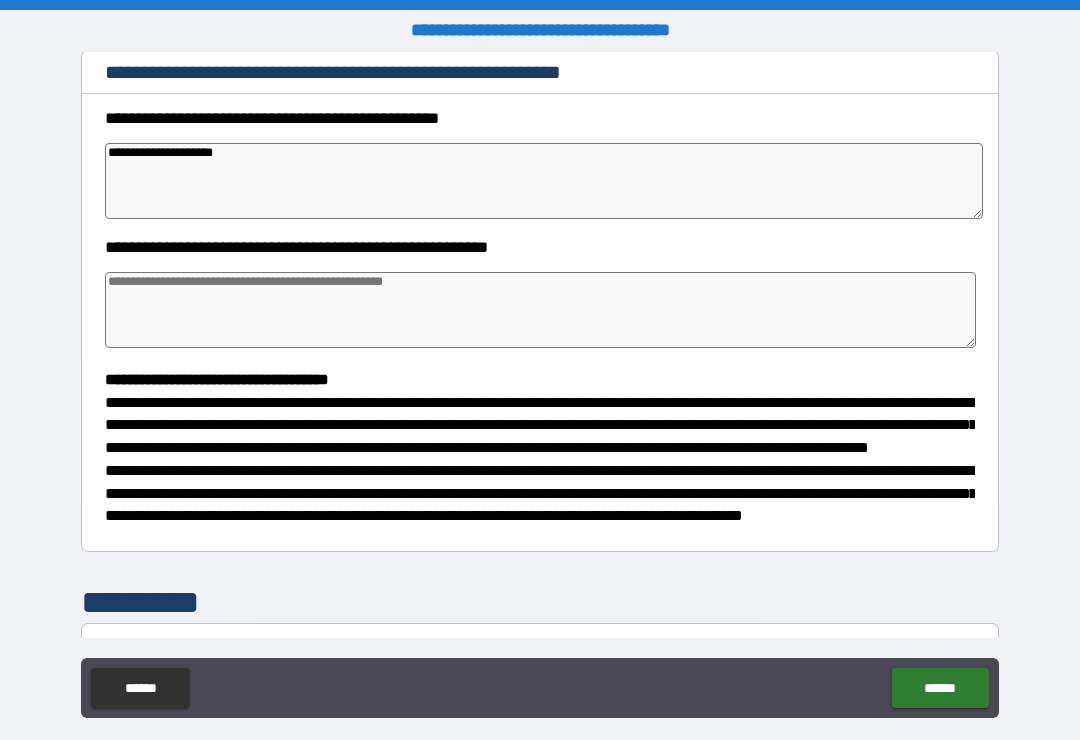 type on "*" 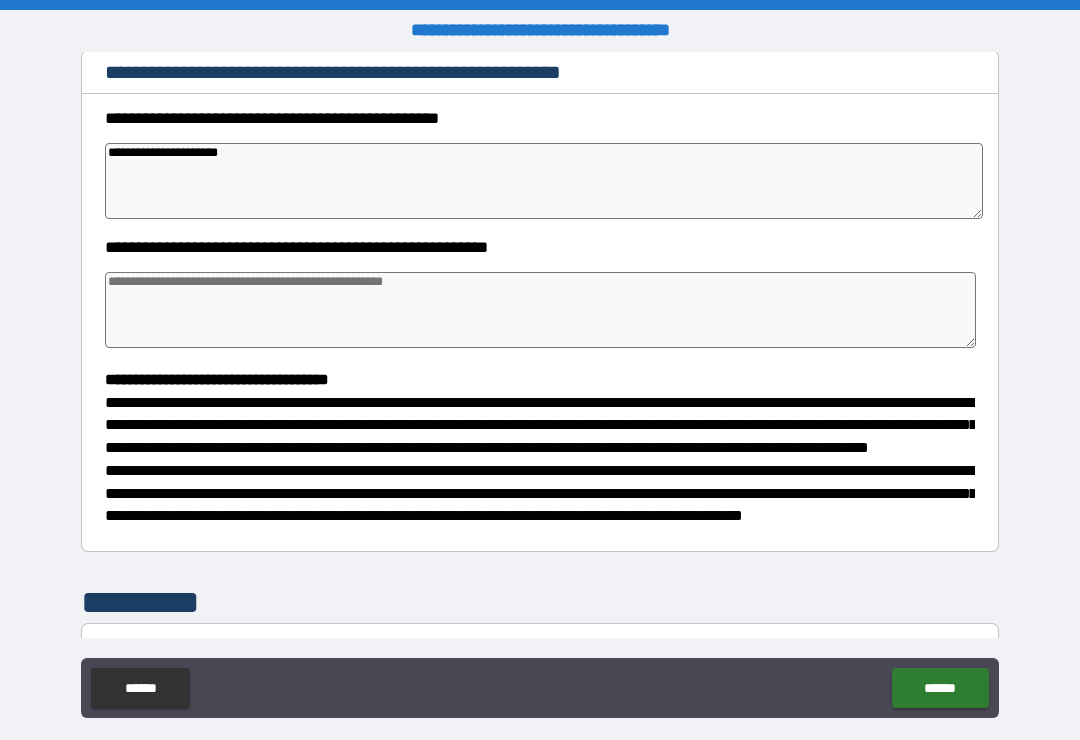 type on "*" 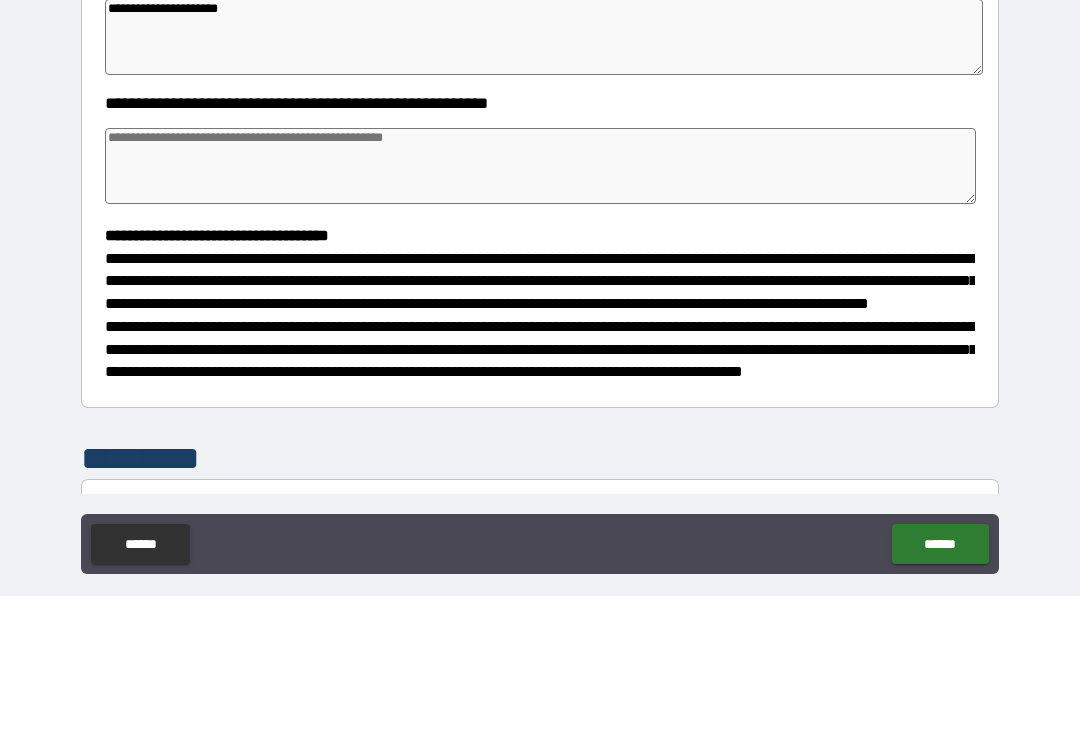 type on "*" 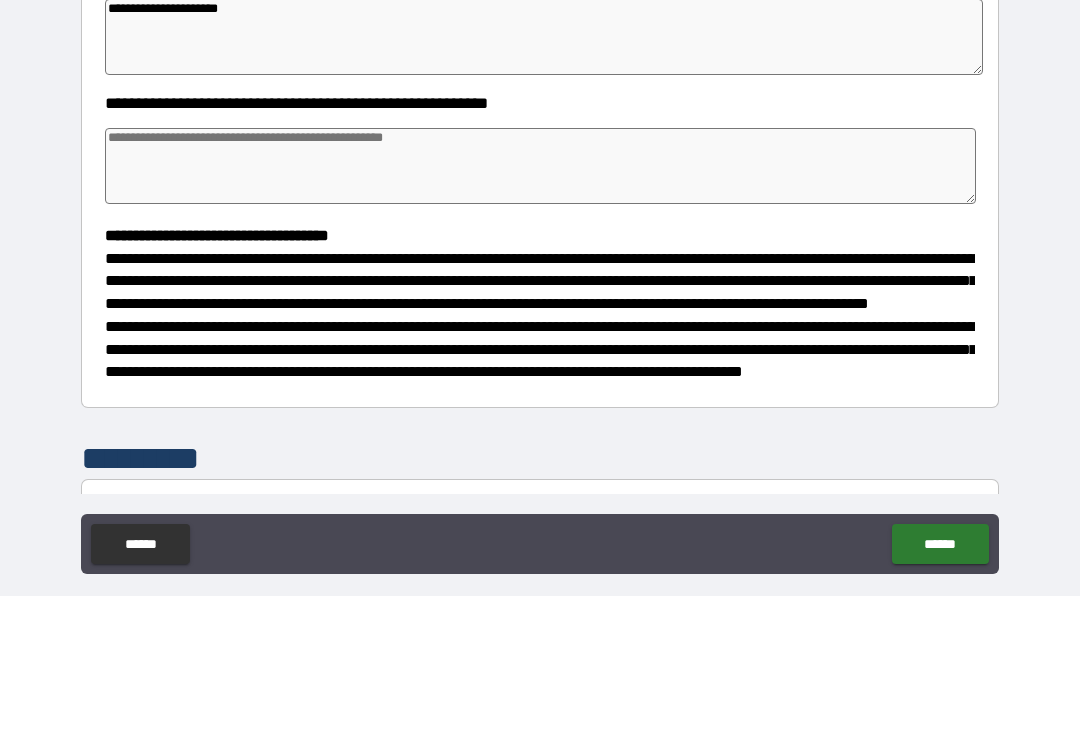 type on "*" 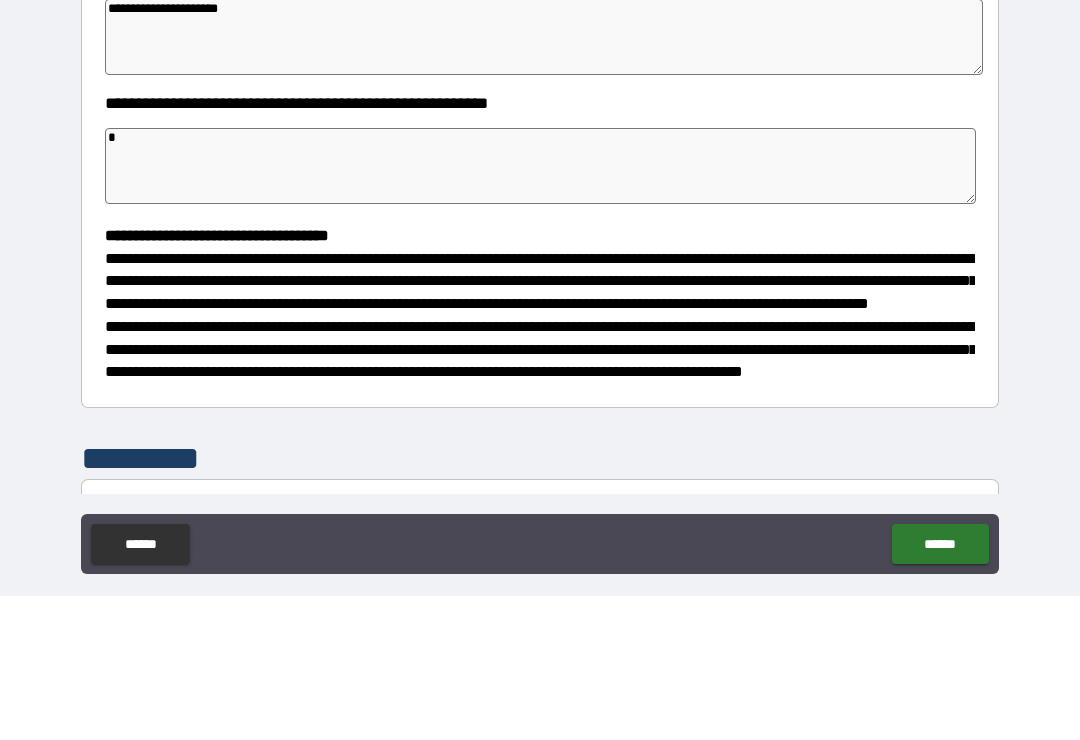 type on "*" 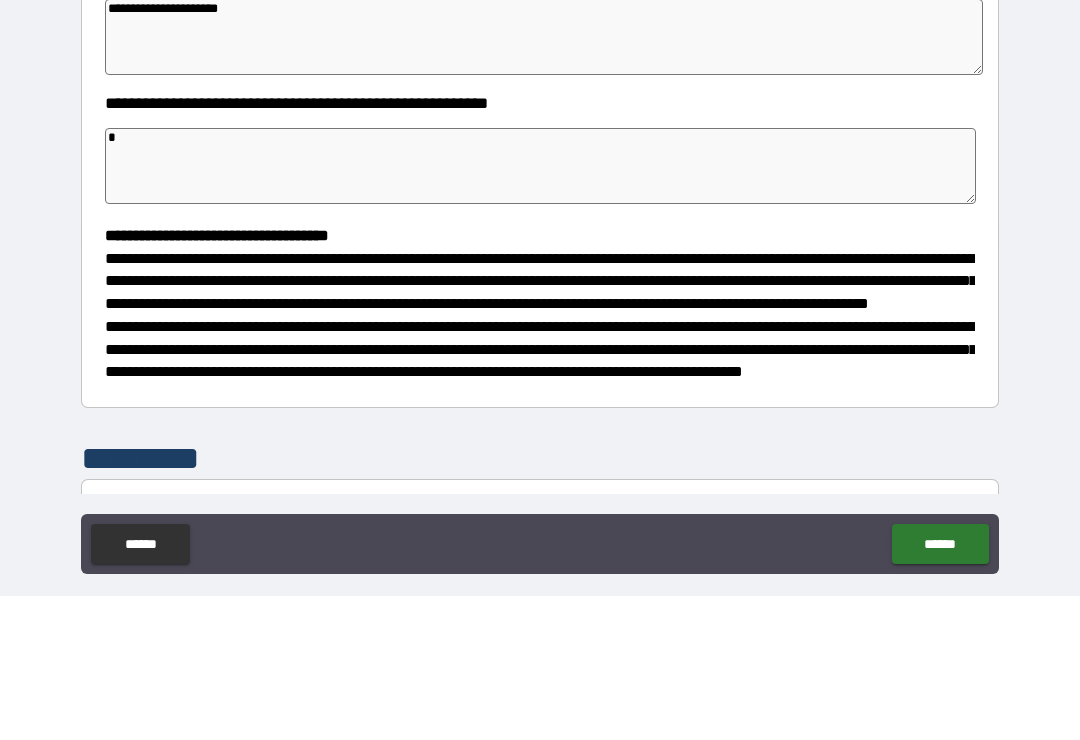 type on "**" 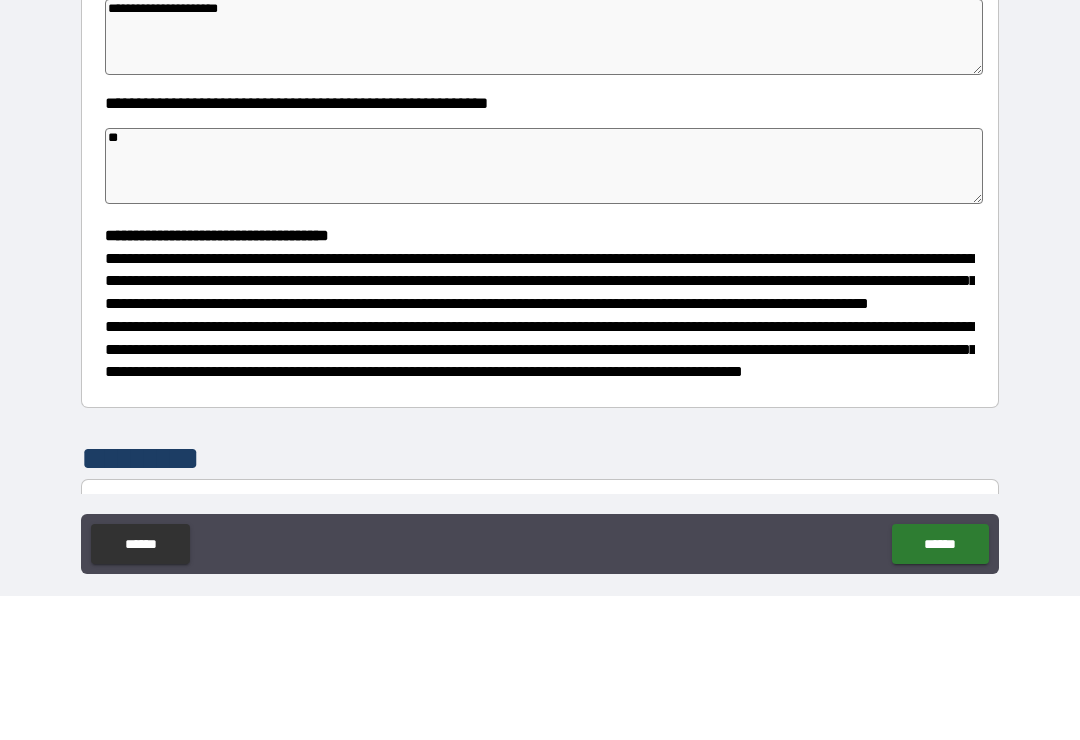 type on "*" 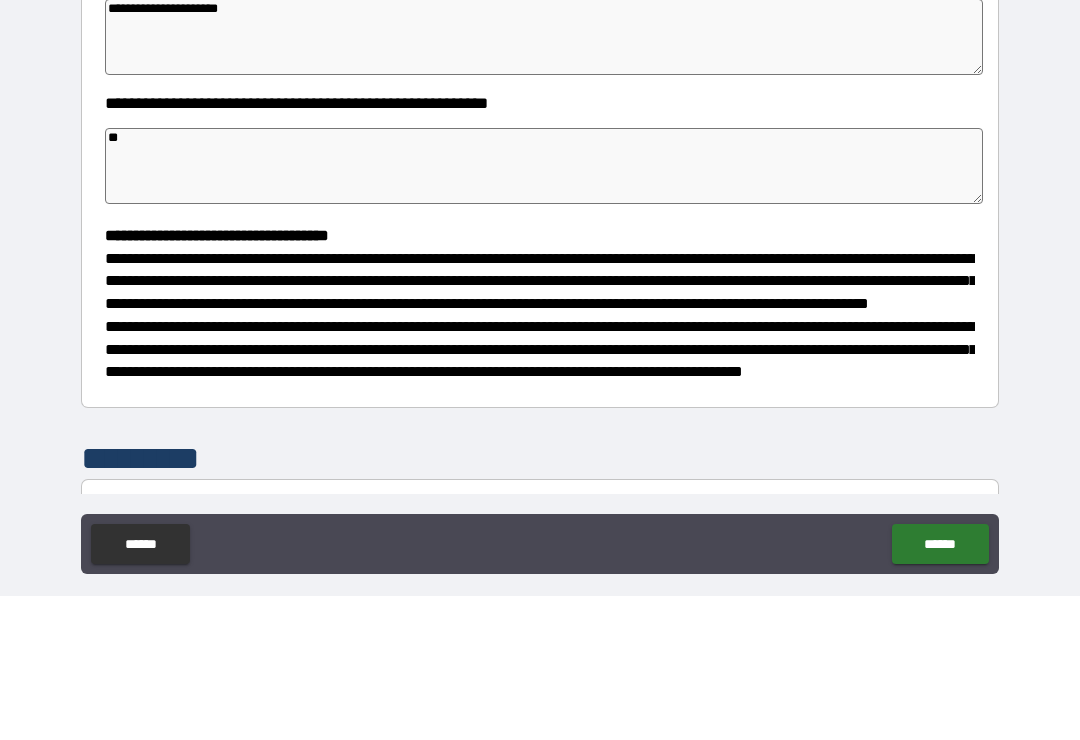 type on "*" 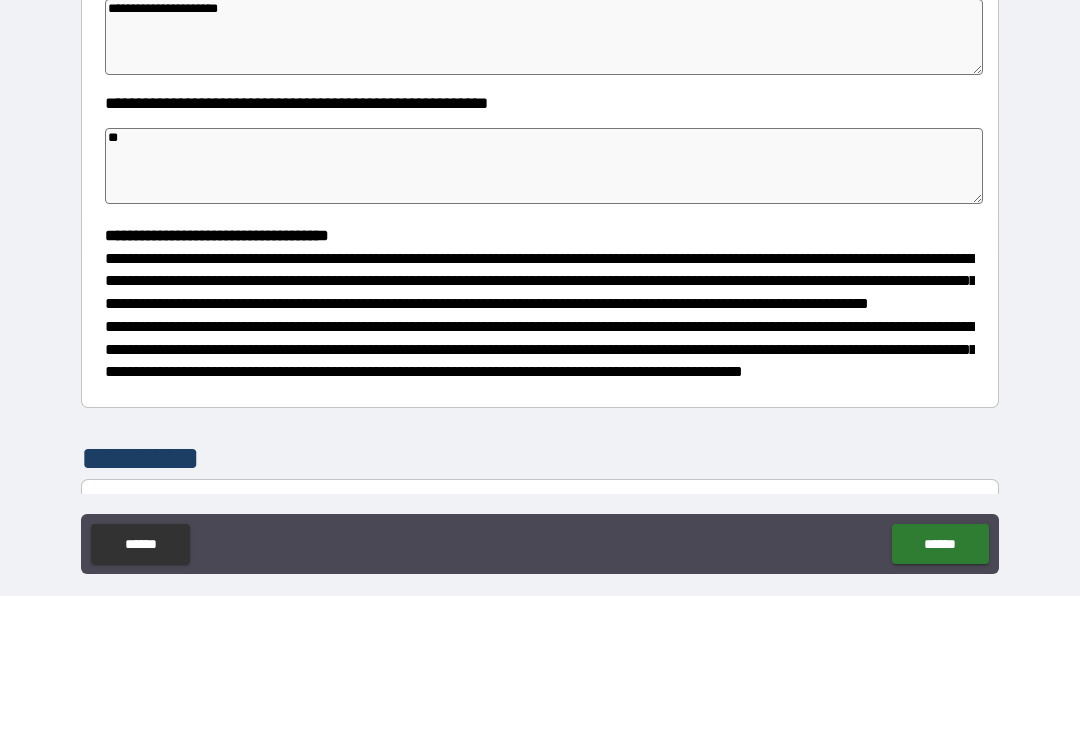 type on "***" 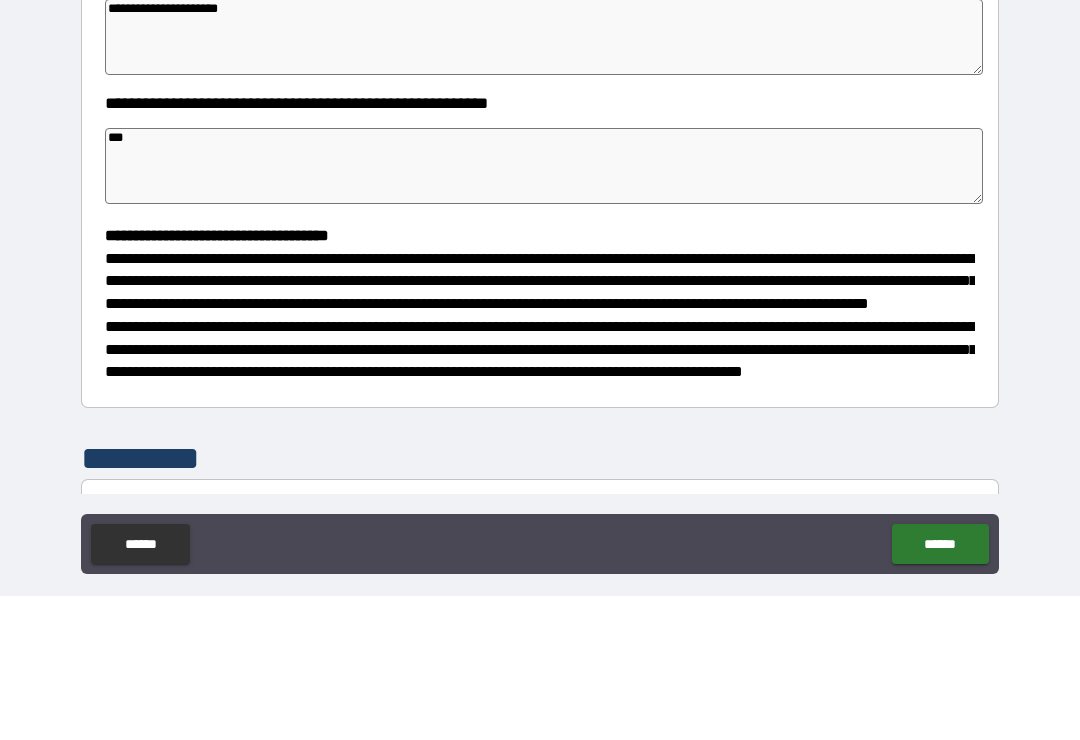 type on "*" 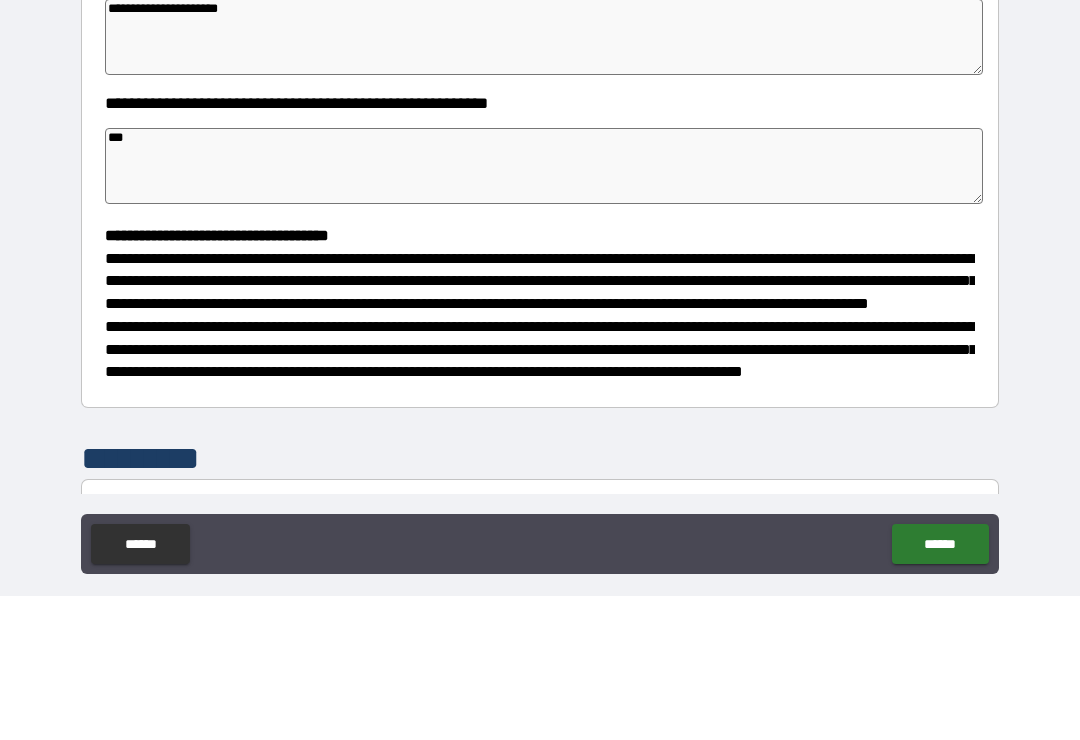 type on "*" 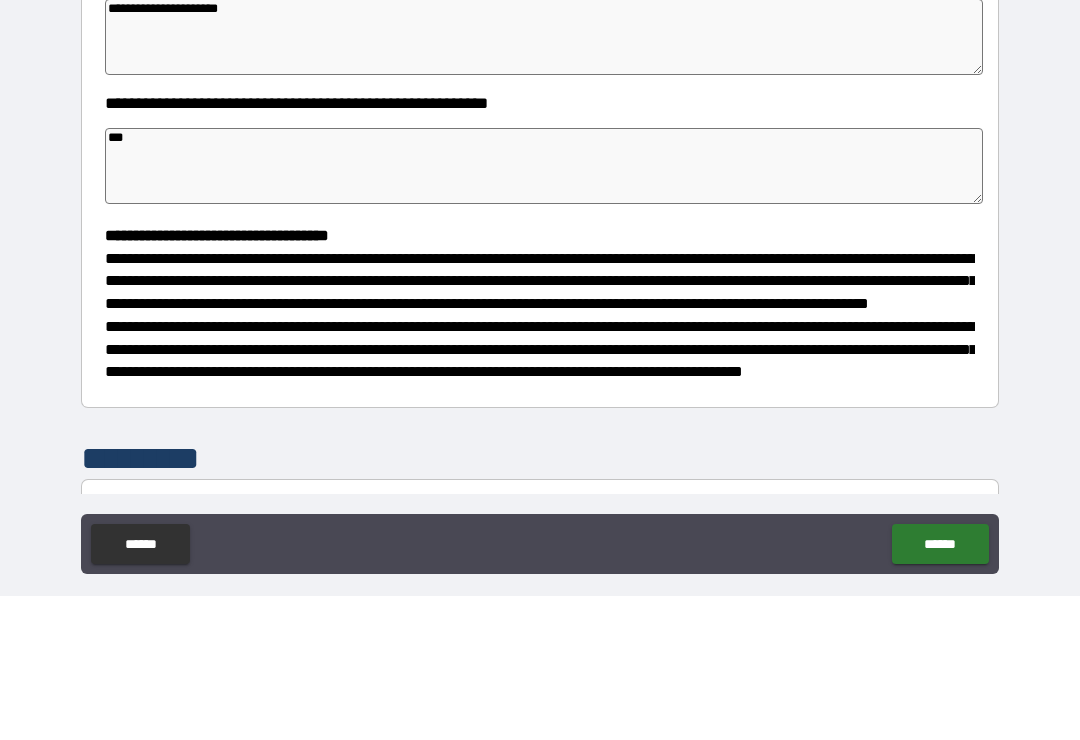 type on "*" 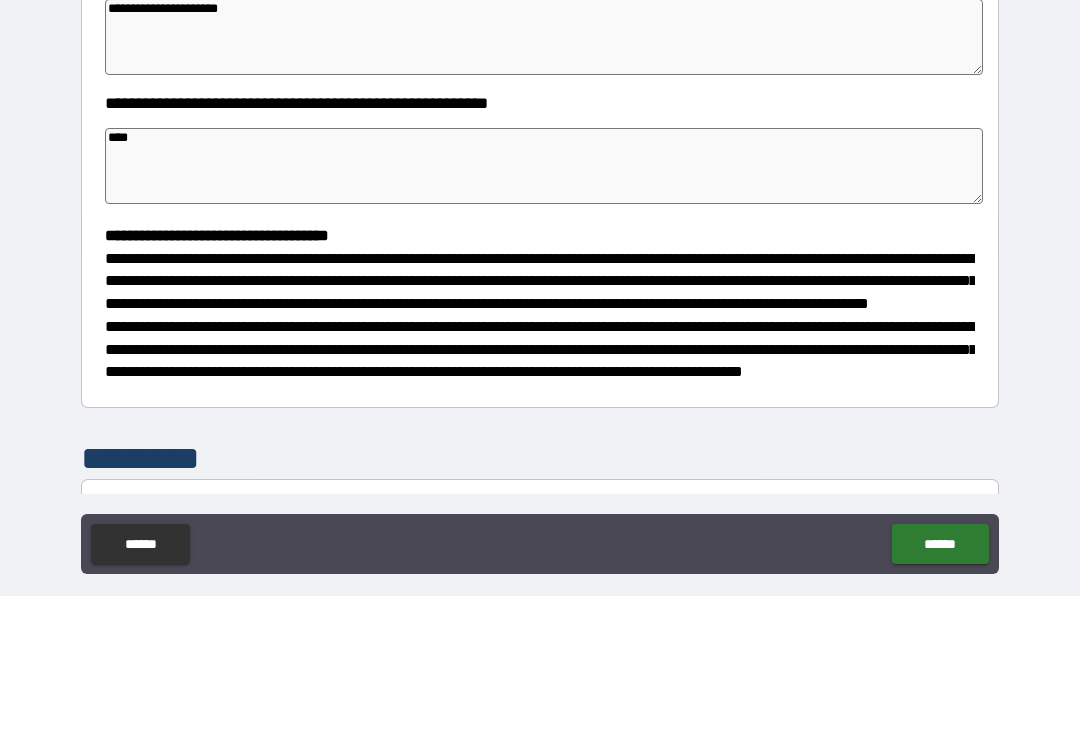 type on "*" 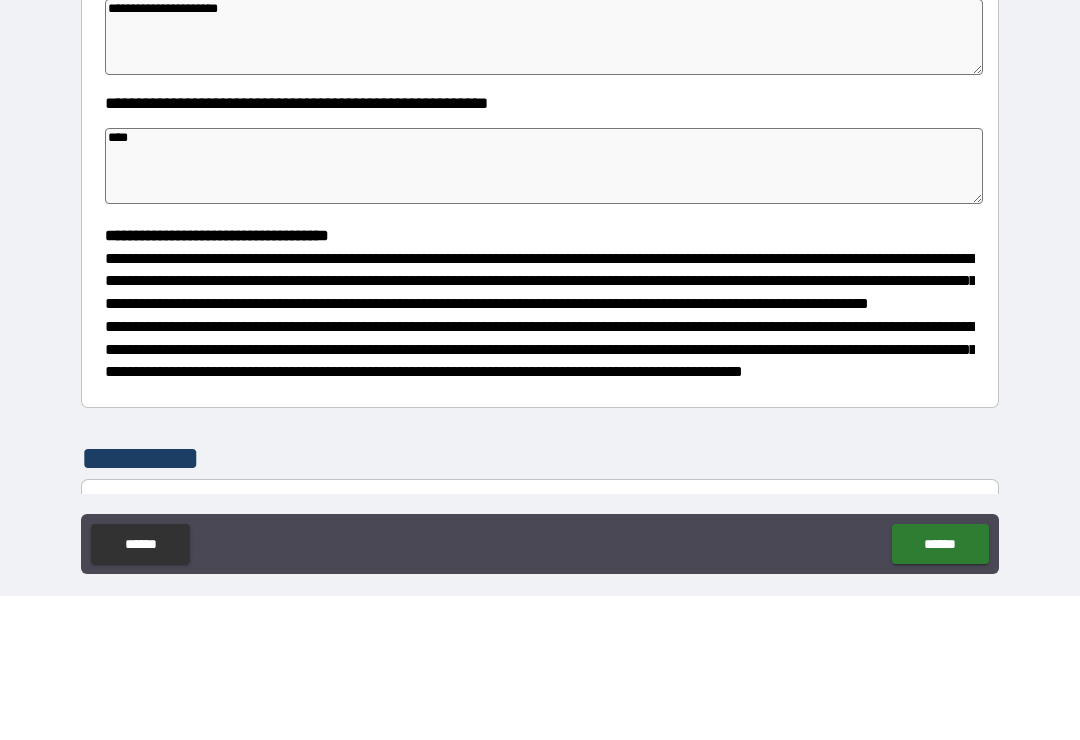 type on "*" 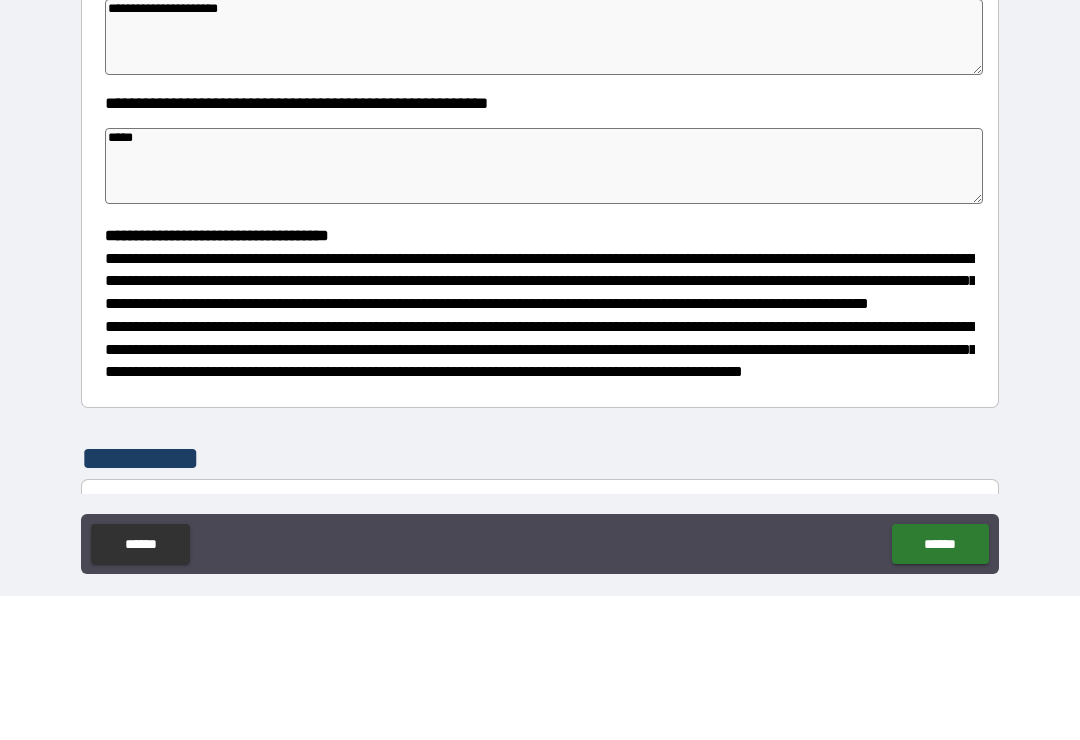 type on "*" 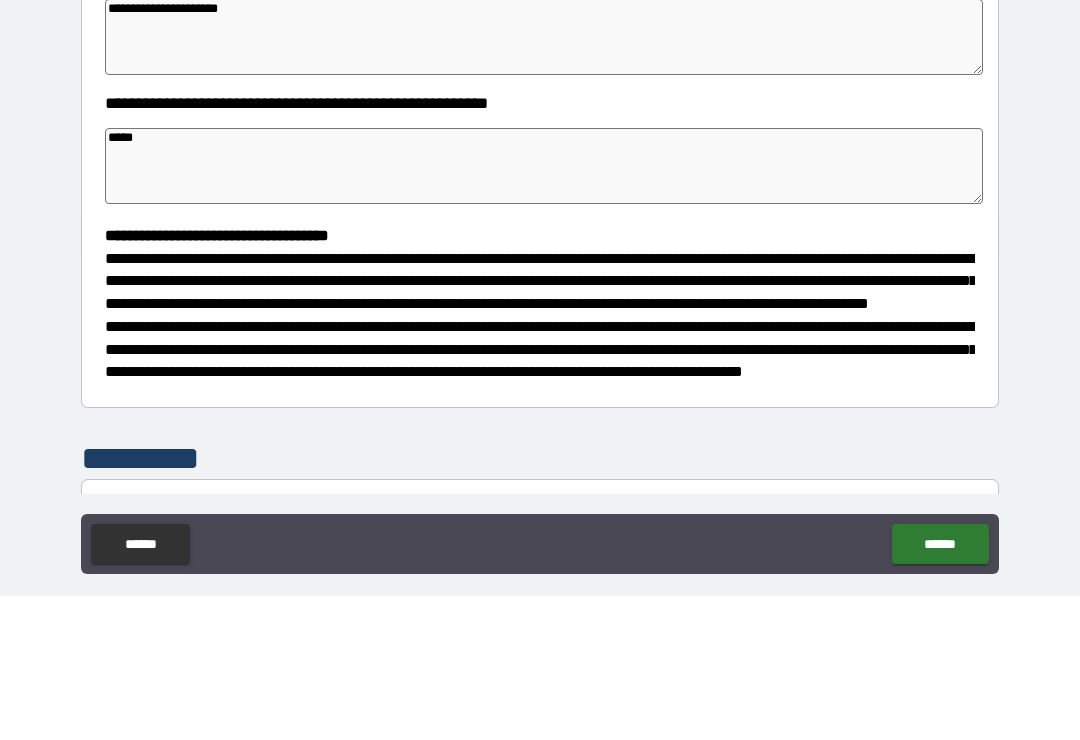 type on "*" 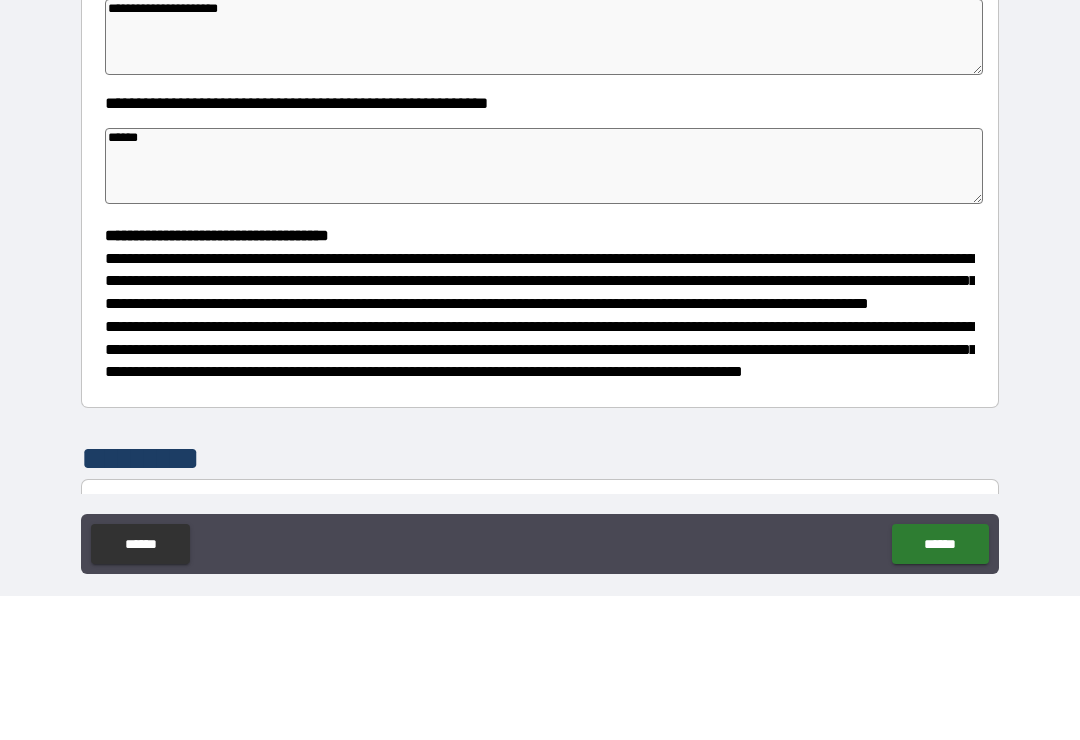 type on "*" 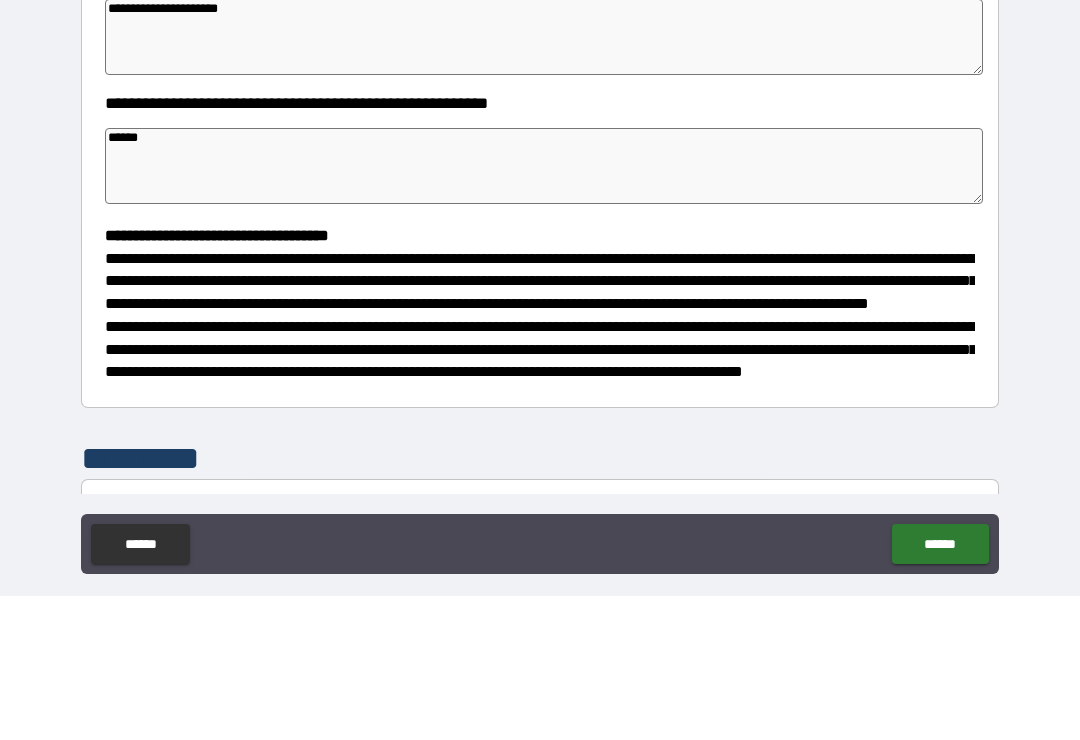 type on "*" 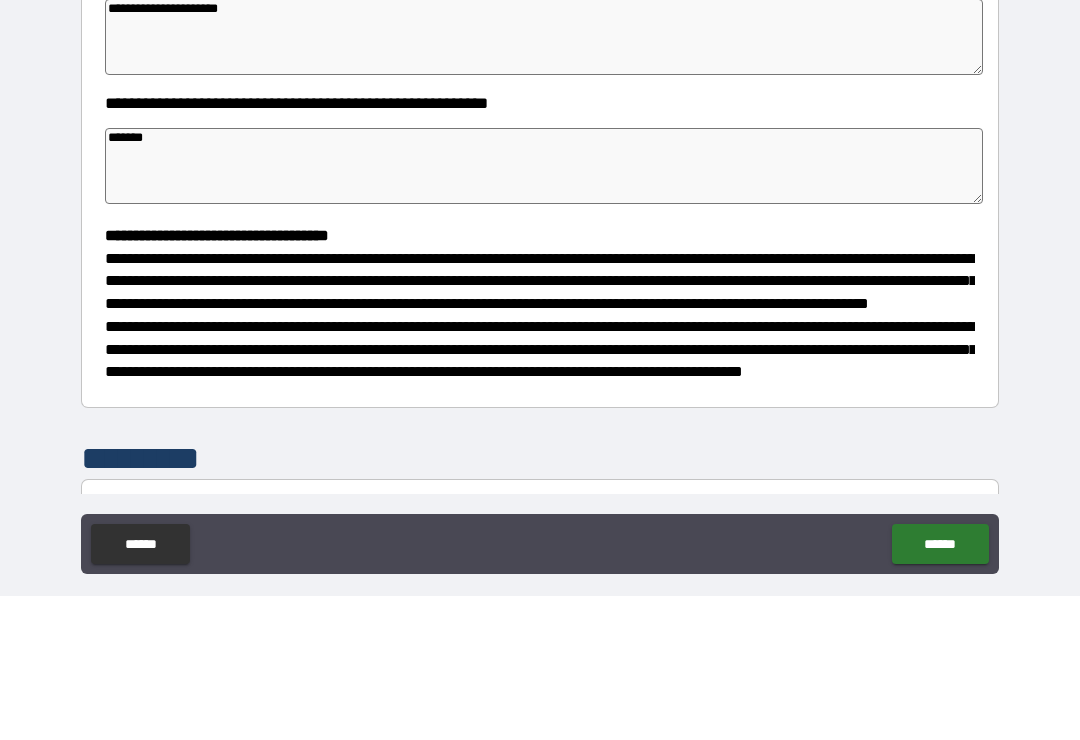 type on "*" 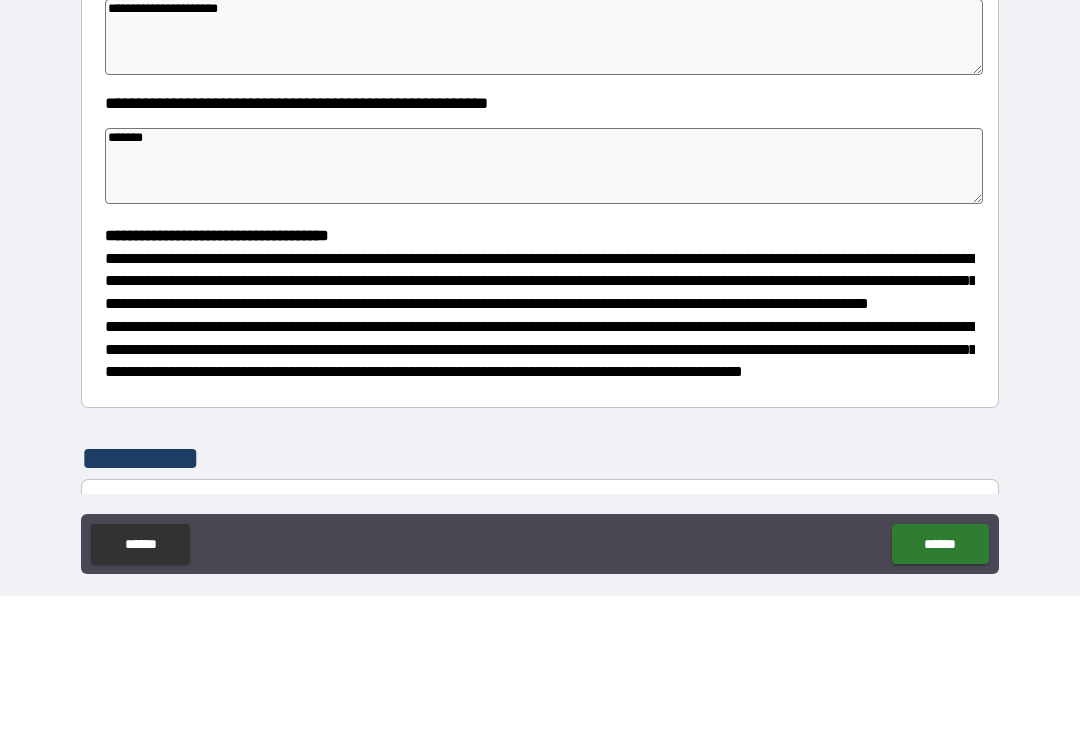 type on "*" 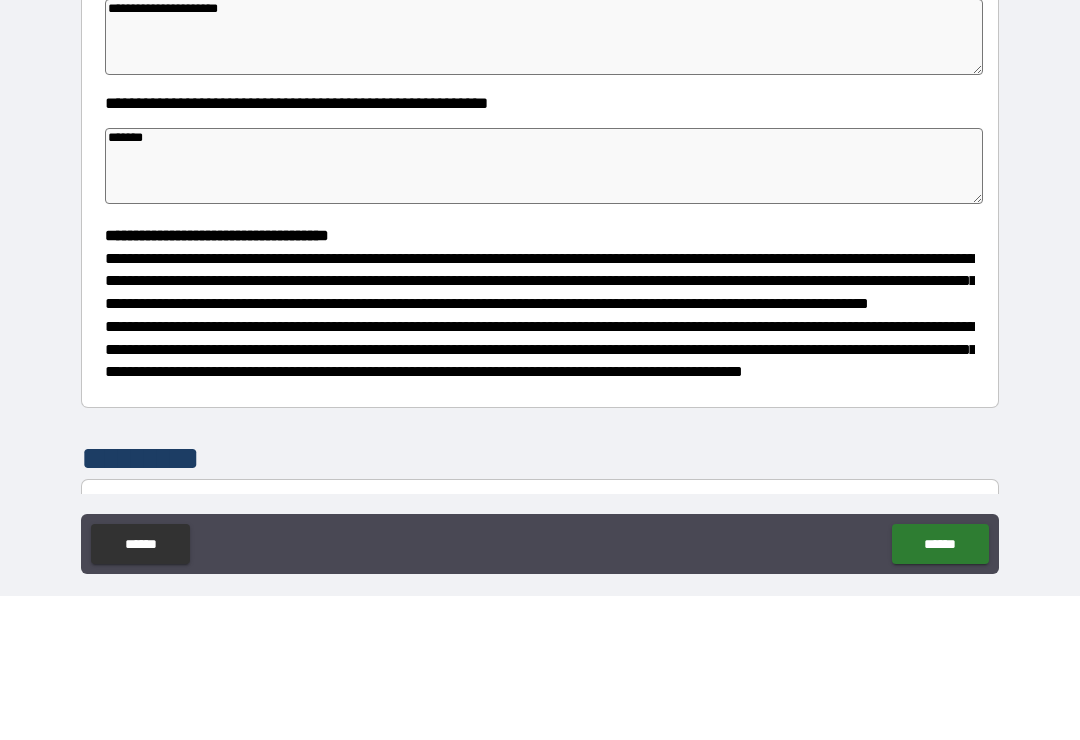 type on "*" 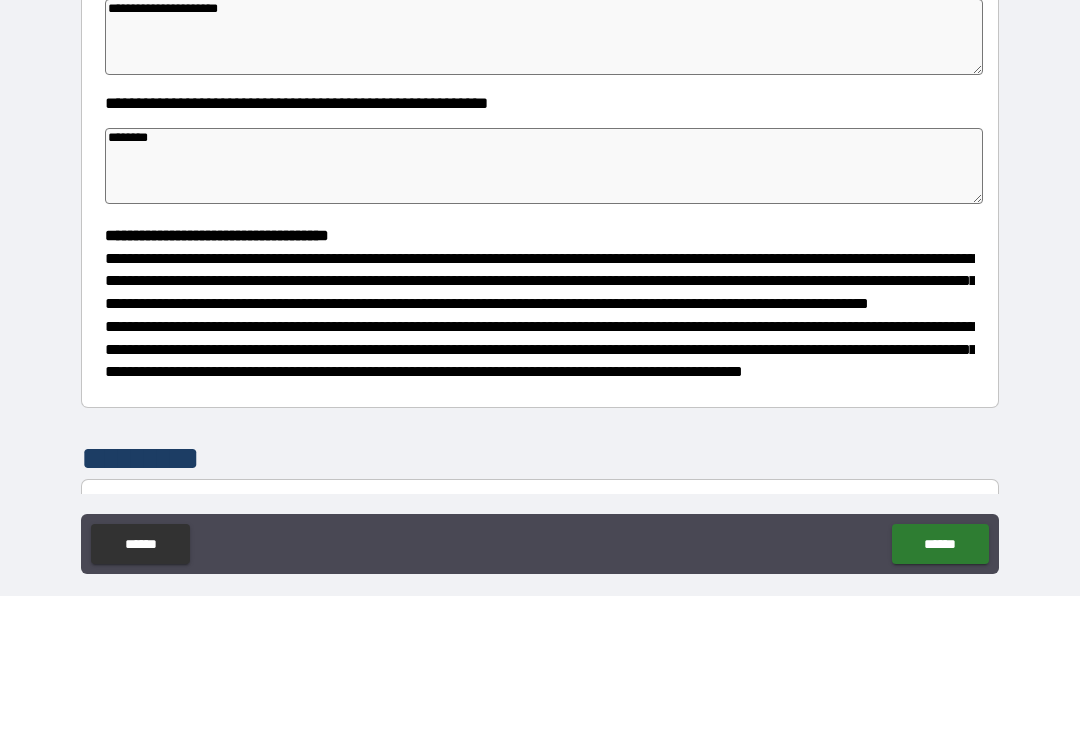 type on "*" 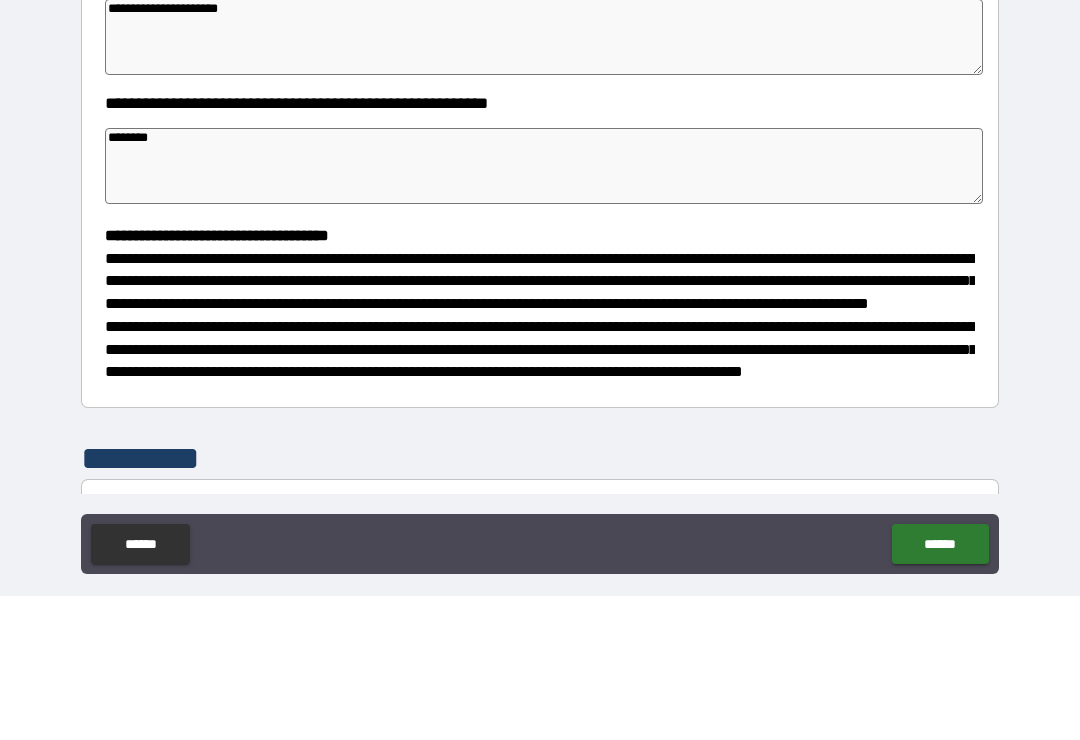 type on "*" 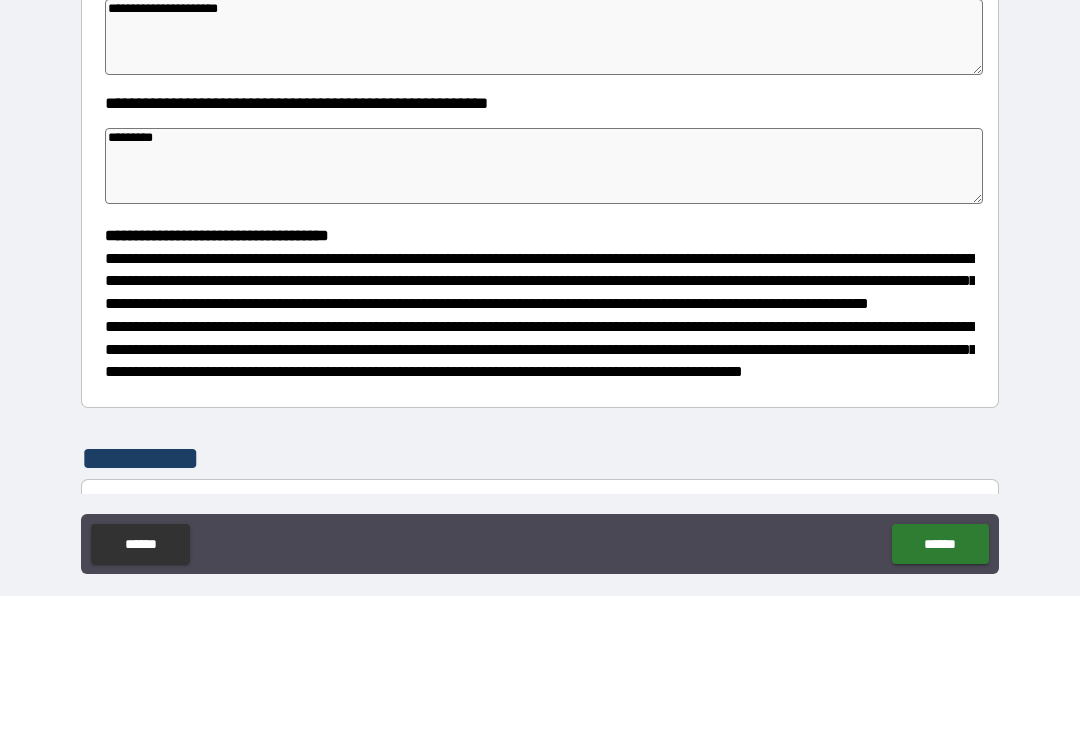 type on "*" 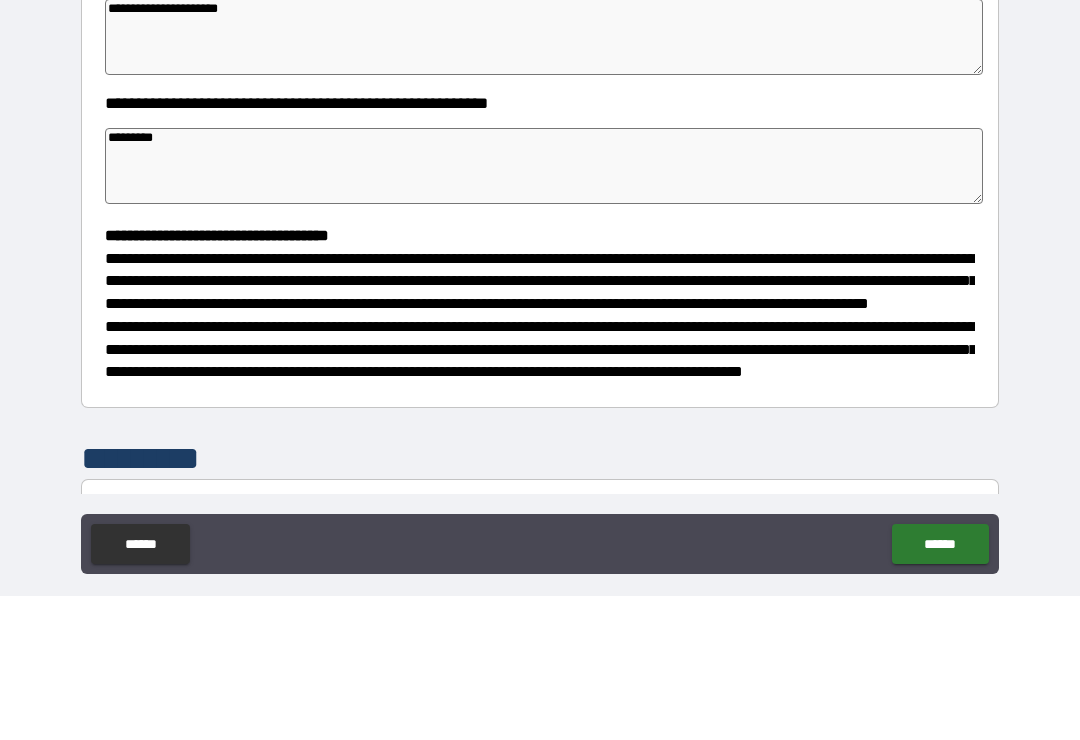 type on "*" 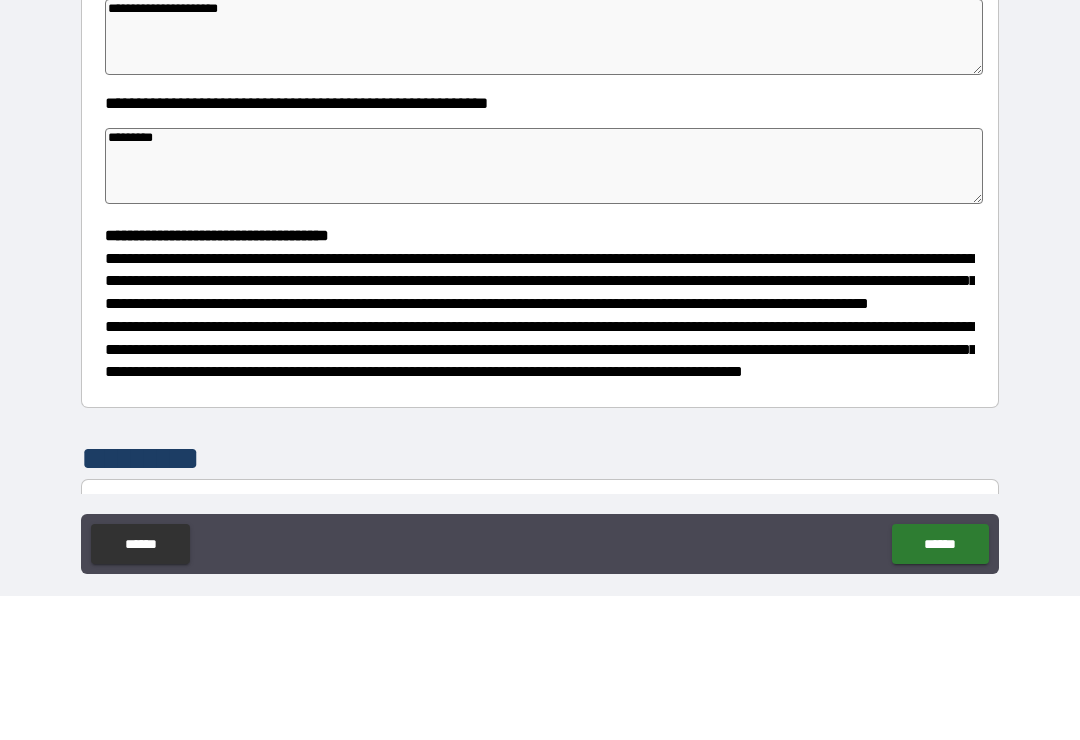 type on "*" 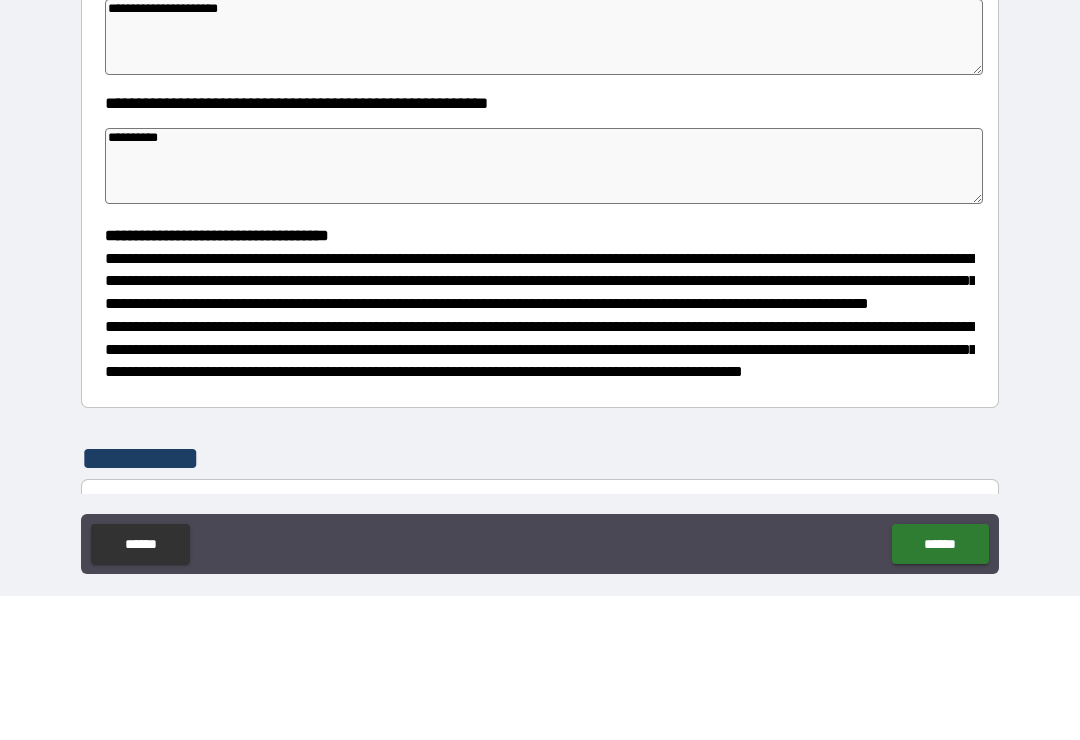 type on "*" 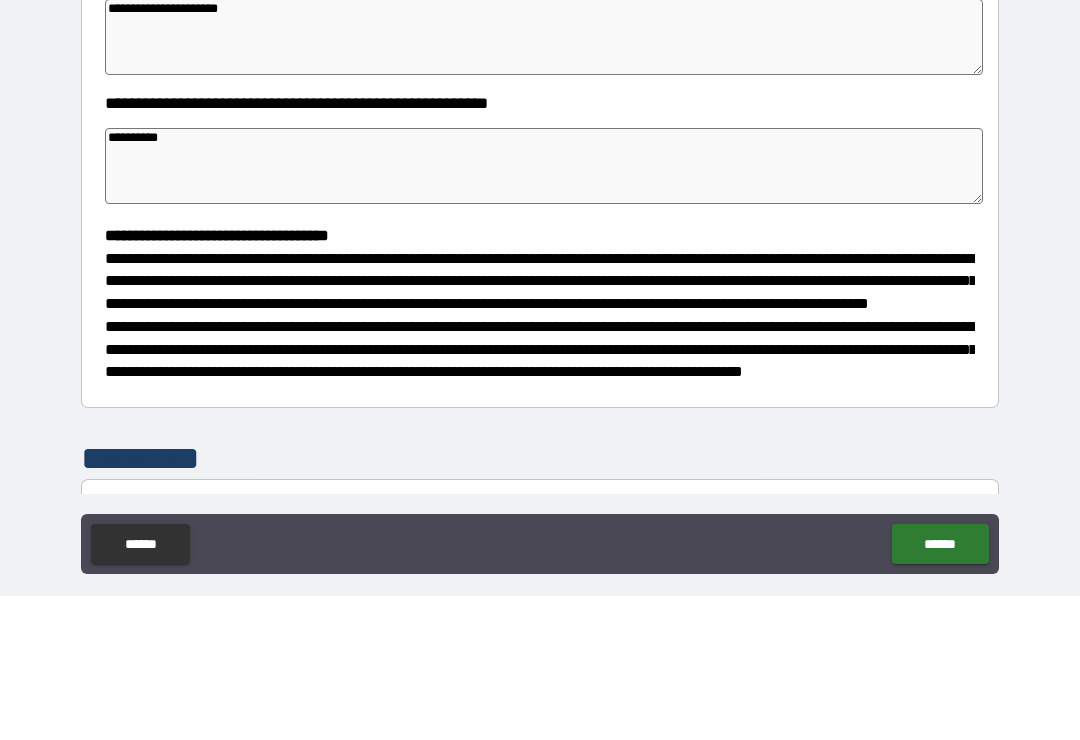 type on "**********" 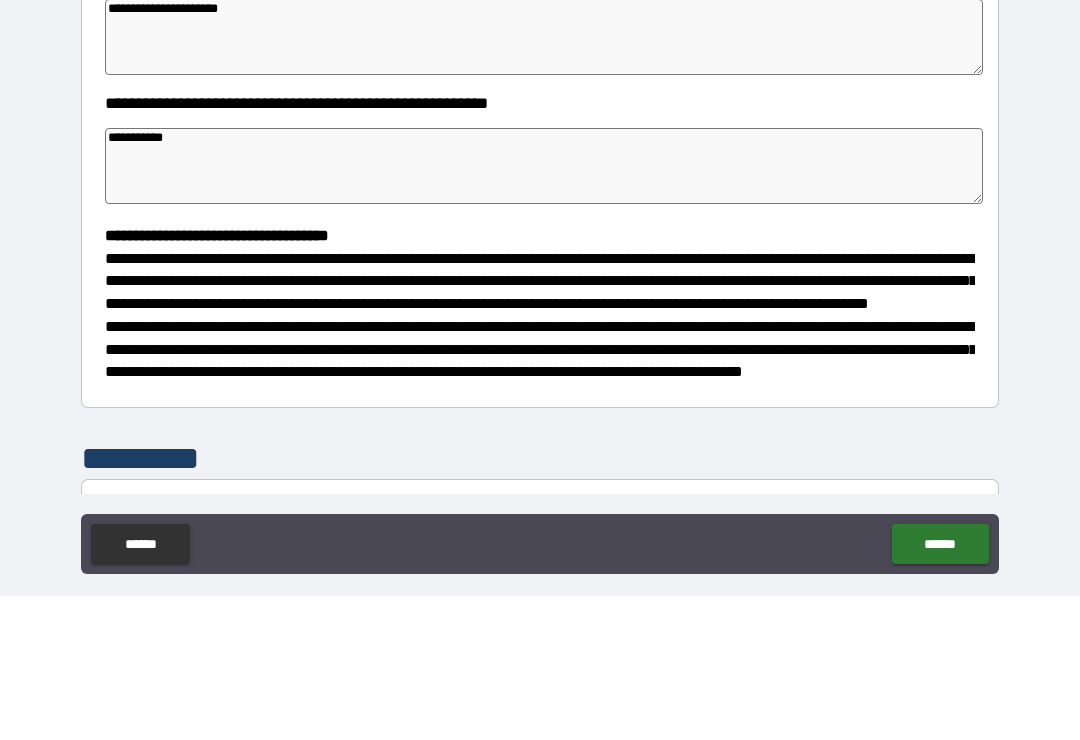 type on "*" 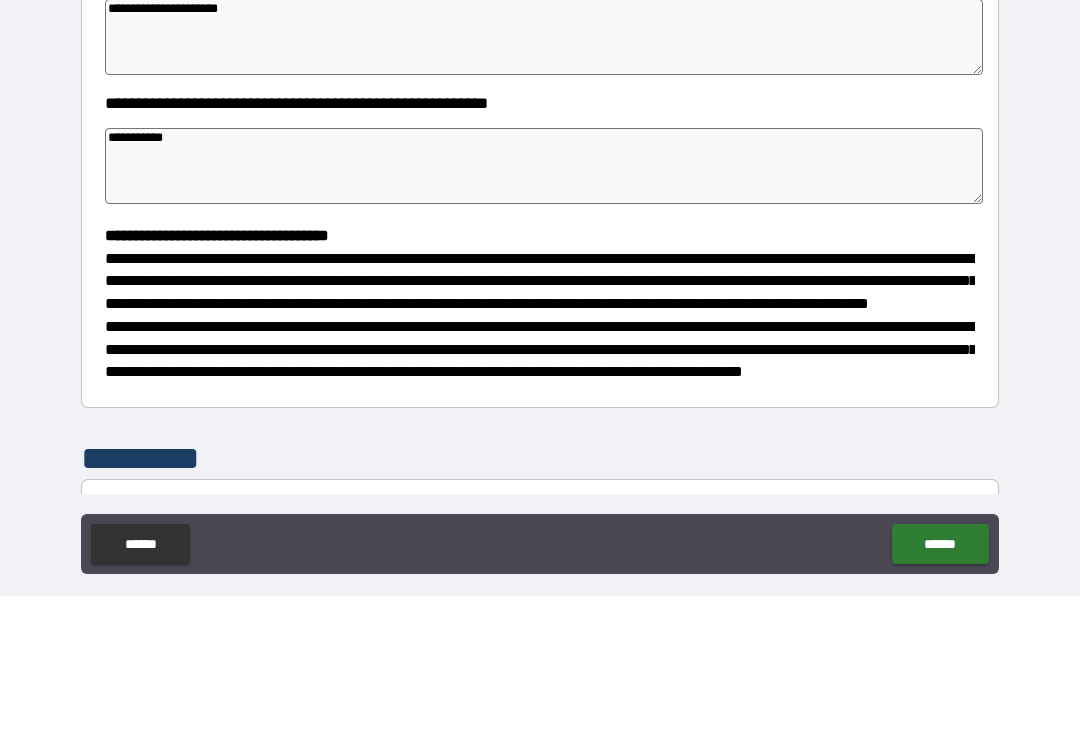 type on "*" 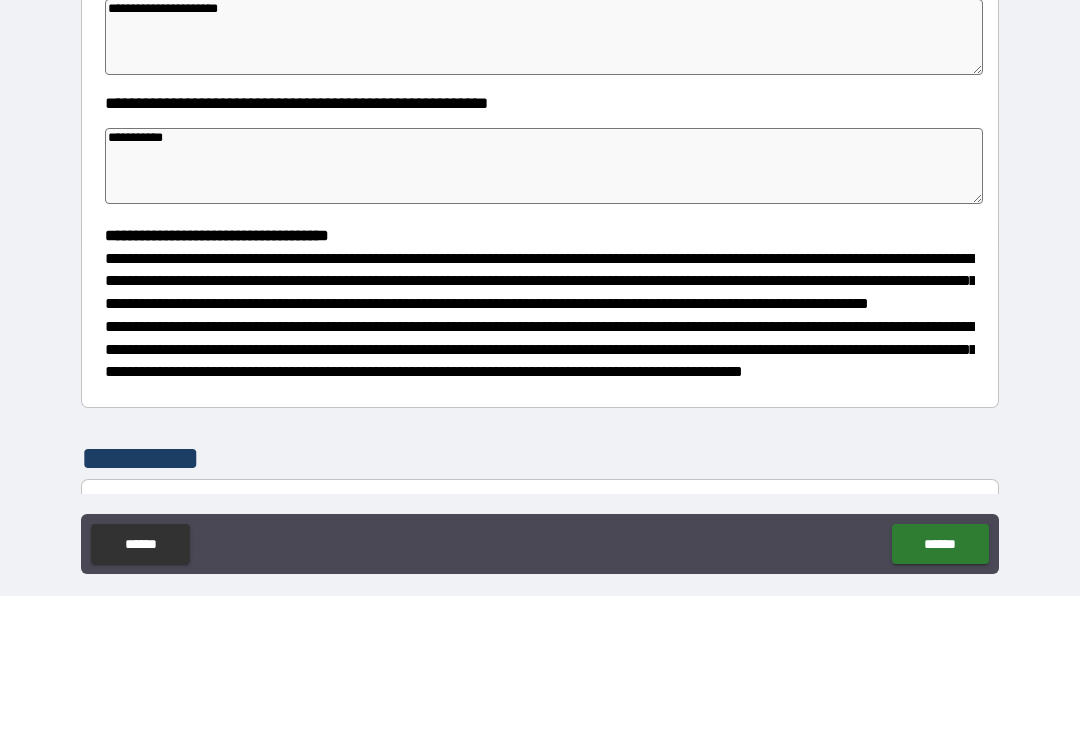 type on "*" 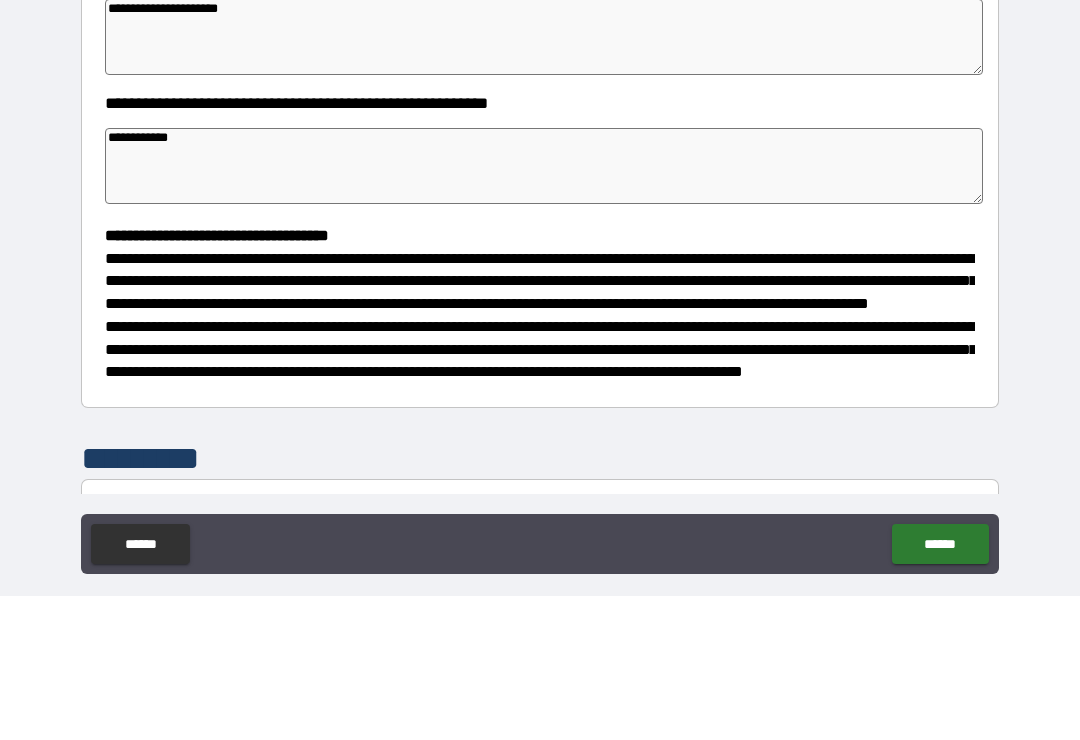 type on "*" 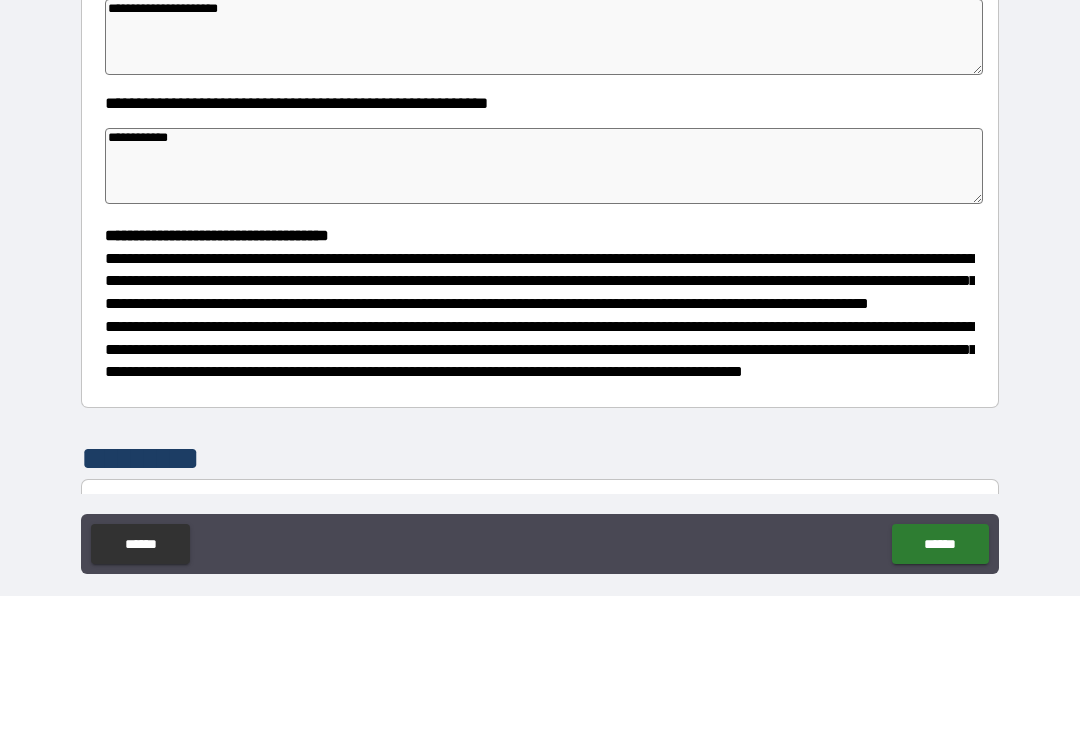 type on "*" 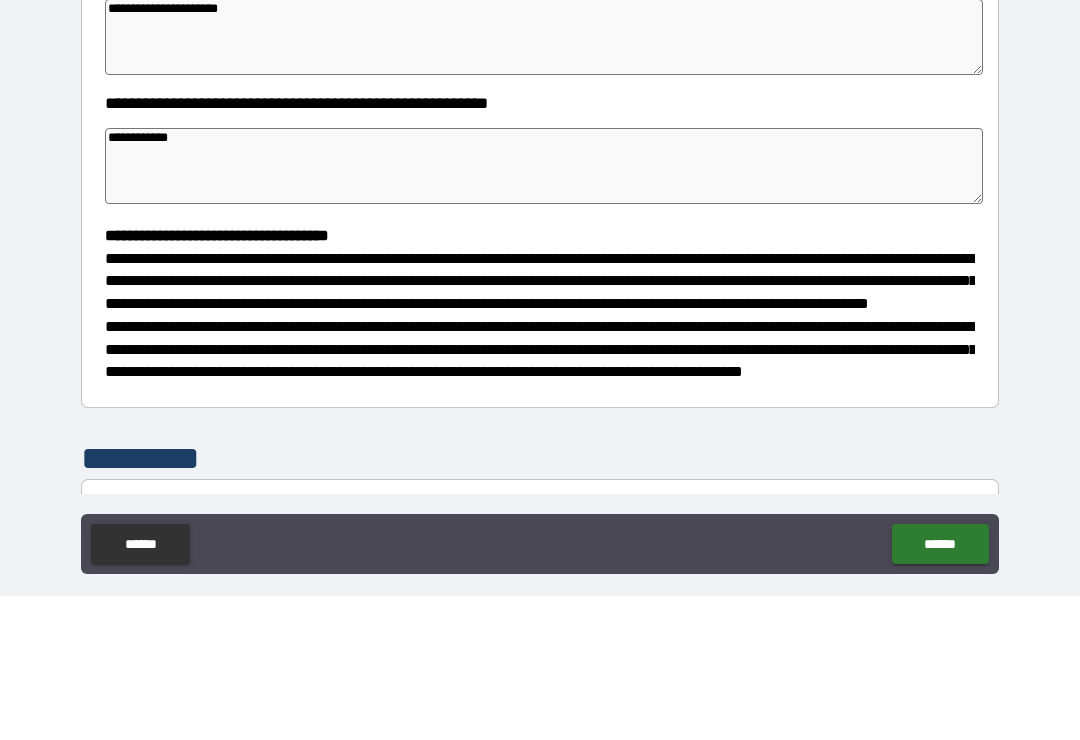 type on "*" 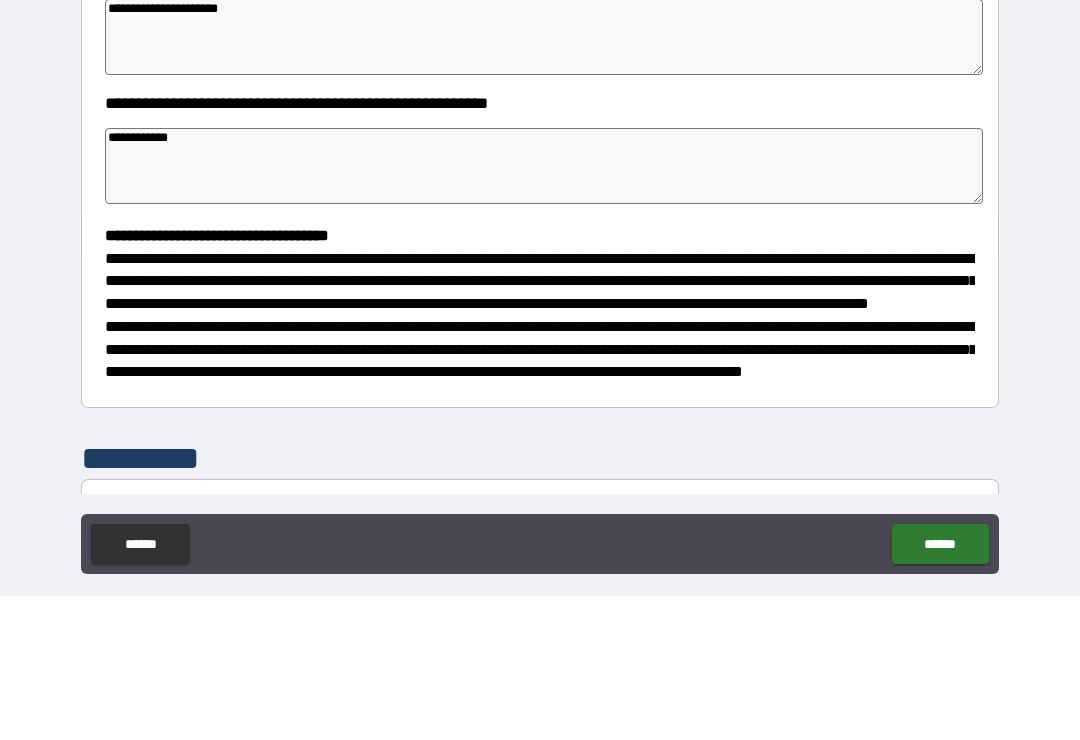 type on "**********" 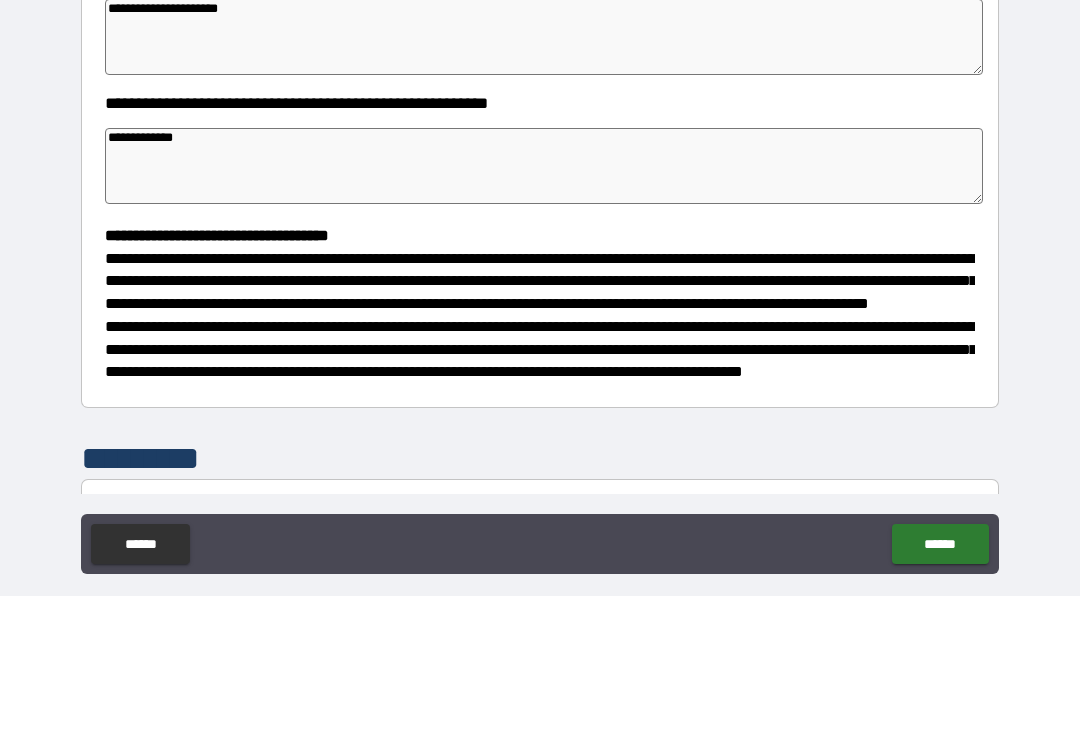 type on "*" 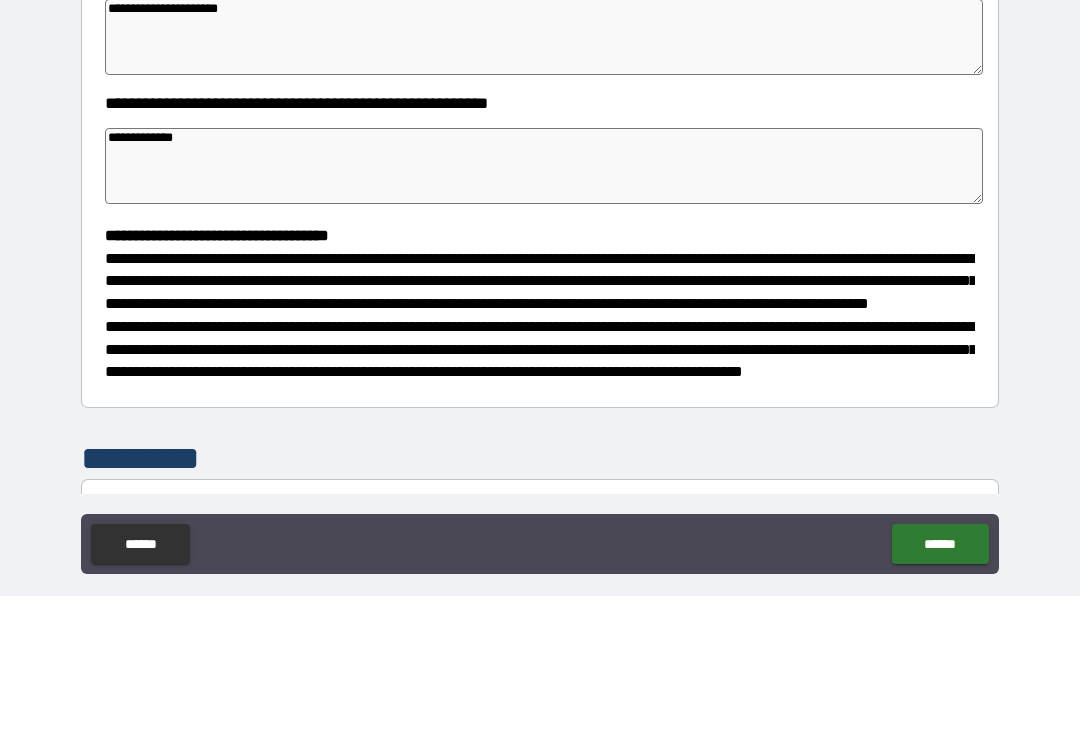 type on "*" 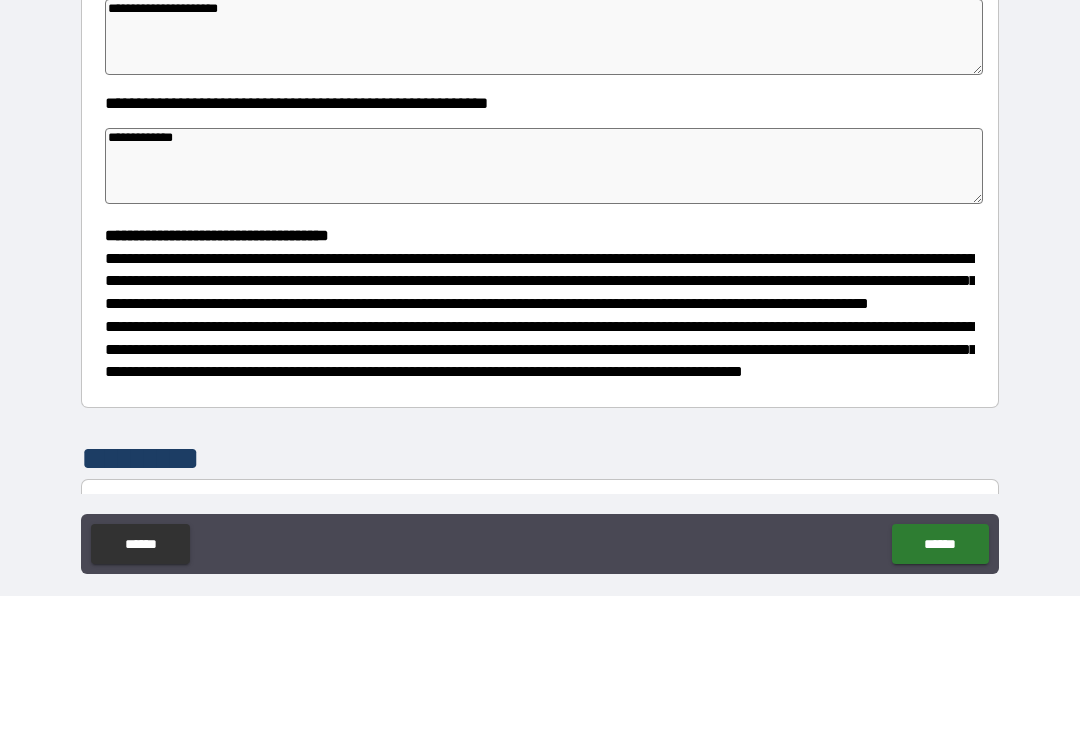 type on "*" 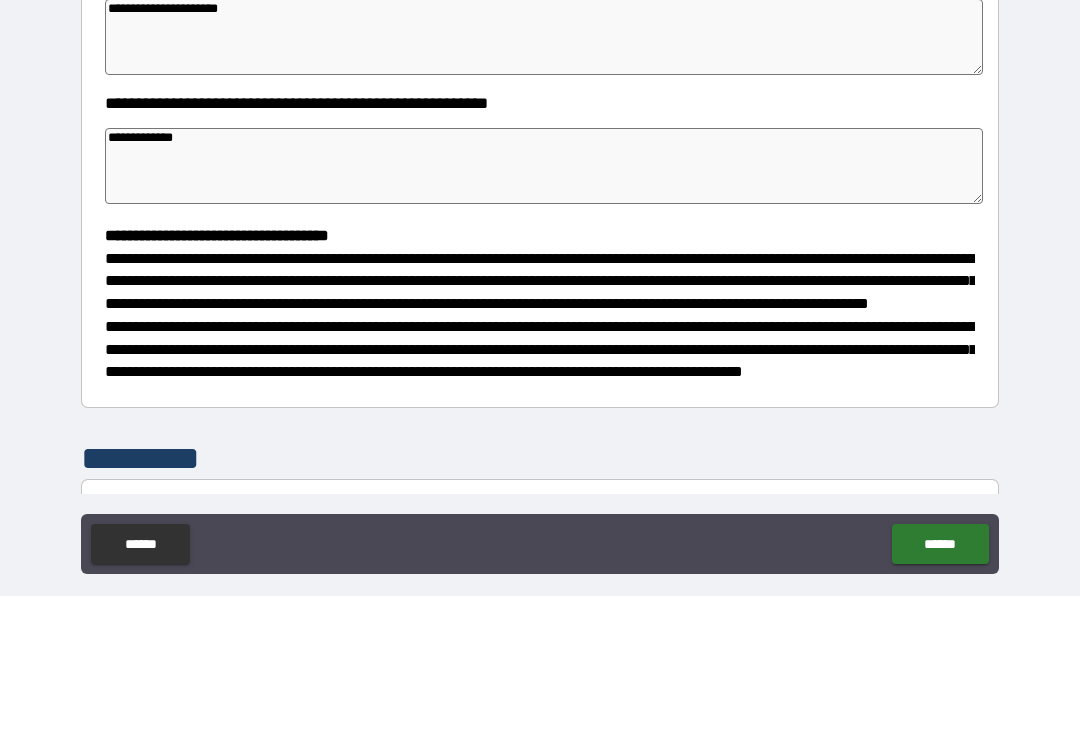type on "**********" 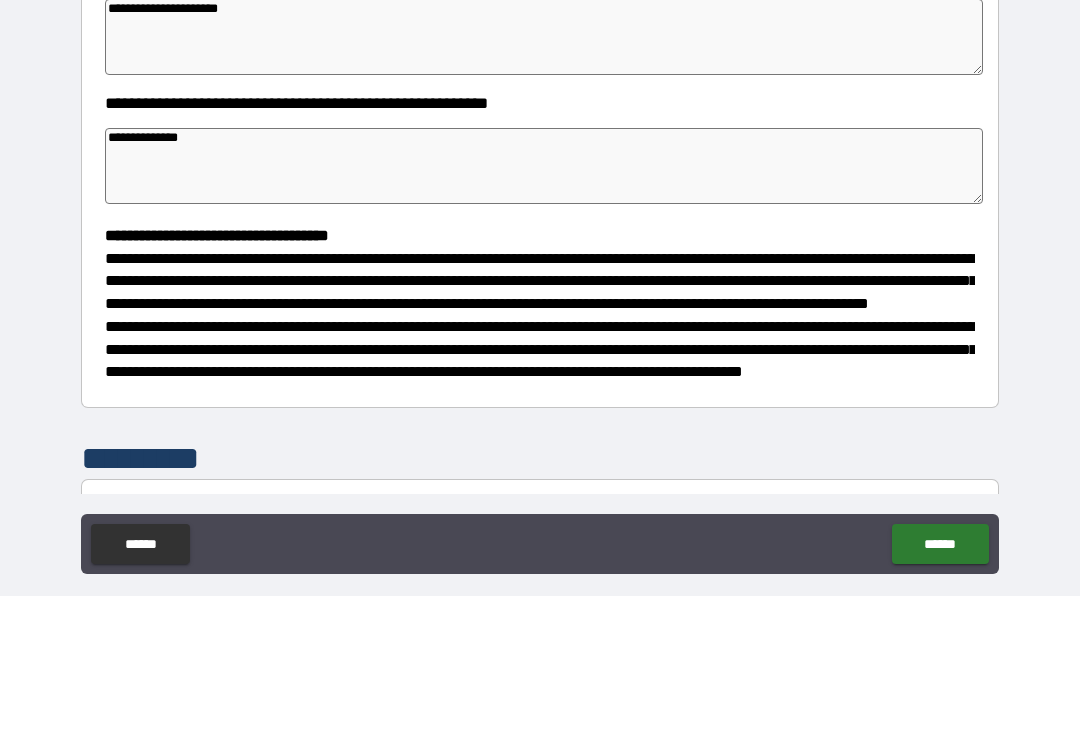type on "*" 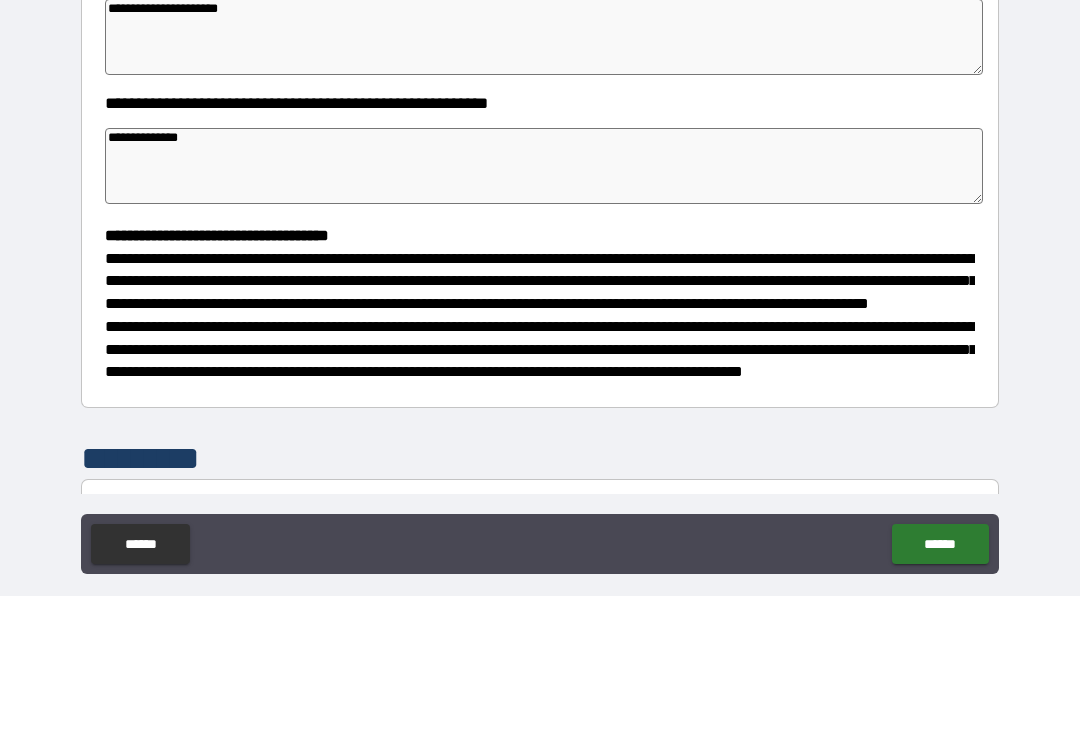 type on "*" 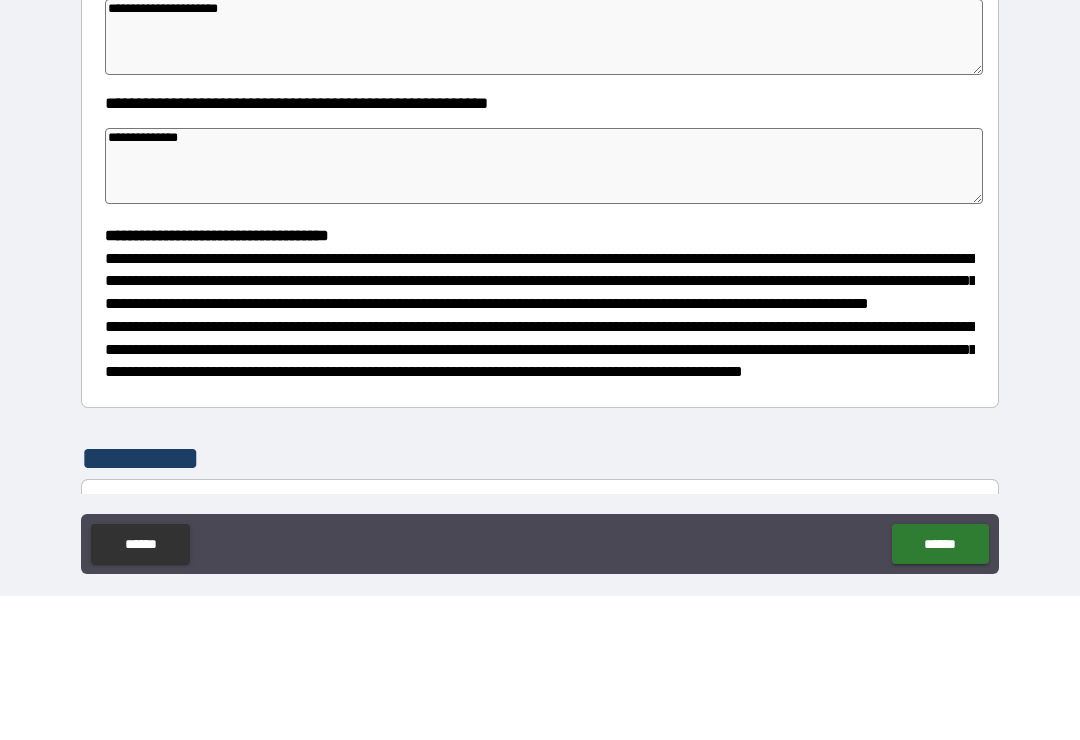 type on "*" 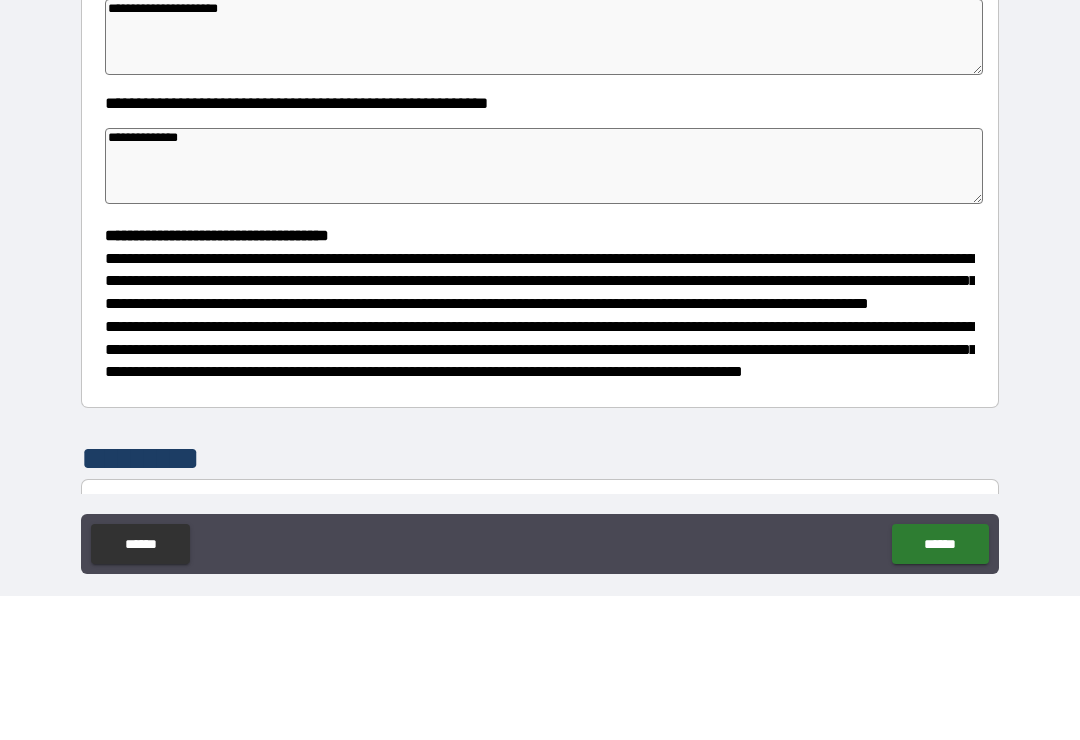 type on "*" 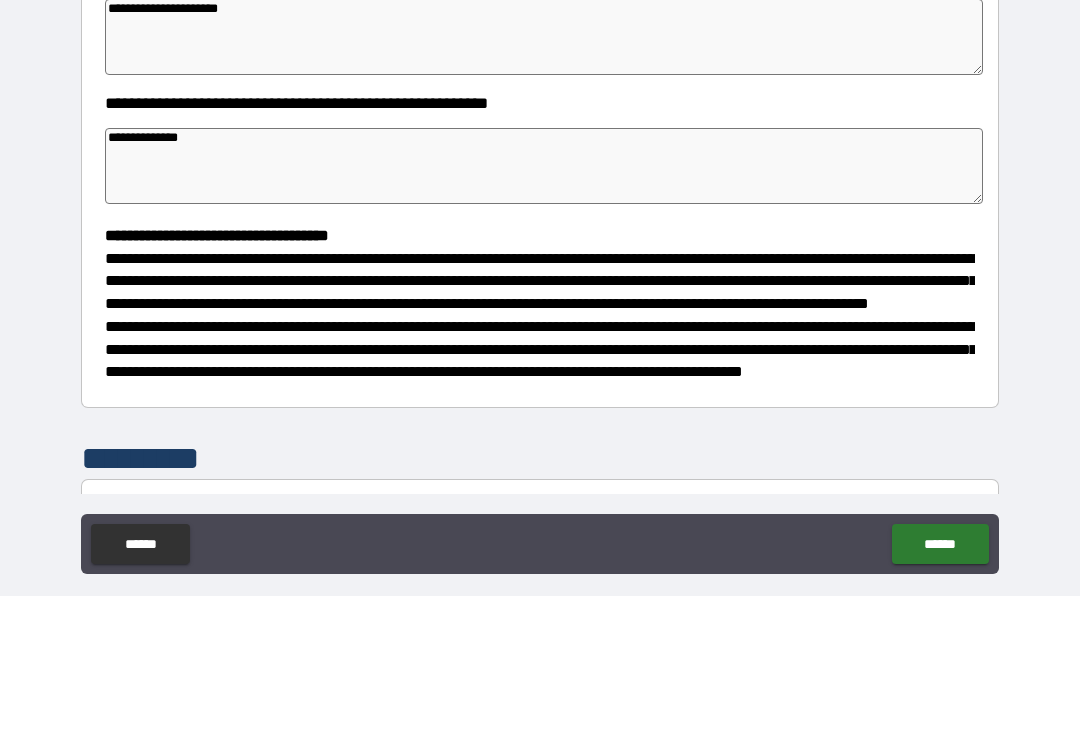 type on "**********" 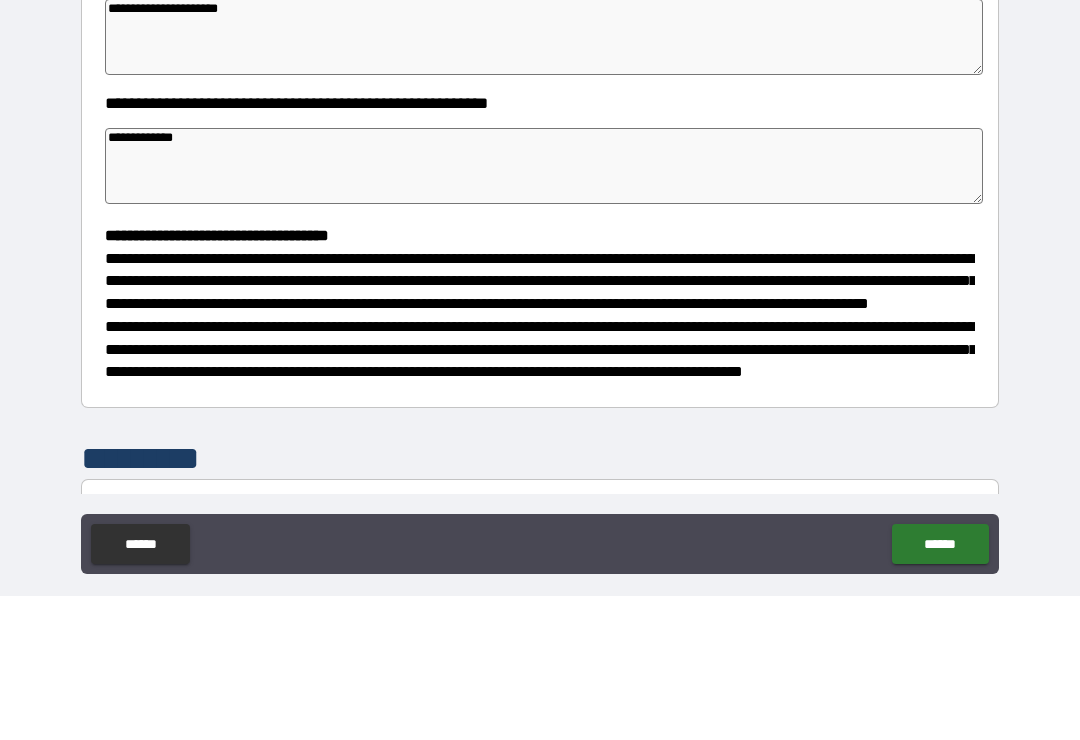 type 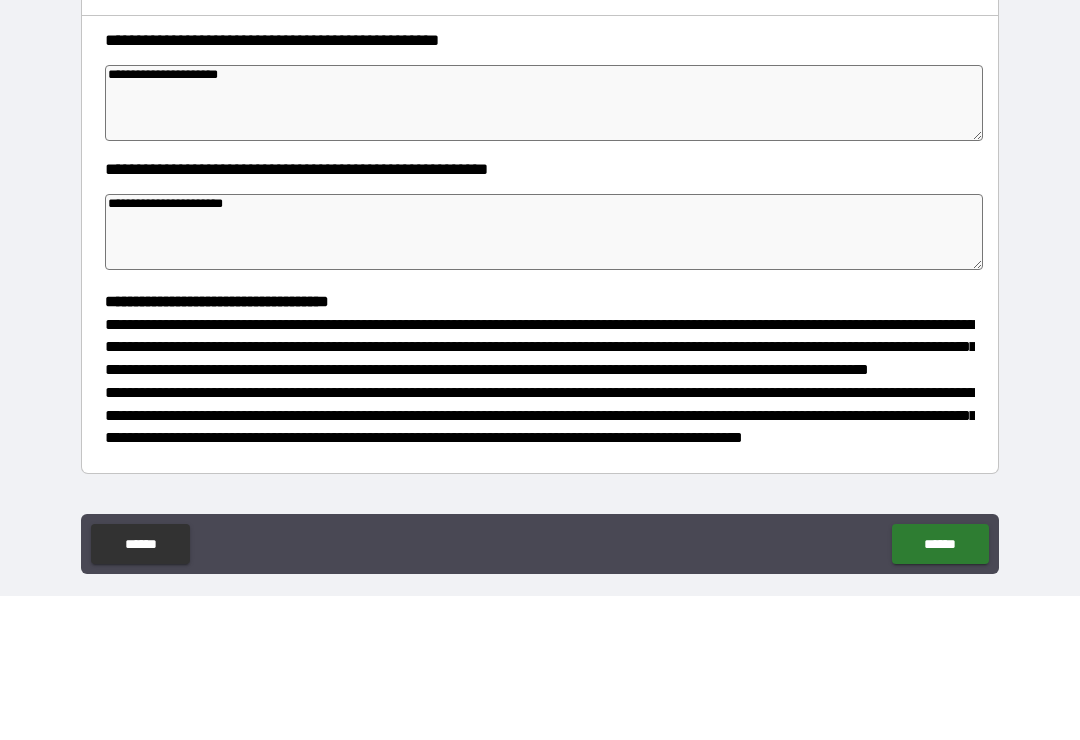 scroll, scrollTop: 193, scrollLeft: 0, axis: vertical 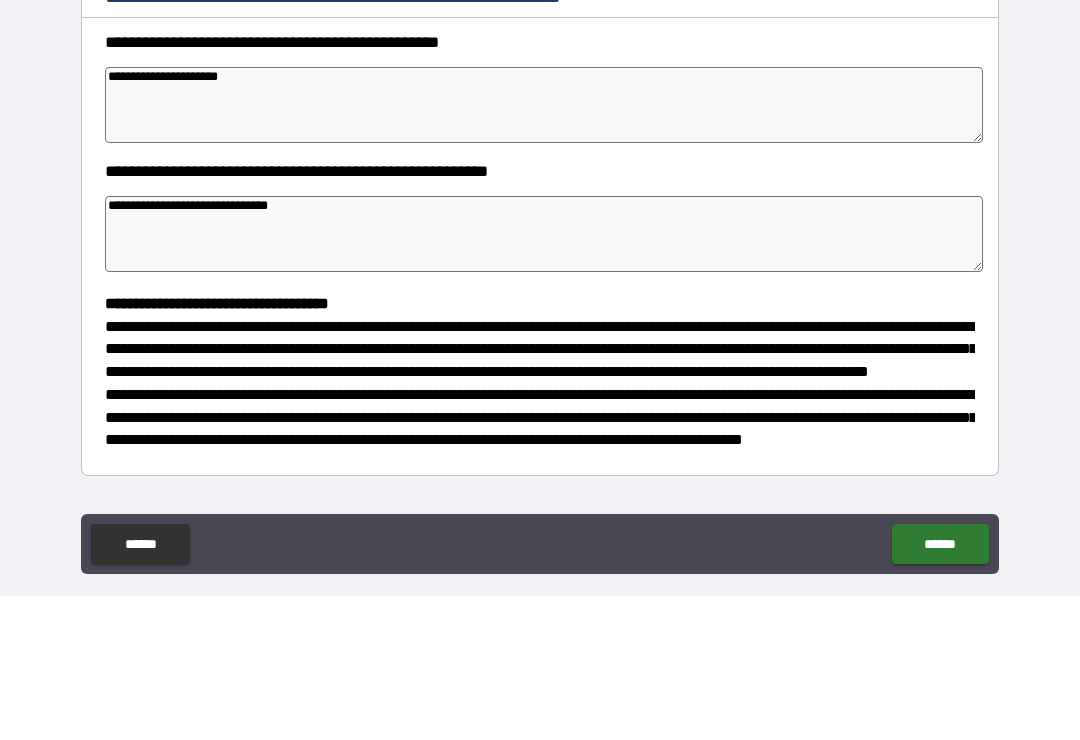 click on "**********" at bounding box center [544, 249] 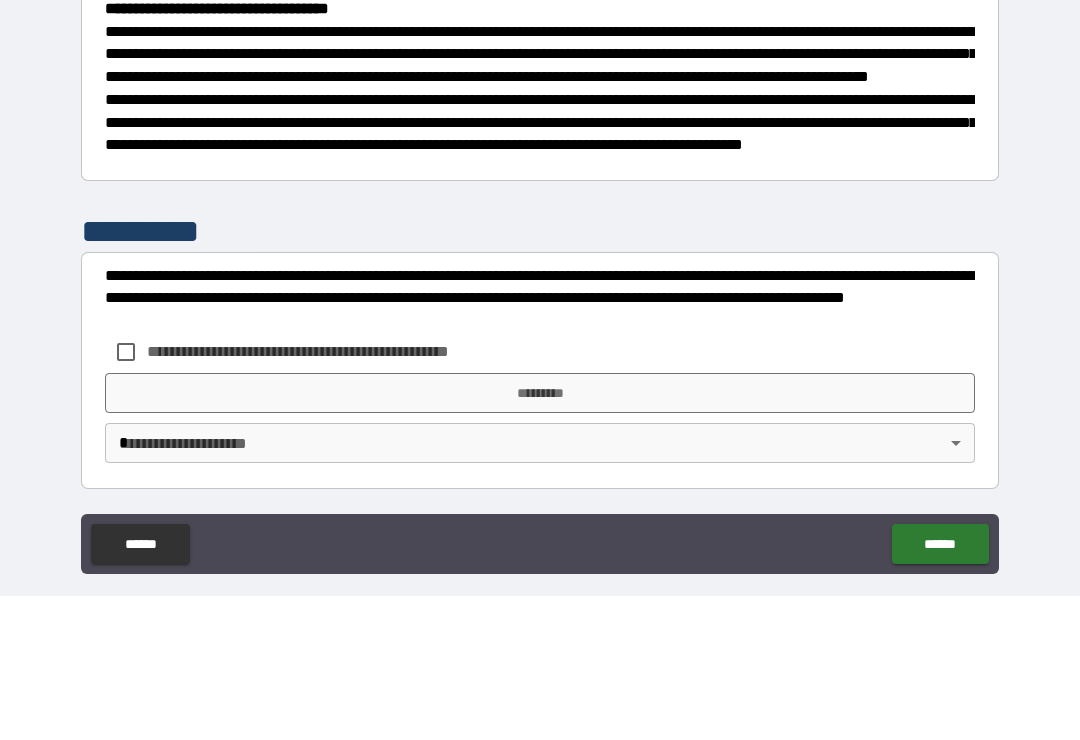 scroll, scrollTop: 526, scrollLeft: 0, axis: vertical 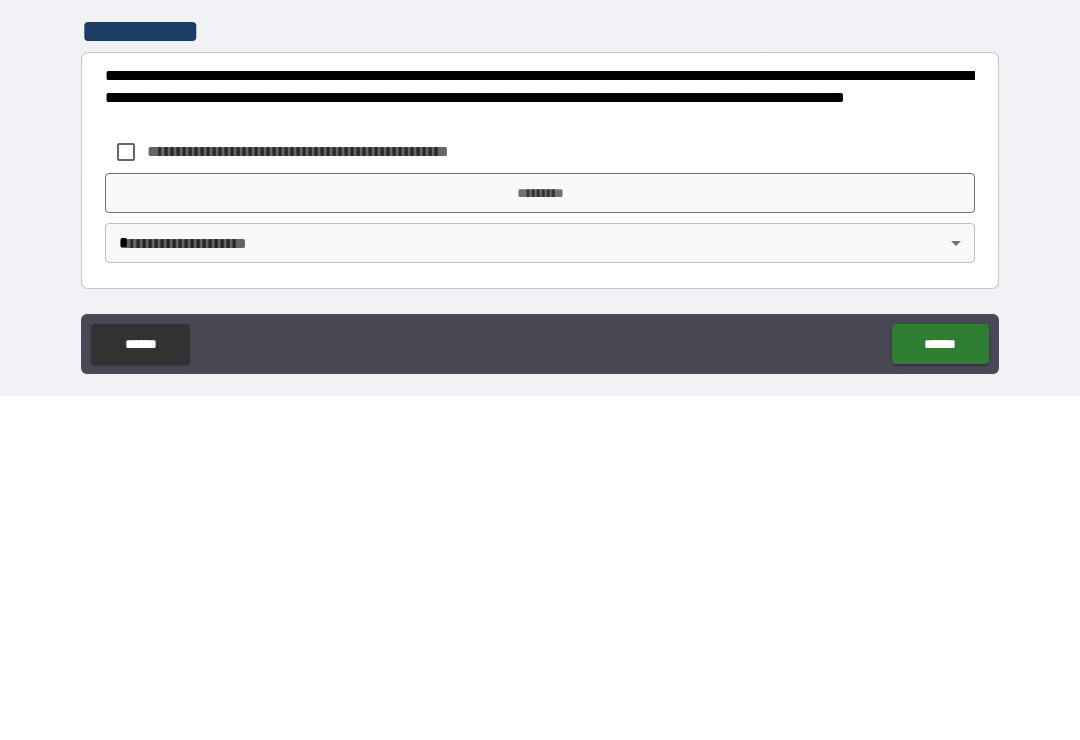 click on "*********" at bounding box center [540, 537] 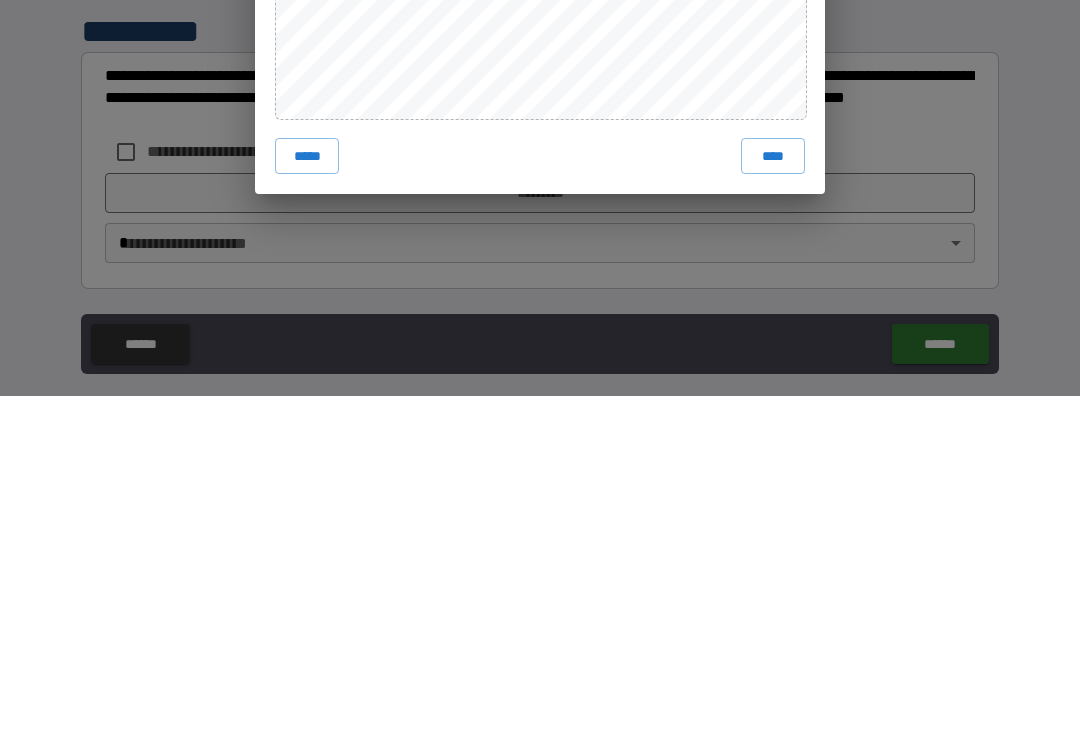 scroll, scrollTop: 31, scrollLeft: 0, axis: vertical 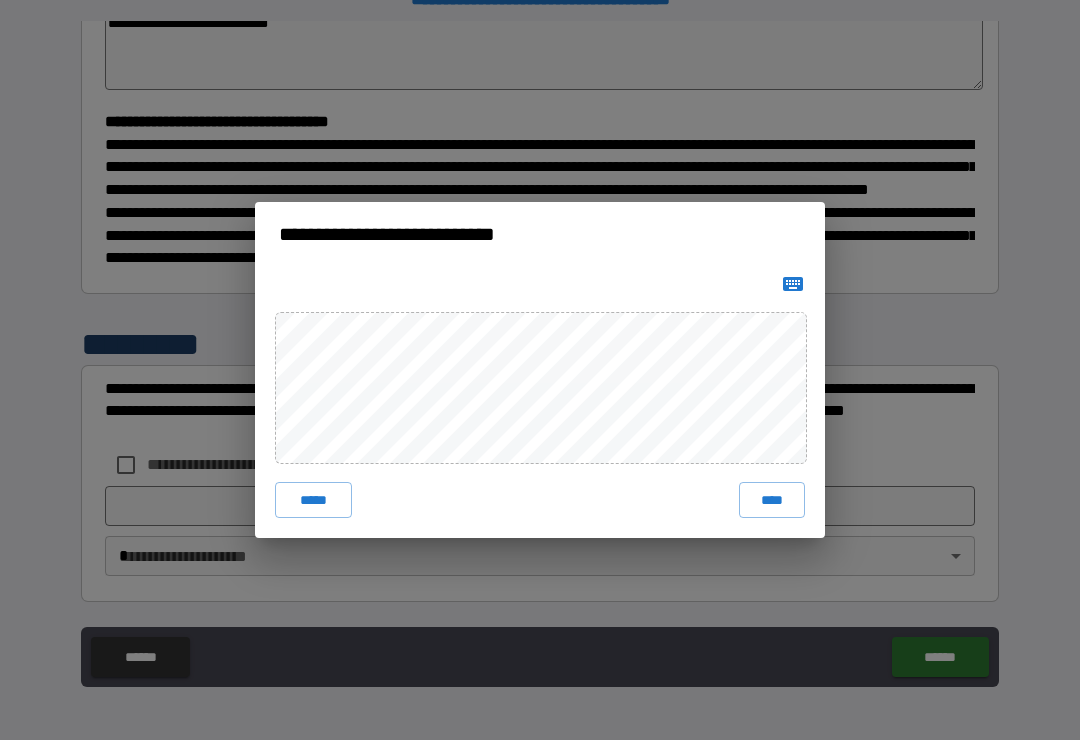 click on "****" at bounding box center (772, 500) 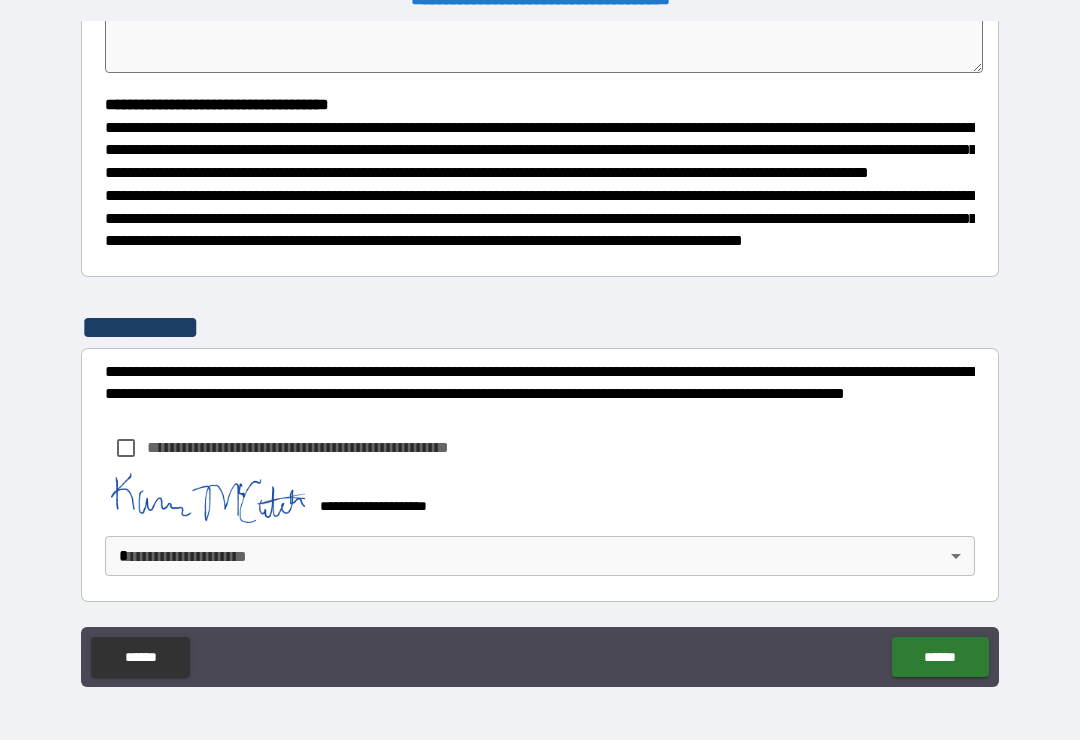 scroll, scrollTop: 543, scrollLeft: 0, axis: vertical 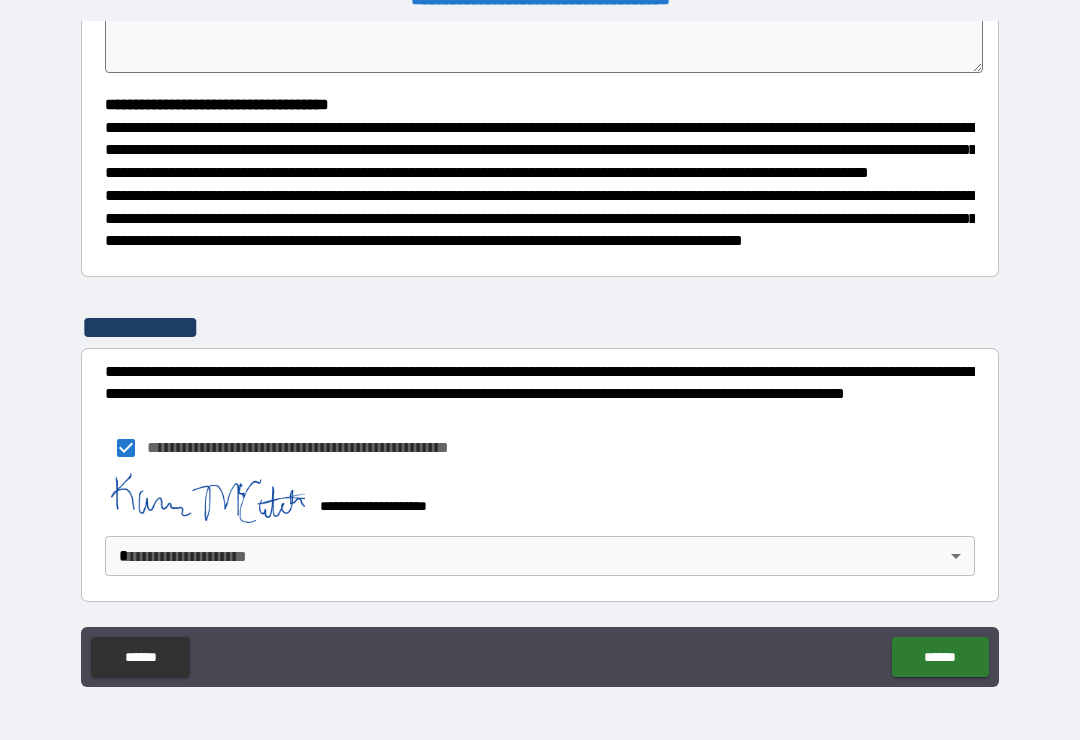 click on "**********" at bounding box center (540, 354) 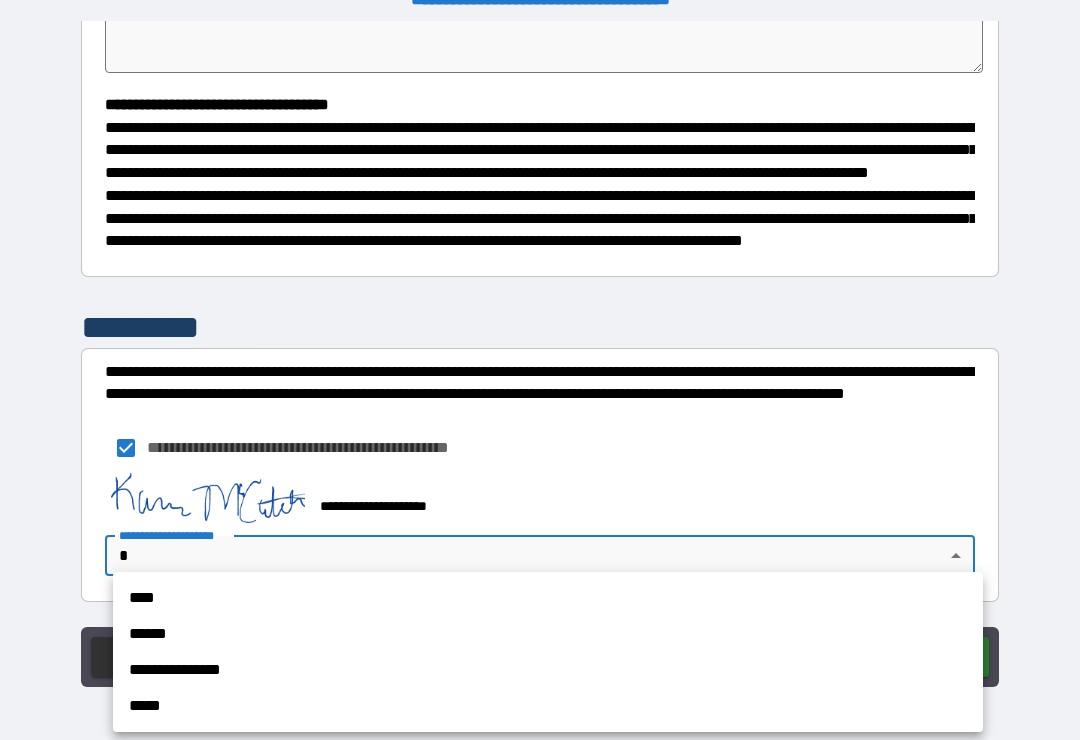 click on "****" at bounding box center (548, 598) 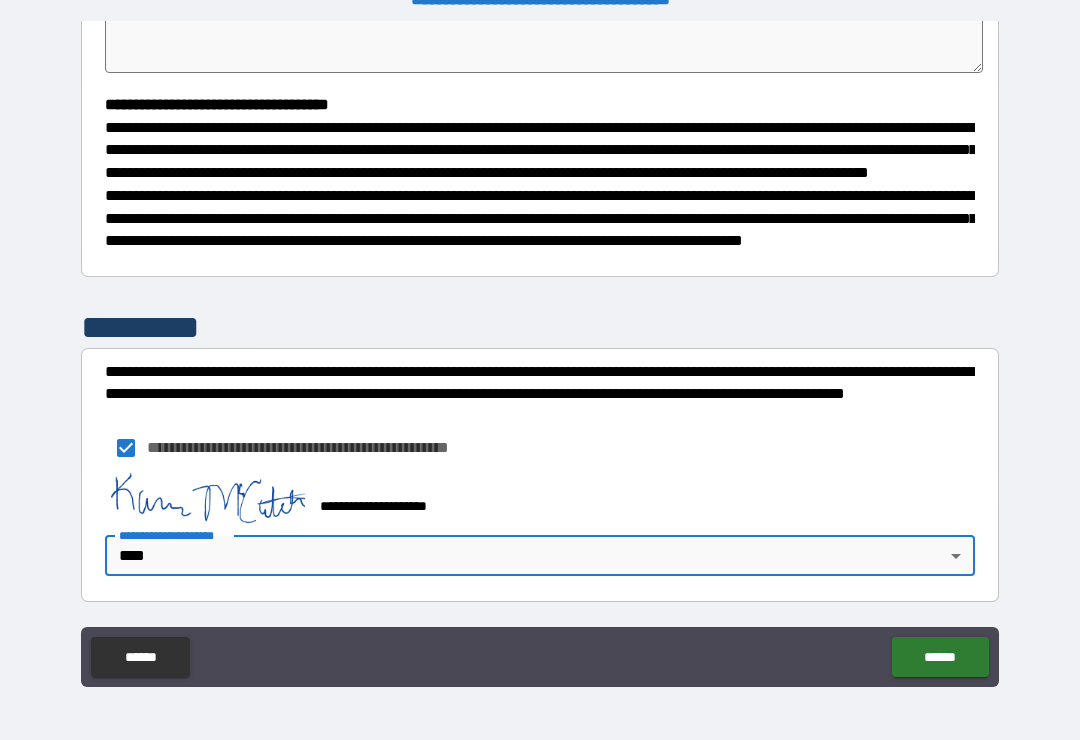 scroll, scrollTop: 543, scrollLeft: 0, axis: vertical 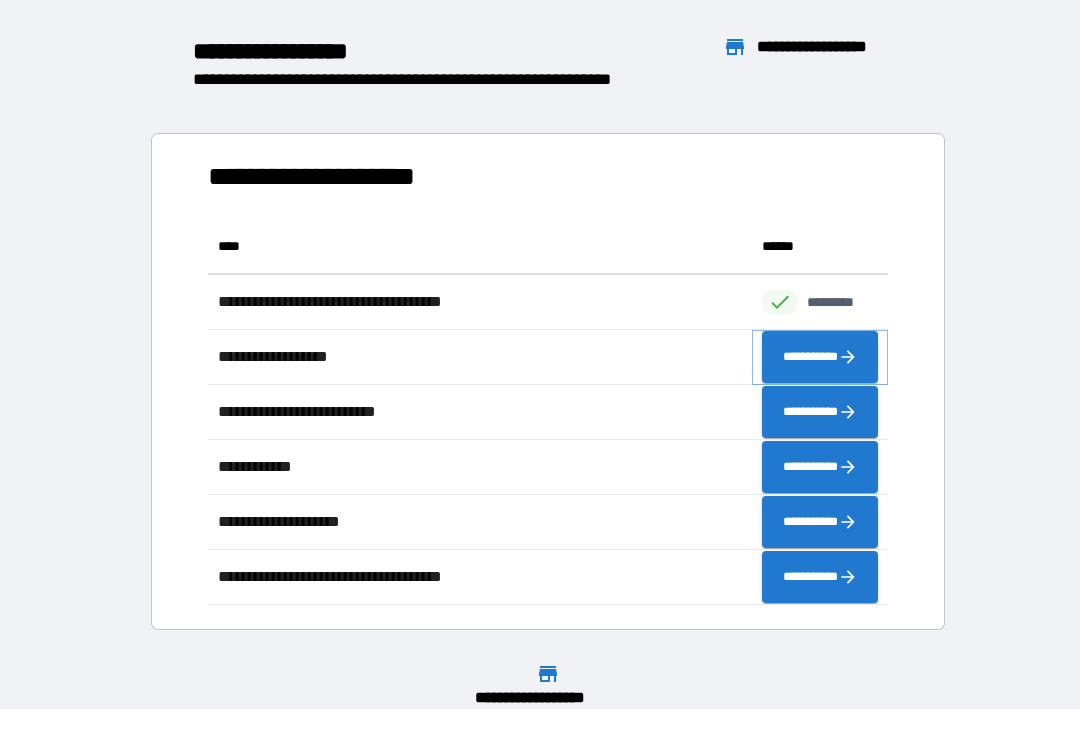 click on "**********" at bounding box center [820, 357] 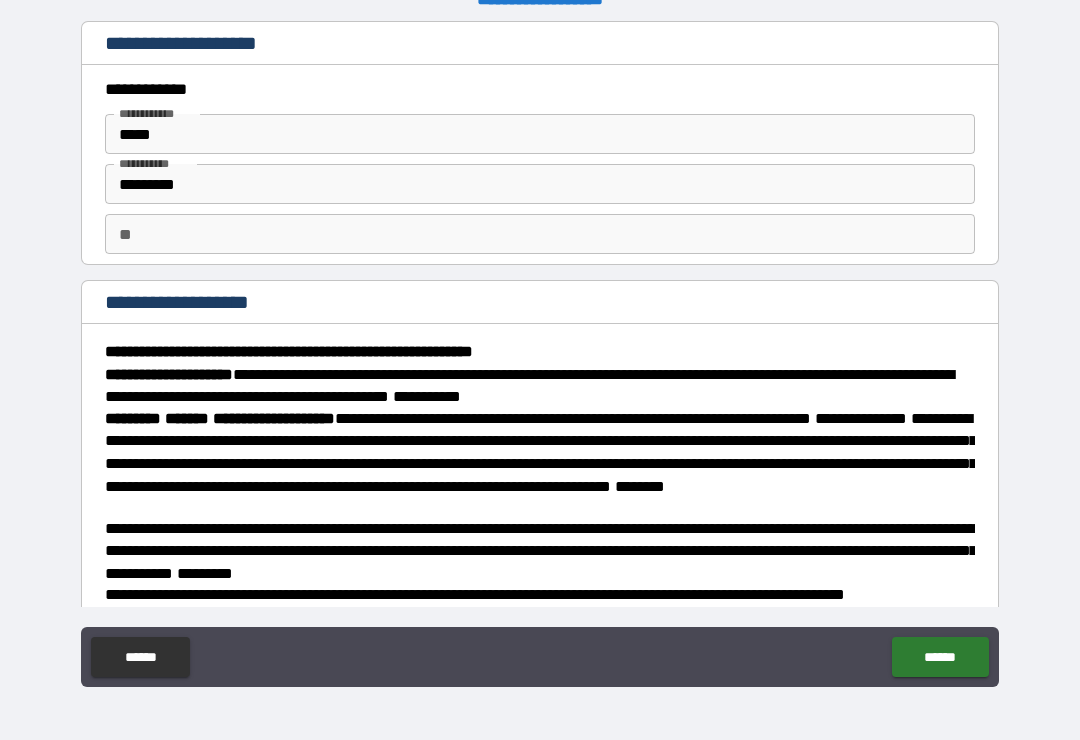 scroll, scrollTop: 0, scrollLeft: 0, axis: both 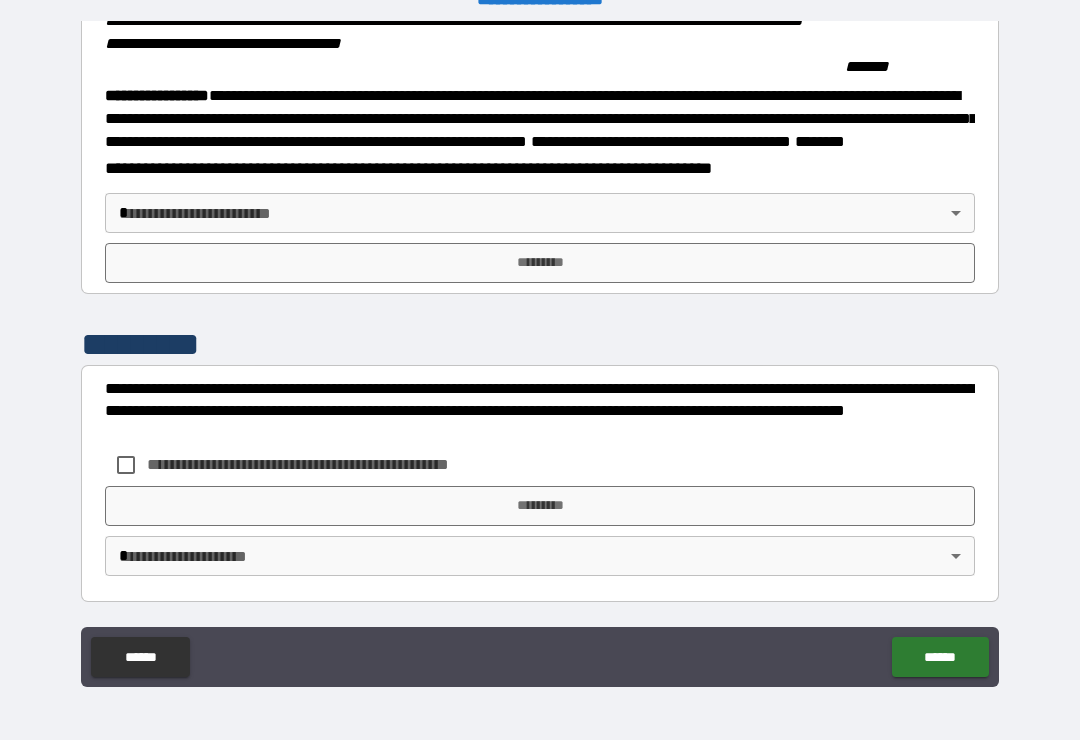 click on "**********" at bounding box center (540, 354) 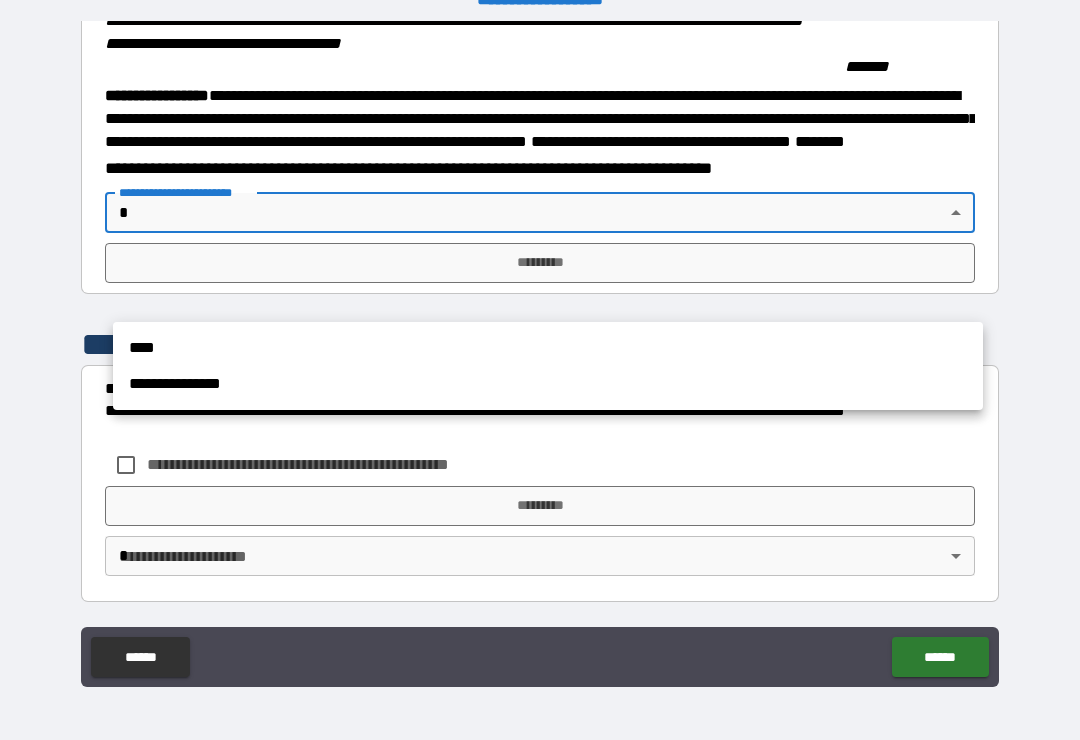 click on "****" at bounding box center (548, 348) 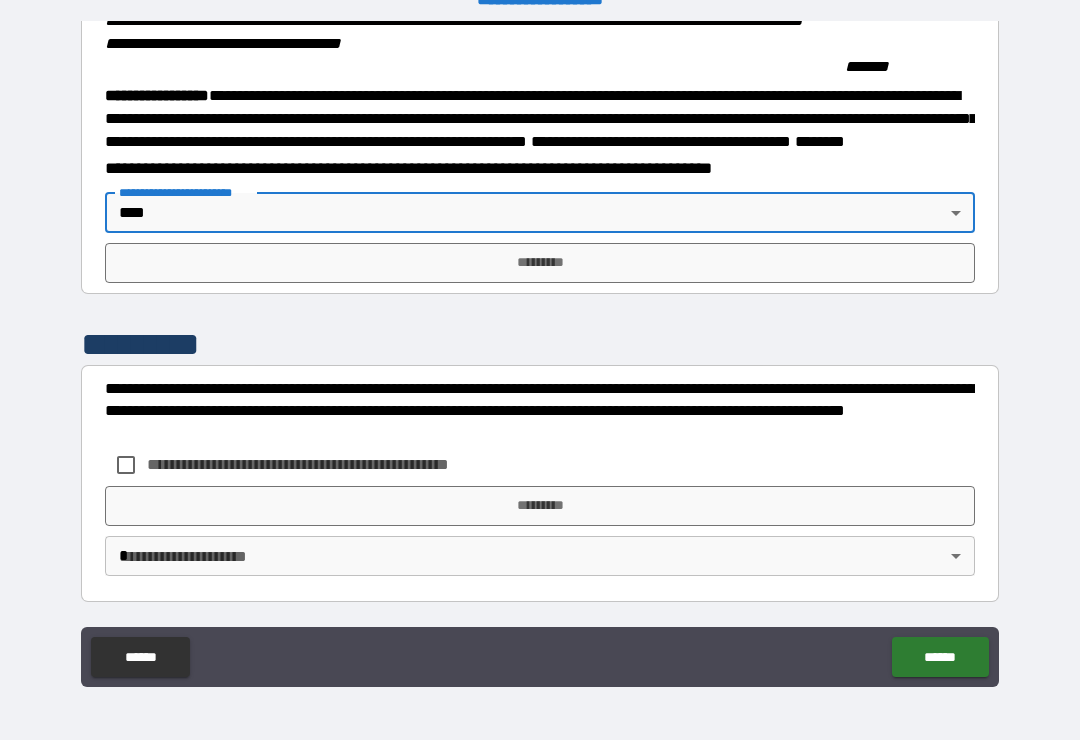 click on "*********" at bounding box center (540, 263) 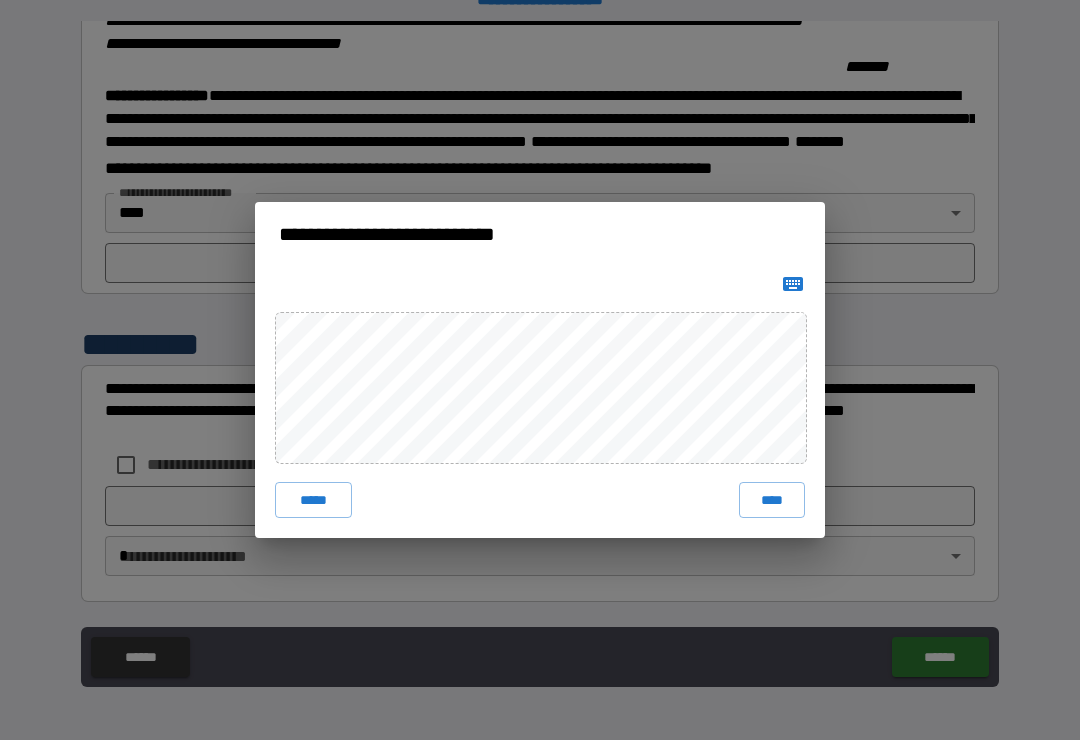 click on "****" at bounding box center [772, 500] 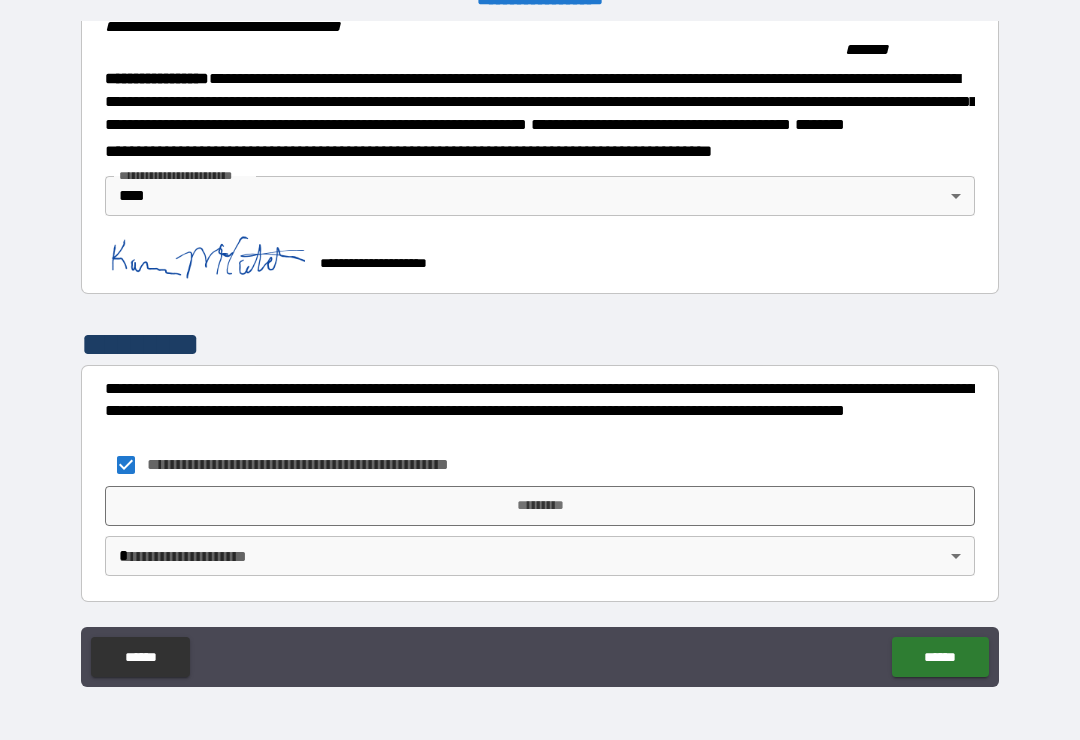 scroll, scrollTop: 2232, scrollLeft: 0, axis: vertical 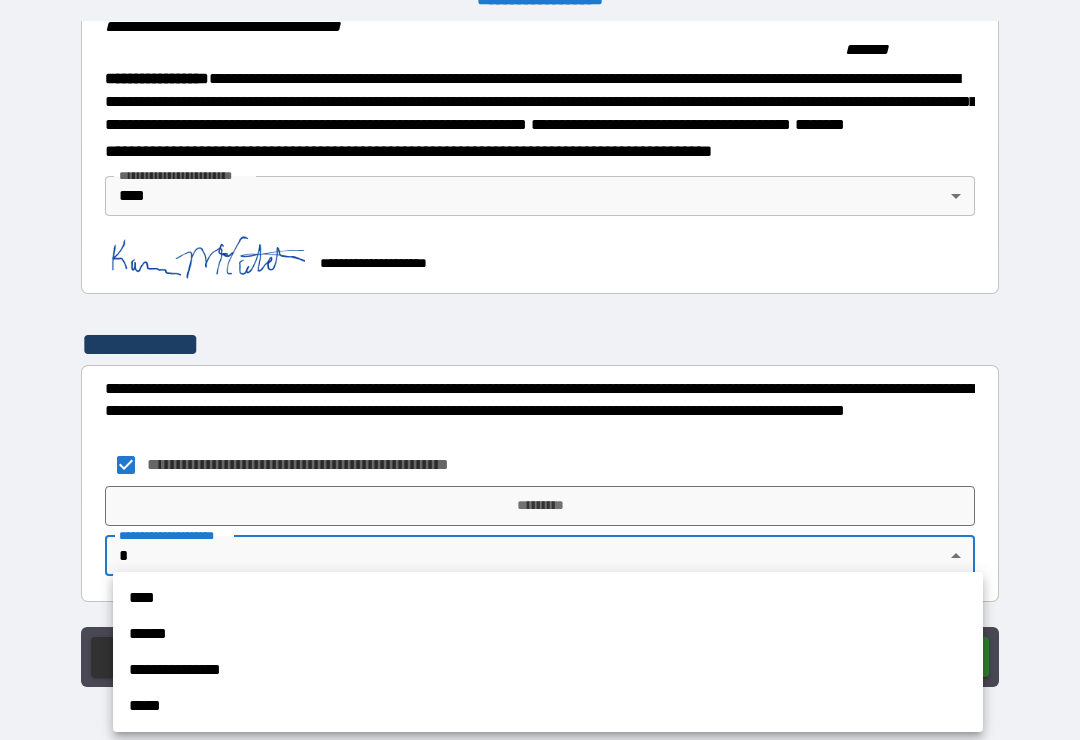 click on "****" at bounding box center (548, 598) 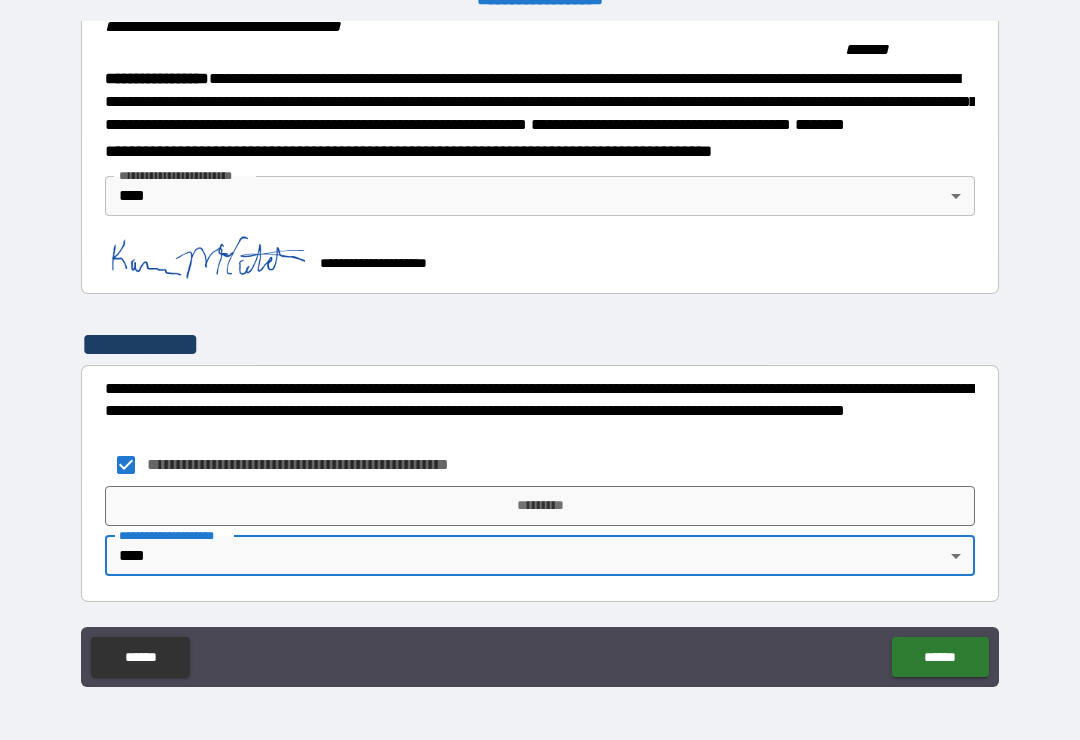 click on "******" at bounding box center [940, 657] 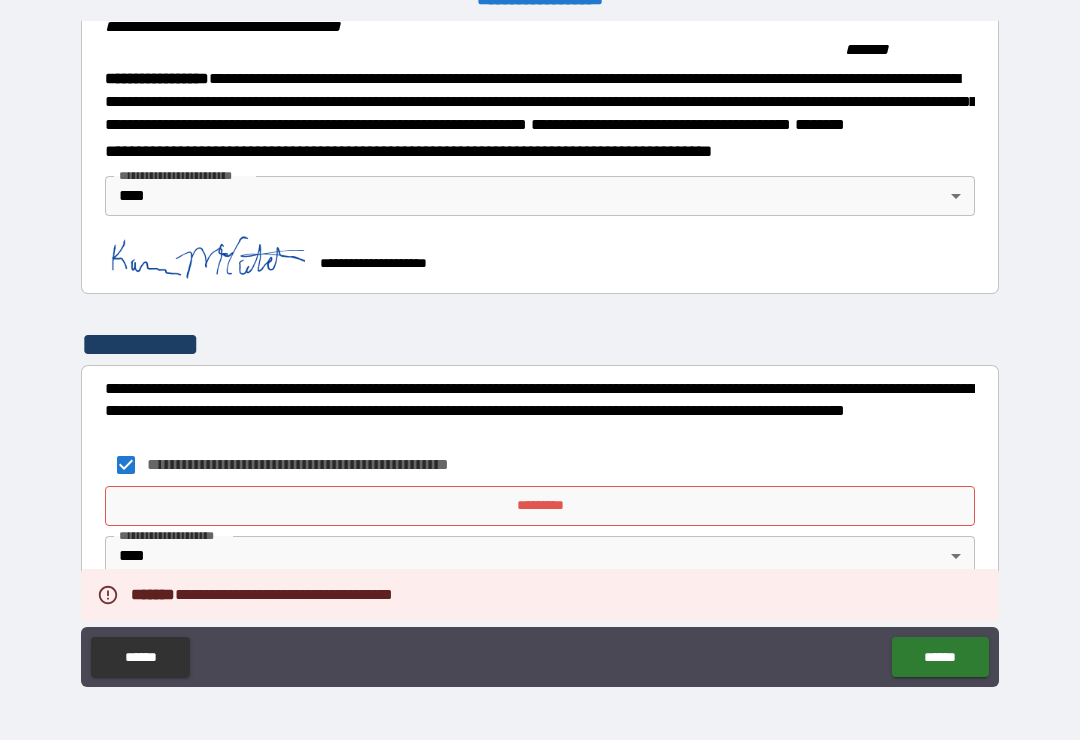 click on "*********" at bounding box center [540, 506] 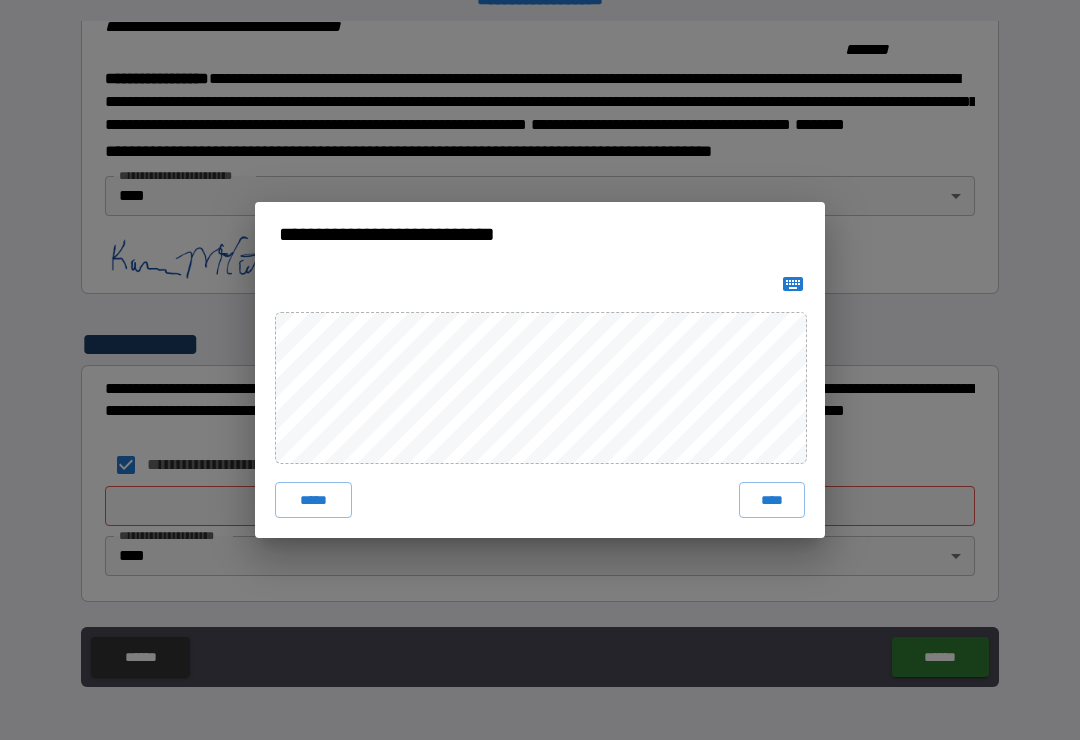 click on "****" at bounding box center (772, 500) 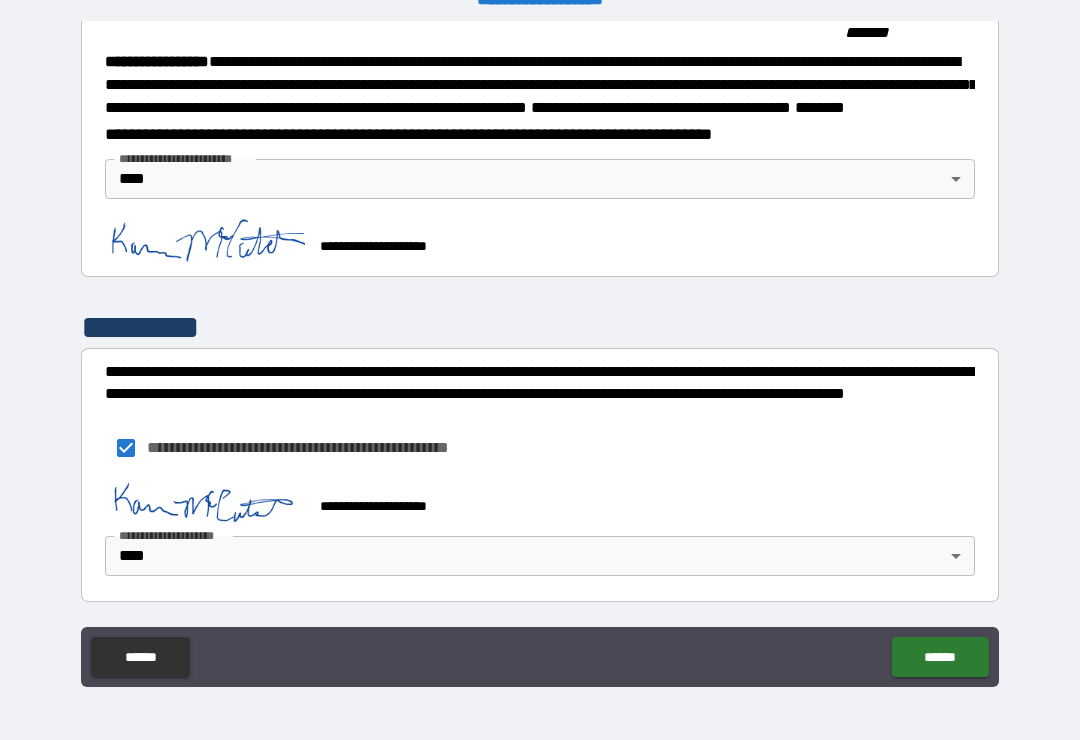 scroll, scrollTop: 2249, scrollLeft: 0, axis: vertical 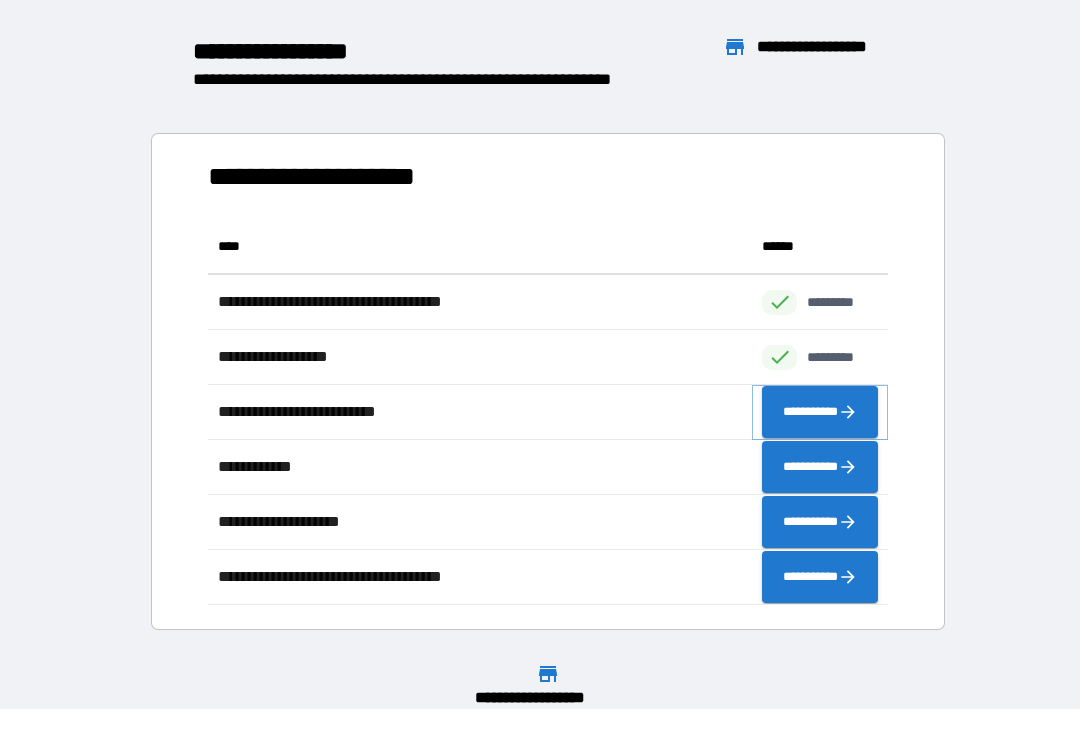 click on "**********" at bounding box center (820, 412) 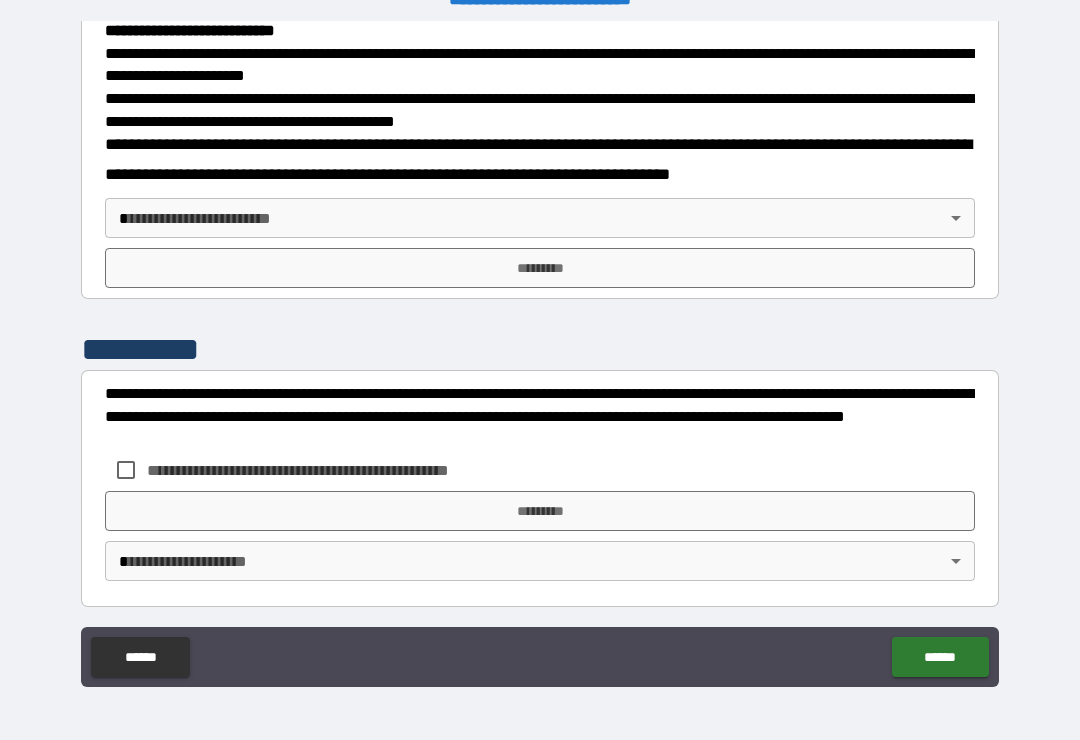 scroll, scrollTop: 721, scrollLeft: 0, axis: vertical 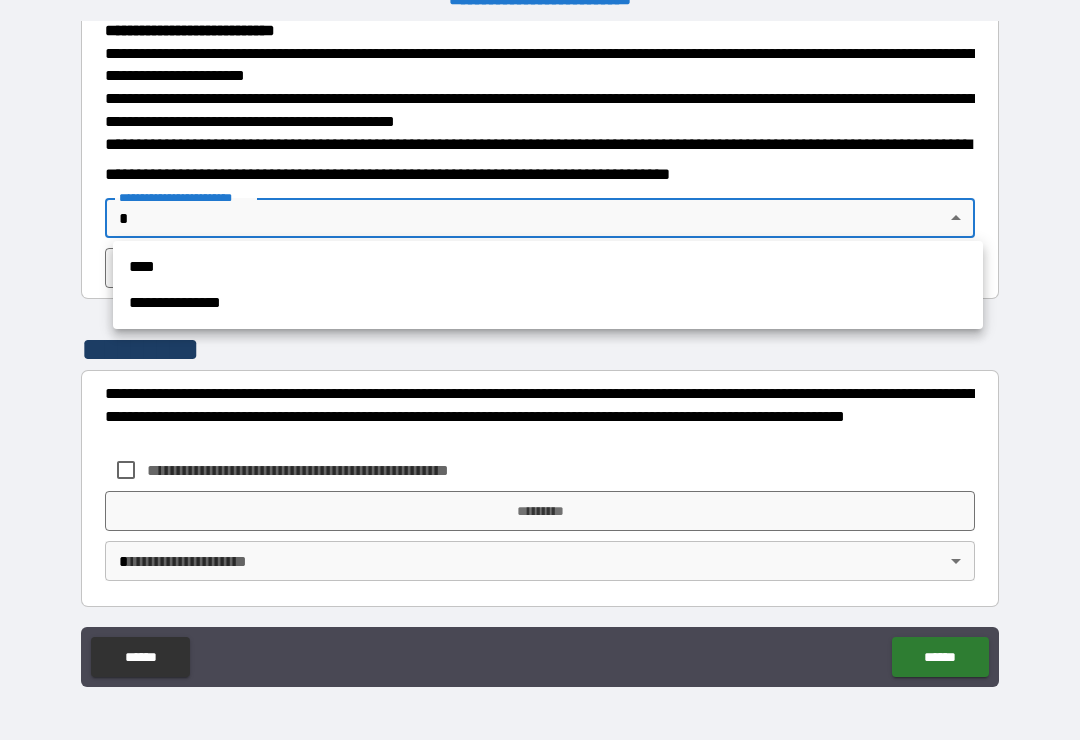 click on "****" at bounding box center [548, 267] 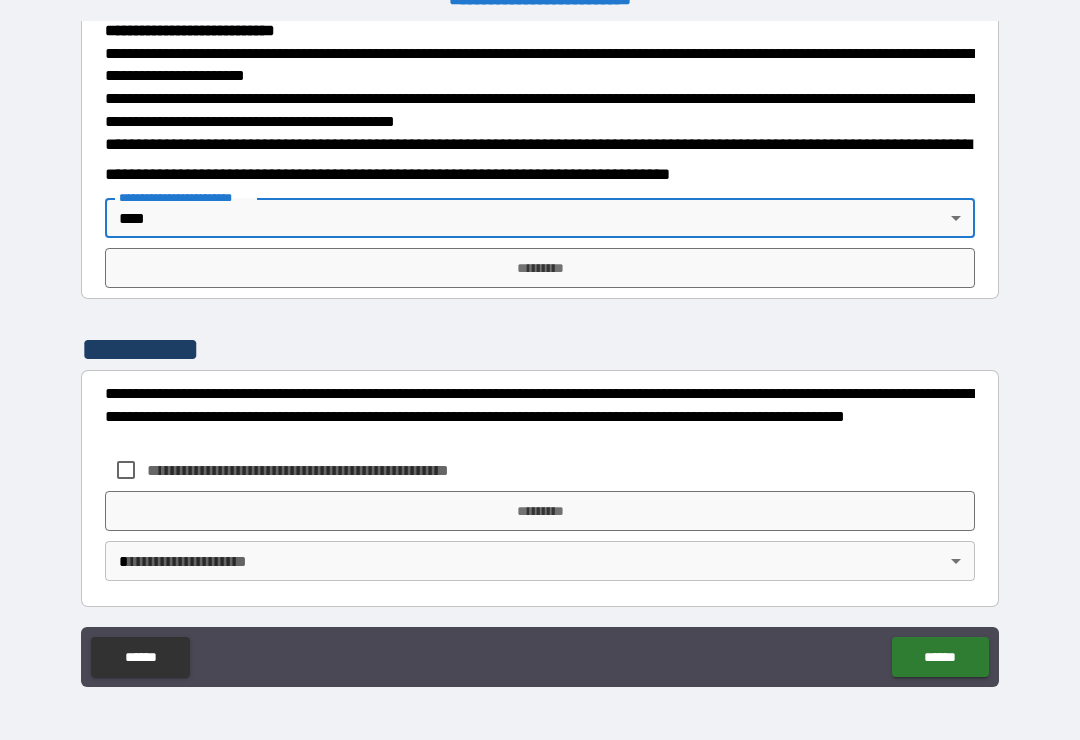 click on "*********" at bounding box center (540, 268) 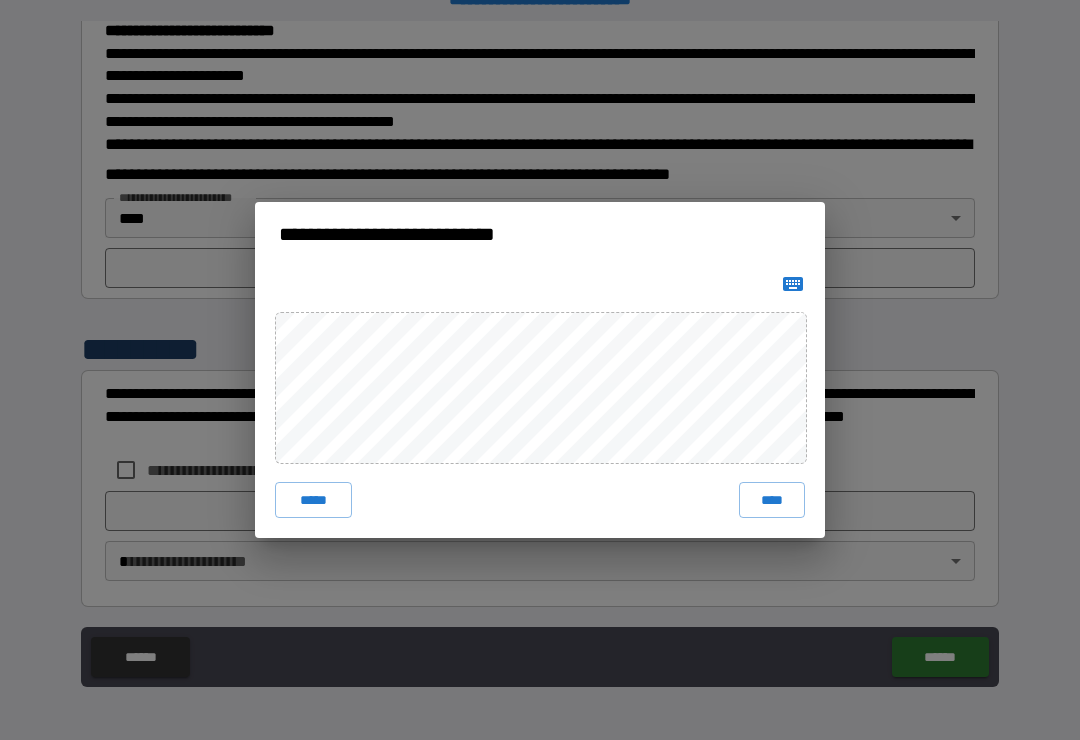 click on "****" at bounding box center [772, 500] 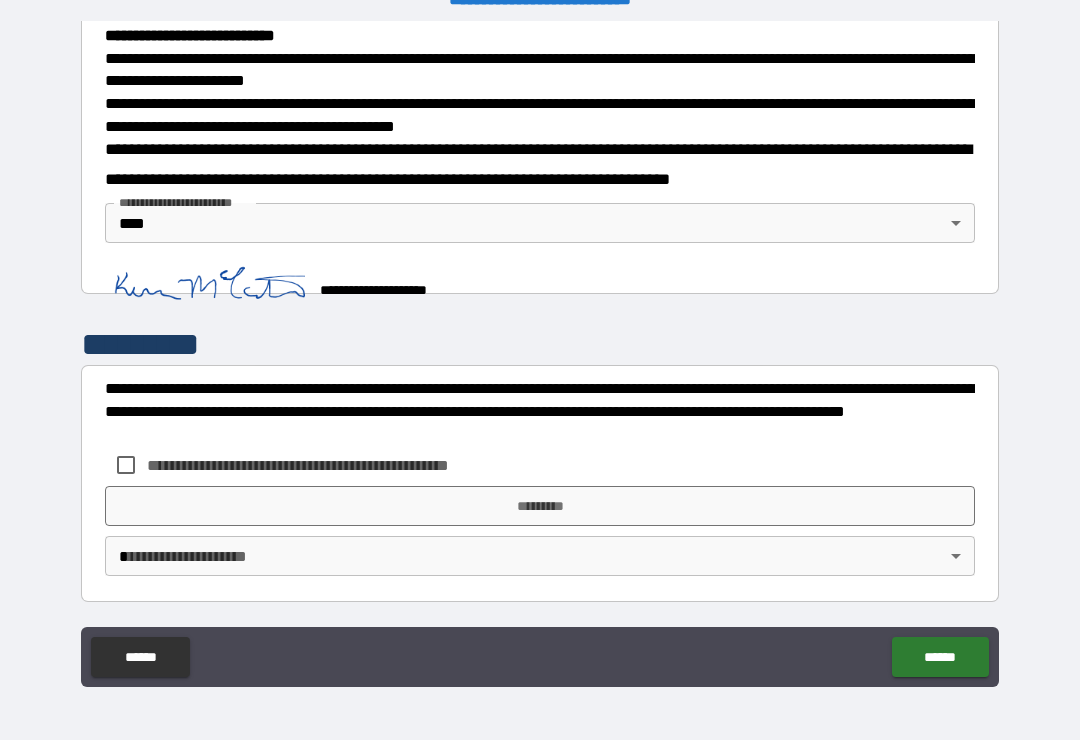 scroll, scrollTop: 711, scrollLeft: 0, axis: vertical 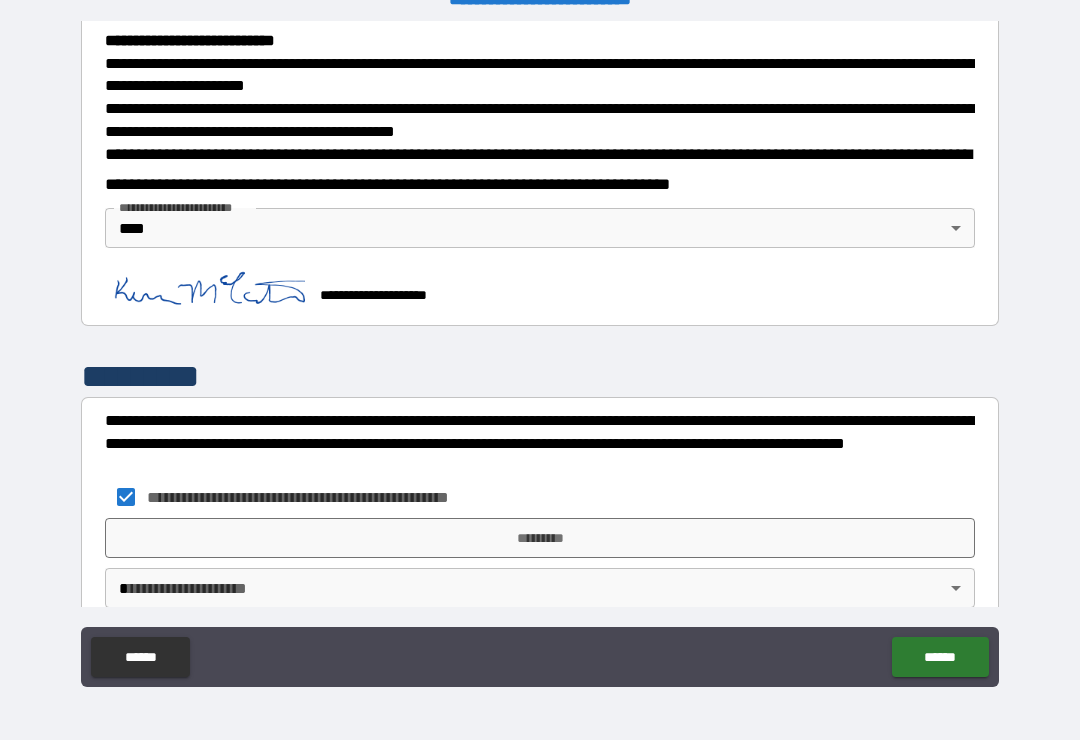 click on "*********" at bounding box center (540, 538) 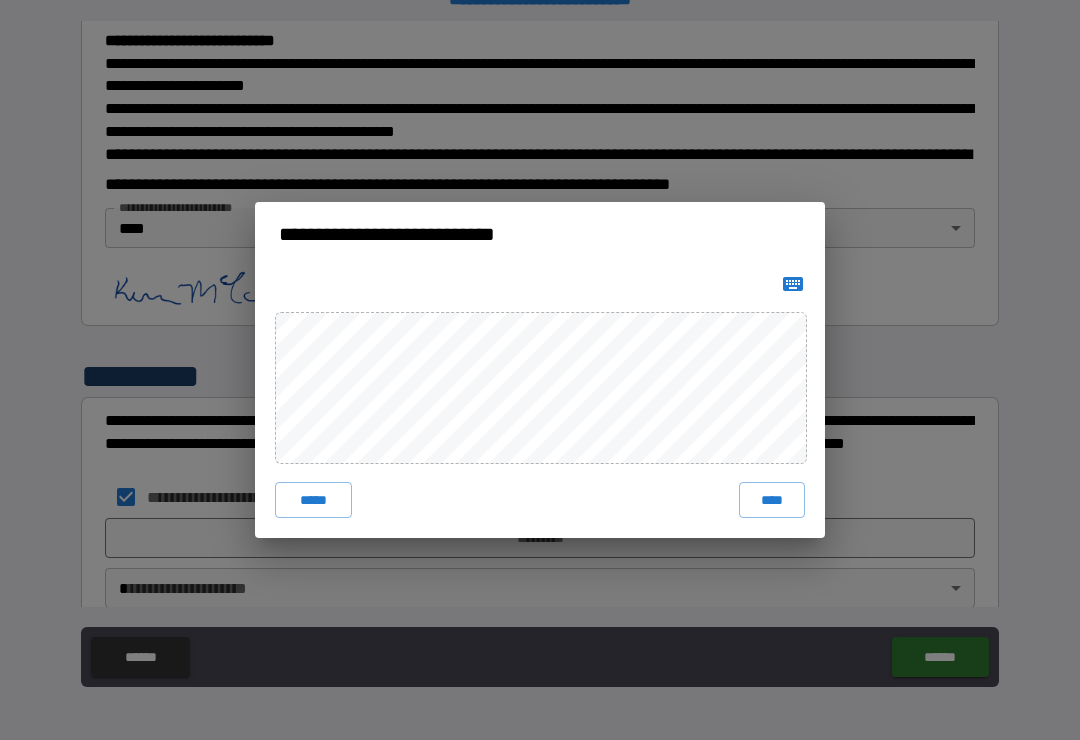 click on "****" at bounding box center (772, 500) 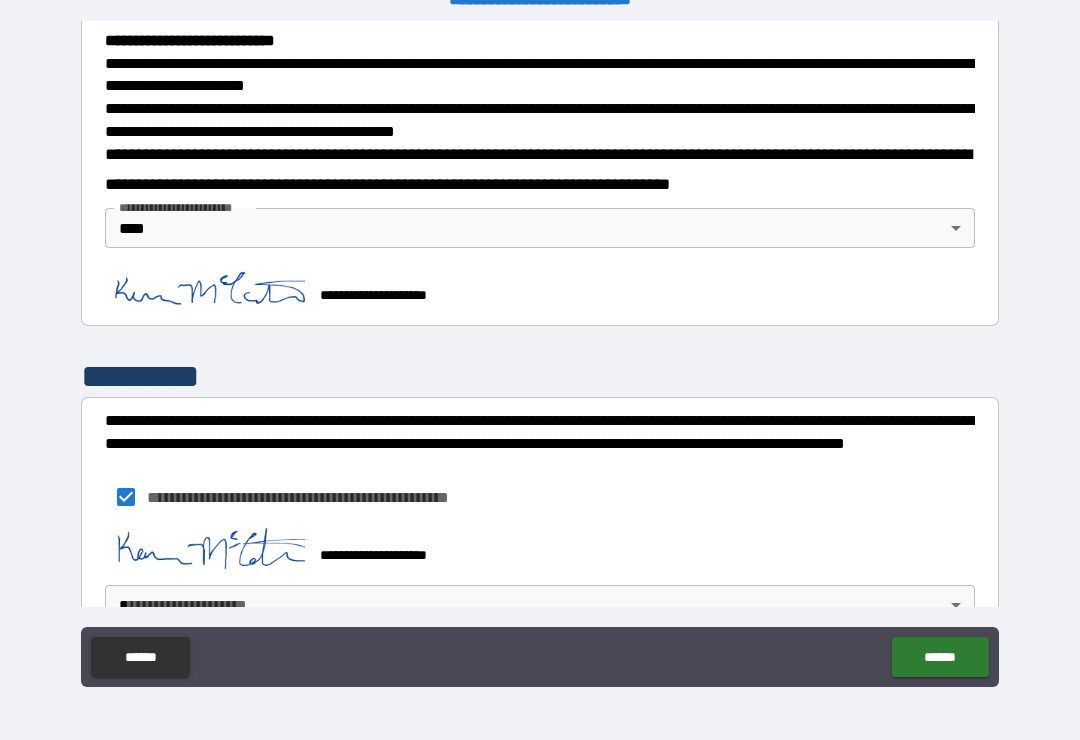 click on "******" at bounding box center (940, 657) 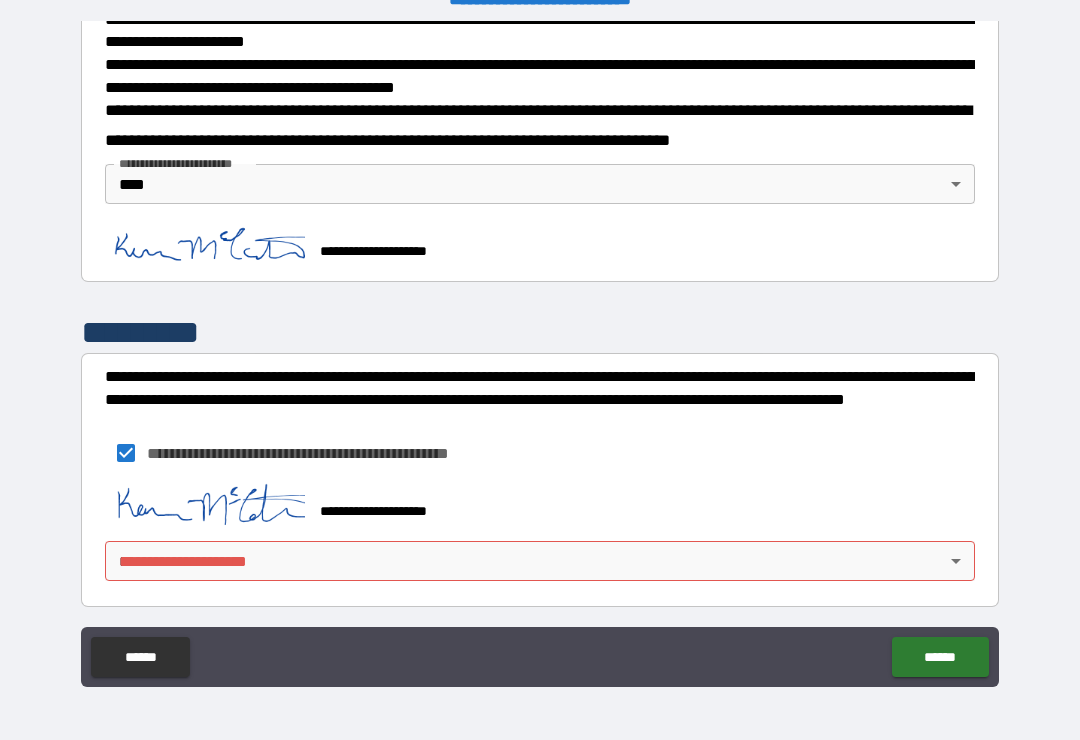 scroll, scrollTop: 755, scrollLeft: 0, axis: vertical 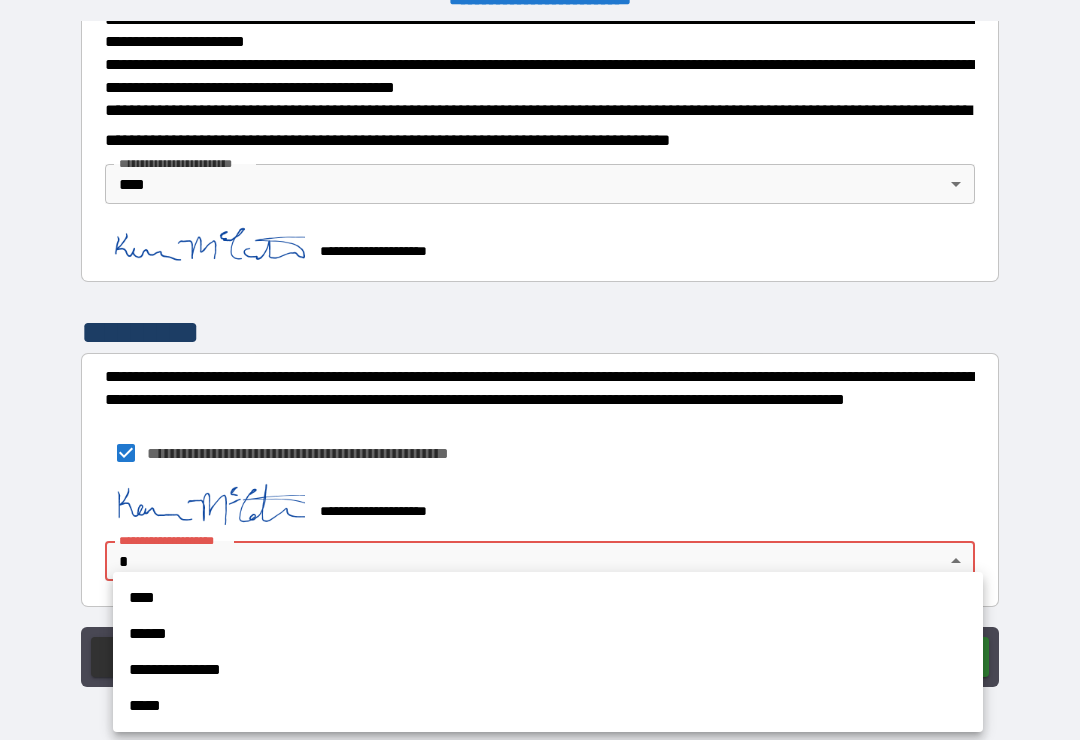 click on "****" at bounding box center (548, 598) 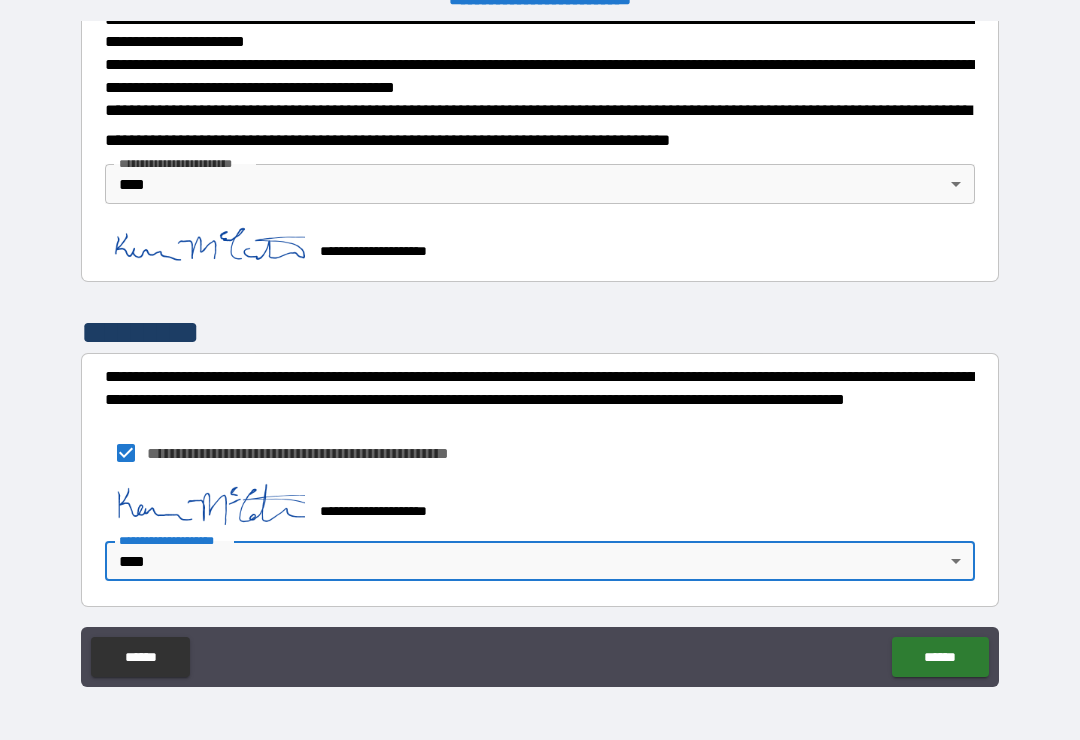 click on "******" at bounding box center (940, 657) 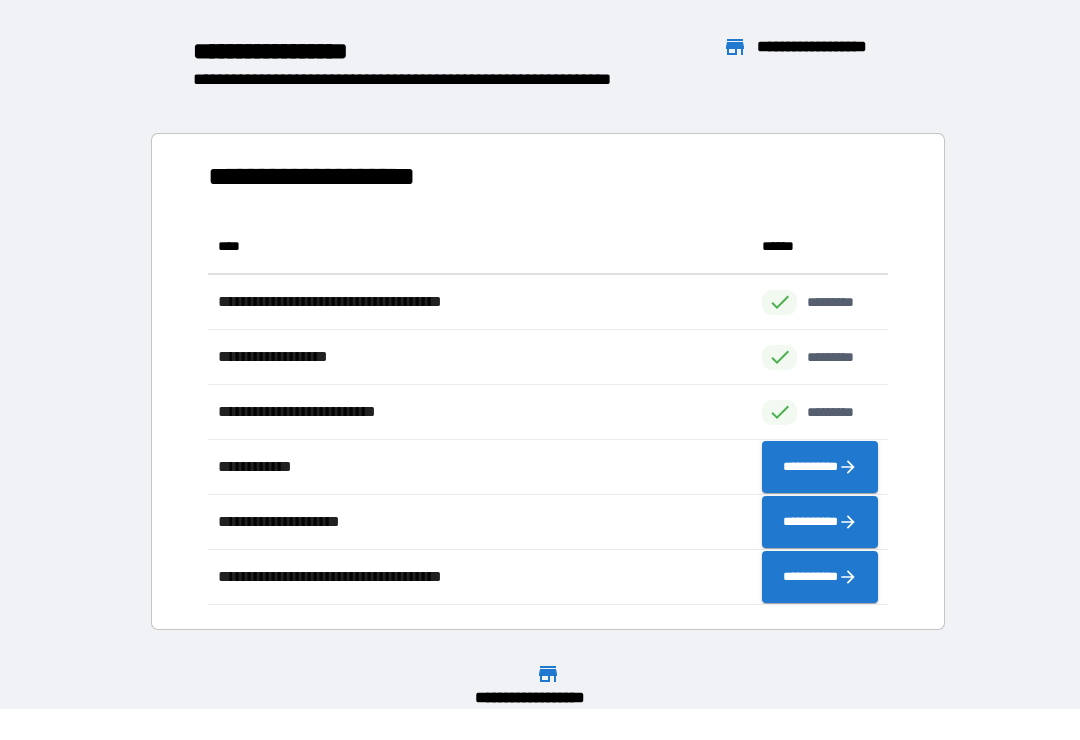 scroll, scrollTop: 1, scrollLeft: 1, axis: both 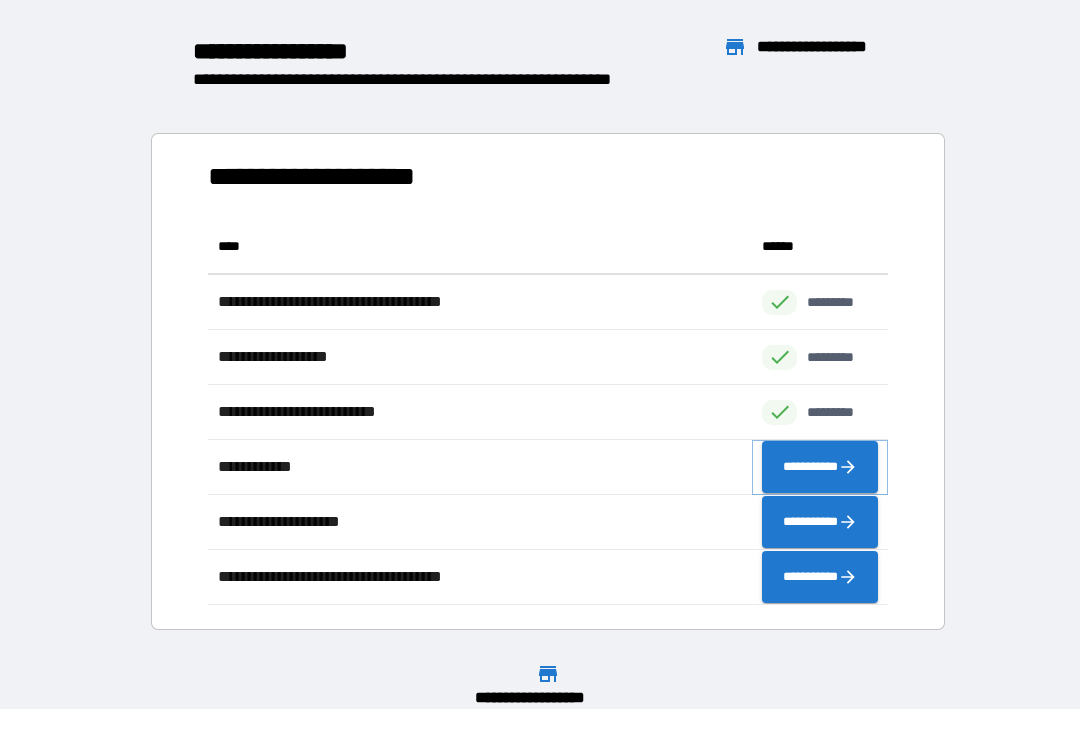 click on "**********" at bounding box center [820, 467] 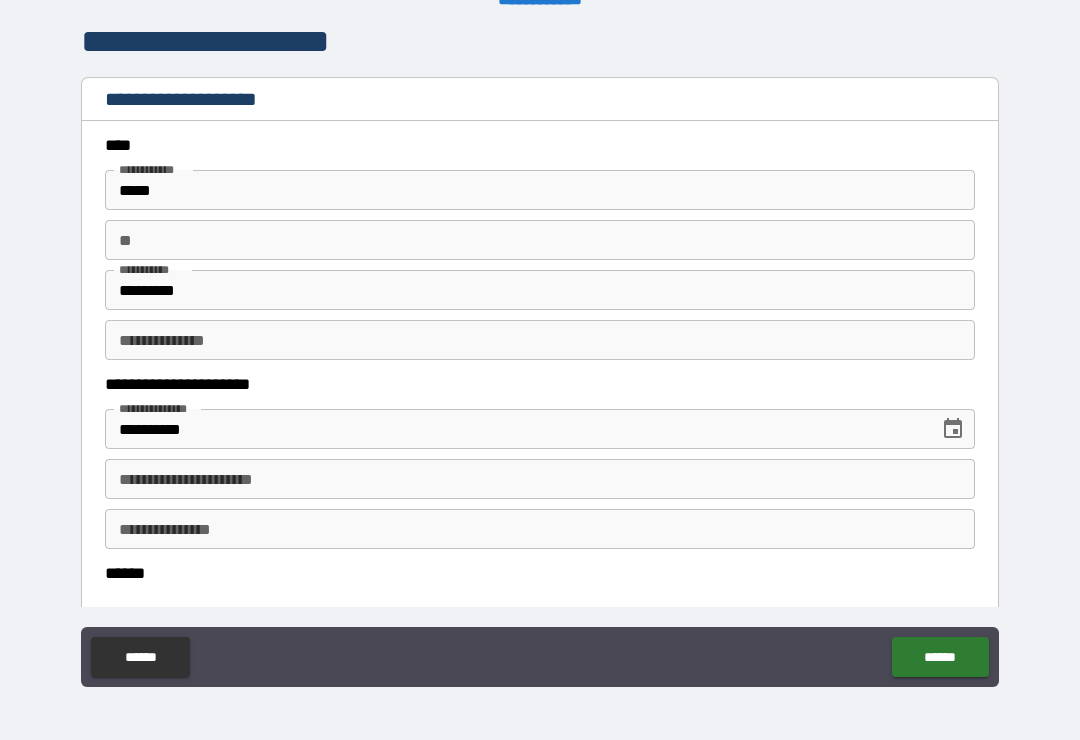 click on "**" at bounding box center (540, 240) 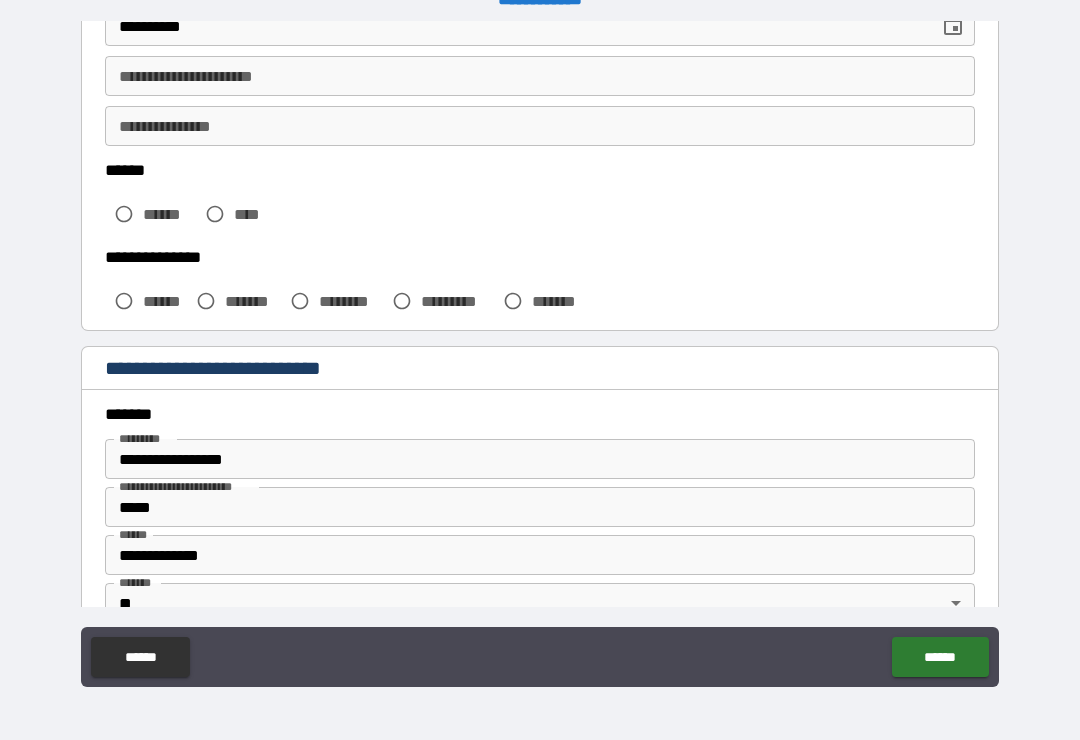 scroll, scrollTop: 419, scrollLeft: 0, axis: vertical 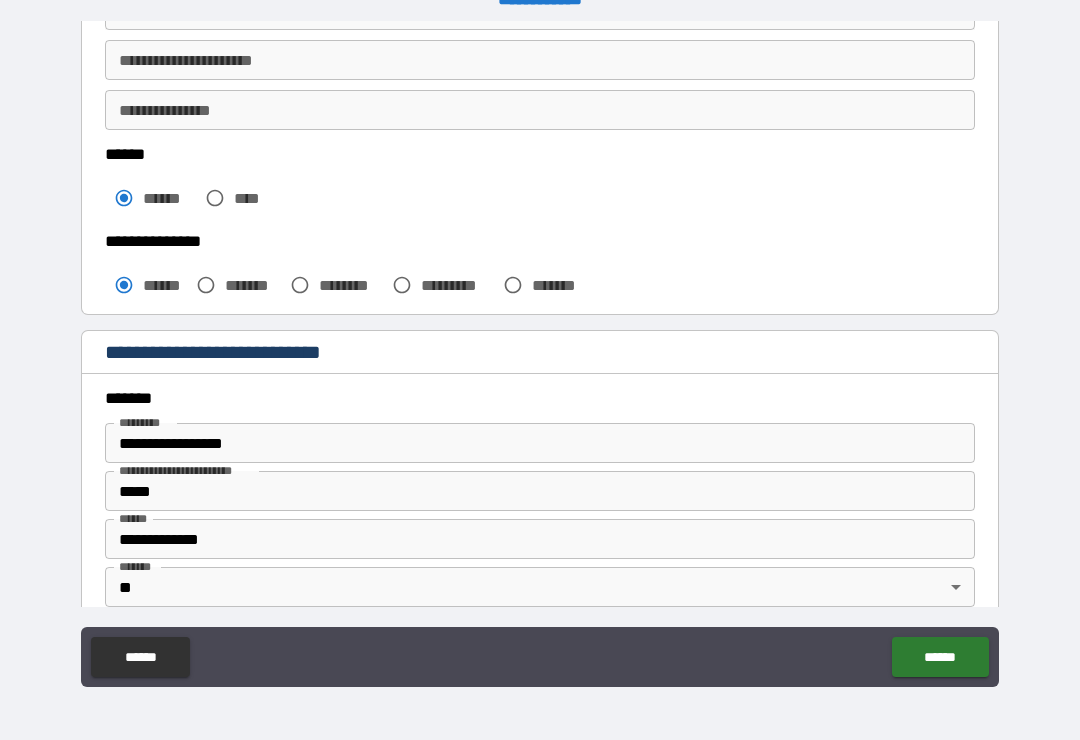 click on "**********" at bounding box center [540, 443] 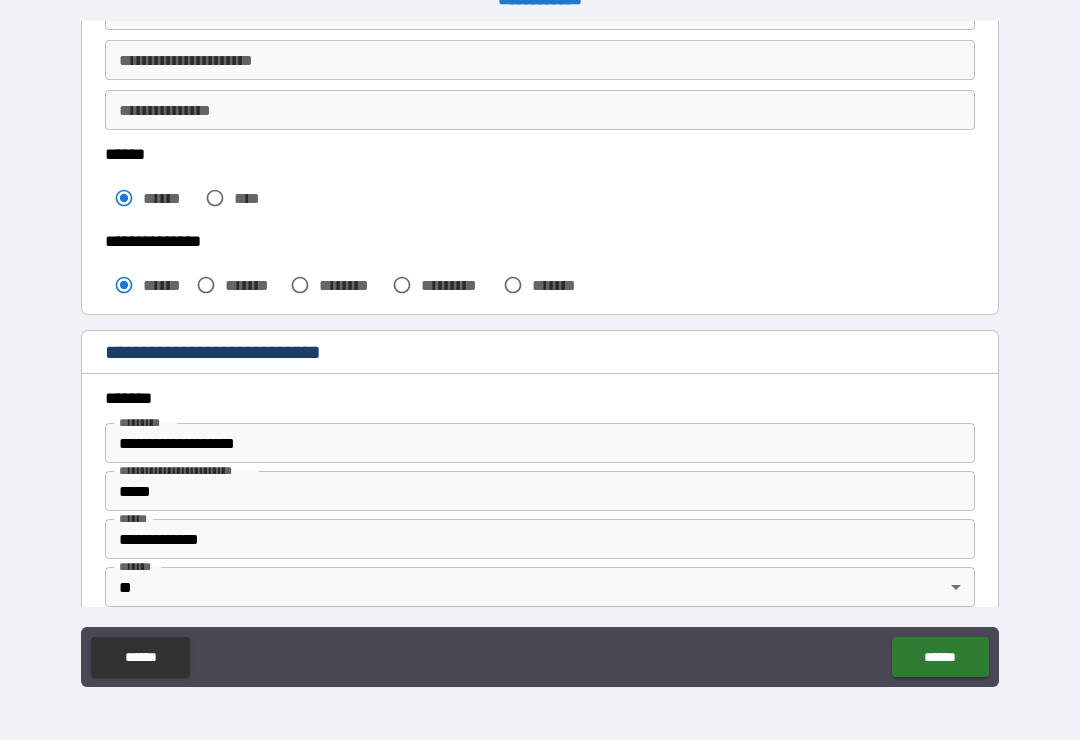 click on "*****" at bounding box center [540, 491] 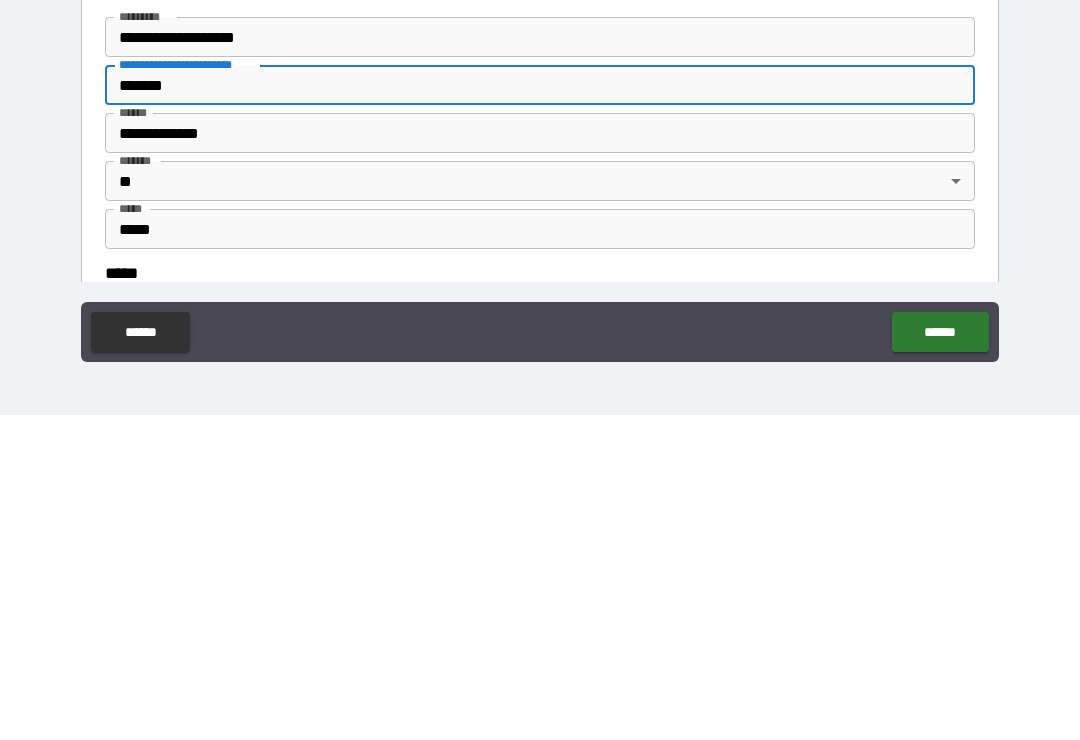 scroll, scrollTop: 505, scrollLeft: 0, axis: vertical 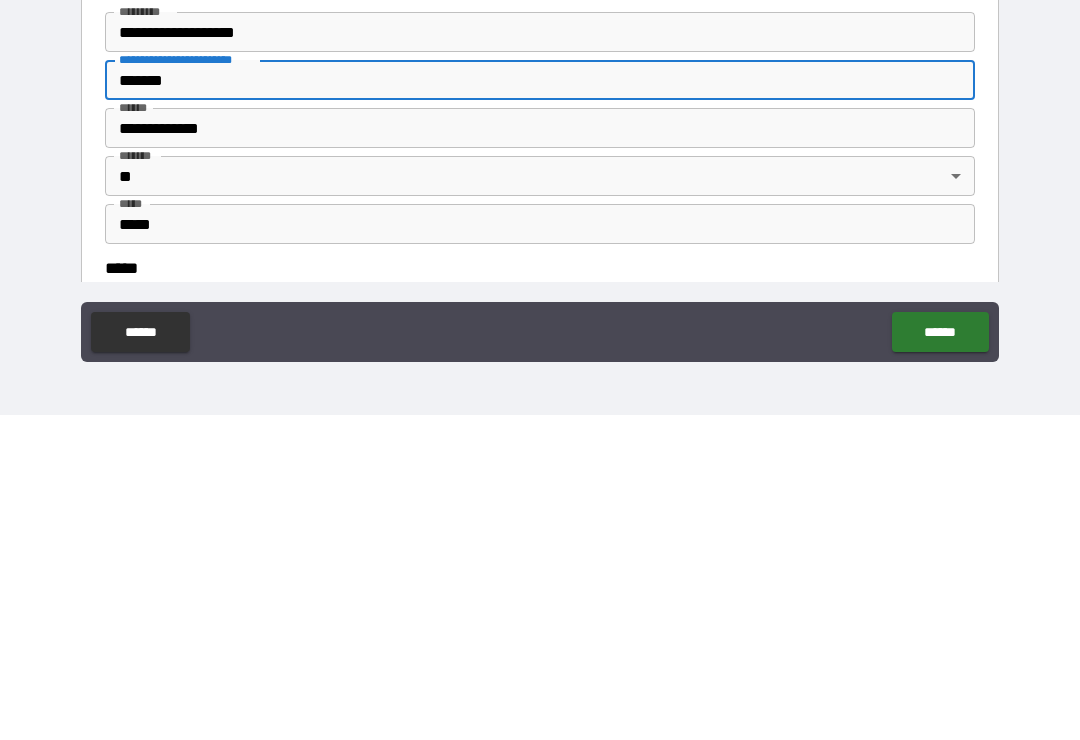 click on "**********" at bounding box center [540, 453] 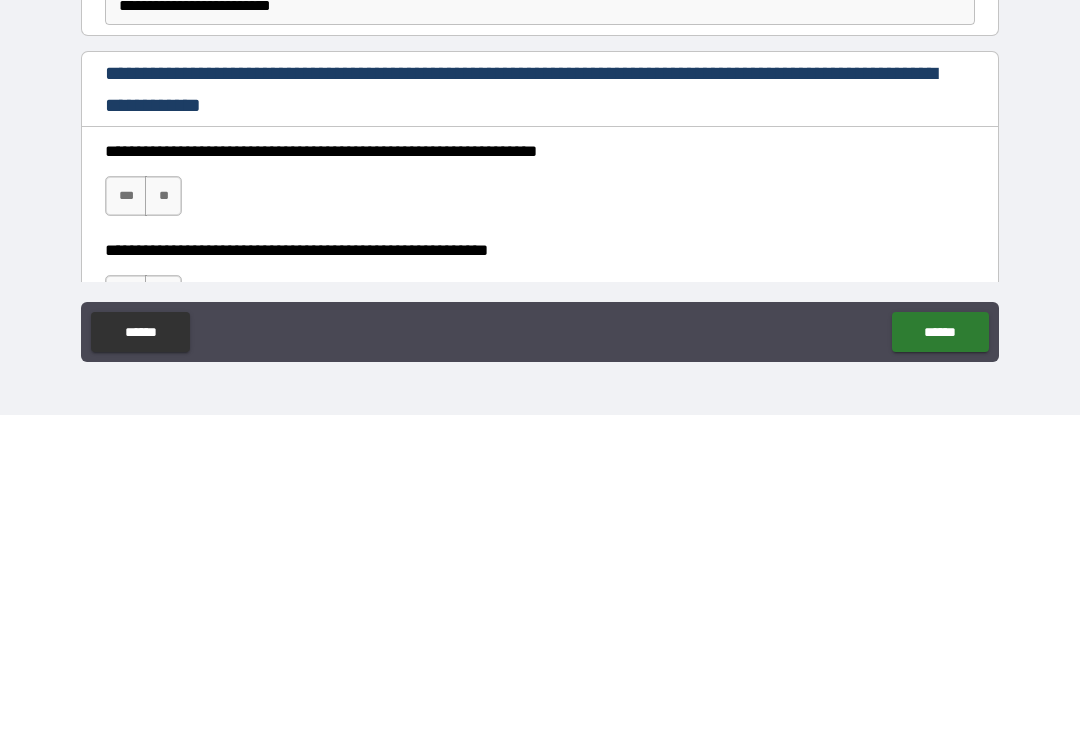 scroll, scrollTop: 1005, scrollLeft: 0, axis: vertical 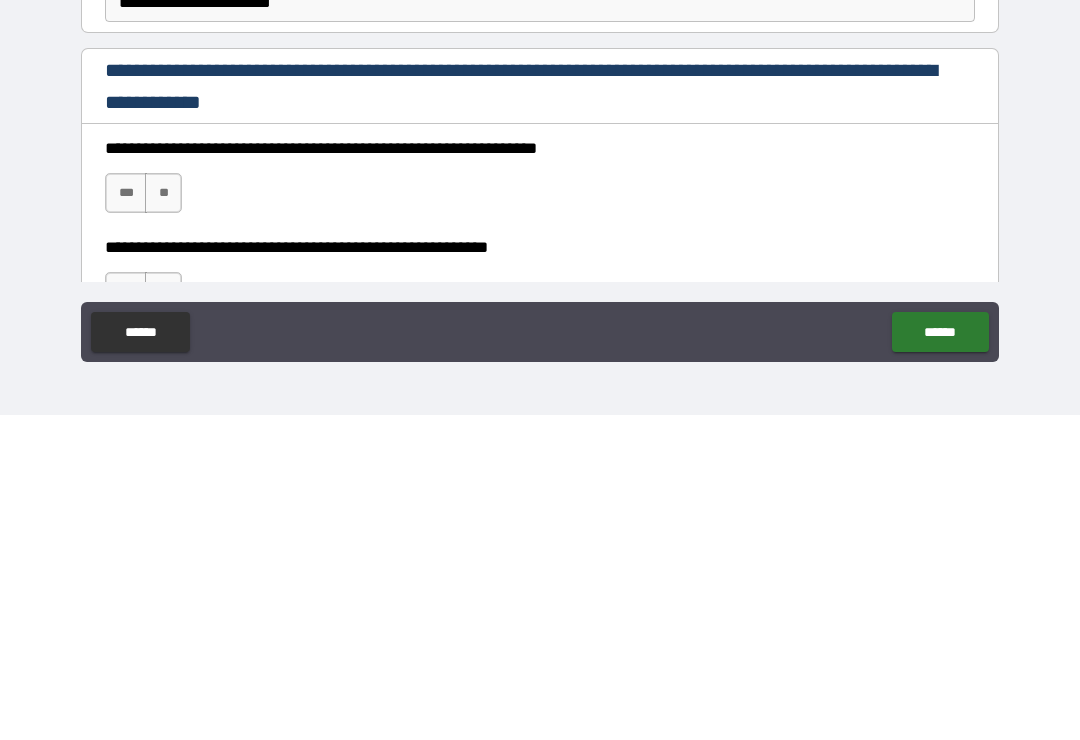 click on "***" at bounding box center [126, 518] 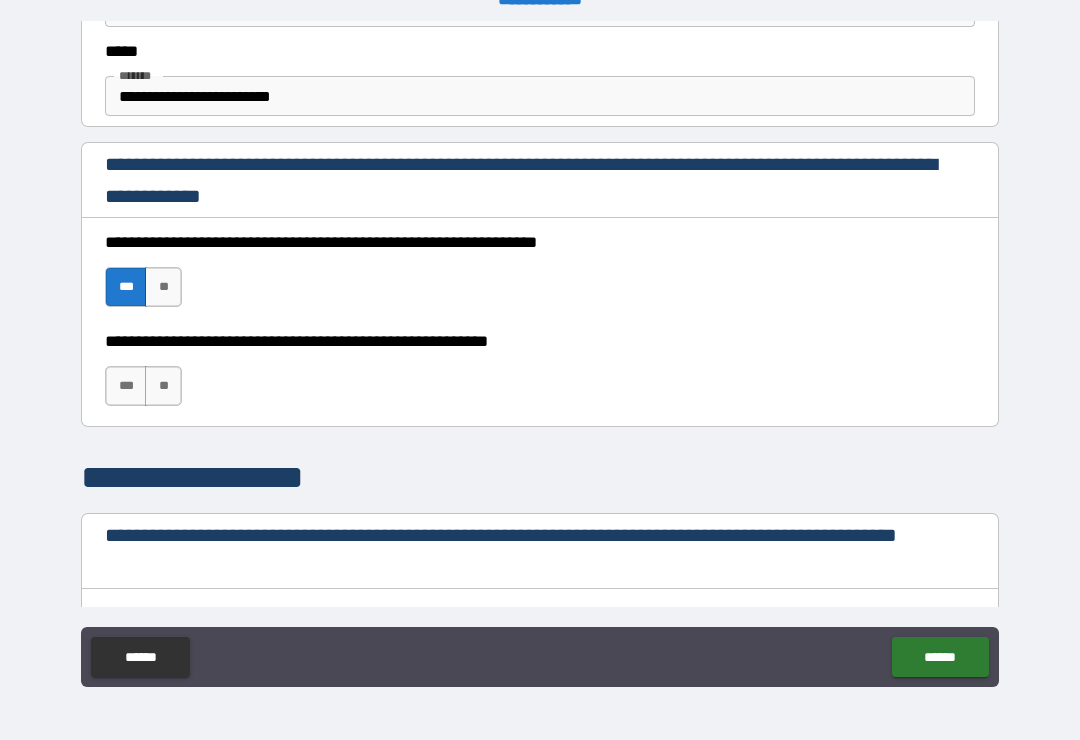 scroll, scrollTop: 1240, scrollLeft: 0, axis: vertical 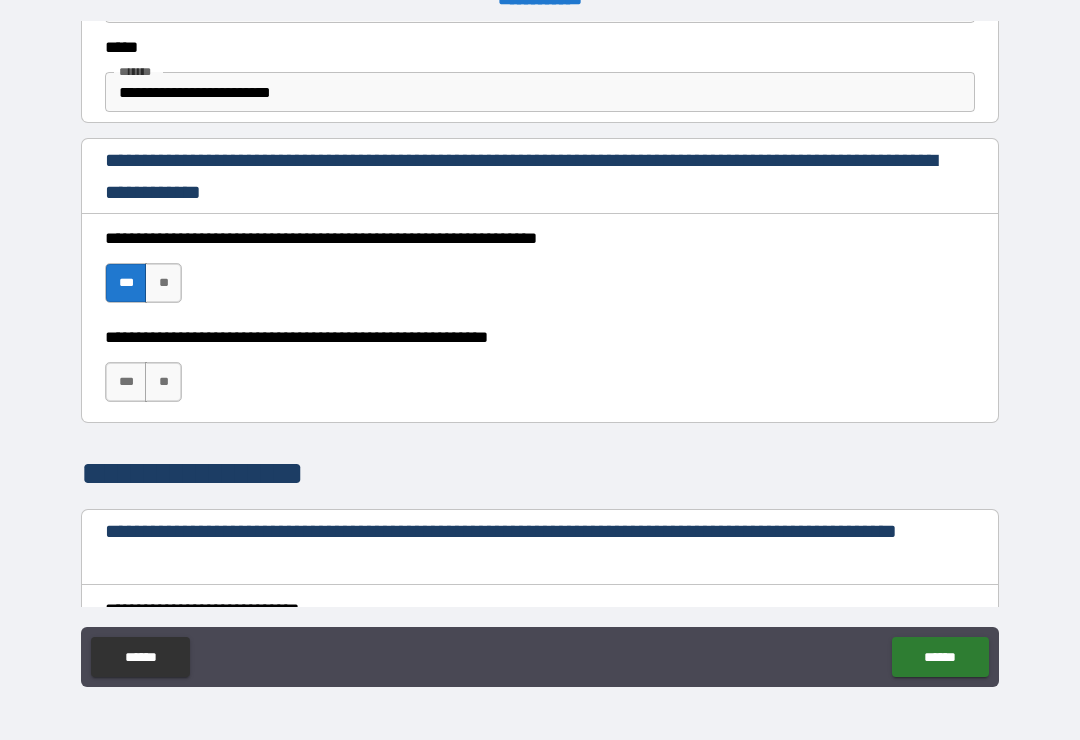 click on "***" at bounding box center (126, 382) 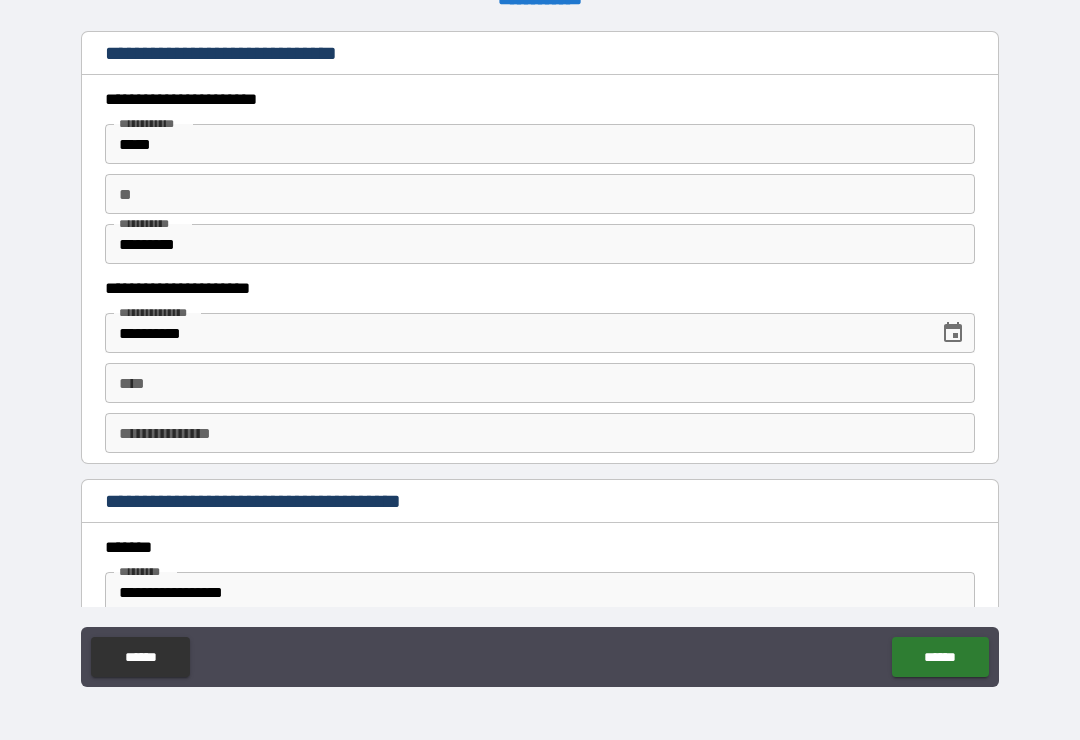 scroll, scrollTop: 1908, scrollLeft: 0, axis: vertical 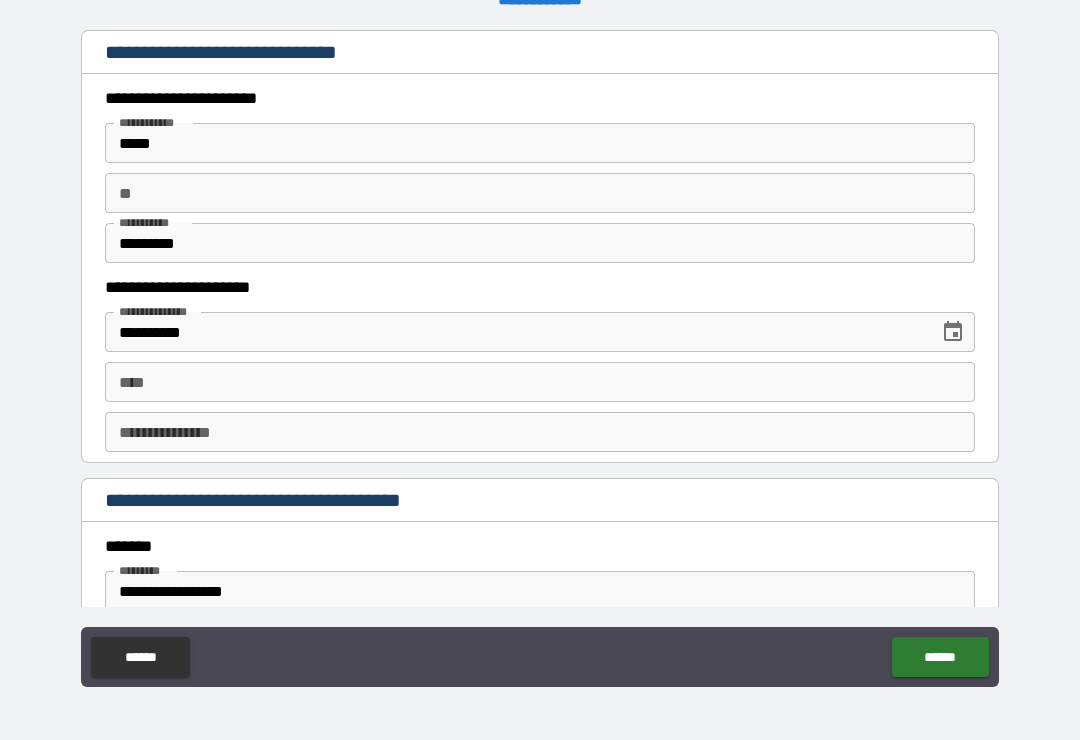 click on "**" at bounding box center [540, 193] 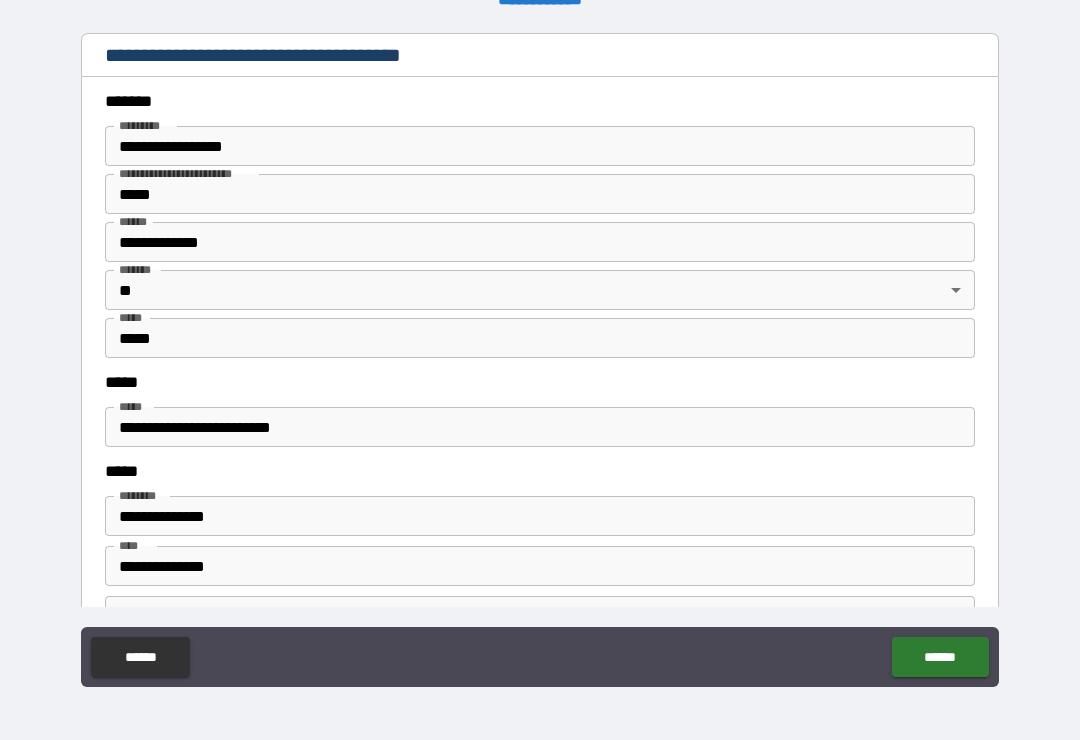 scroll, scrollTop: 2347, scrollLeft: 0, axis: vertical 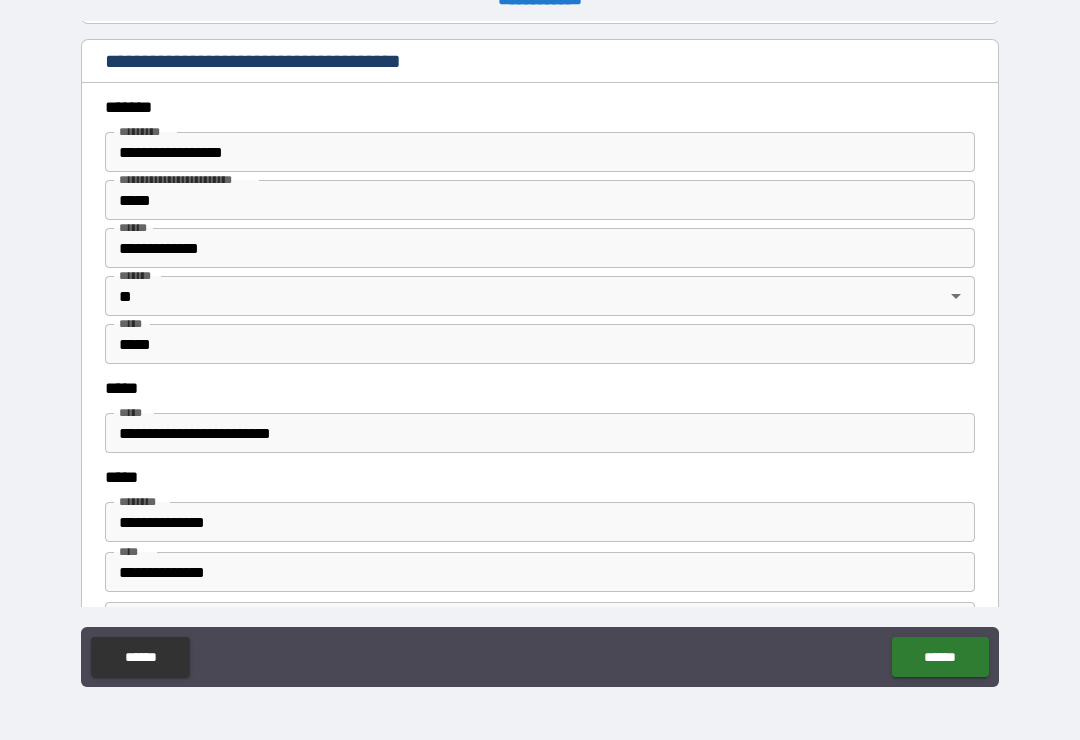 click on "**********" at bounding box center [540, 152] 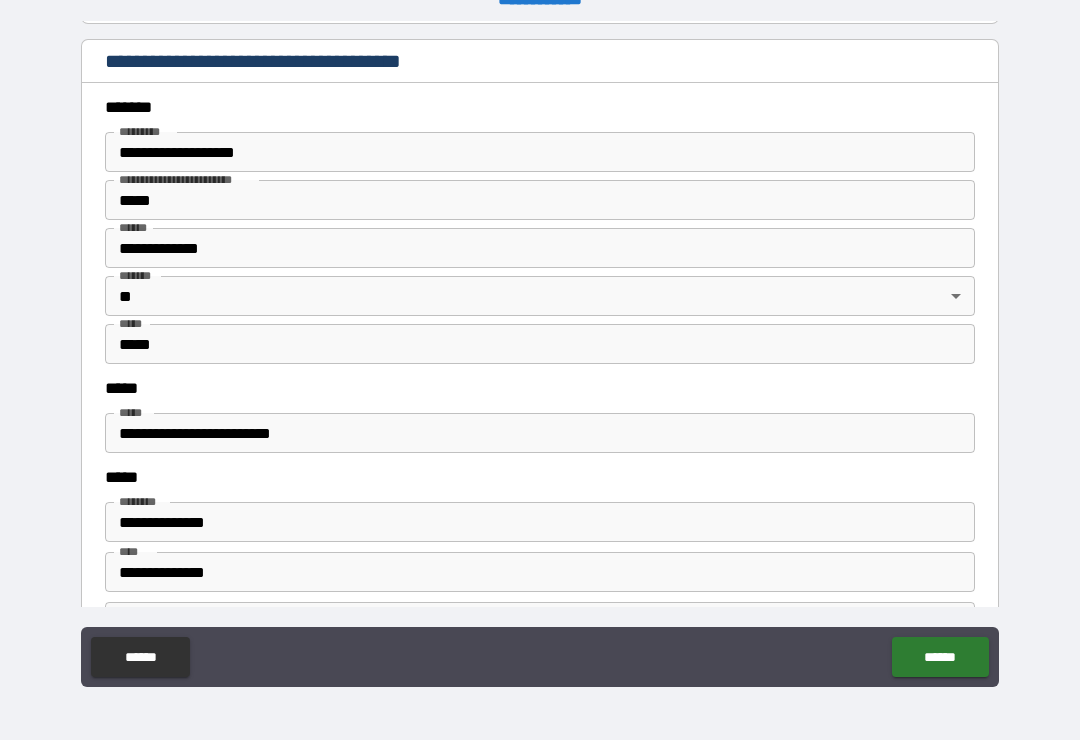 click on "*****" at bounding box center (540, 200) 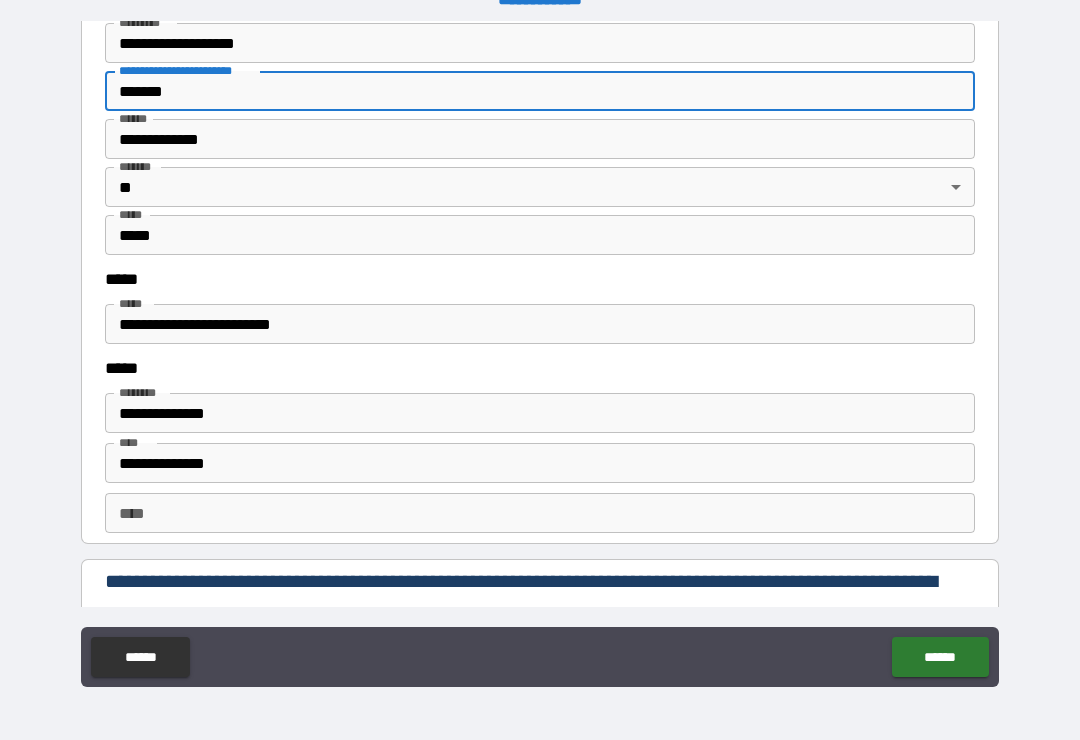 scroll, scrollTop: 2455, scrollLeft: 0, axis: vertical 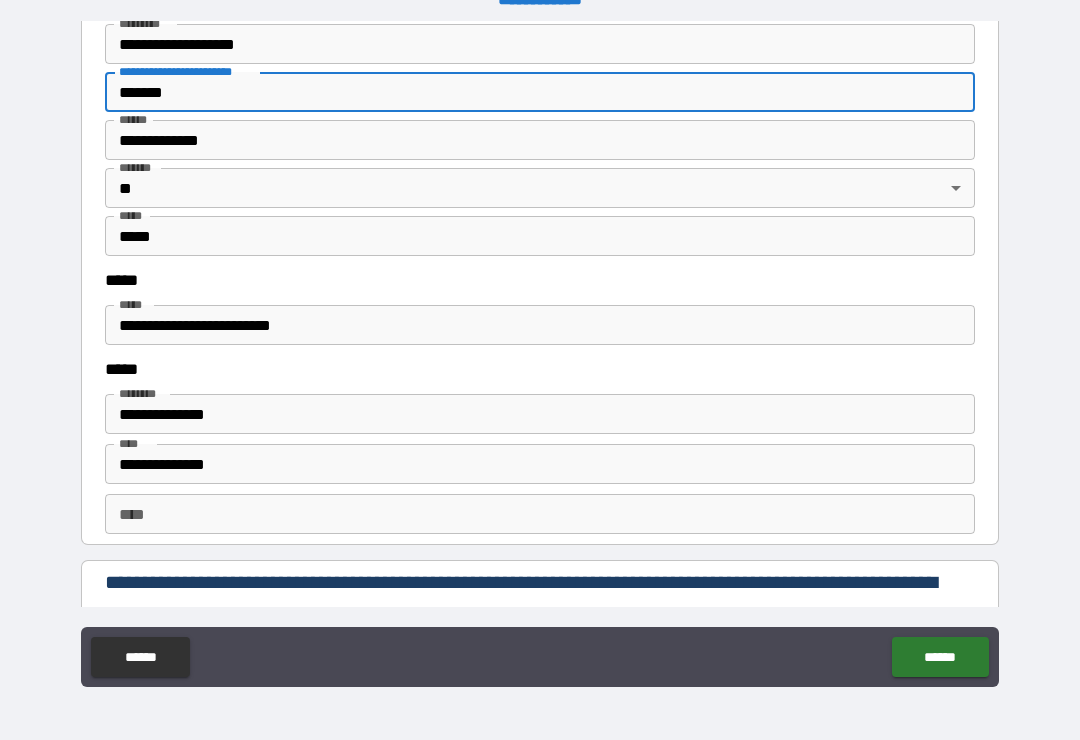 click on "**********" at bounding box center [540, 140] 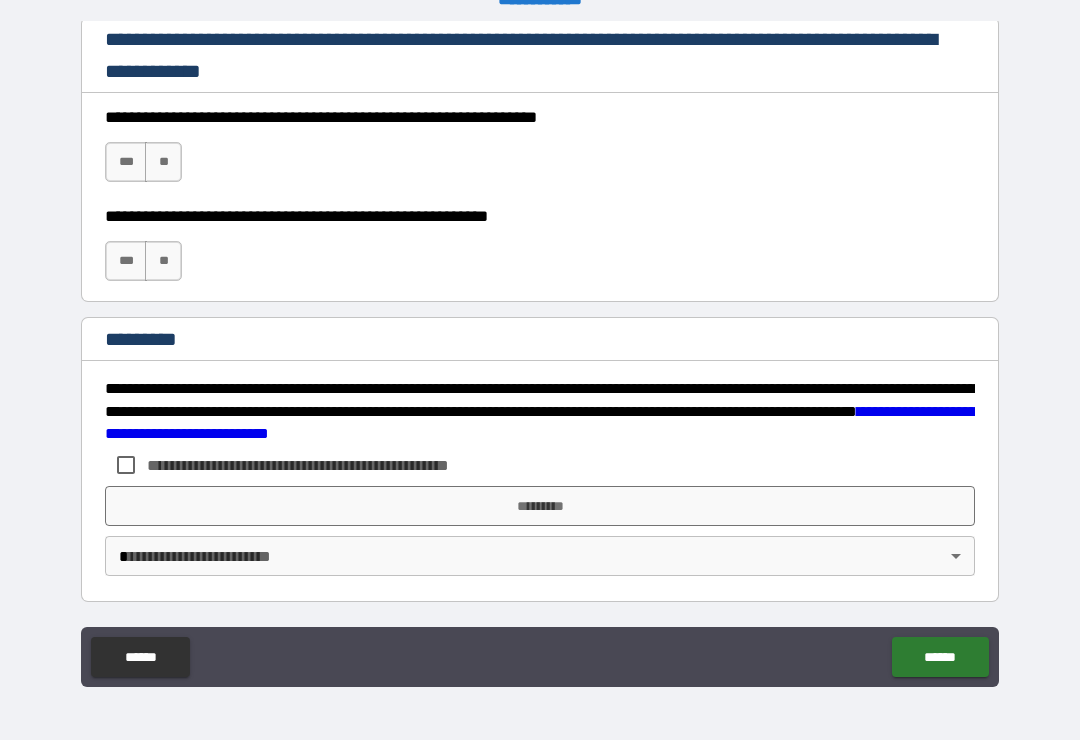 scroll, scrollTop: 2998, scrollLeft: 0, axis: vertical 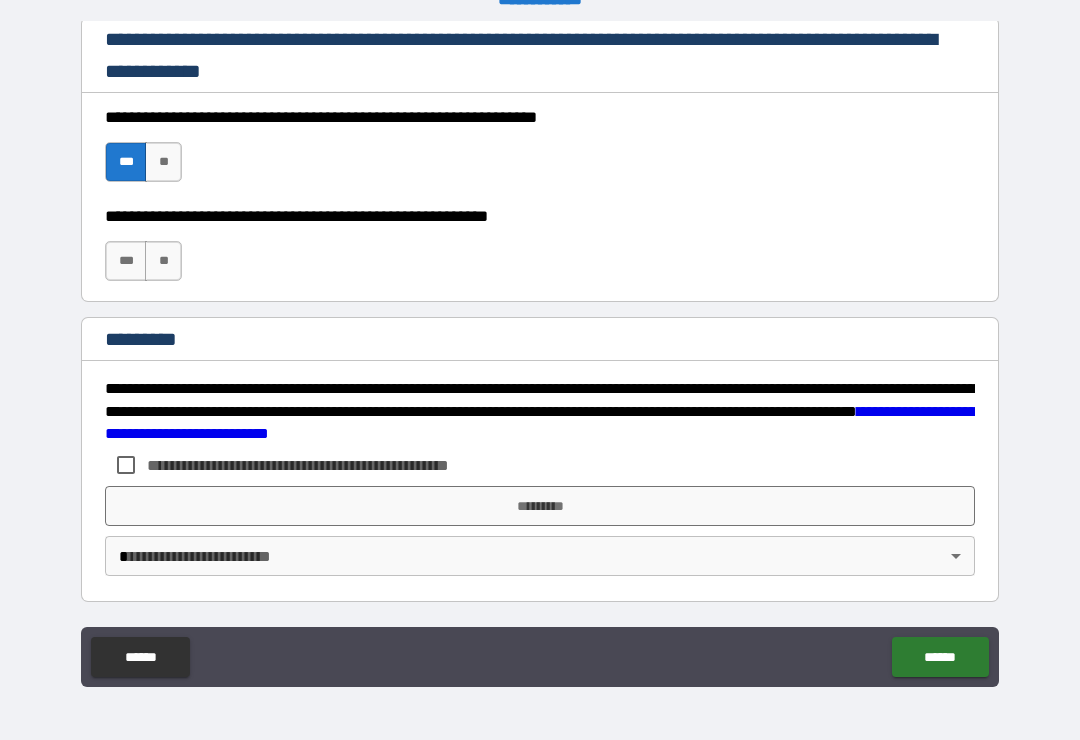 click on "***" at bounding box center (126, 261) 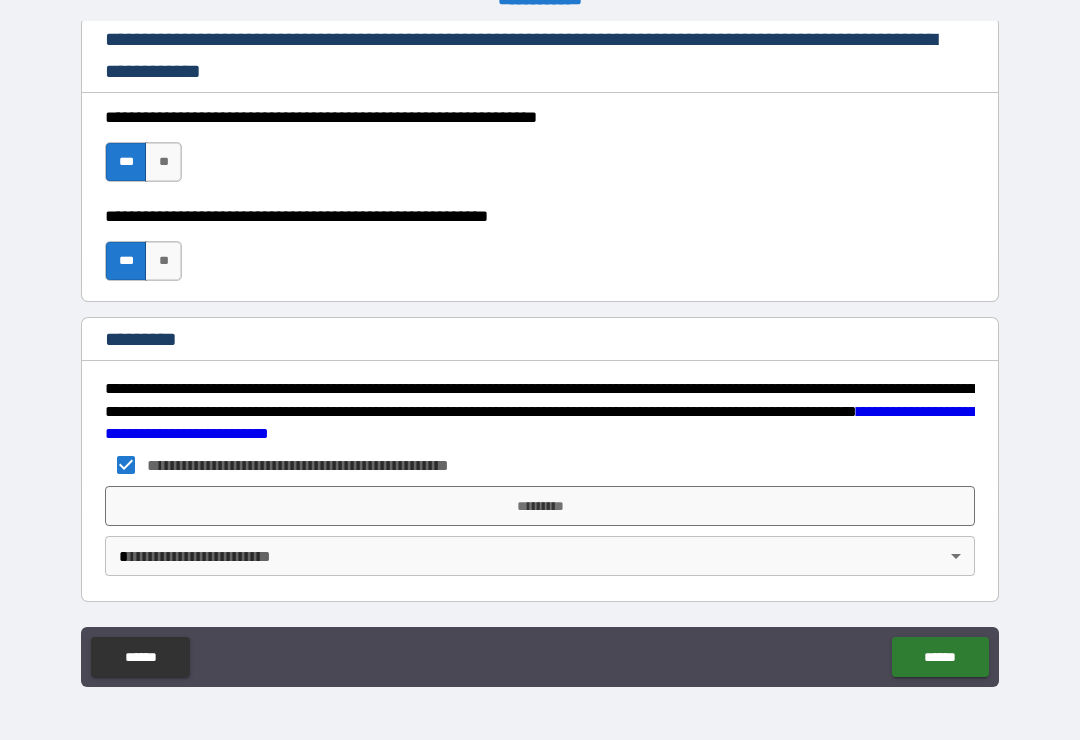 click on "*********" at bounding box center (540, 506) 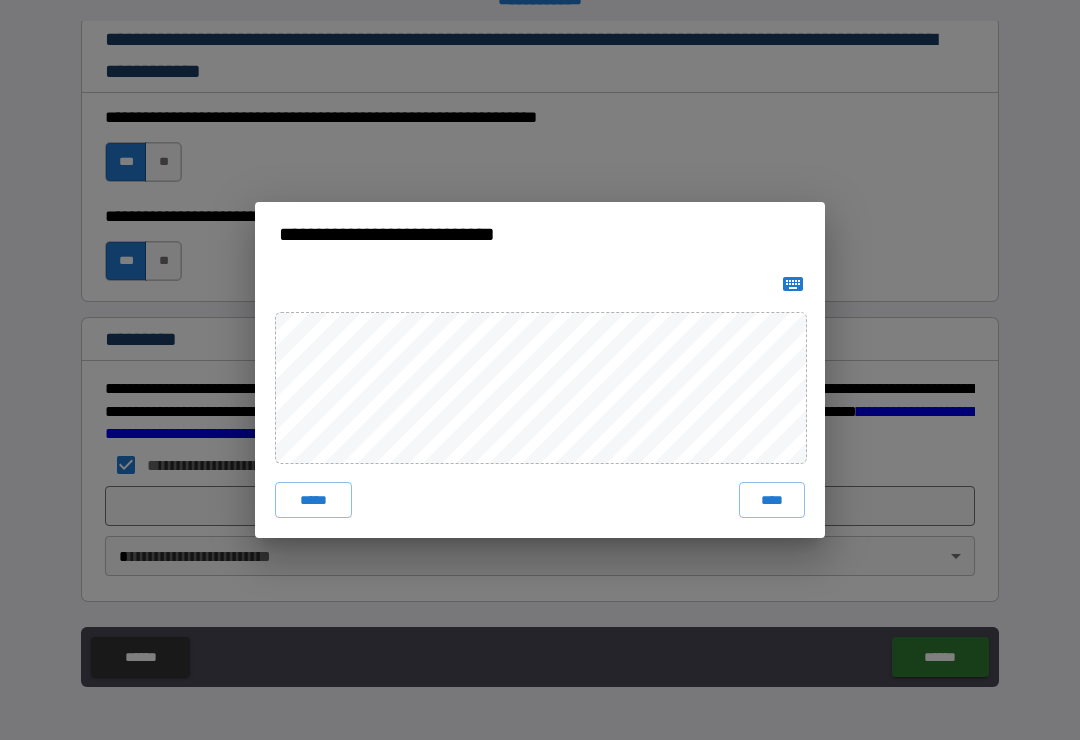 click on "****" at bounding box center (772, 500) 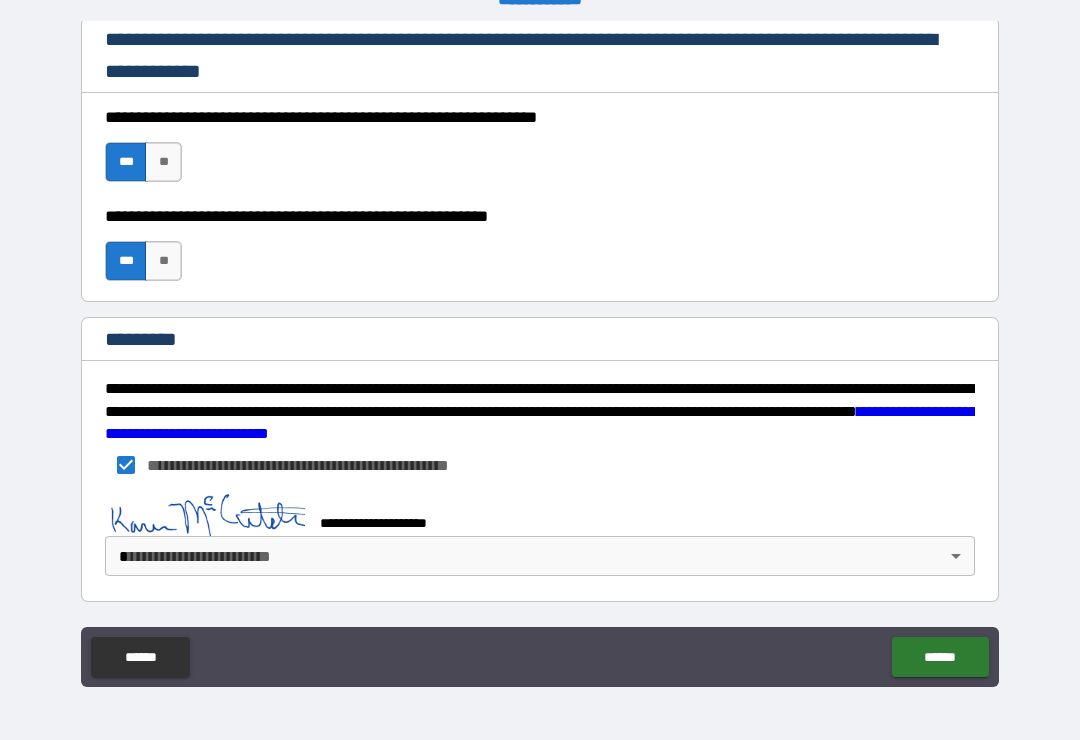 scroll, scrollTop: 2988, scrollLeft: 0, axis: vertical 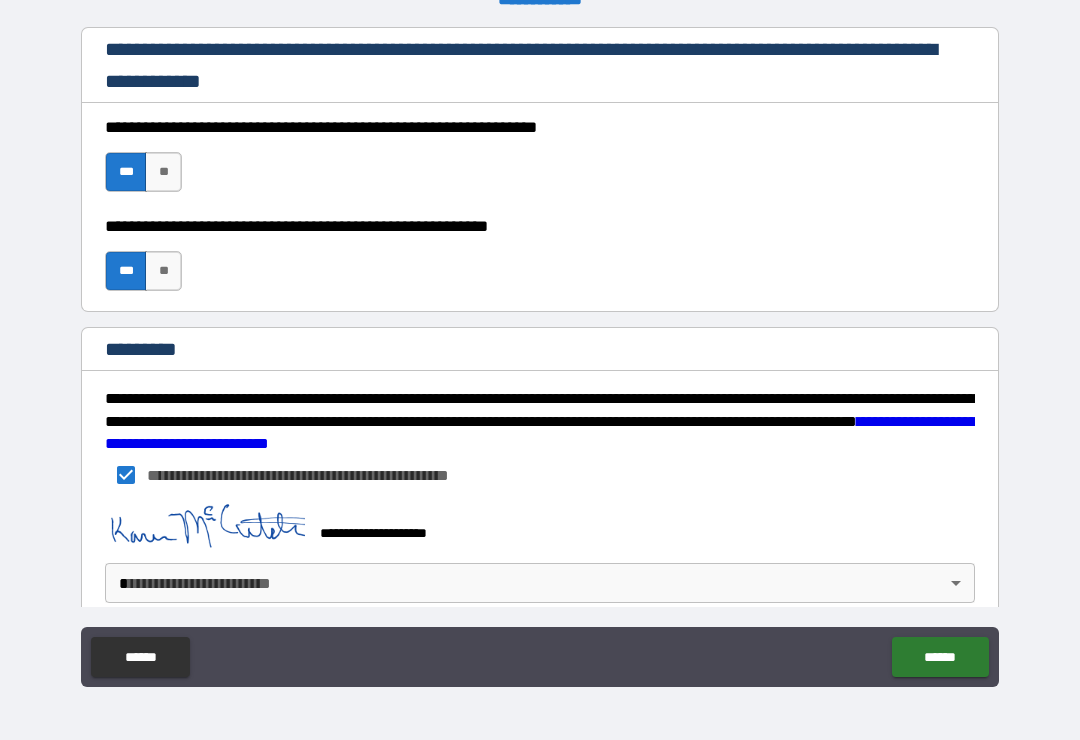 click on "**********" at bounding box center [540, 354] 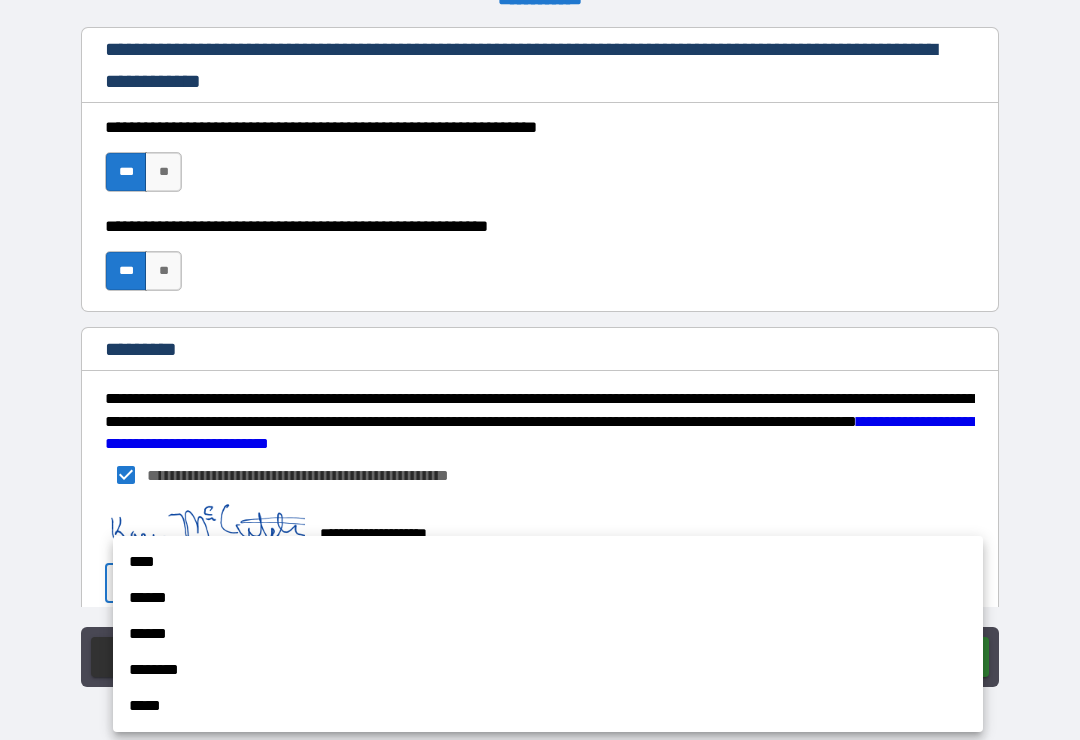 click on "****" at bounding box center (548, 562) 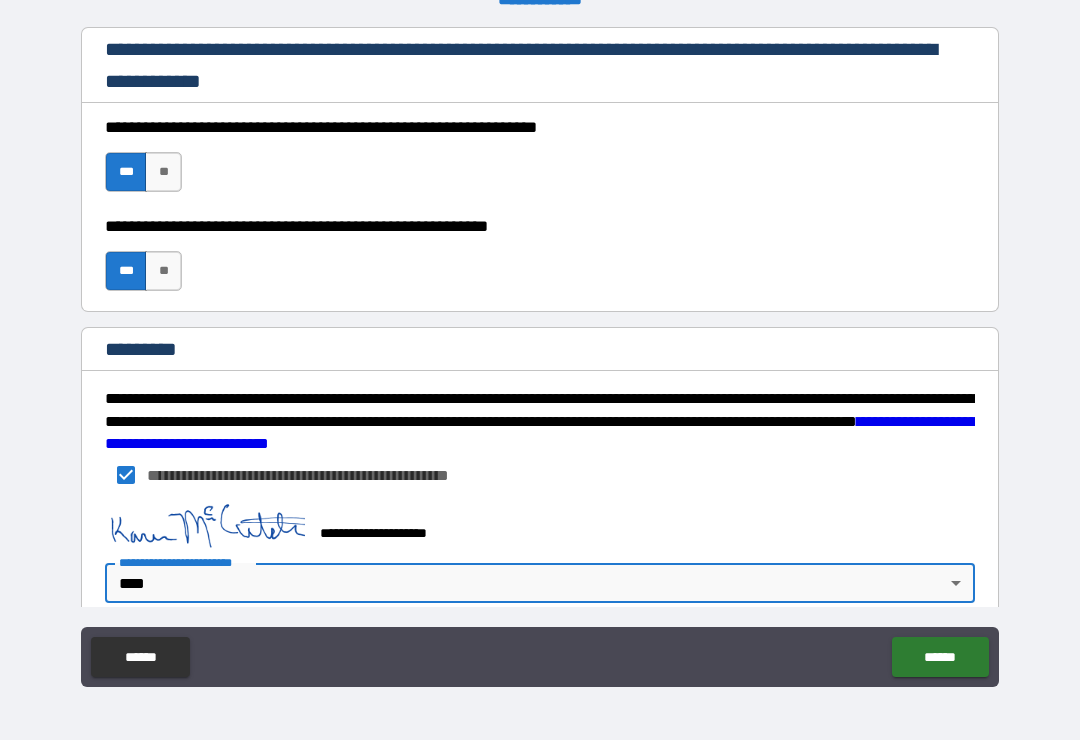 click on "******" at bounding box center (940, 657) 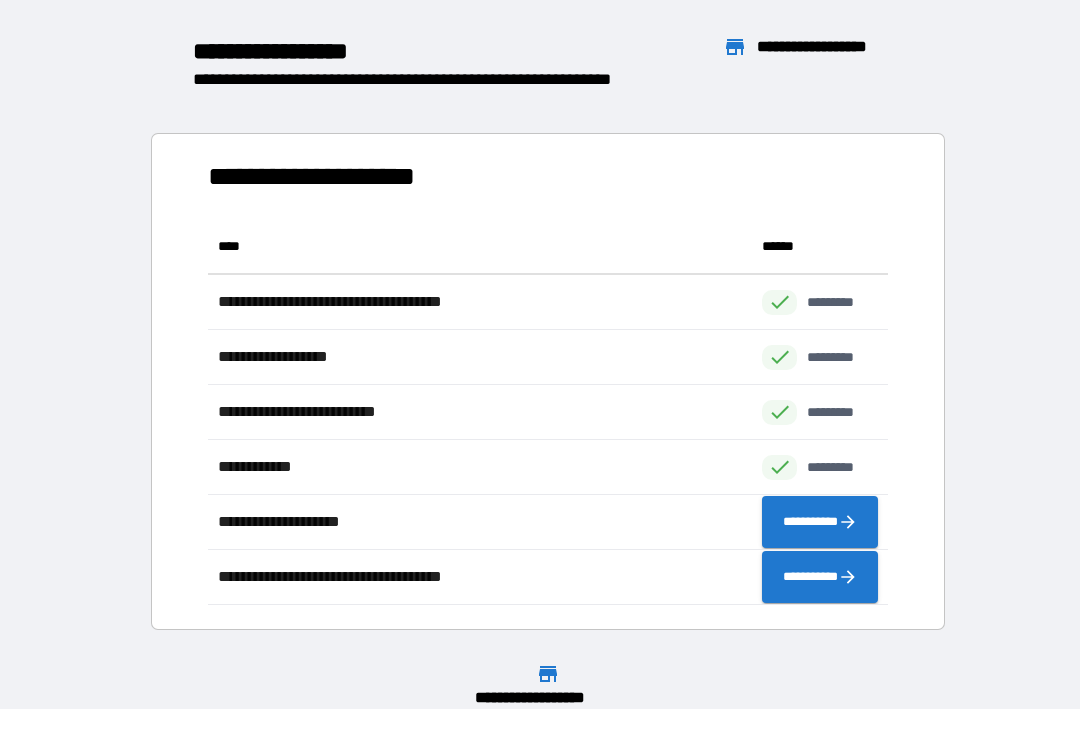 scroll, scrollTop: 1, scrollLeft: 1, axis: both 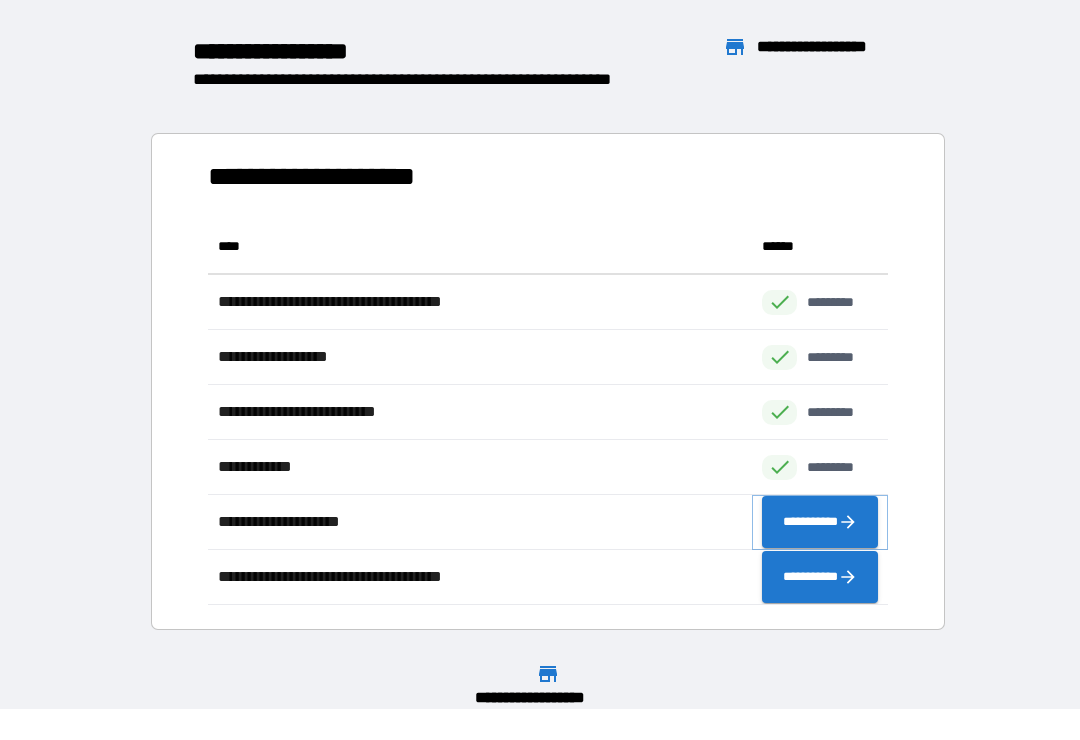 click on "**********" at bounding box center [820, 522] 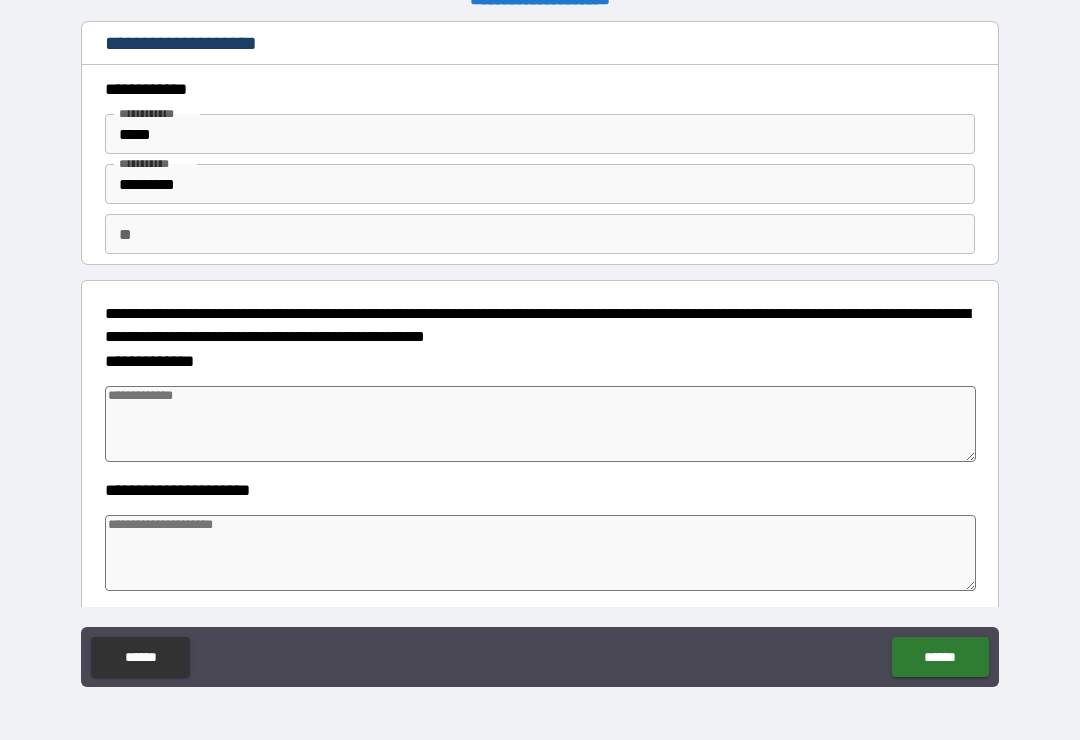 click at bounding box center (540, 424) 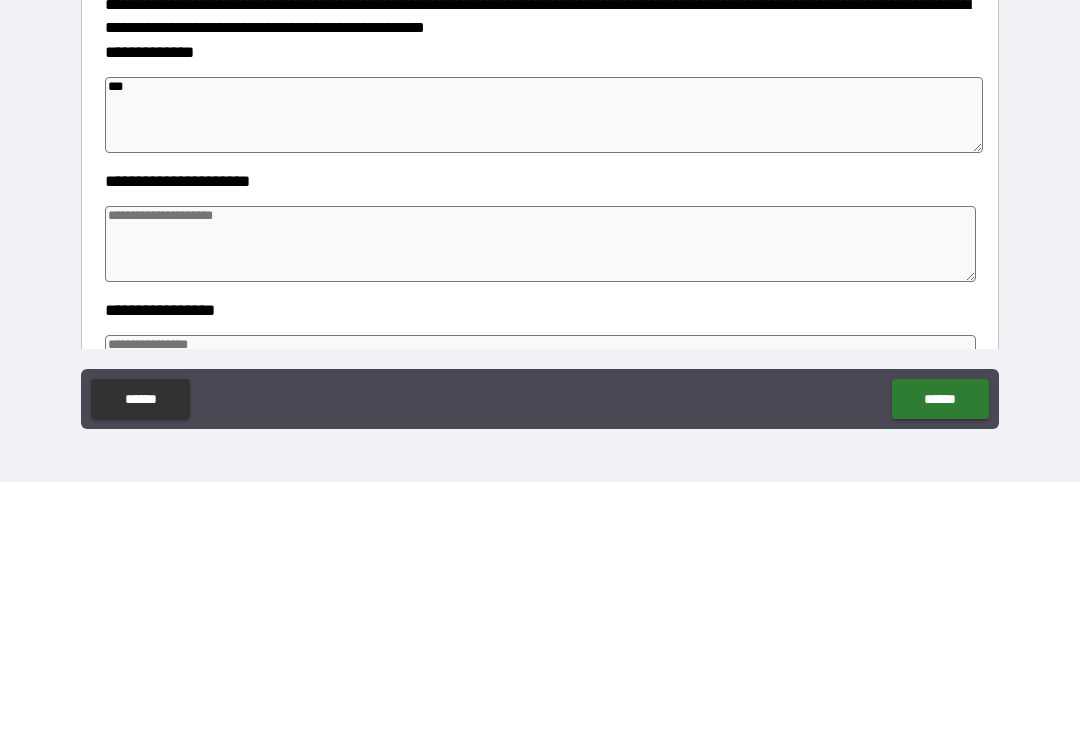 scroll, scrollTop: 53, scrollLeft: 0, axis: vertical 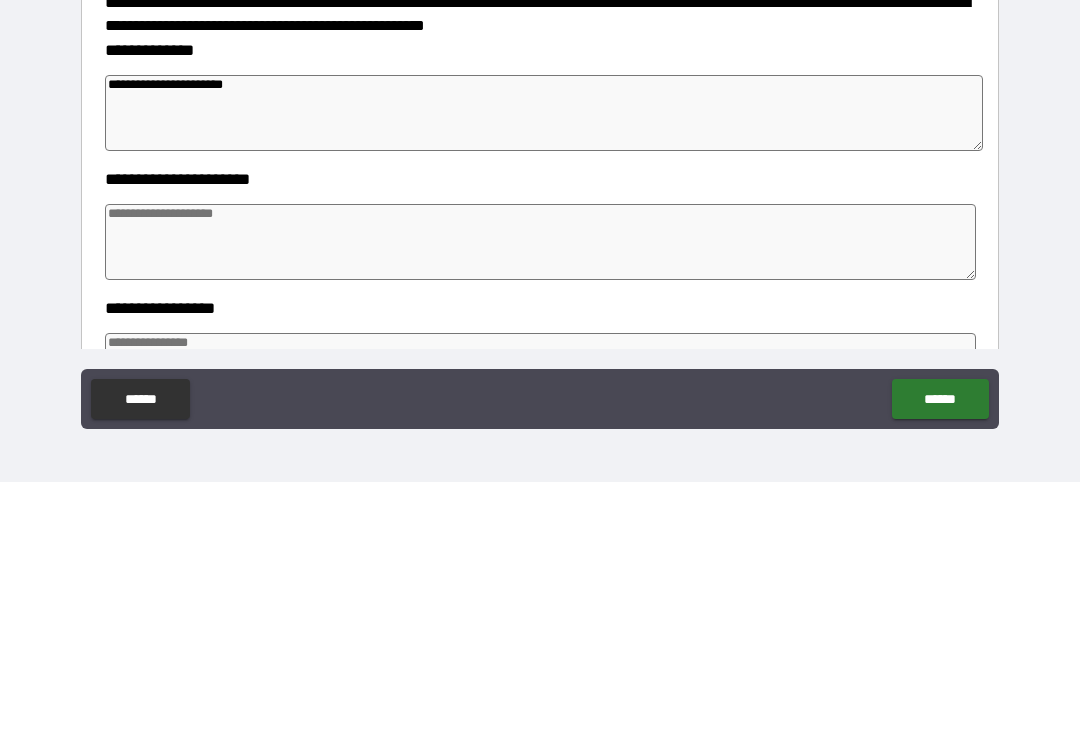 click at bounding box center [540, 500] 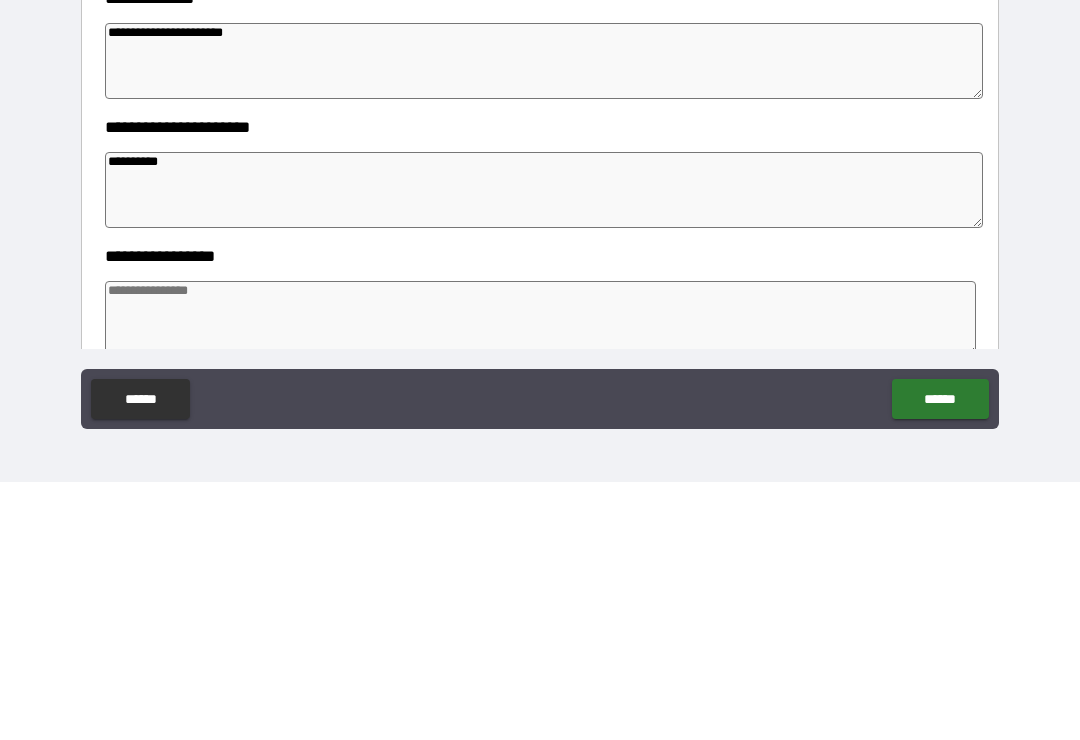scroll, scrollTop: 136, scrollLeft: 0, axis: vertical 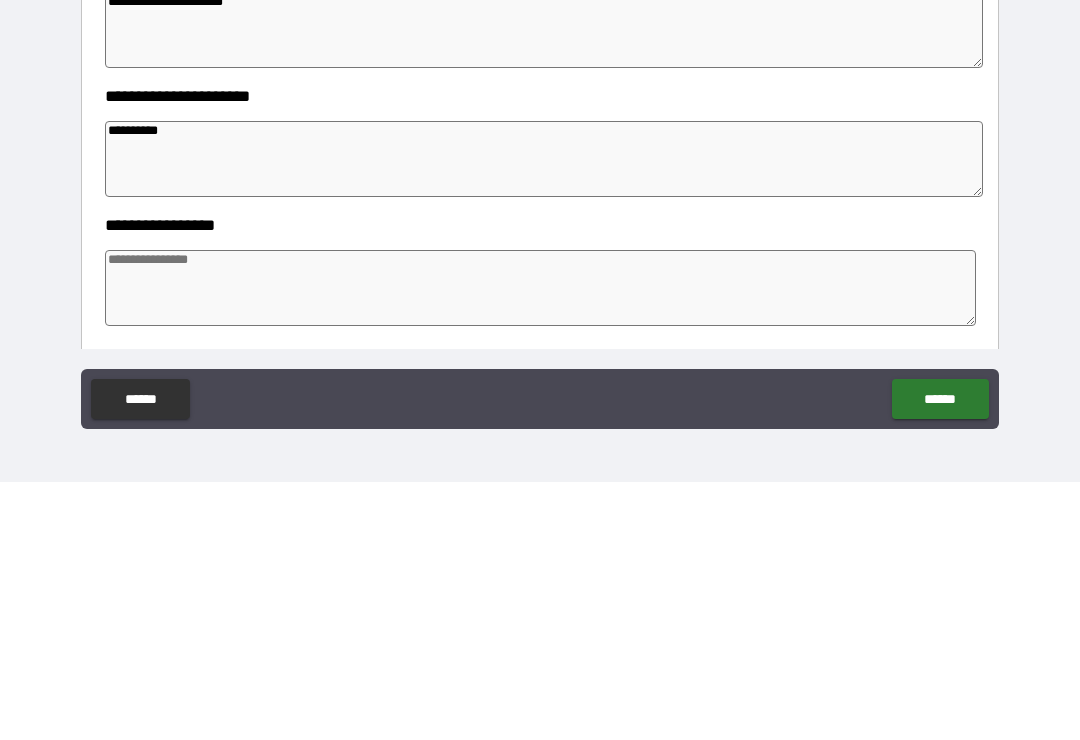 click at bounding box center (540, 546) 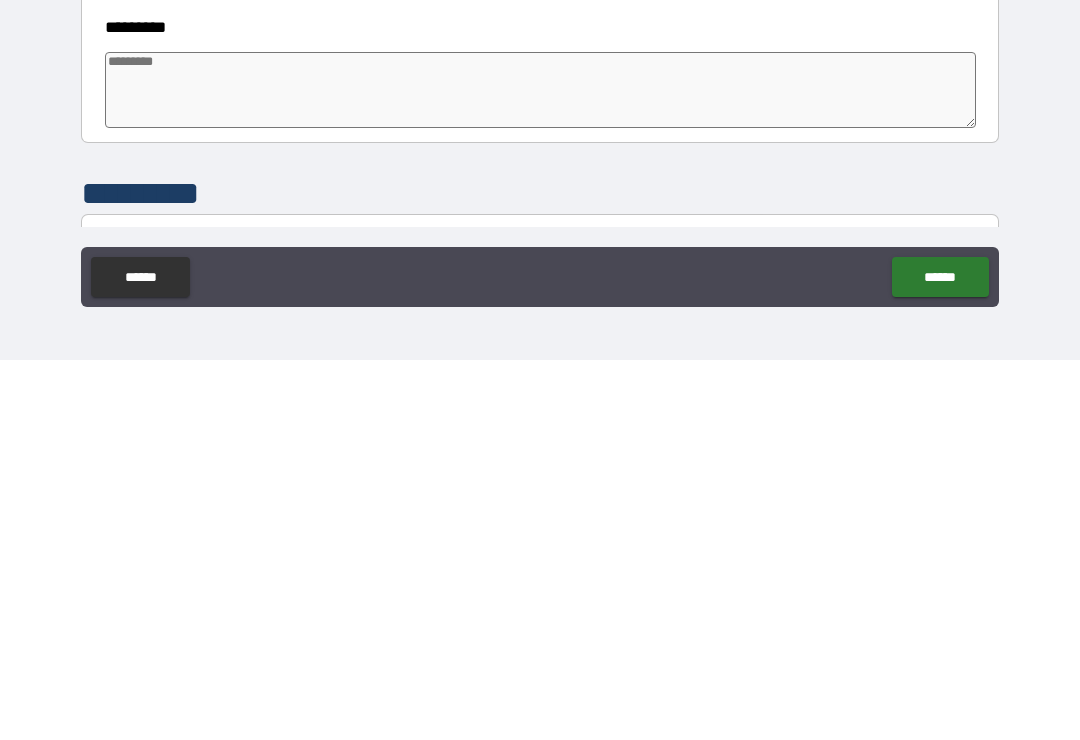 scroll, scrollTop: 336, scrollLeft: 0, axis: vertical 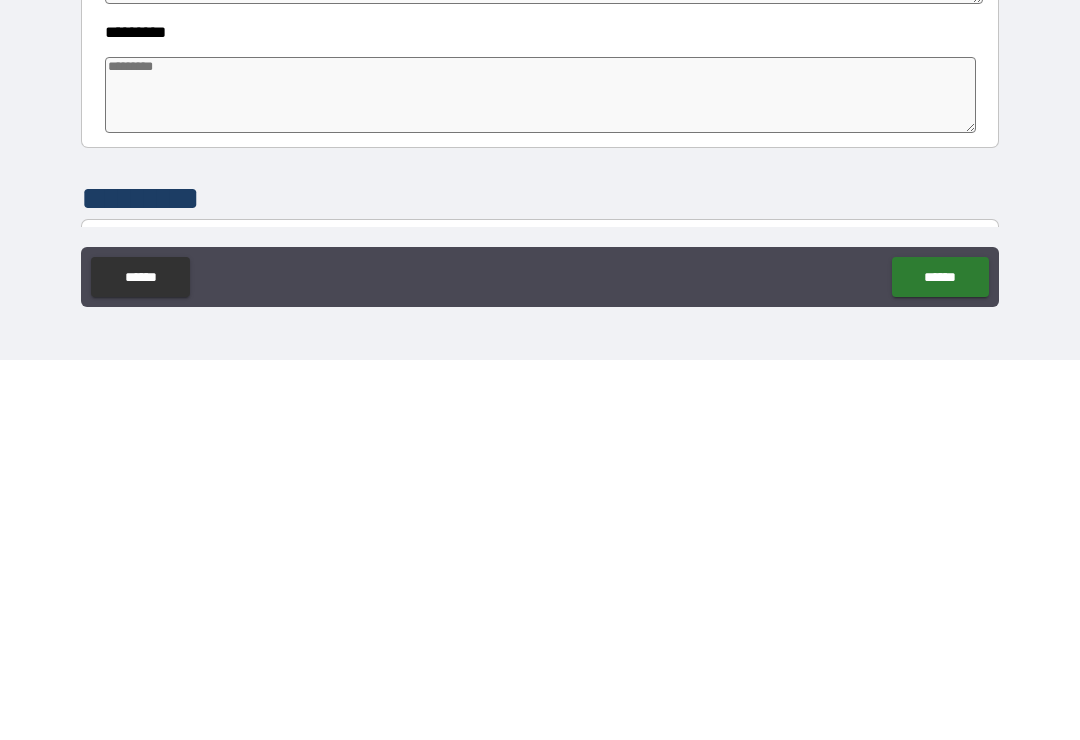 click at bounding box center (540, 475) 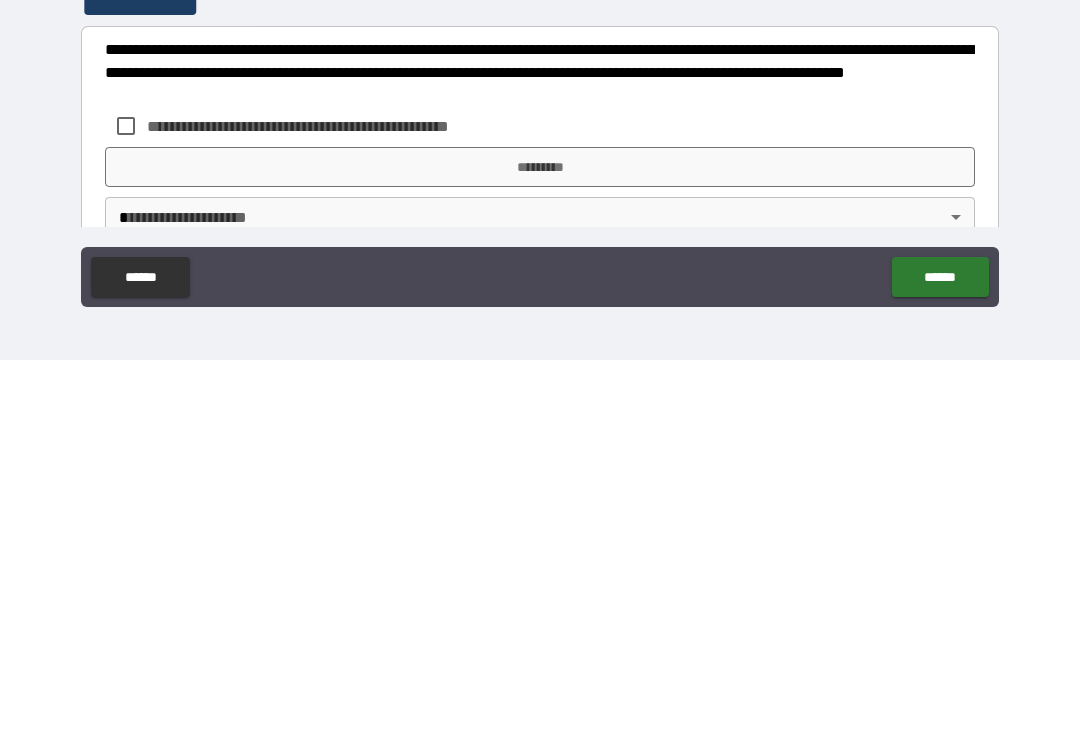 scroll, scrollTop: 531, scrollLeft: 0, axis: vertical 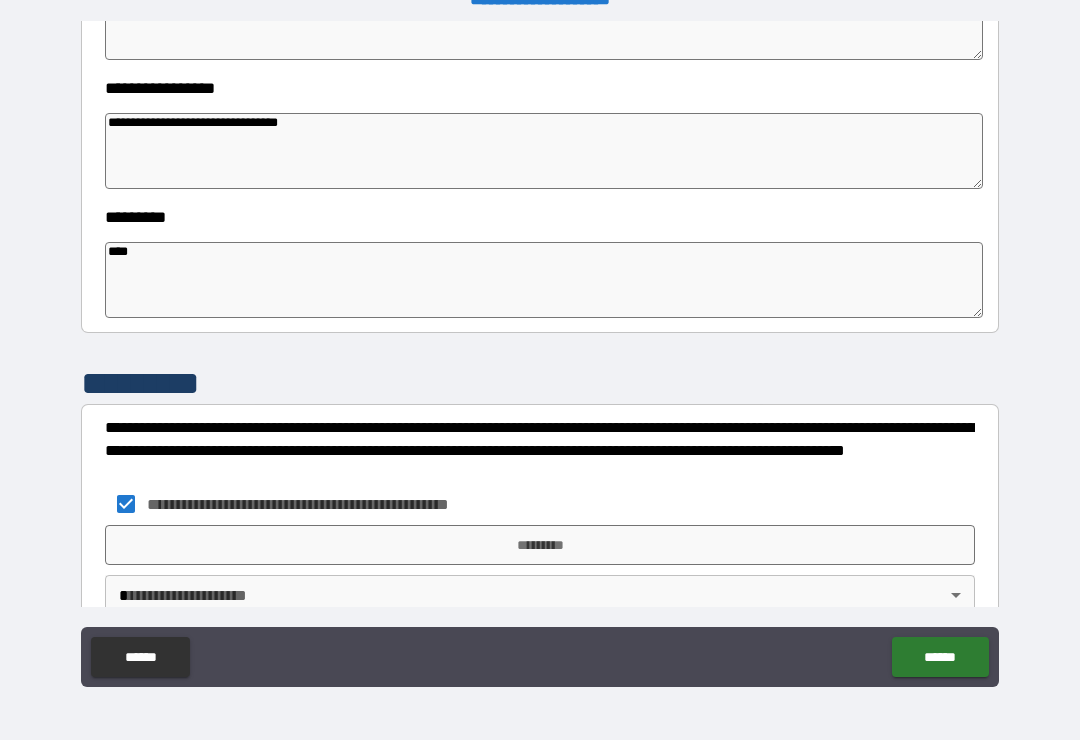 click on "*********" at bounding box center (540, 545) 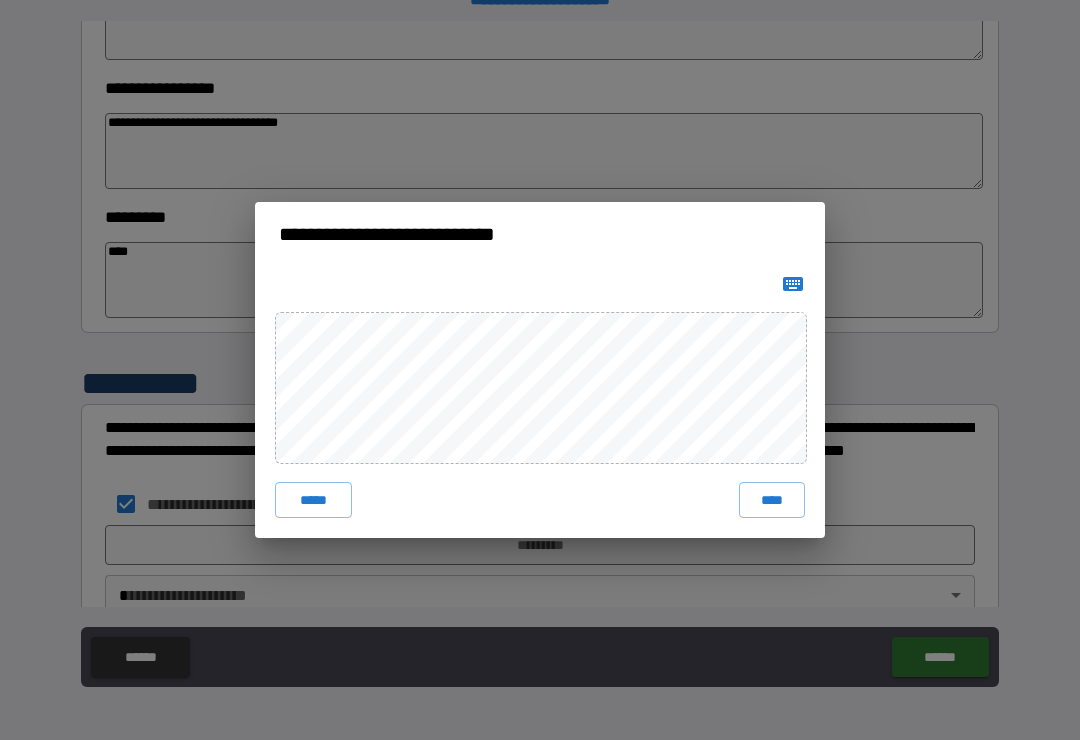 click on "***** ****" at bounding box center (540, 402) 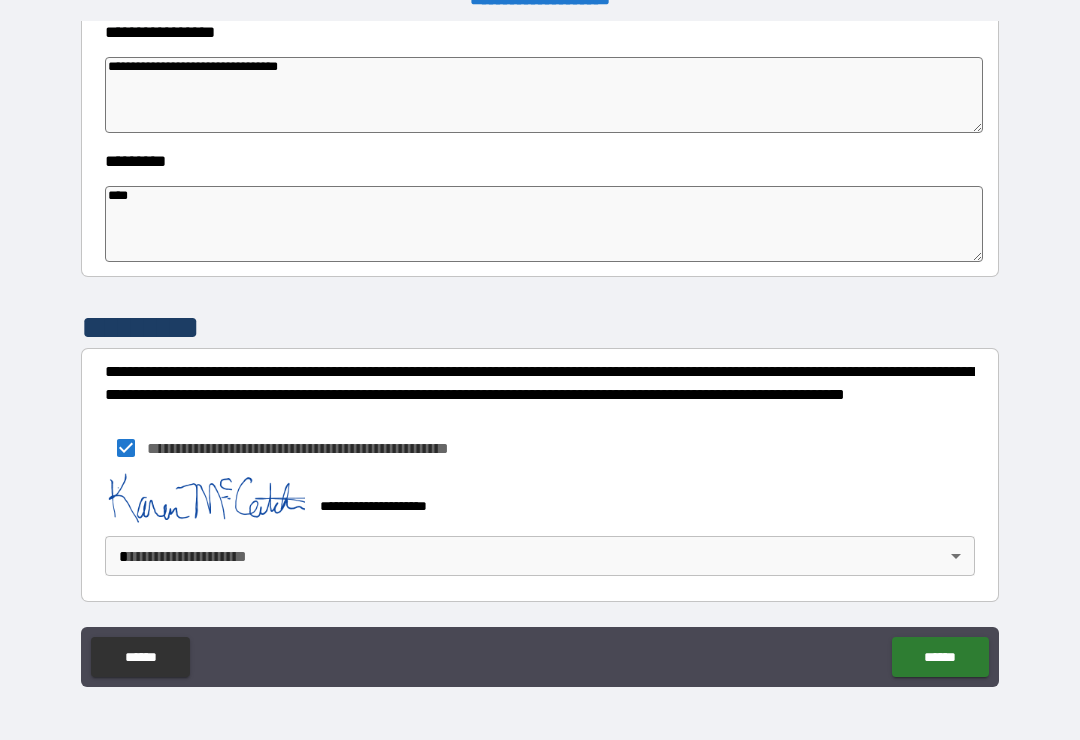 scroll, scrollTop: 587, scrollLeft: 0, axis: vertical 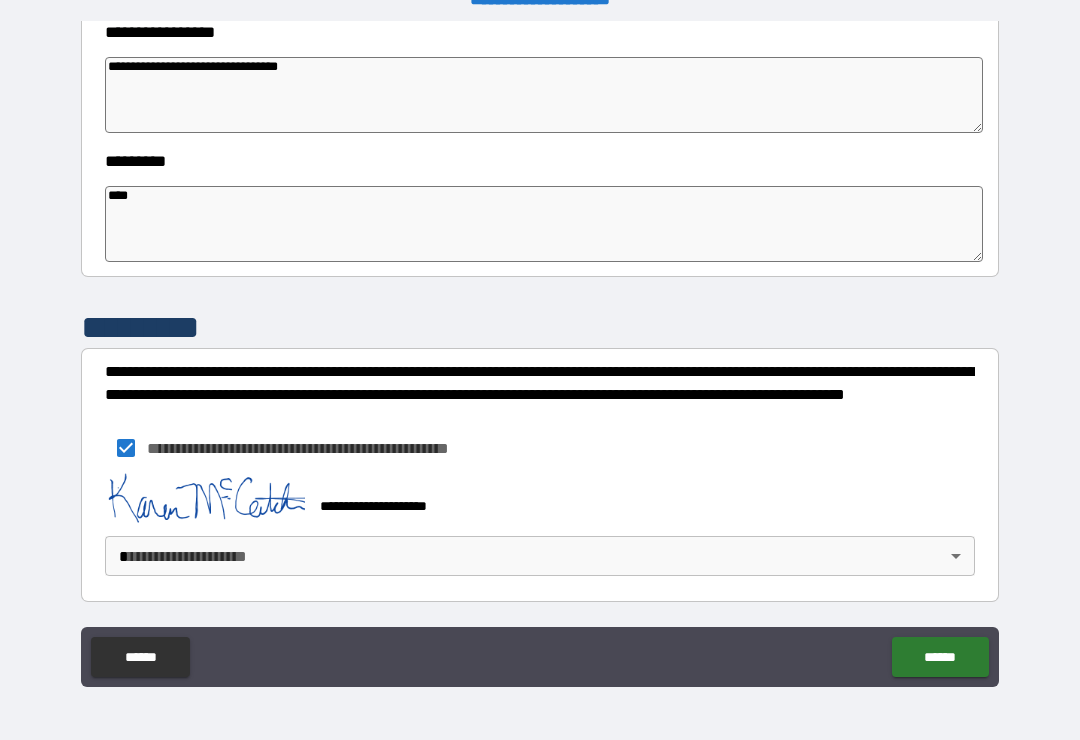 click on "******" at bounding box center [940, 657] 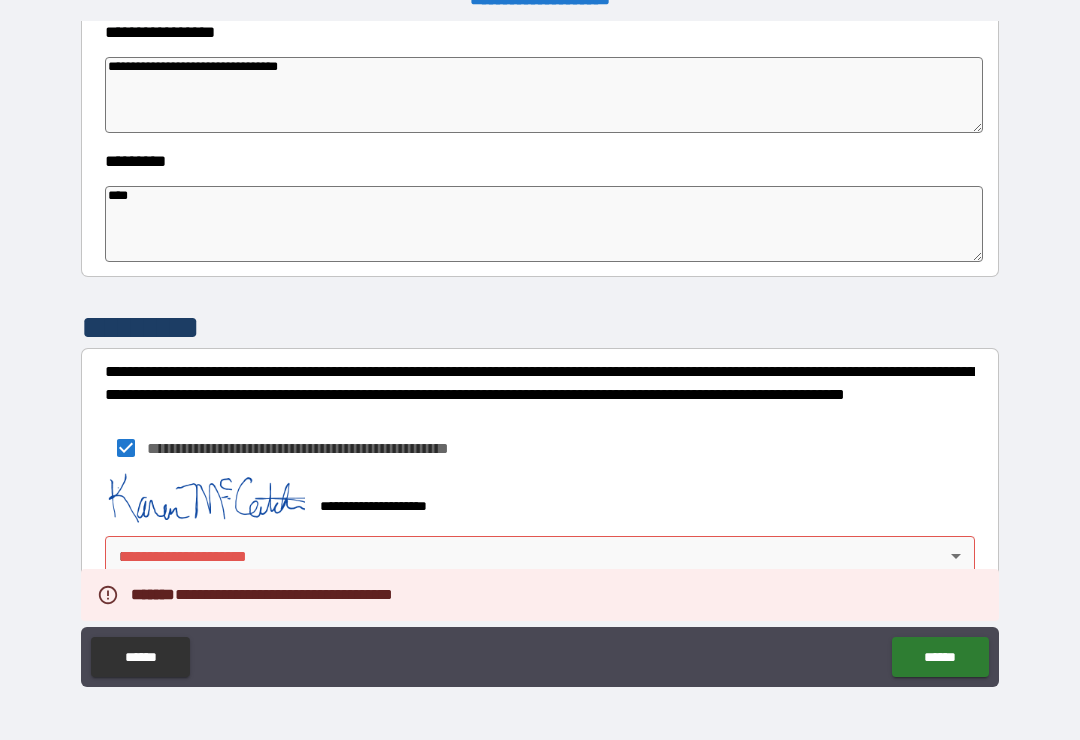 click on "**********" at bounding box center [540, 354] 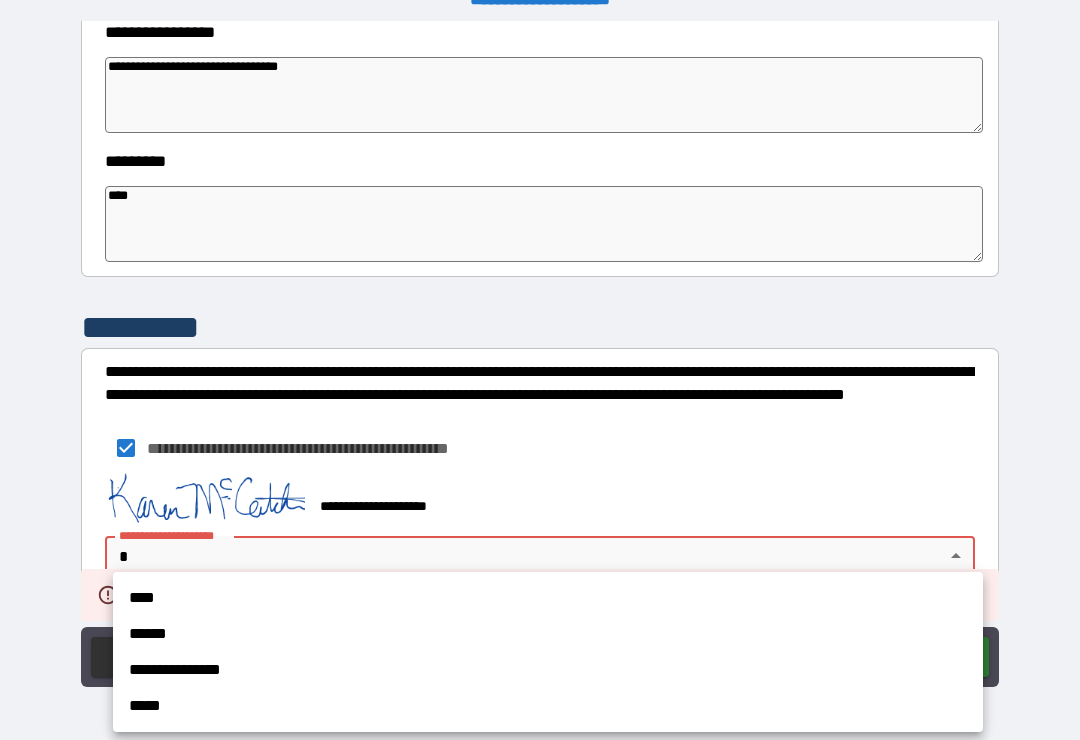 click on "****" at bounding box center (548, 598) 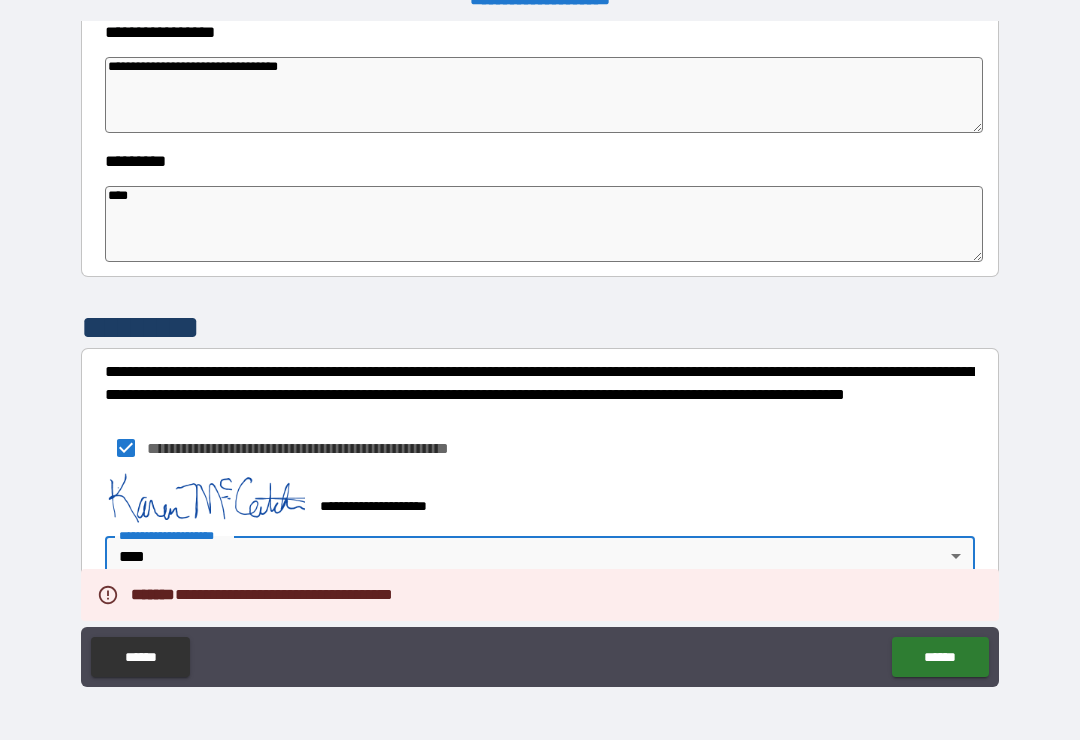 click on "******" at bounding box center [940, 657] 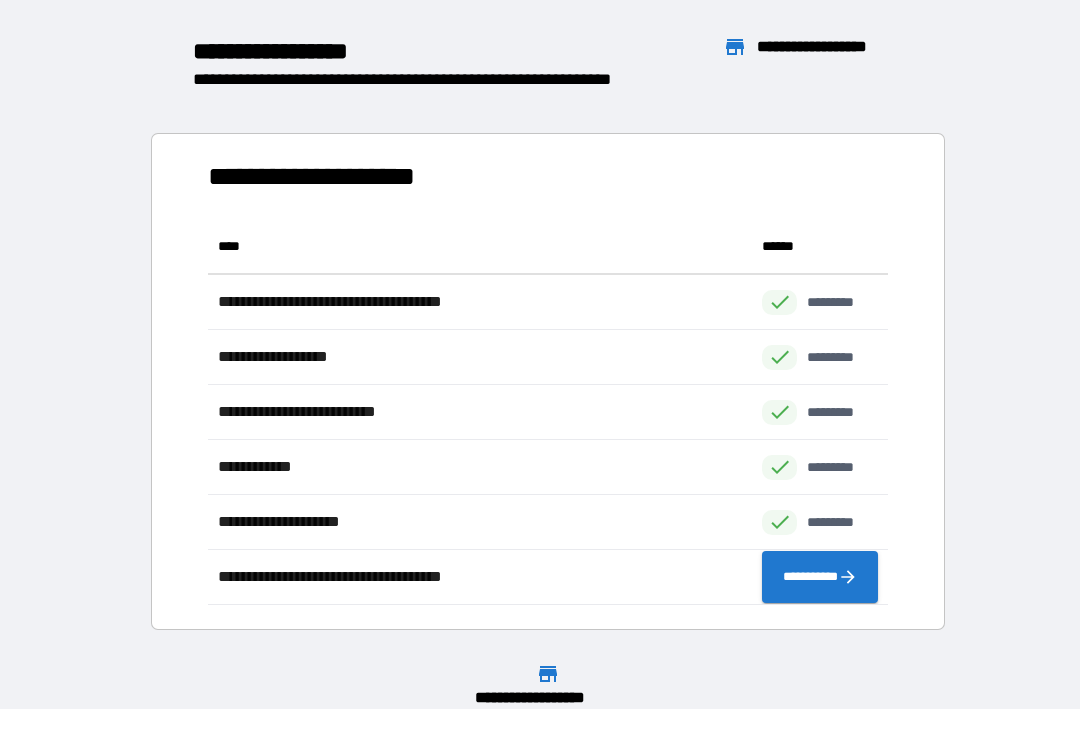 scroll, scrollTop: 1, scrollLeft: 1, axis: both 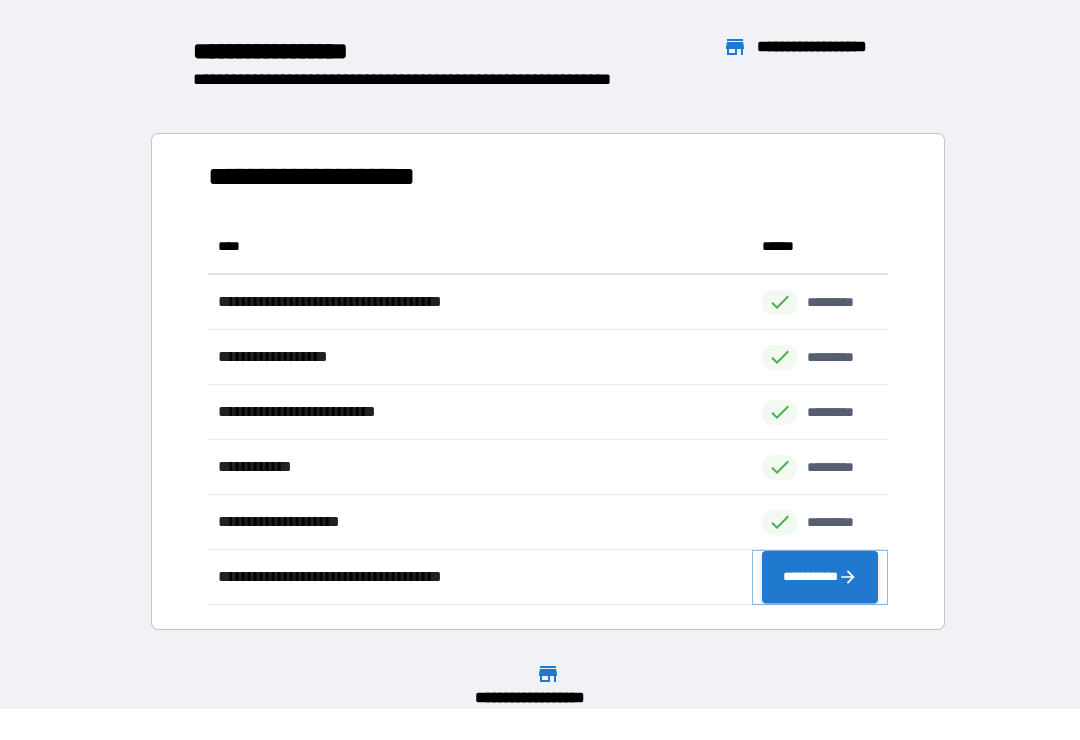 click on "**********" at bounding box center [820, 577] 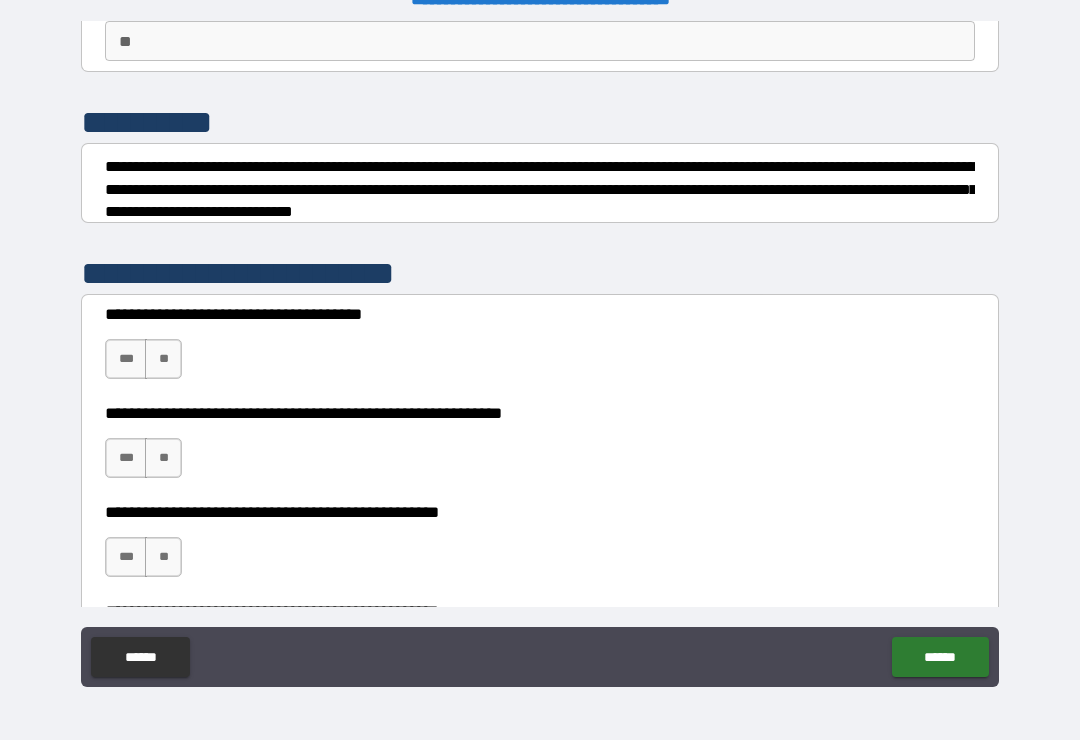 scroll, scrollTop: 197, scrollLeft: 0, axis: vertical 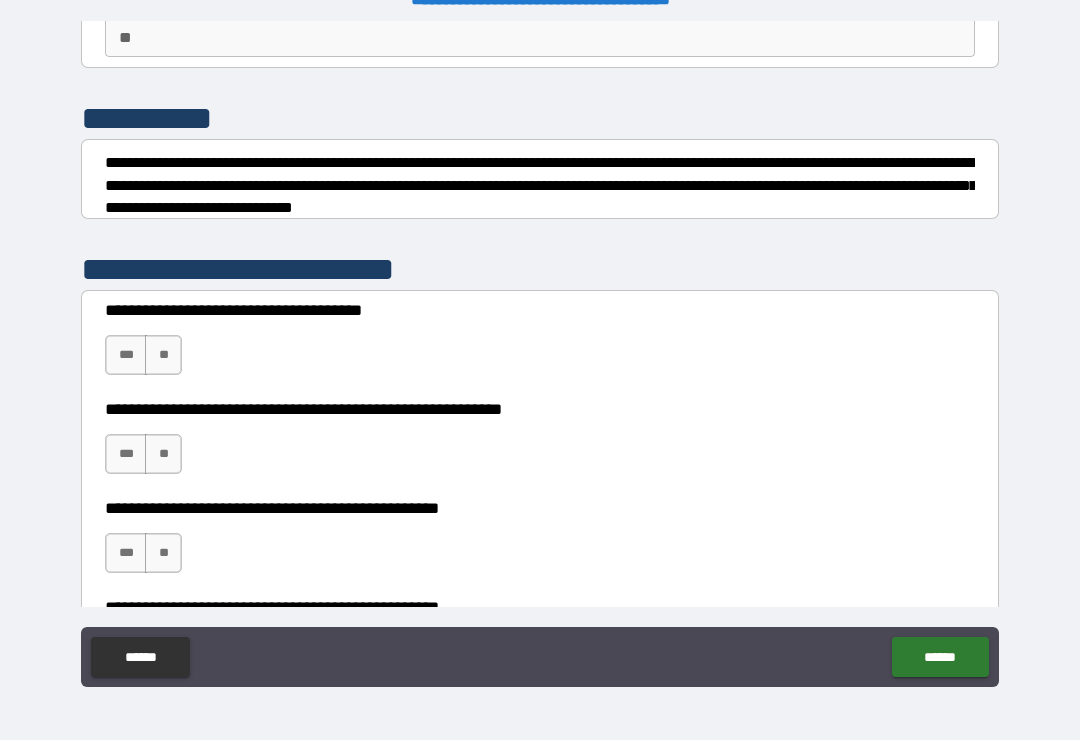 click on "**" at bounding box center [163, 355] 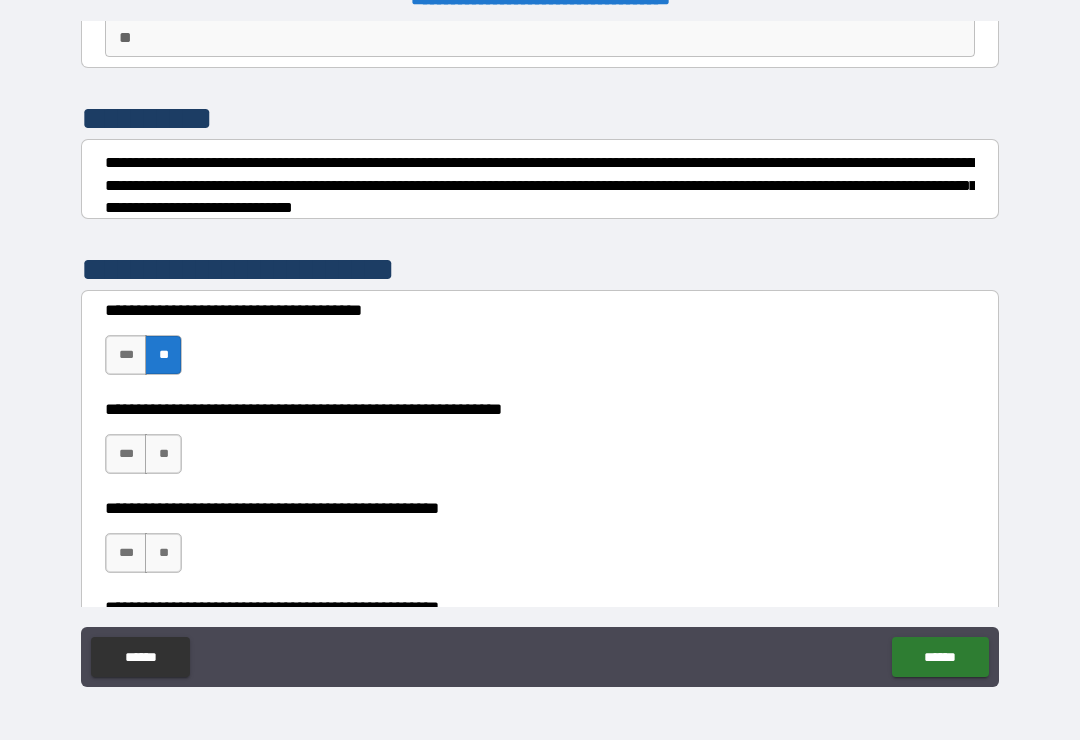 click on "**" at bounding box center (163, 454) 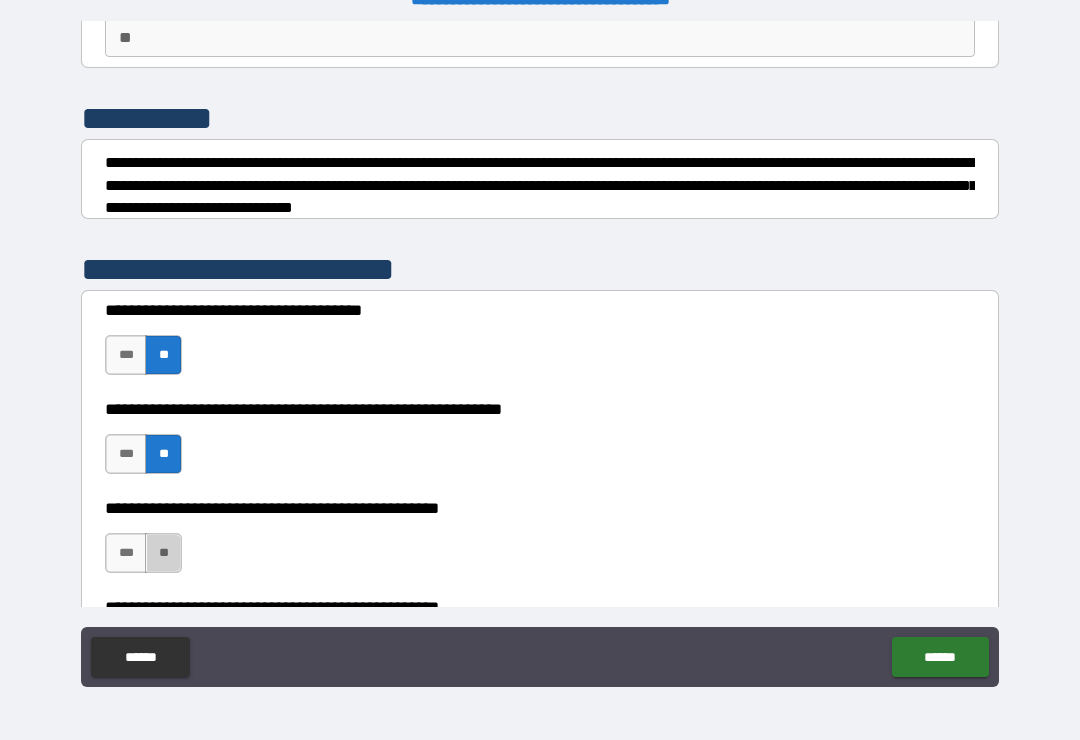 click on "**" at bounding box center (163, 553) 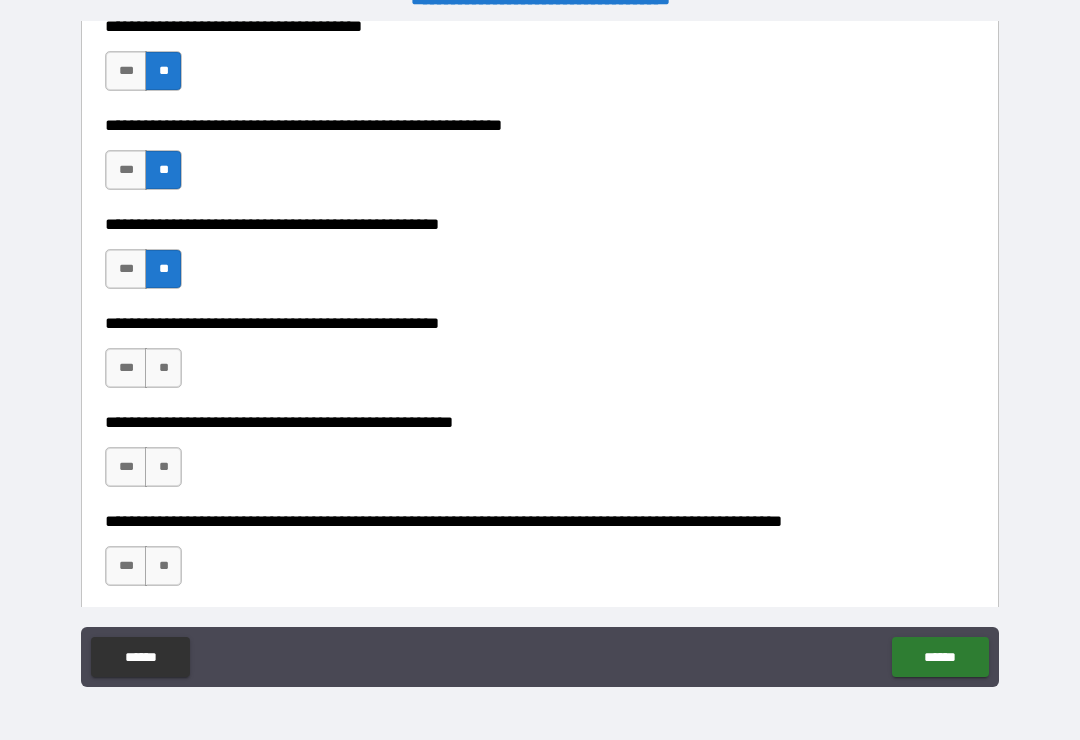 scroll, scrollTop: 483, scrollLeft: 0, axis: vertical 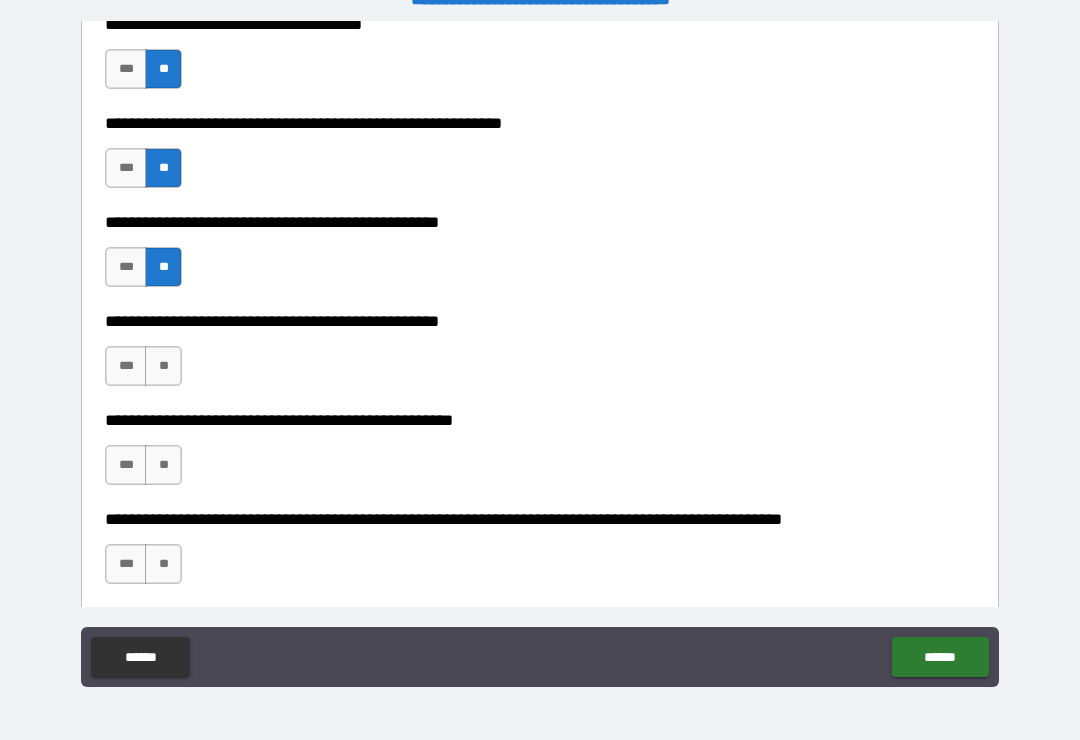 click on "**" at bounding box center [163, 465] 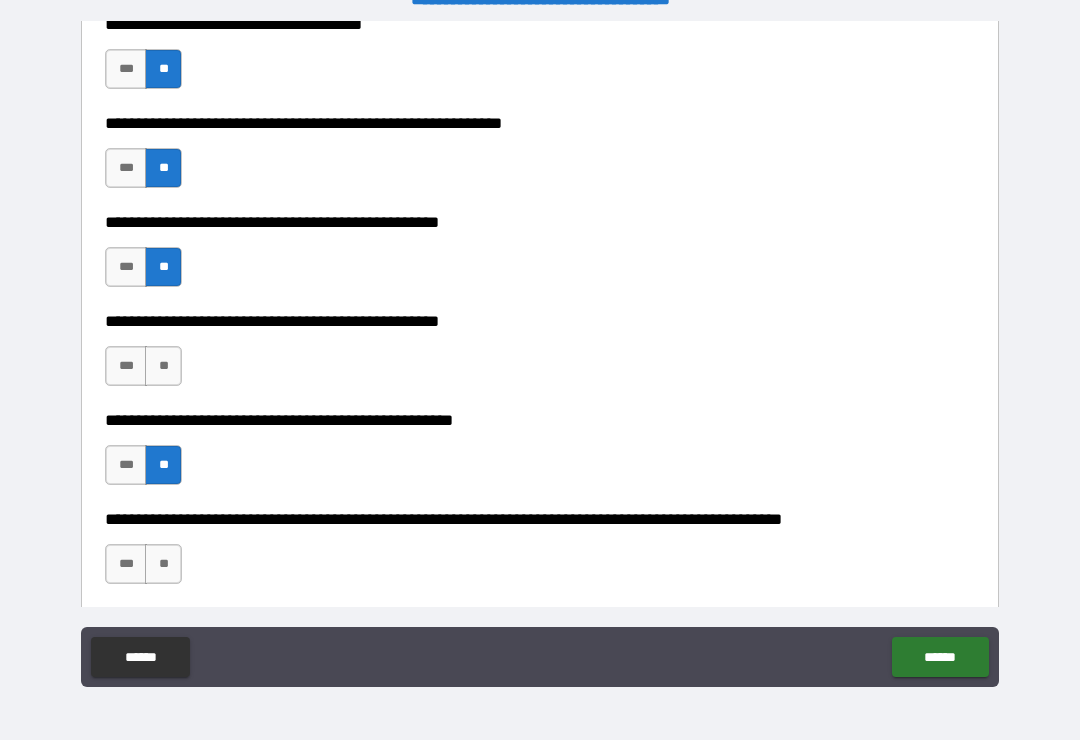 click on "**" at bounding box center [163, 564] 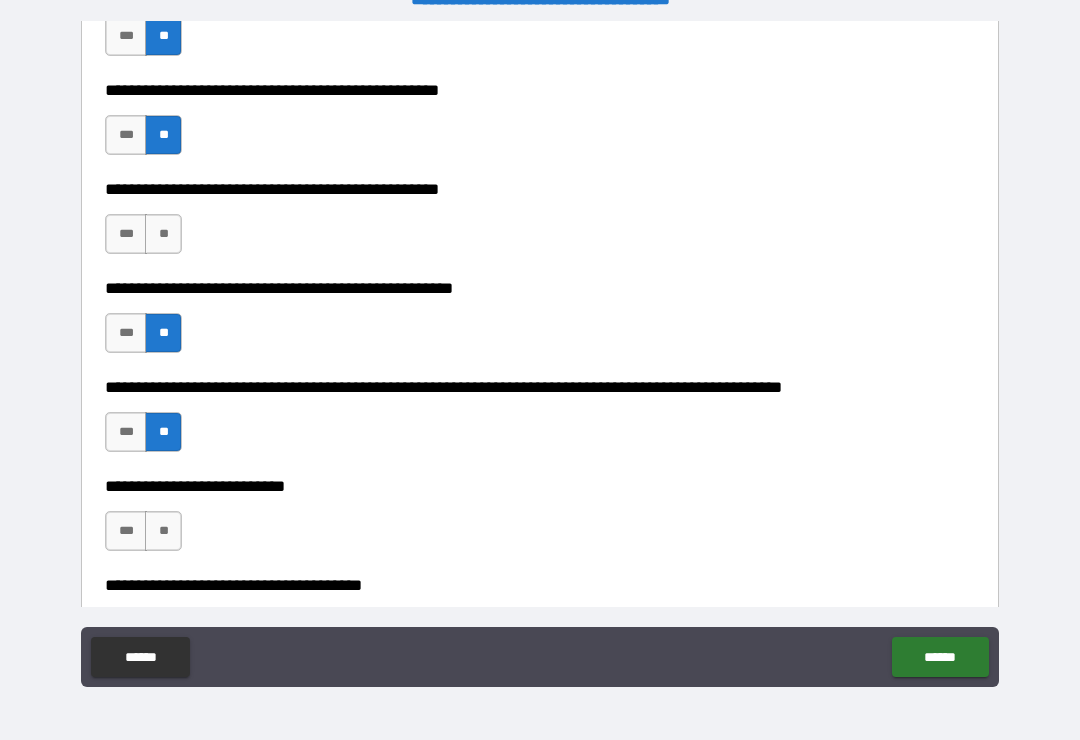 scroll, scrollTop: 614, scrollLeft: 0, axis: vertical 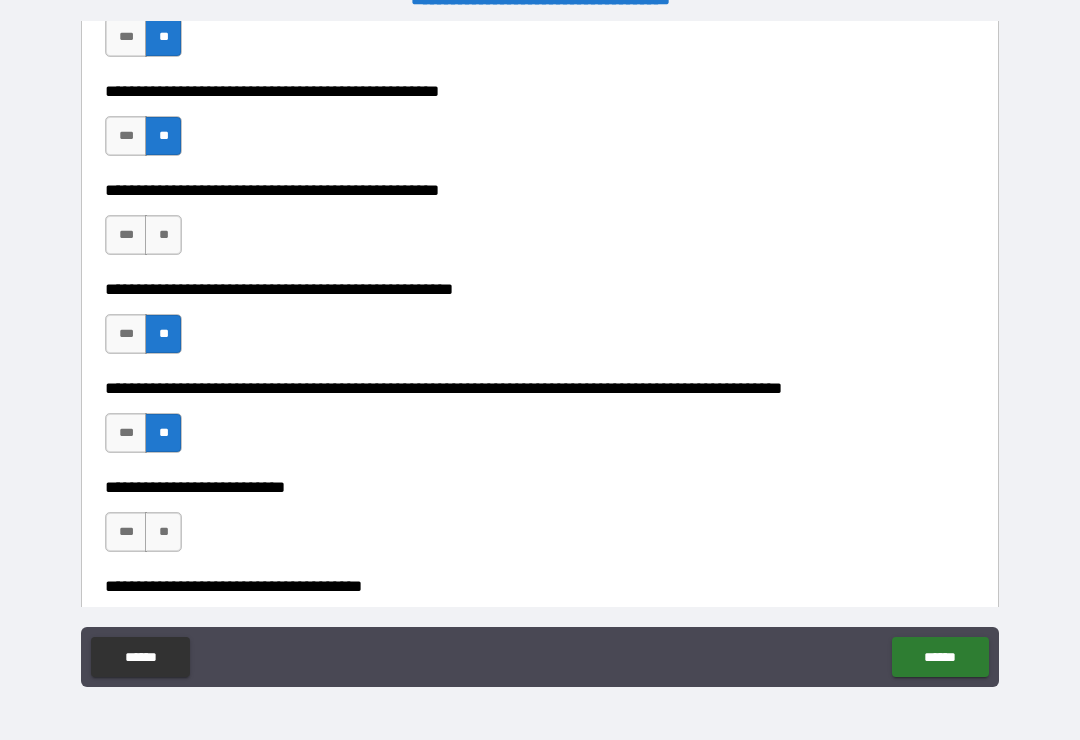 click on "**" at bounding box center (163, 532) 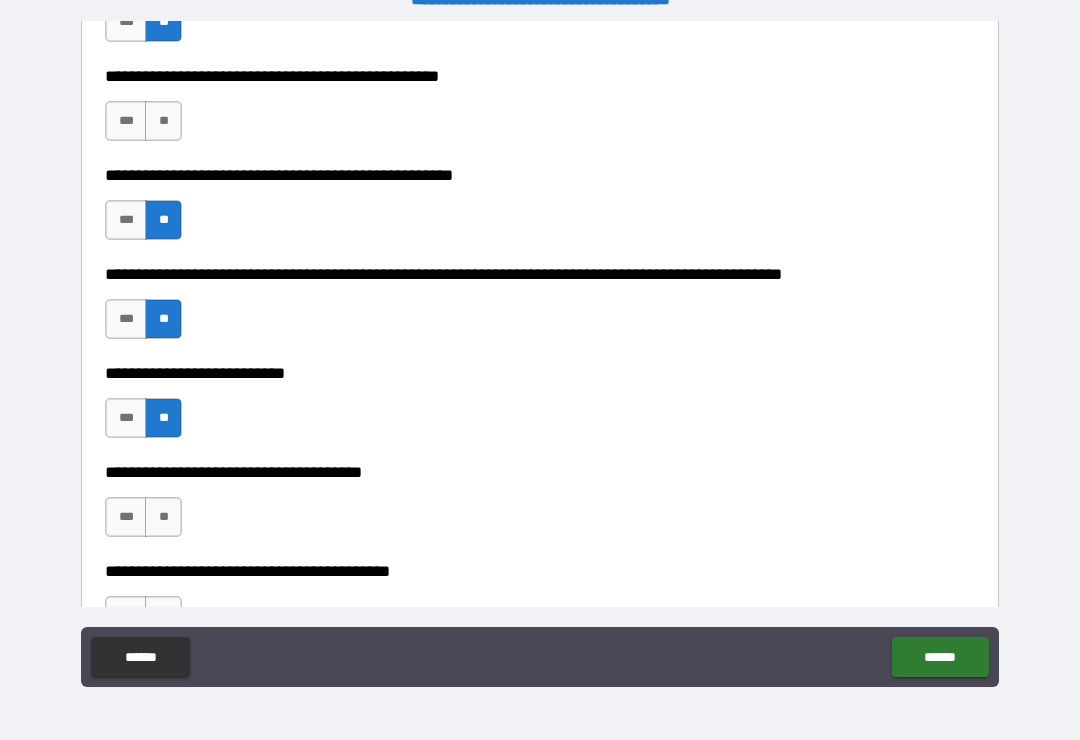 scroll, scrollTop: 729, scrollLeft: 0, axis: vertical 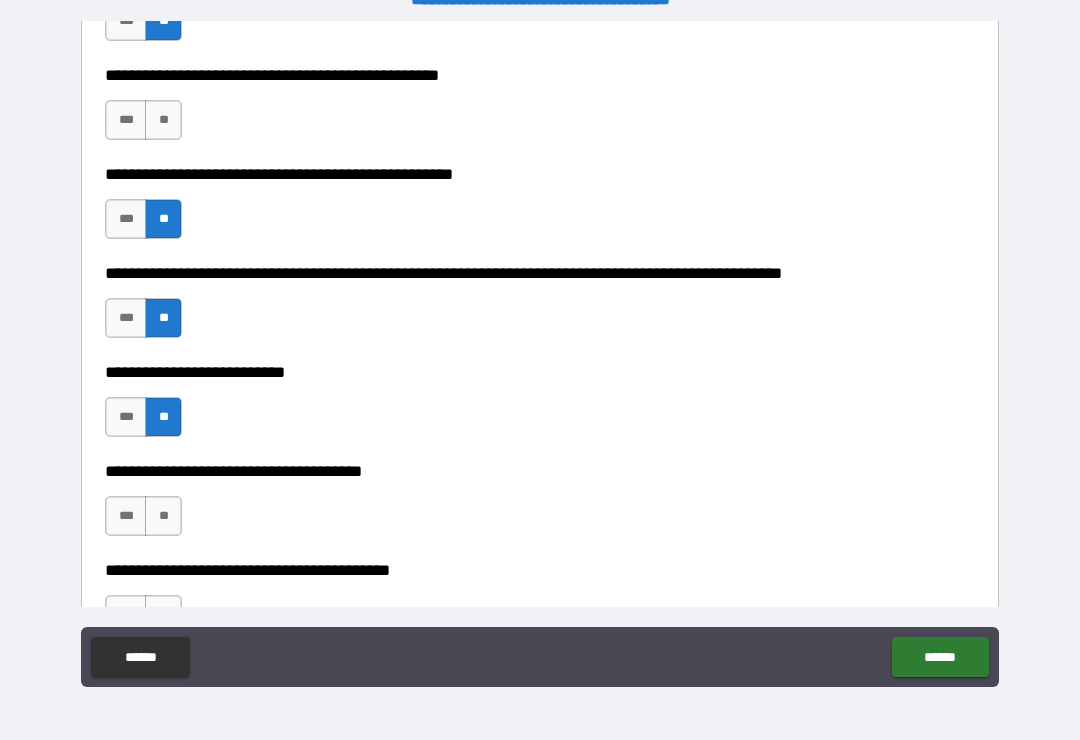 click on "**" at bounding box center (163, 516) 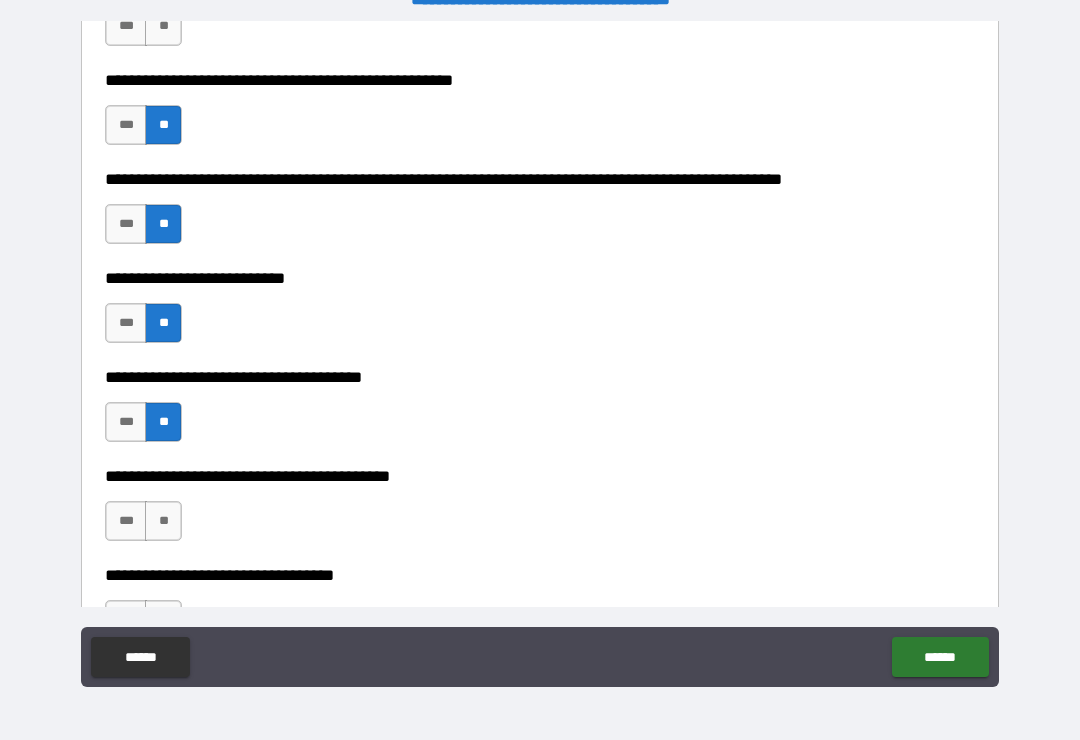 scroll, scrollTop: 825, scrollLeft: 0, axis: vertical 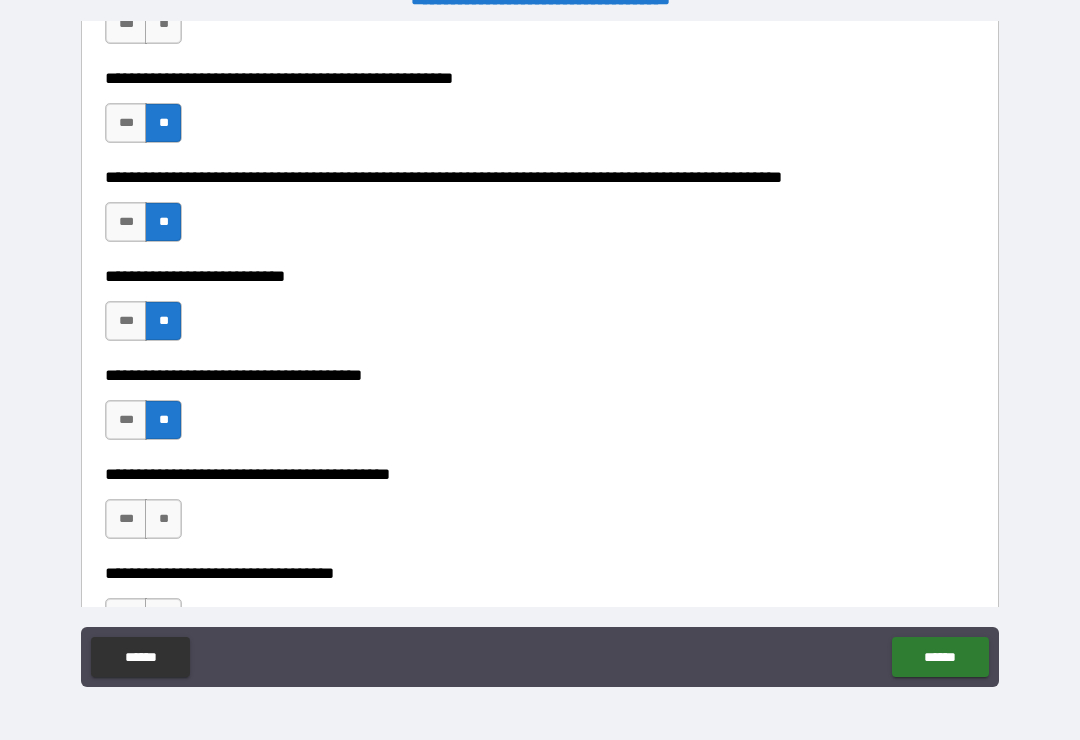 click on "**" at bounding box center (163, 519) 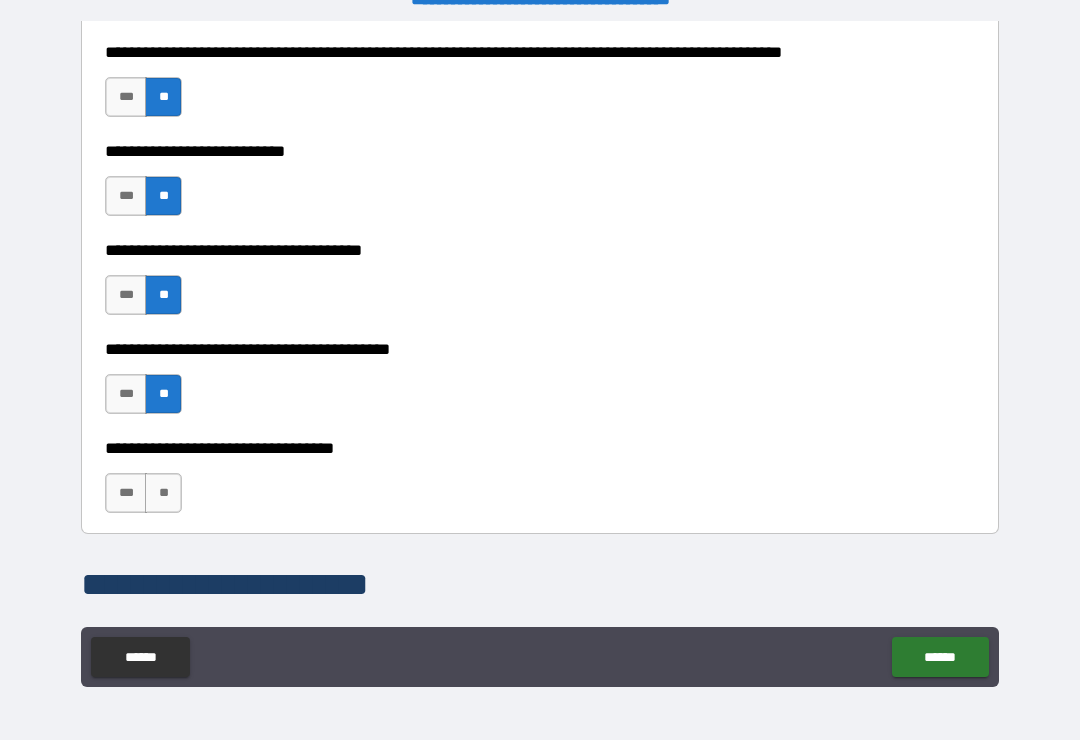 scroll, scrollTop: 955, scrollLeft: 0, axis: vertical 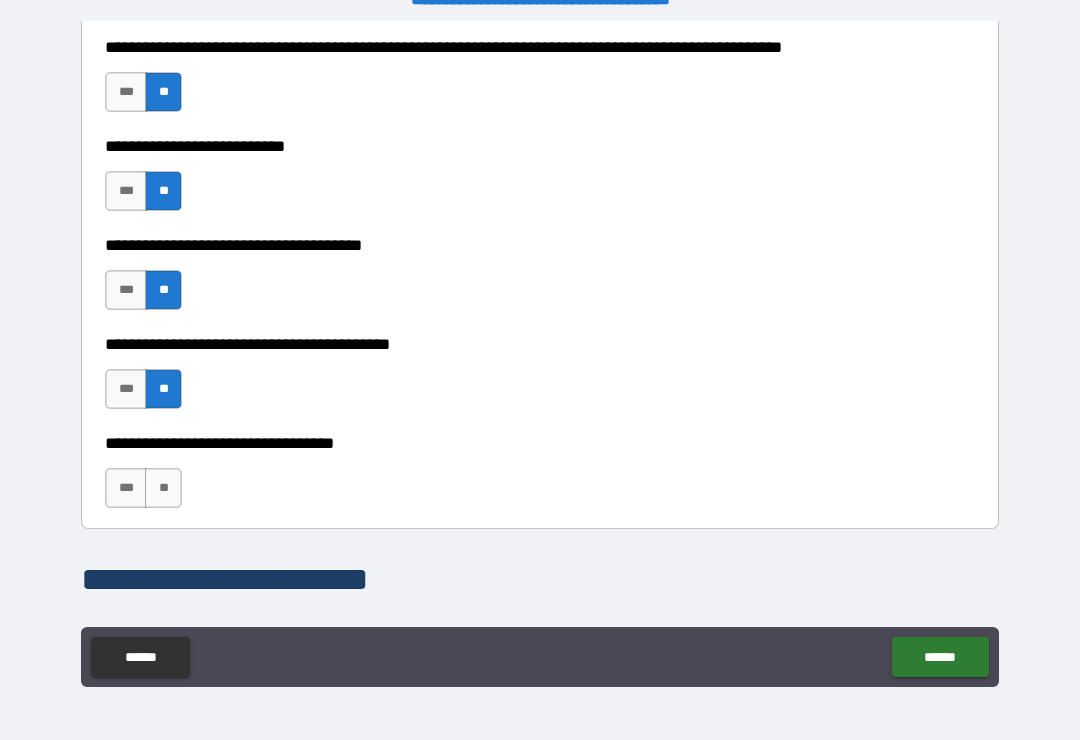 click on "**" at bounding box center [163, 488] 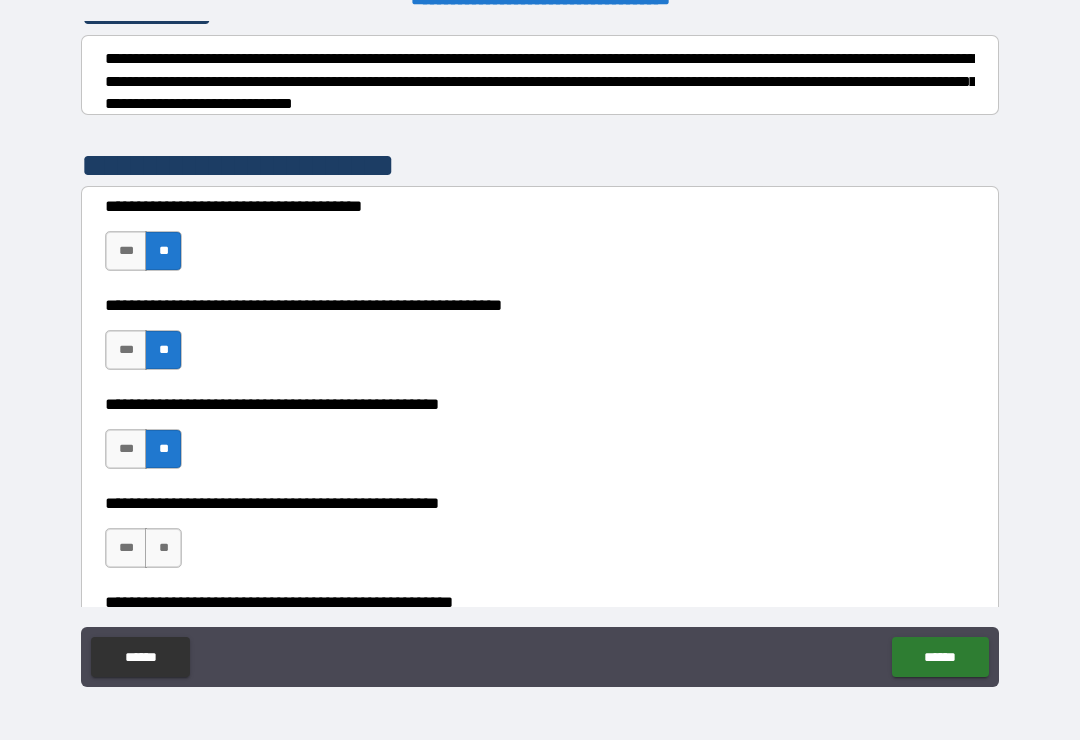 scroll, scrollTop: 313, scrollLeft: 0, axis: vertical 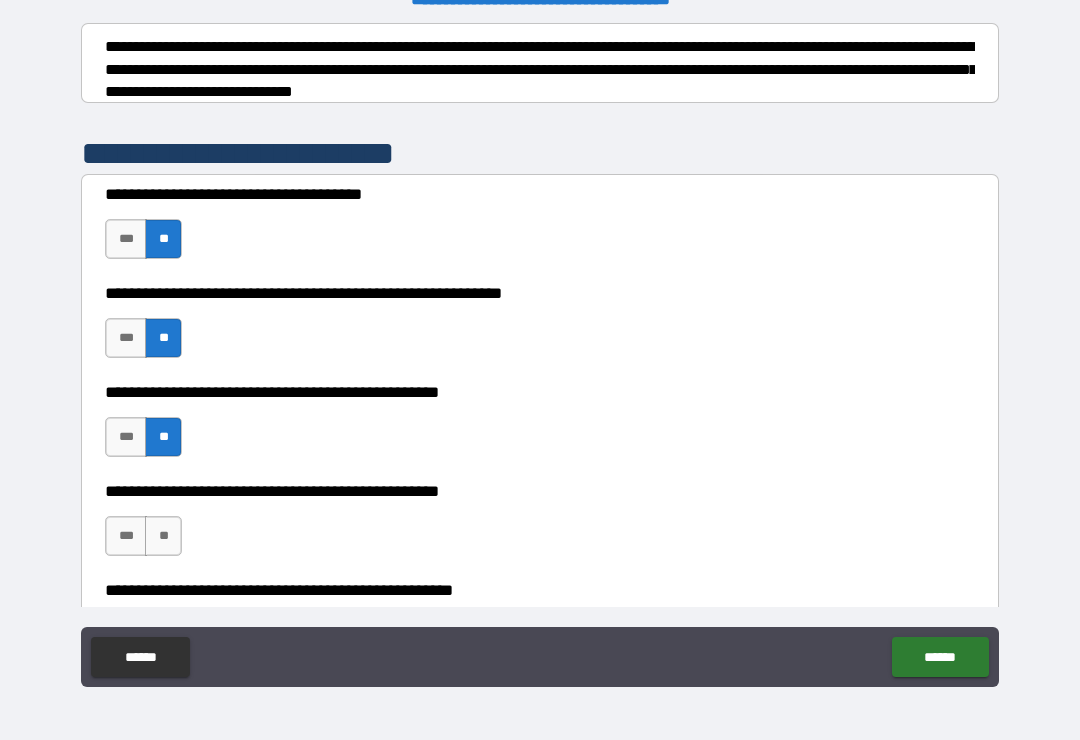 click on "***" at bounding box center (126, 536) 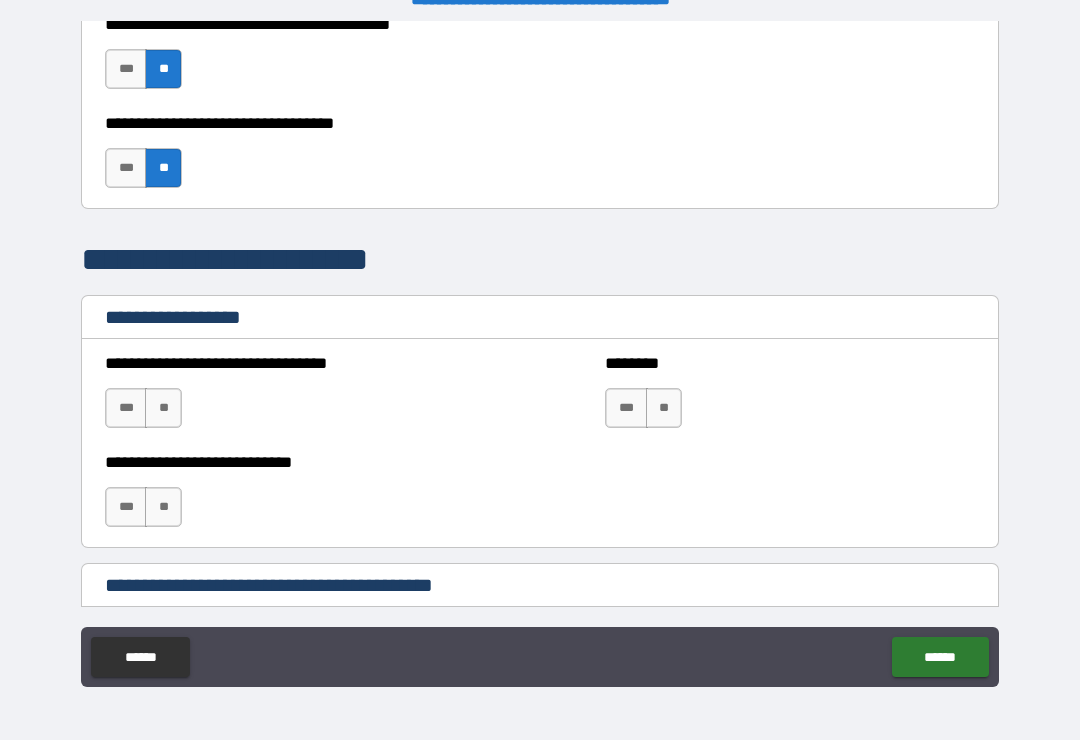 scroll, scrollTop: 1285, scrollLeft: 0, axis: vertical 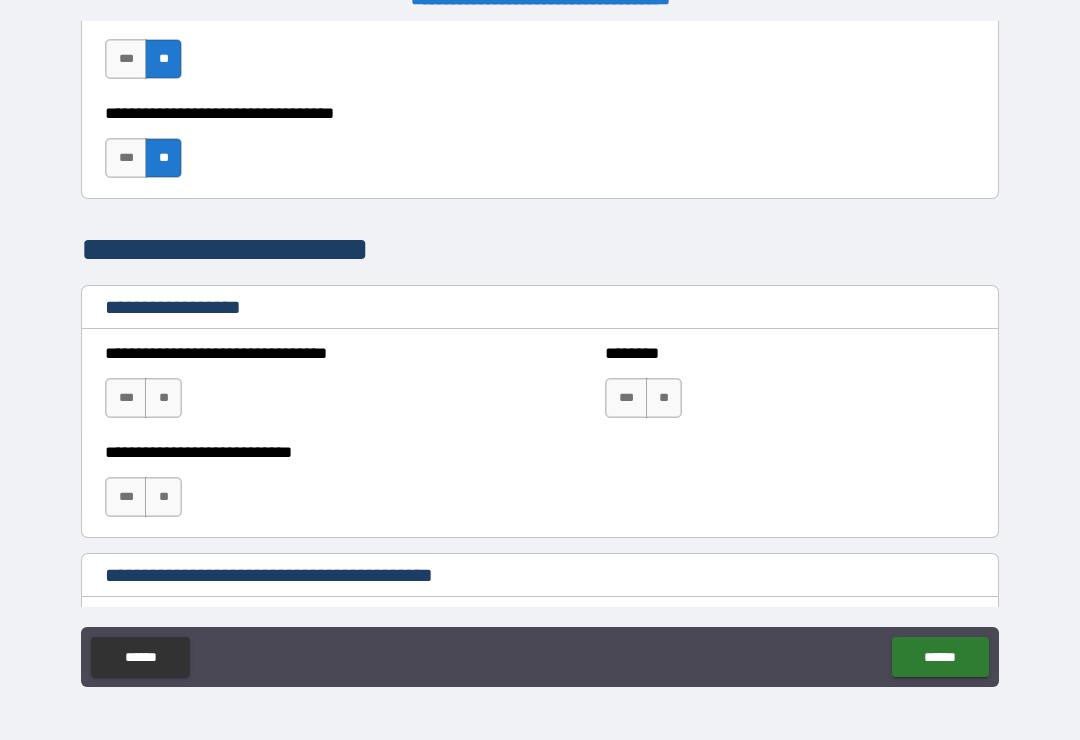 click on "**" at bounding box center (163, 398) 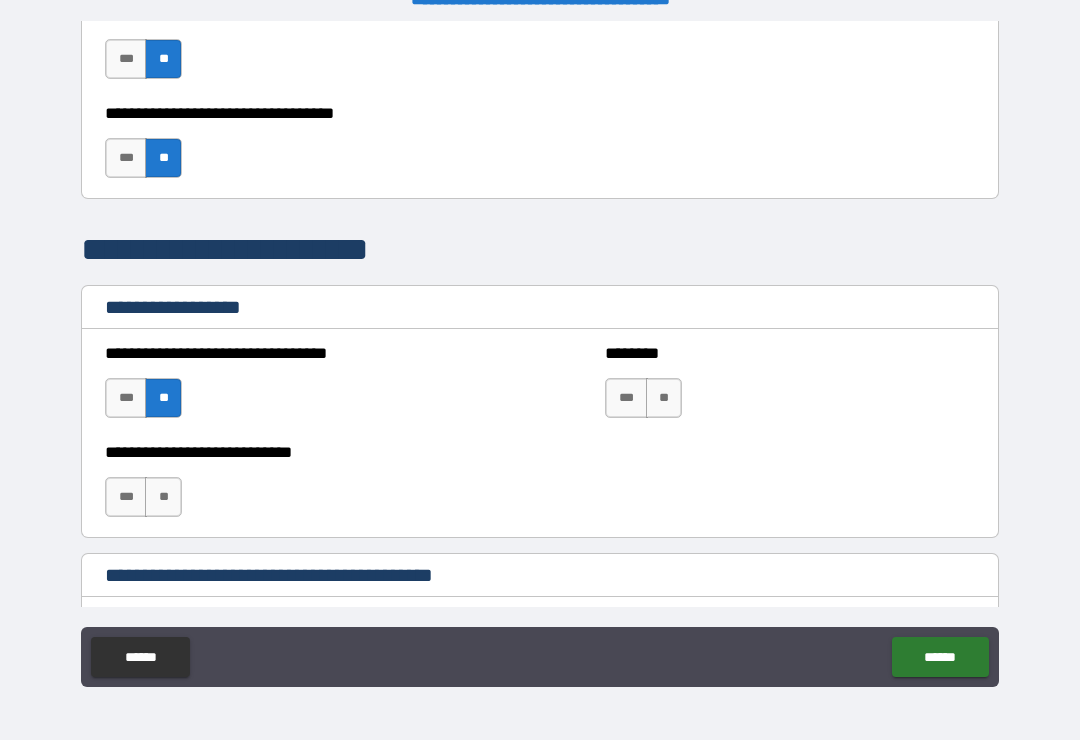 click on "**" at bounding box center [163, 497] 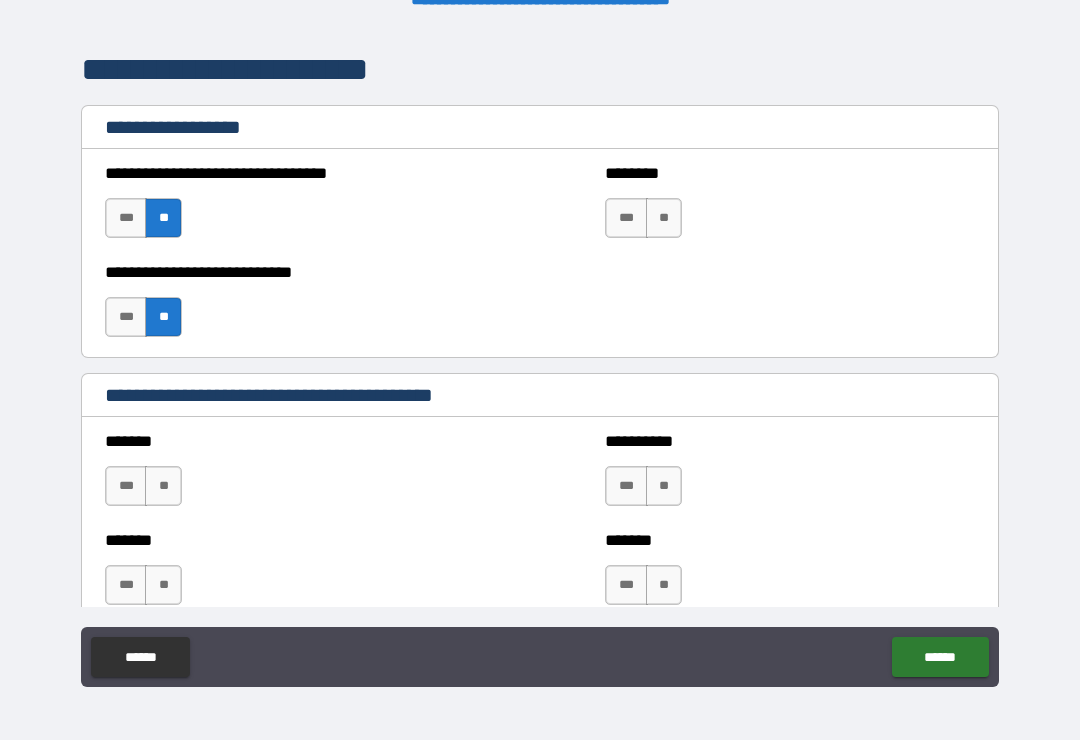 scroll, scrollTop: 1483, scrollLeft: 0, axis: vertical 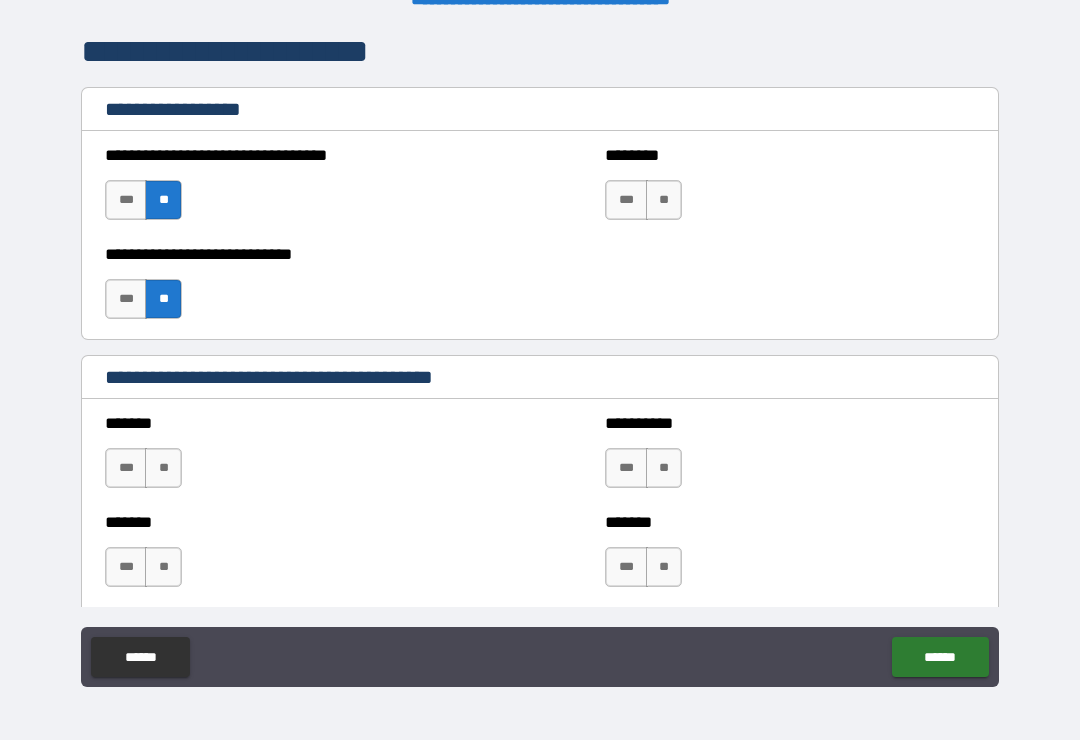 click on "**" at bounding box center (163, 468) 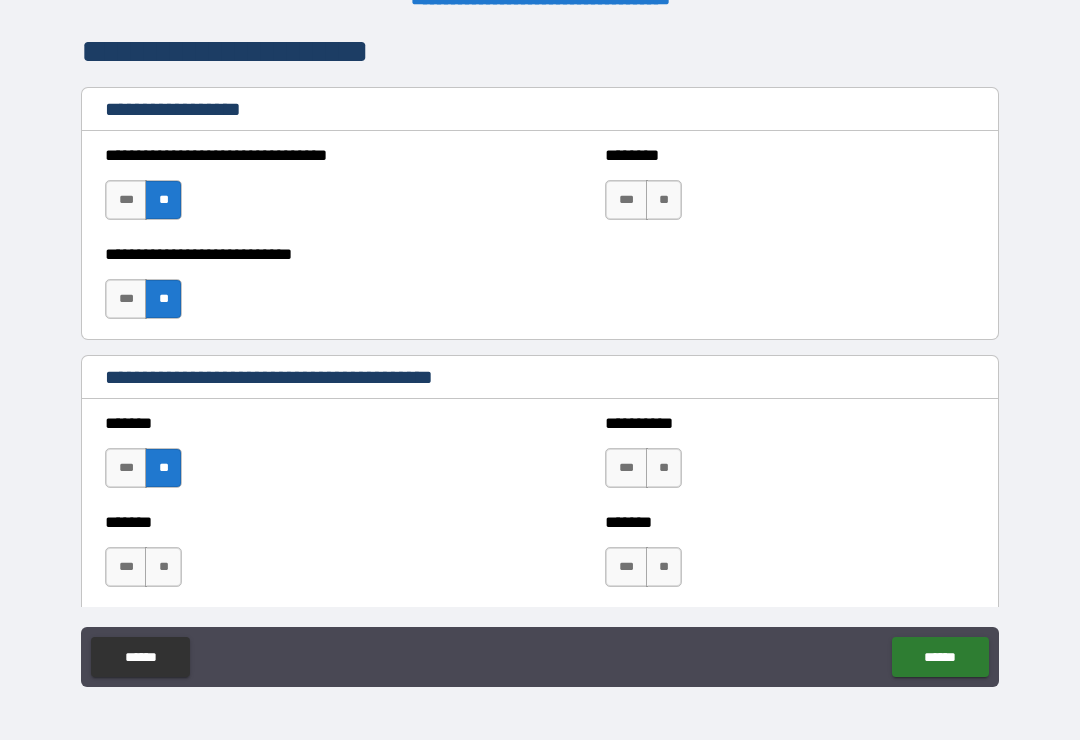 click on "**" at bounding box center [163, 567] 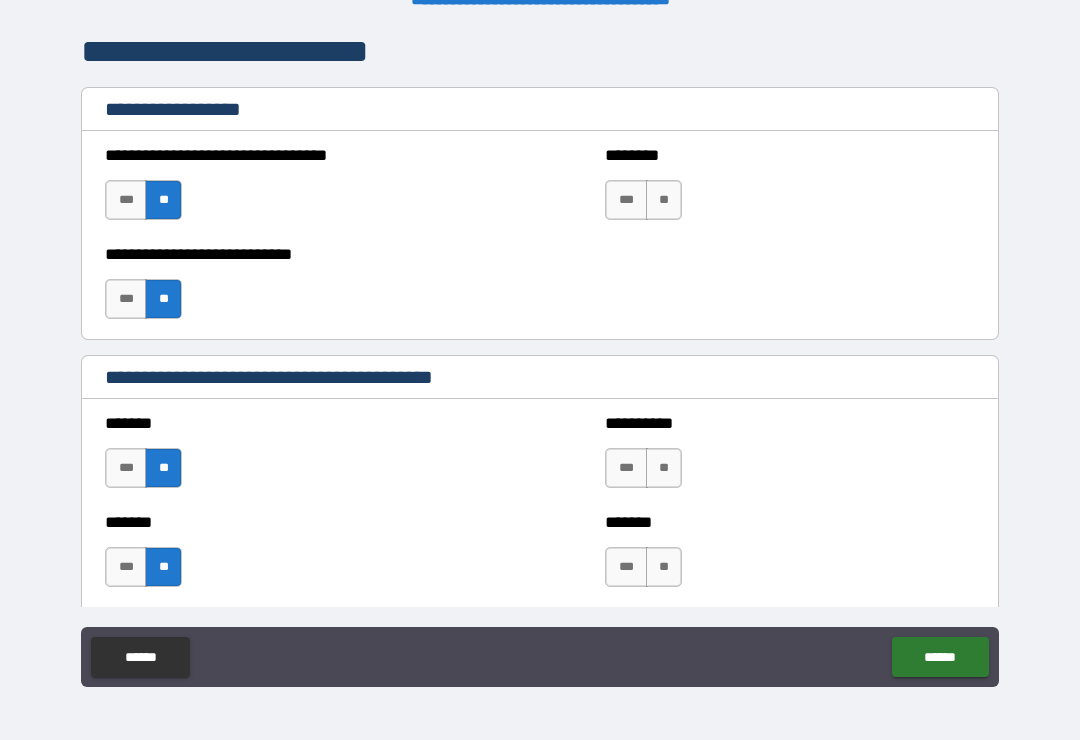 click on "**" at bounding box center (664, 468) 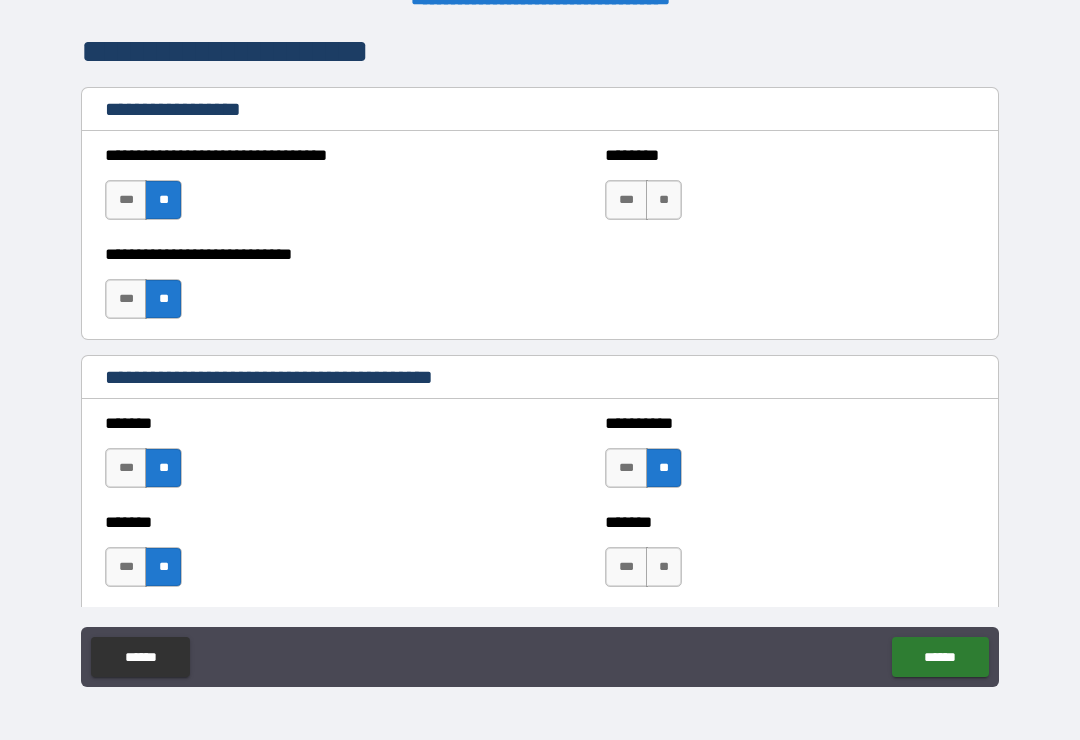 click on "**" at bounding box center (664, 567) 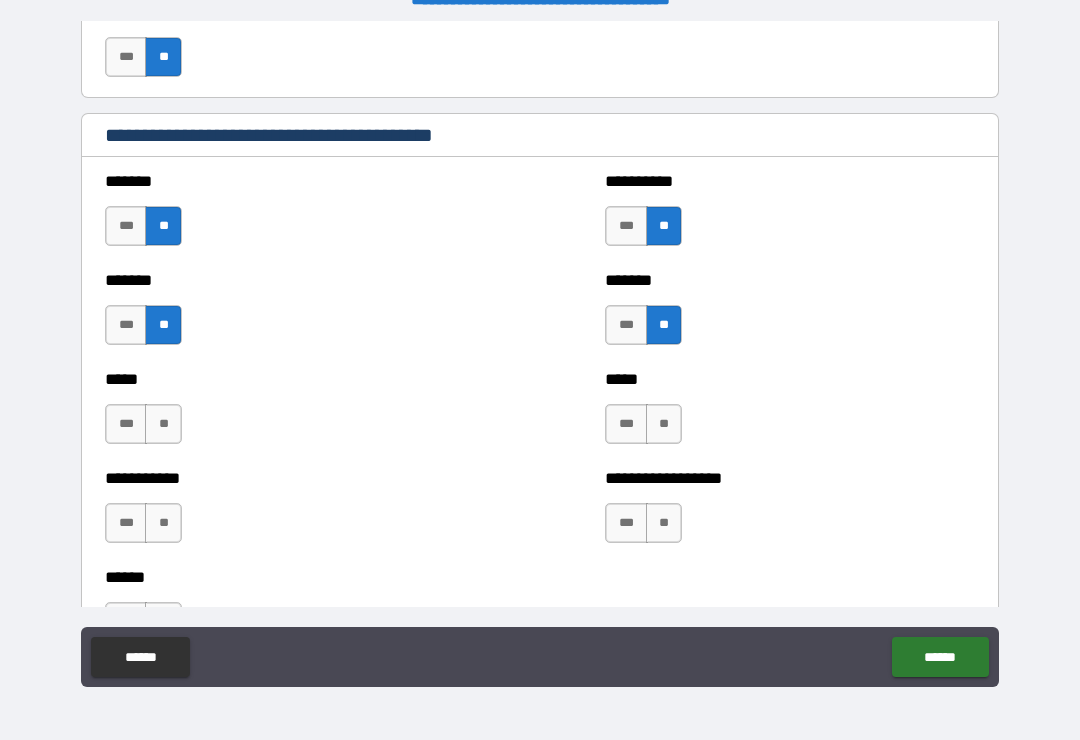 scroll, scrollTop: 1727, scrollLeft: 0, axis: vertical 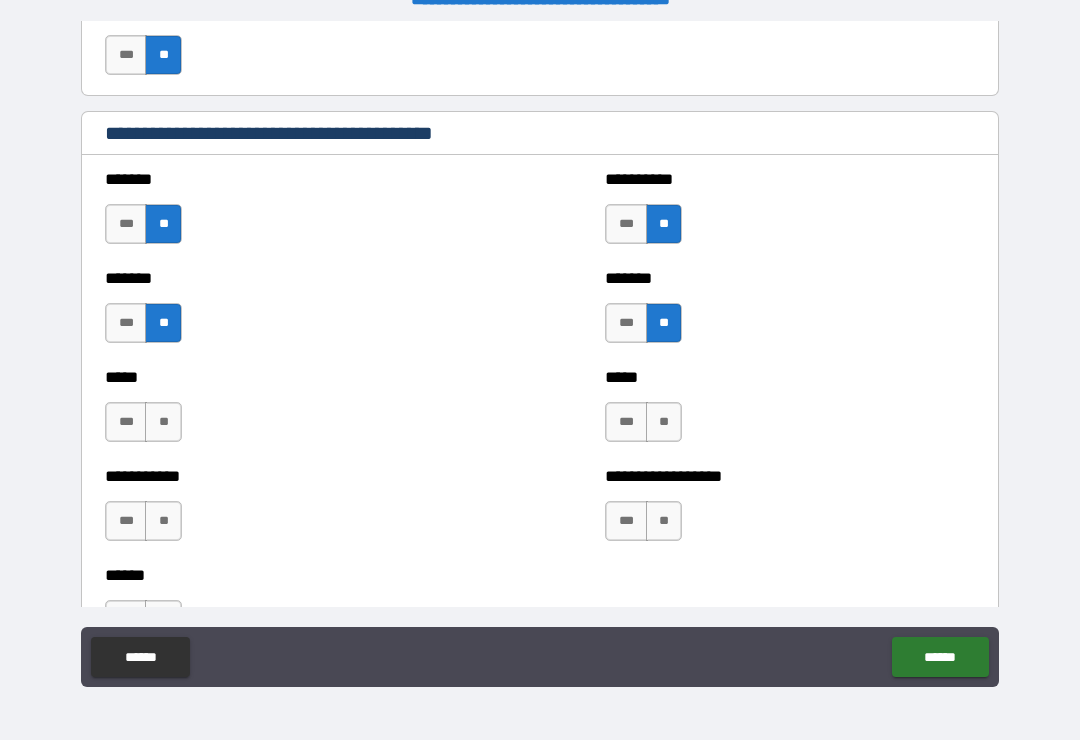 click on "**" at bounding box center (163, 521) 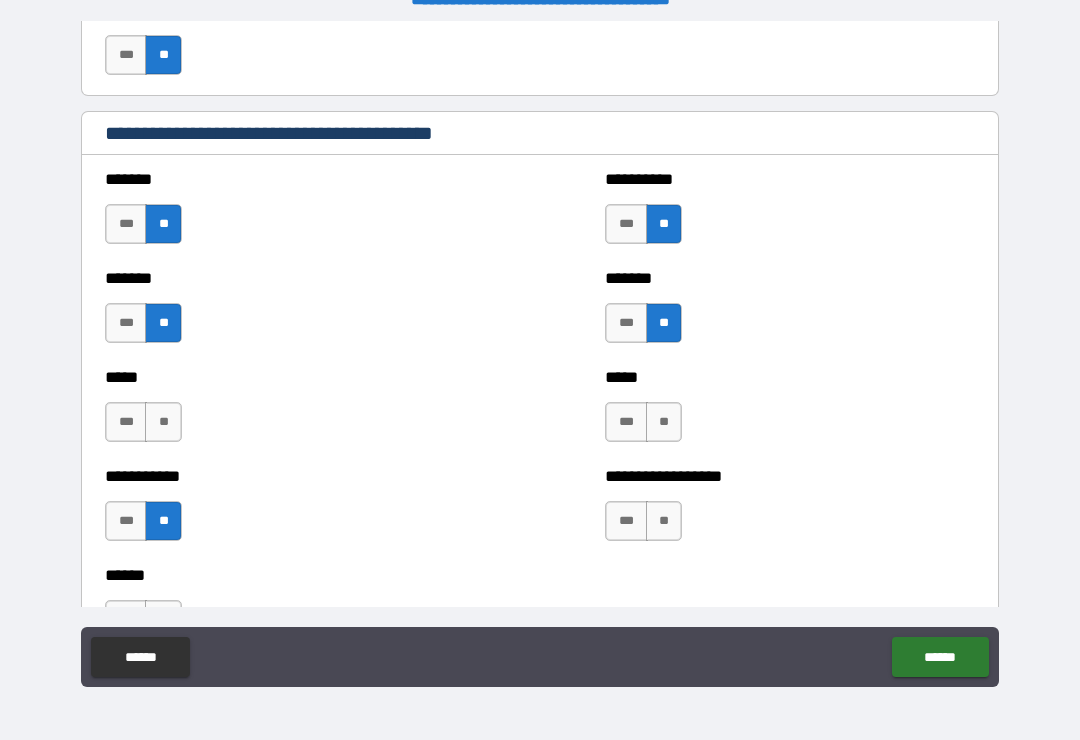 click on "*** **" at bounding box center [143, 422] 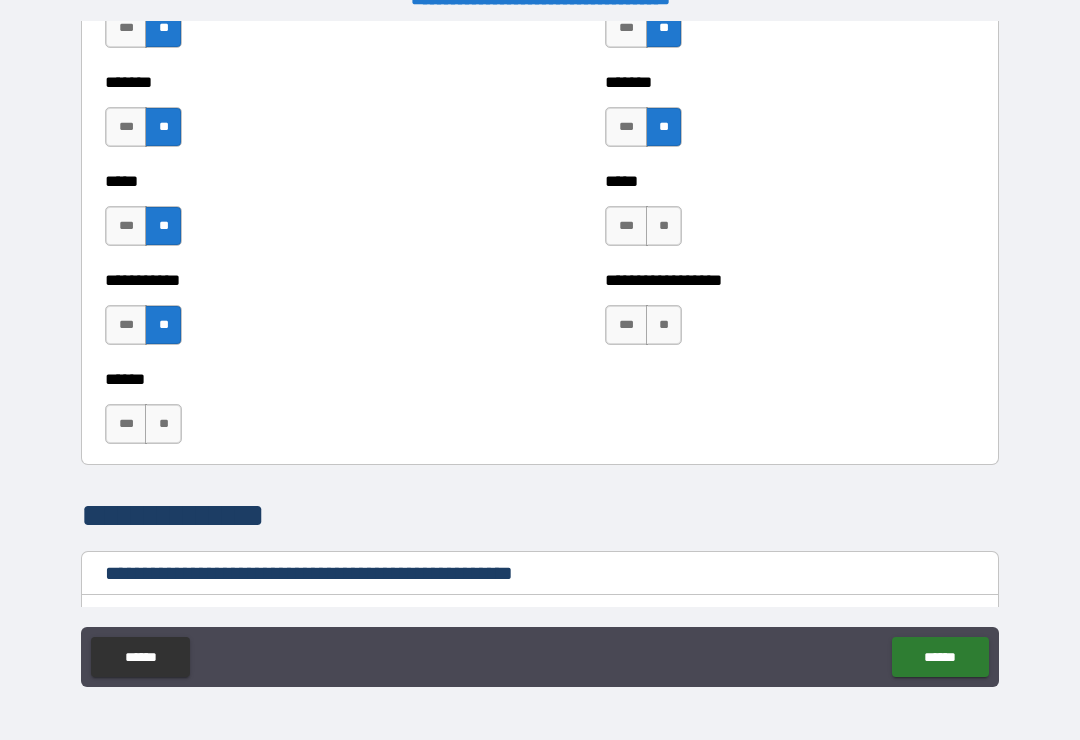 scroll, scrollTop: 1927, scrollLeft: 0, axis: vertical 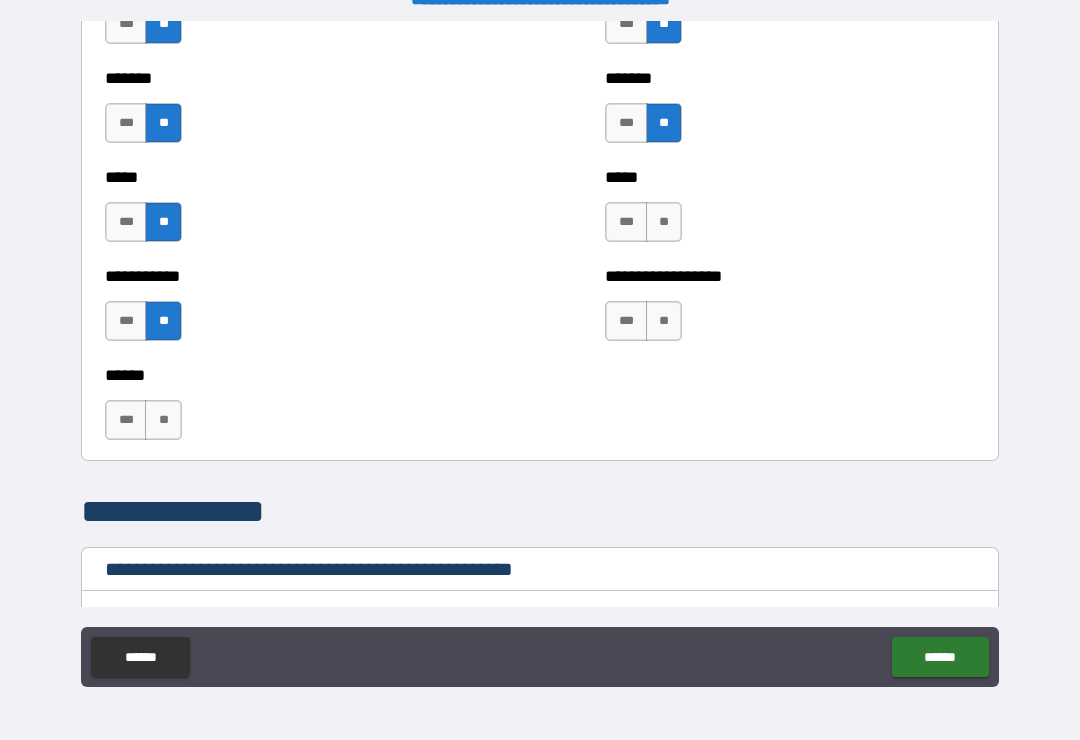 click on "**" at bounding box center (163, 420) 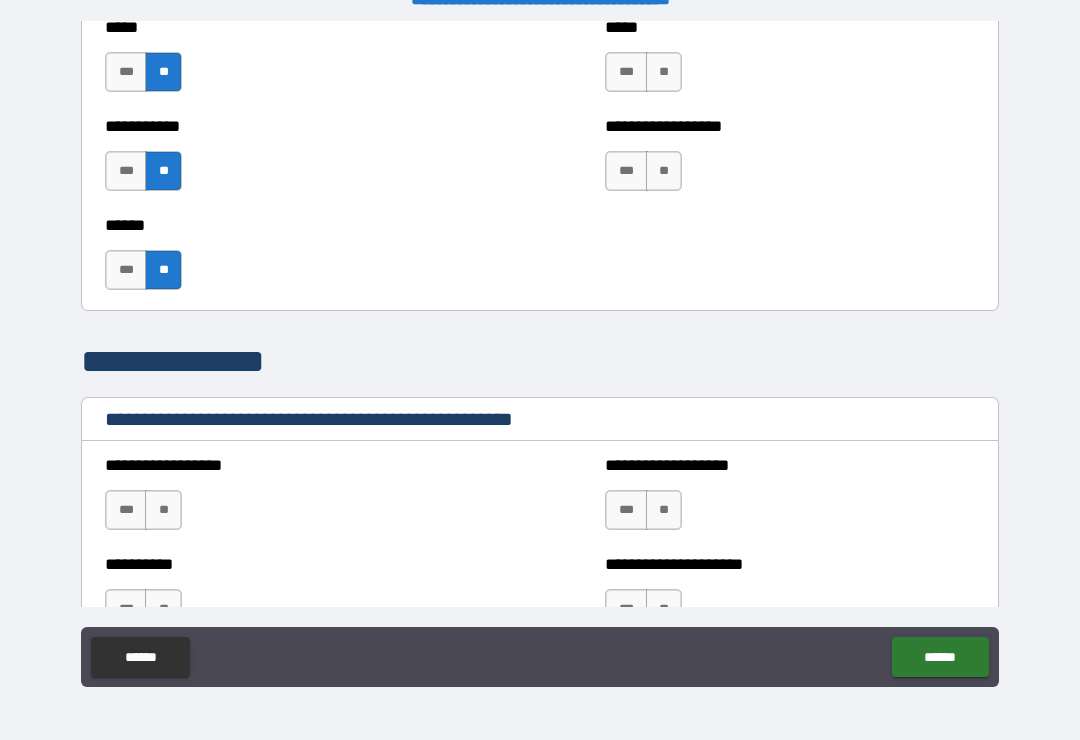 scroll, scrollTop: 2100, scrollLeft: 0, axis: vertical 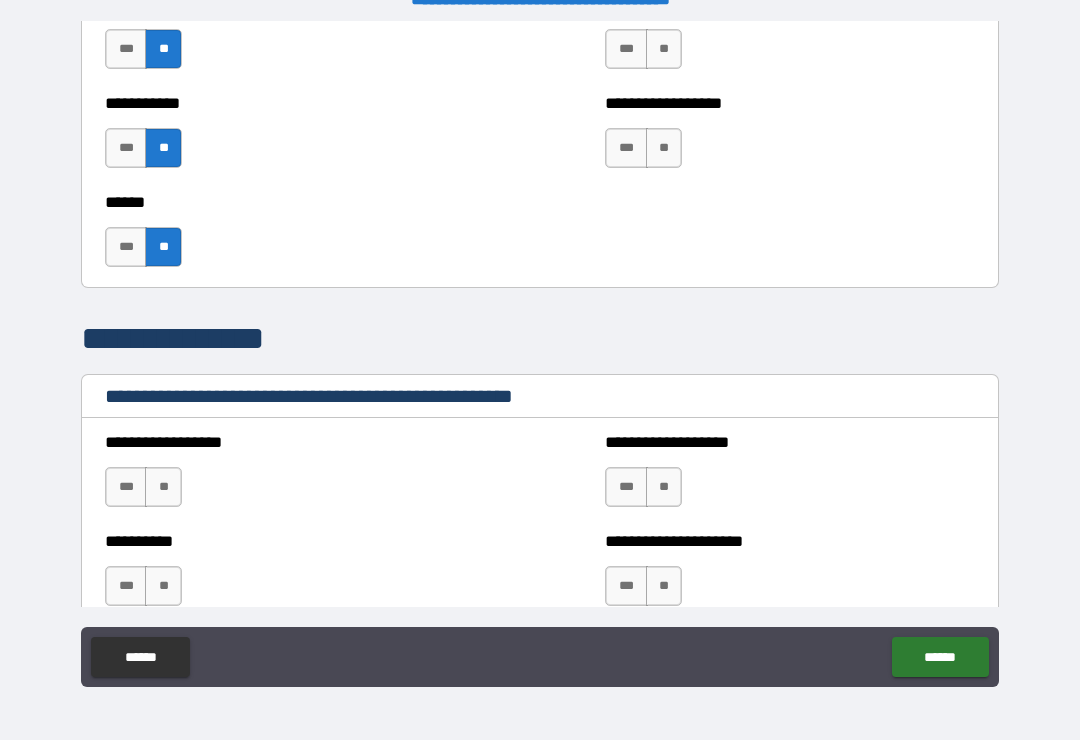 click on "**" at bounding box center [163, 487] 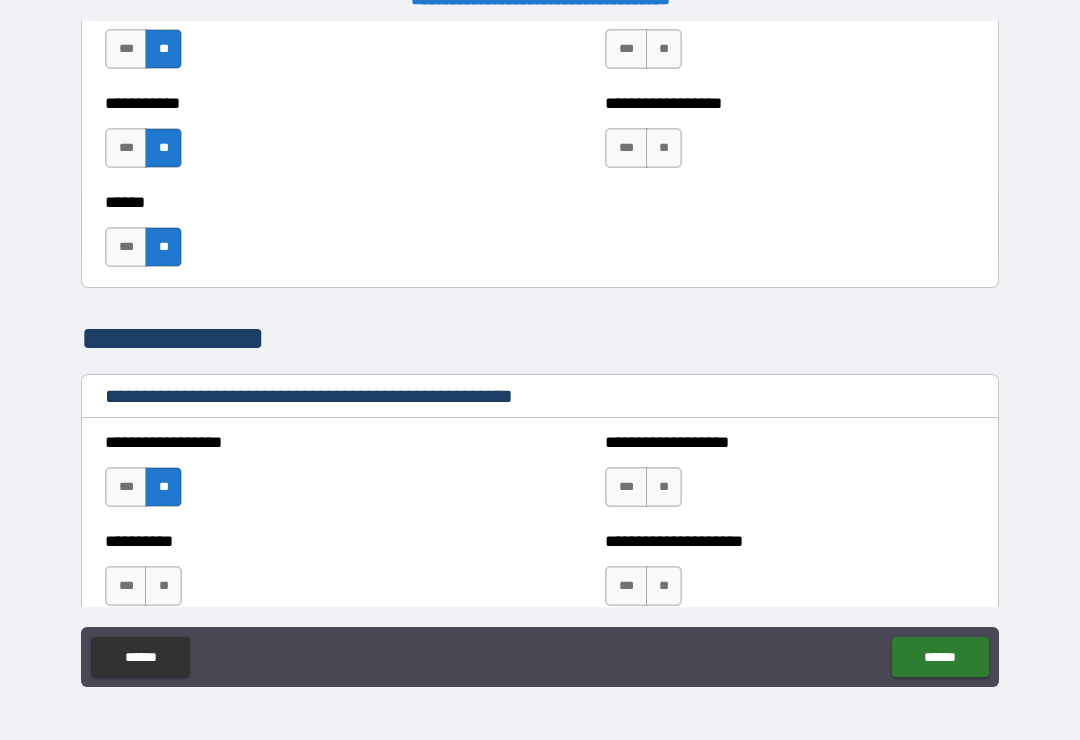 click on "**" at bounding box center (163, 586) 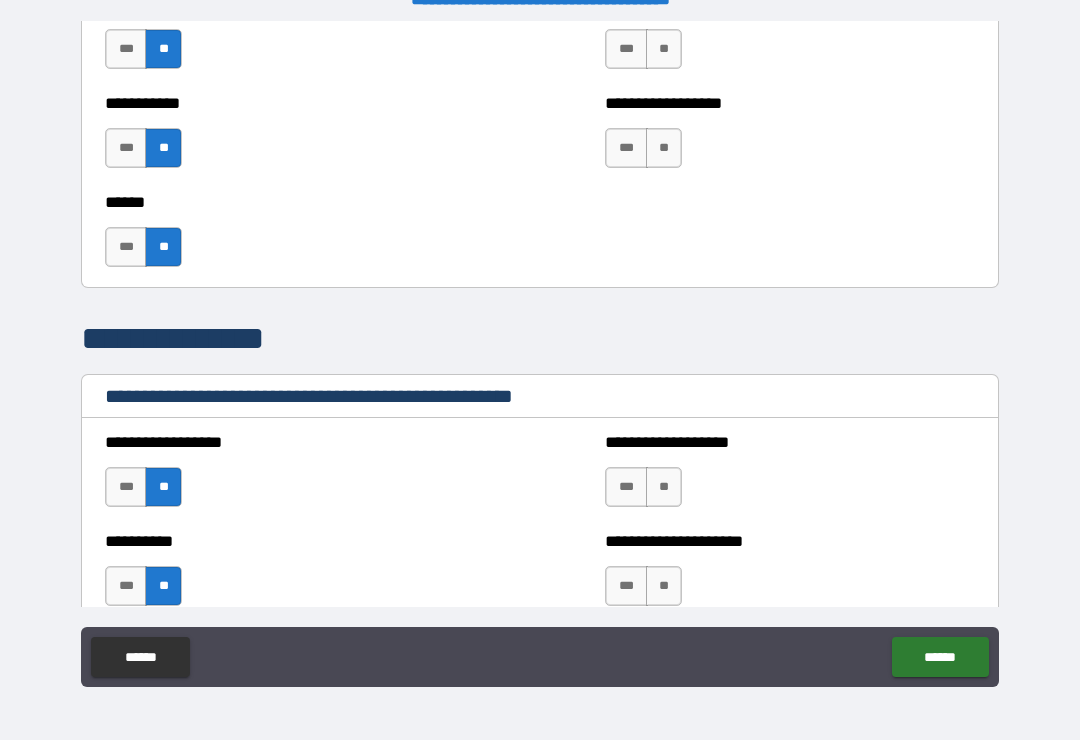 click on "**" at bounding box center (664, 487) 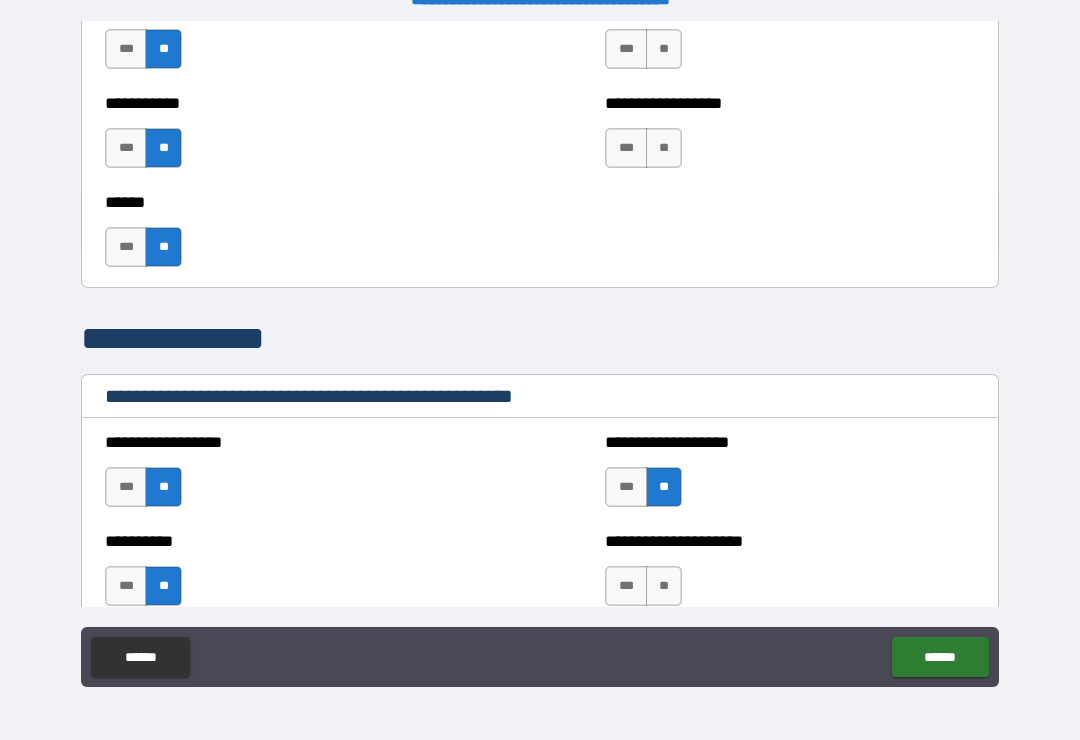 click on "**" at bounding box center [664, 586] 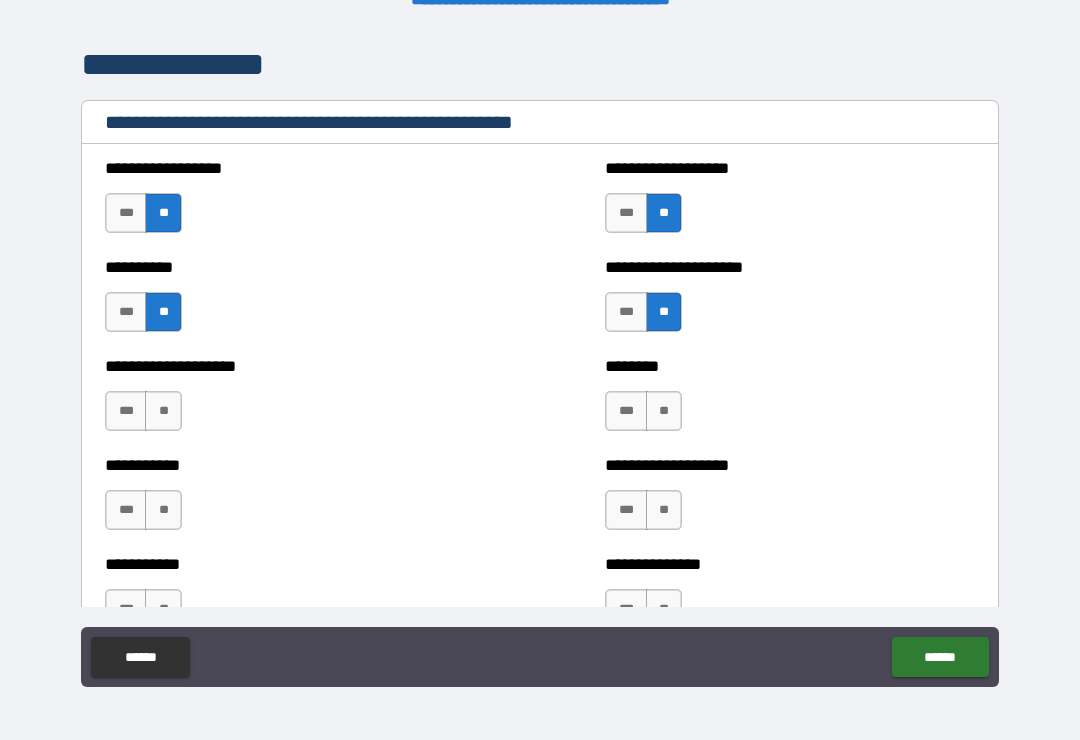 scroll, scrollTop: 2380, scrollLeft: 0, axis: vertical 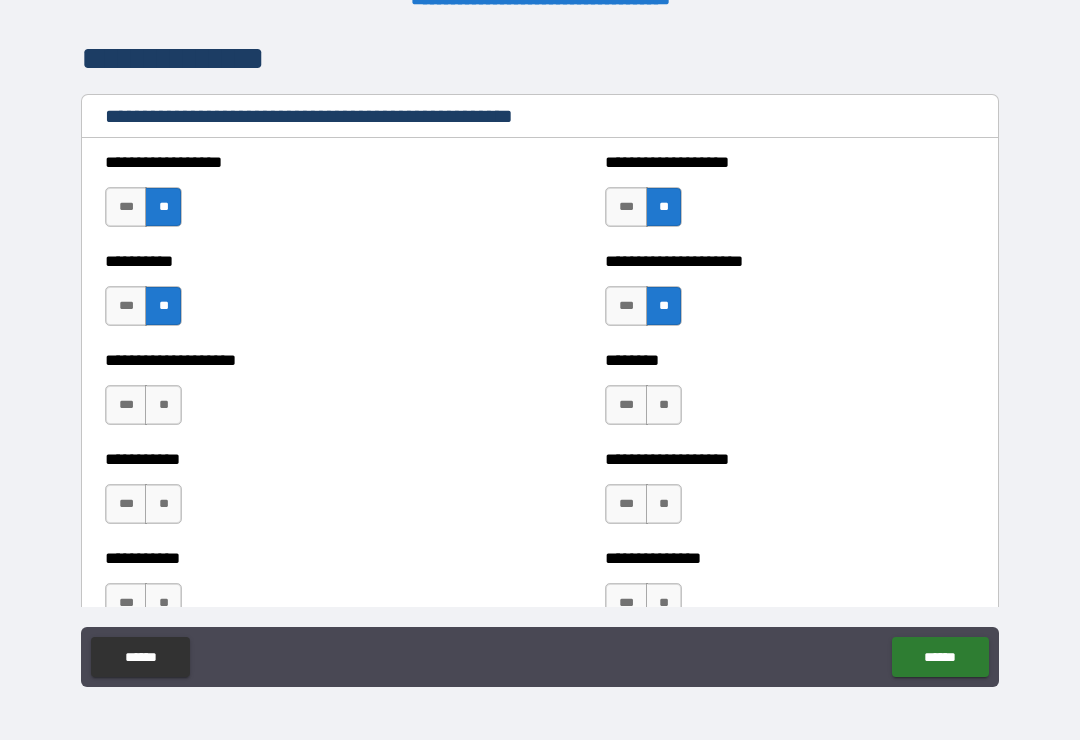 click on "**" at bounding box center (163, 405) 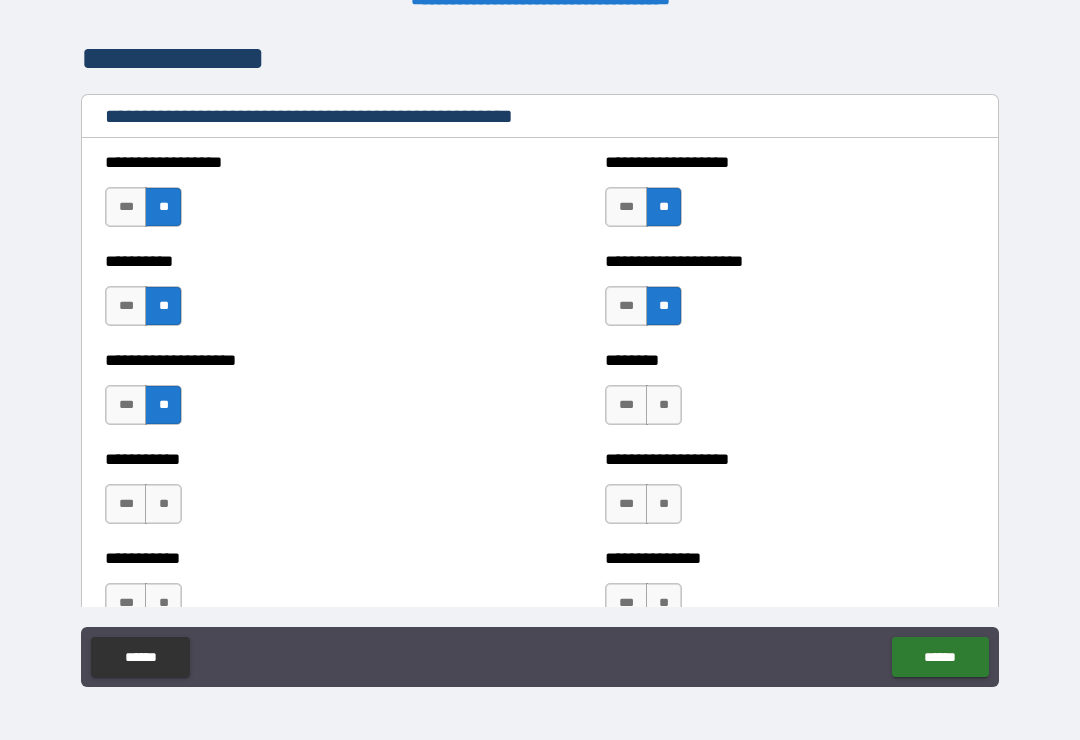 click on "**" at bounding box center [163, 504] 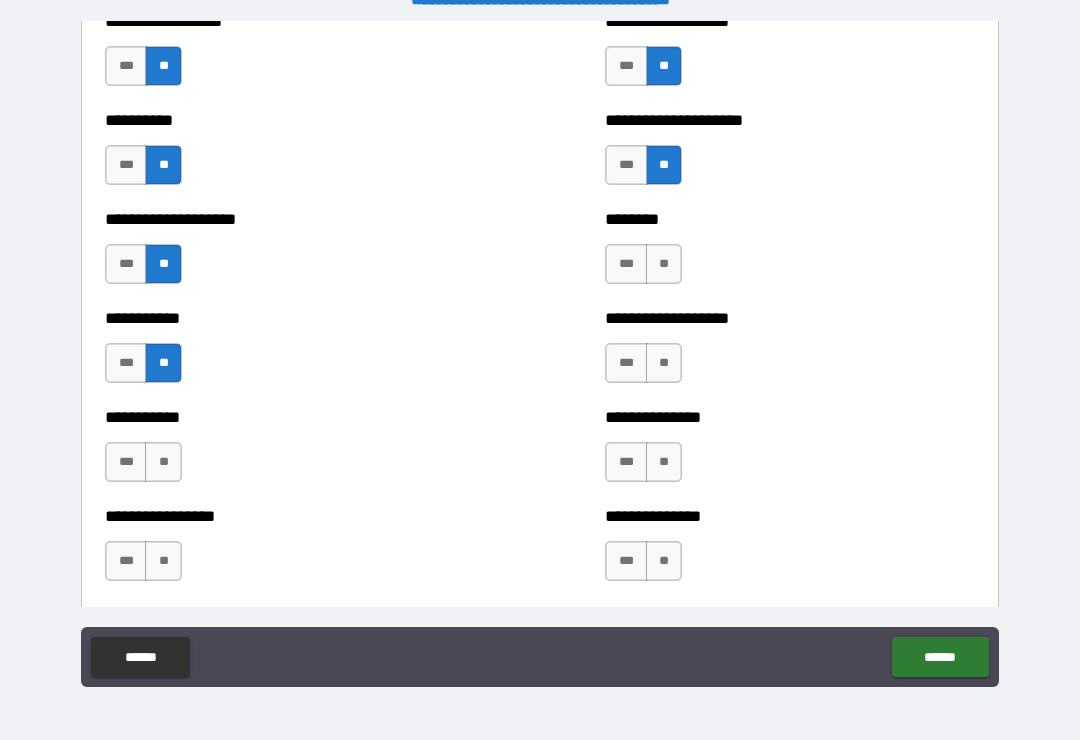 scroll, scrollTop: 2524, scrollLeft: 0, axis: vertical 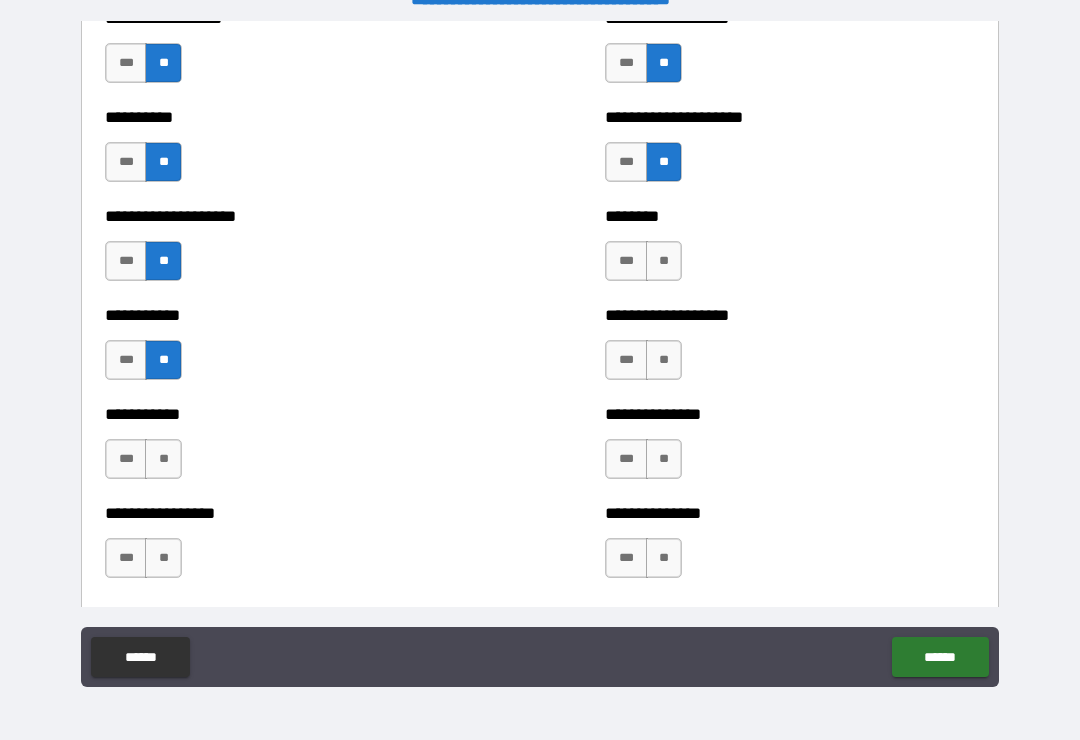 click on "**" at bounding box center [163, 459] 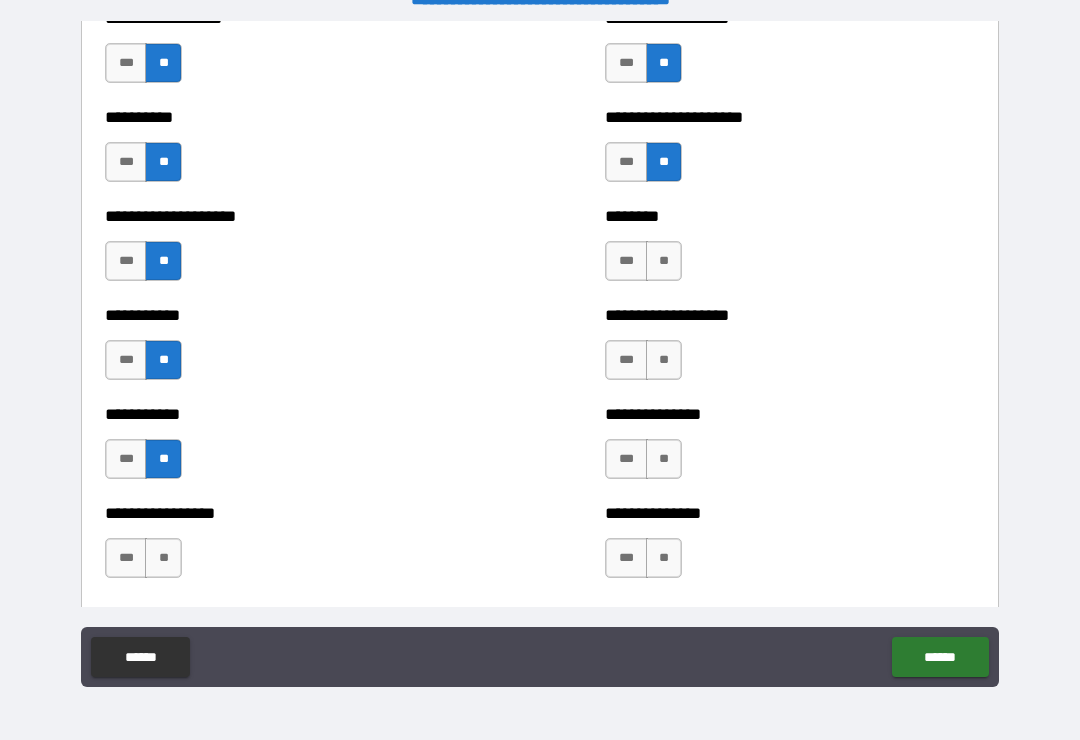 click on "**" at bounding box center [163, 558] 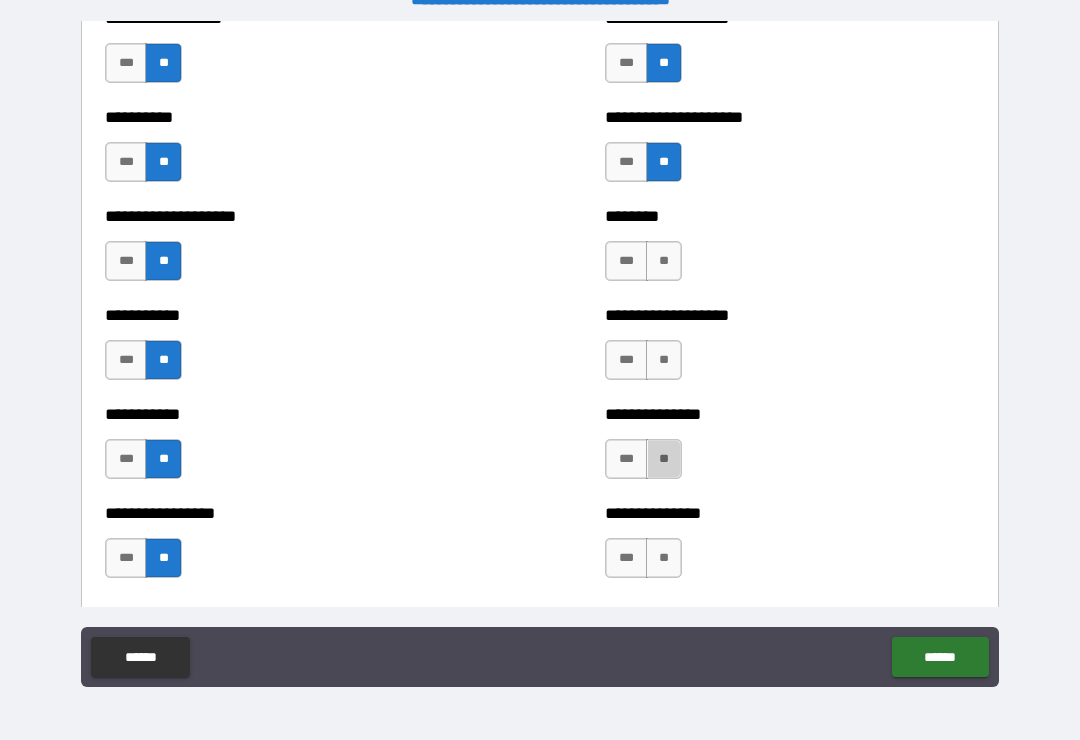 click on "**" at bounding box center (664, 459) 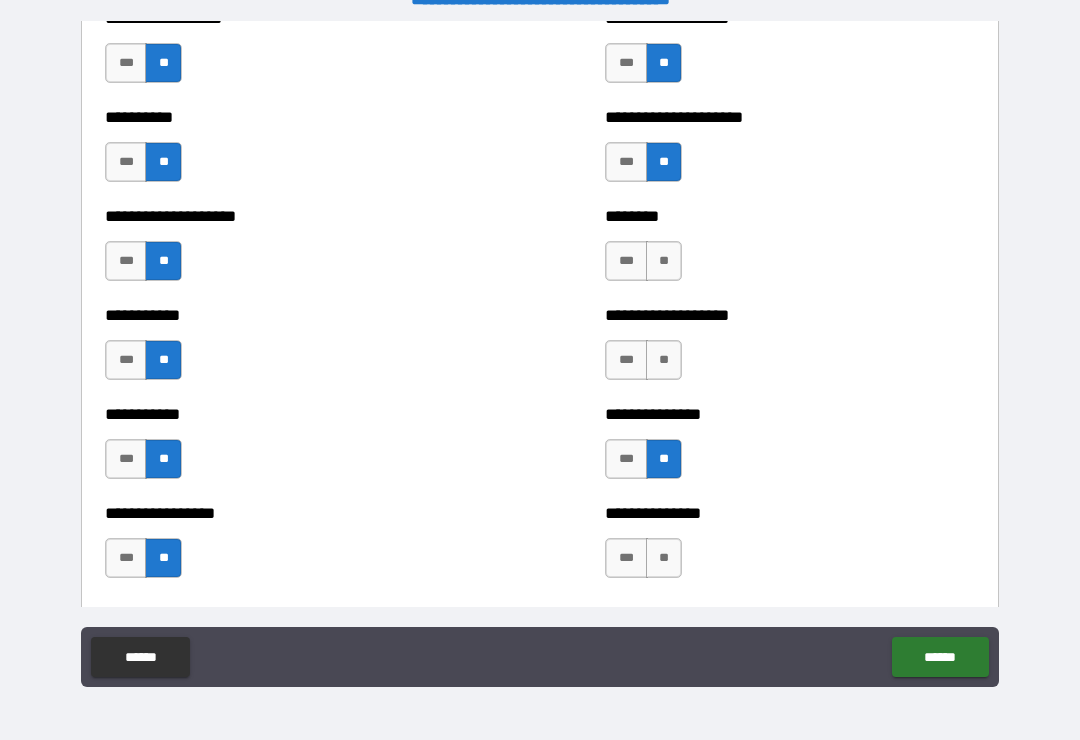 click on "**" at bounding box center [664, 360] 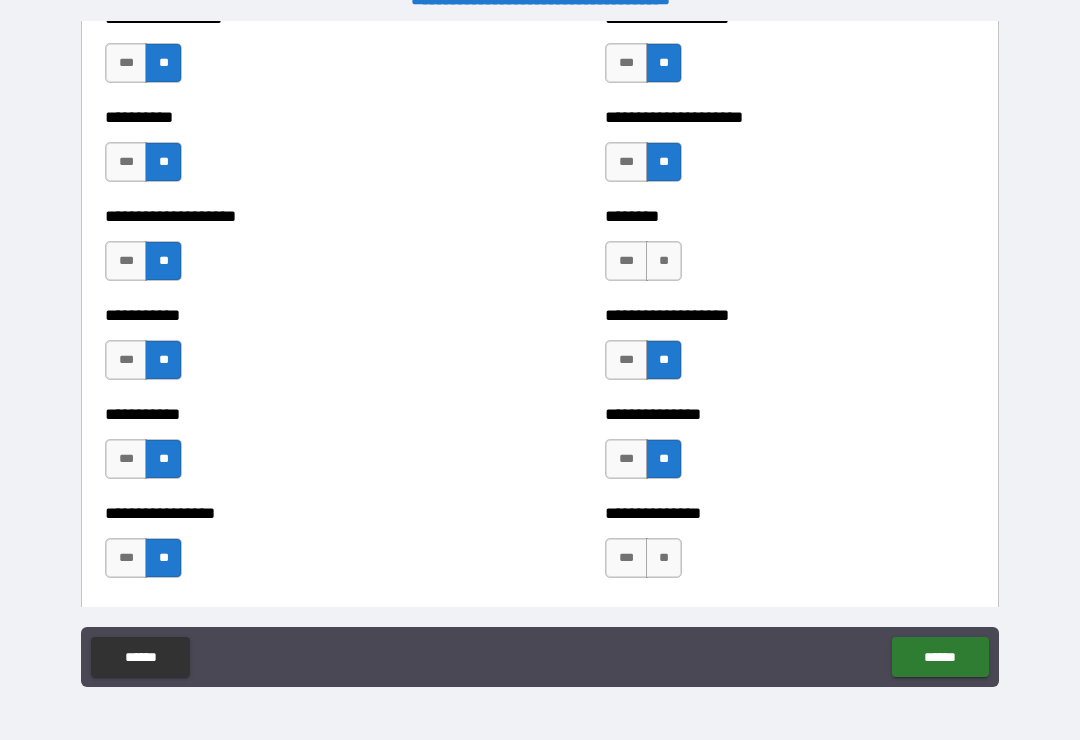click on "**" at bounding box center [664, 261] 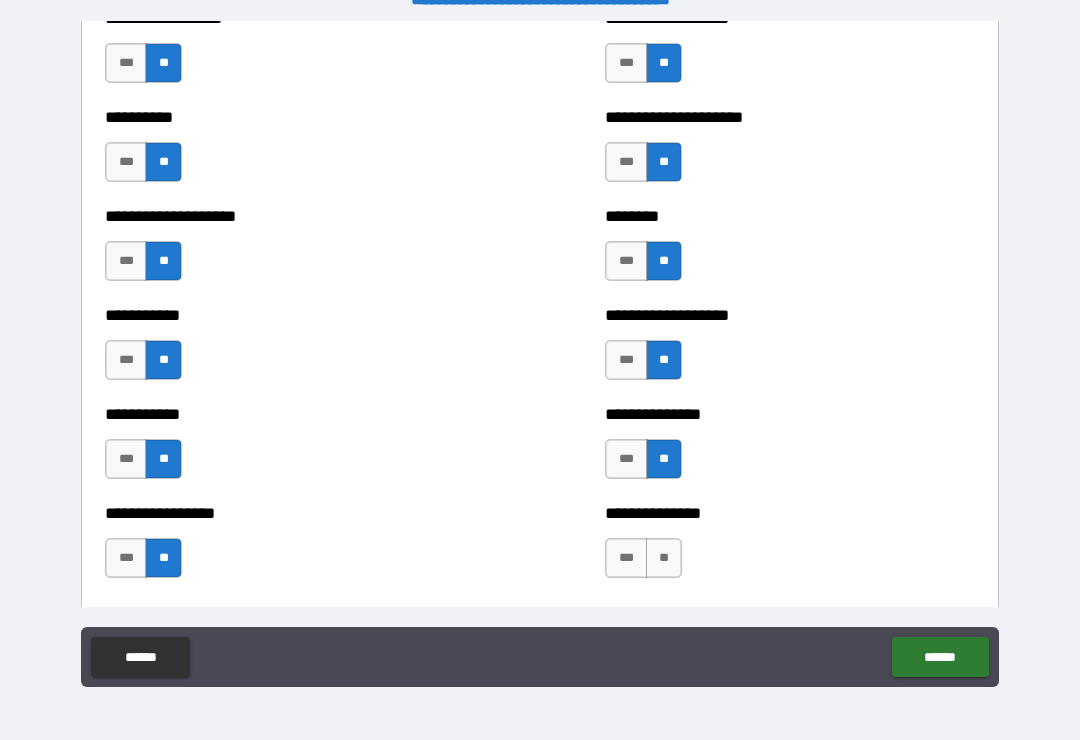 click on "**" at bounding box center (664, 558) 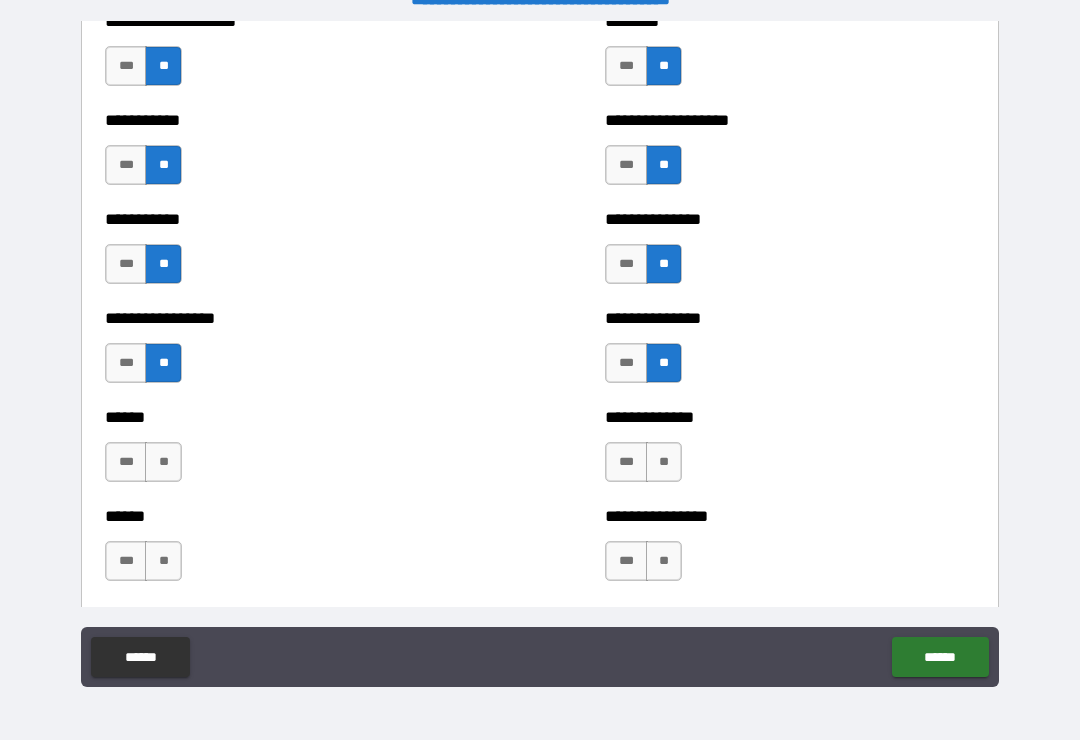 scroll, scrollTop: 2720, scrollLeft: 0, axis: vertical 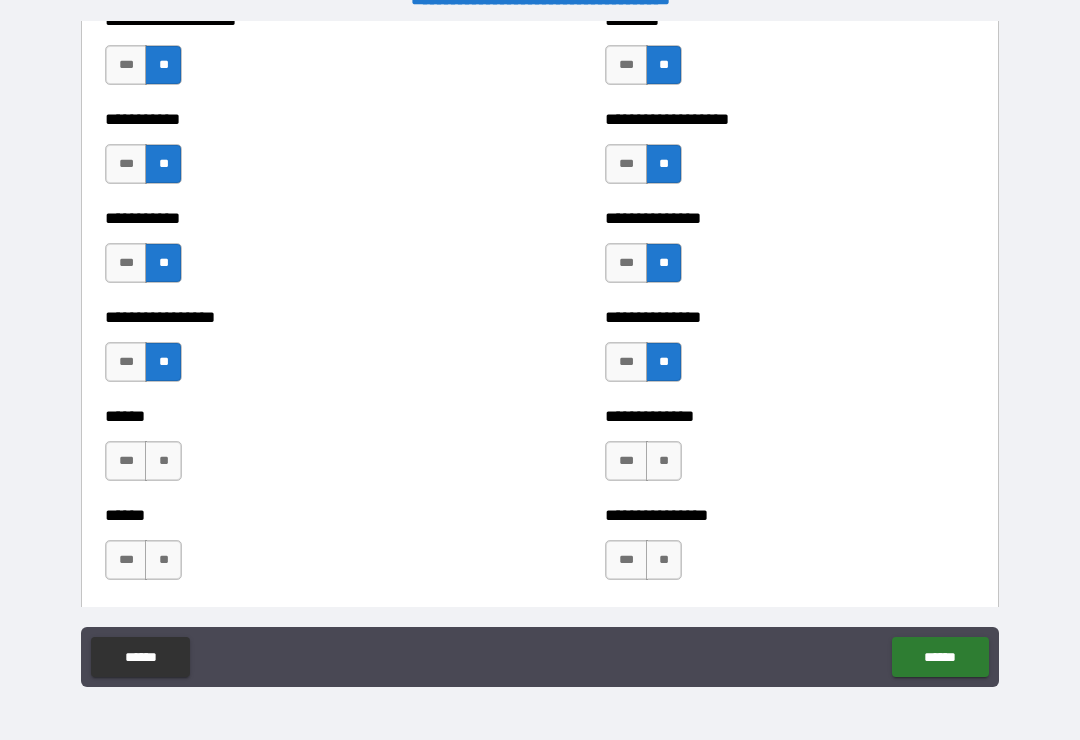 click on "**" at bounding box center (163, 461) 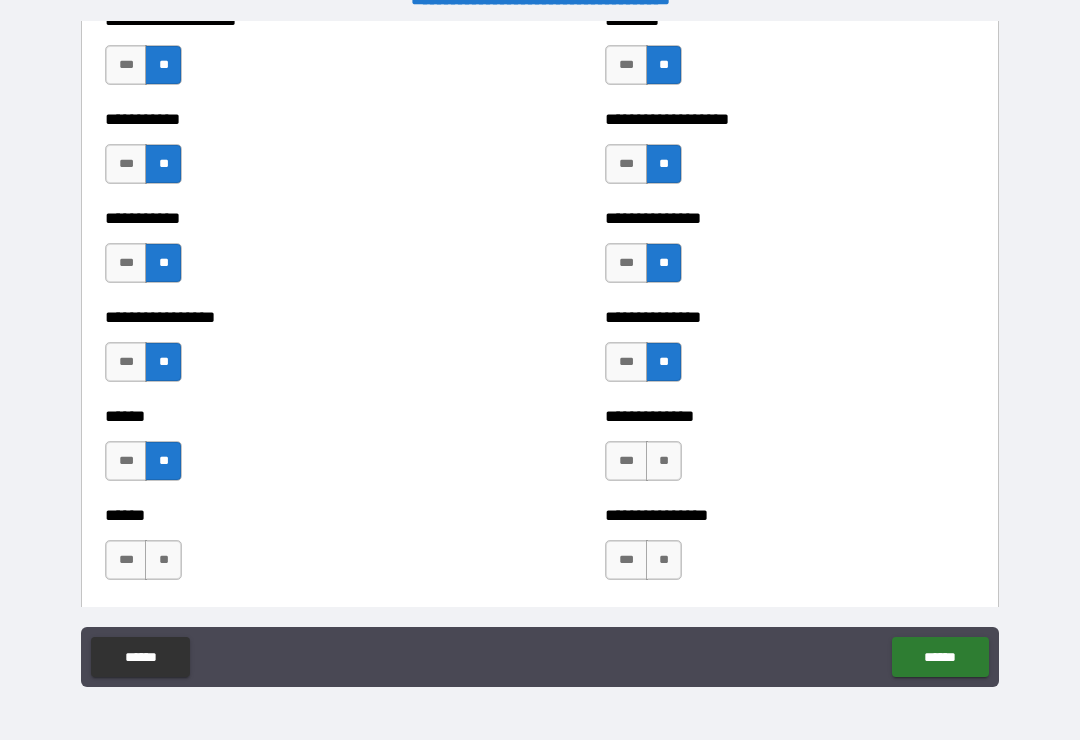 click on "**" at bounding box center (163, 560) 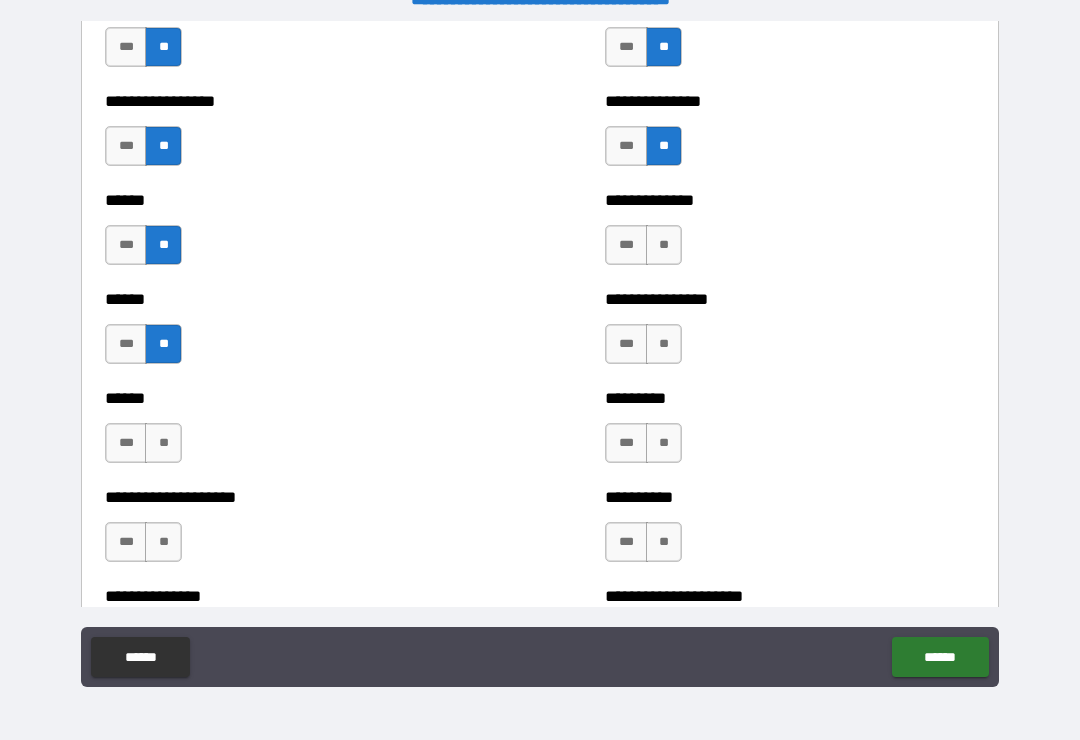 scroll, scrollTop: 2938, scrollLeft: 0, axis: vertical 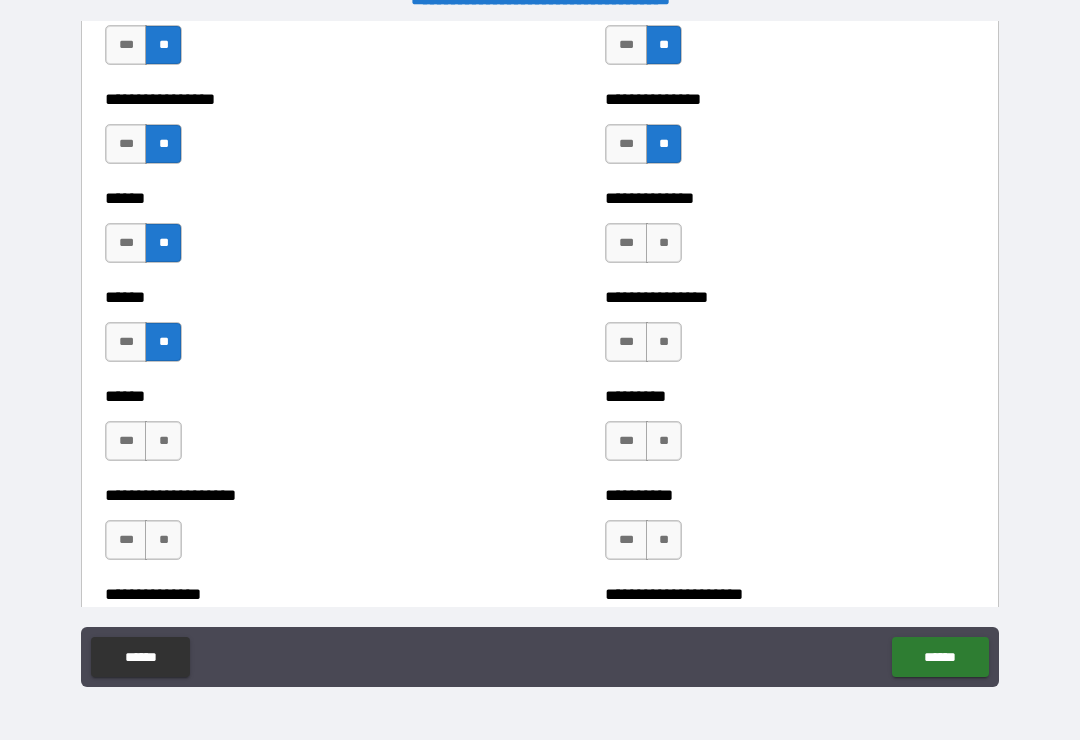 click on "**" at bounding box center (163, 441) 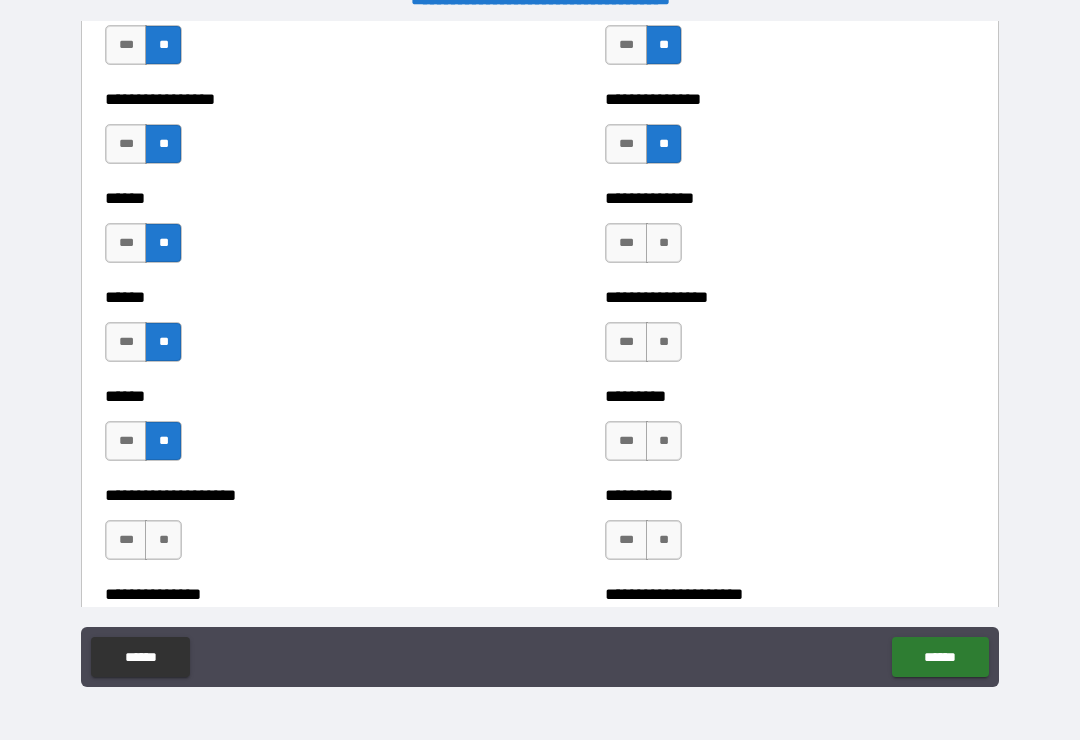 click on "**" at bounding box center (163, 540) 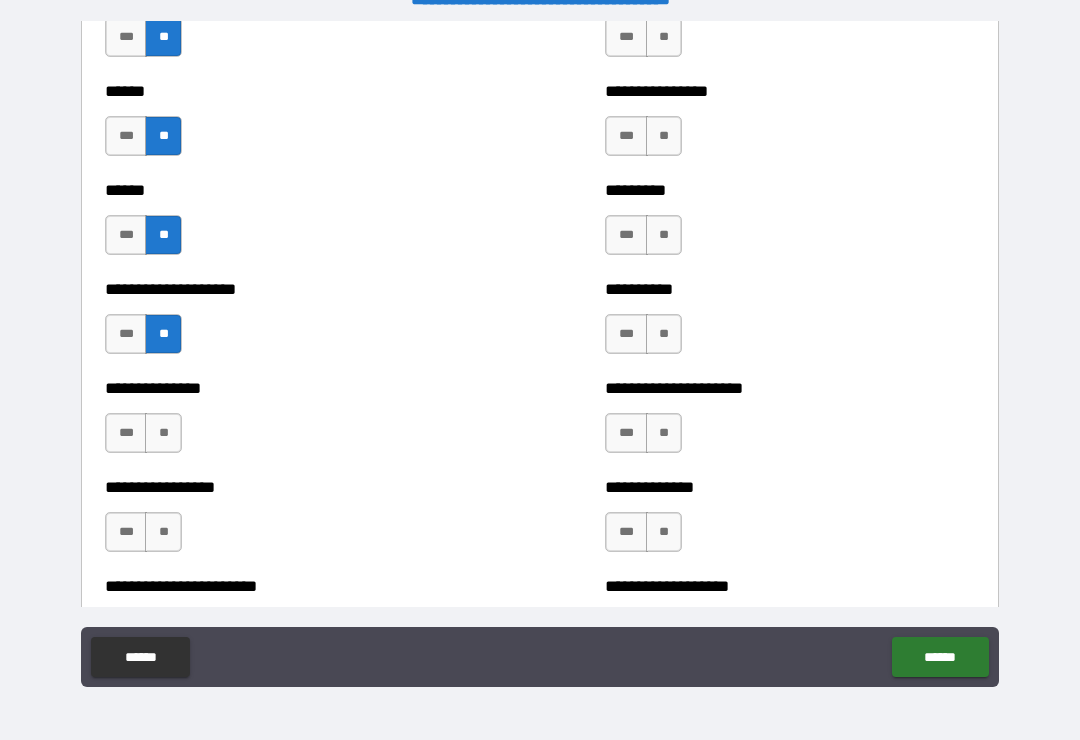 scroll, scrollTop: 3146, scrollLeft: 0, axis: vertical 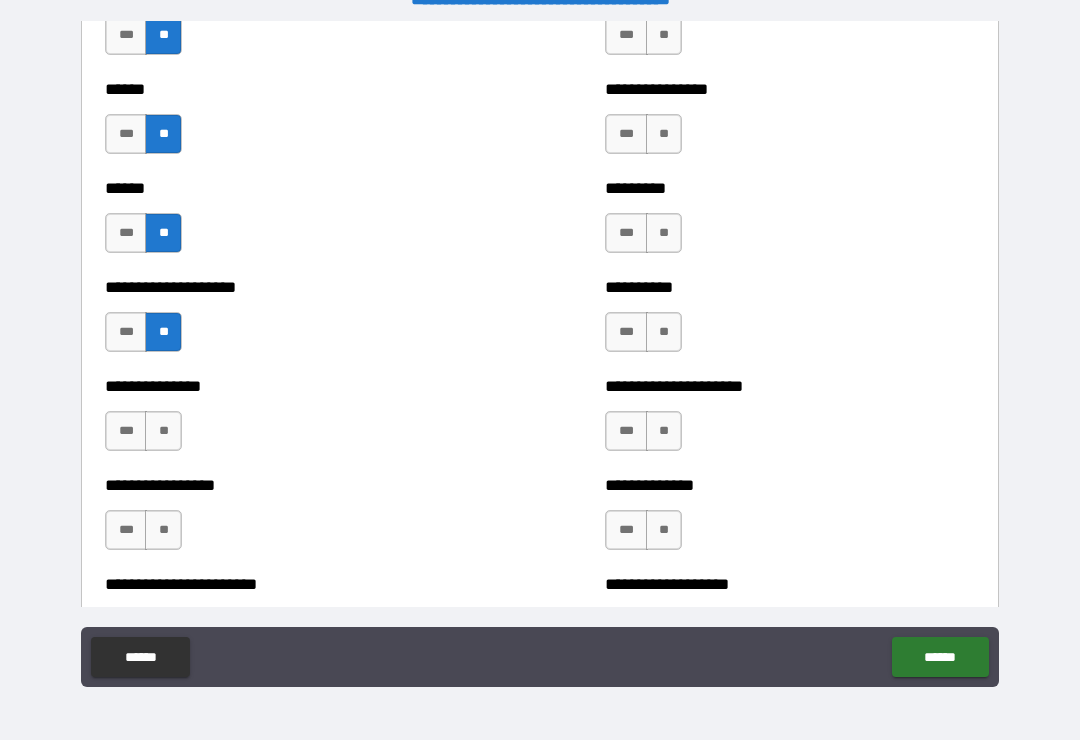 click on "**" at bounding box center [163, 431] 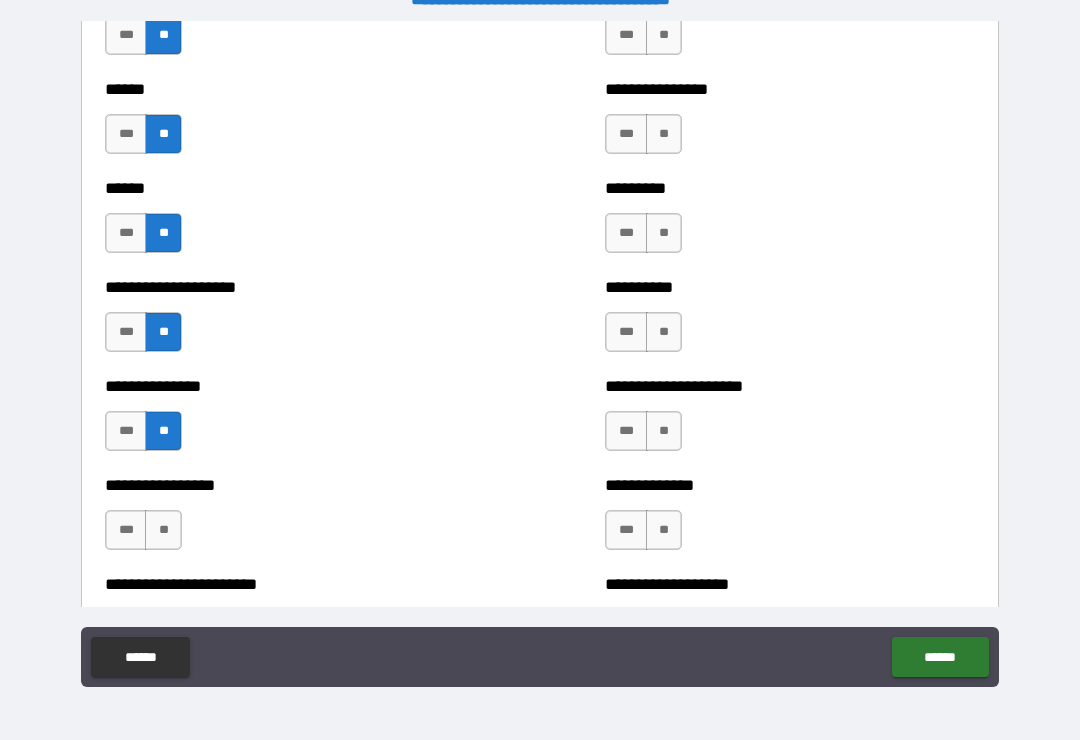click on "**" at bounding box center (163, 530) 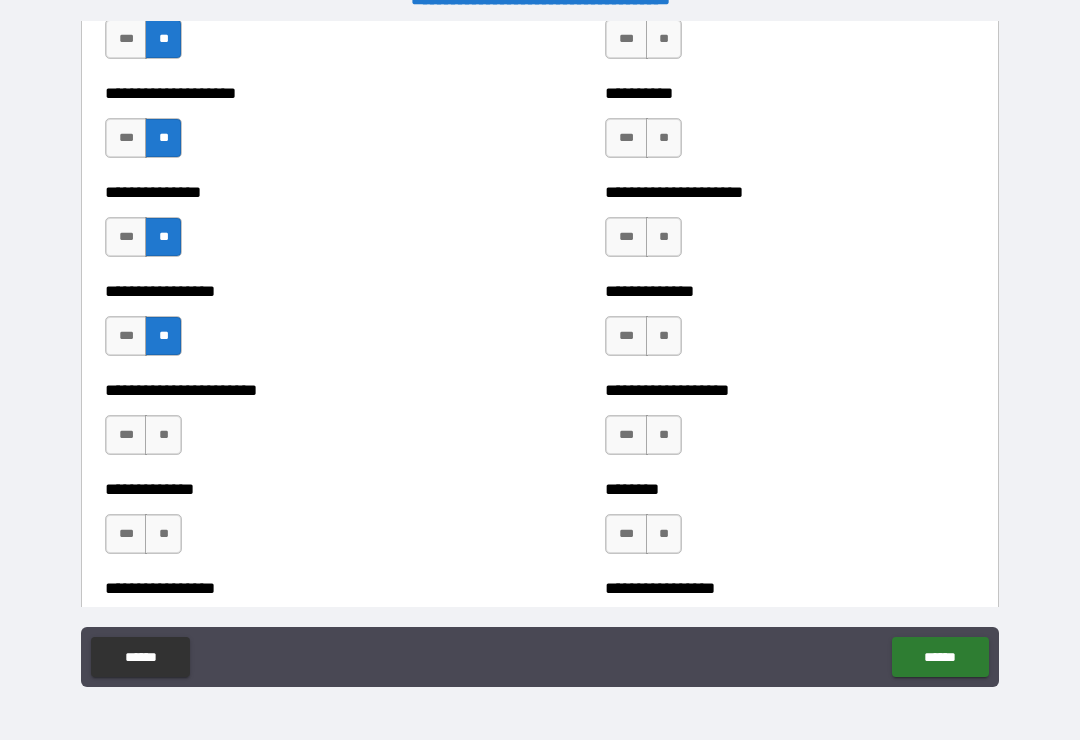 scroll, scrollTop: 3343, scrollLeft: 0, axis: vertical 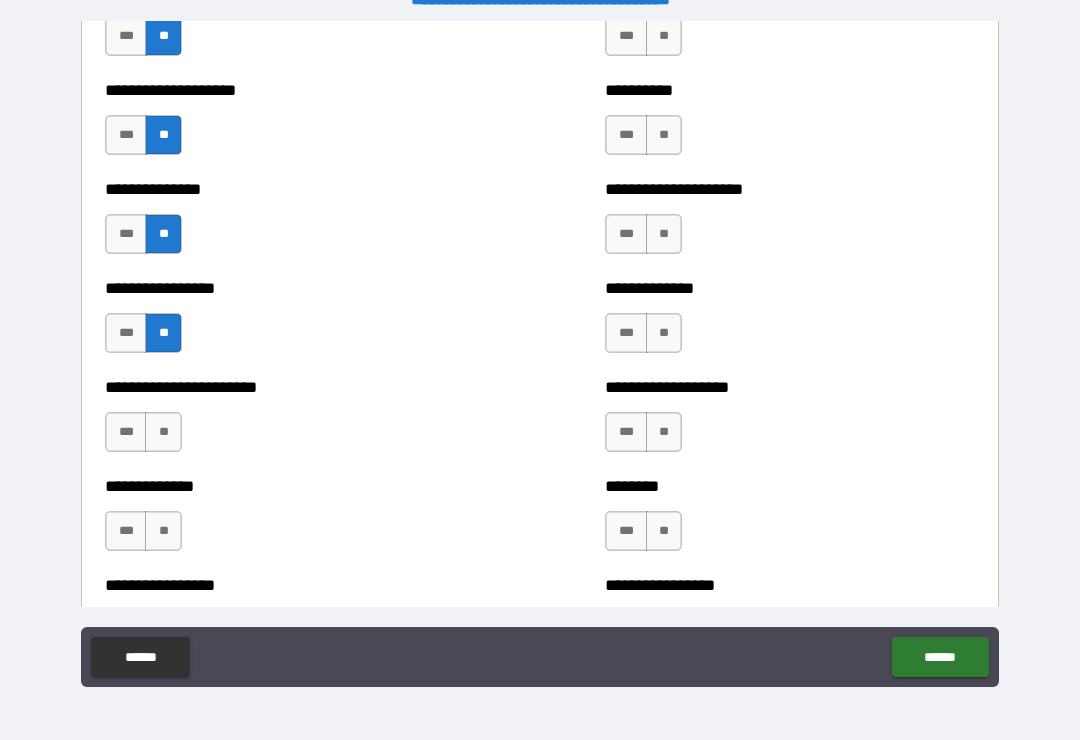 click on "**" at bounding box center [163, 432] 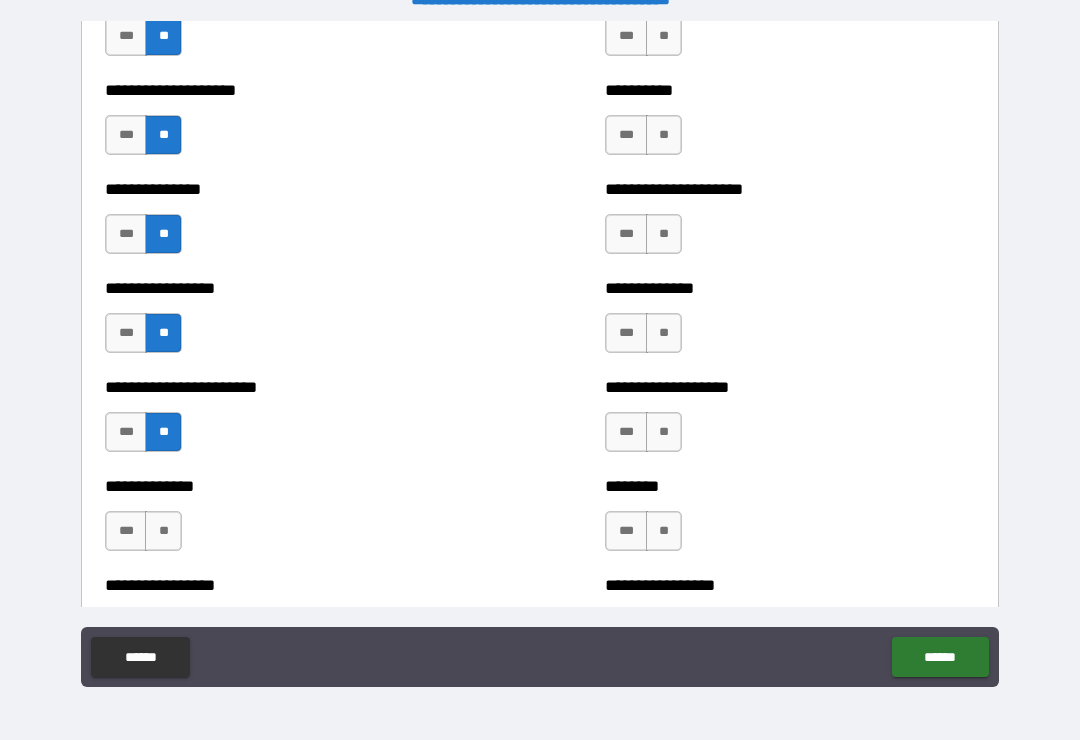 click on "**" at bounding box center [163, 531] 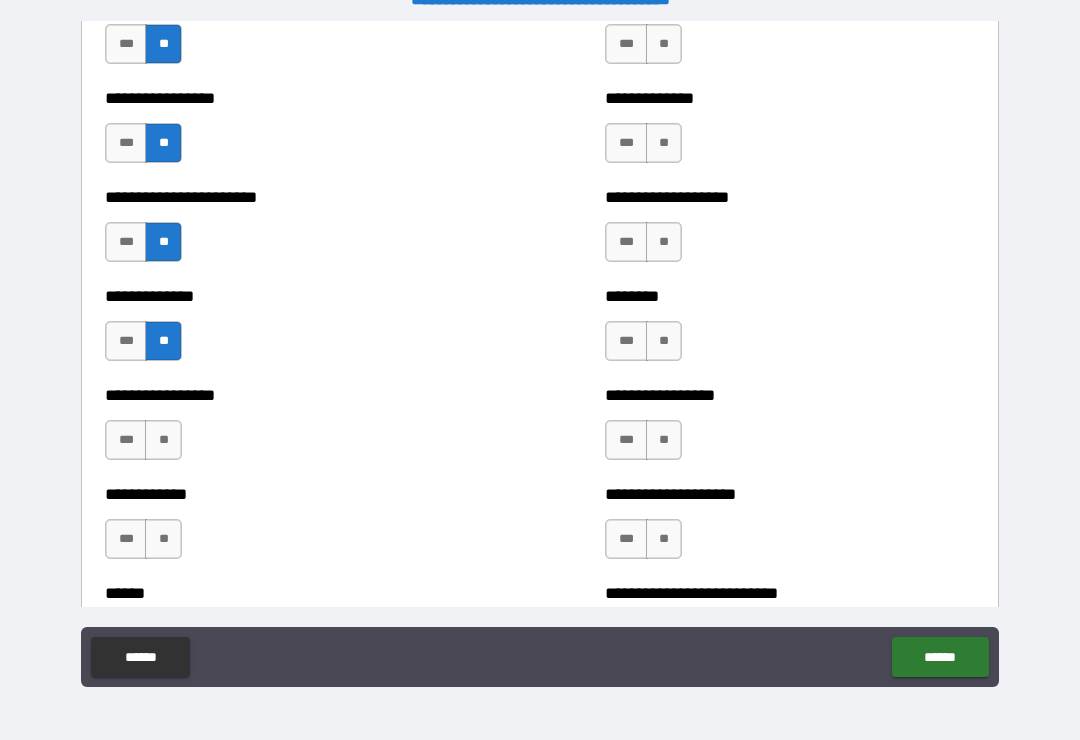 scroll, scrollTop: 3537, scrollLeft: 0, axis: vertical 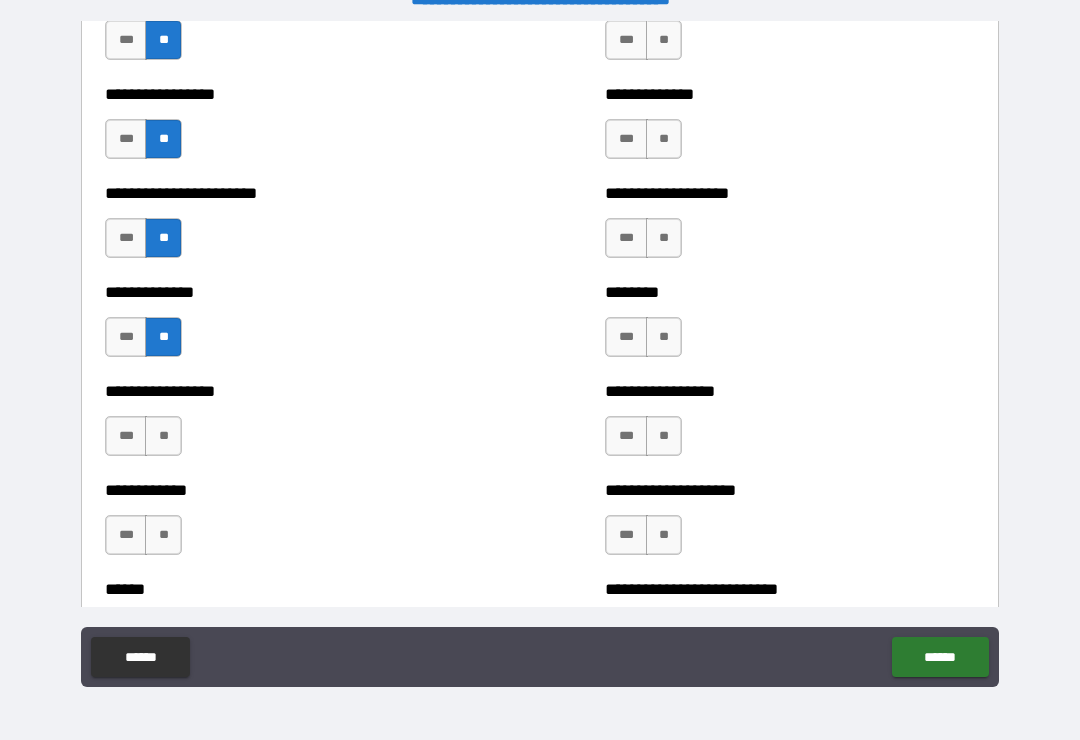 click on "**" at bounding box center [163, 436] 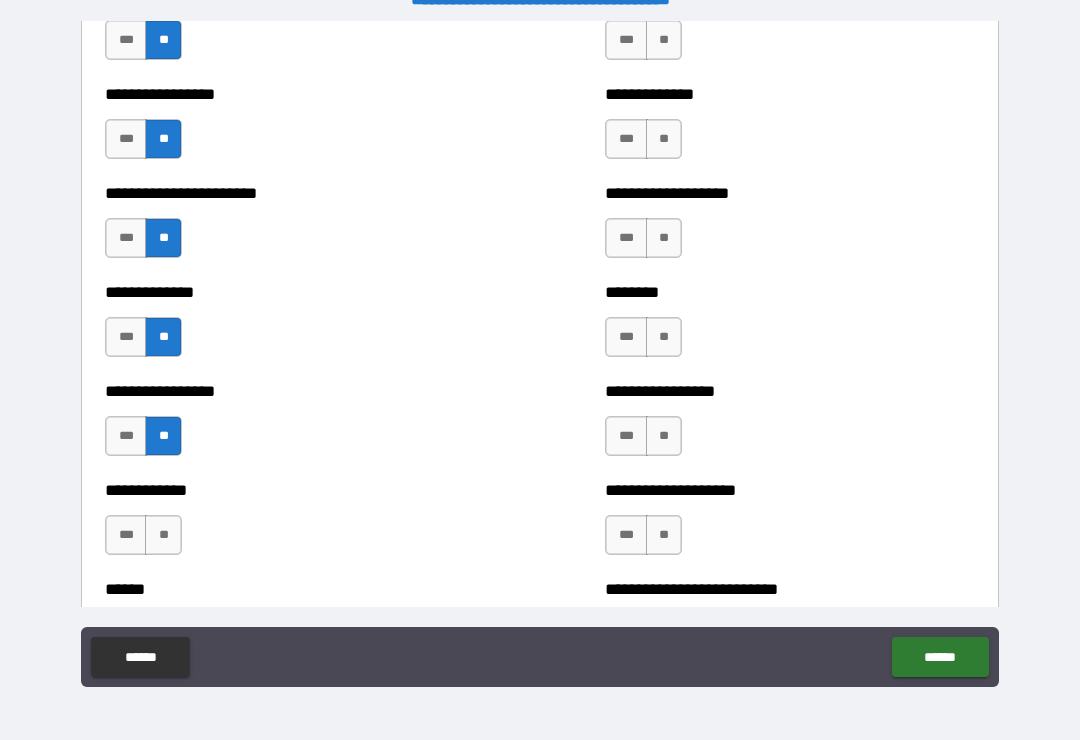 click on "**" at bounding box center [163, 535] 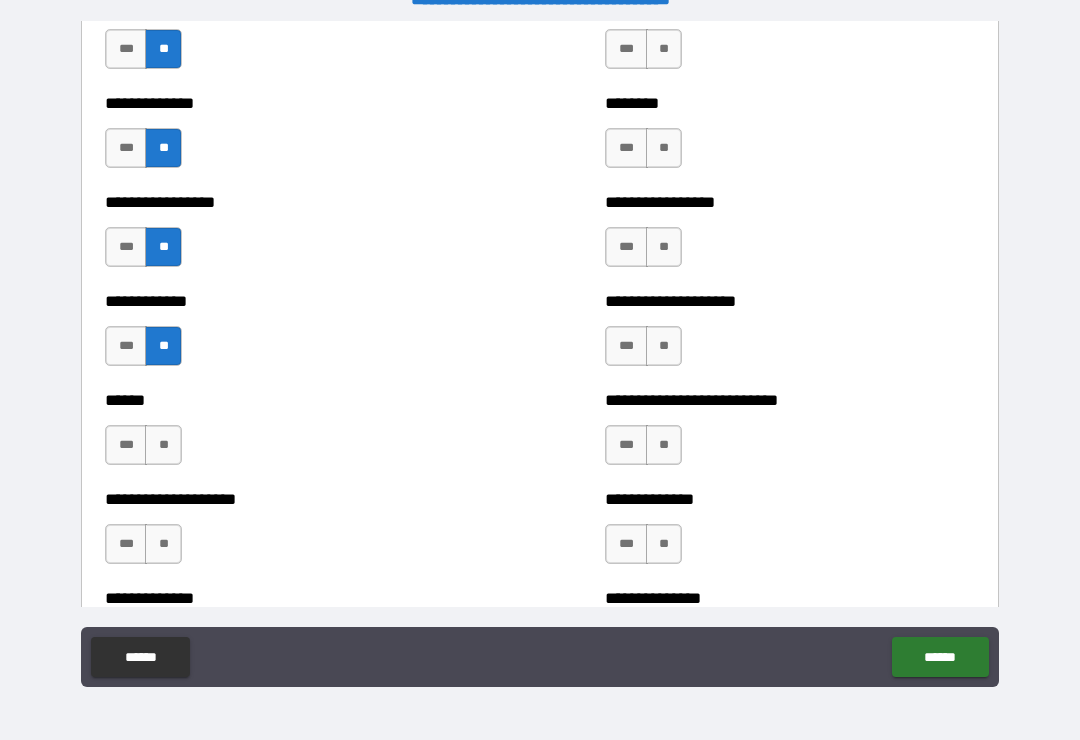 scroll, scrollTop: 3725, scrollLeft: 0, axis: vertical 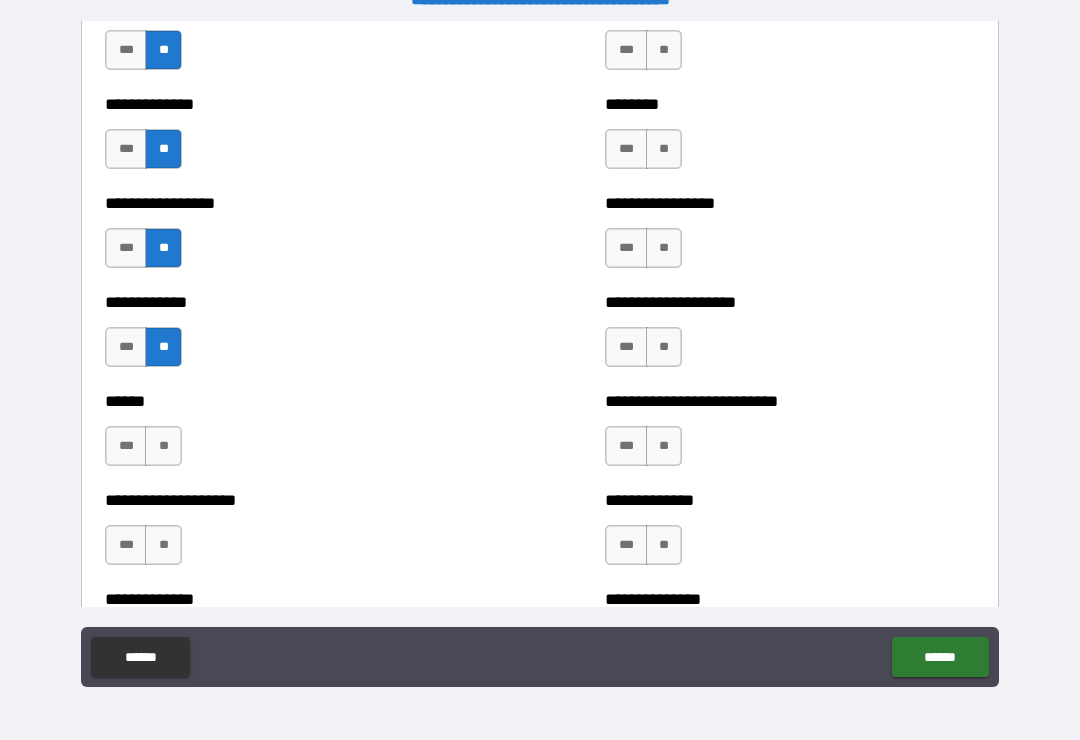 click on "**" at bounding box center [163, 446] 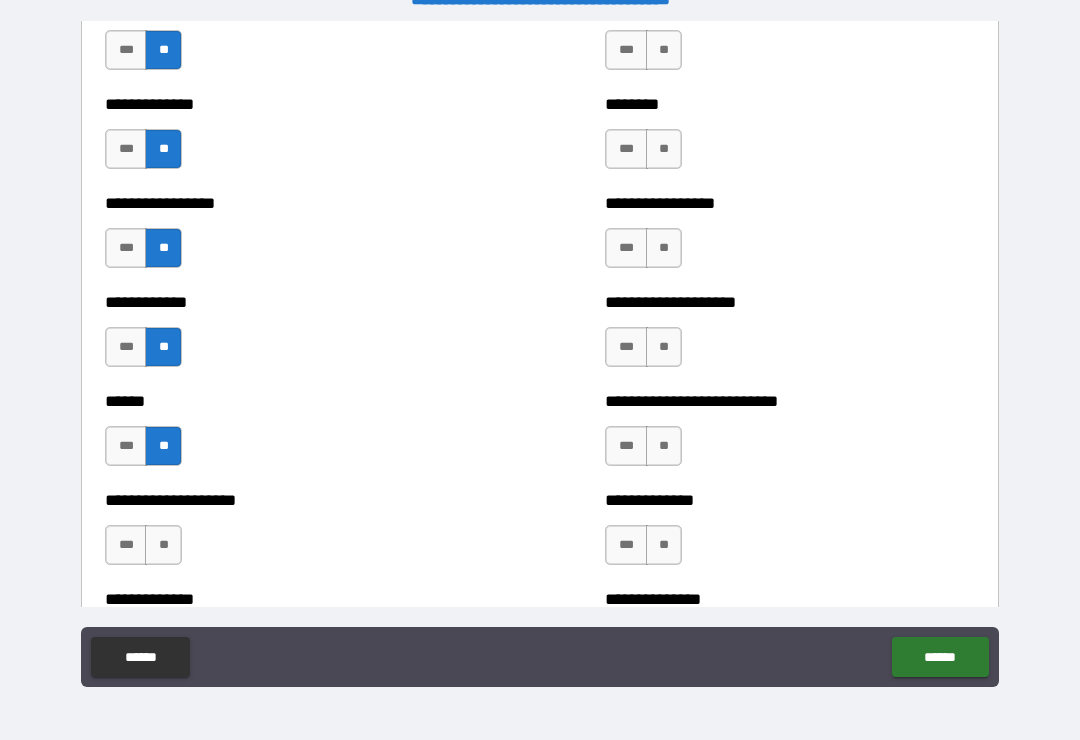 click on "**" at bounding box center (163, 545) 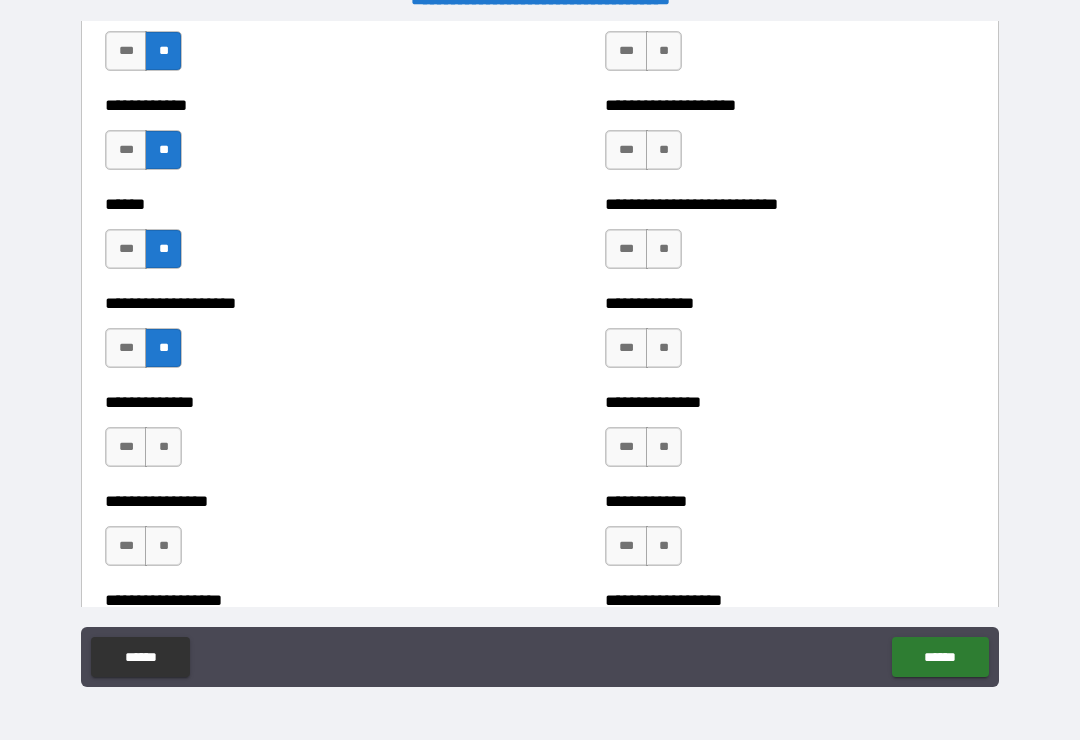 scroll, scrollTop: 3924, scrollLeft: 0, axis: vertical 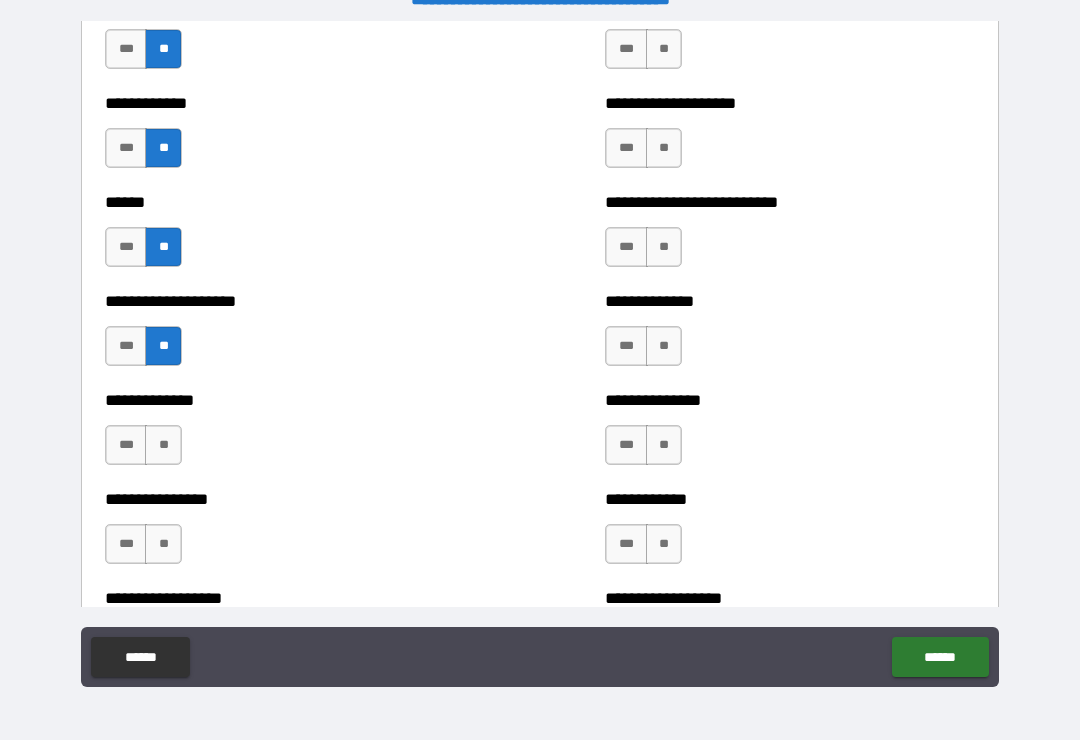 click on "**" at bounding box center [163, 445] 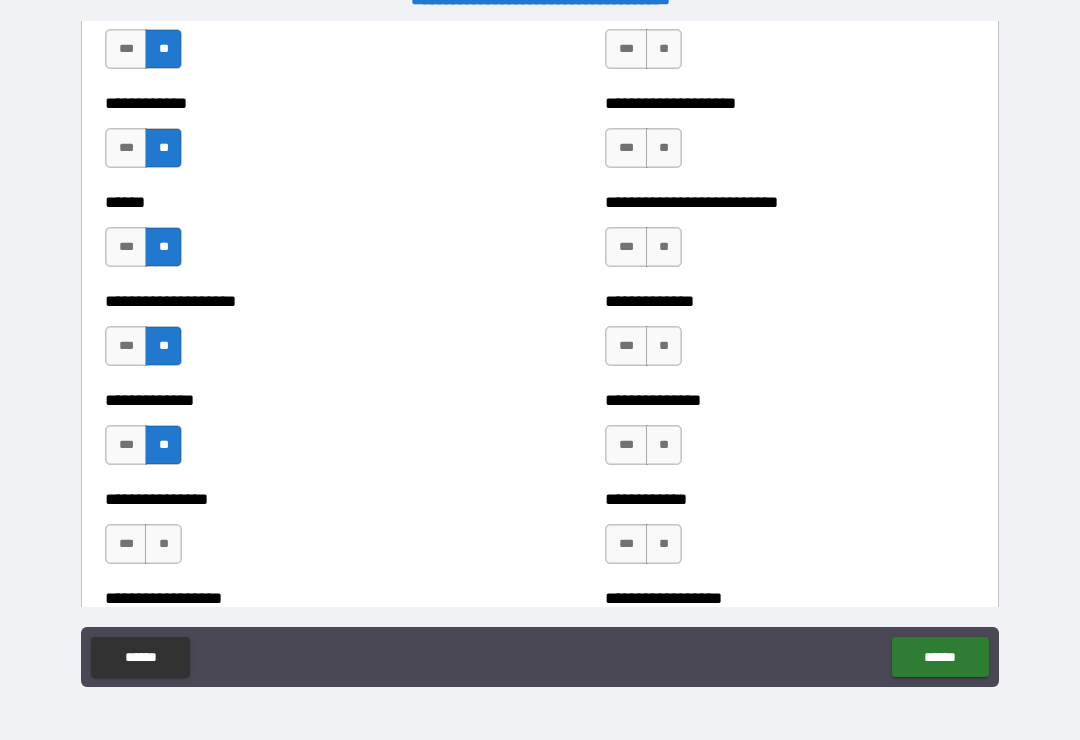 click on "**" at bounding box center [163, 544] 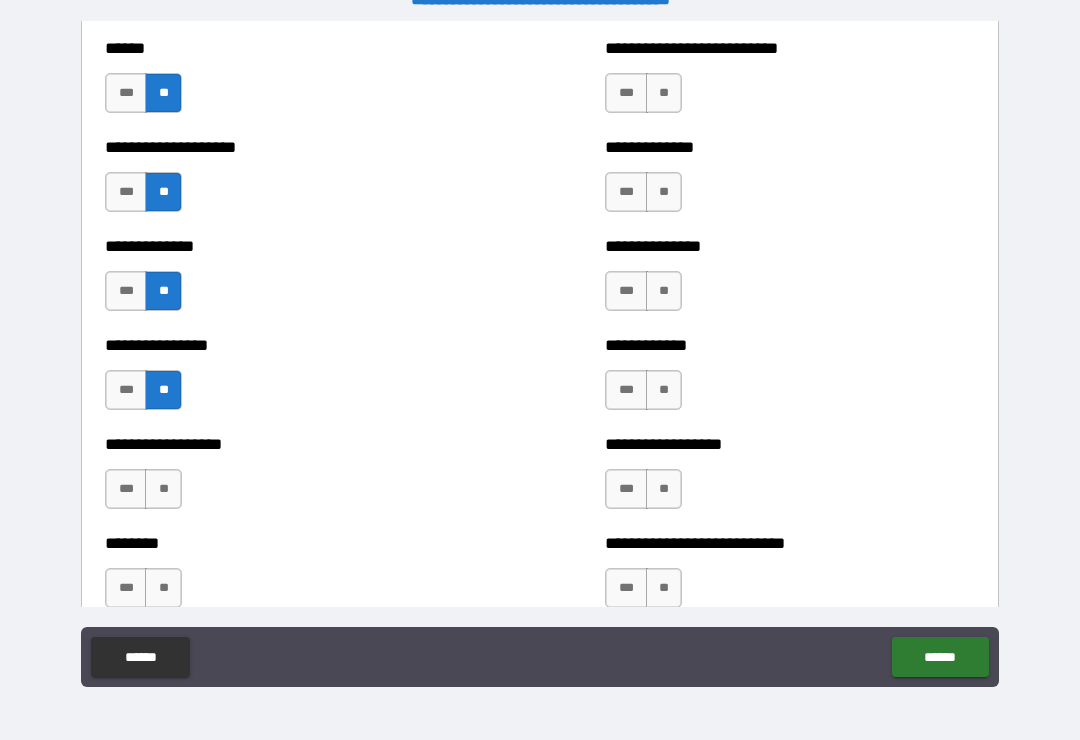 scroll, scrollTop: 4079, scrollLeft: 0, axis: vertical 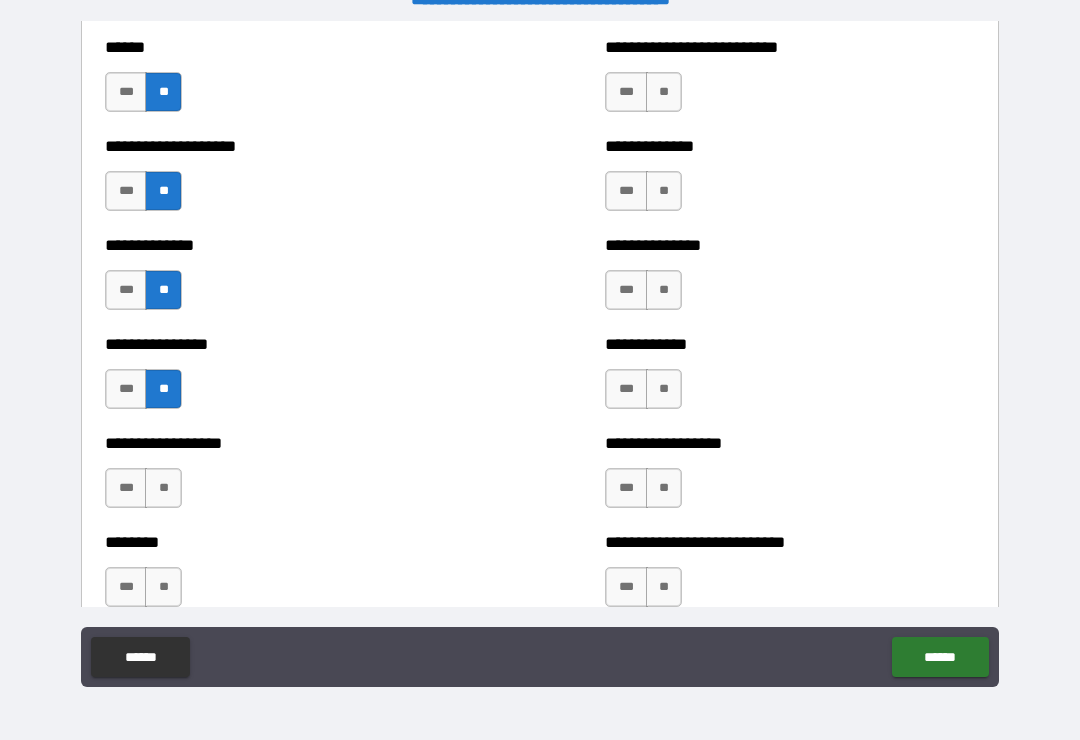 click on "**" at bounding box center [163, 488] 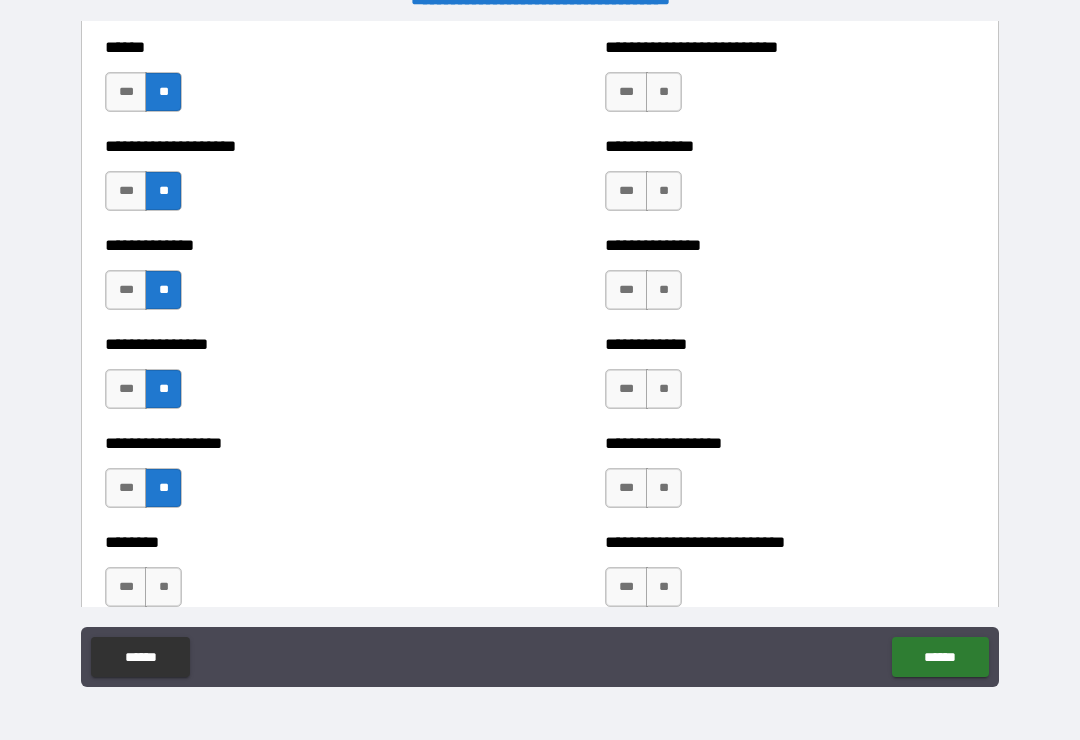 click on "**" at bounding box center [163, 587] 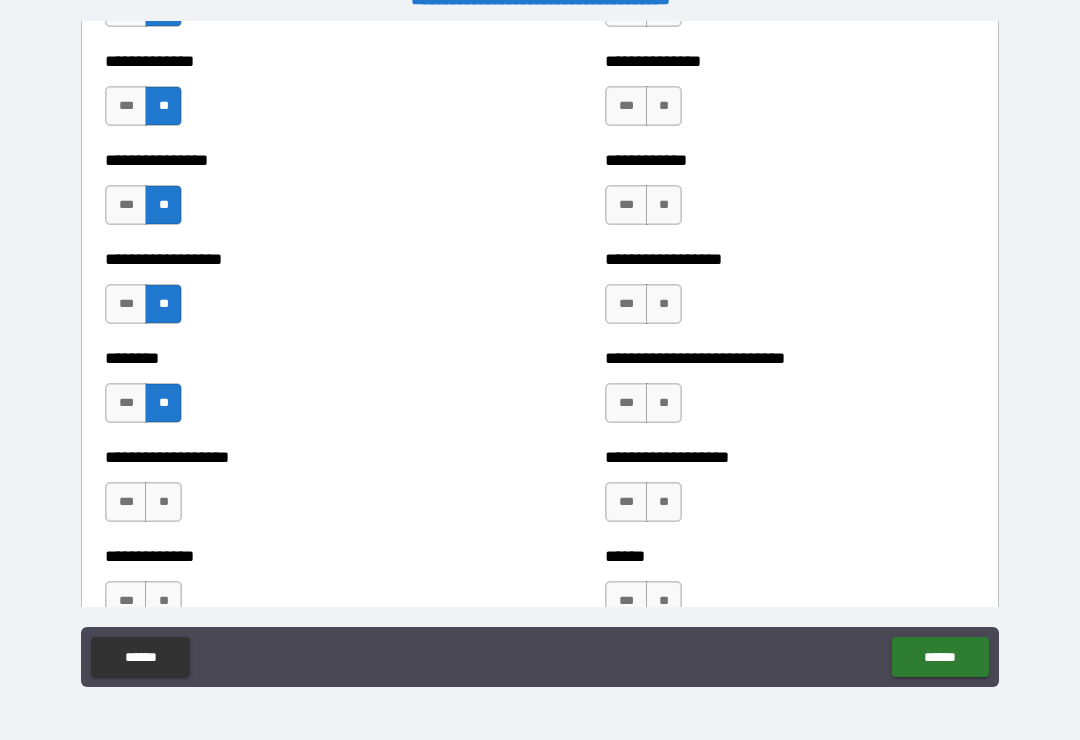 scroll, scrollTop: 4266, scrollLeft: 0, axis: vertical 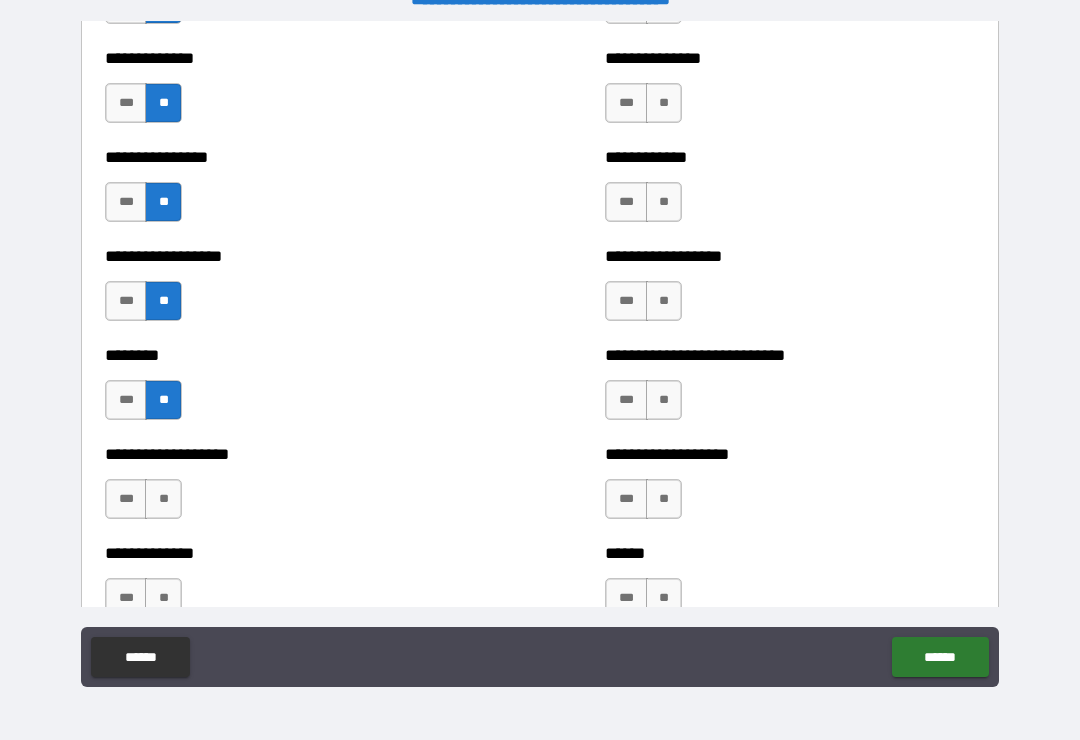 click on "**" at bounding box center [163, 499] 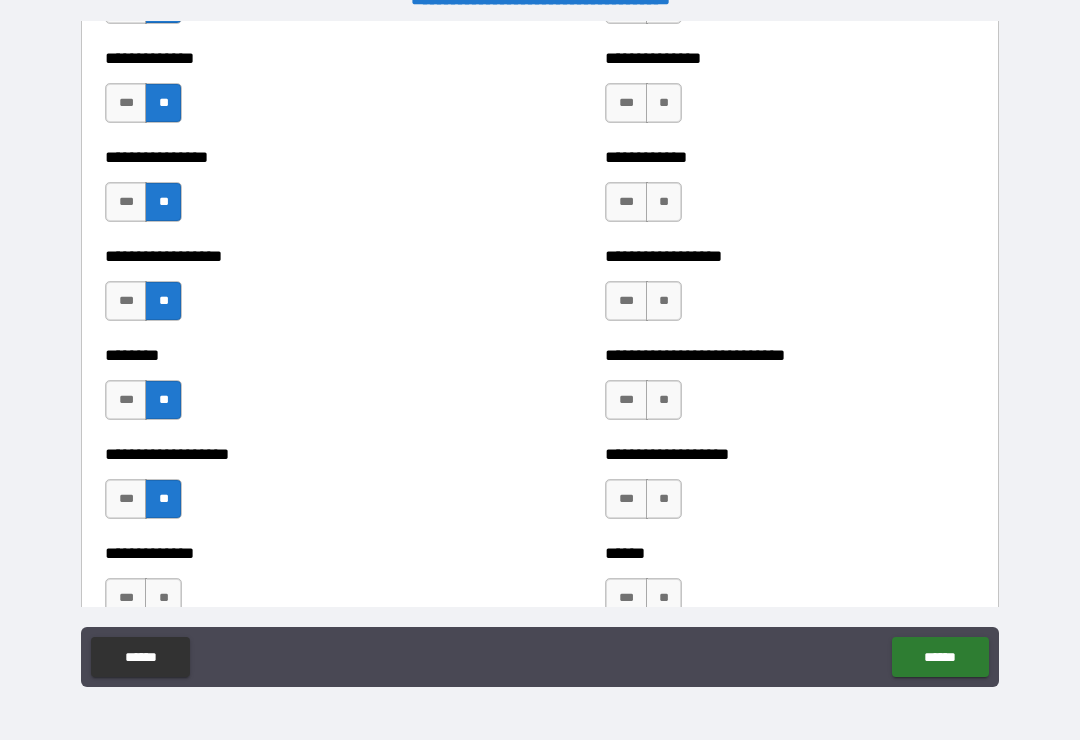 click on "*** **" at bounding box center (143, 598) 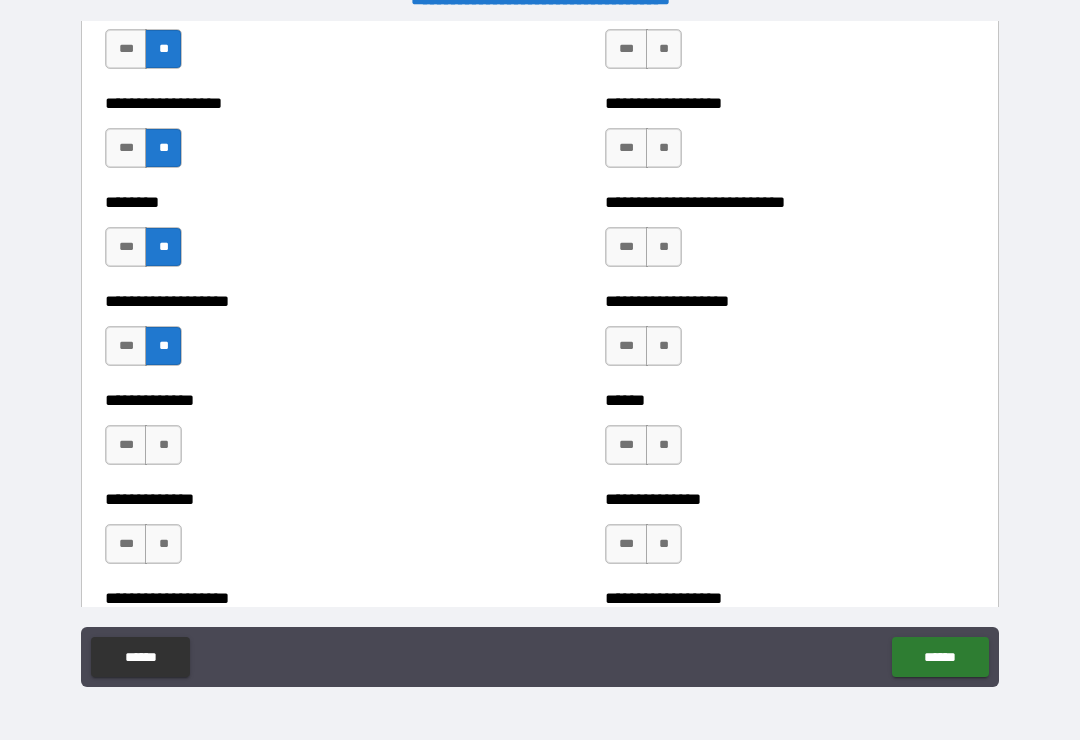 scroll, scrollTop: 4420, scrollLeft: 0, axis: vertical 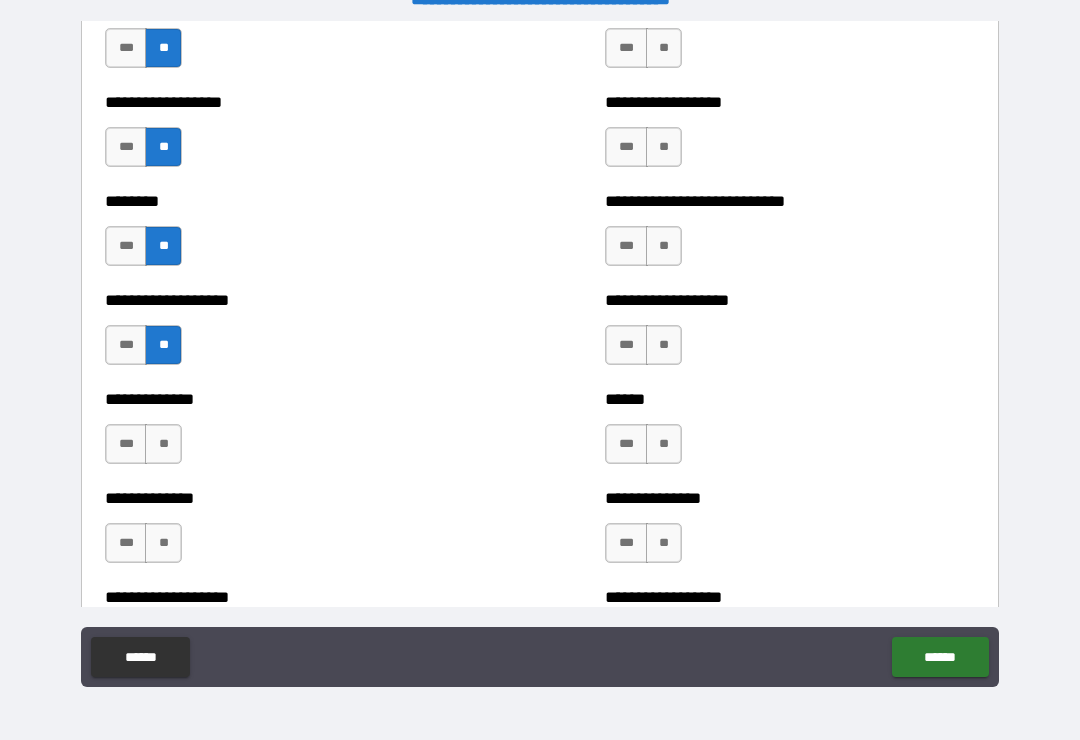 click on "**" at bounding box center [163, 444] 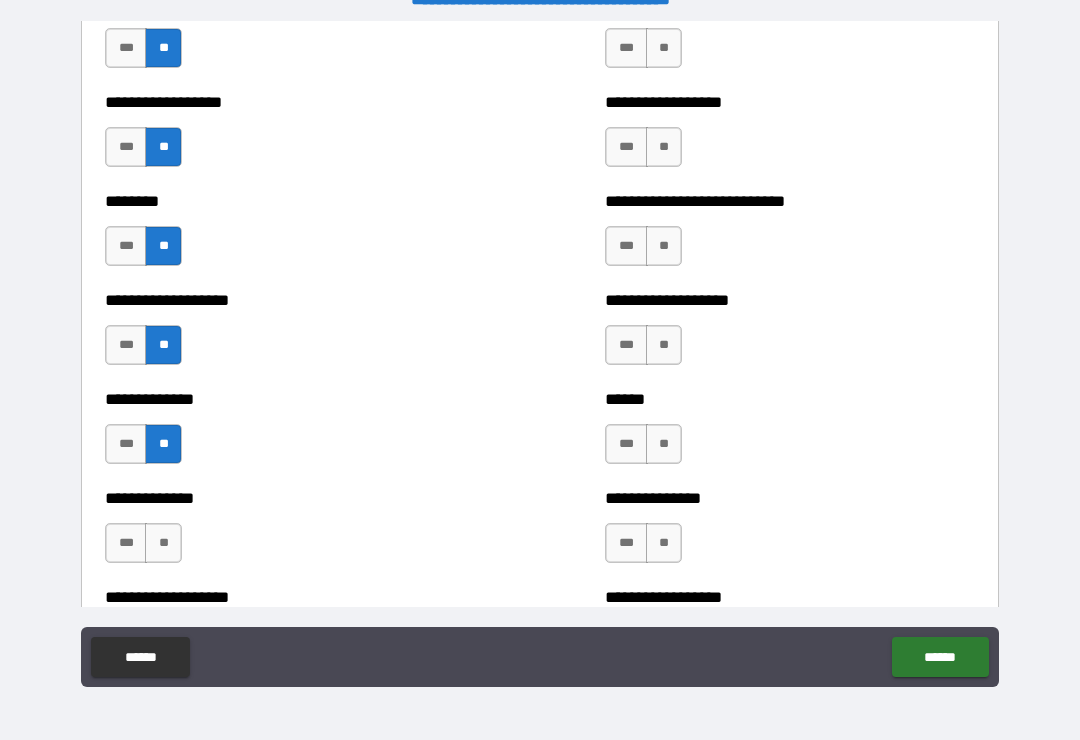 click on "**" at bounding box center (163, 543) 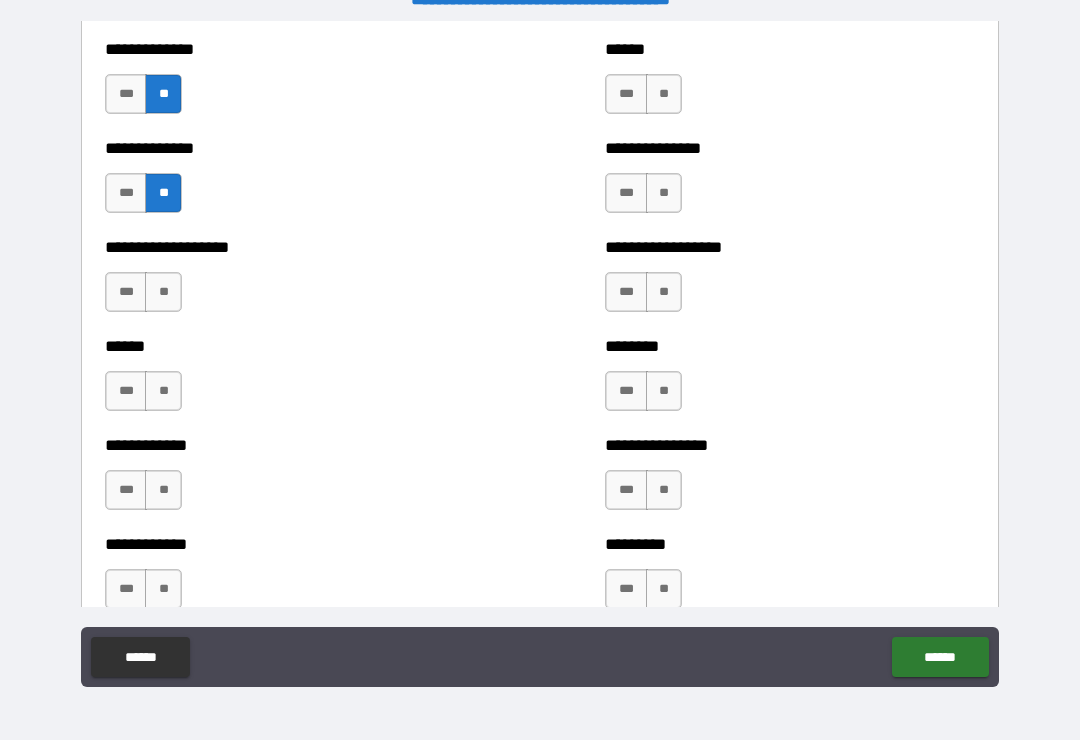 scroll, scrollTop: 4767, scrollLeft: 0, axis: vertical 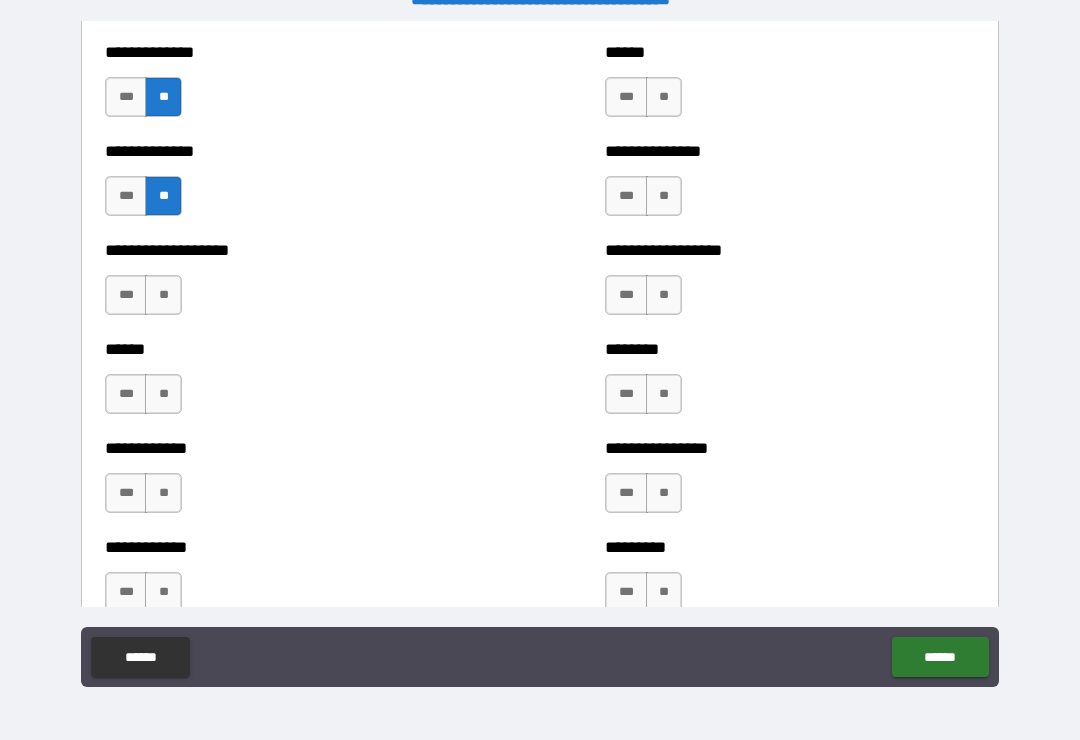 click on "**" at bounding box center [163, 295] 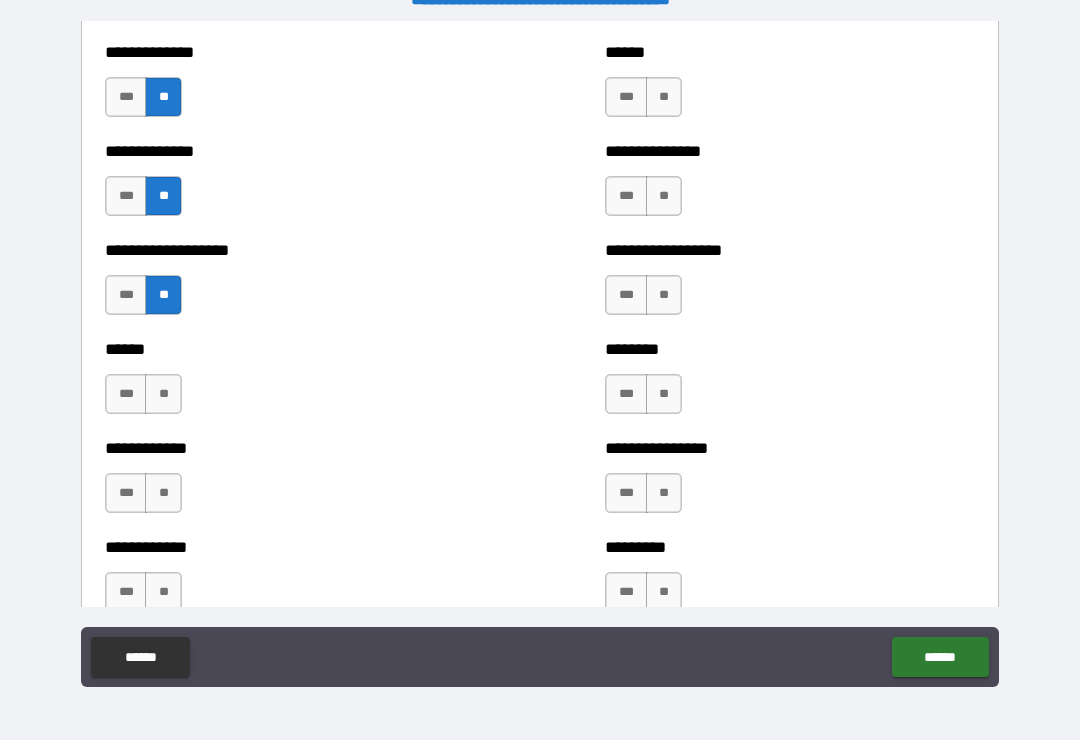 click on "**" at bounding box center [163, 394] 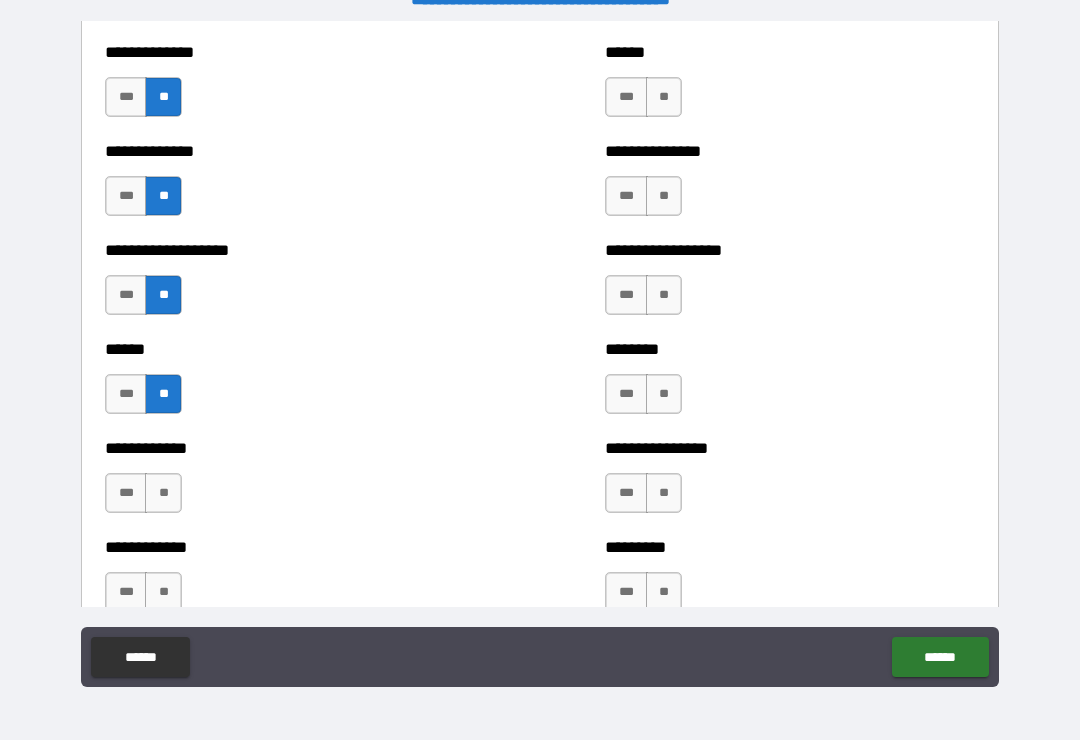 click on "**" at bounding box center (163, 493) 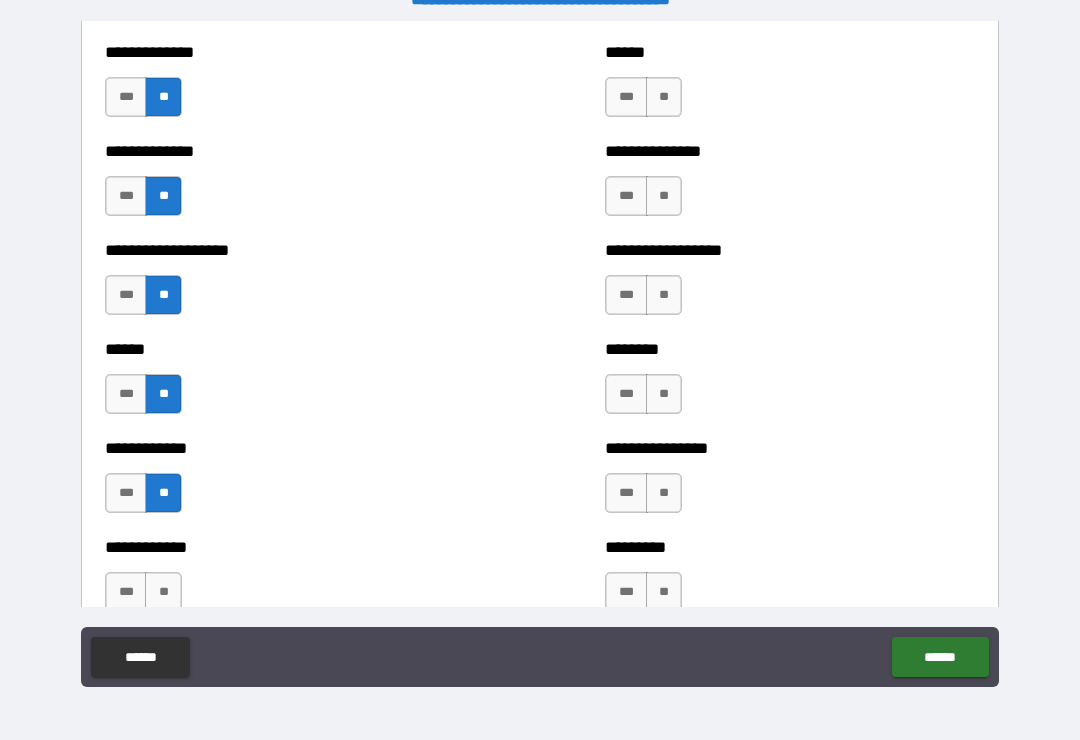 click on "**" at bounding box center (163, 592) 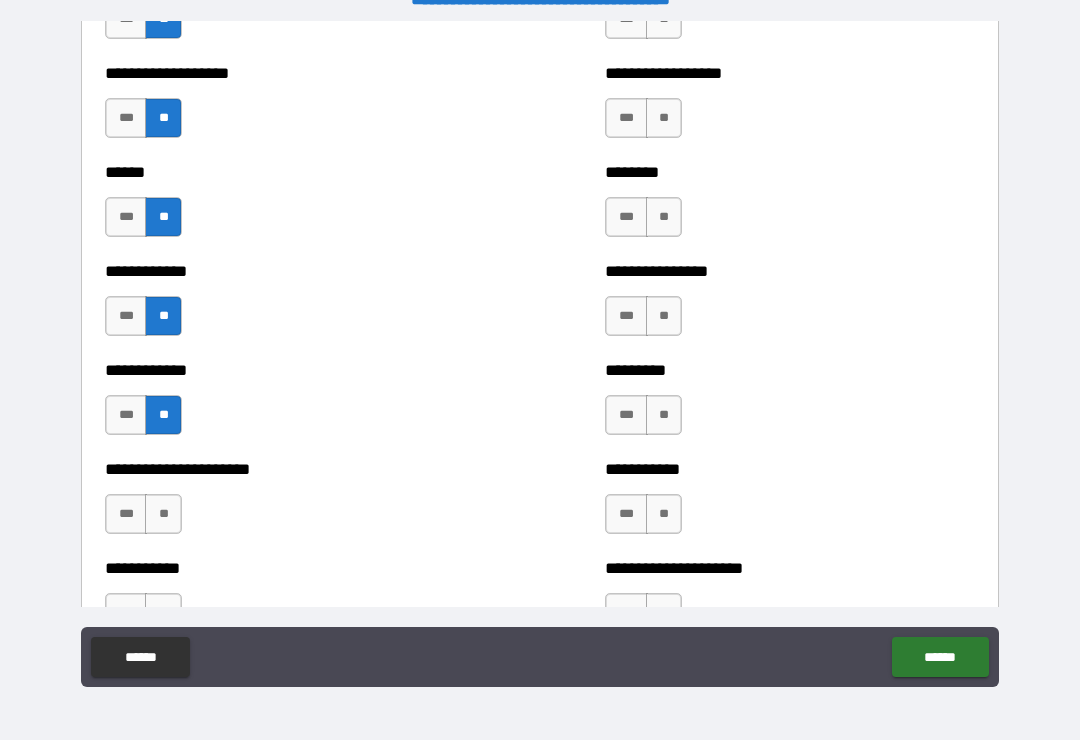 scroll, scrollTop: 4941, scrollLeft: 0, axis: vertical 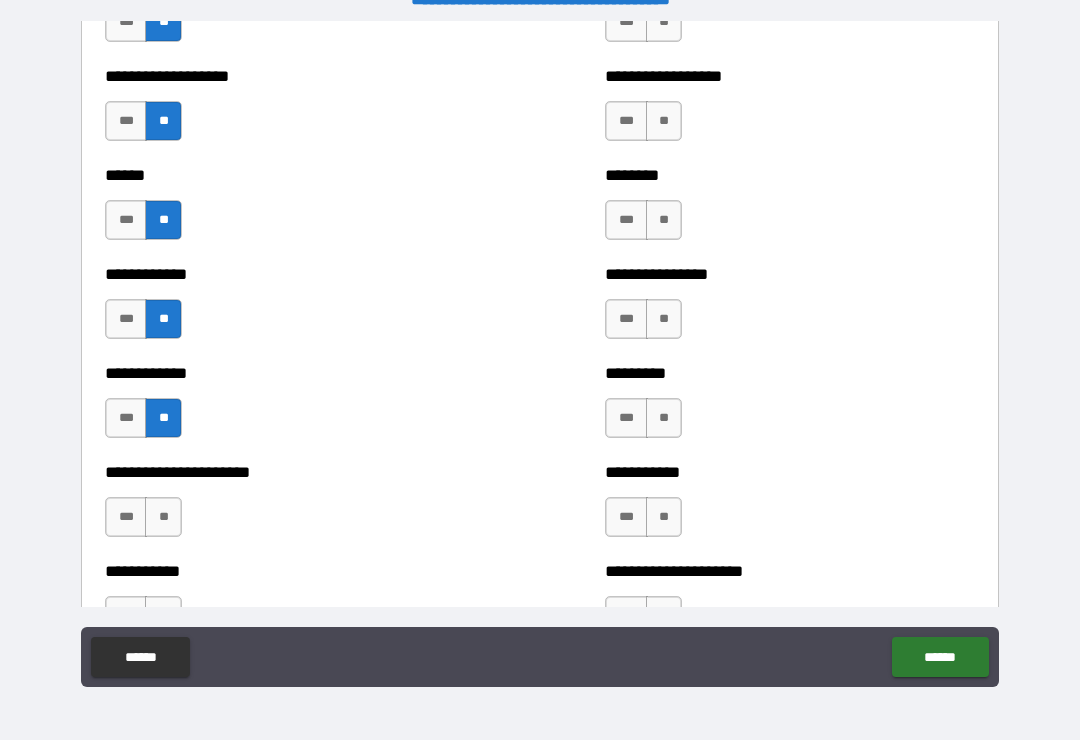 click on "**" at bounding box center (163, 517) 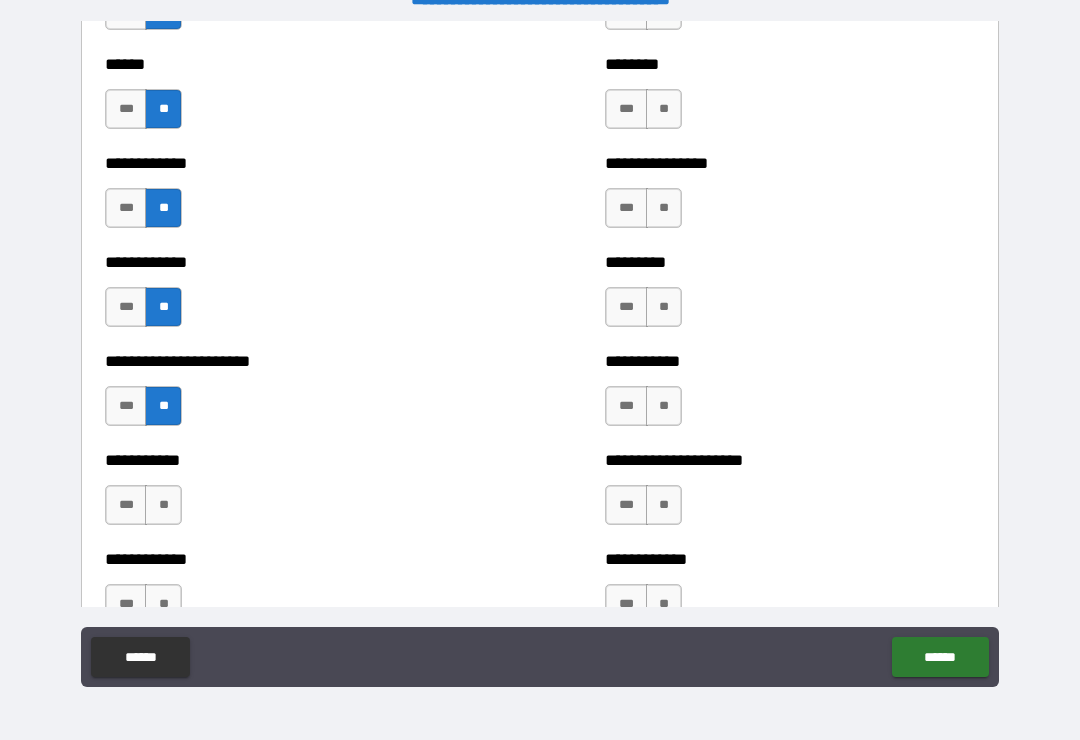 click on "**" at bounding box center (163, 505) 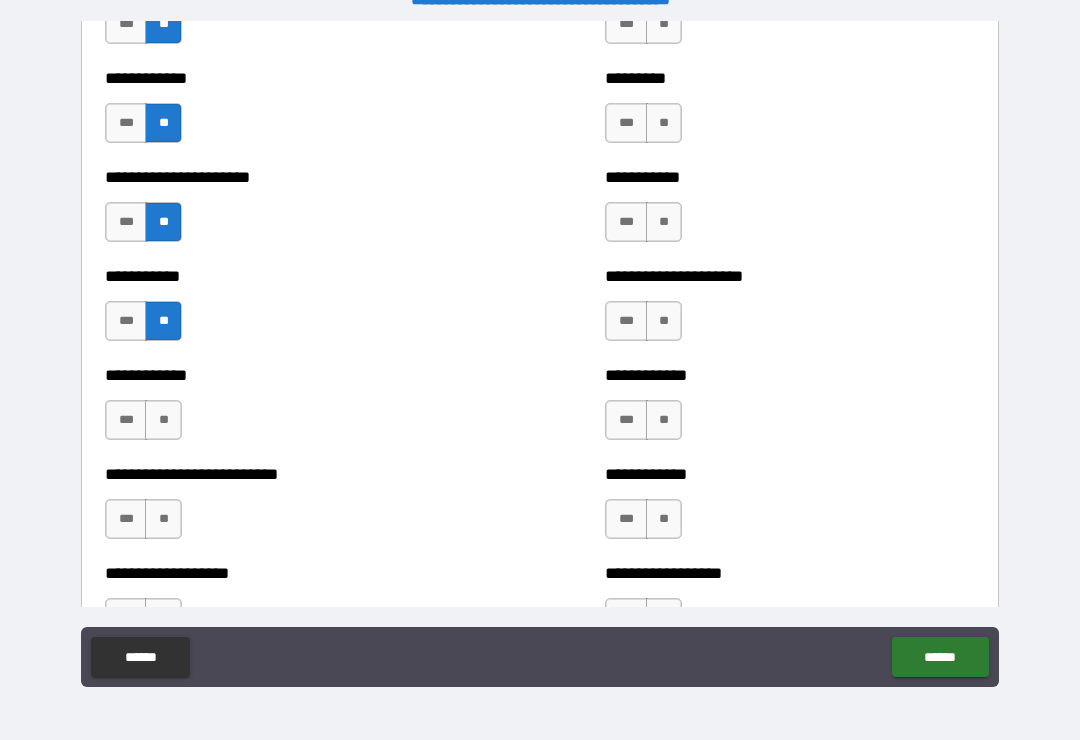 scroll, scrollTop: 5237, scrollLeft: 0, axis: vertical 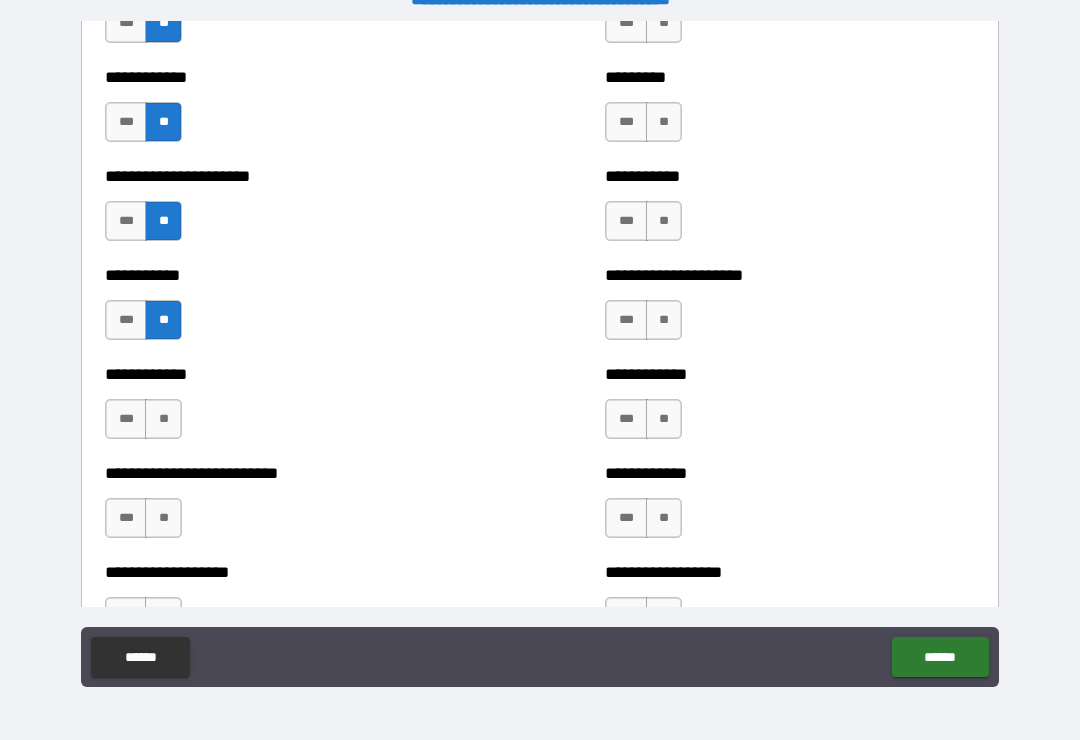 click on "**" at bounding box center (163, 419) 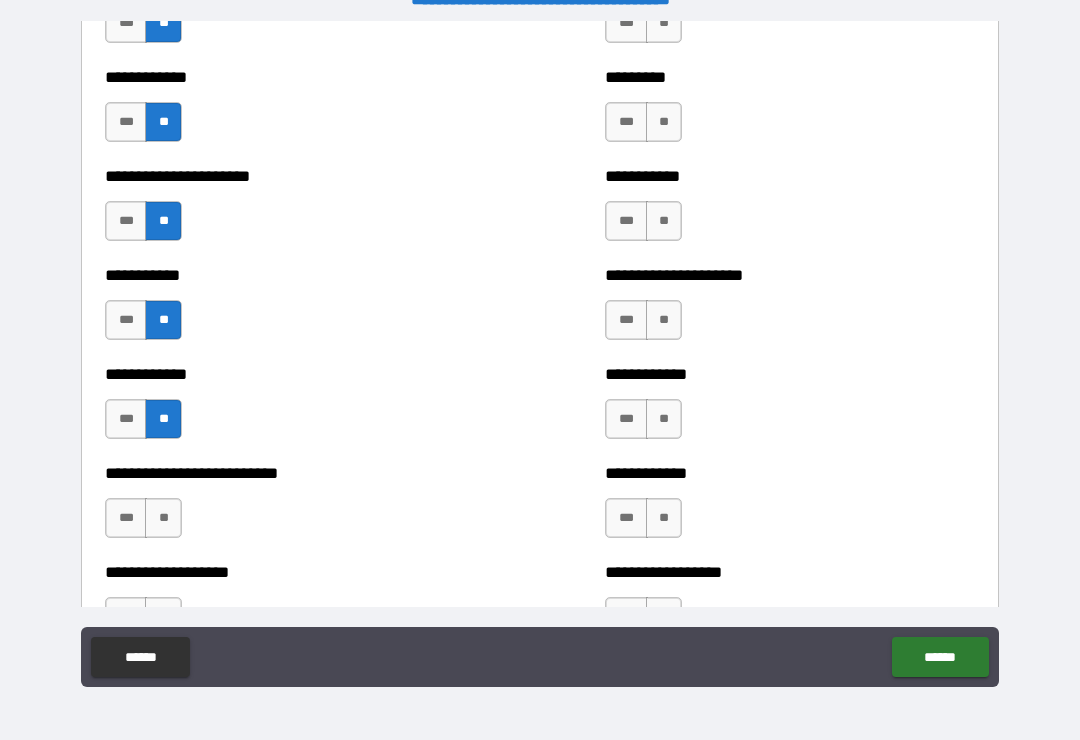 click on "**" at bounding box center (163, 518) 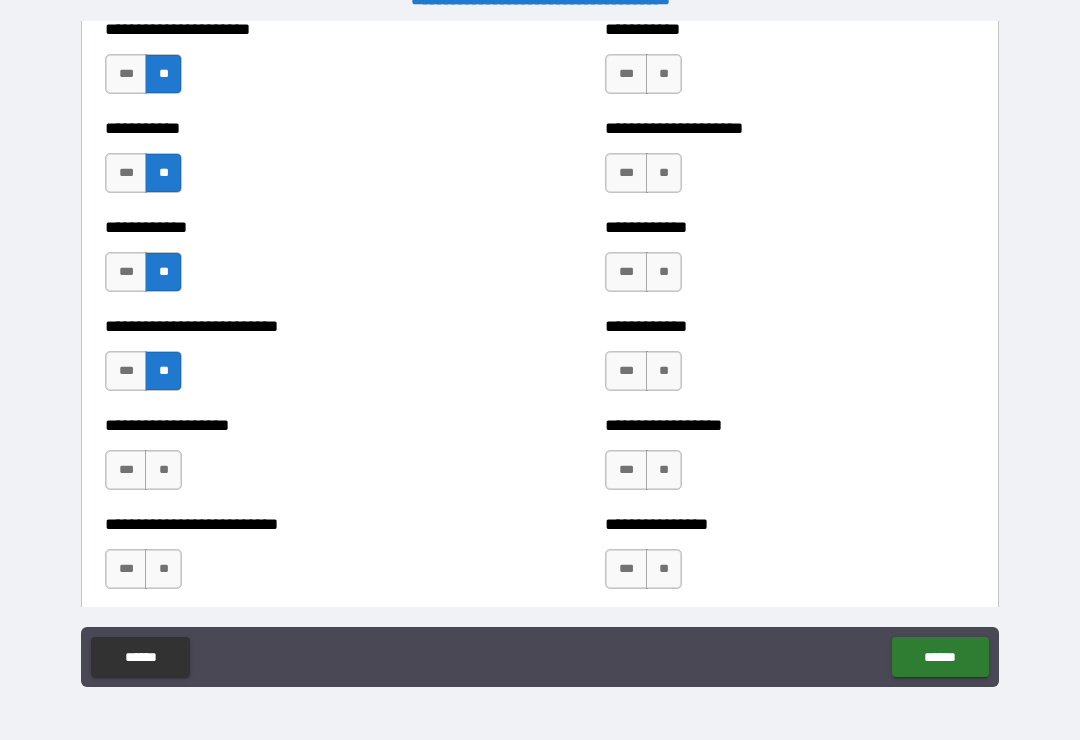 scroll, scrollTop: 5387, scrollLeft: 0, axis: vertical 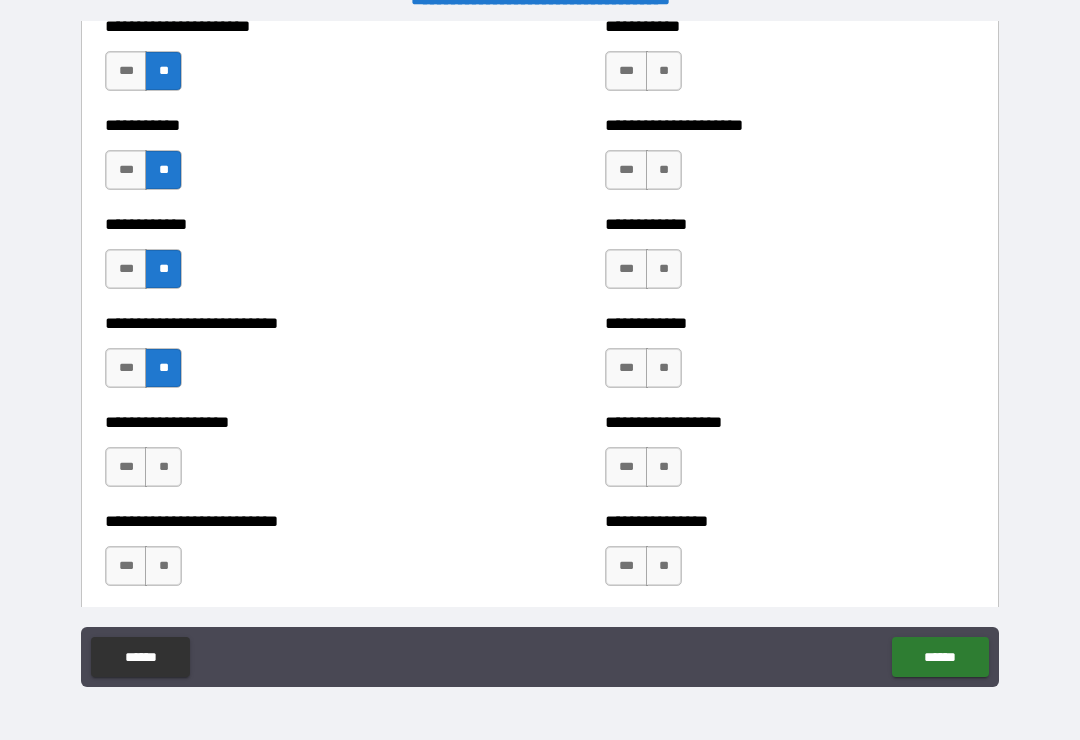 click on "**" at bounding box center [163, 467] 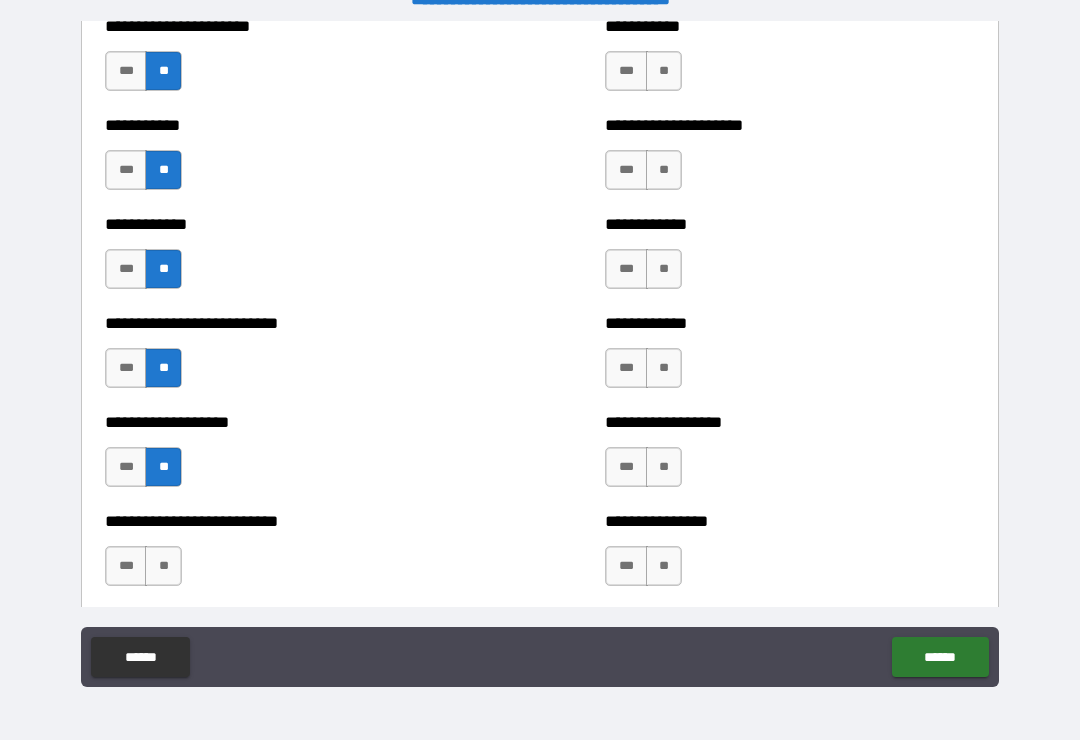 click on "**" at bounding box center [163, 566] 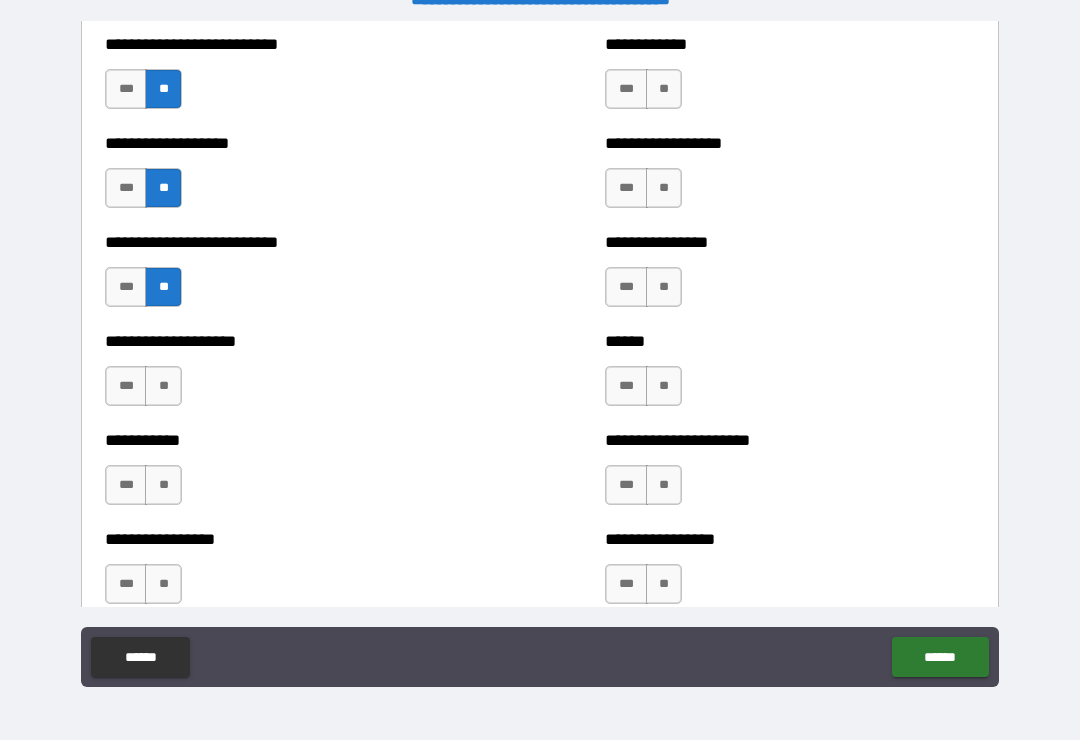 scroll, scrollTop: 5668, scrollLeft: 0, axis: vertical 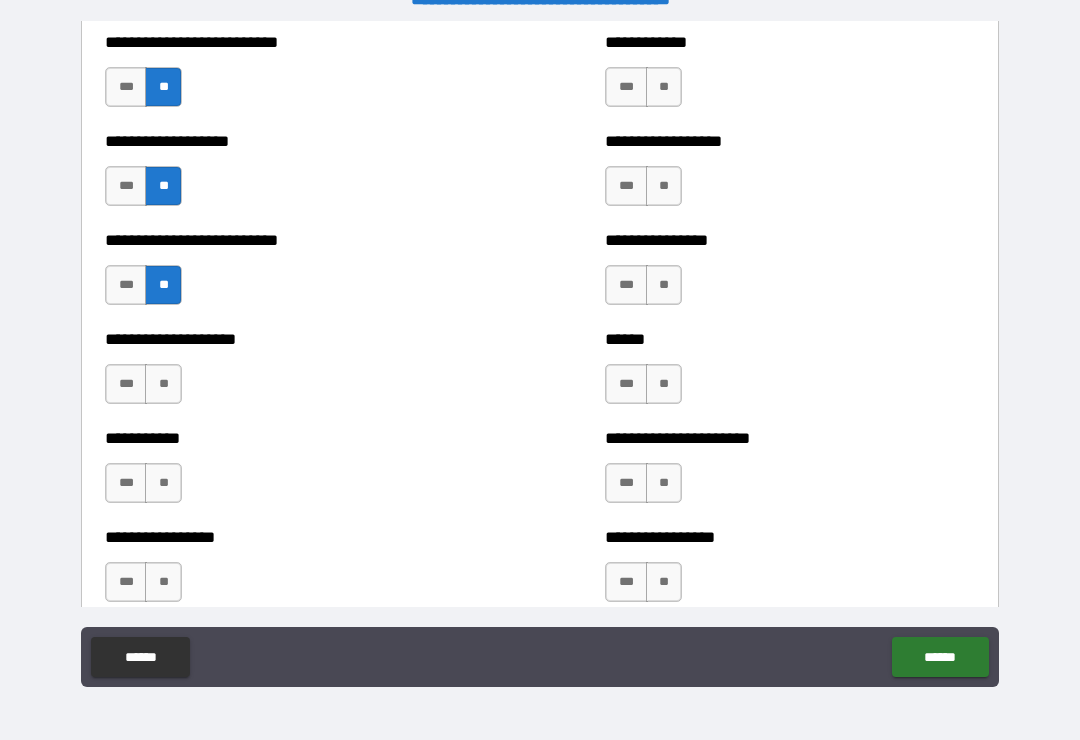 click on "**" at bounding box center (163, 384) 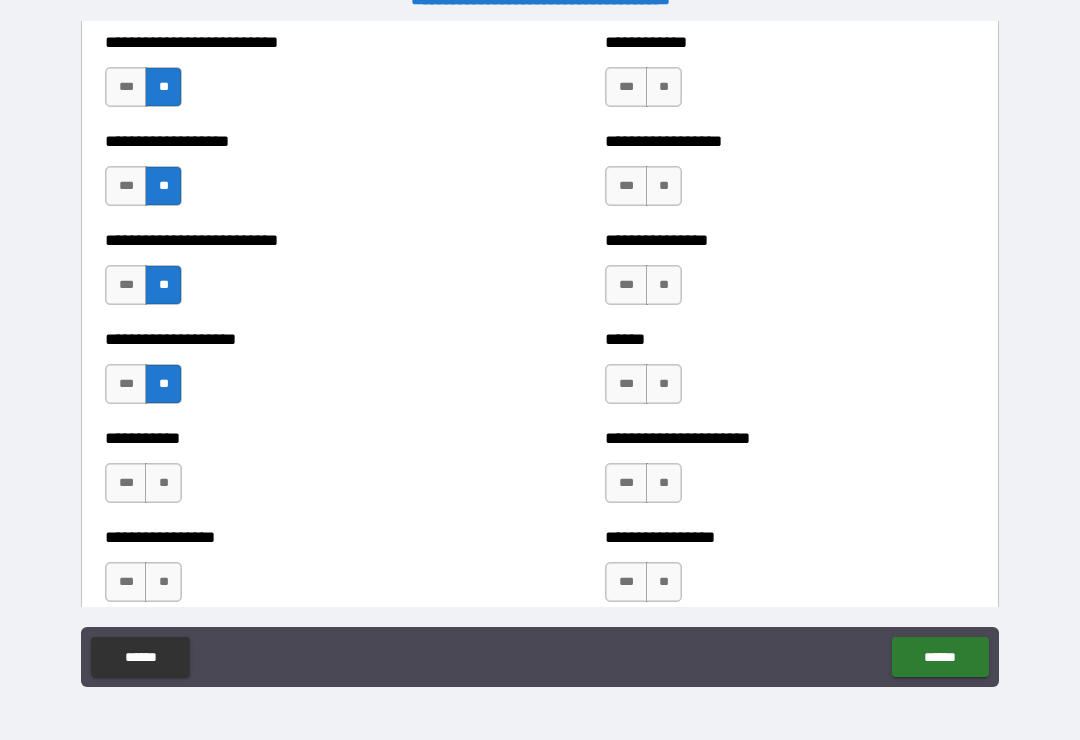 click on "**" at bounding box center (163, 483) 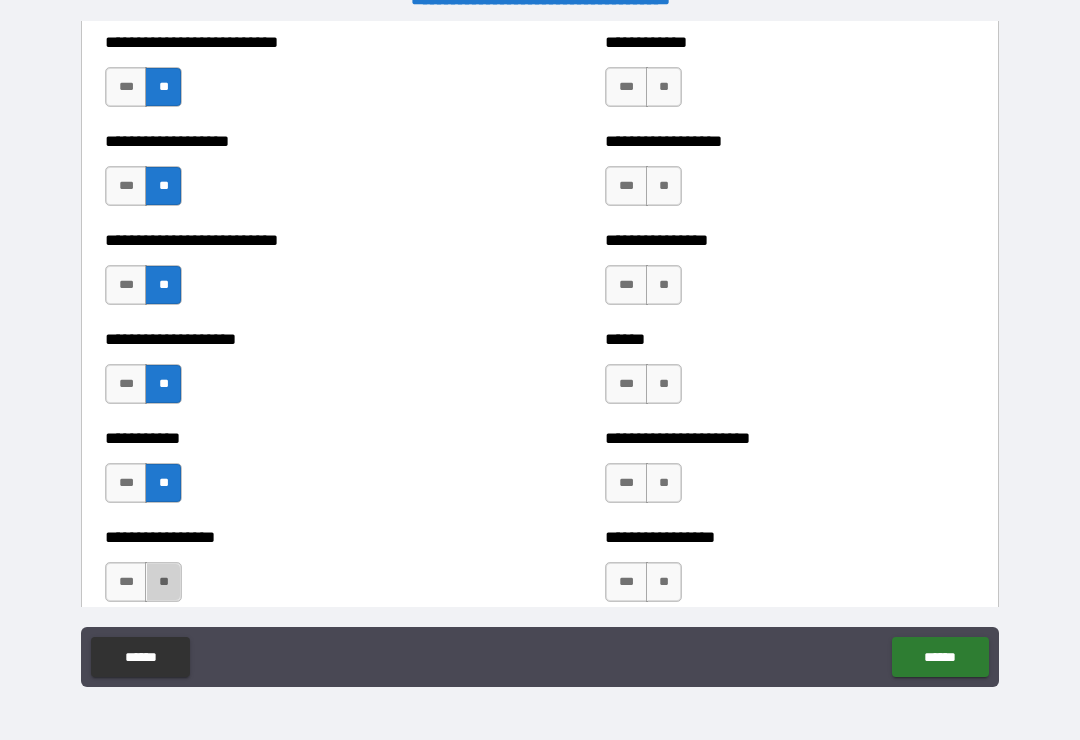 click on "**" at bounding box center [163, 582] 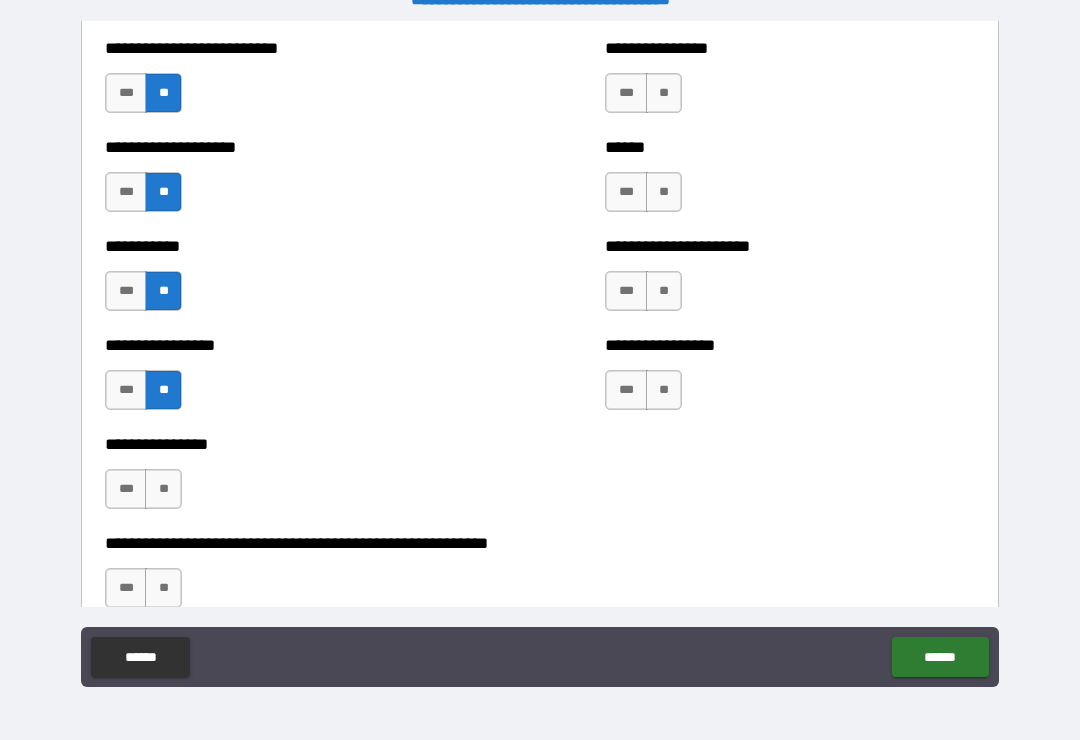 scroll, scrollTop: 5862, scrollLeft: 0, axis: vertical 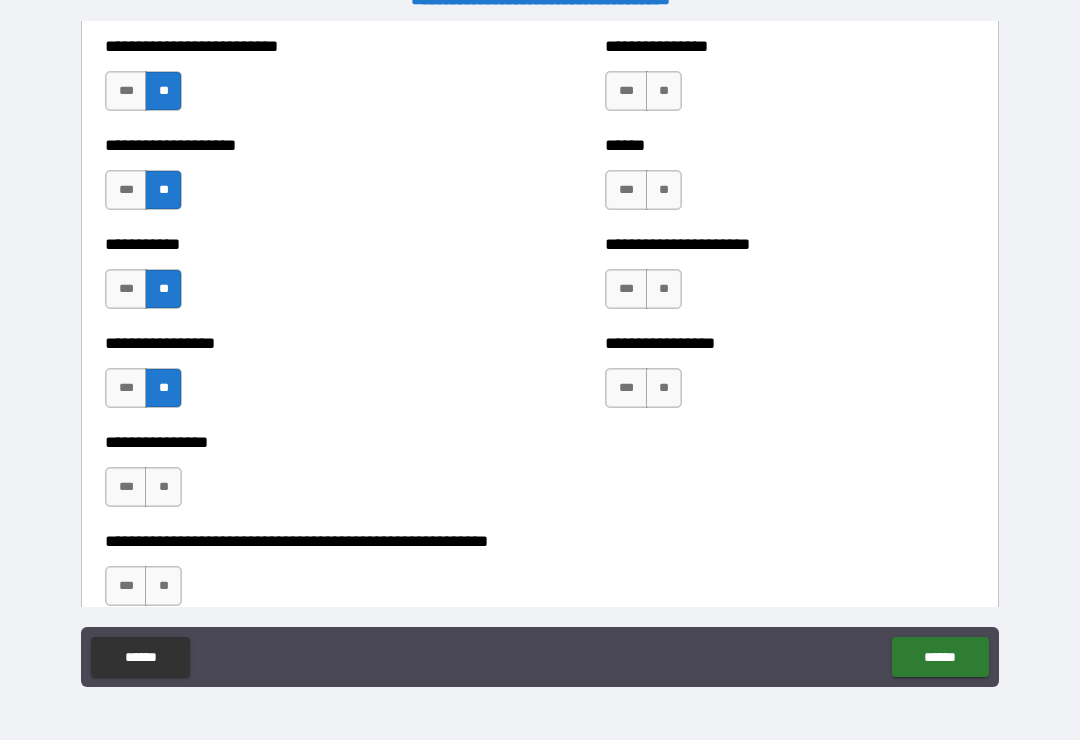 click on "**" at bounding box center (163, 487) 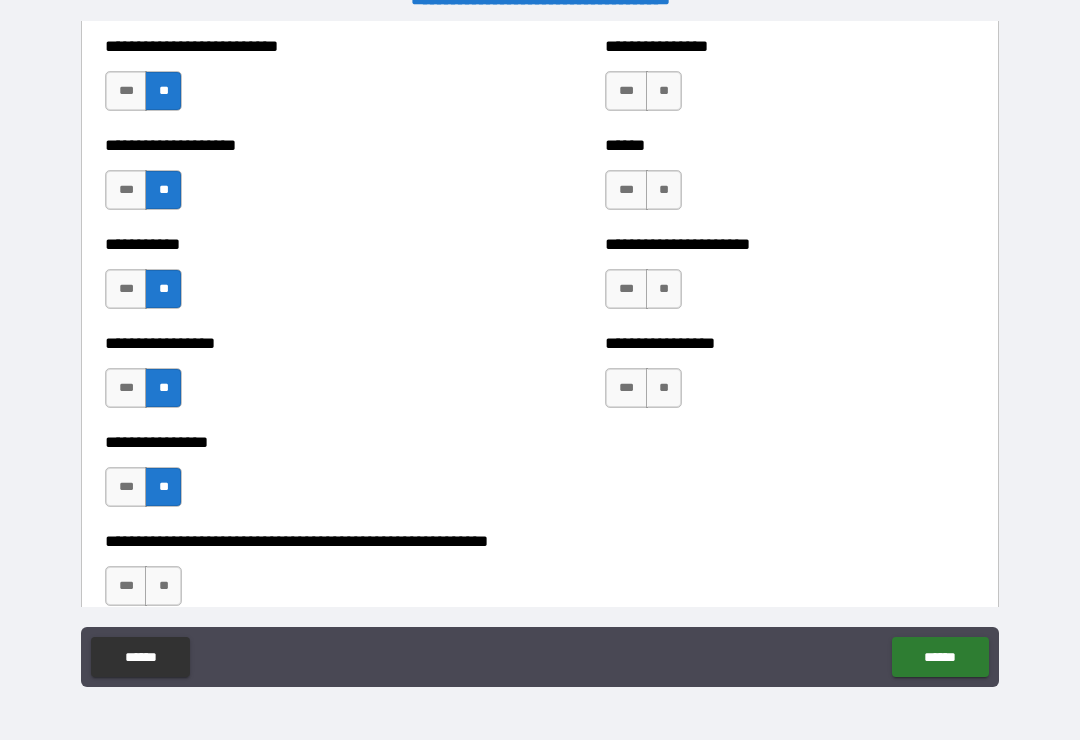 click on "**" at bounding box center [163, 586] 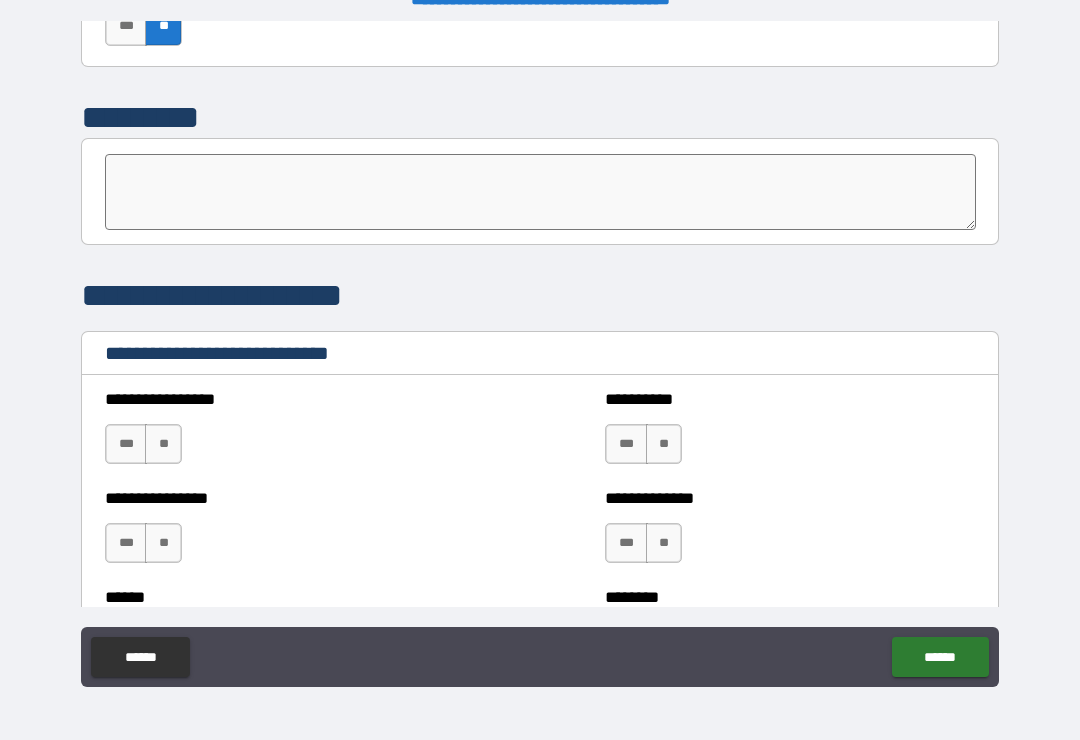 scroll, scrollTop: 6425, scrollLeft: 0, axis: vertical 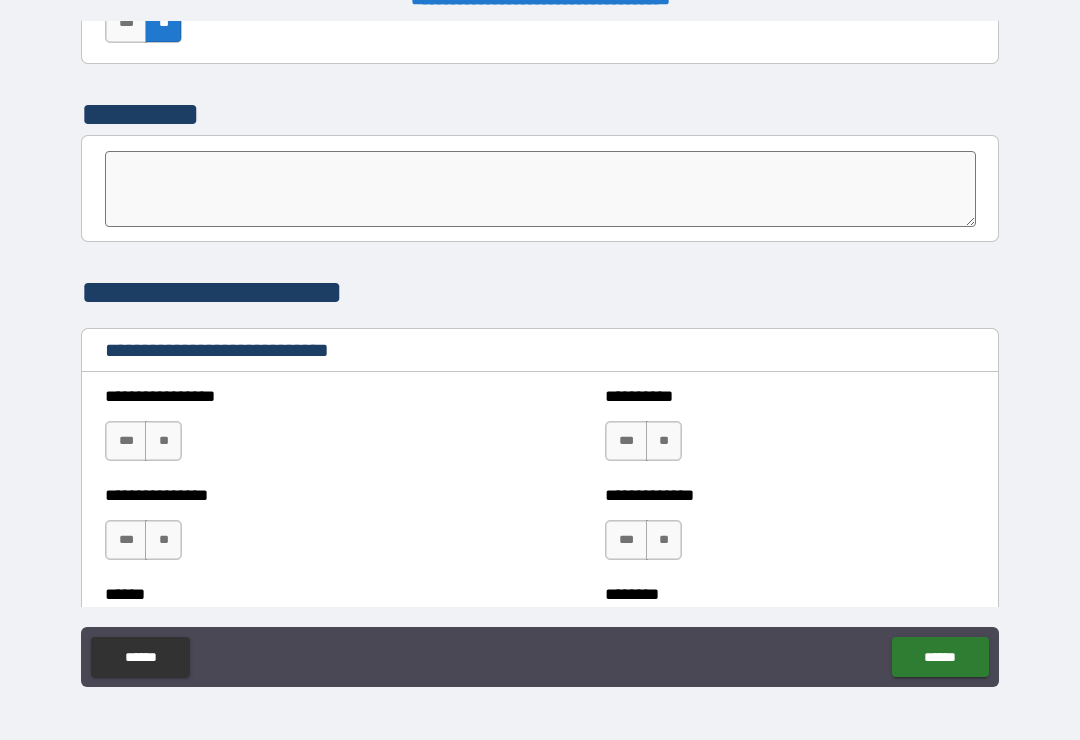 click on "**" at bounding box center [163, 441] 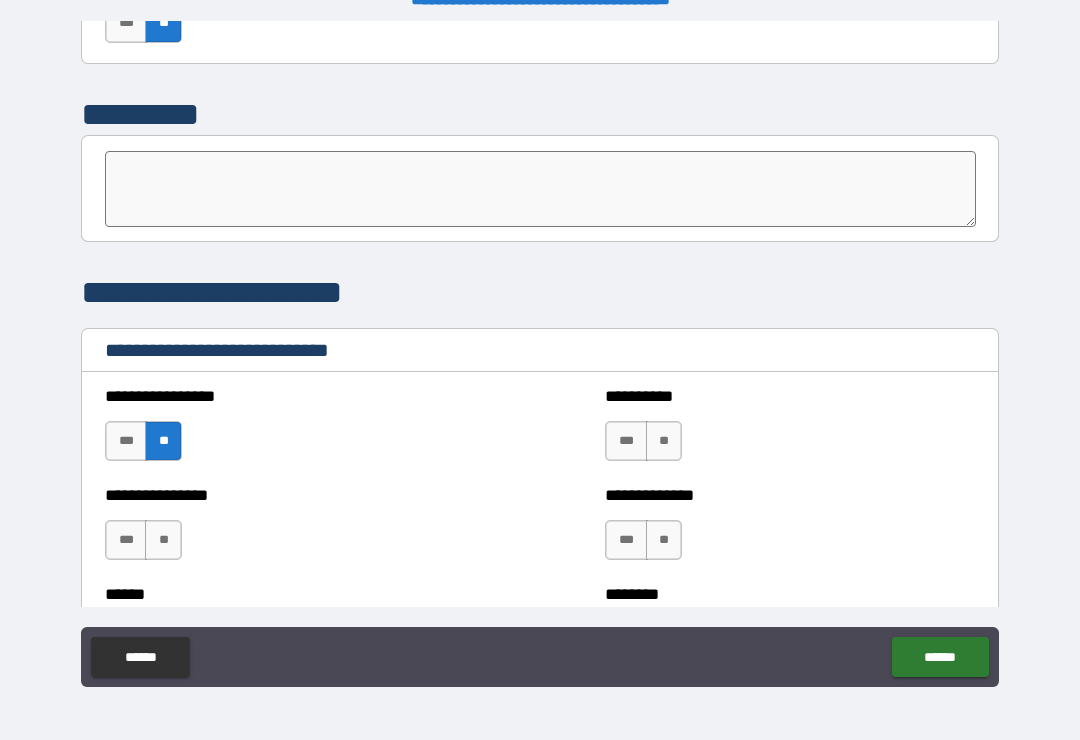 click on "**" at bounding box center (163, 540) 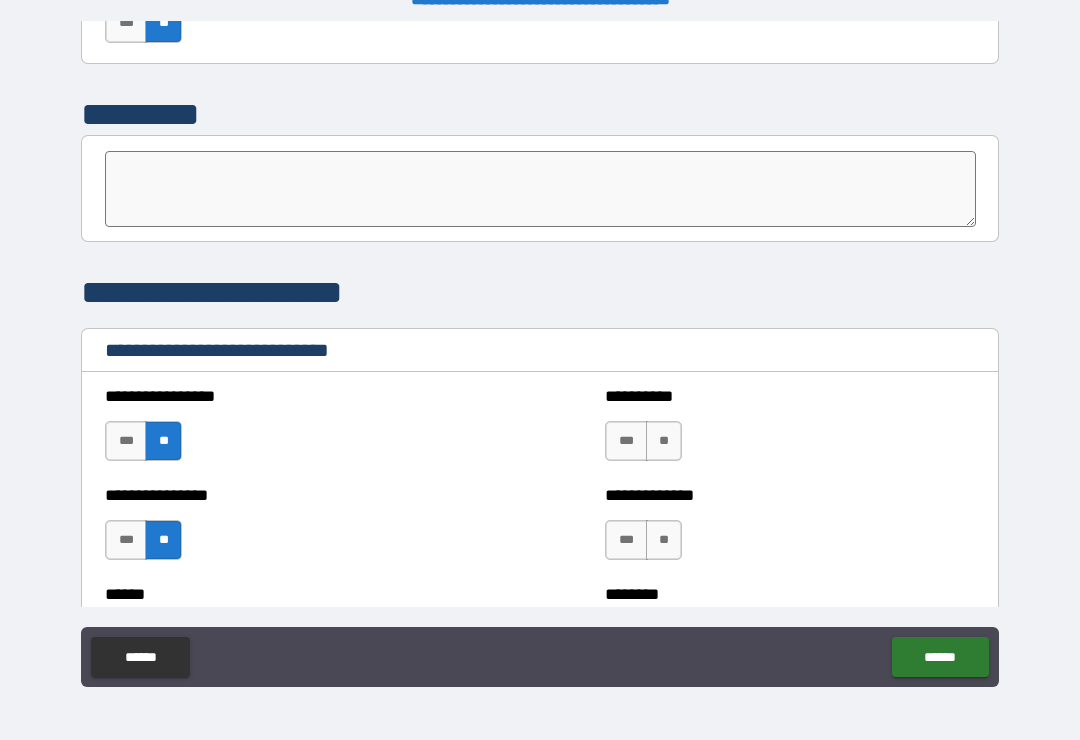 click on "**" at bounding box center [664, 441] 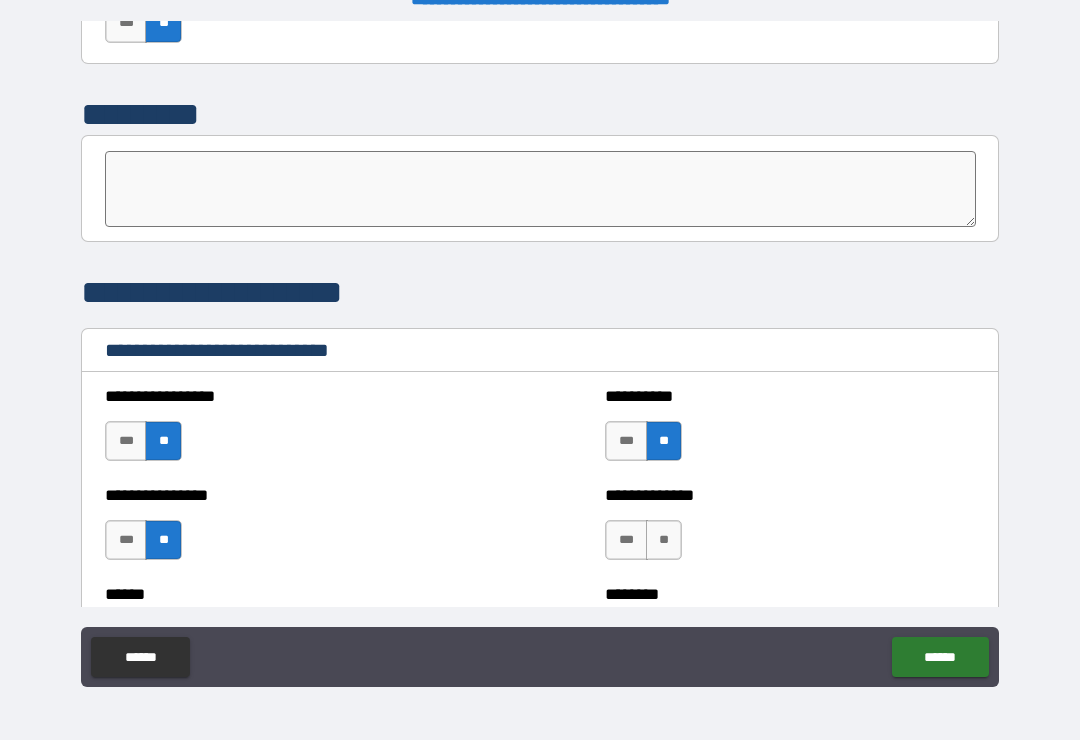 click on "**" at bounding box center [664, 540] 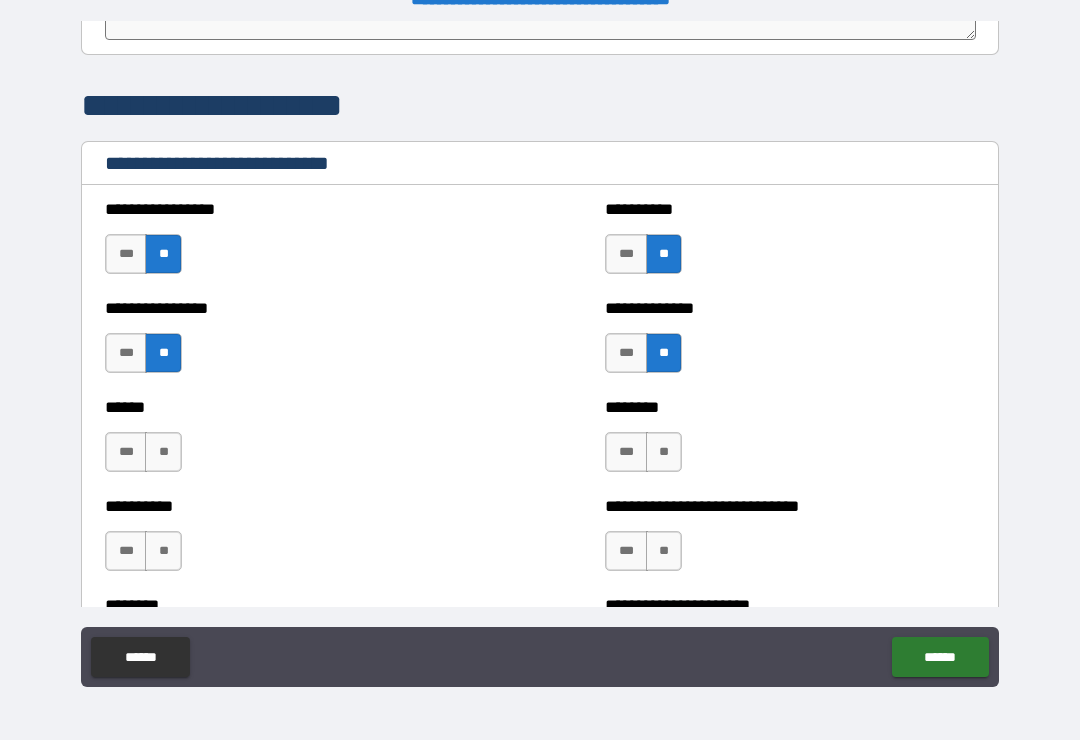 scroll, scrollTop: 6615, scrollLeft: 0, axis: vertical 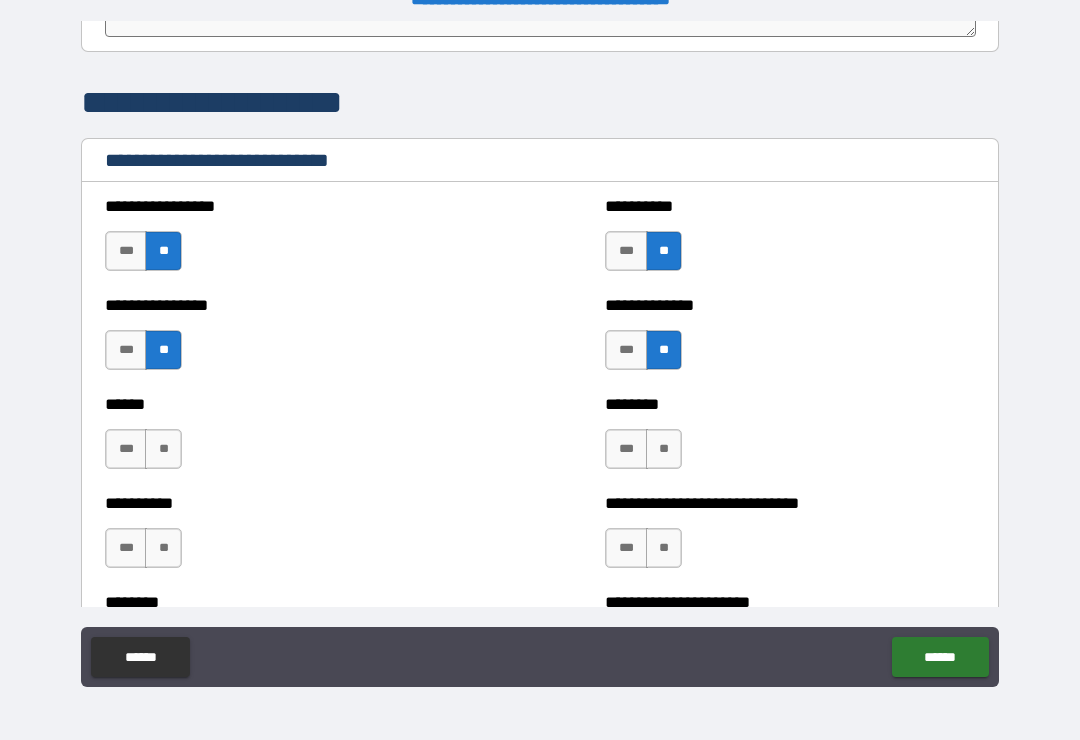 click on "**" at bounding box center [664, 449] 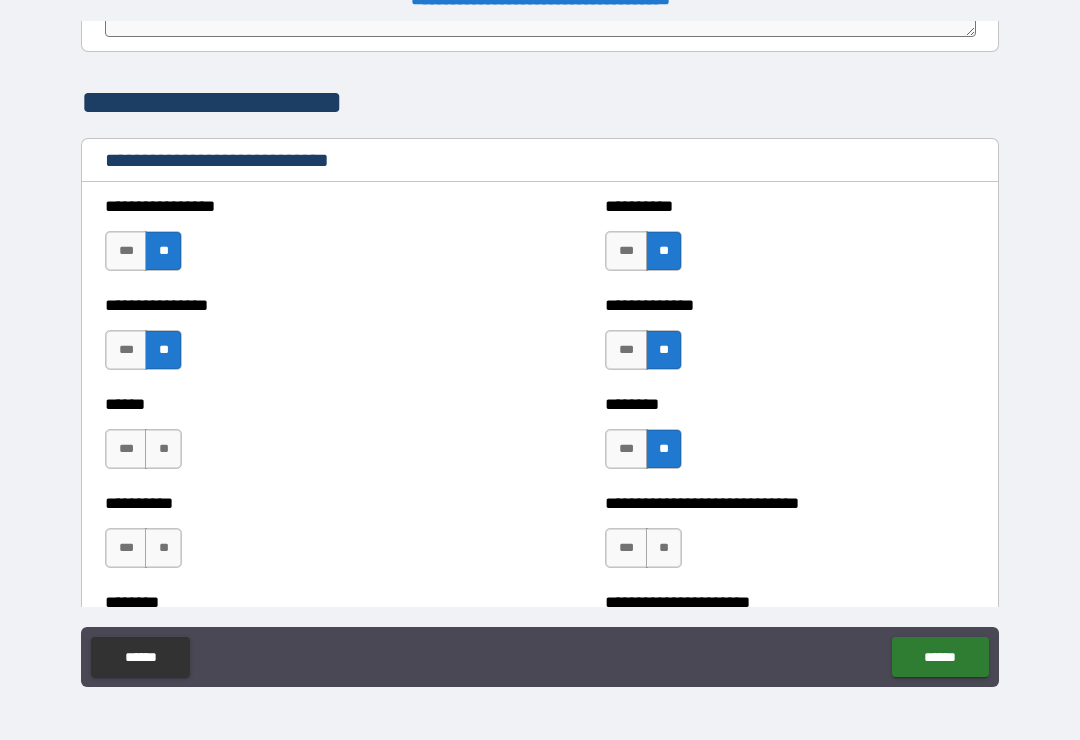click on "**" at bounding box center (163, 449) 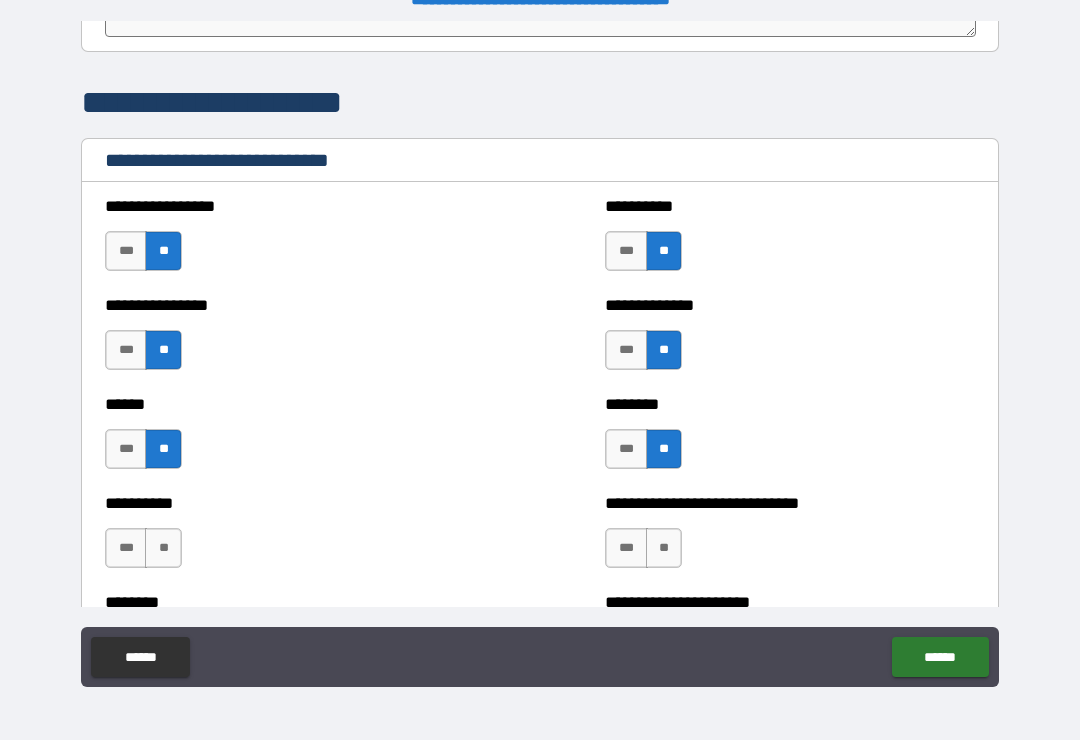 click on "**" at bounding box center [163, 548] 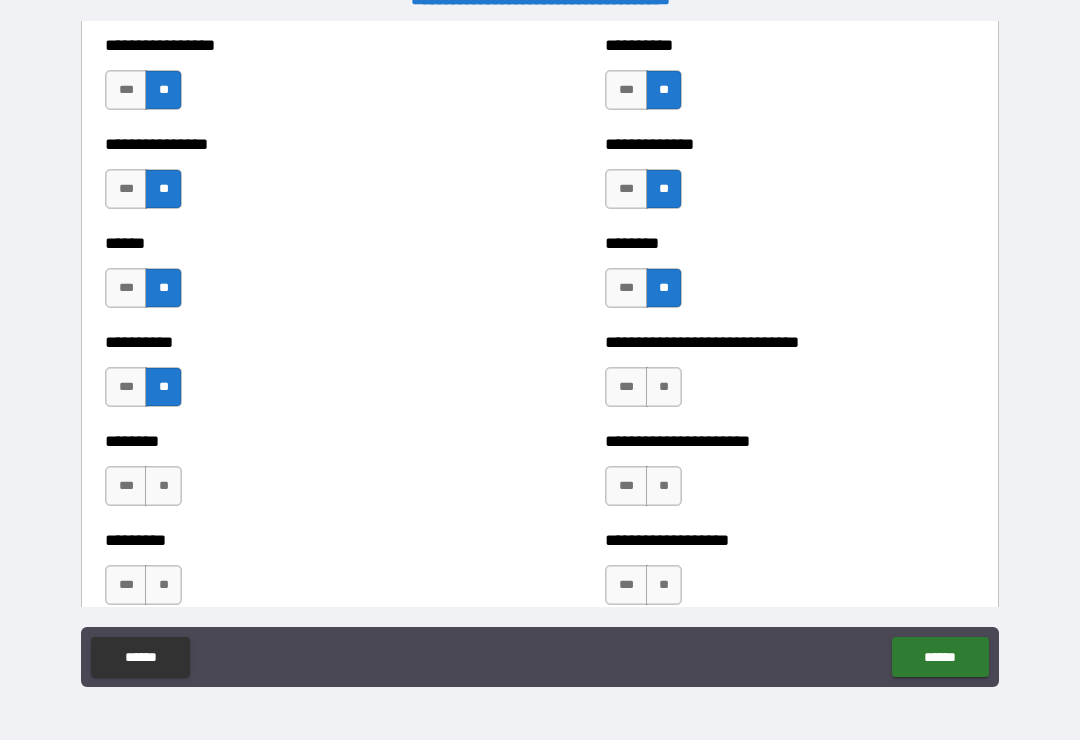scroll, scrollTop: 6793, scrollLeft: 0, axis: vertical 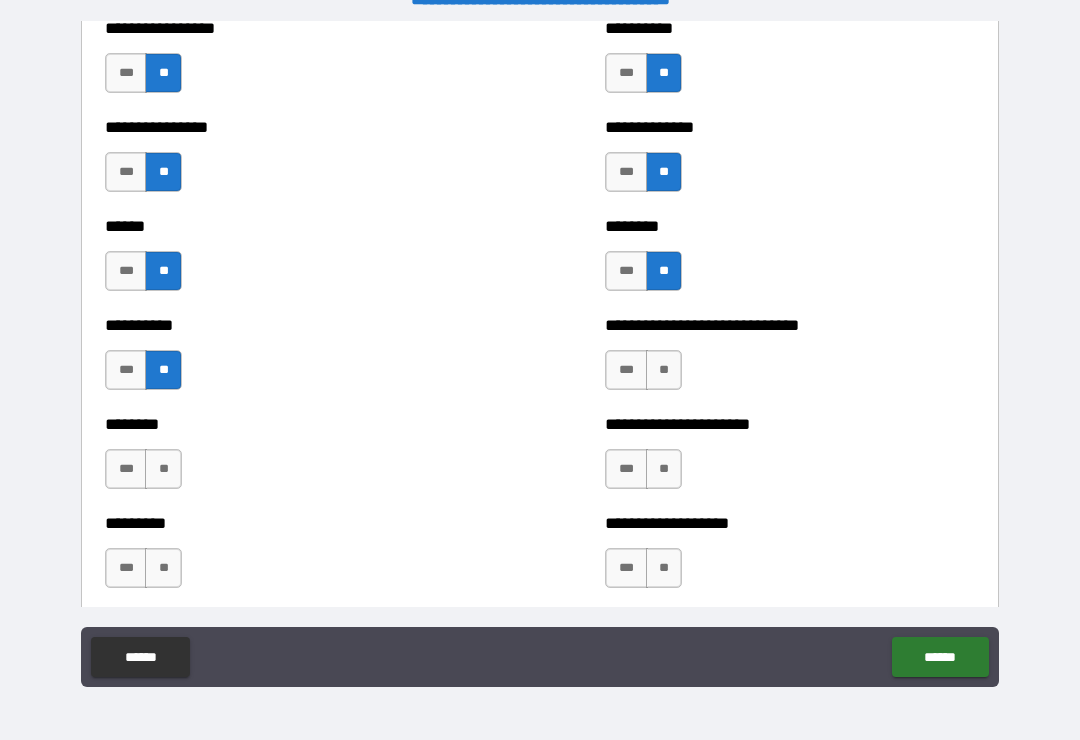 click on "**" at bounding box center [163, 469] 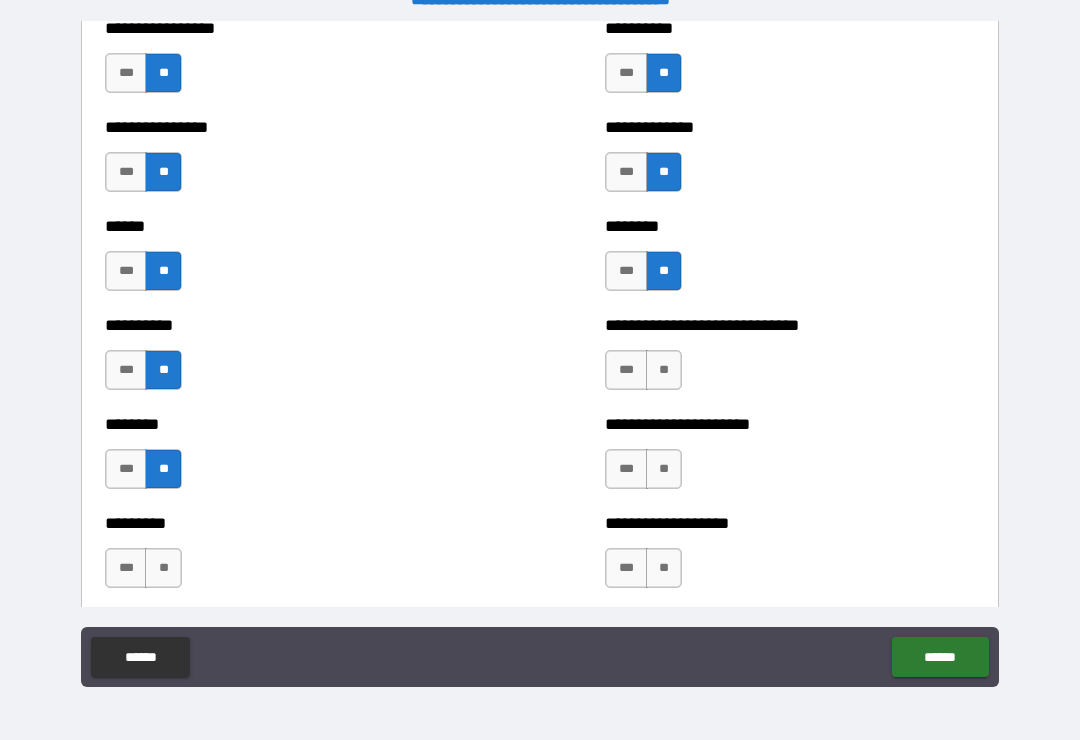 click on "**" at bounding box center (163, 568) 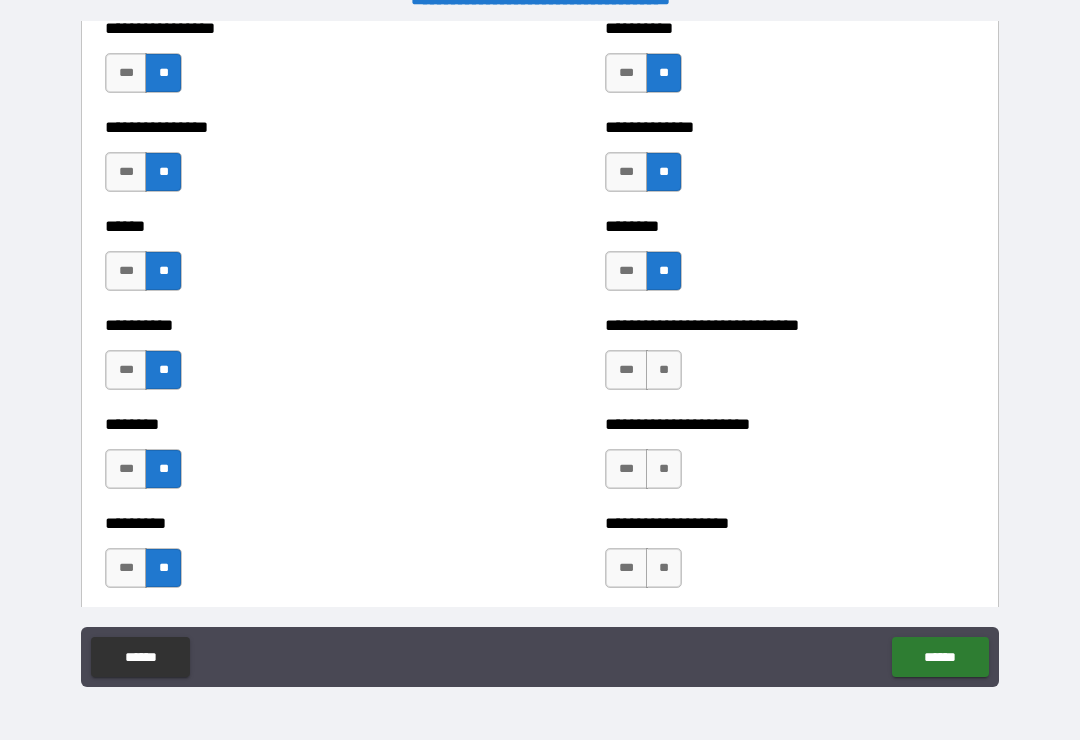 click on "**" at bounding box center [664, 370] 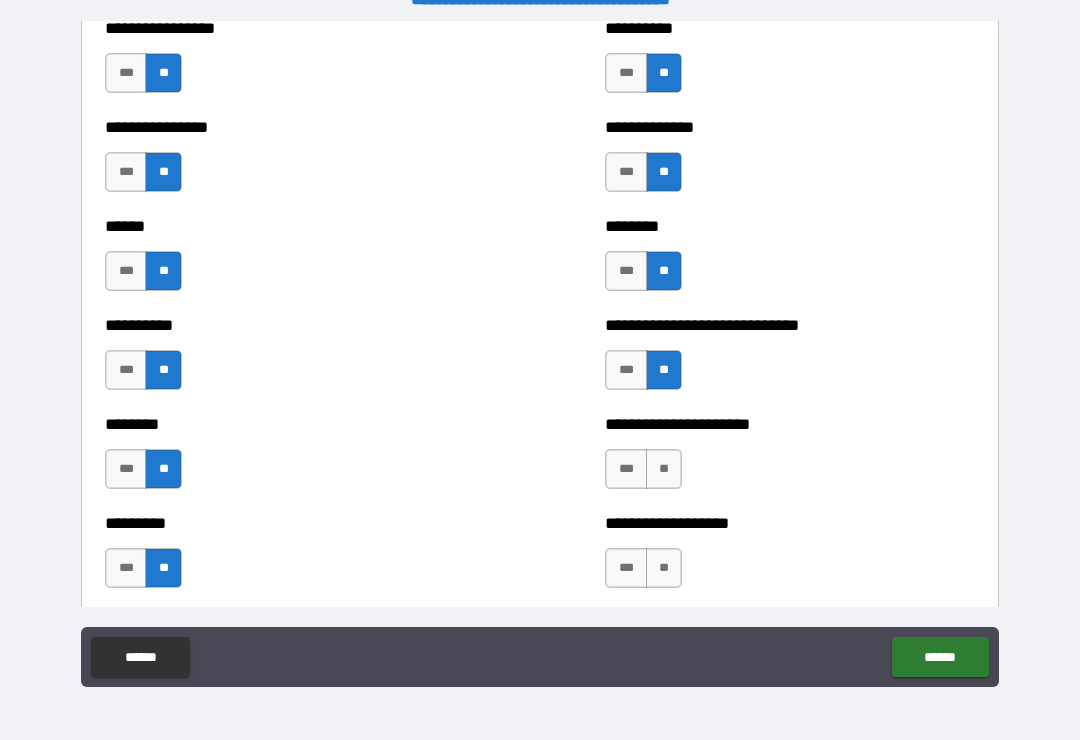 click on "**" at bounding box center [664, 469] 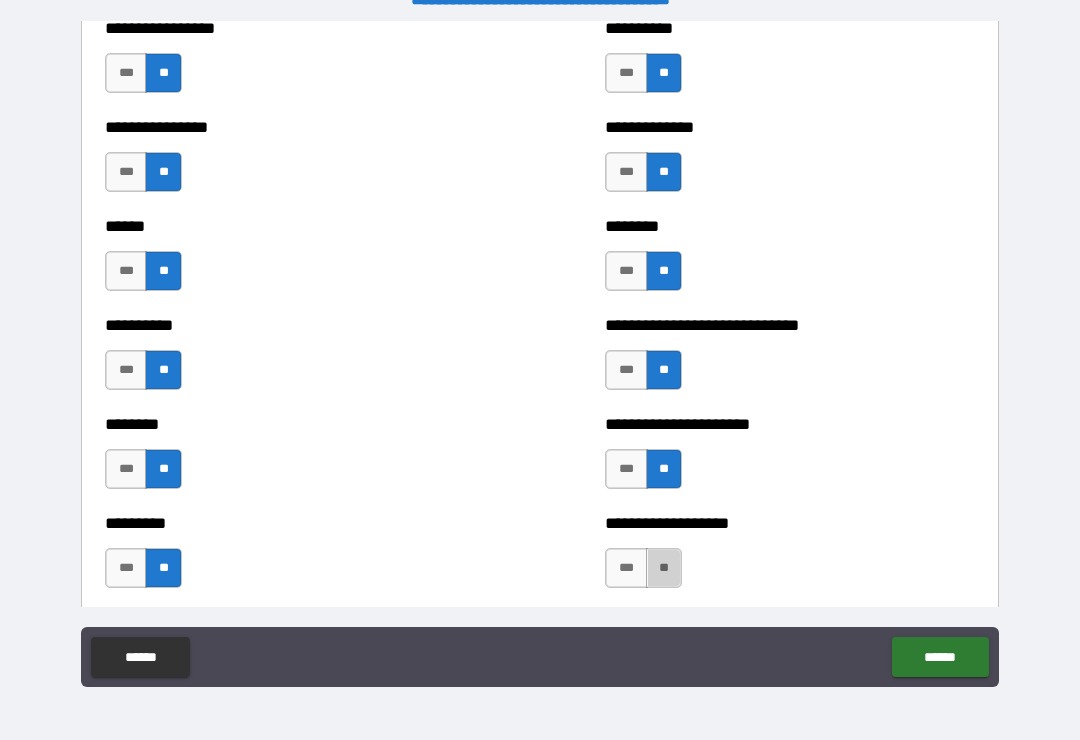 click on "**" at bounding box center (664, 568) 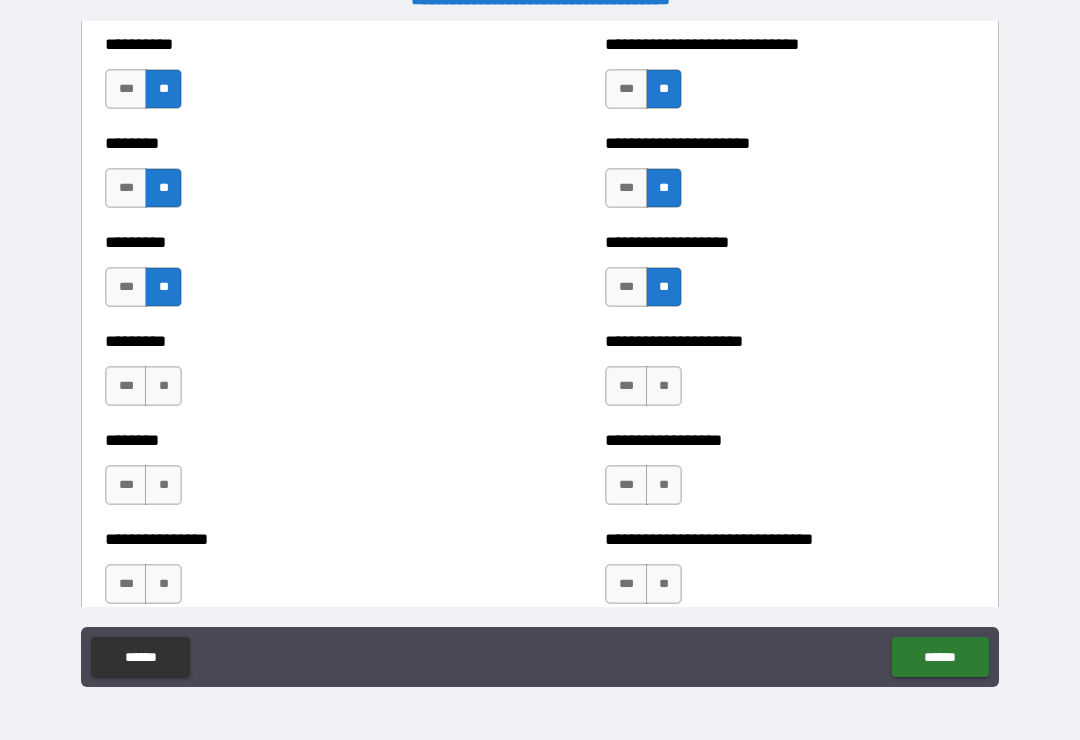 scroll, scrollTop: 7081, scrollLeft: 0, axis: vertical 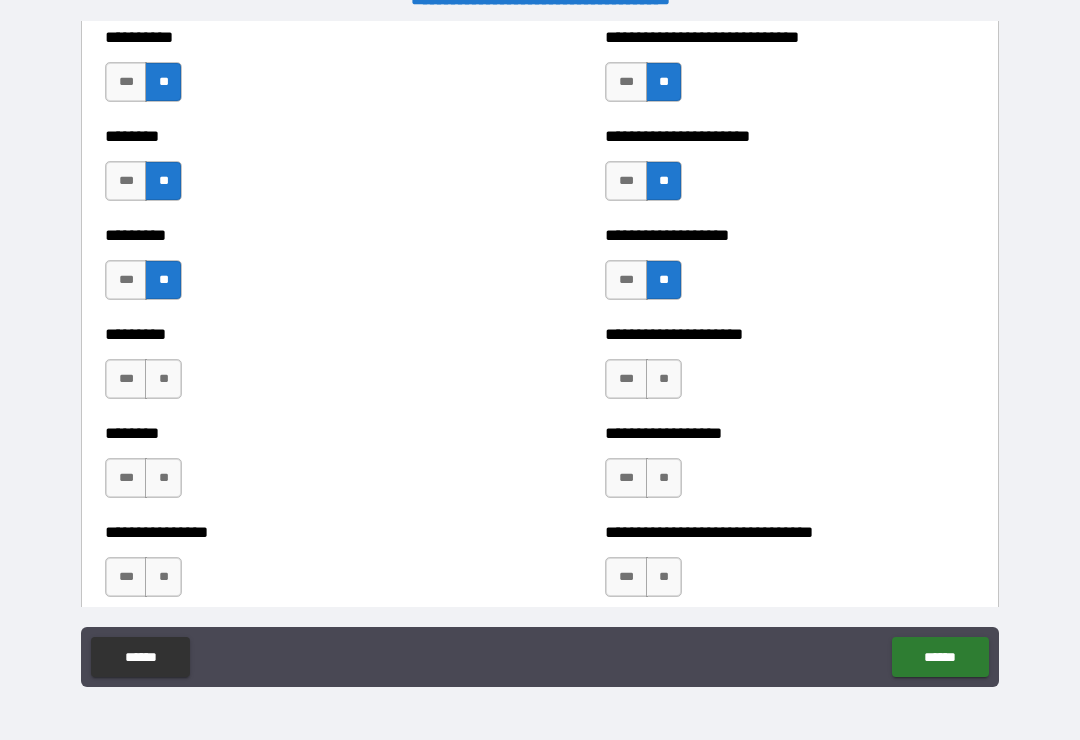 click on "**" at bounding box center (664, 379) 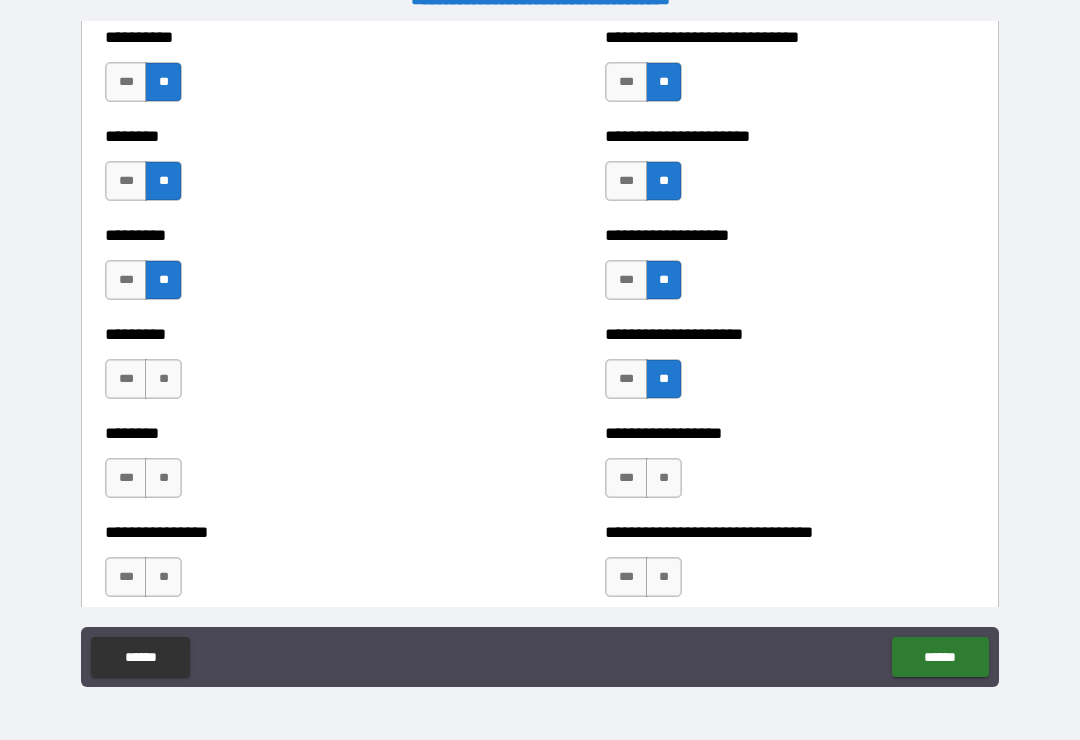 click on "**" at bounding box center [664, 478] 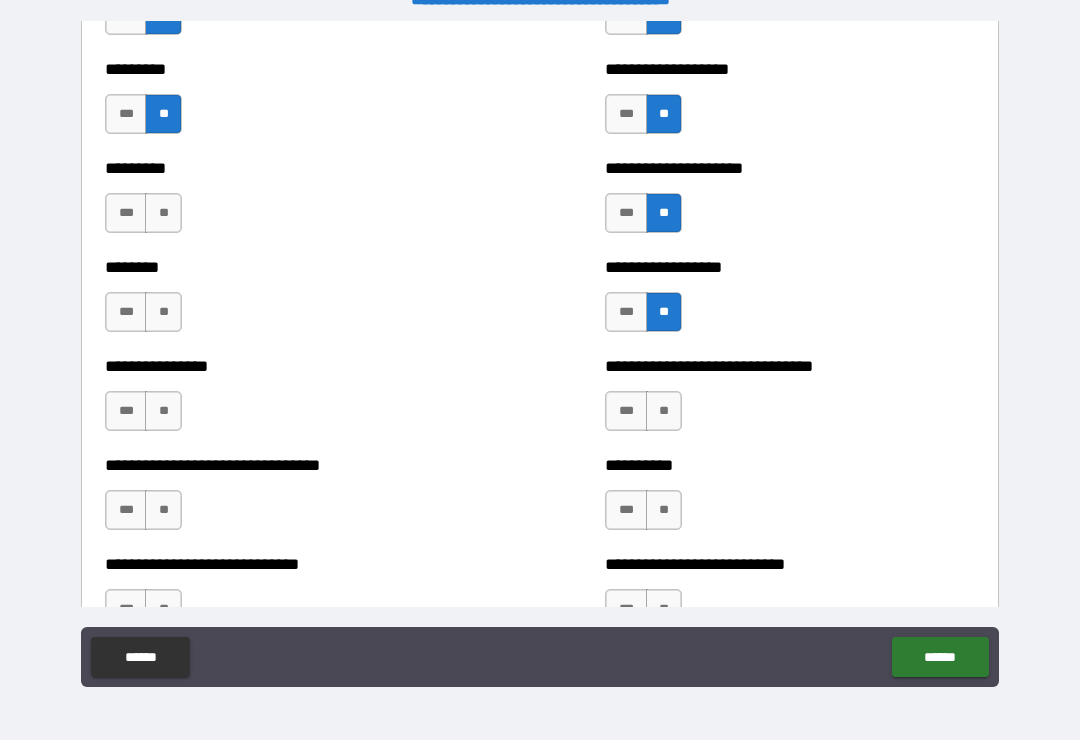 scroll, scrollTop: 7249, scrollLeft: 0, axis: vertical 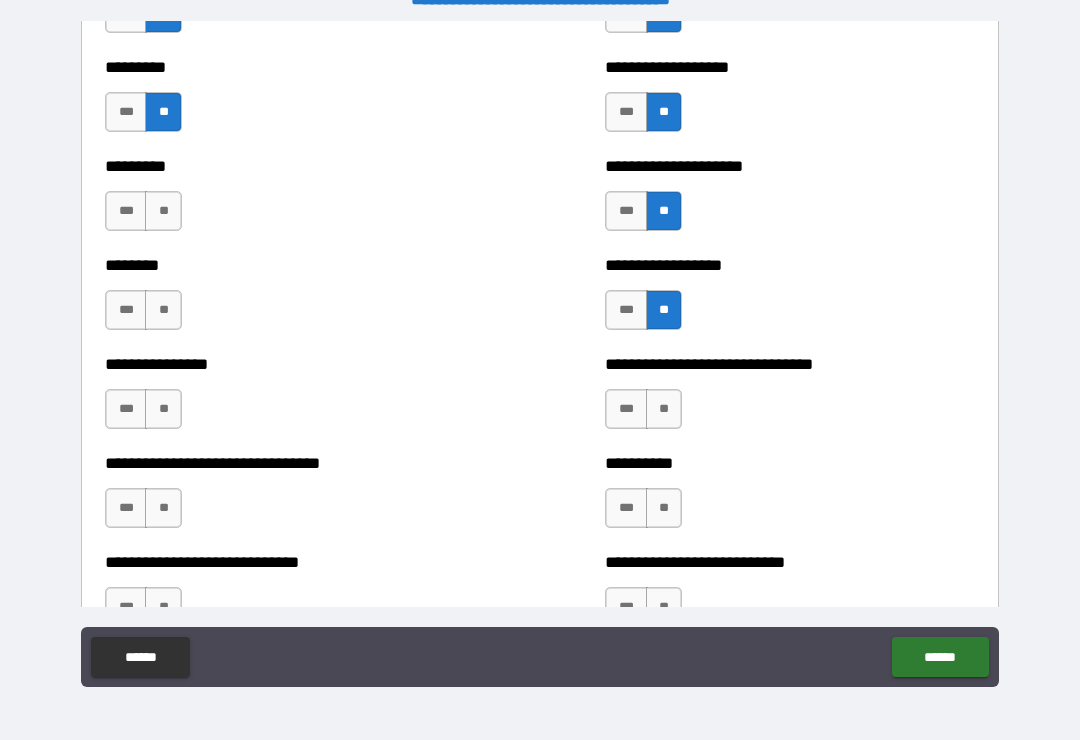 click on "**" at bounding box center (664, 409) 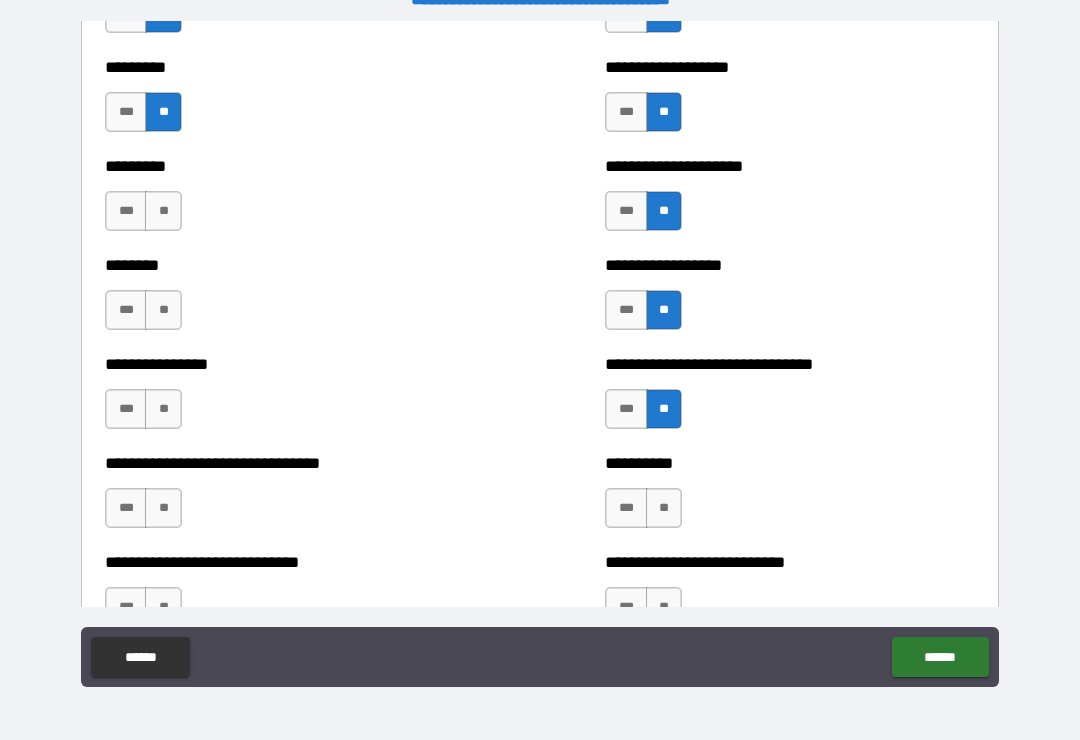 click on "**" at bounding box center [664, 508] 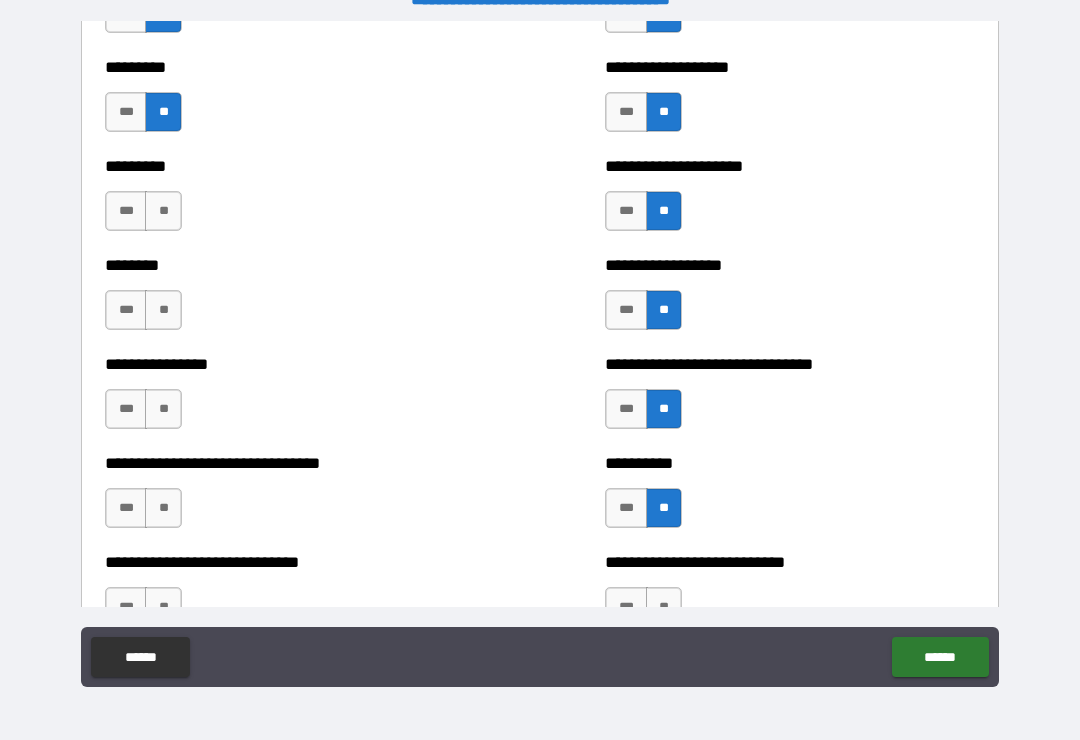 click on "**" at bounding box center (664, 607) 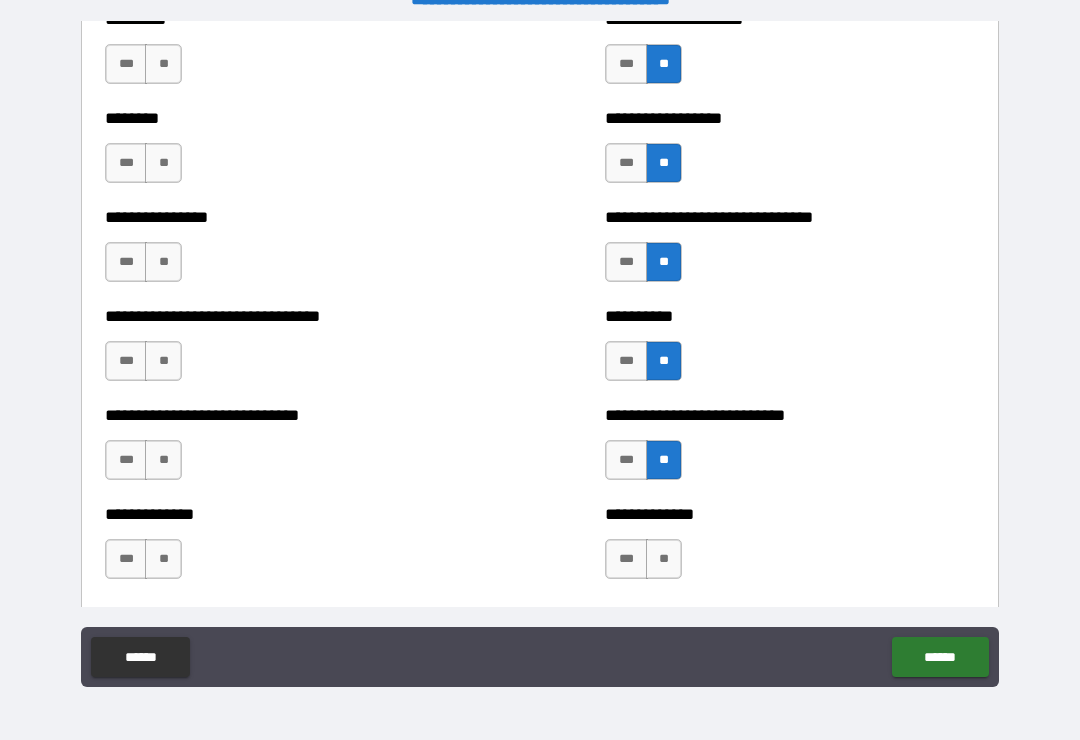 scroll, scrollTop: 7413, scrollLeft: 0, axis: vertical 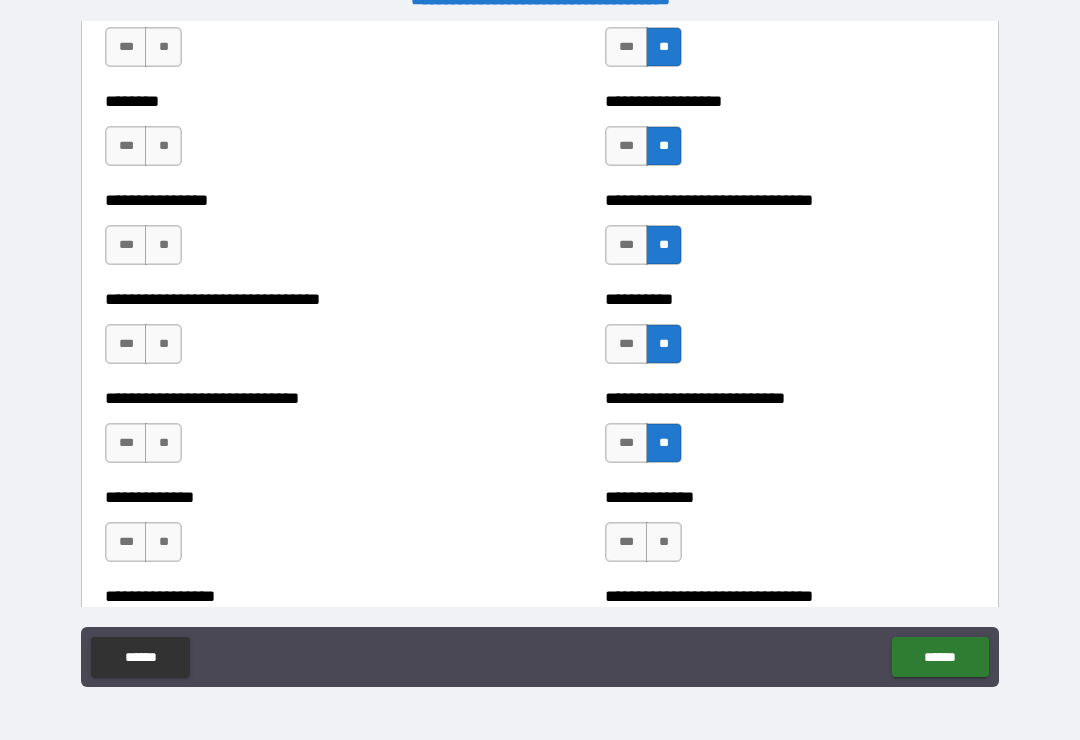 click on "**" at bounding box center [163, 47] 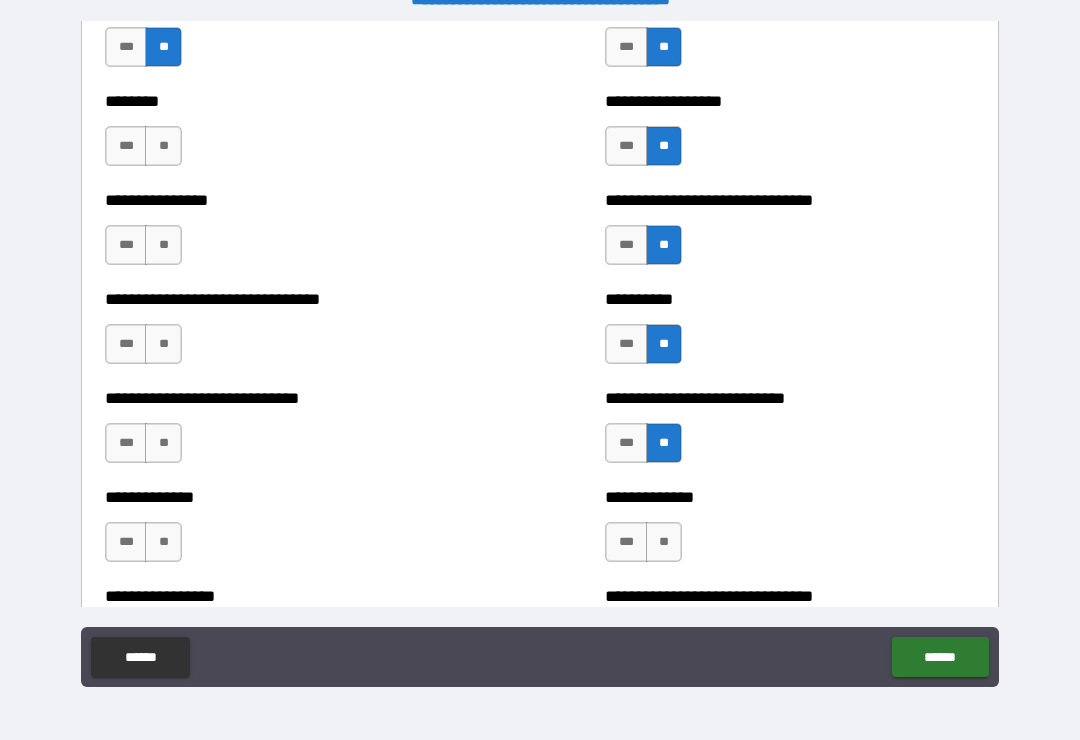 click on "**" at bounding box center [163, 146] 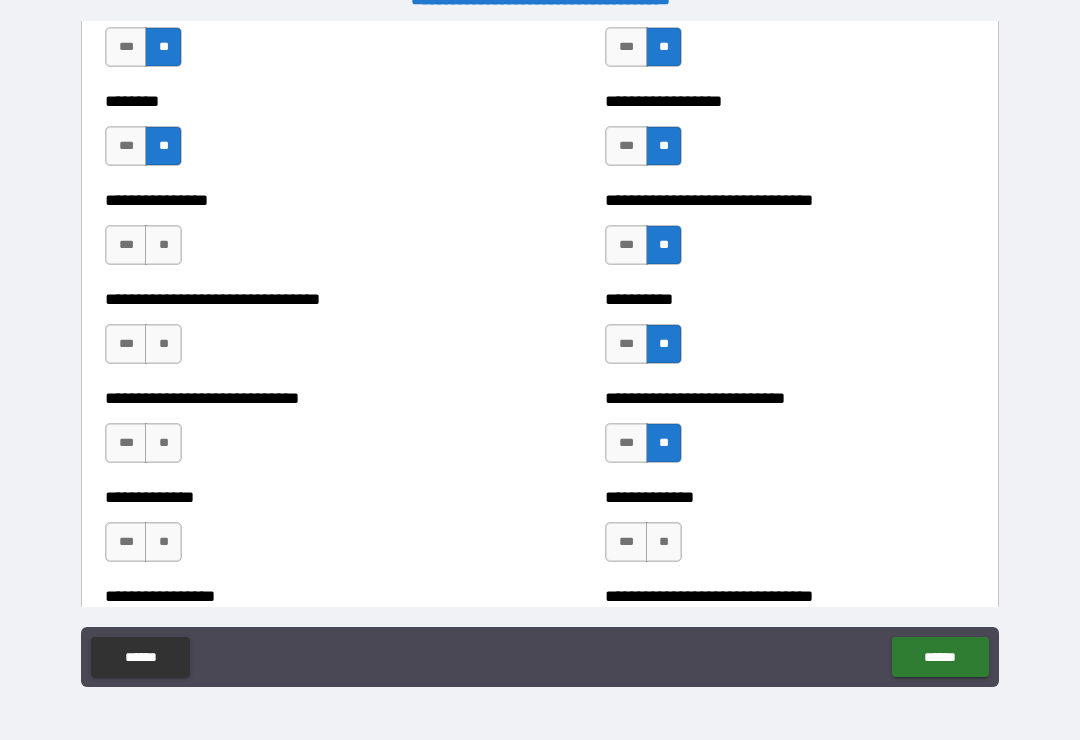 click on "**" at bounding box center [163, 245] 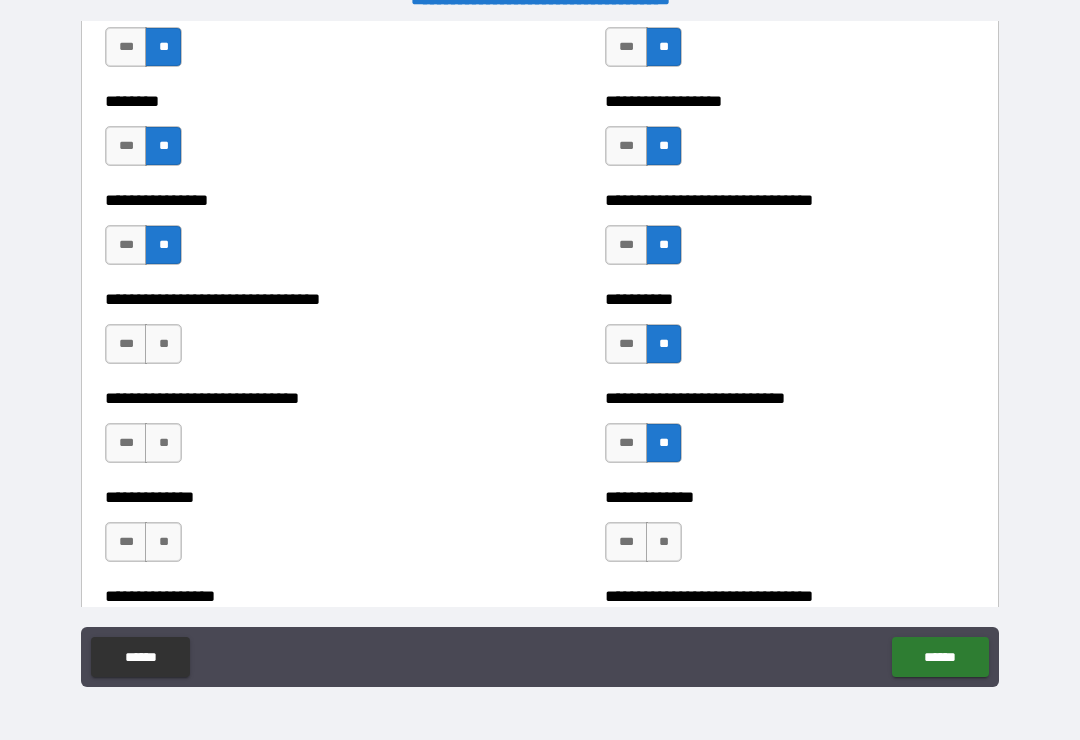 click on "**" at bounding box center (163, 443) 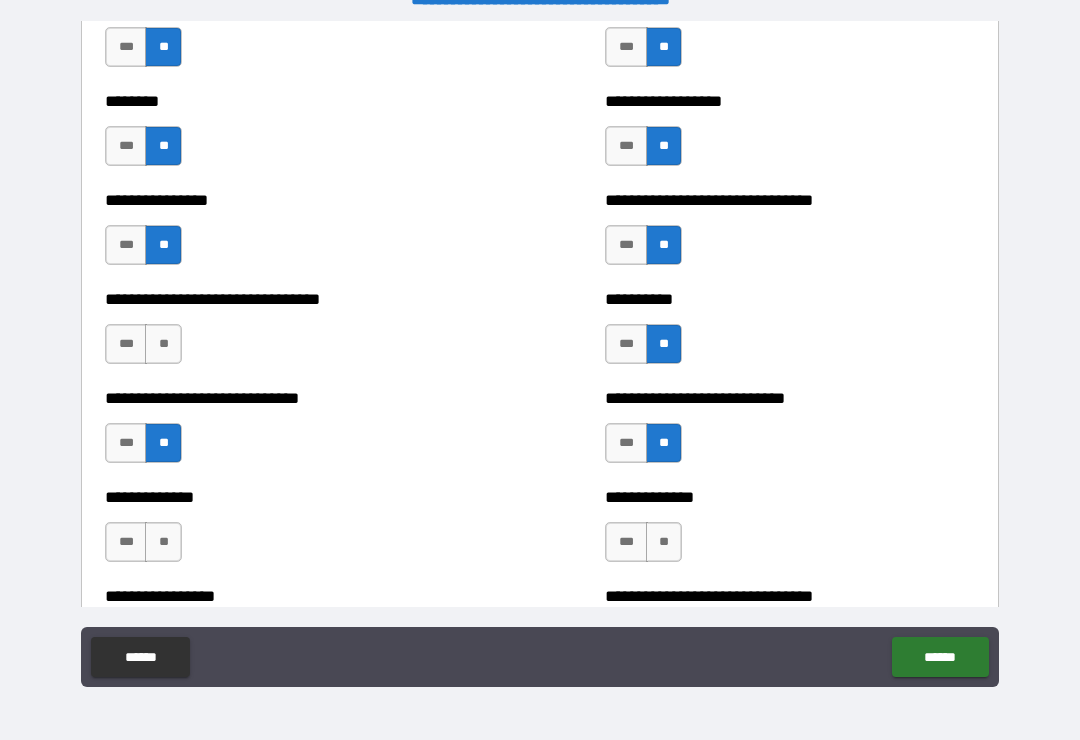 click on "**" at bounding box center (163, 344) 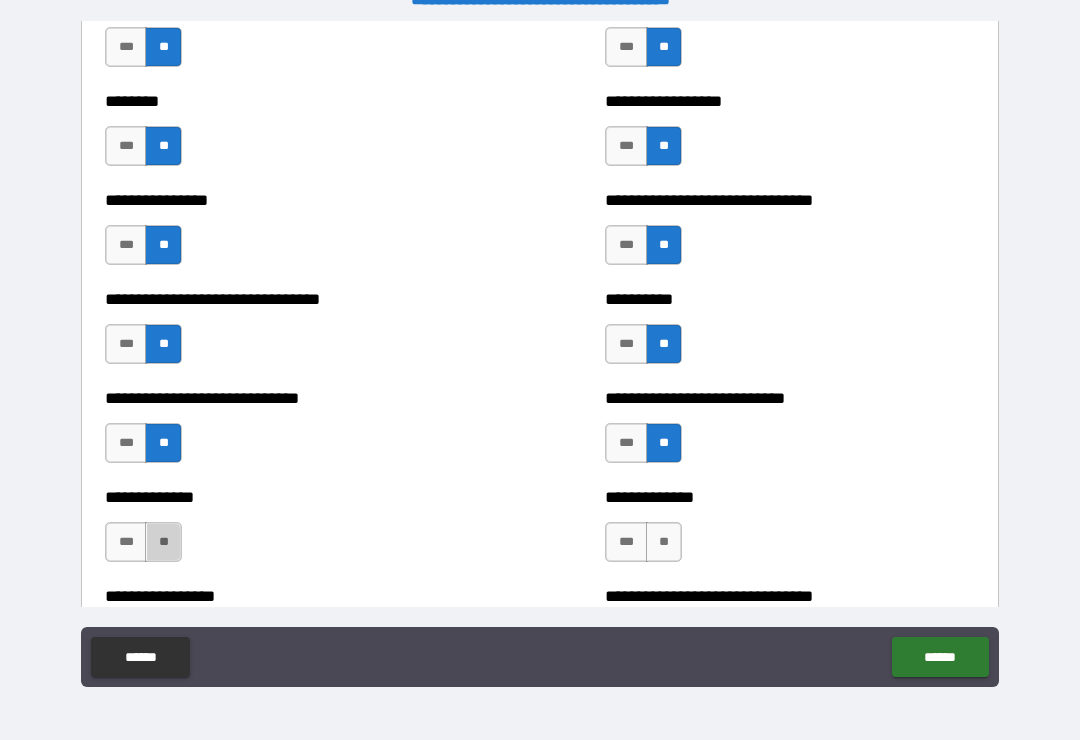 click on "**" at bounding box center (163, 542) 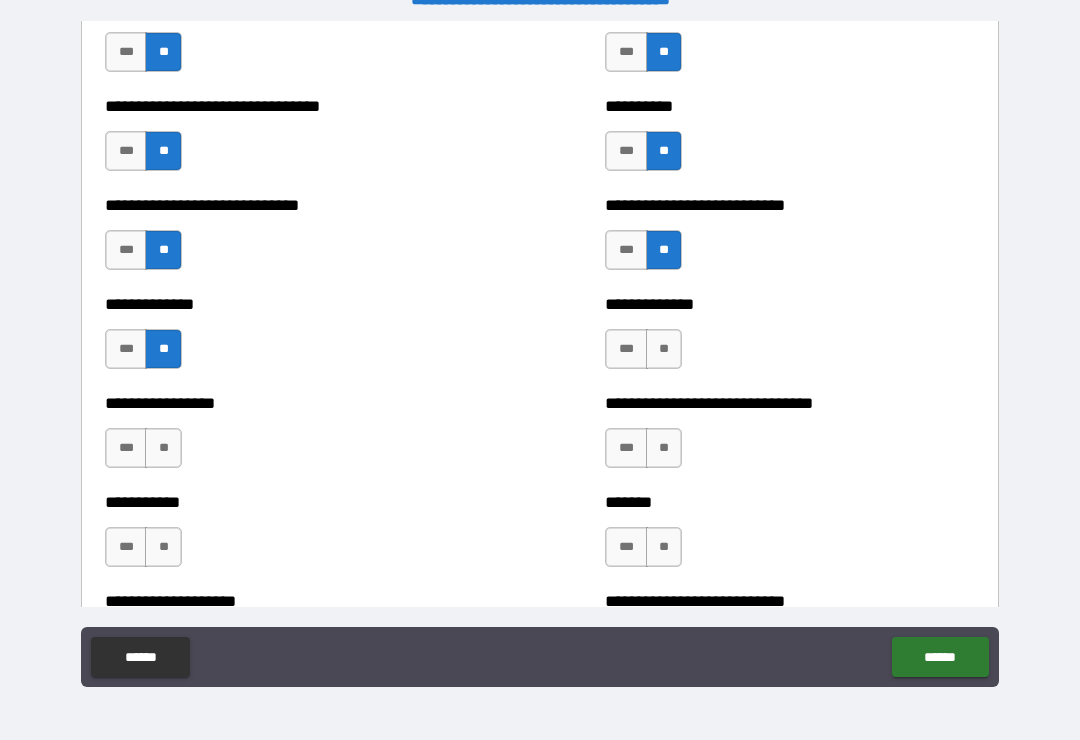 scroll, scrollTop: 7607, scrollLeft: 0, axis: vertical 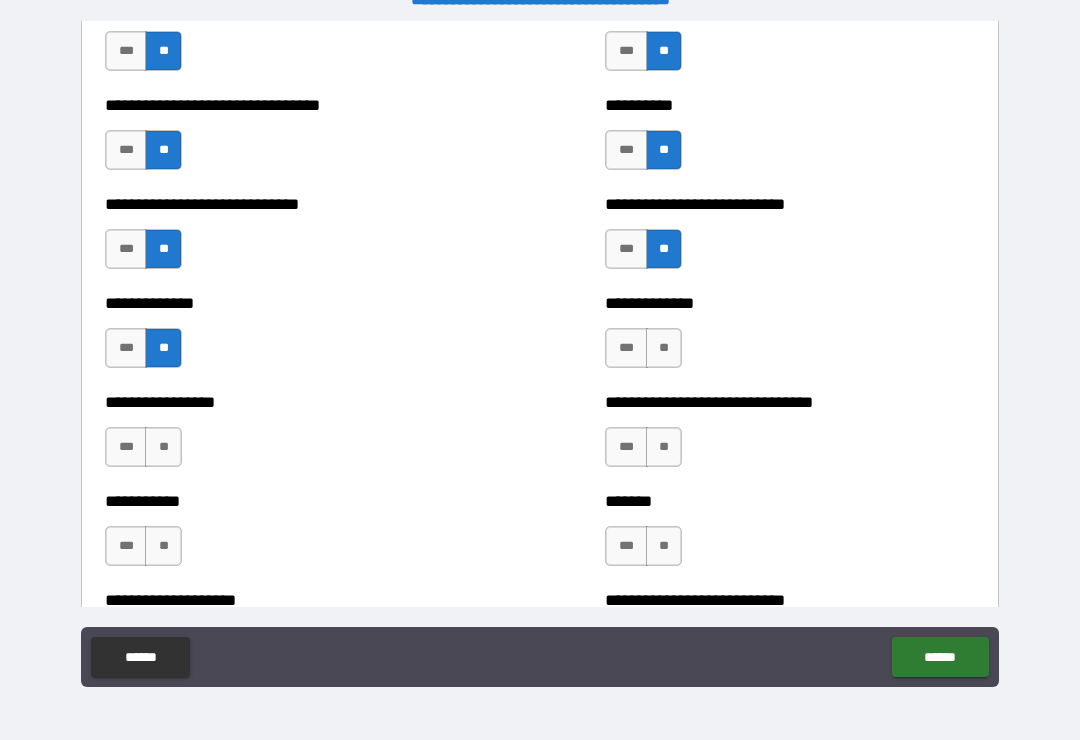 click on "**" at bounding box center [163, 447] 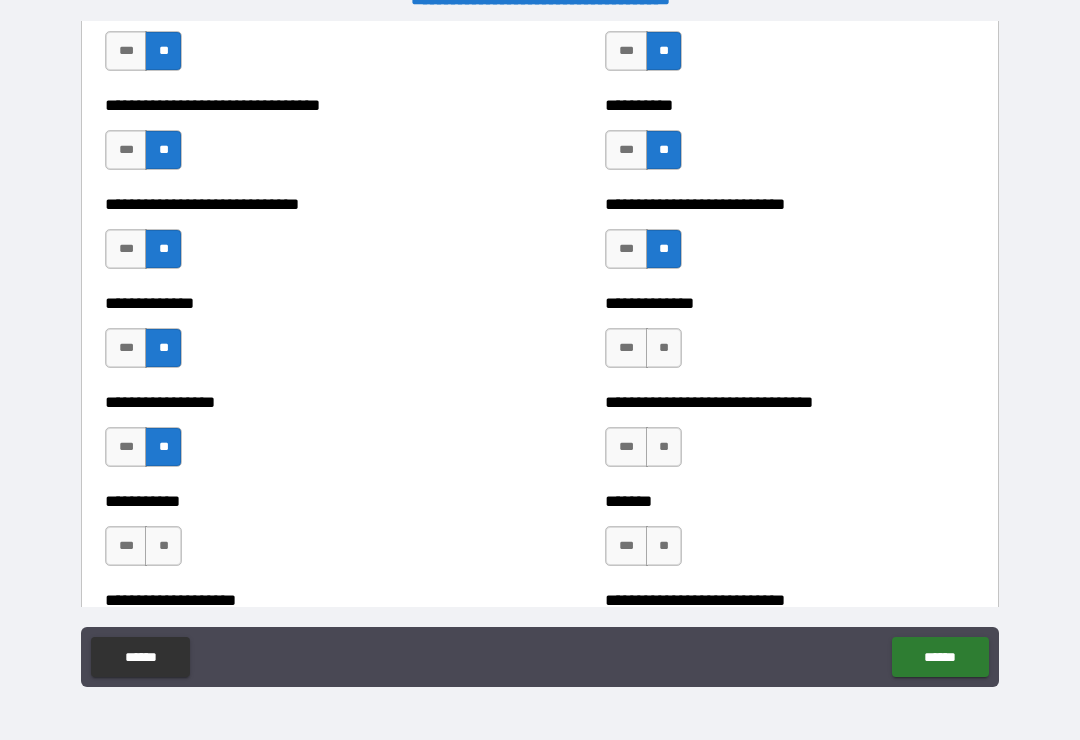click on "**" at bounding box center (163, 546) 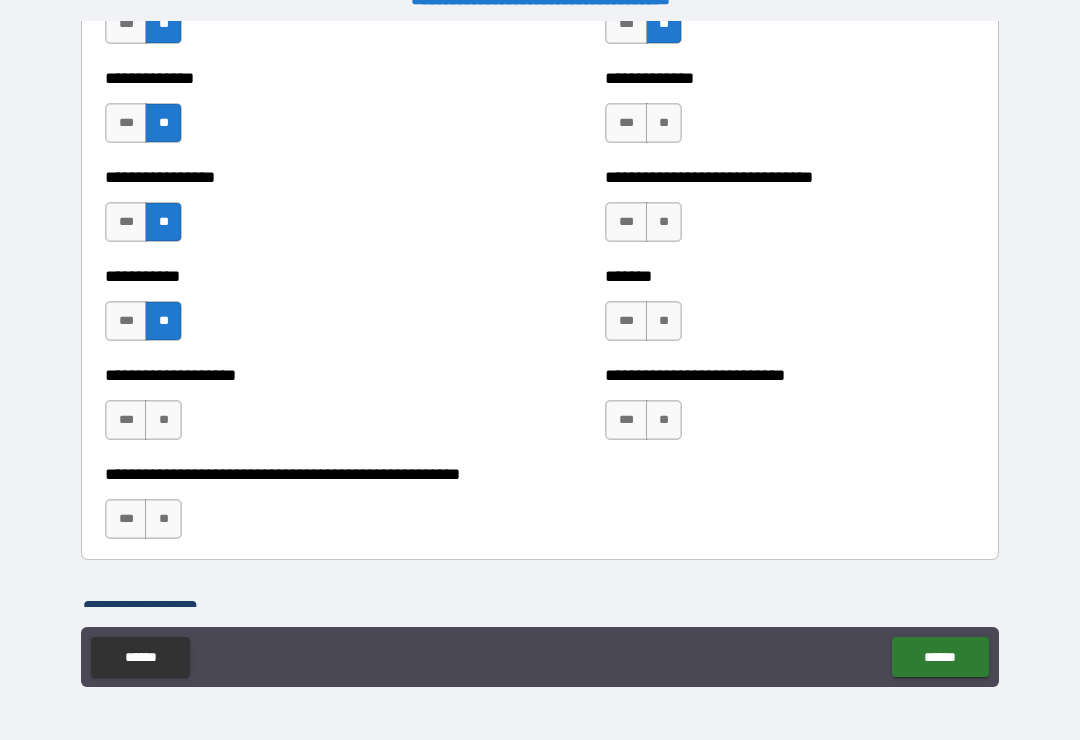 scroll, scrollTop: 7828, scrollLeft: 0, axis: vertical 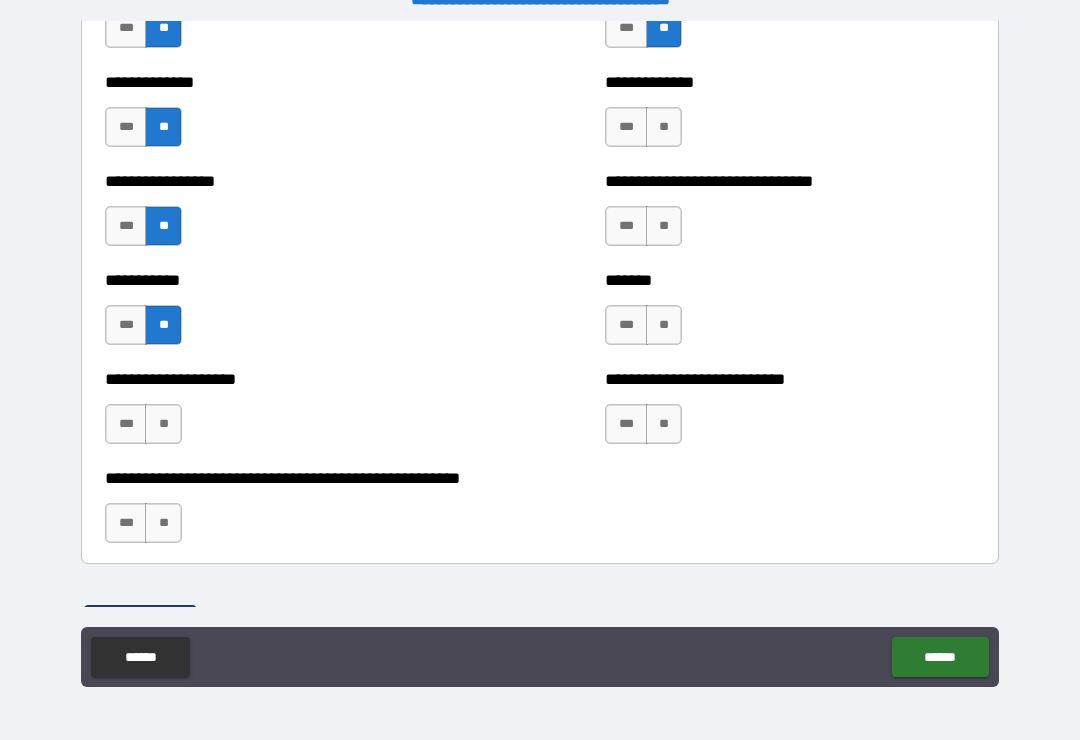 click on "**" at bounding box center (163, 424) 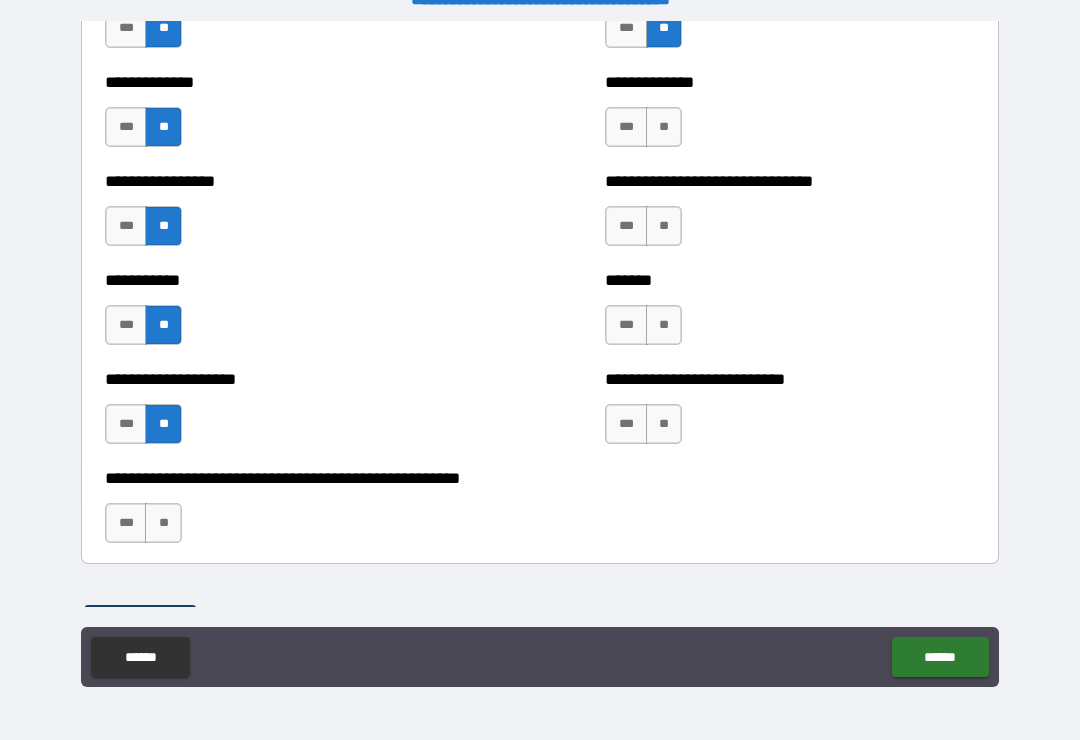 click on "**" at bounding box center [163, 523] 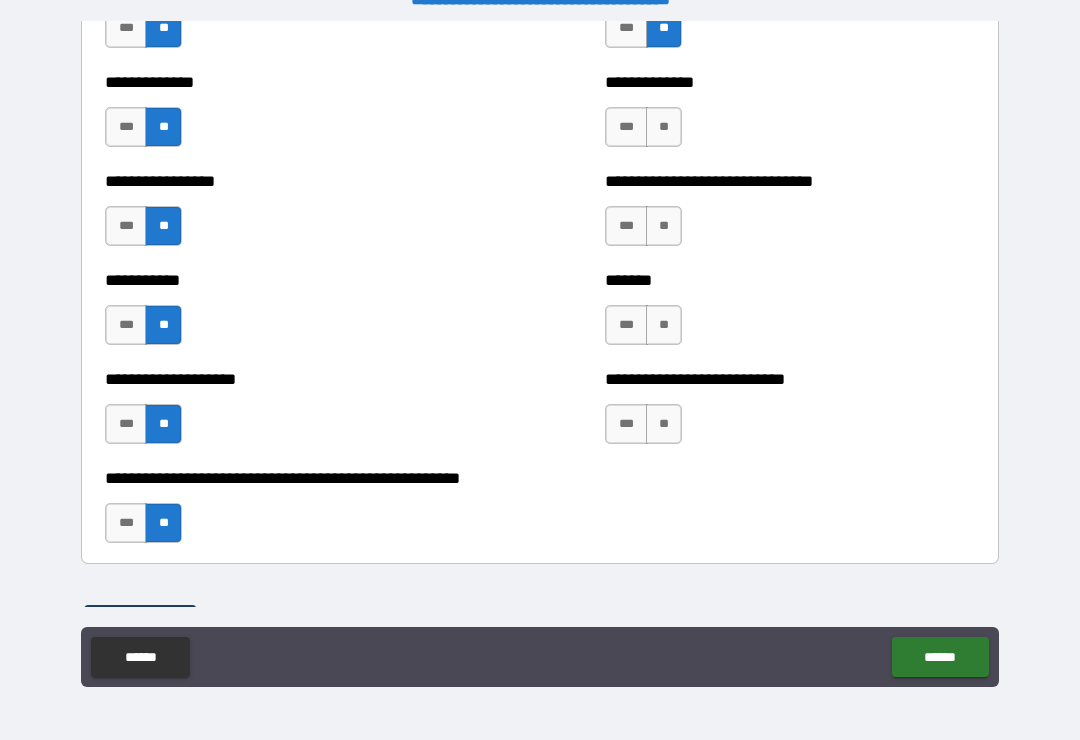 click on "**" at bounding box center [664, 424] 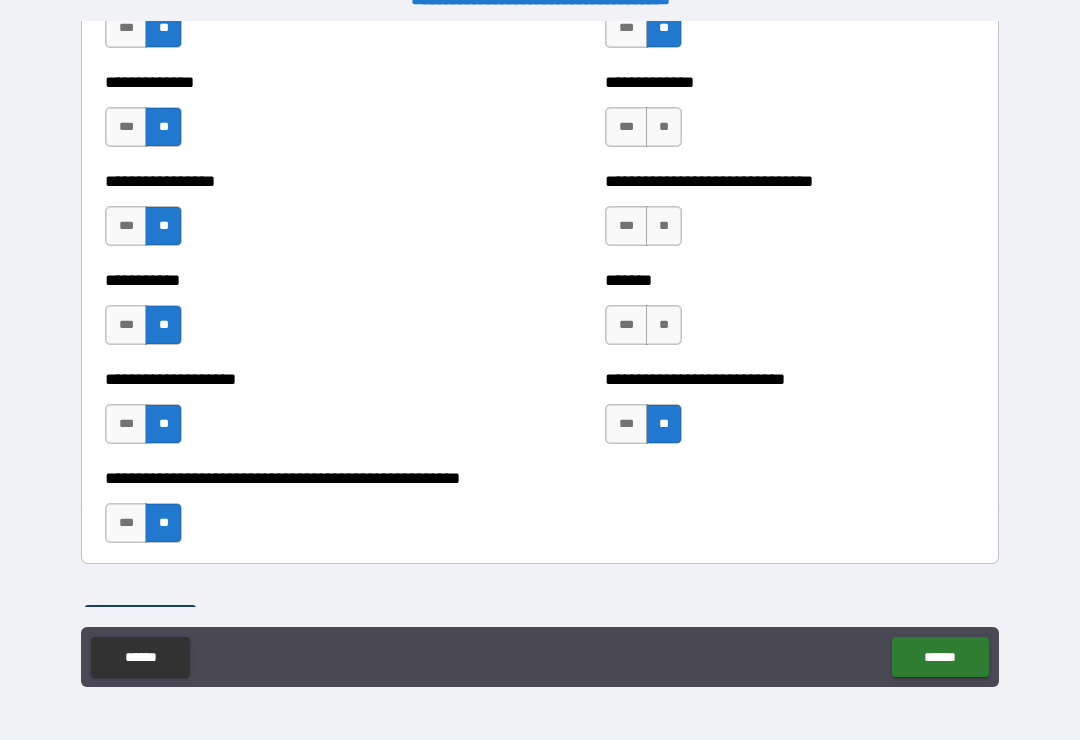 click on "**" at bounding box center (664, 325) 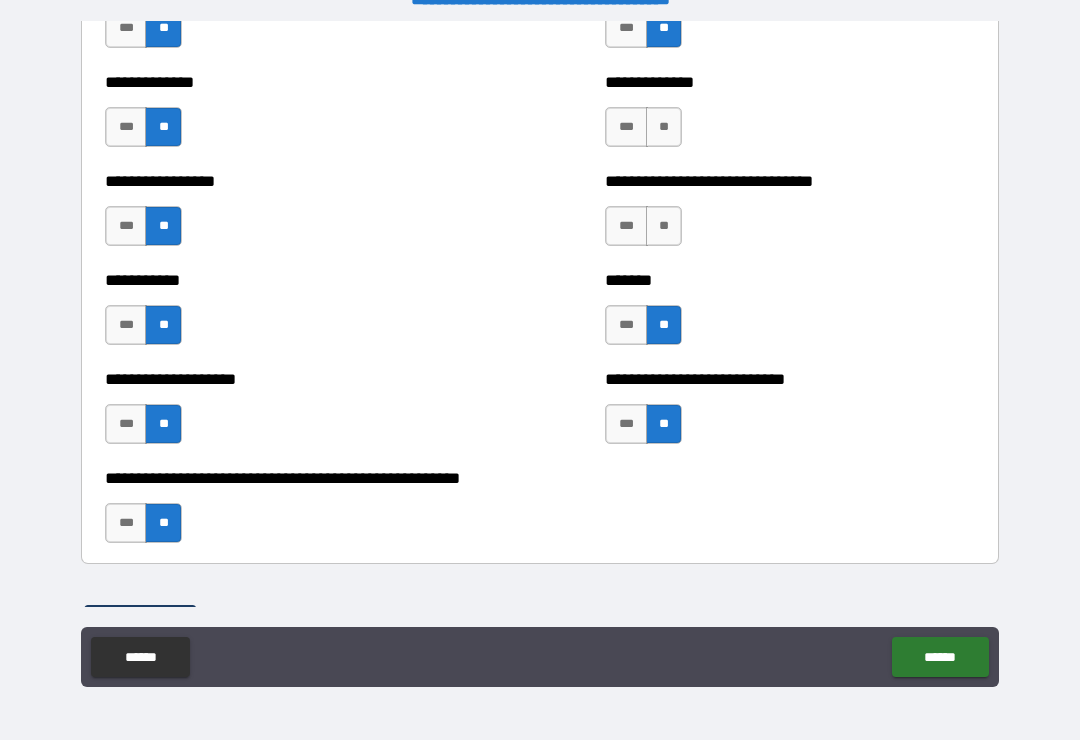 click on "**" at bounding box center [664, 226] 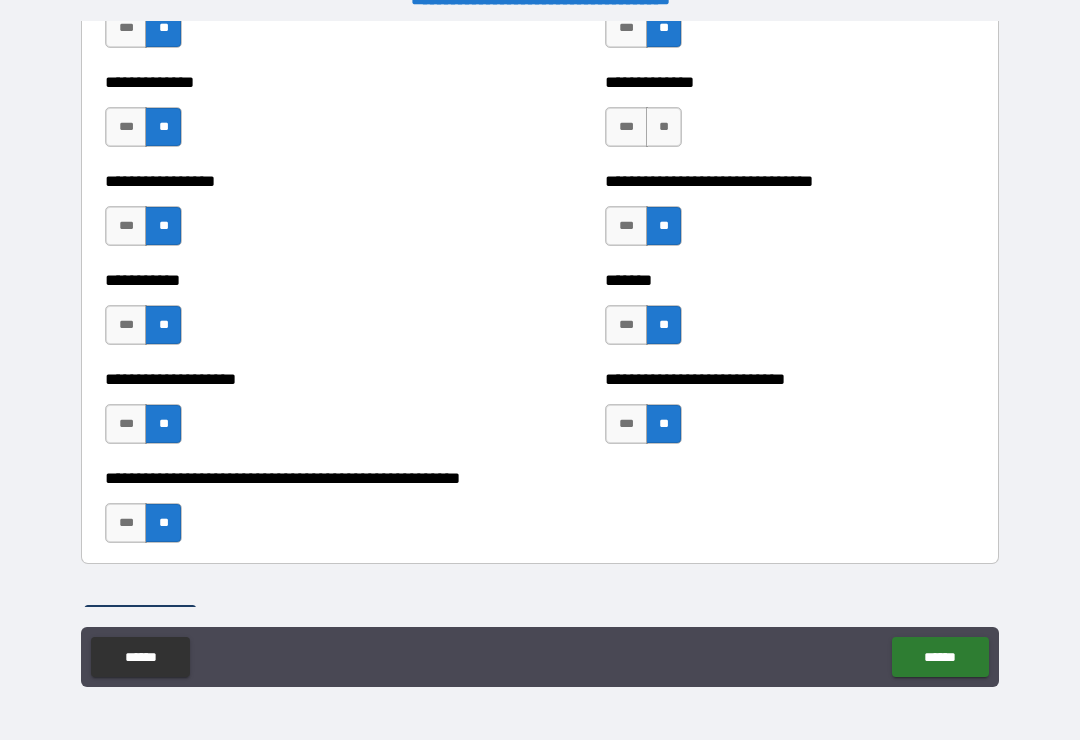 click on "**" at bounding box center [664, 127] 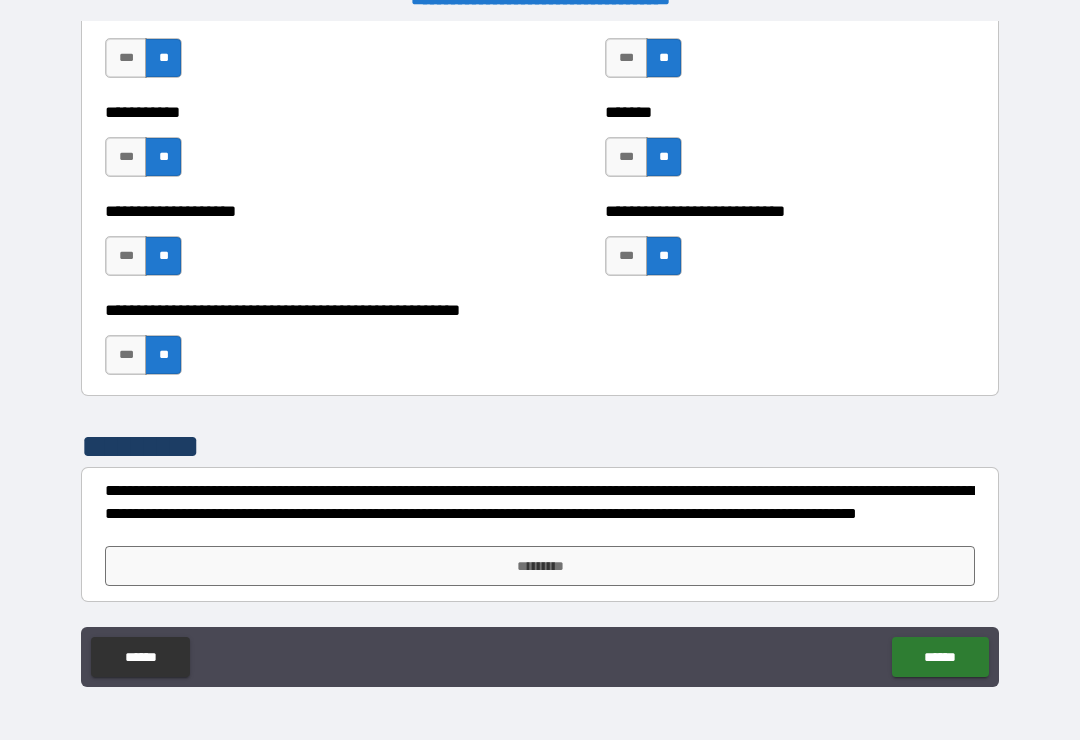 scroll, scrollTop: 7996, scrollLeft: 0, axis: vertical 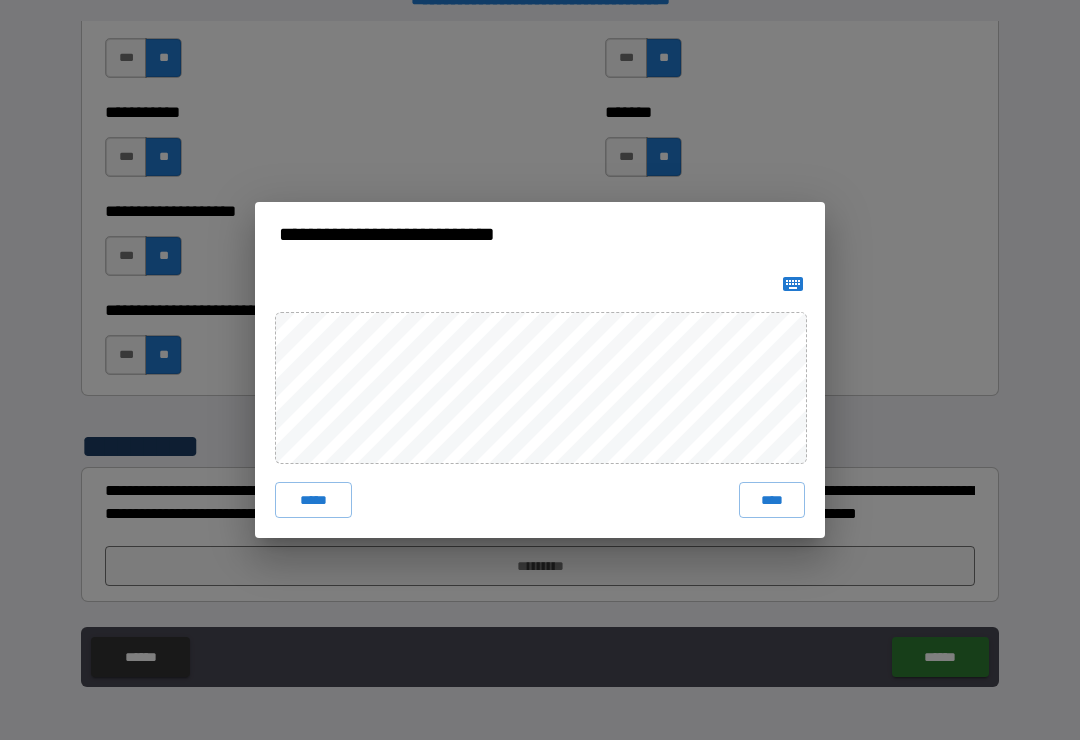 click on "****" at bounding box center [772, 500] 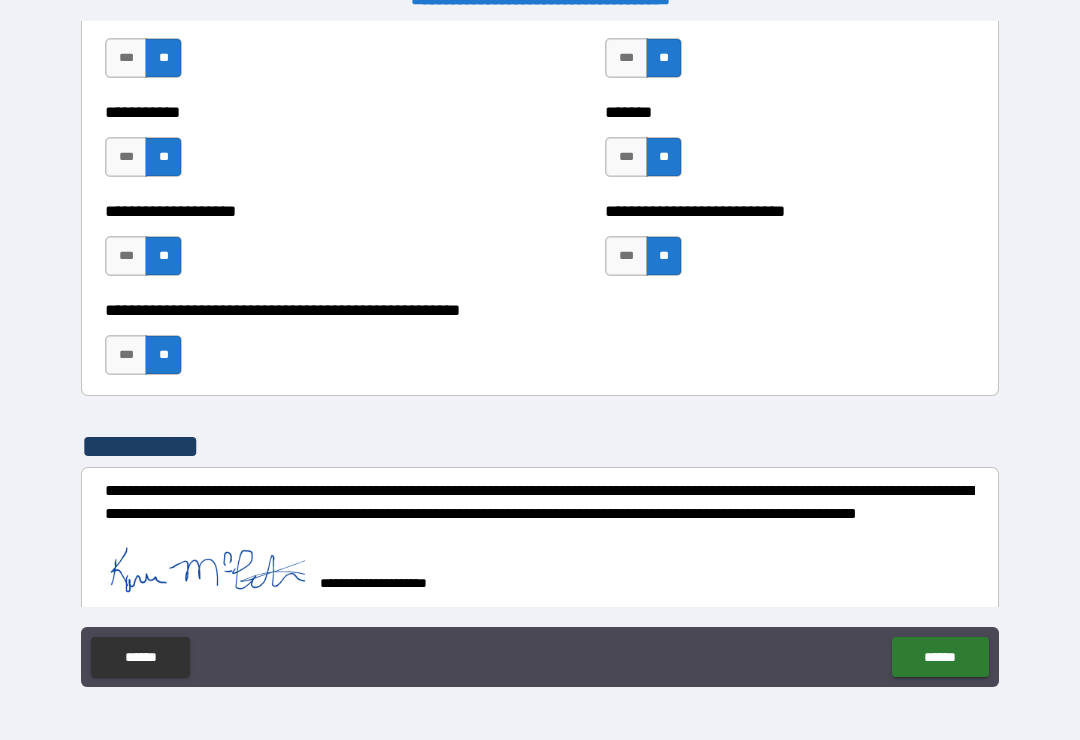 scroll, scrollTop: 7986, scrollLeft: 0, axis: vertical 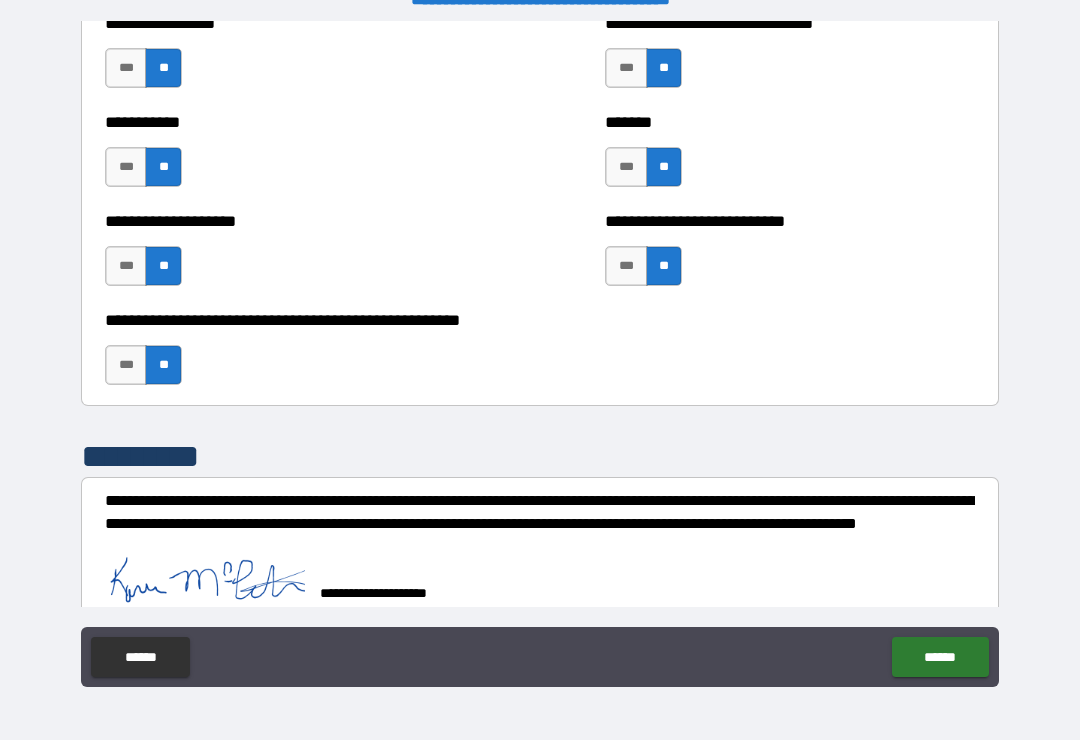 click on "******" at bounding box center [940, 657] 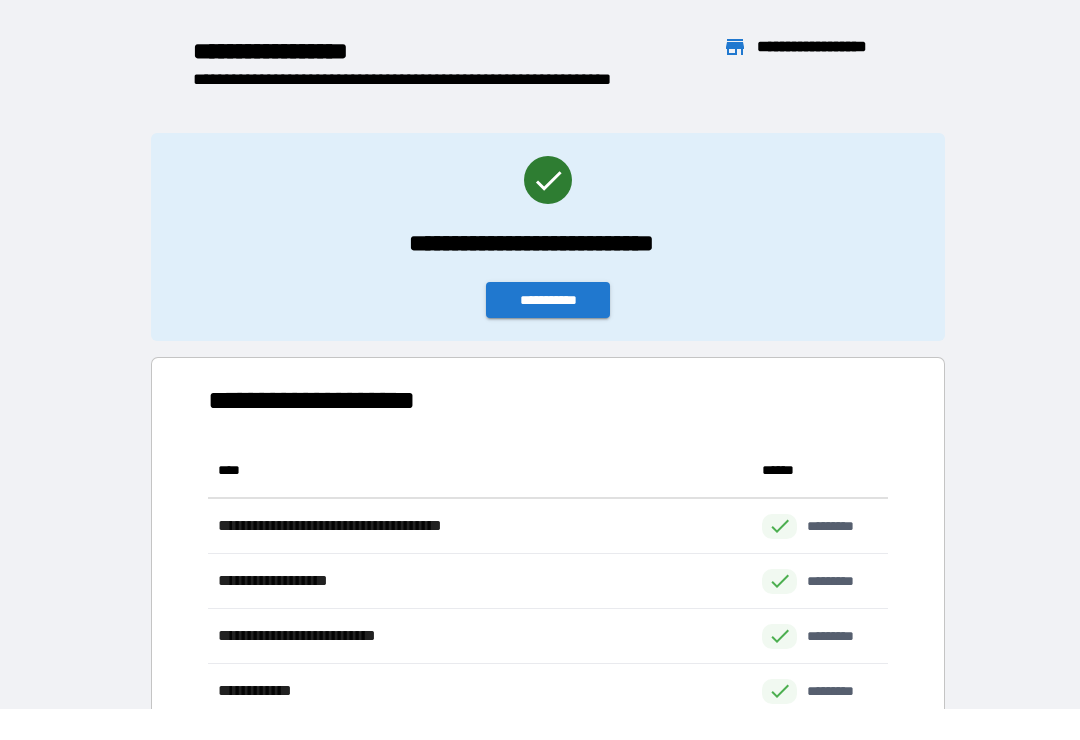 scroll, scrollTop: 386, scrollLeft: 680, axis: both 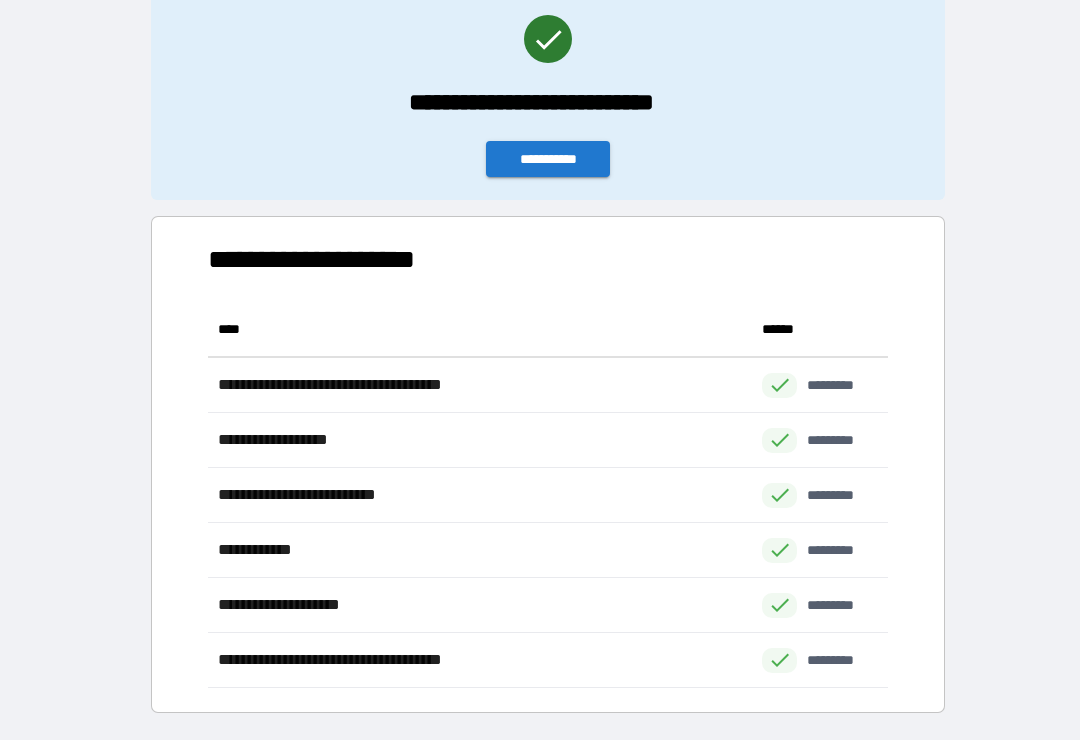 click on "**********" at bounding box center (548, 159) 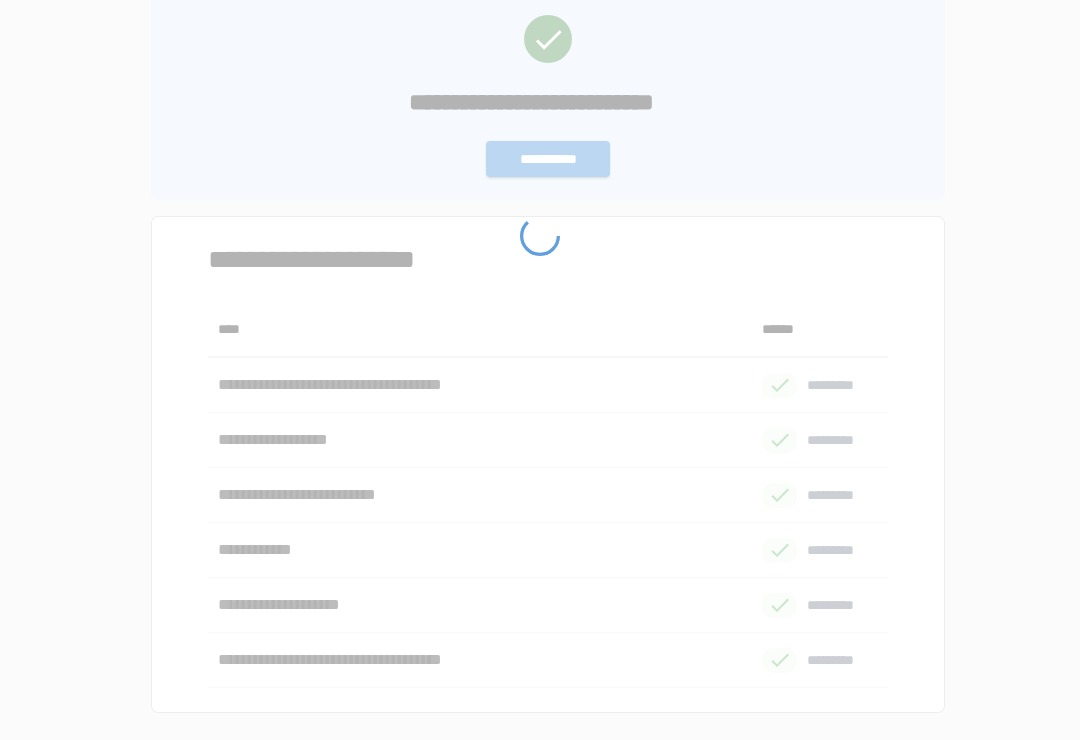 scroll, scrollTop: 0, scrollLeft: 0, axis: both 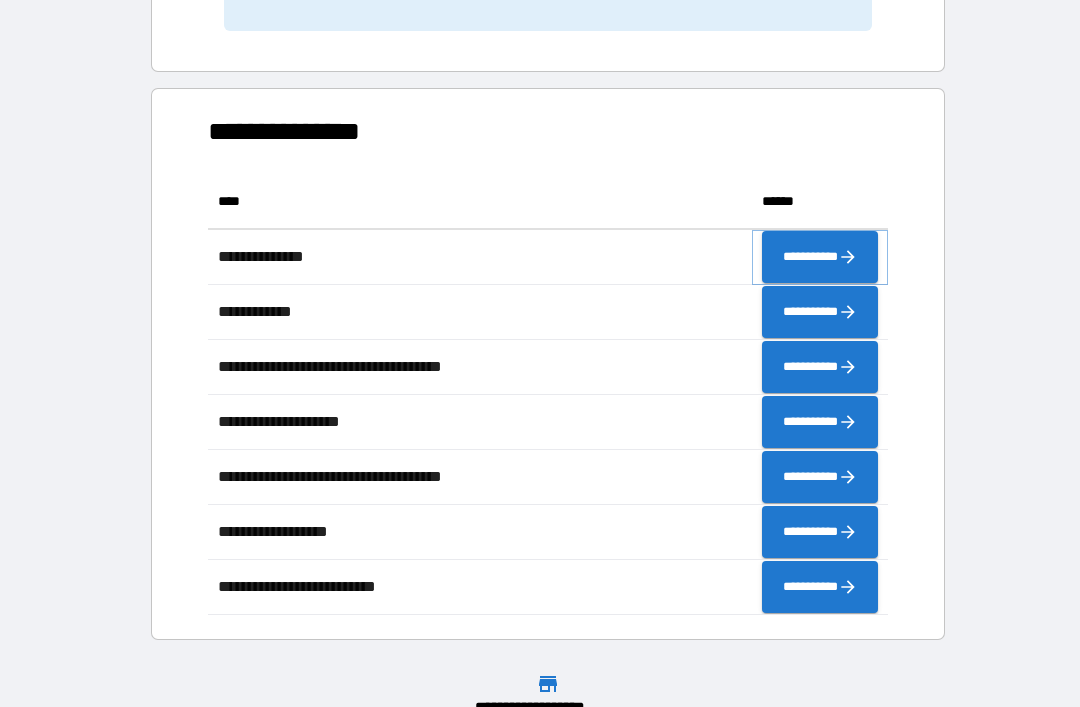 click on "**********" at bounding box center (820, 257) 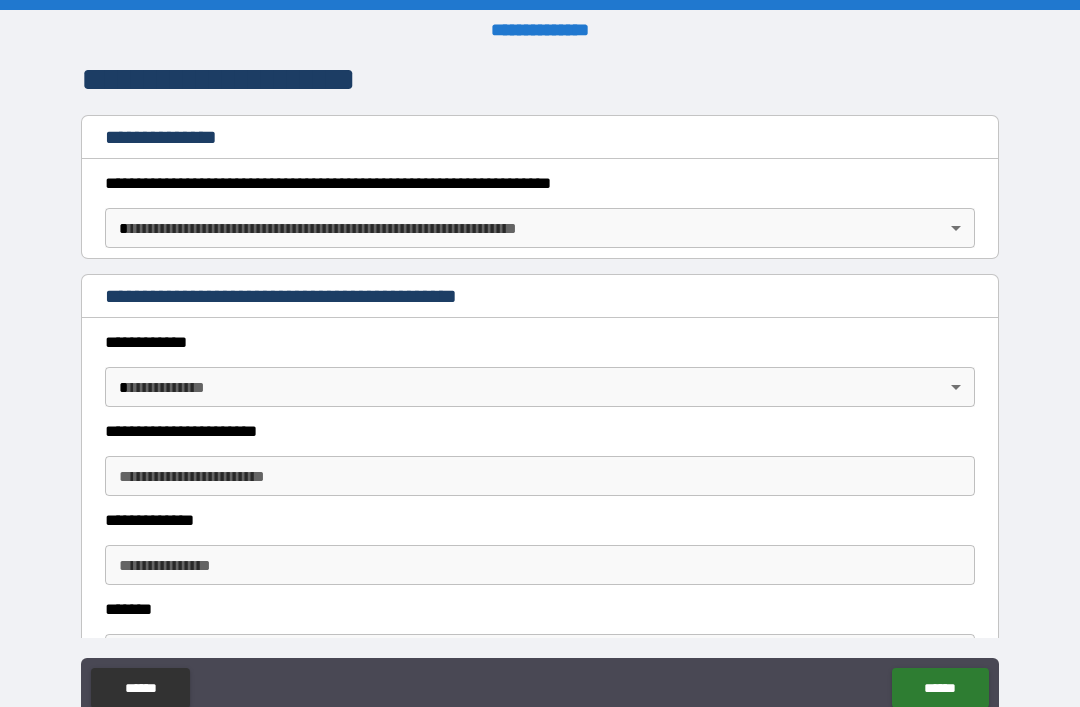 scroll, scrollTop: 270, scrollLeft: 0, axis: vertical 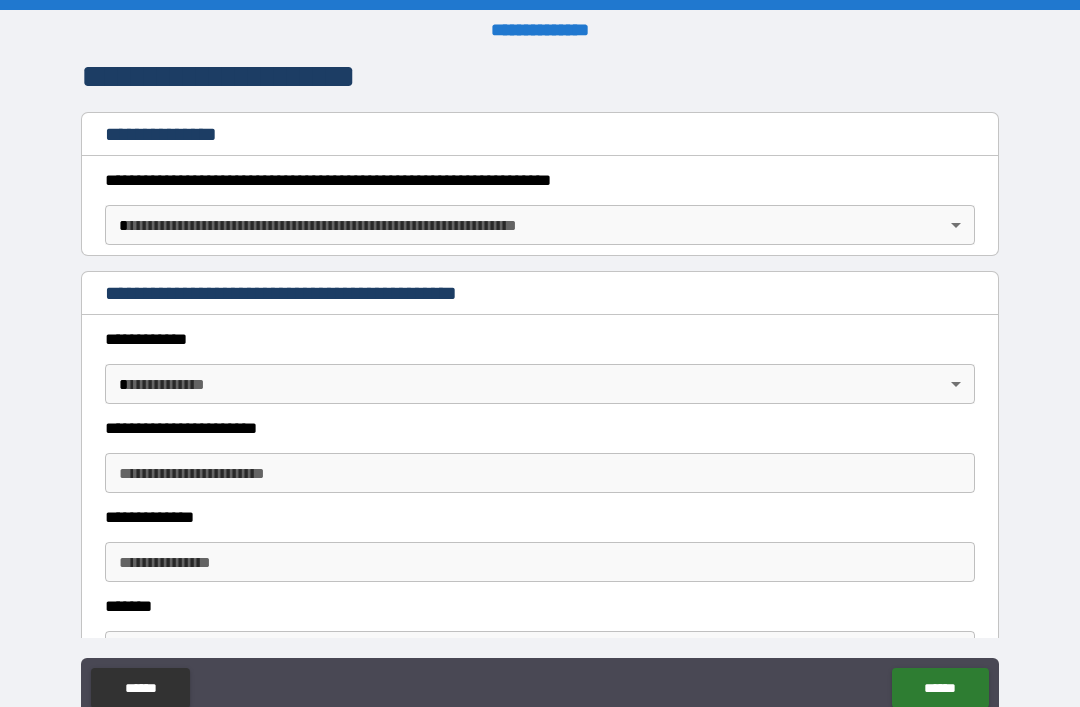 click on "**********" at bounding box center (540, 385) 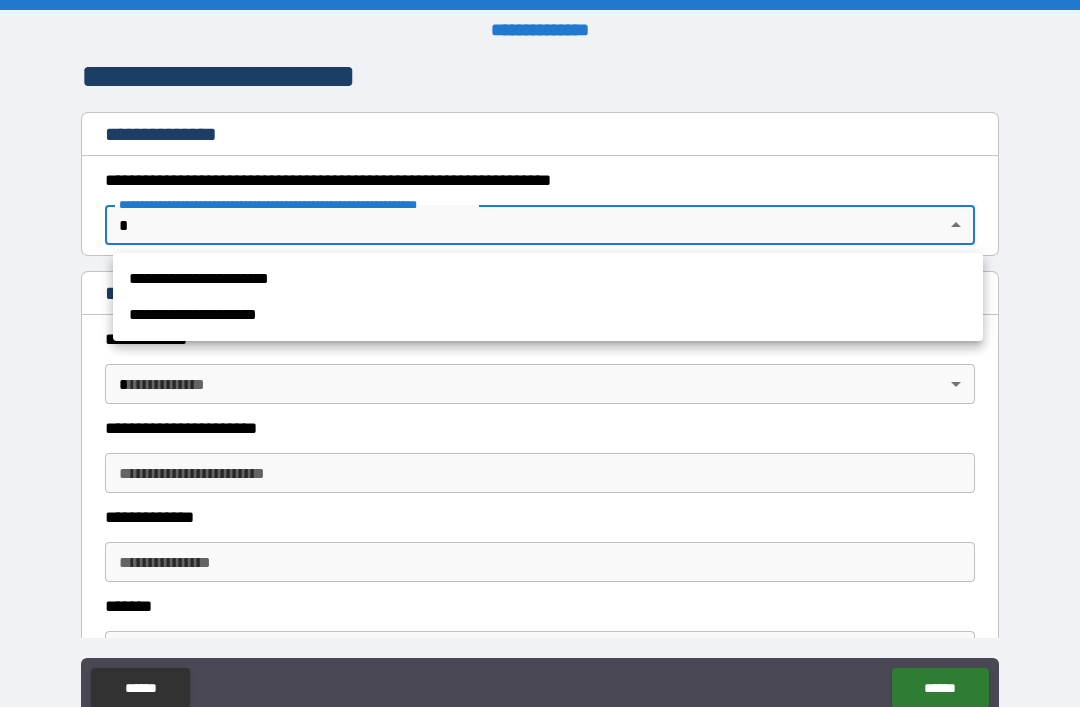 click on "**********" at bounding box center (548, 279) 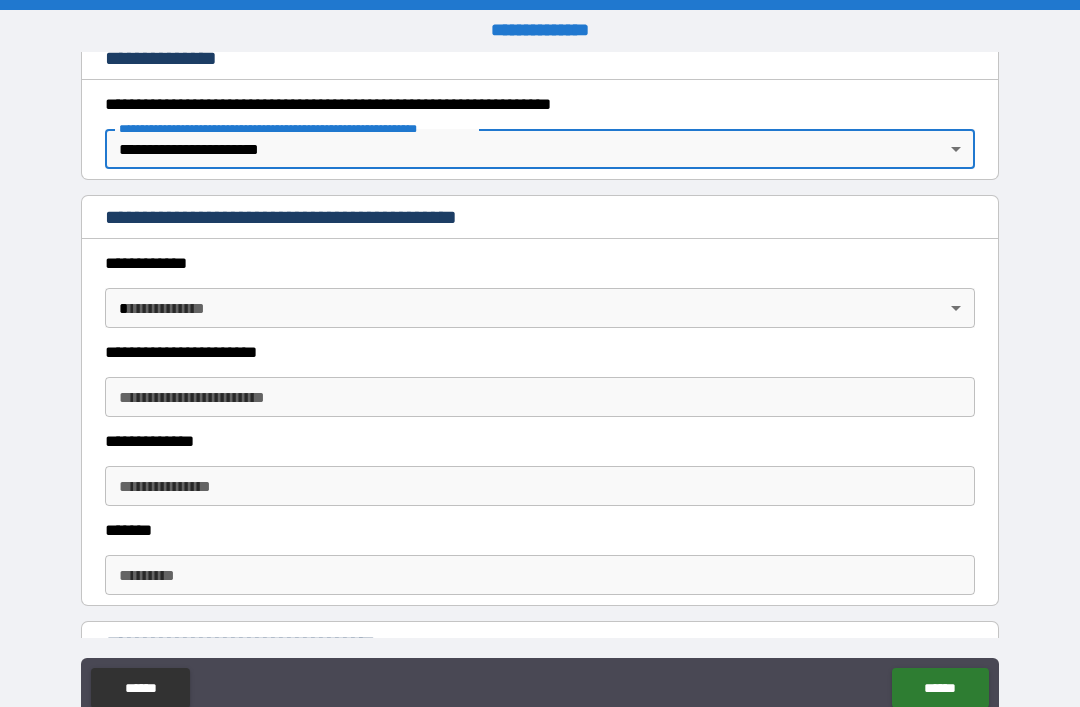 scroll, scrollTop: 349, scrollLeft: 0, axis: vertical 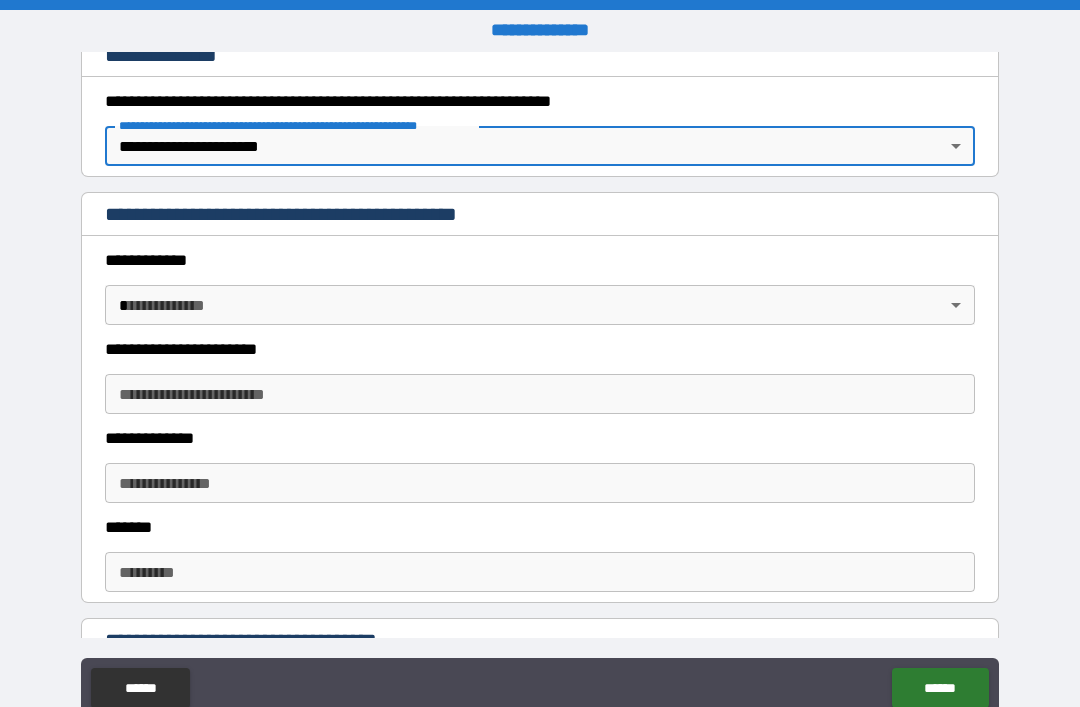 click on "**********" at bounding box center [540, 385] 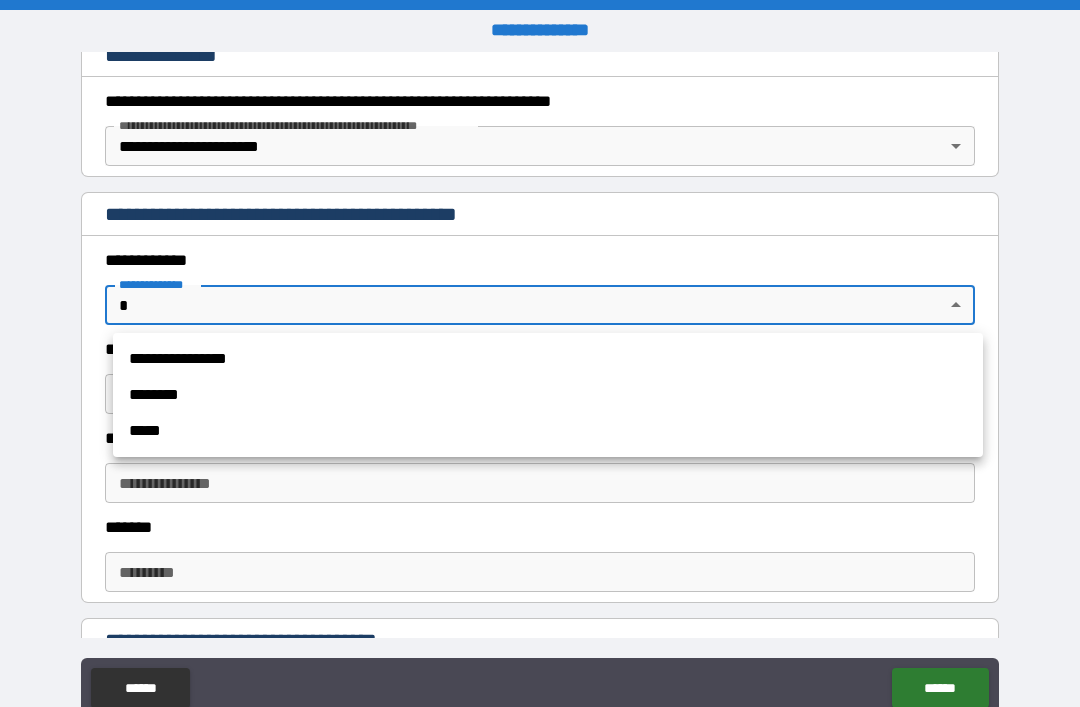 click on "********" at bounding box center (548, 395) 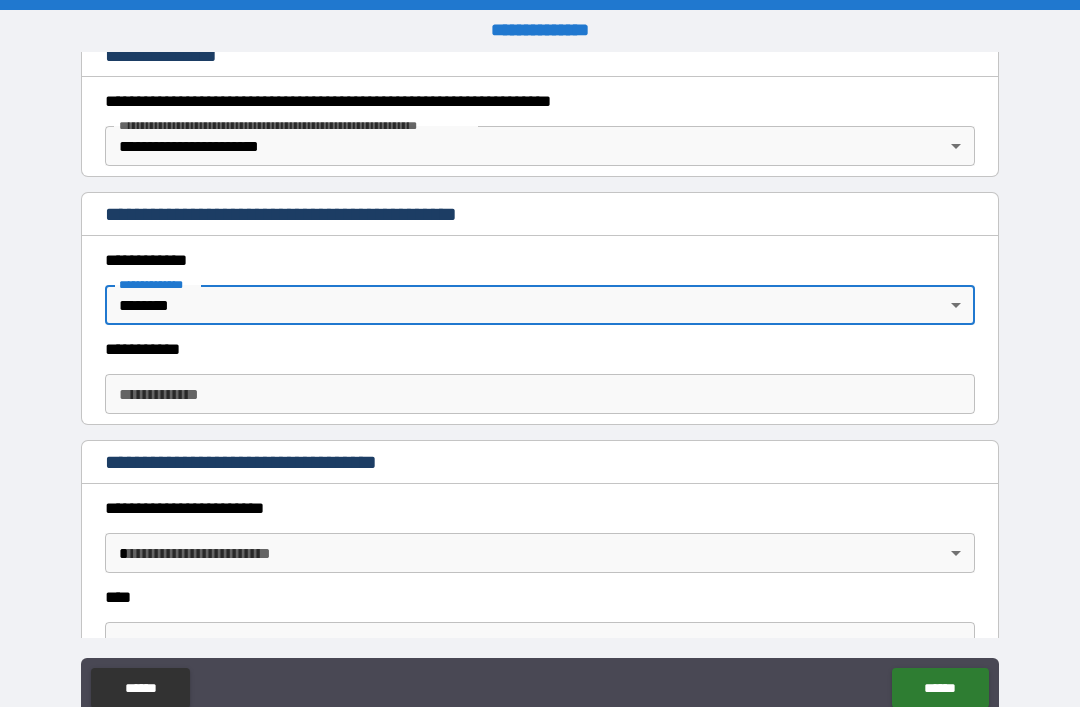 click on "**********" at bounding box center (540, 394) 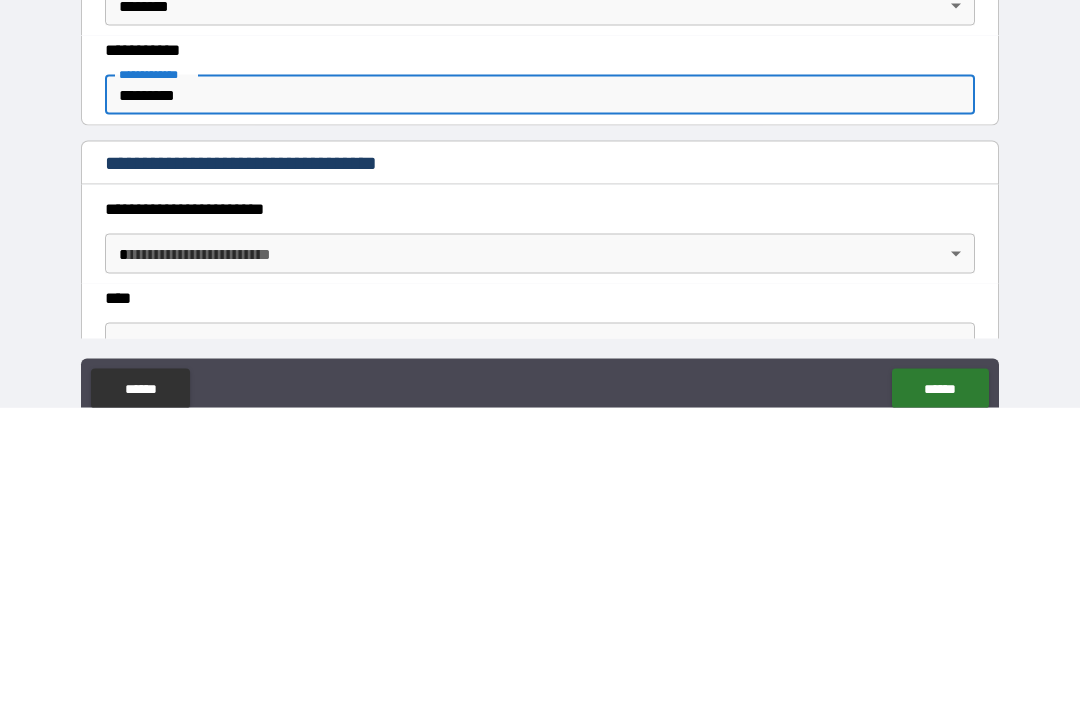 type on "*********" 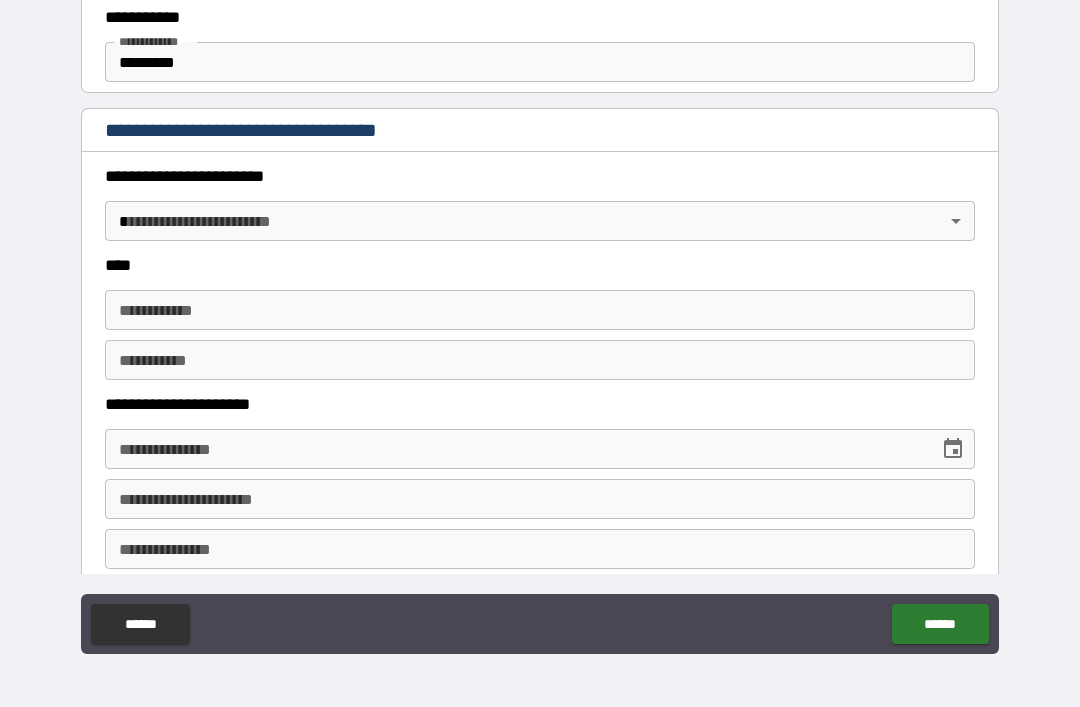 scroll, scrollTop: 621, scrollLeft: 0, axis: vertical 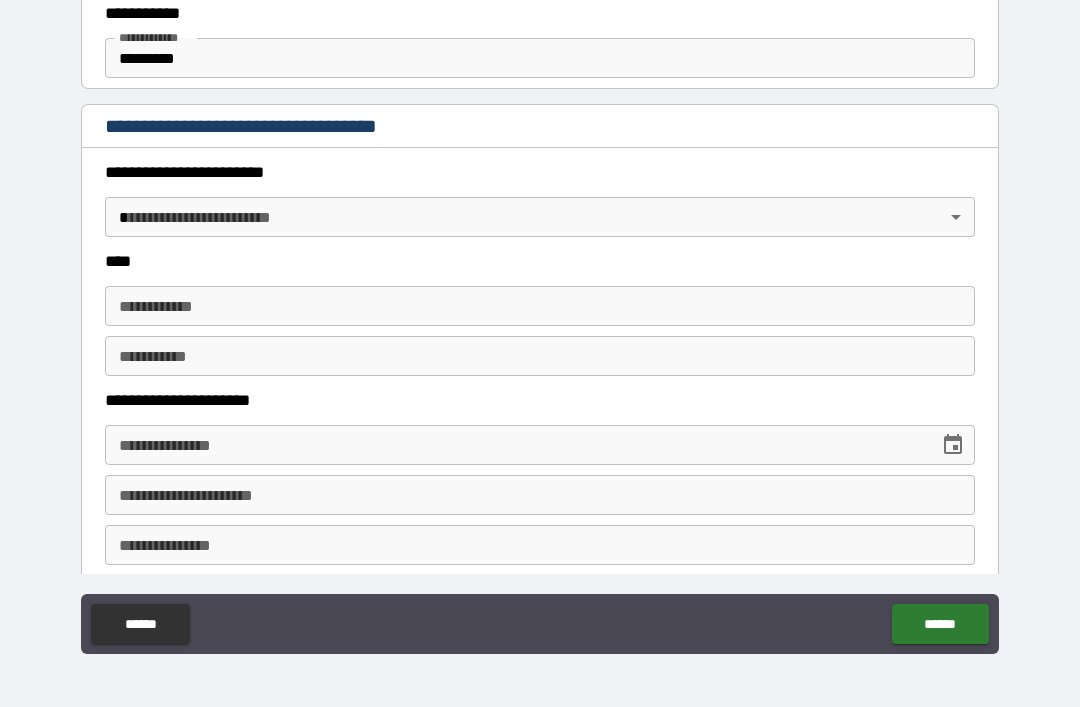 click on "**********" at bounding box center [540, 321] 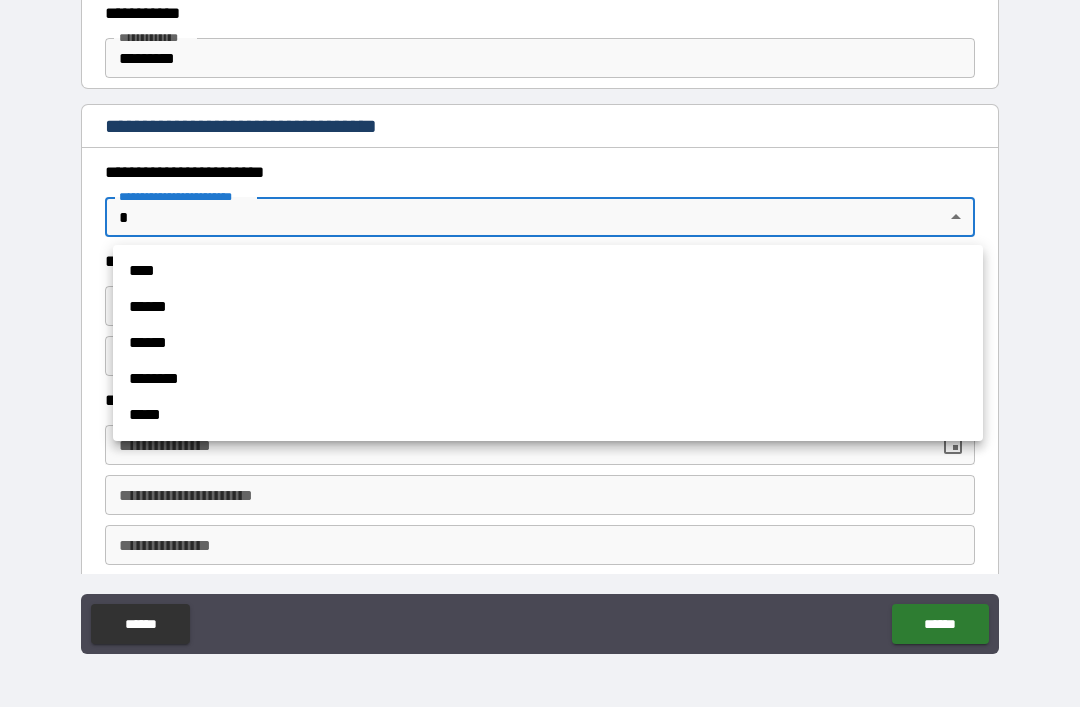 click on "******" at bounding box center [548, 307] 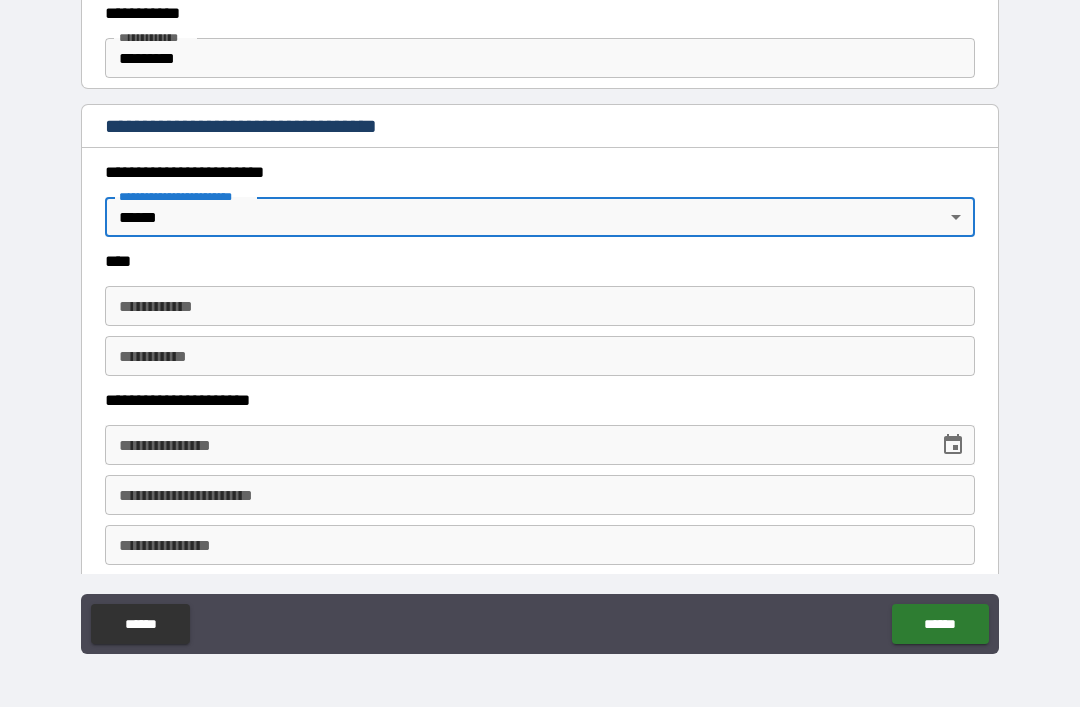 click on "**********" at bounding box center (540, 321) 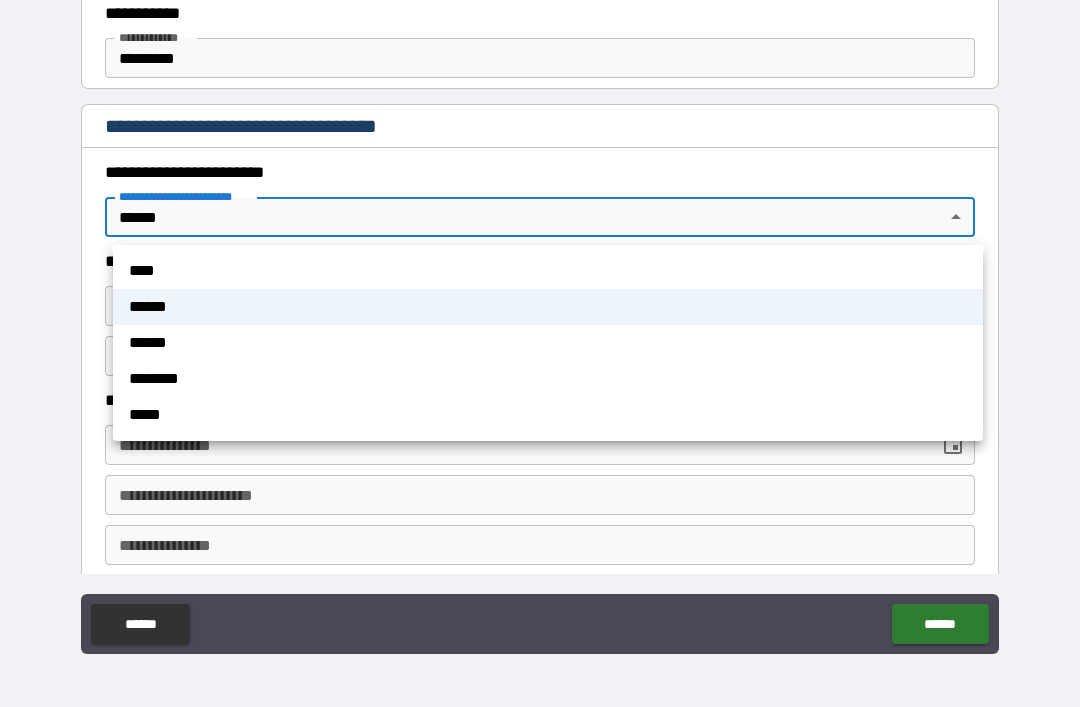 click on "****" at bounding box center (548, 271) 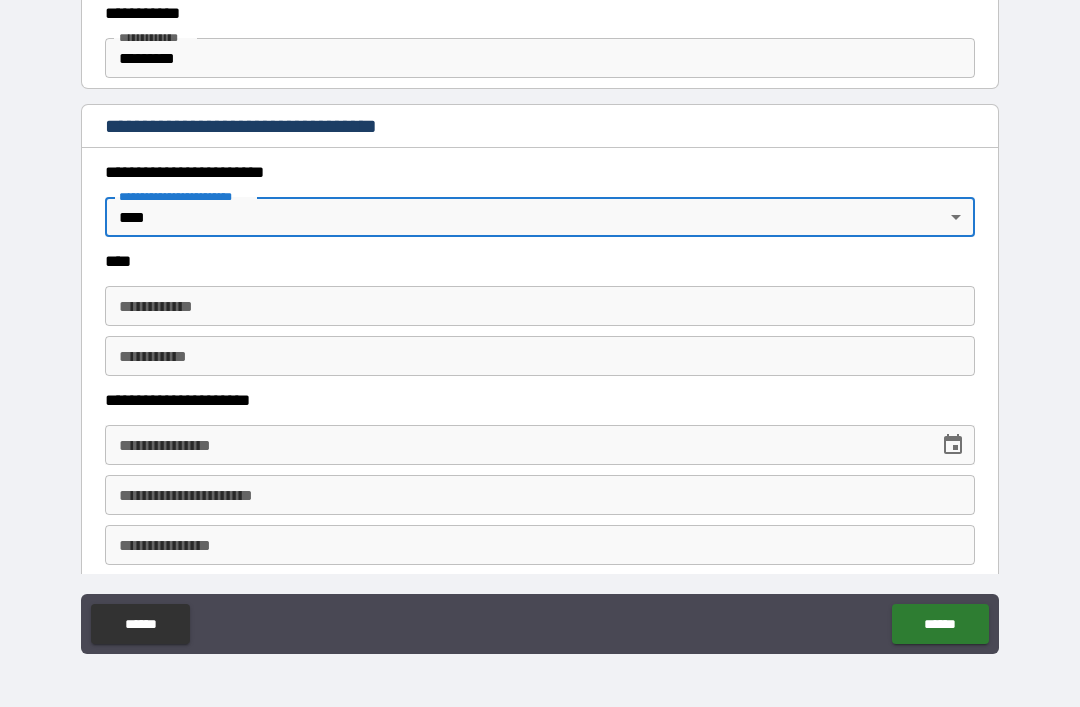 click on "**********" at bounding box center (540, 306) 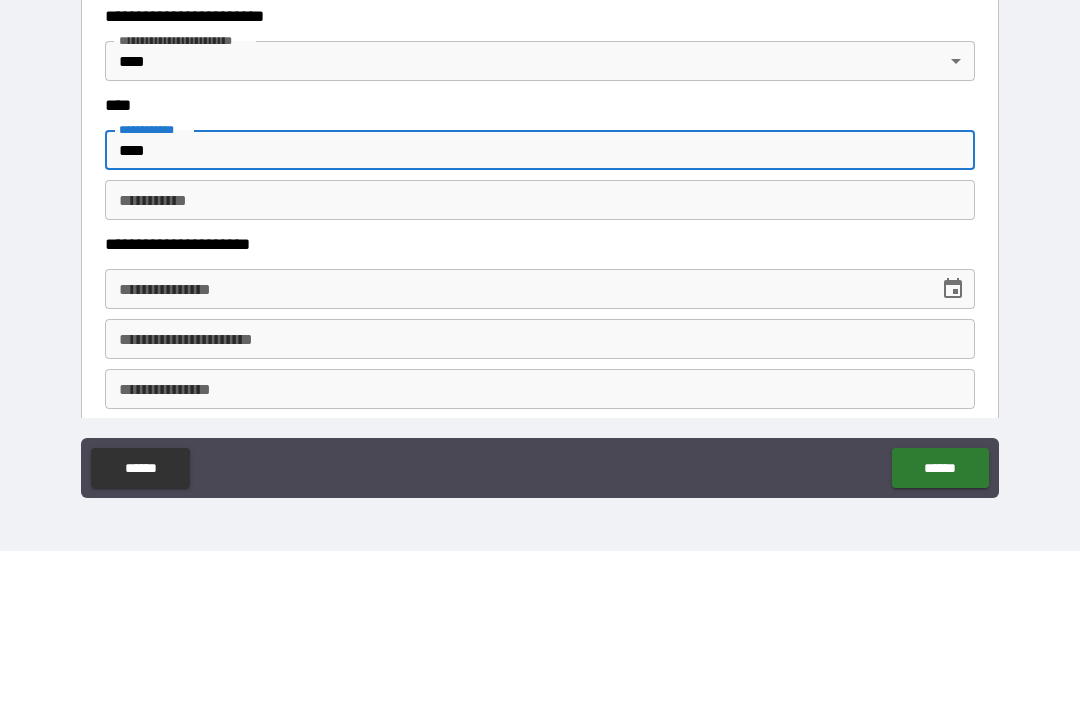 type on "****" 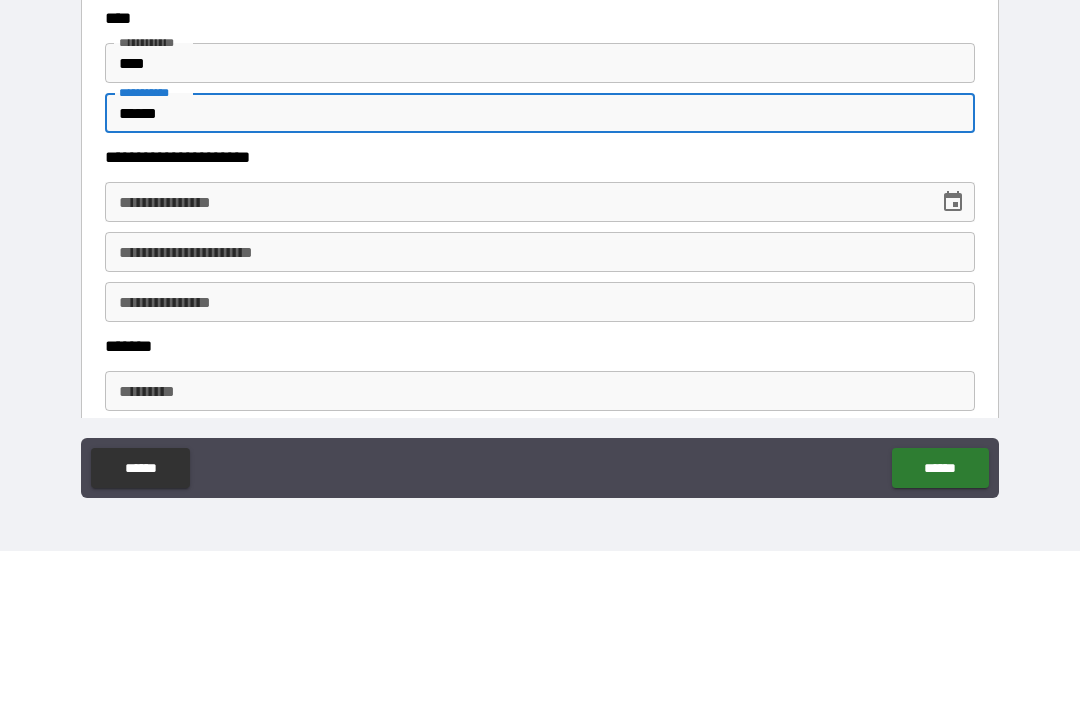 scroll, scrollTop: 716, scrollLeft: 0, axis: vertical 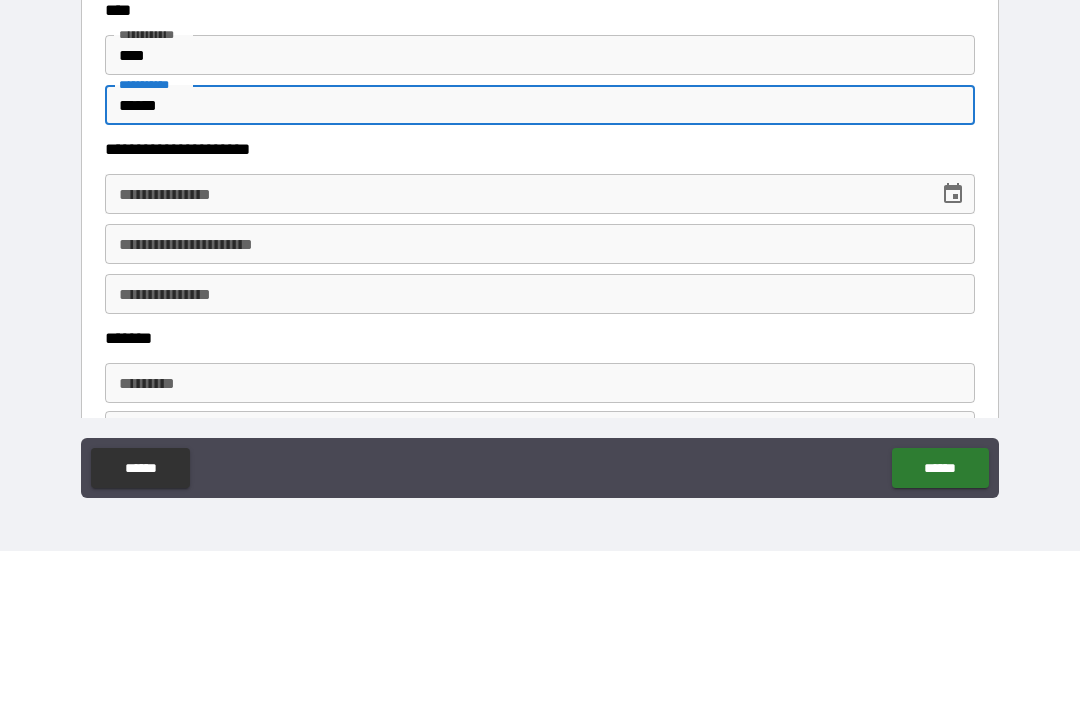 type on "******" 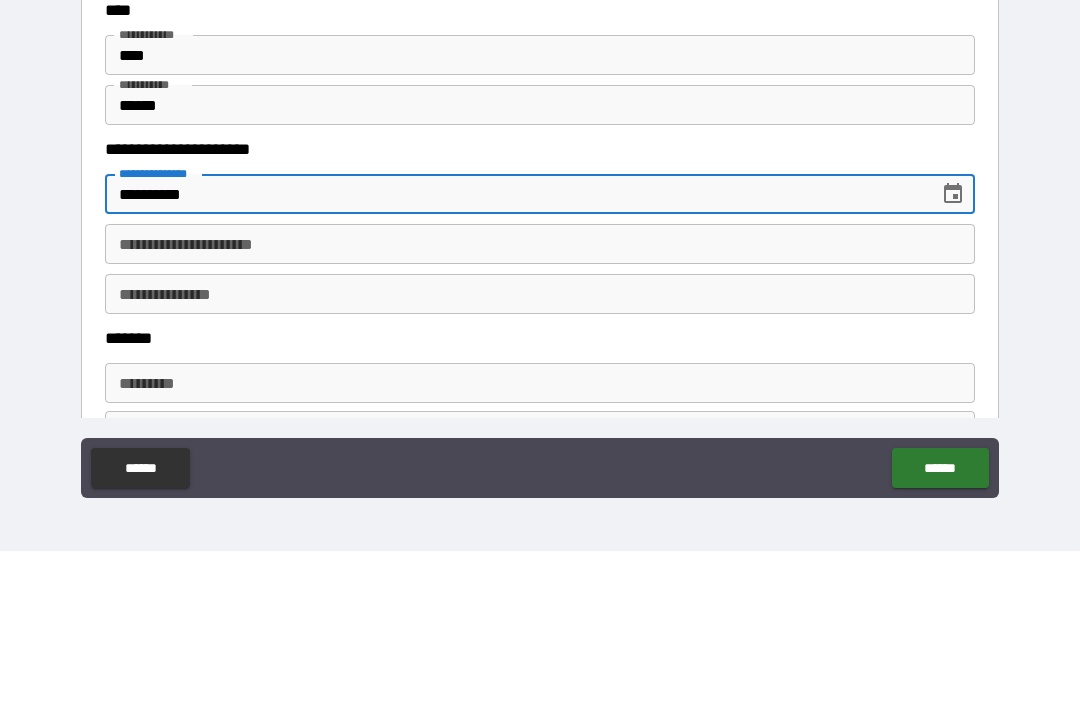 type on "**********" 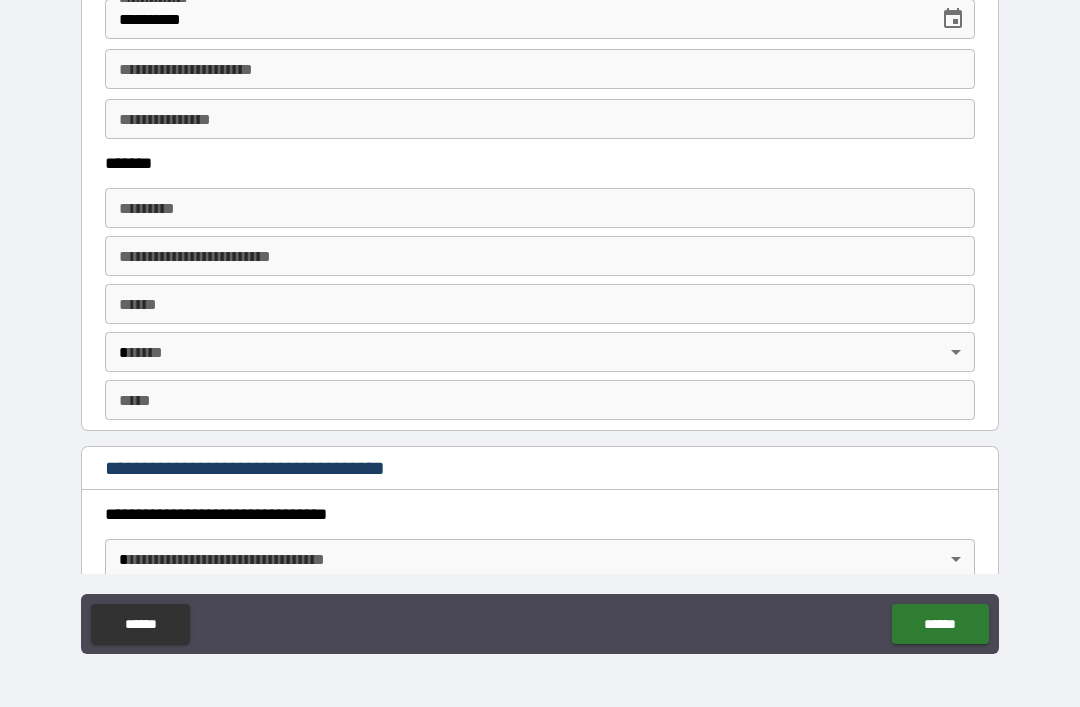 scroll, scrollTop: 1006, scrollLeft: 0, axis: vertical 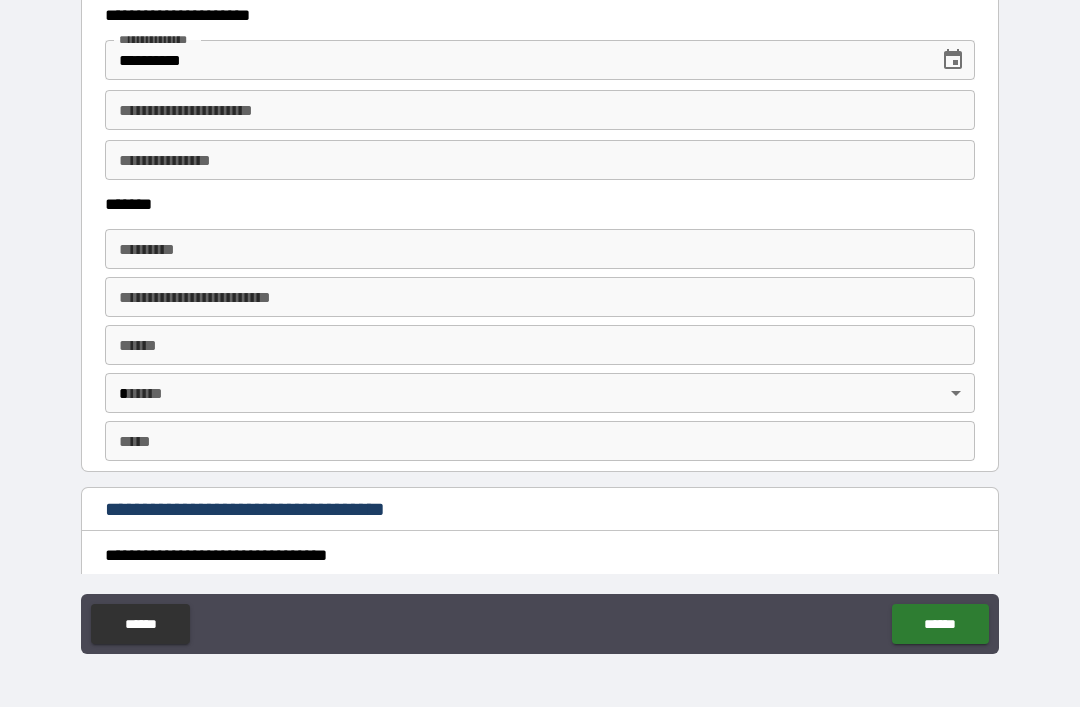 click on "*******   *" at bounding box center (540, 249) 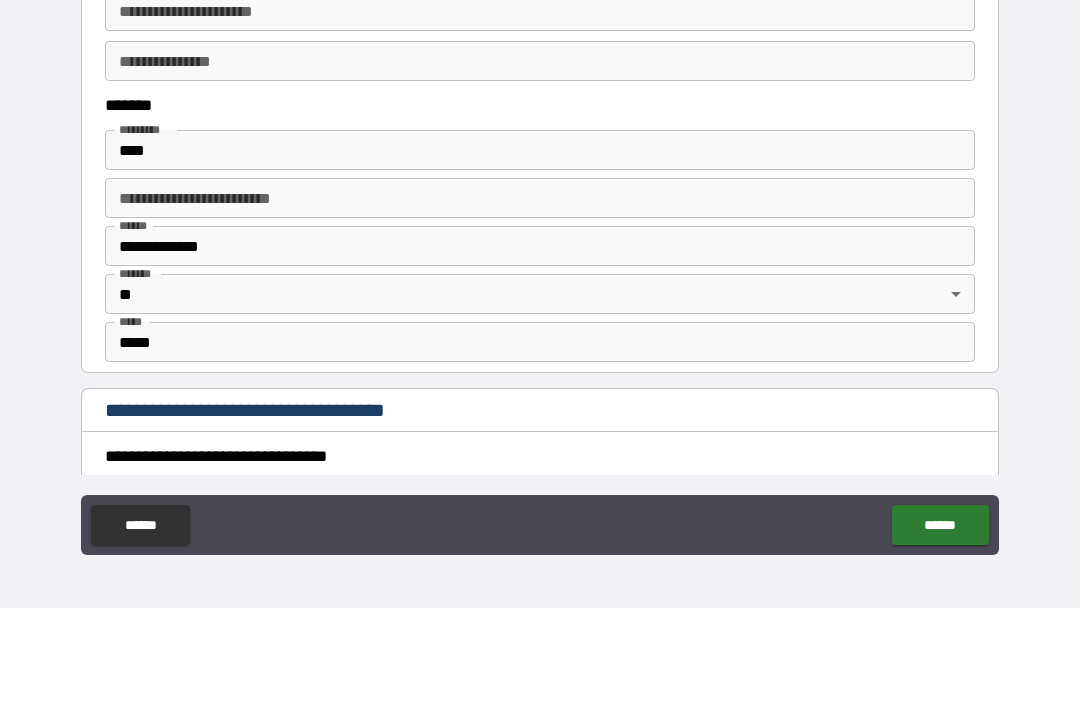 type on "**********" 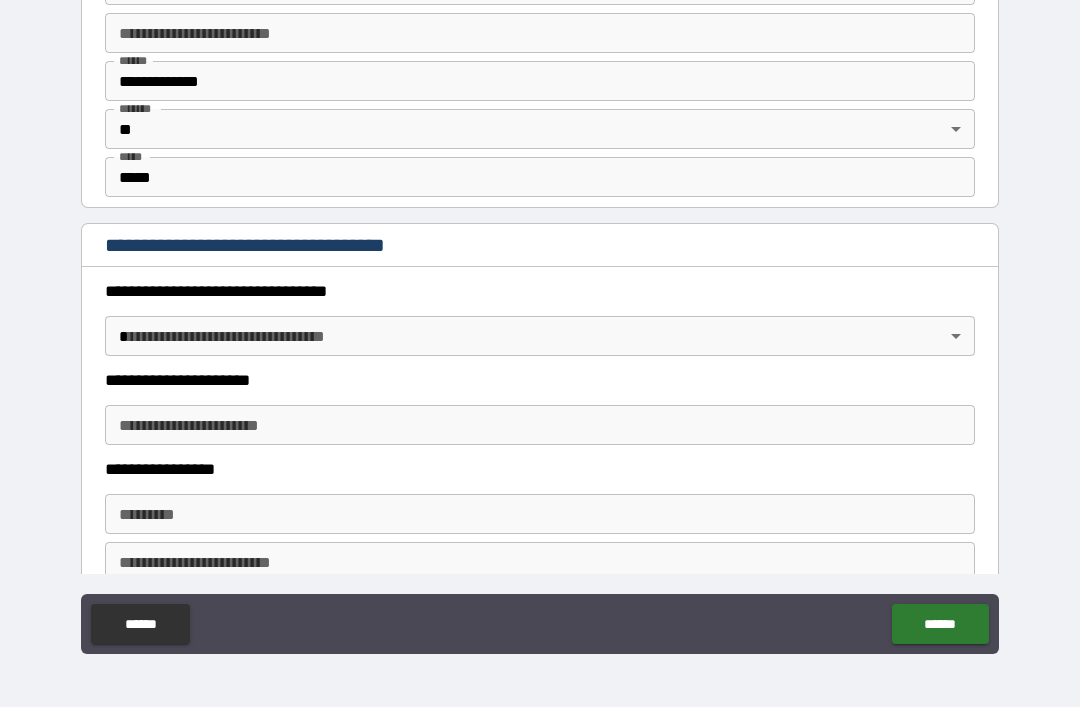 scroll, scrollTop: 1271, scrollLeft: 0, axis: vertical 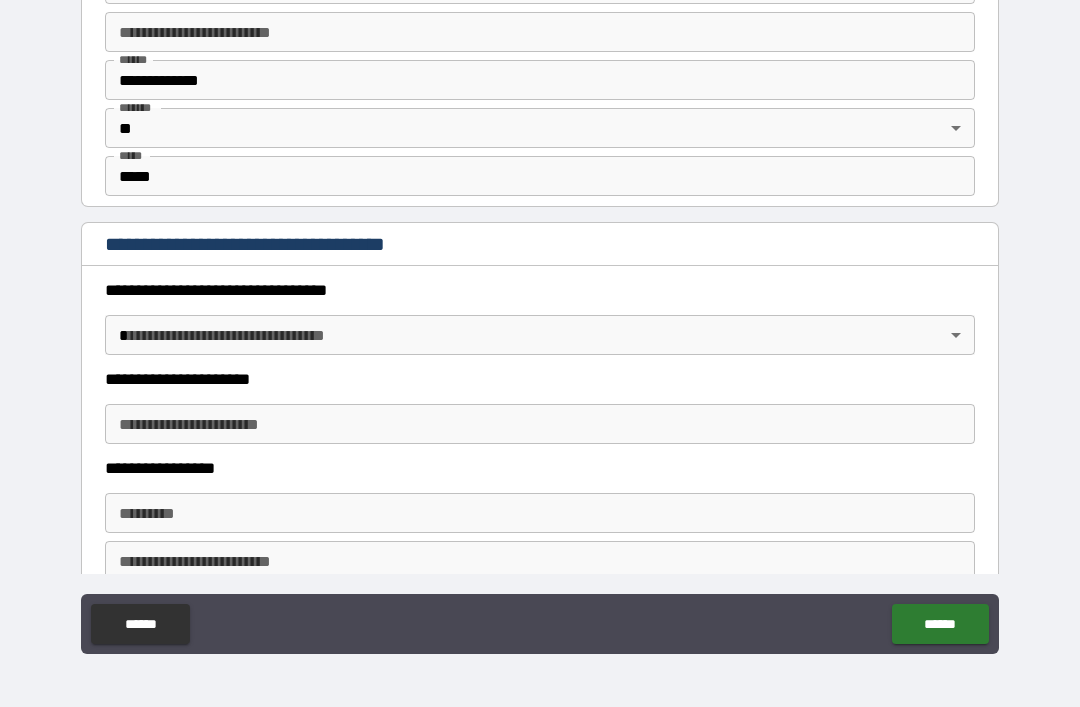 click on "**********" at bounding box center (540, 321) 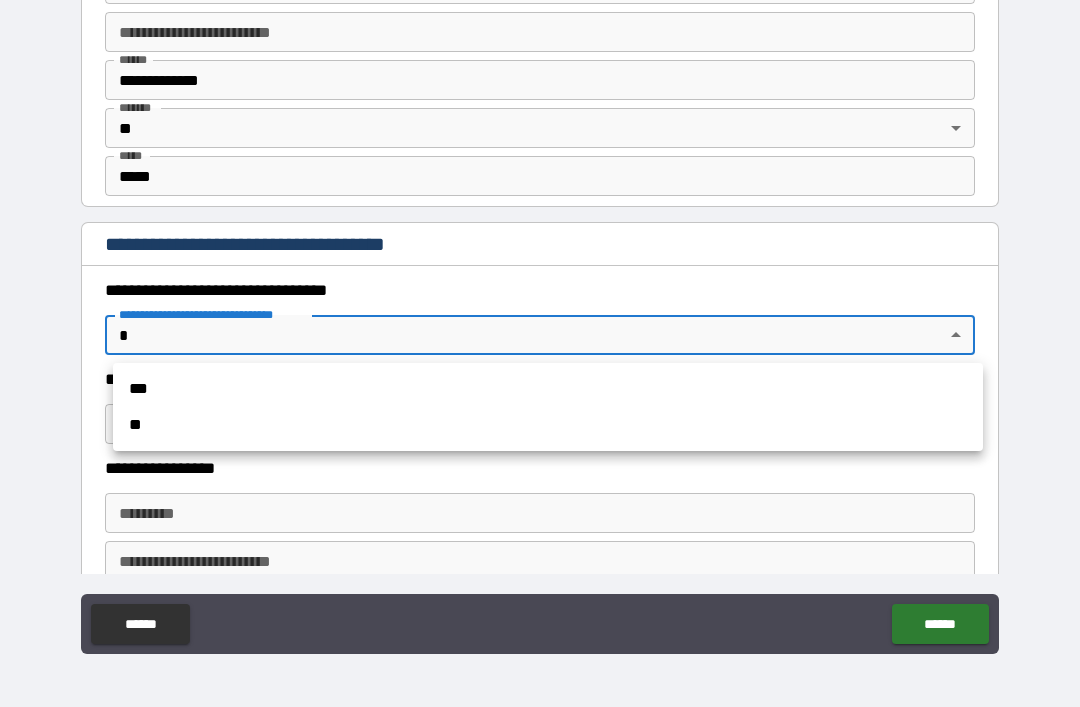 click on "**" at bounding box center [548, 425] 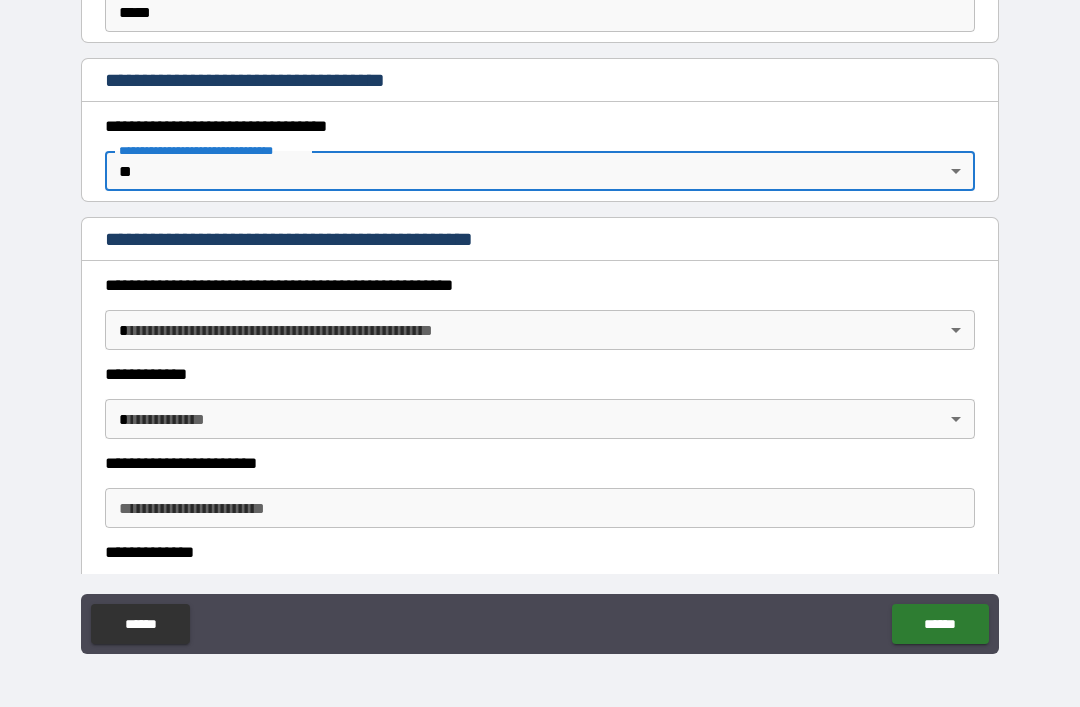 scroll, scrollTop: 1437, scrollLeft: 0, axis: vertical 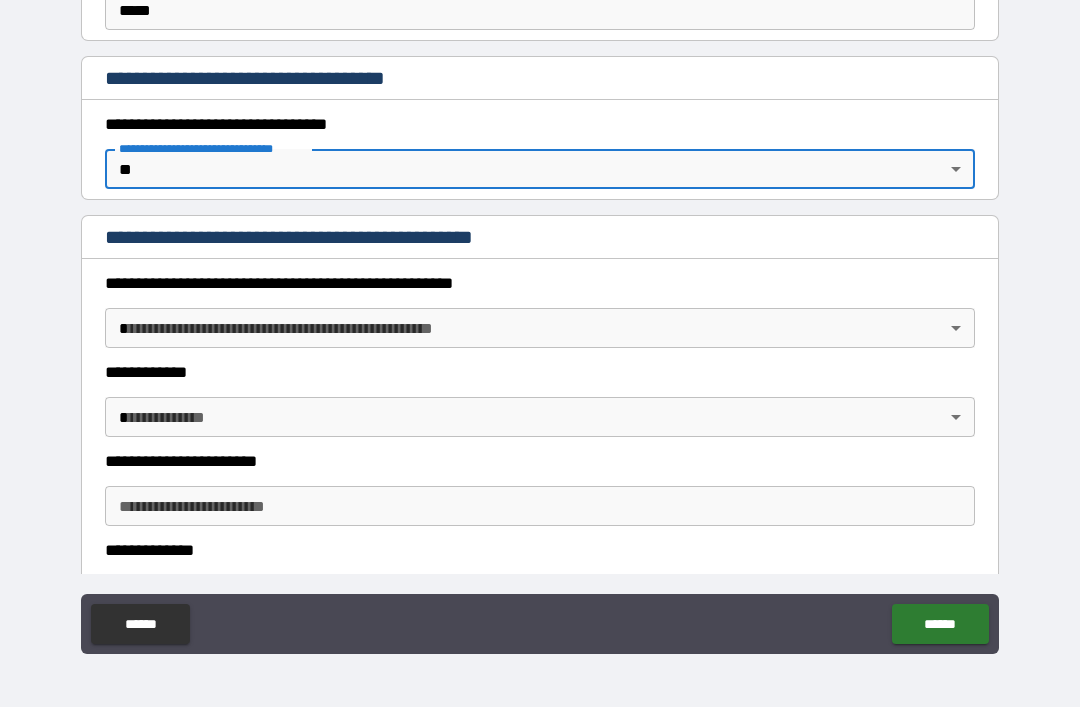 click on "**********" at bounding box center [540, 321] 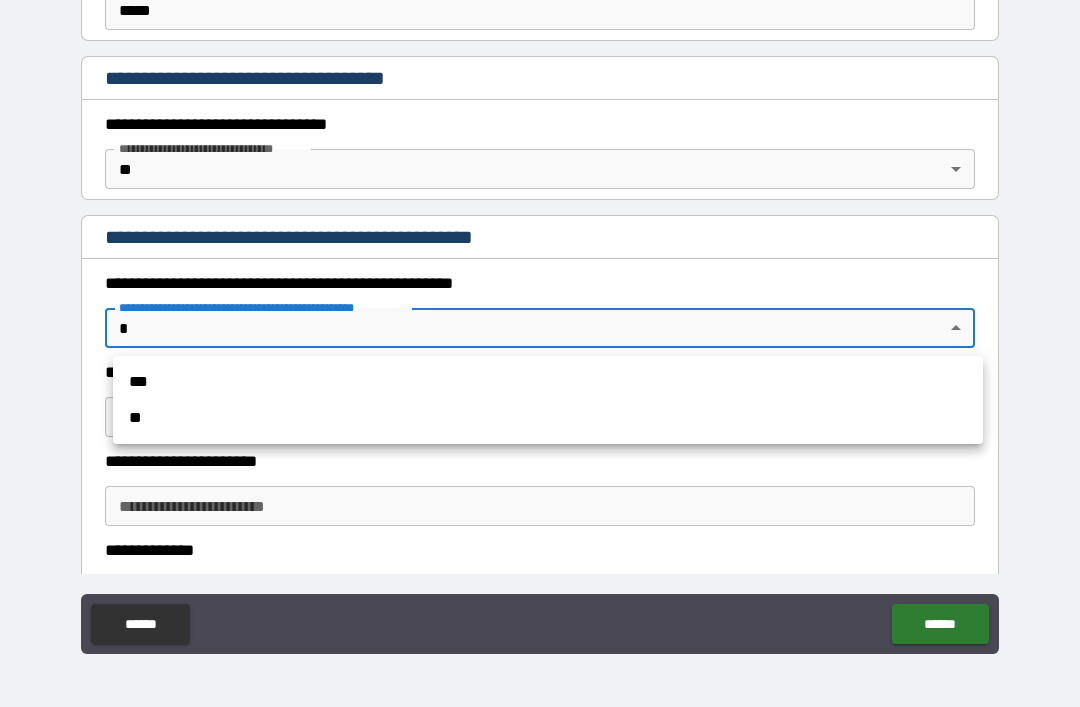 click on "**" at bounding box center (548, 418) 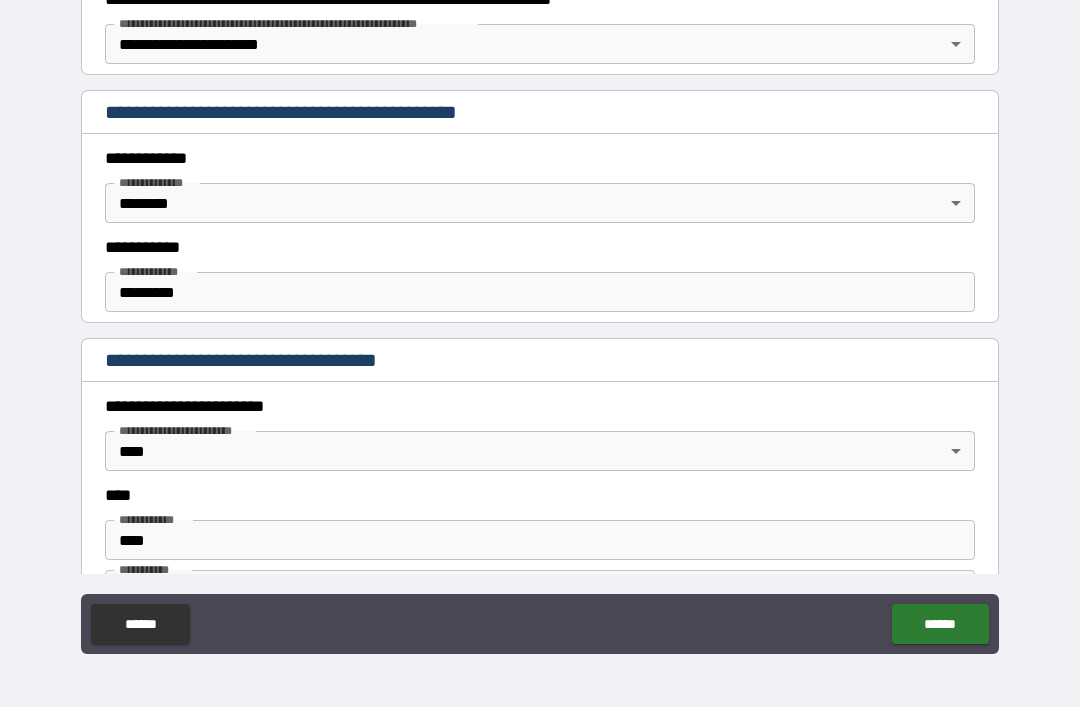 scroll, scrollTop: 385, scrollLeft: 0, axis: vertical 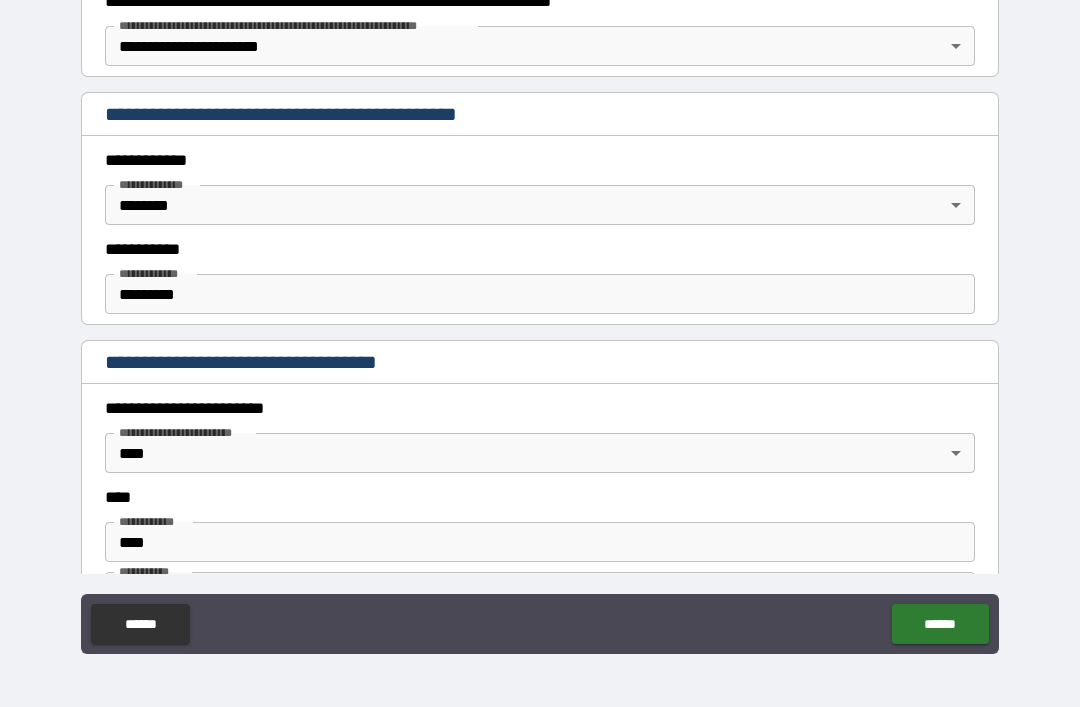 click on "**********" at bounding box center (540, 321) 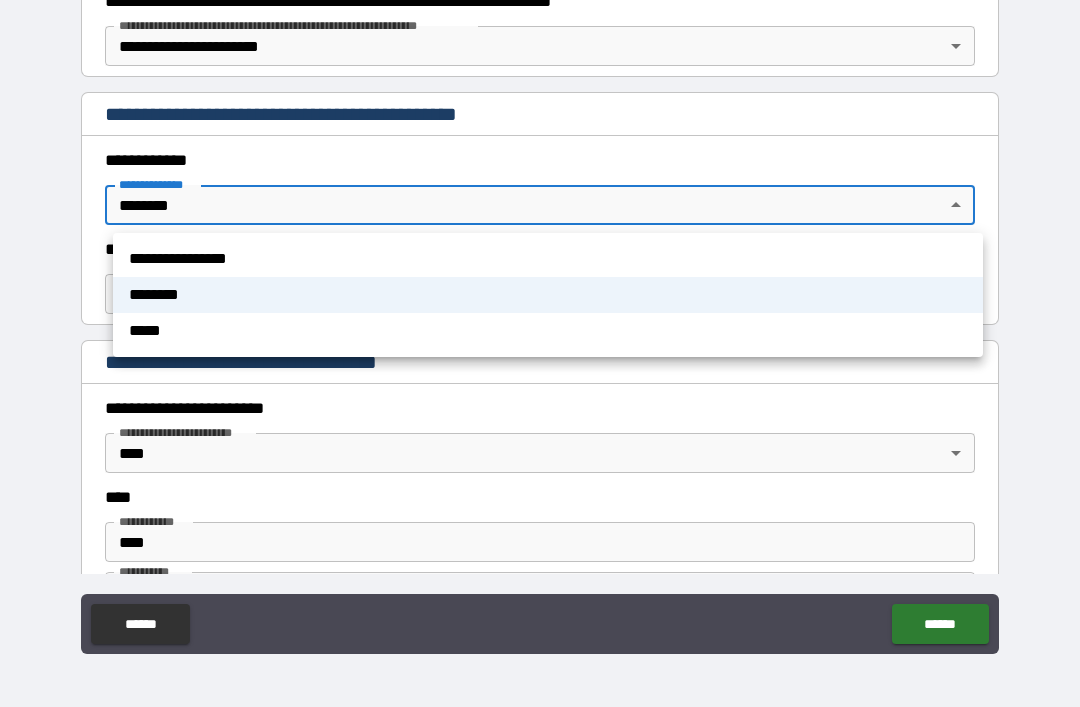 click at bounding box center [540, 353] 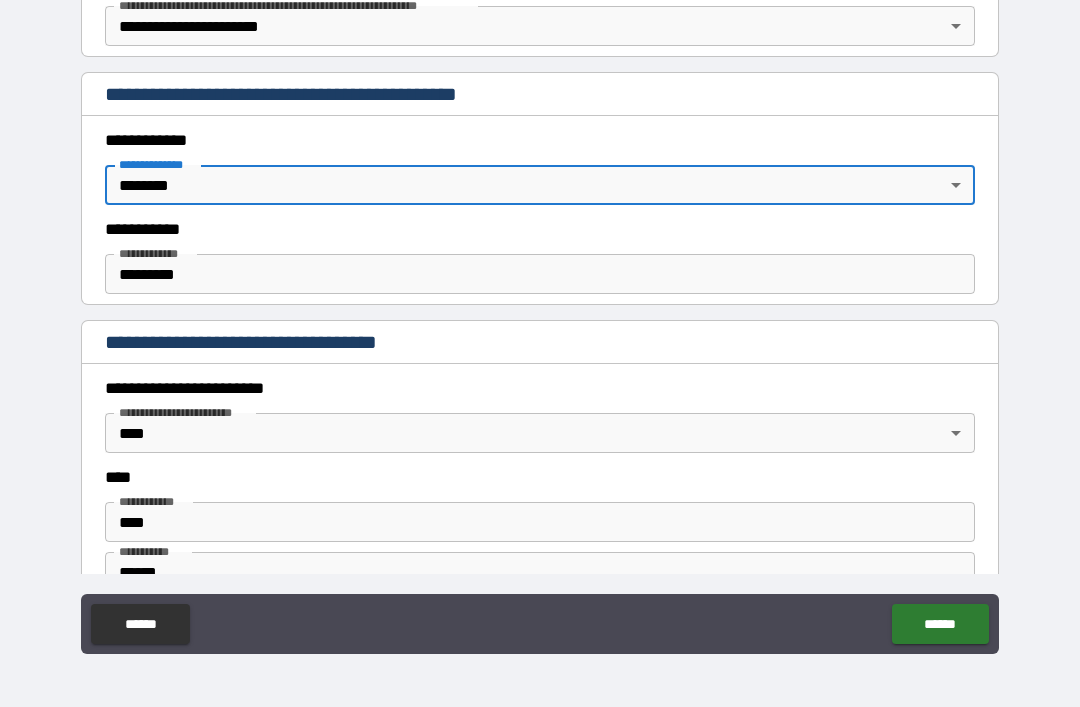 scroll, scrollTop: 411, scrollLeft: 0, axis: vertical 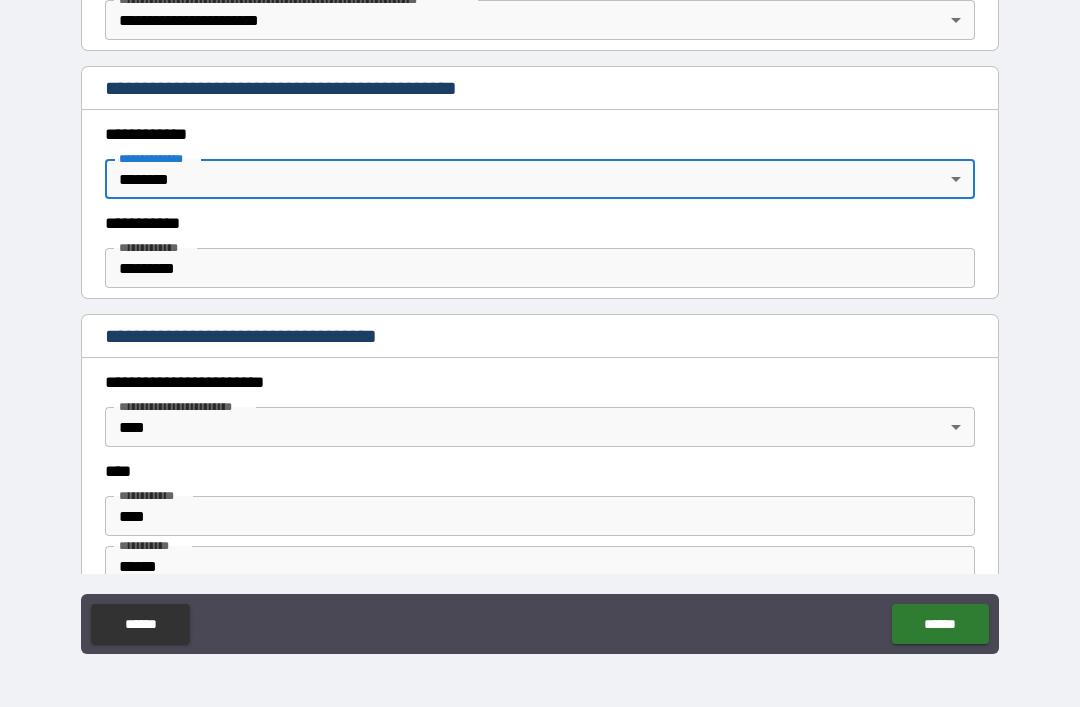 click on "**********" at bounding box center [156, 158] 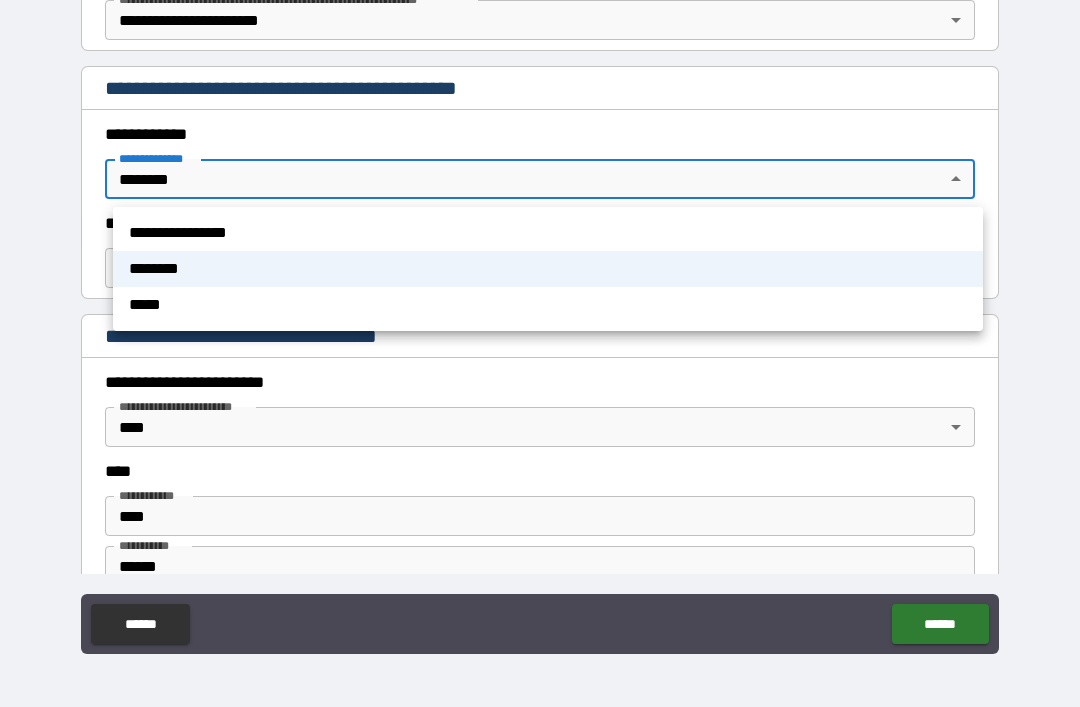 click on "********" at bounding box center [548, 269] 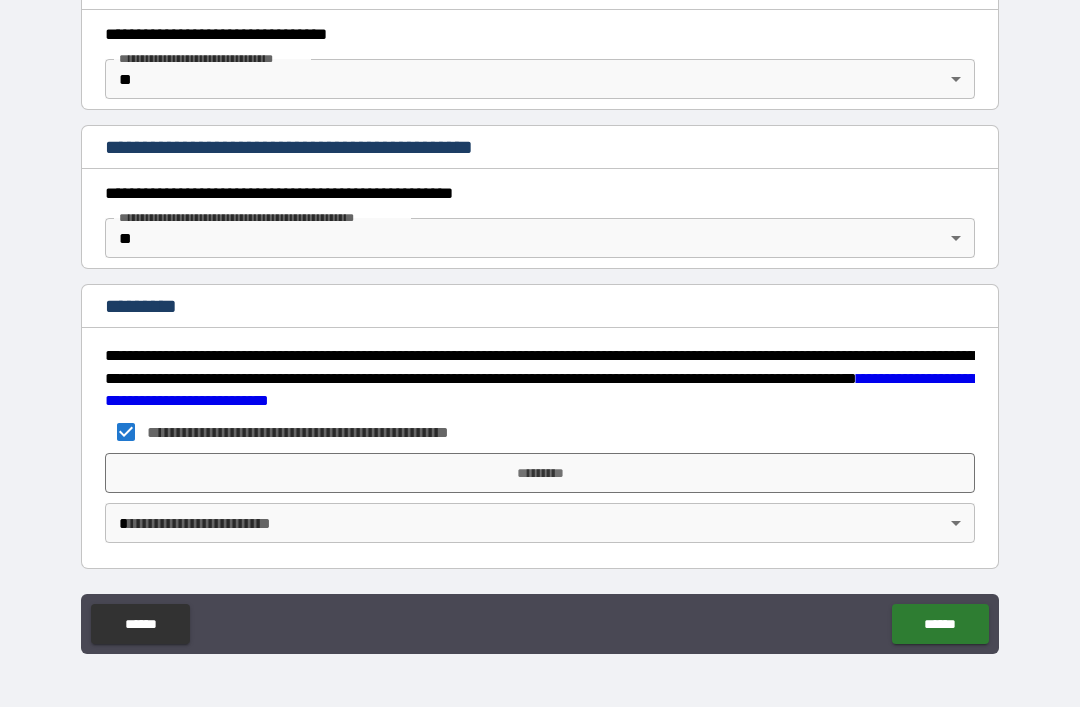 scroll, scrollTop: 1527, scrollLeft: 0, axis: vertical 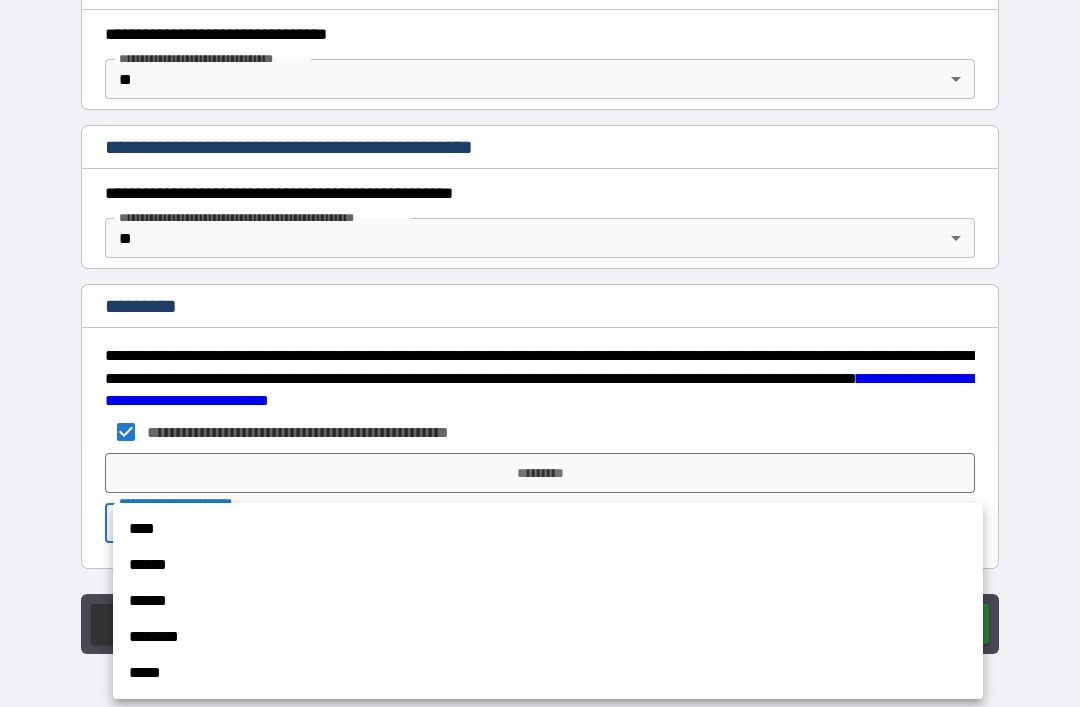 click on "******" at bounding box center [548, 565] 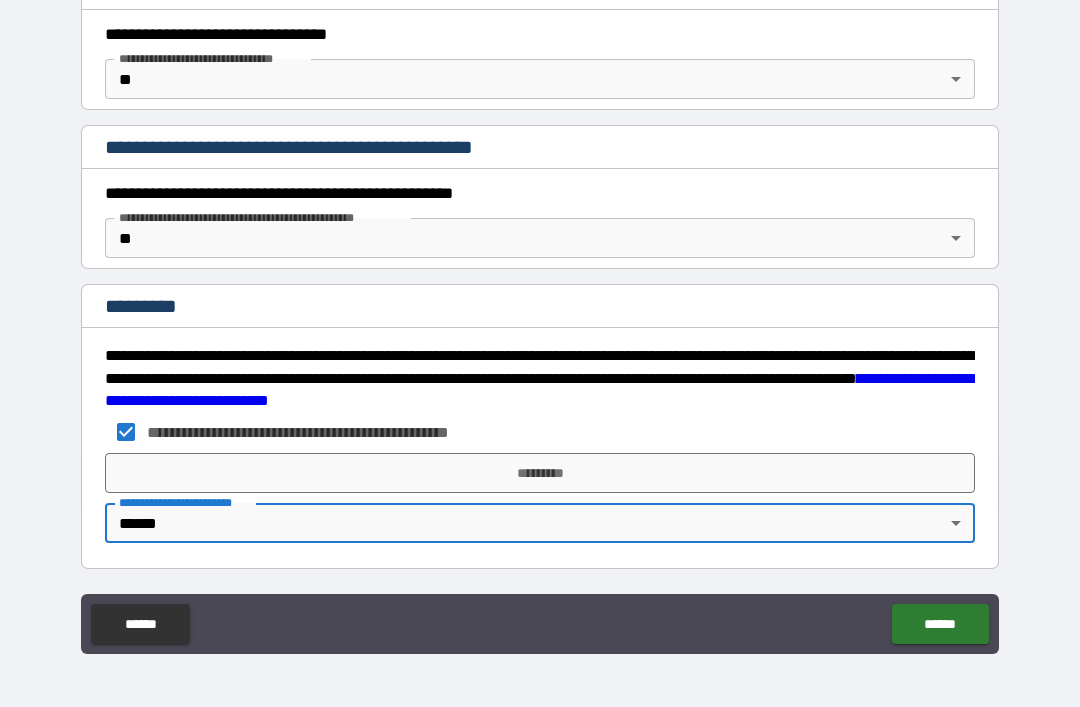 scroll, scrollTop: 1527, scrollLeft: 0, axis: vertical 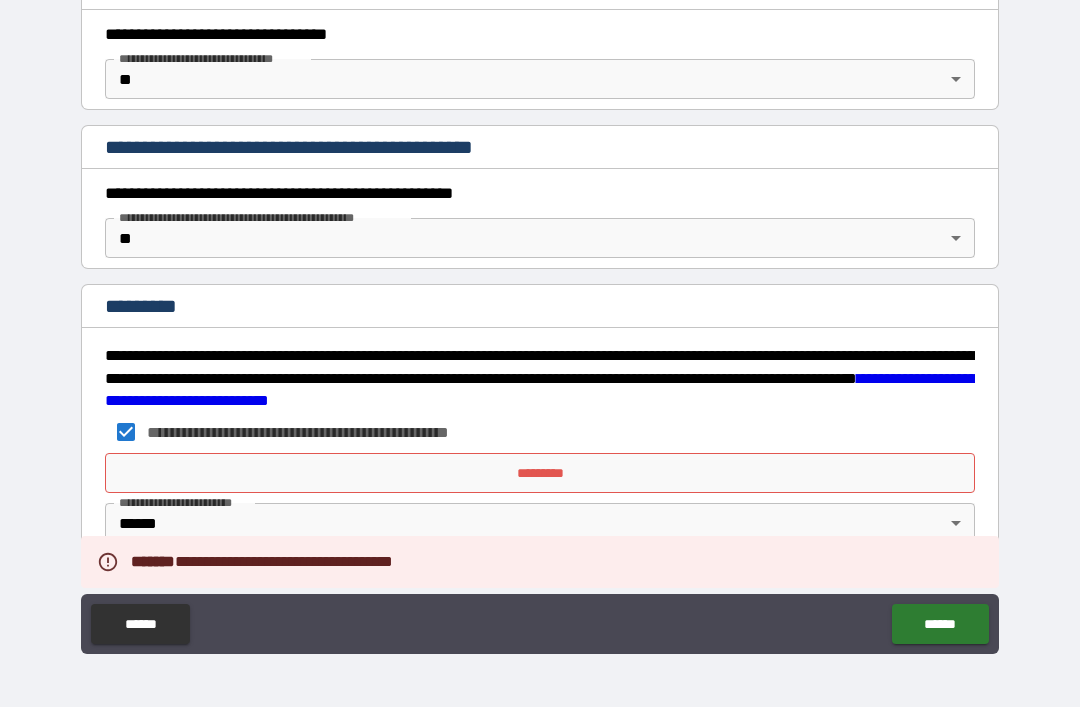 click on "*********" at bounding box center (540, 473) 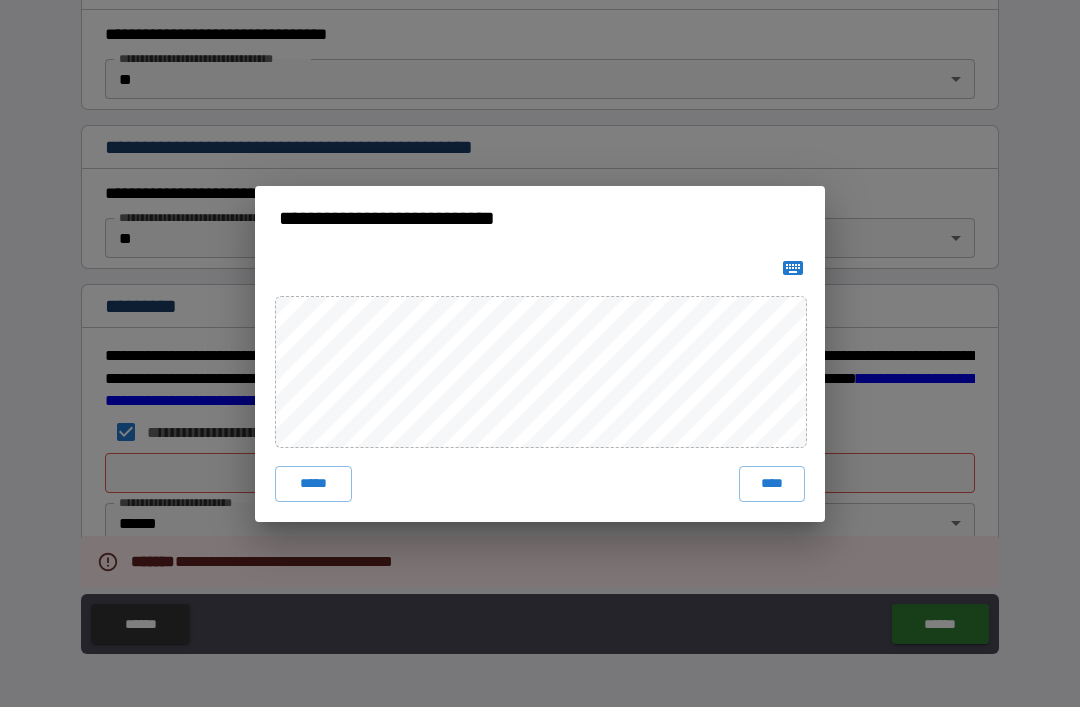 click on "*****" at bounding box center (313, 484) 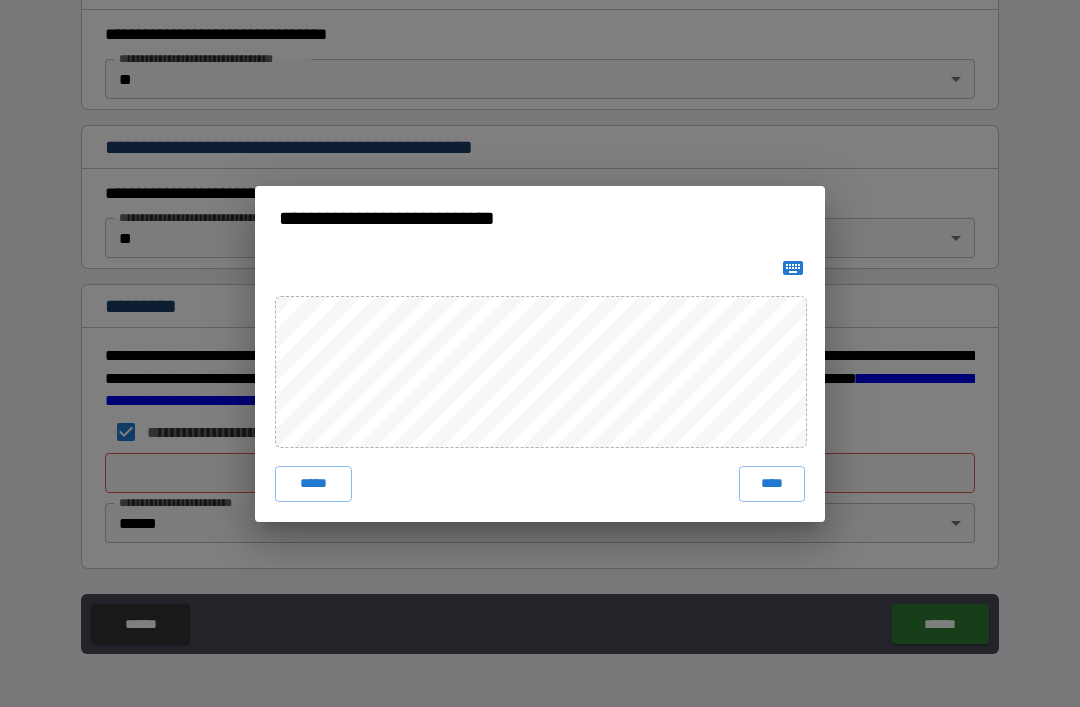 click on "*****" at bounding box center (313, 484) 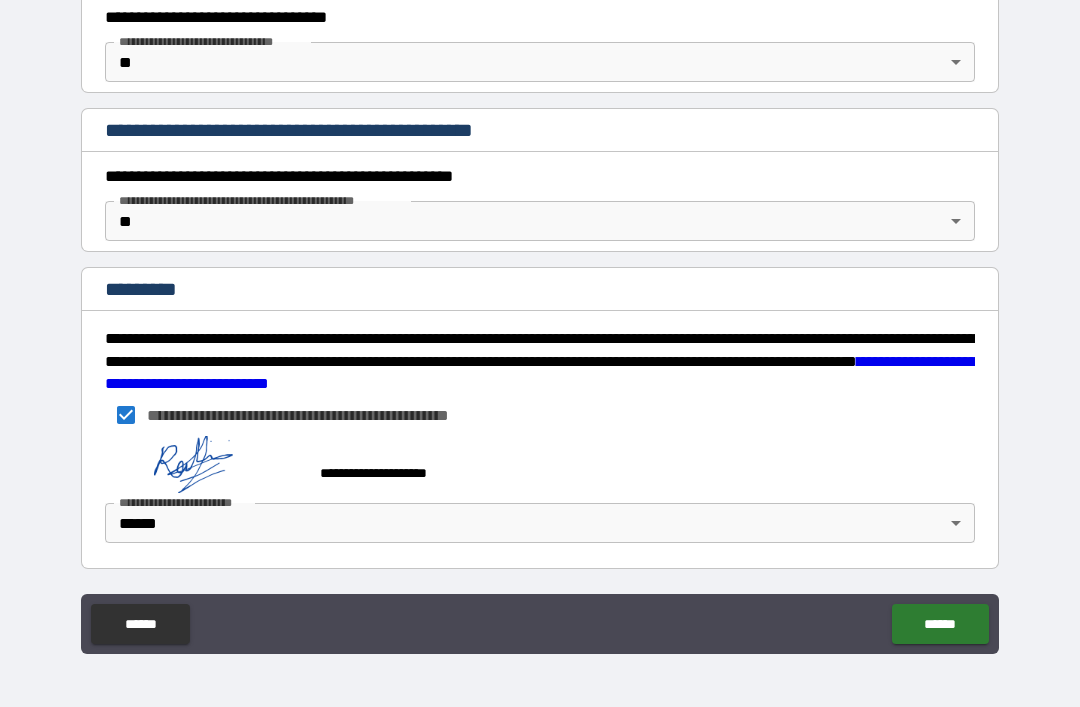 scroll, scrollTop: 1544, scrollLeft: 0, axis: vertical 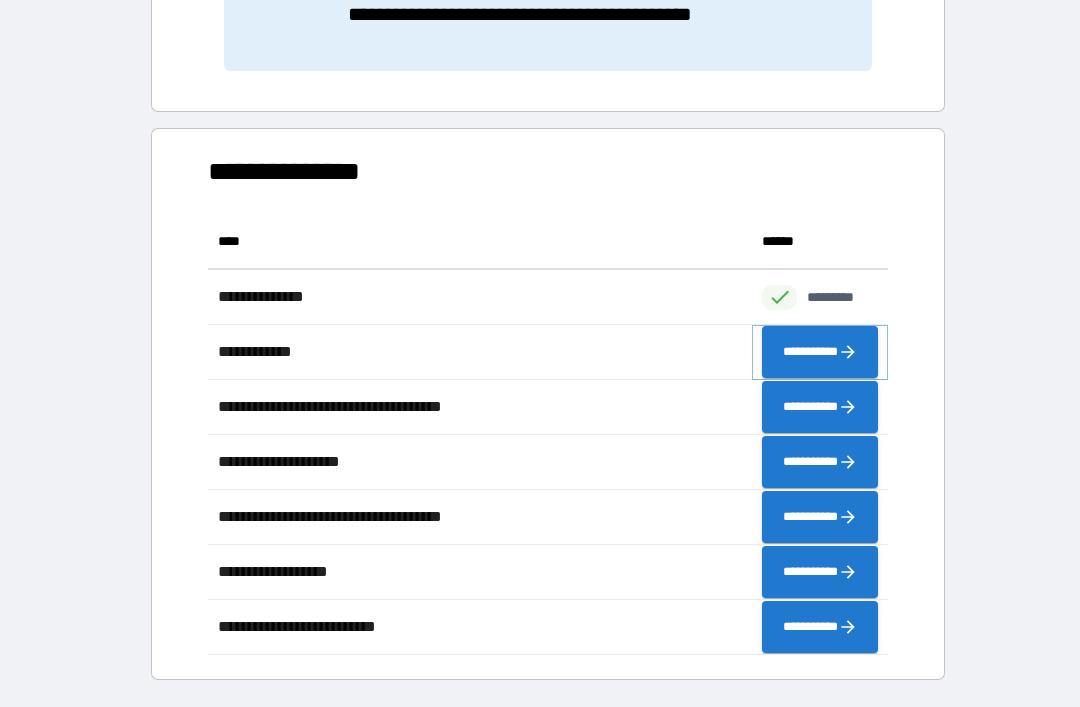 click on "**********" at bounding box center (820, 352) 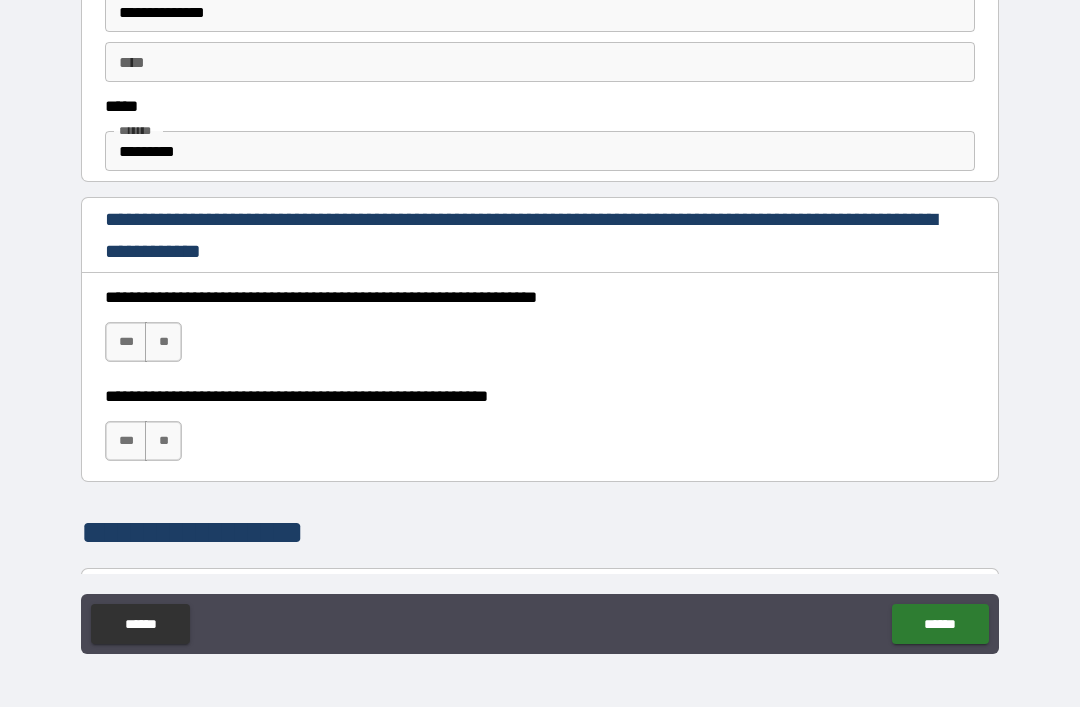 scroll, scrollTop: 1151, scrollLeft: 0, axis: vertical 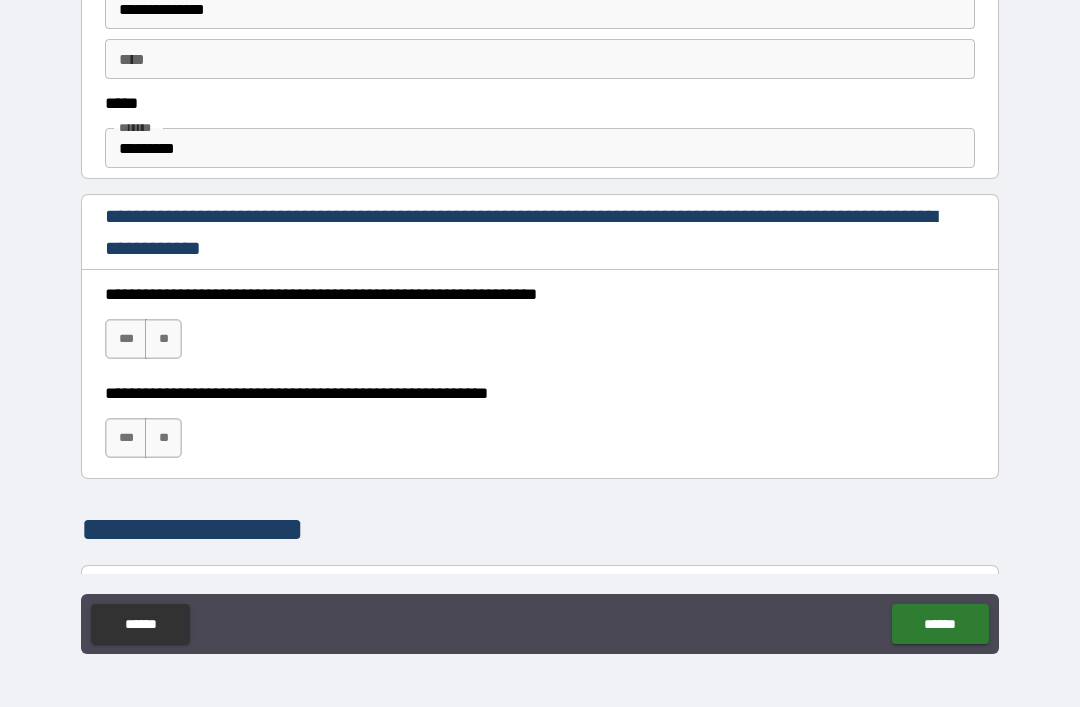 click on "***" at bounding box center (126, 339) 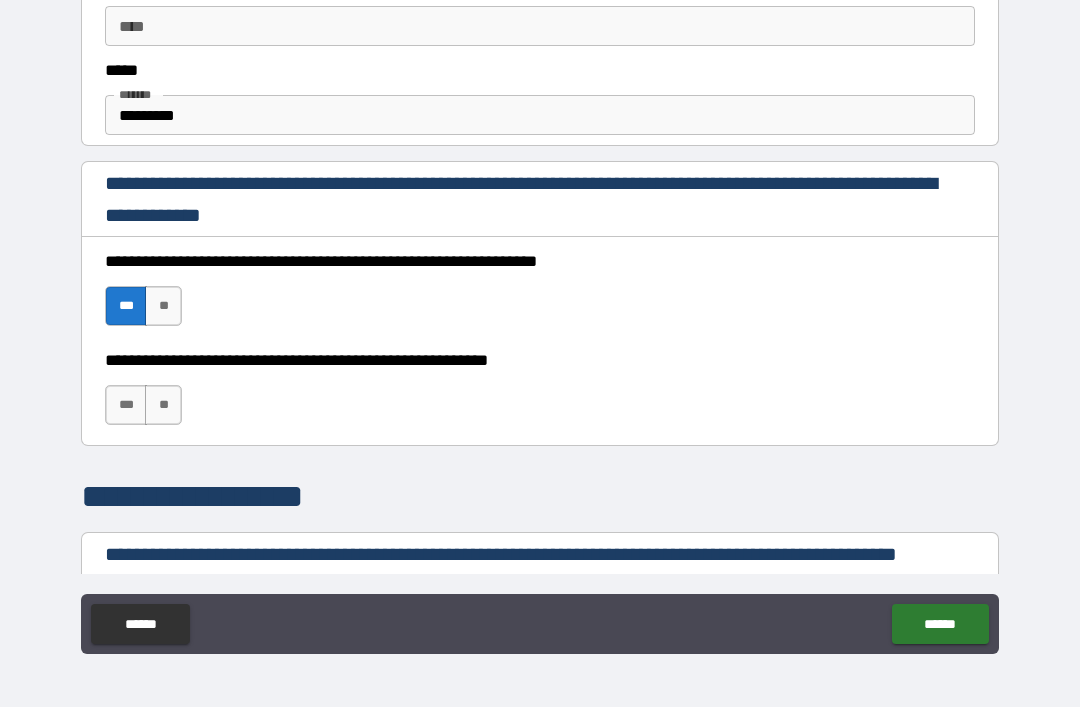 scroll, scrollTop: 1199, scrollLeft: 0, axis: vertical 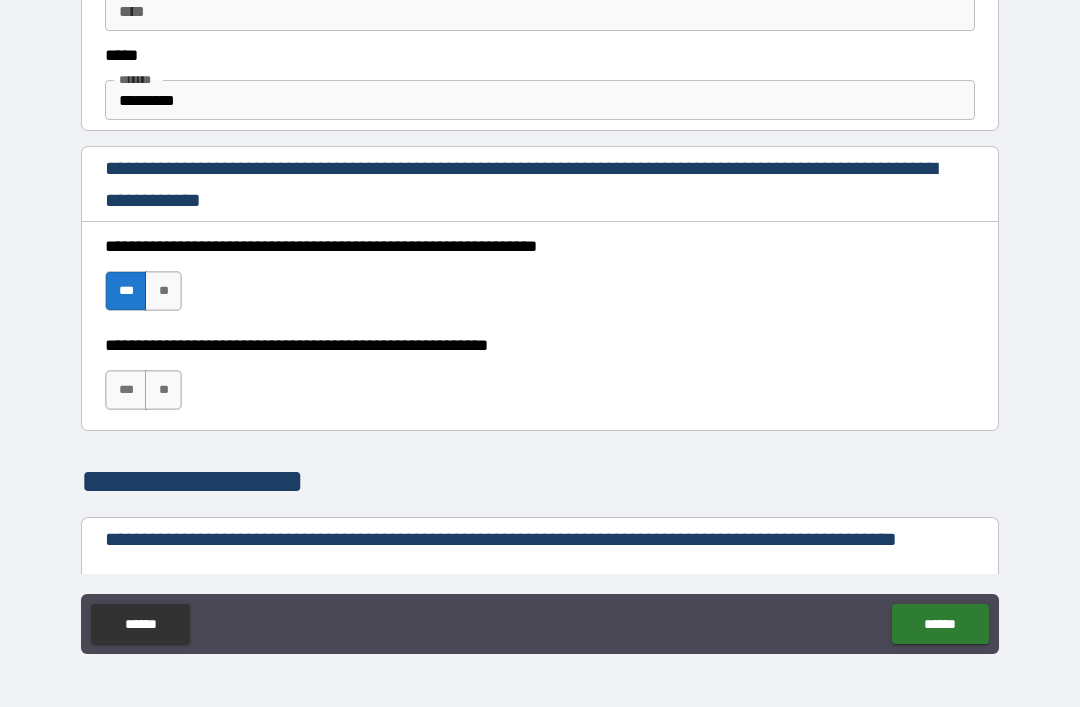 click on "***" at bounding box center (126, 390) 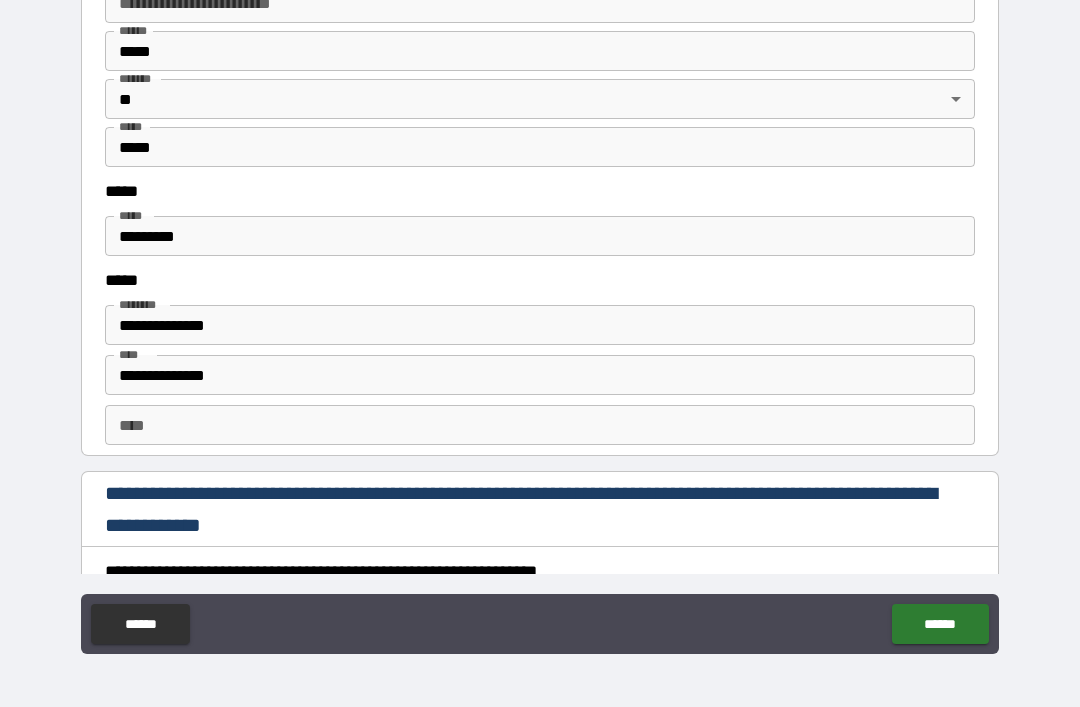 scroll, scrollTop: 2474, scrollLeft: 0, axis: vertical 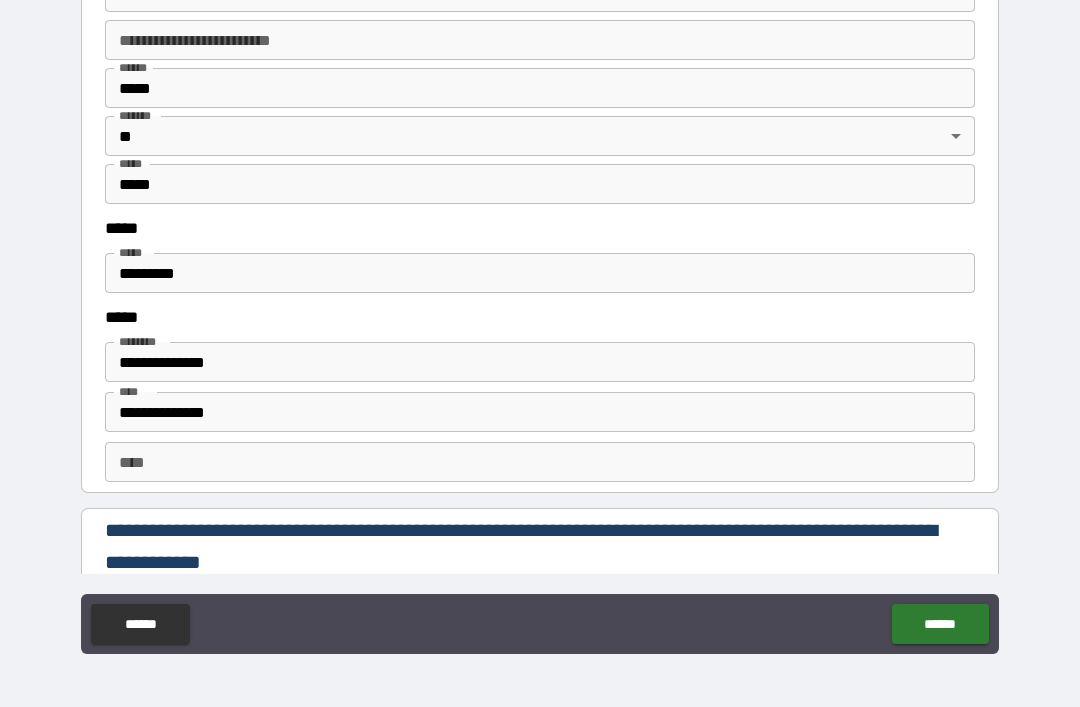 click on "*********" at bounding box center [540, 273] 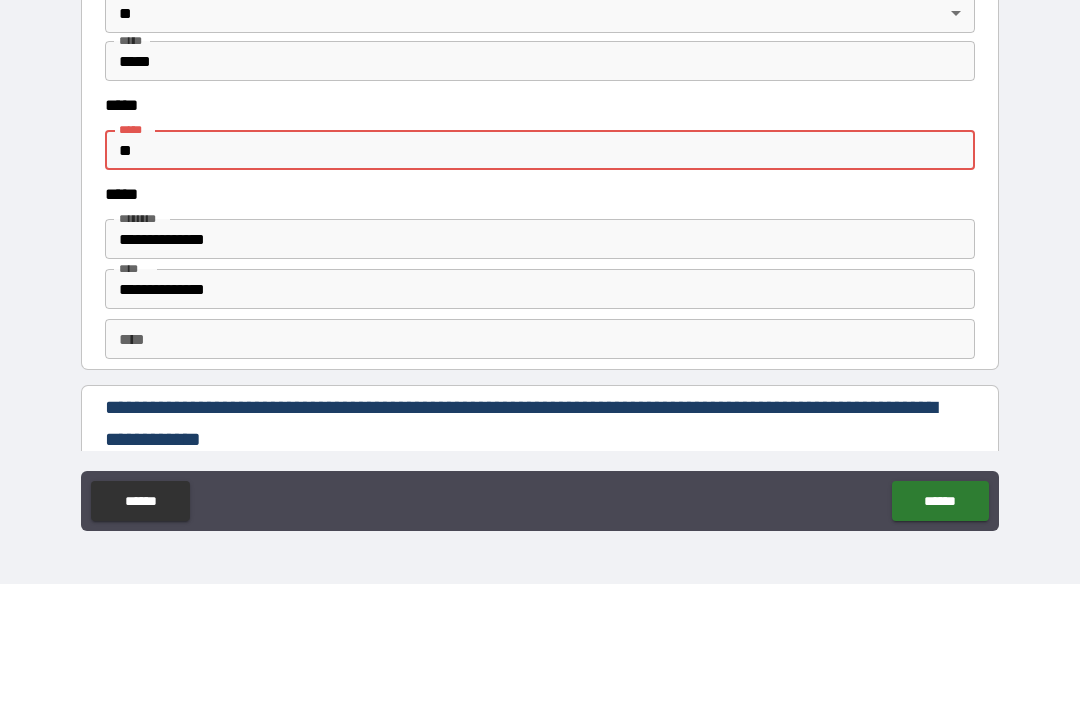 type on "*" 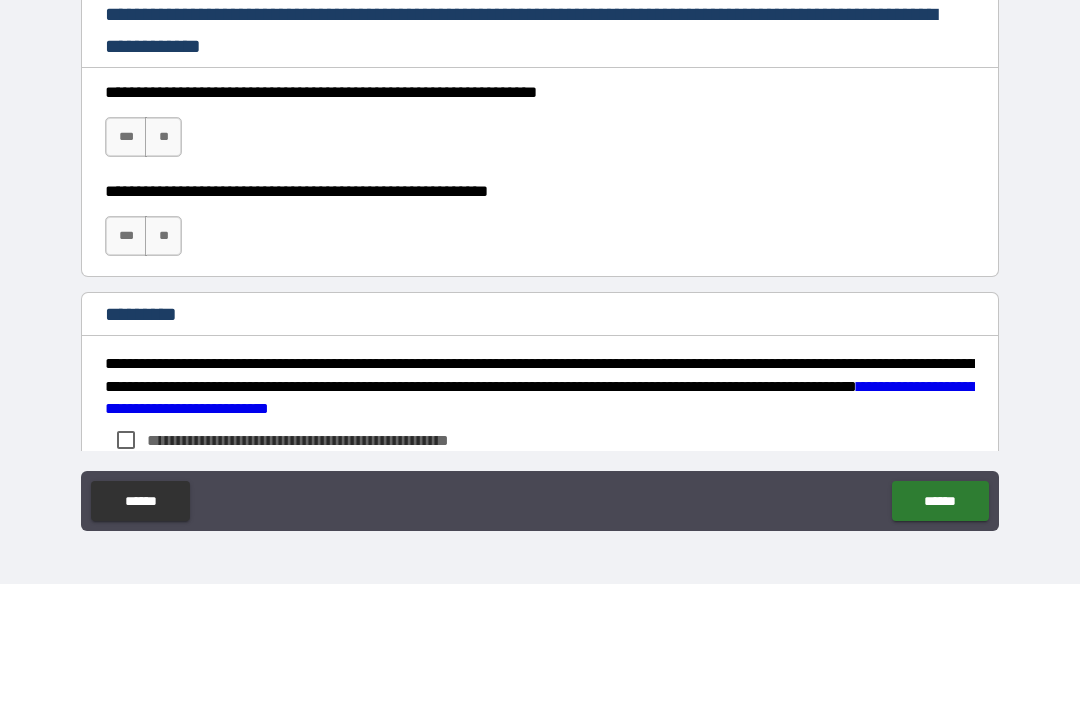 scroll, scrollTop: 2870, scrollLeft: 0, axis: vertical 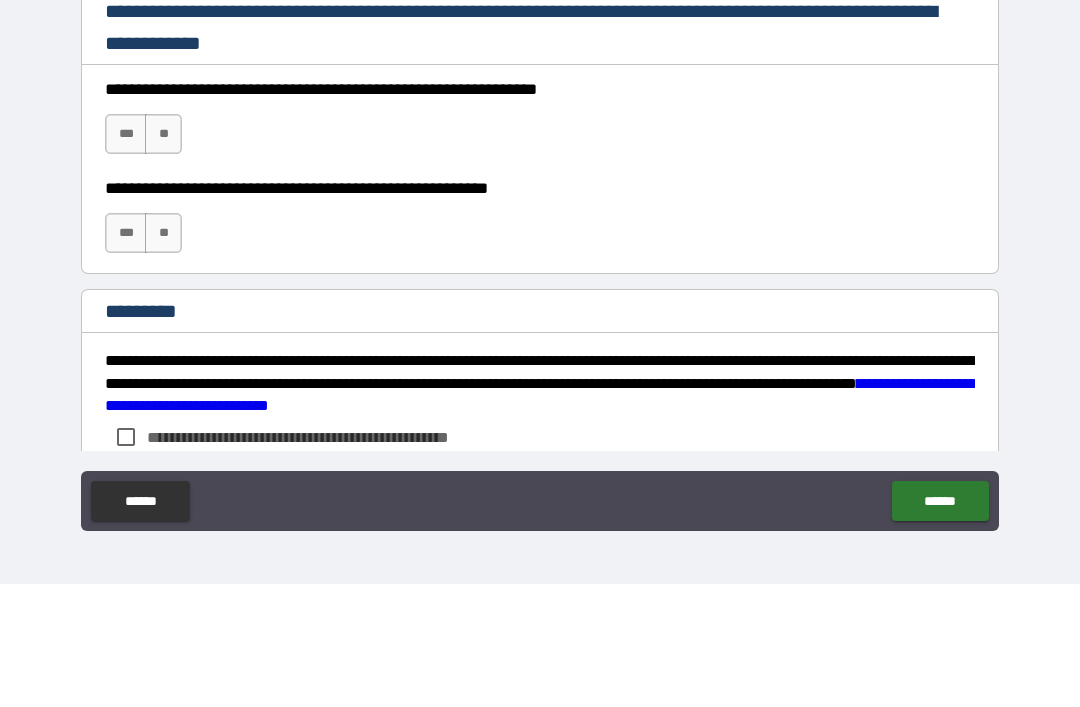 type on "**********" 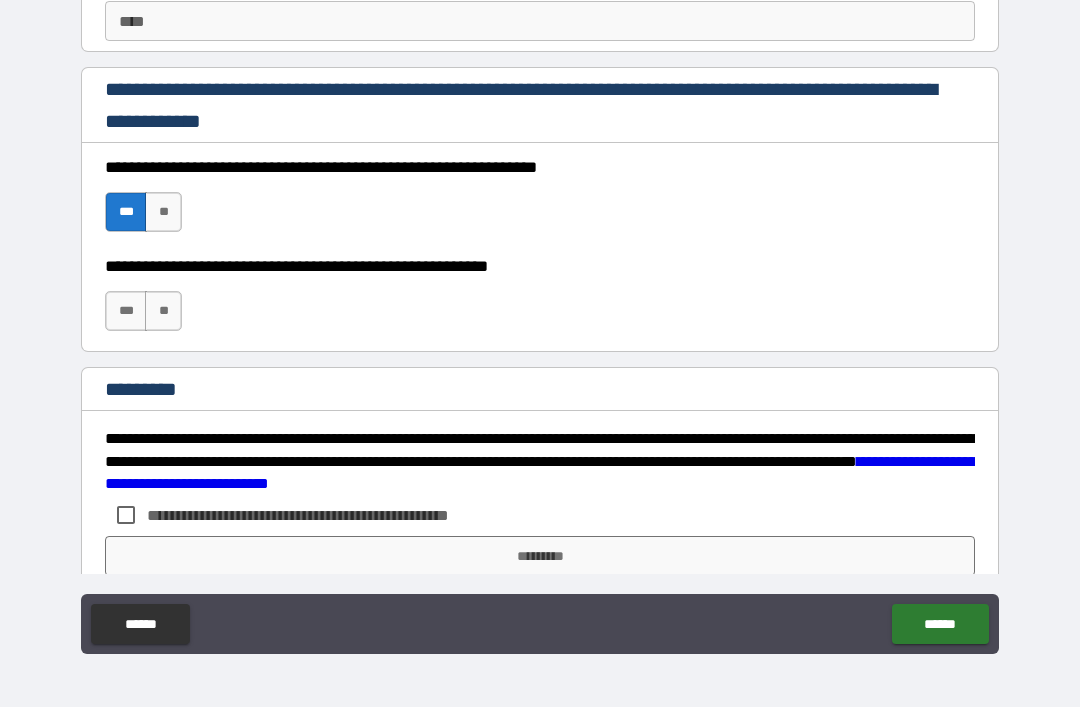 scroll, scrollTop: 2918, scrollLeft: 0, axis: vertical 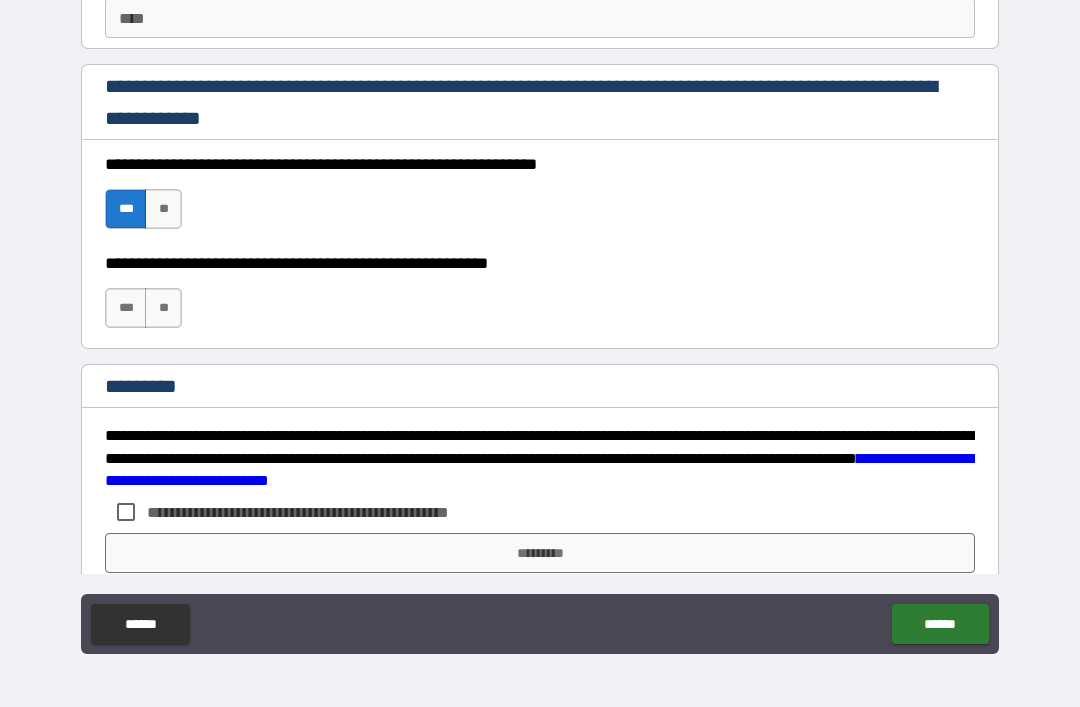 click on "***" at bounding box center [126, 308] 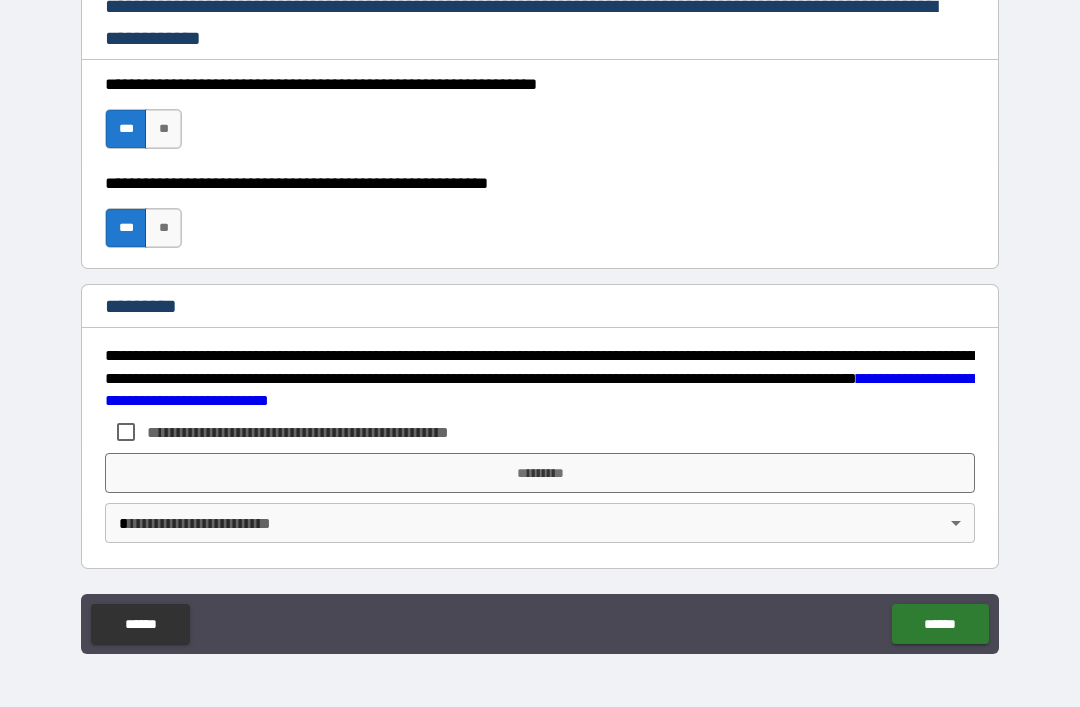 scroll, scrollTop: 2998, scrollLeft: 0, axis: vertical 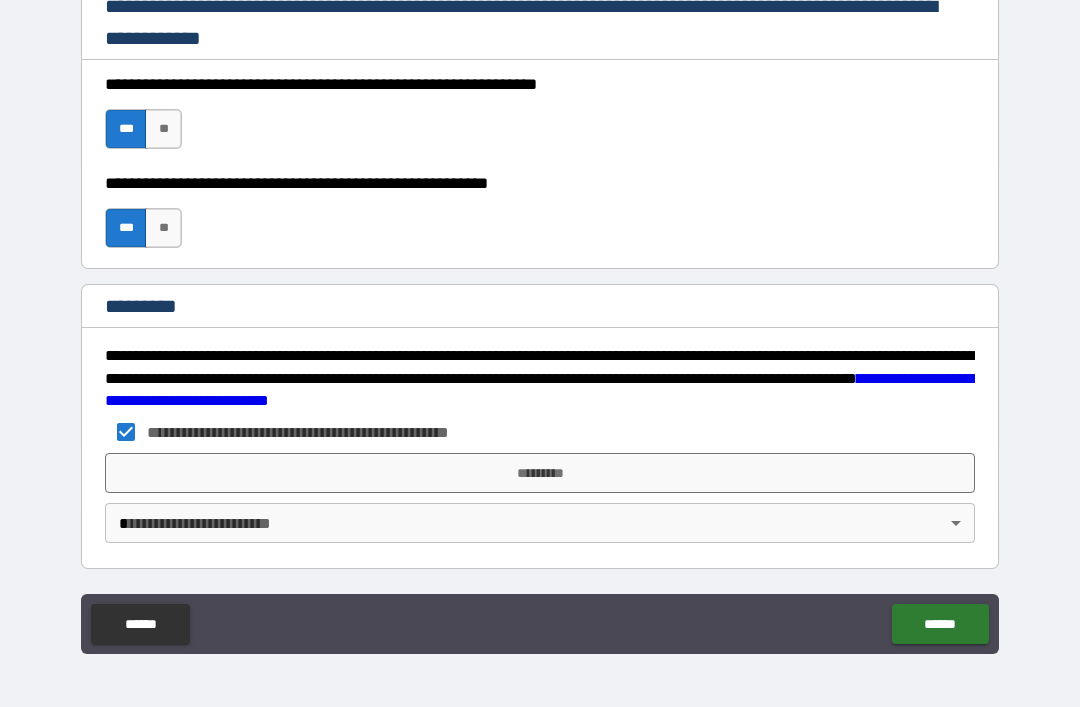 click on "*********" at bounding box center (540, 473) 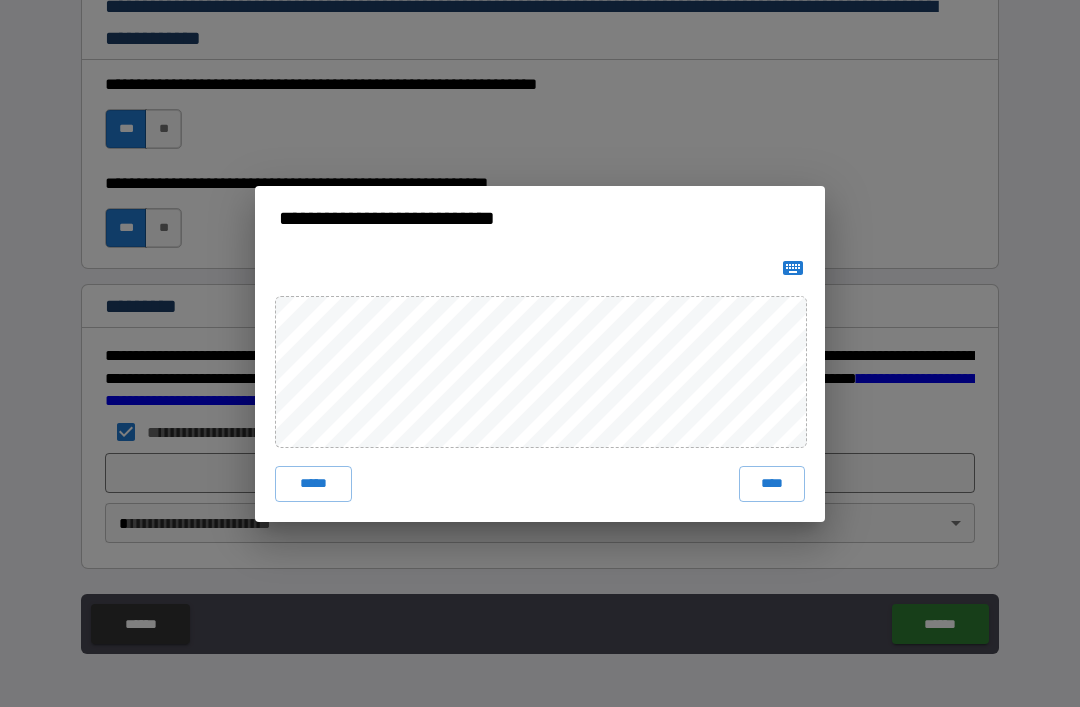 click on "****" at bounding box center [772, 484] 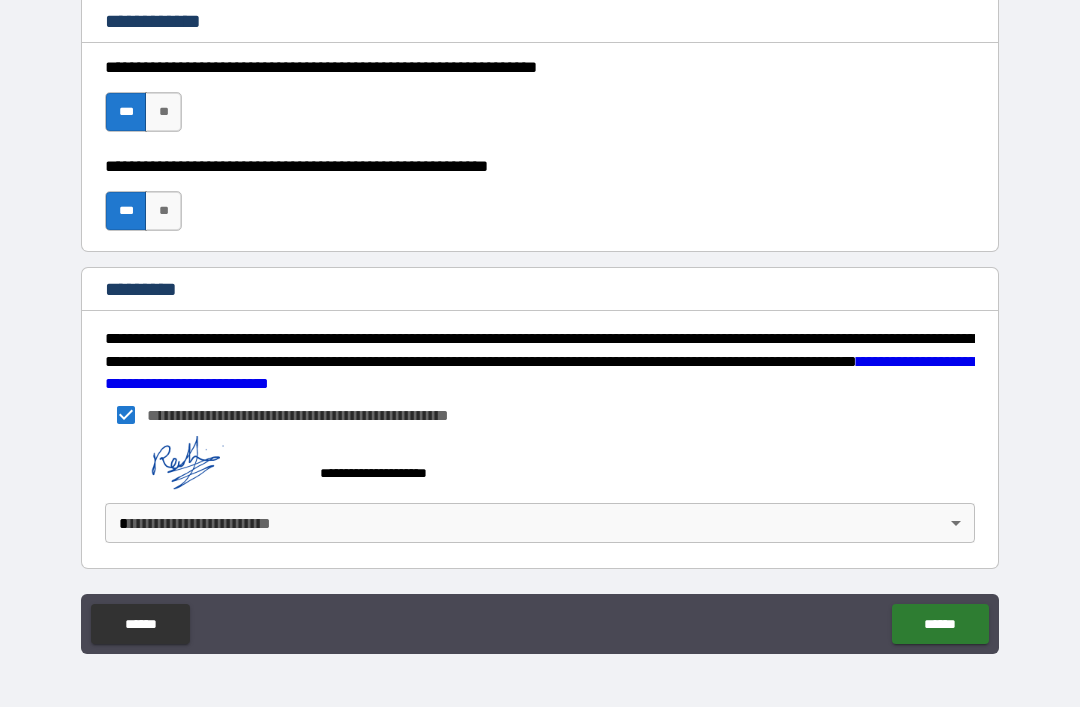 scroll, scrollTop: 3015, scrollLeft: 0, axis: vertical 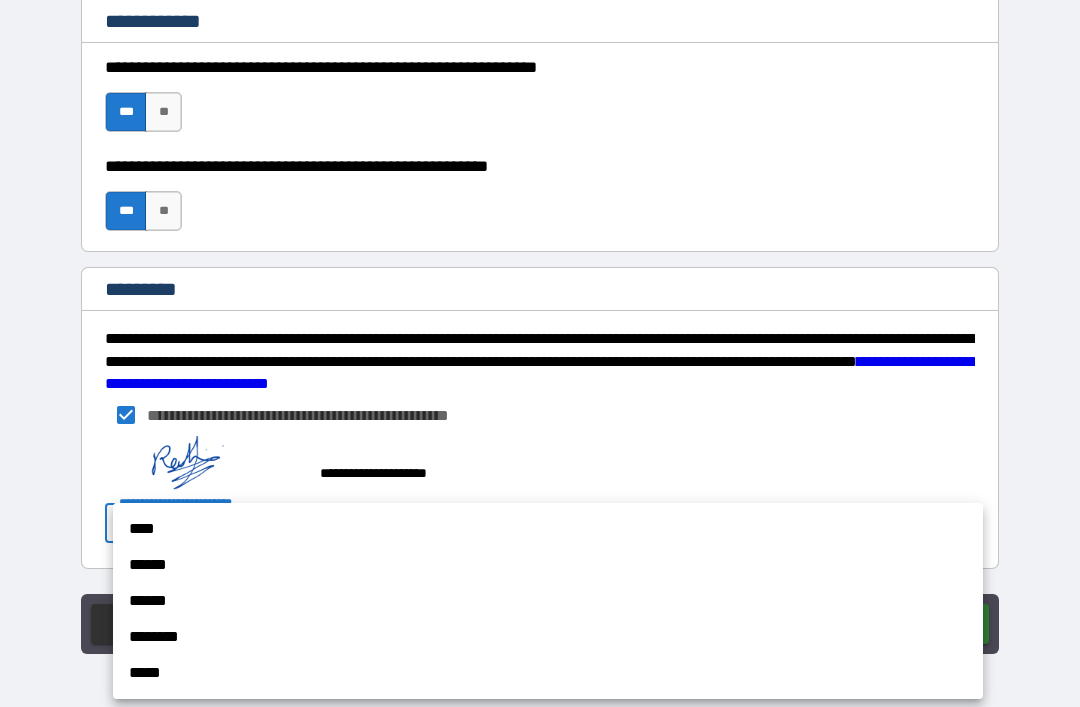 click on "******" at bounding box center (548, 565) 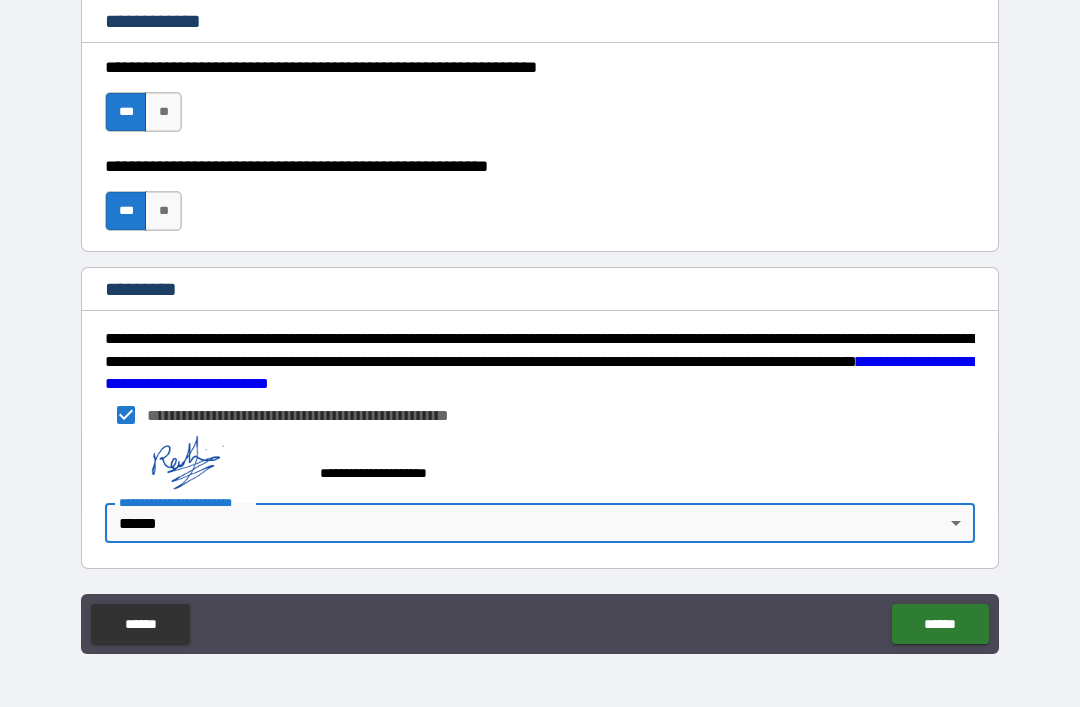 scroll, scrollTop: 3015, scrollLeft: 0, axis: vertical 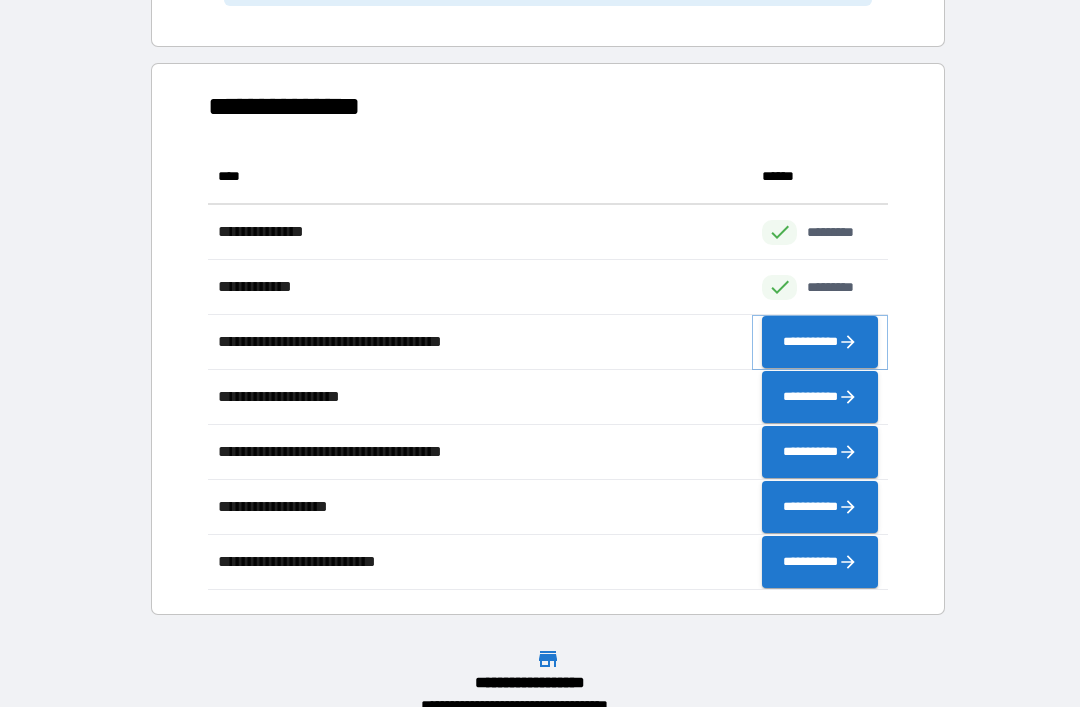 click on "**********" at bounding box center [820, 342] 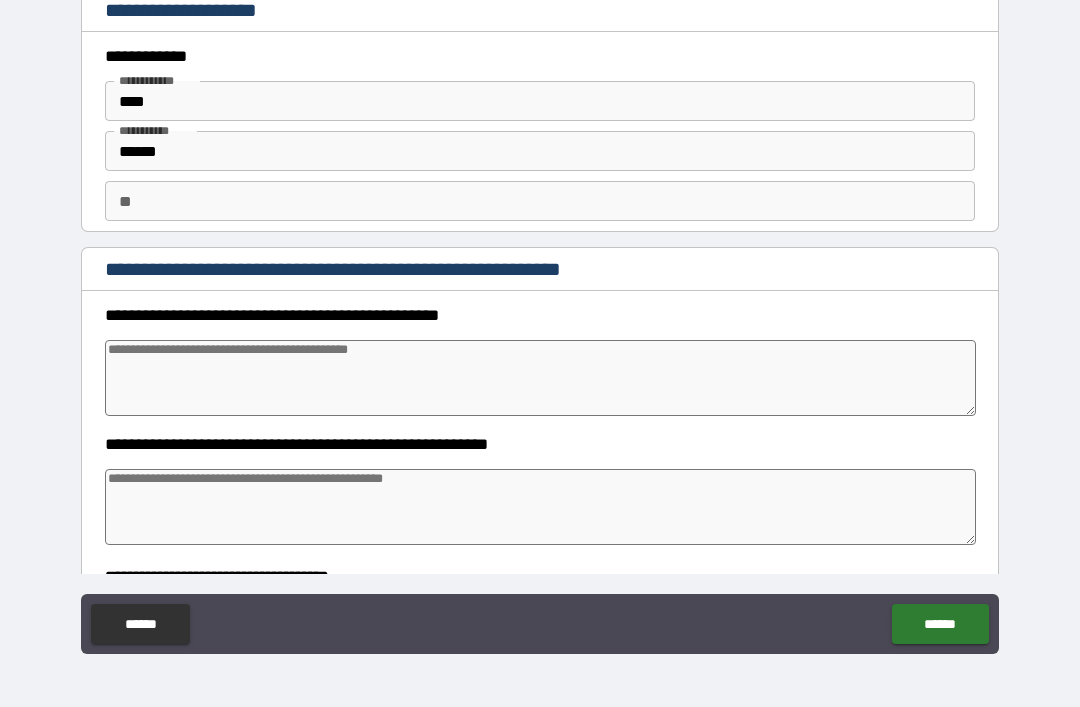 type on "*" 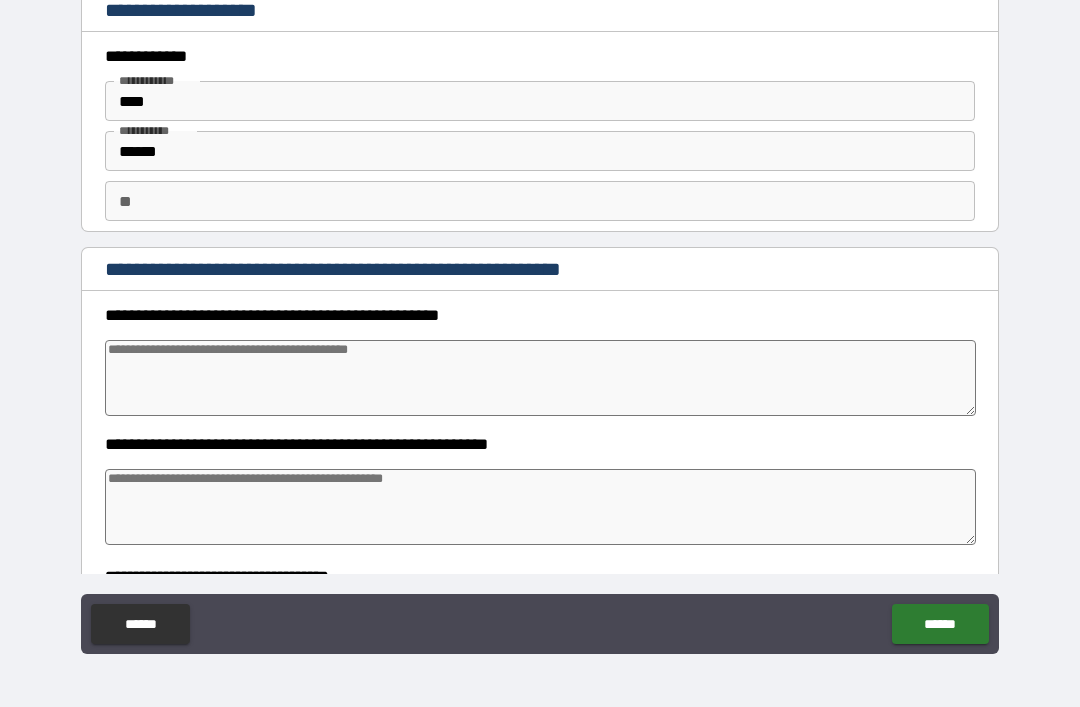 type on "*" 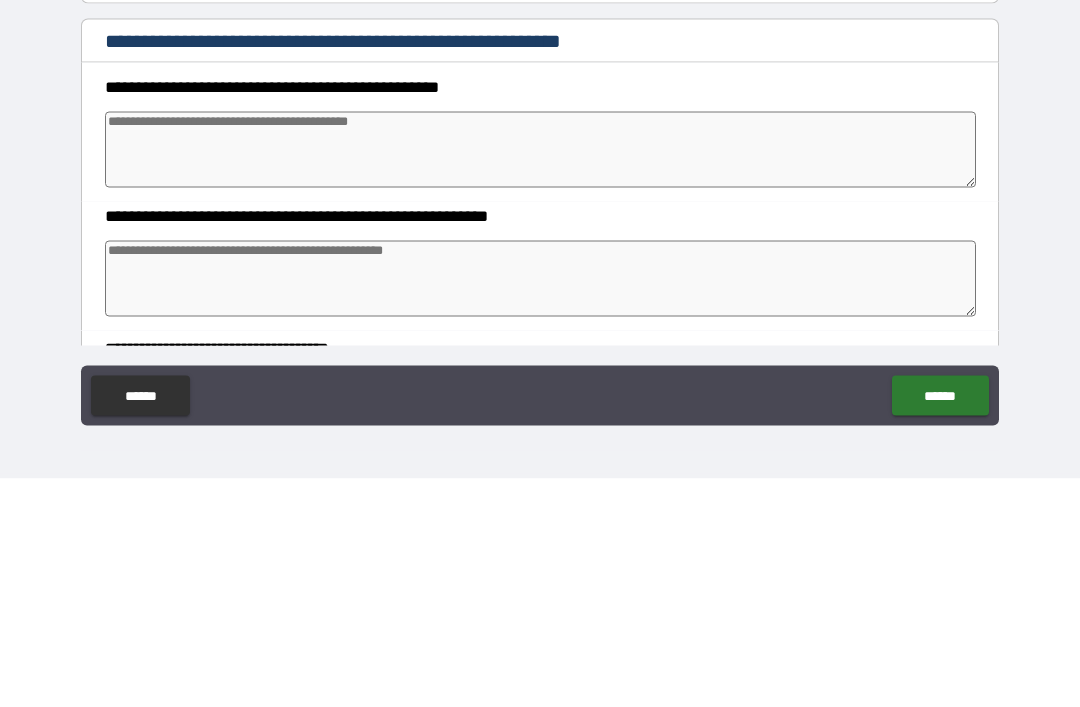 type on "*" 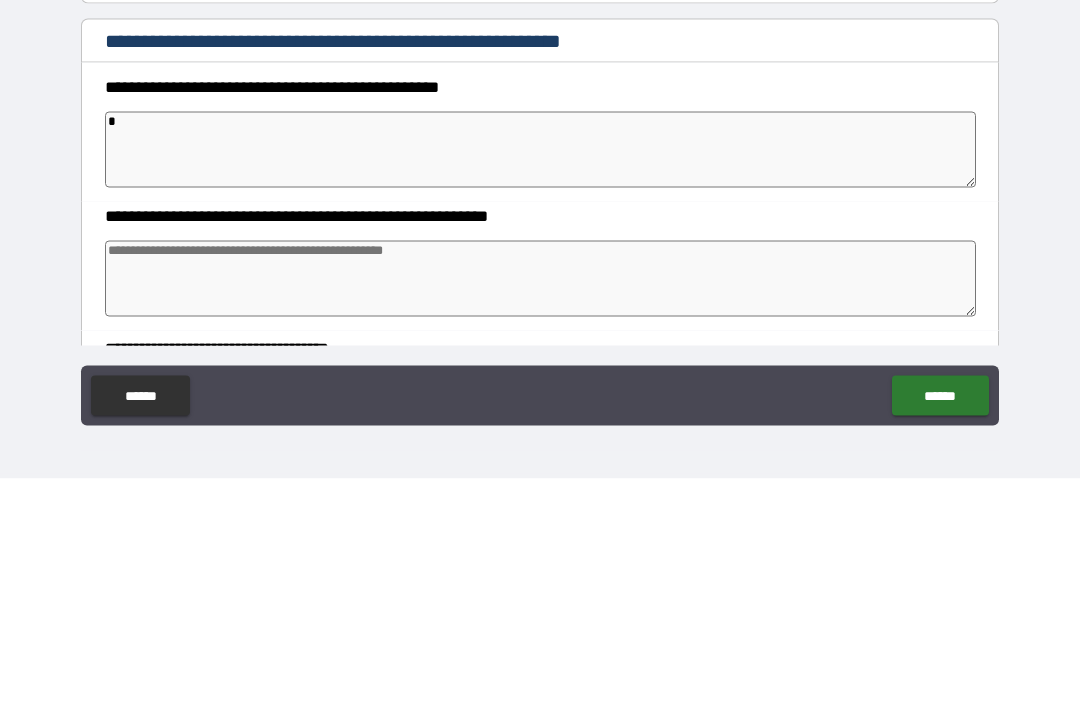 type on "*" 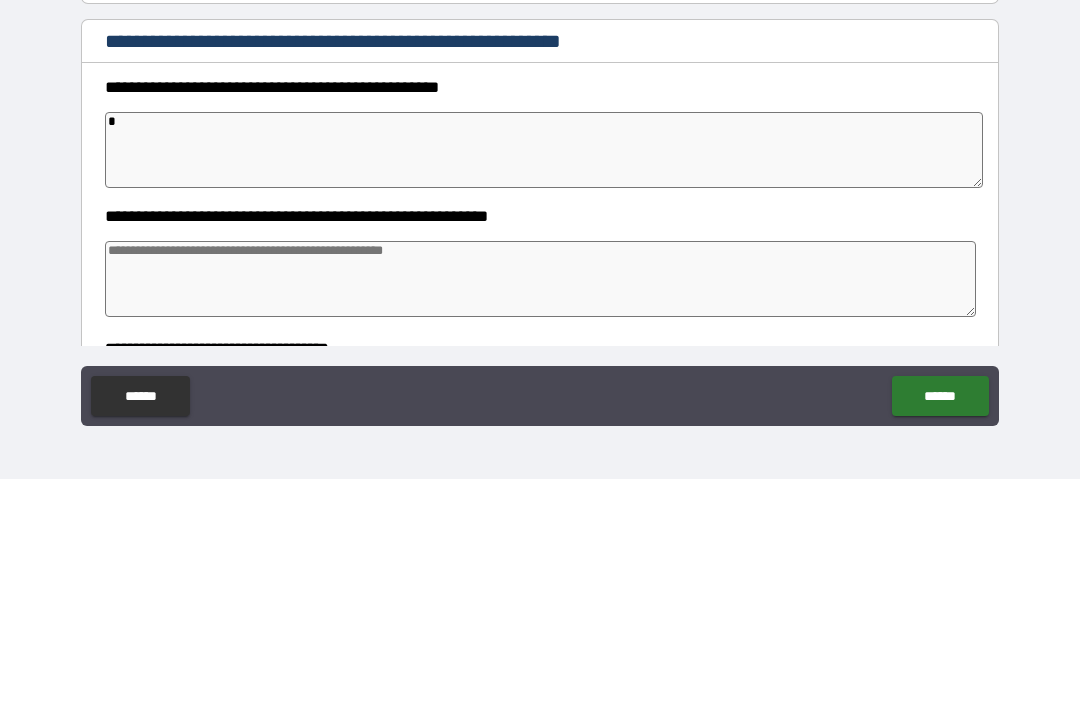 type on "*" 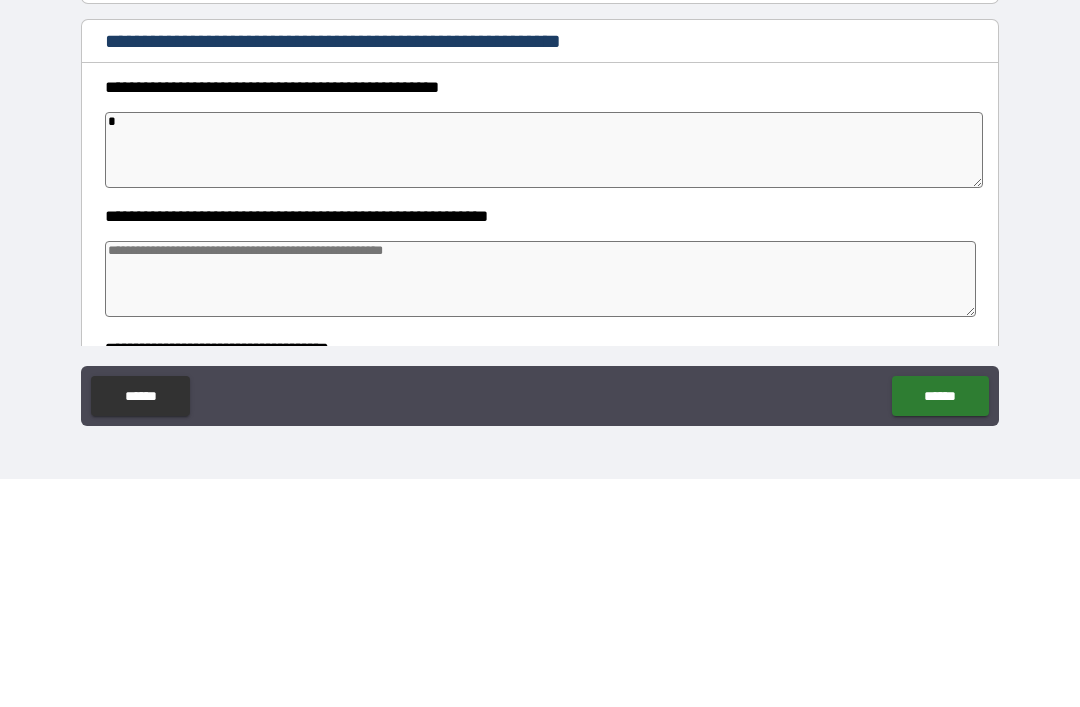 type on "*" 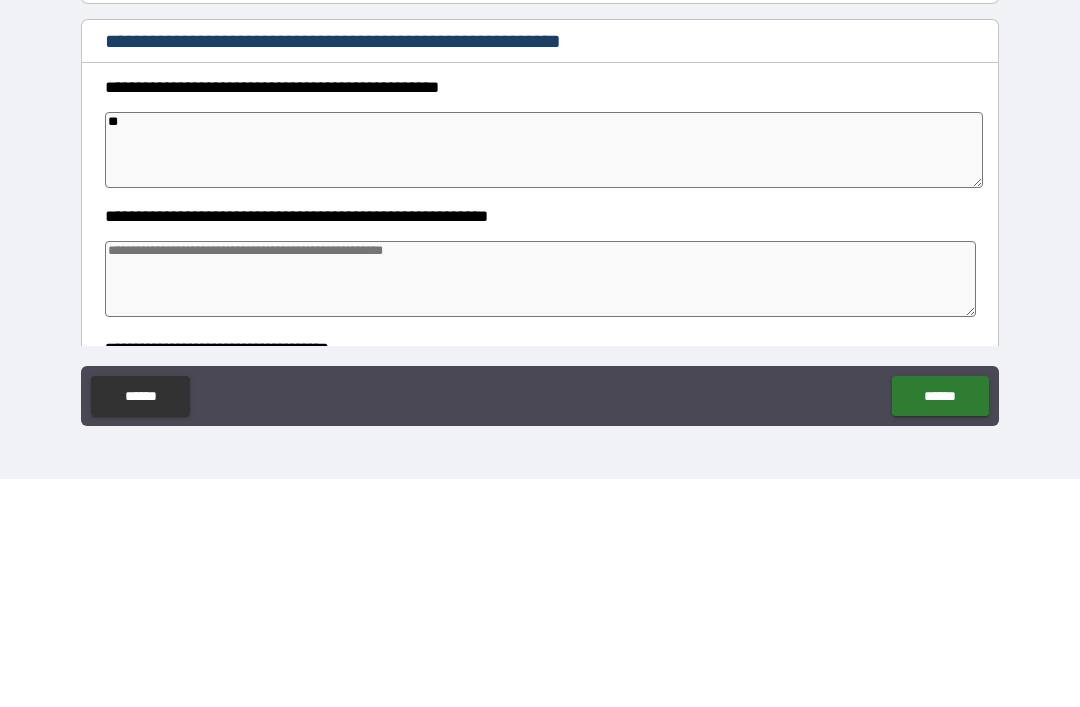 type on "*" 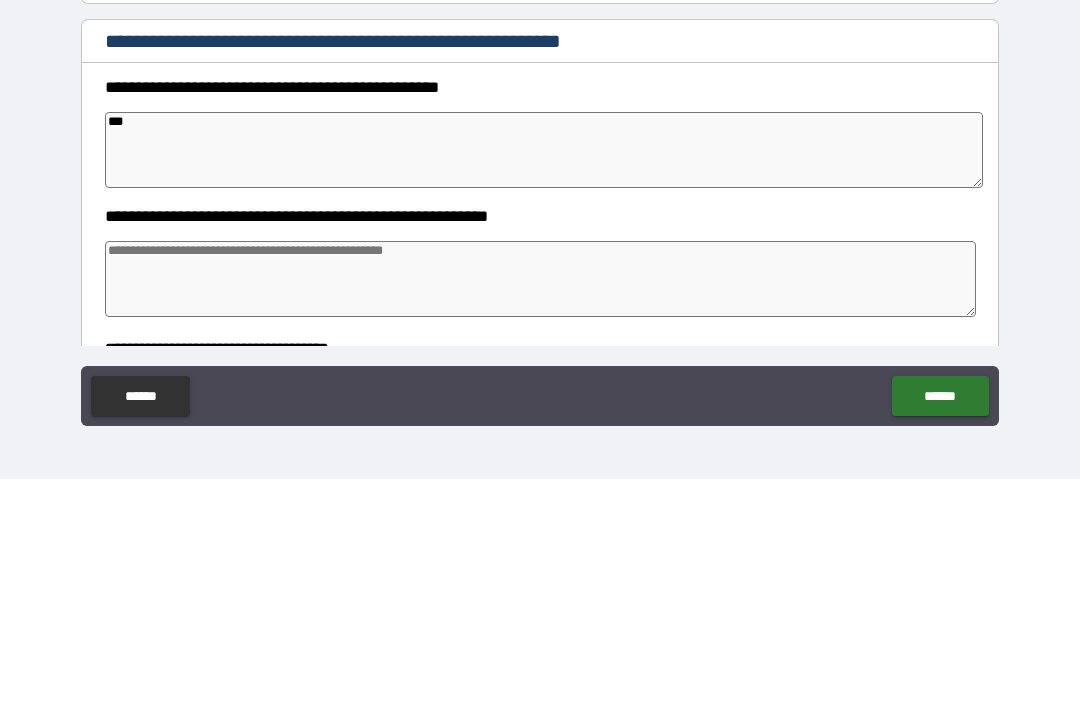 type on "*" 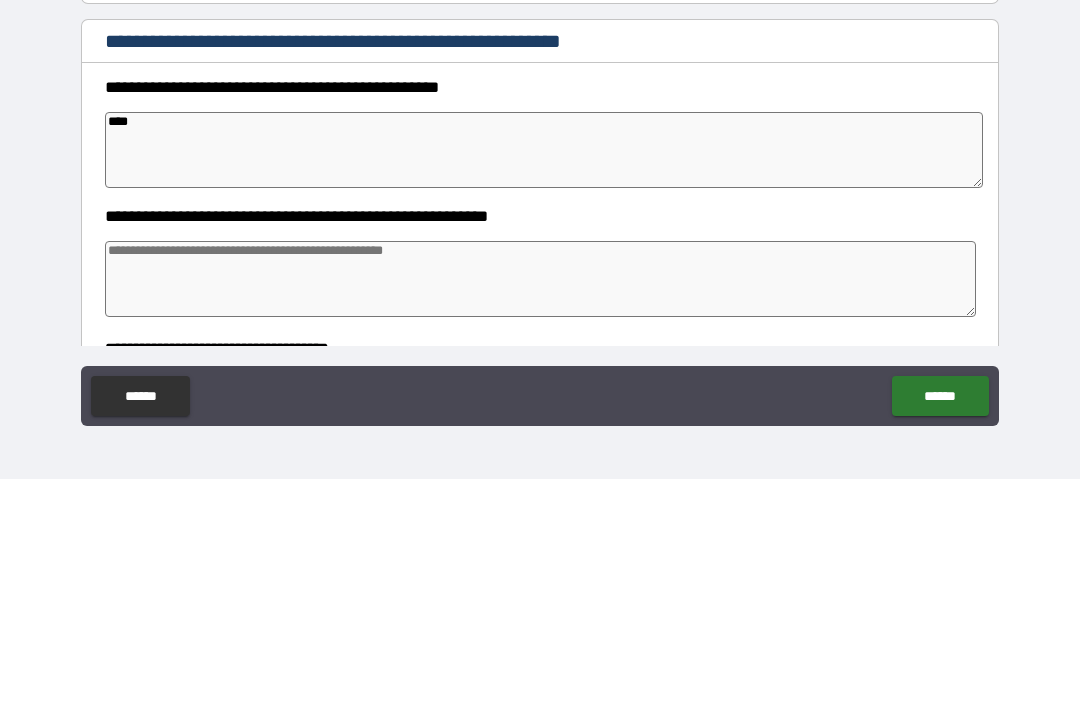 type on "*" 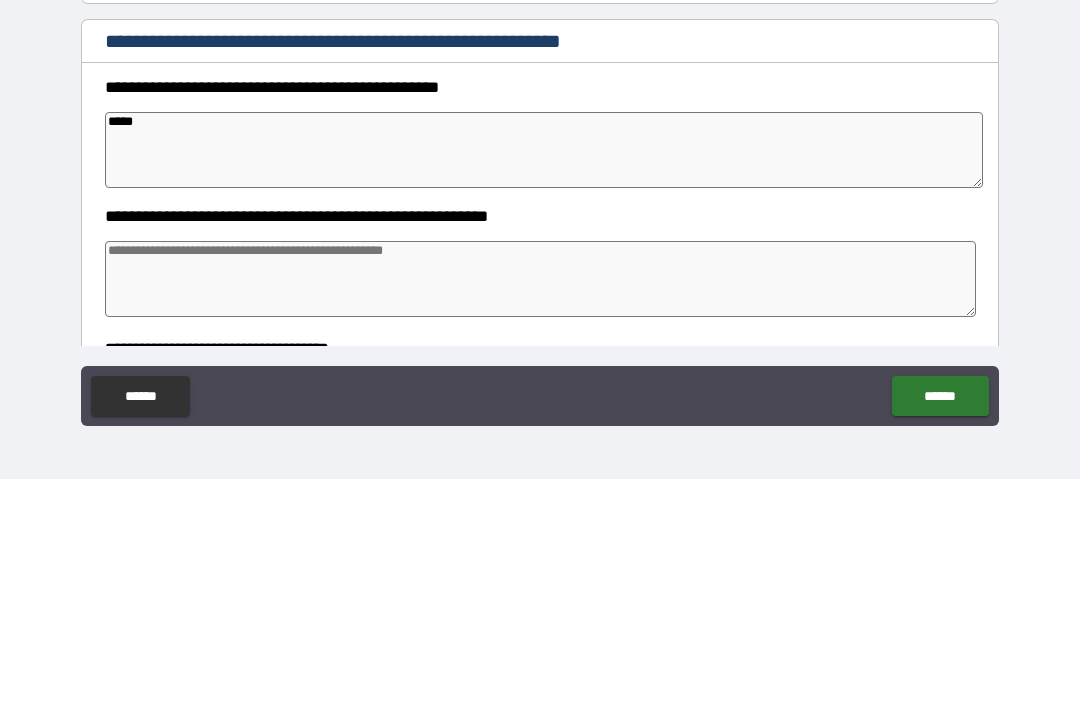 type on "*" 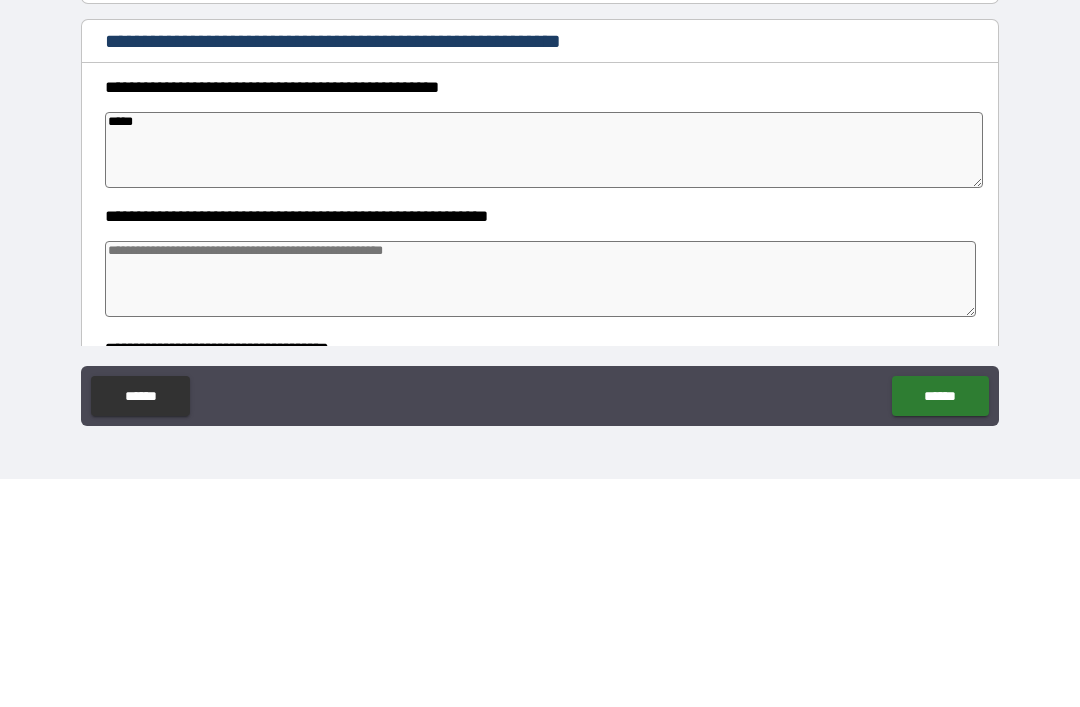 type on "****" 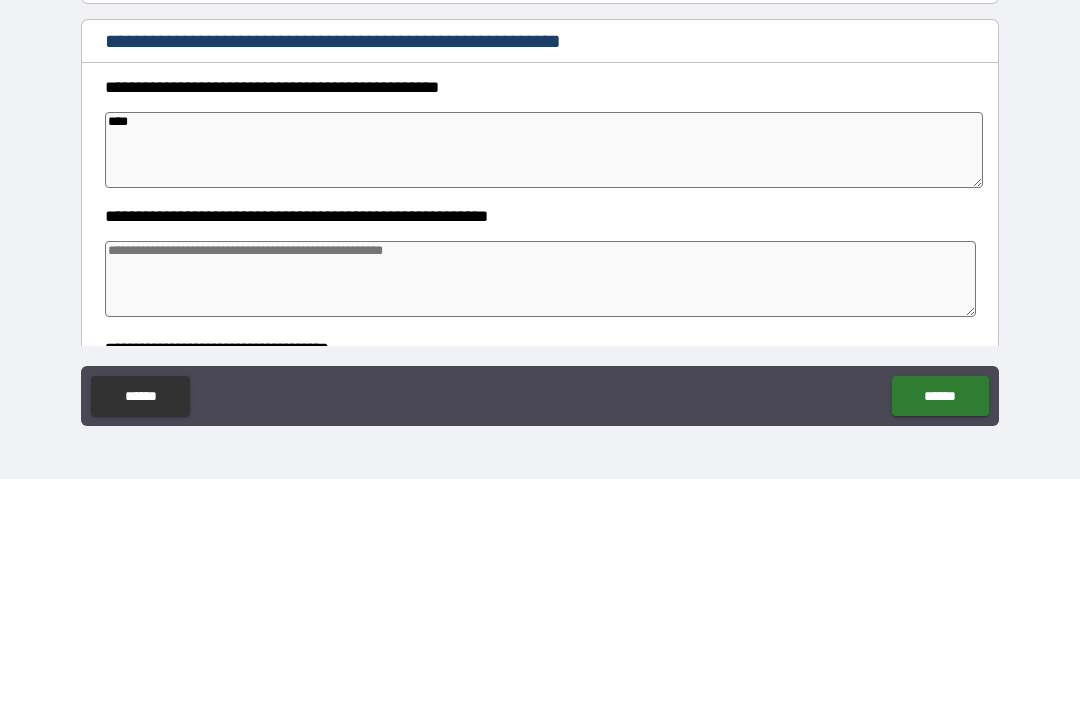 type on "*" 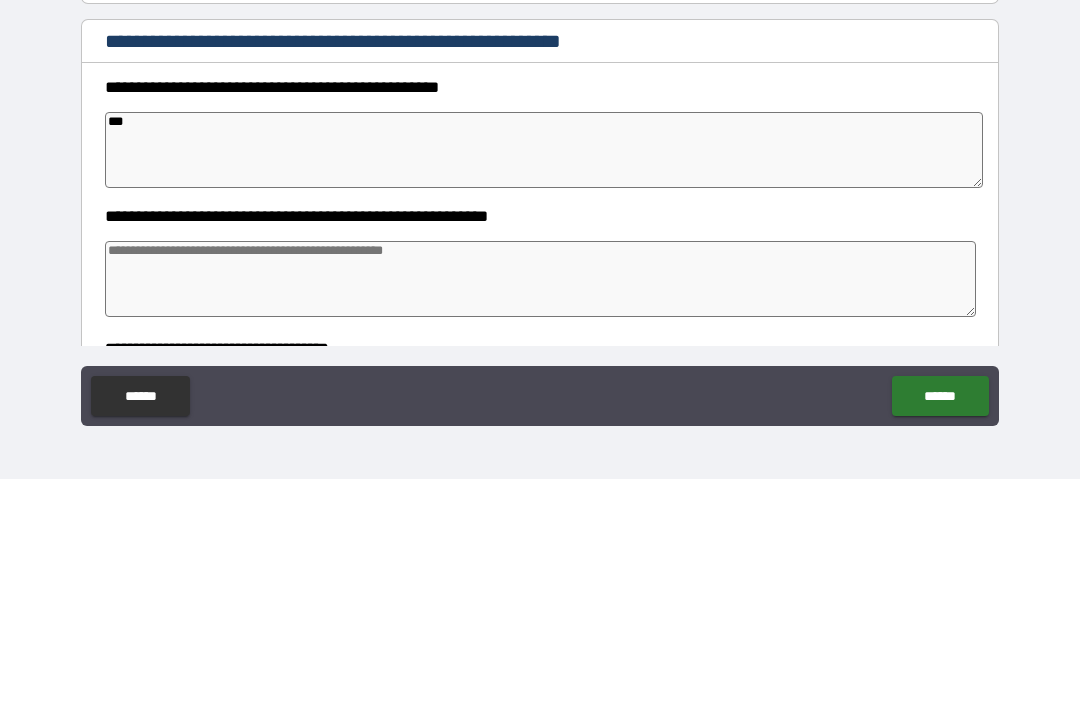 type on "*" 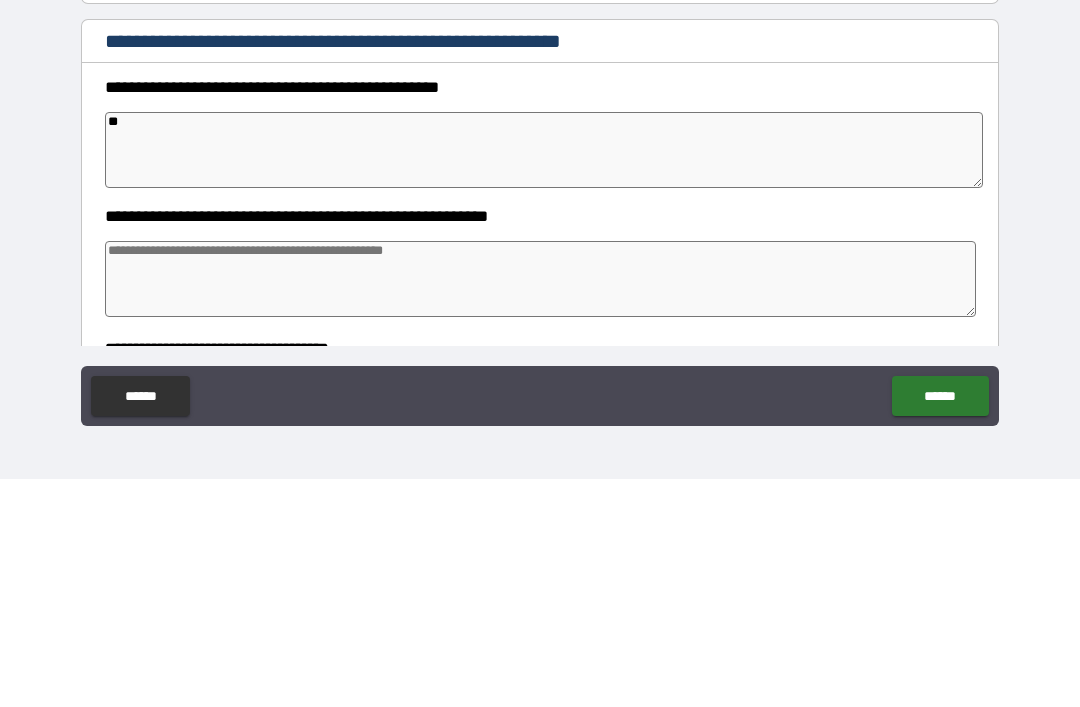 type on "*" 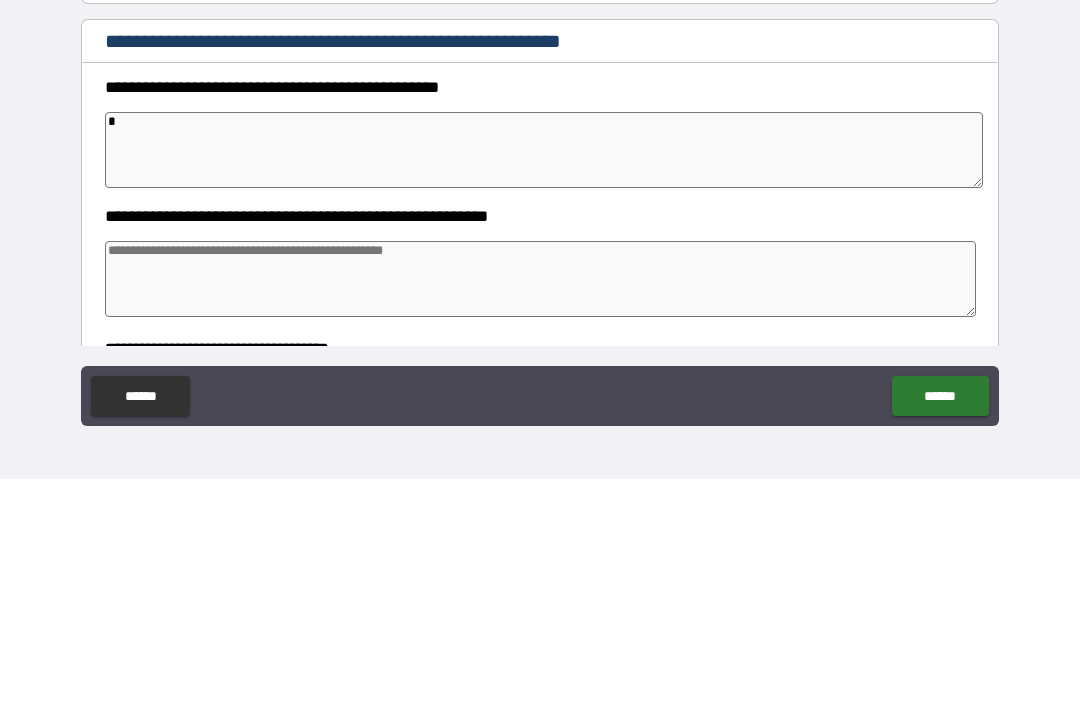 type on "*" 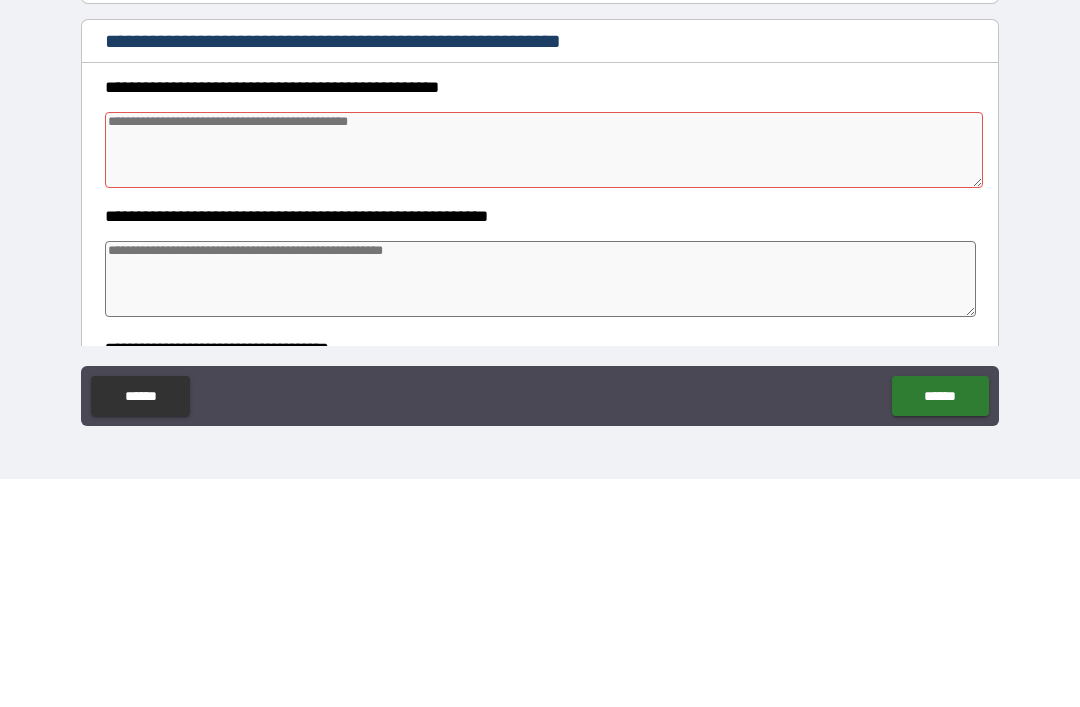 type on "*" 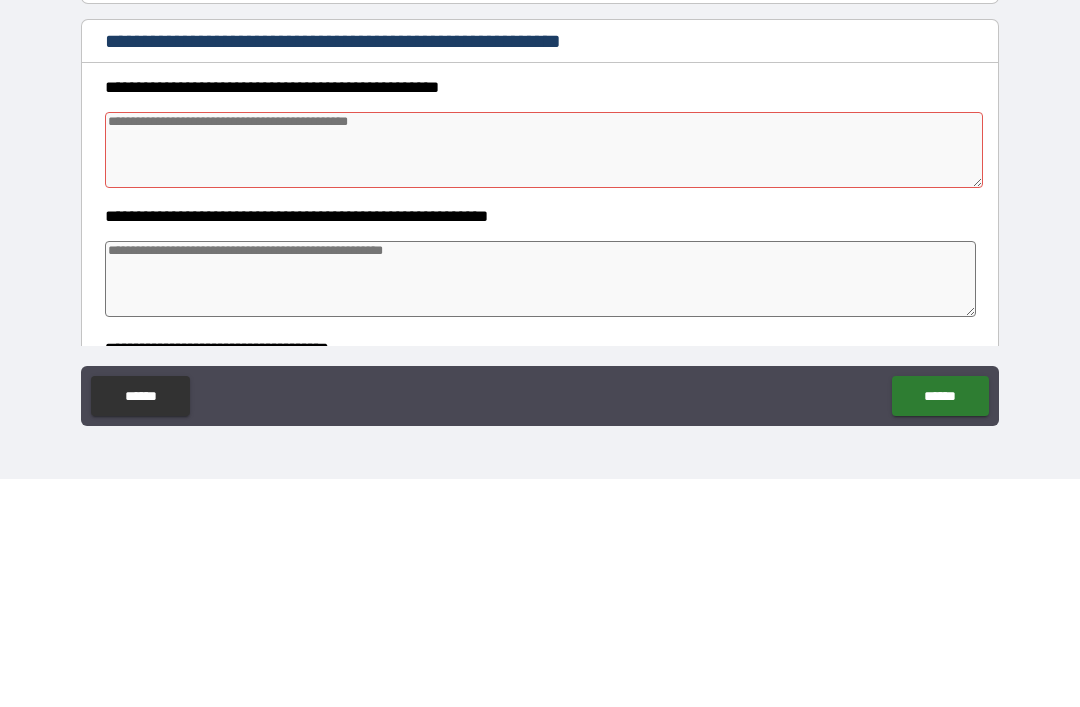 type on "*" 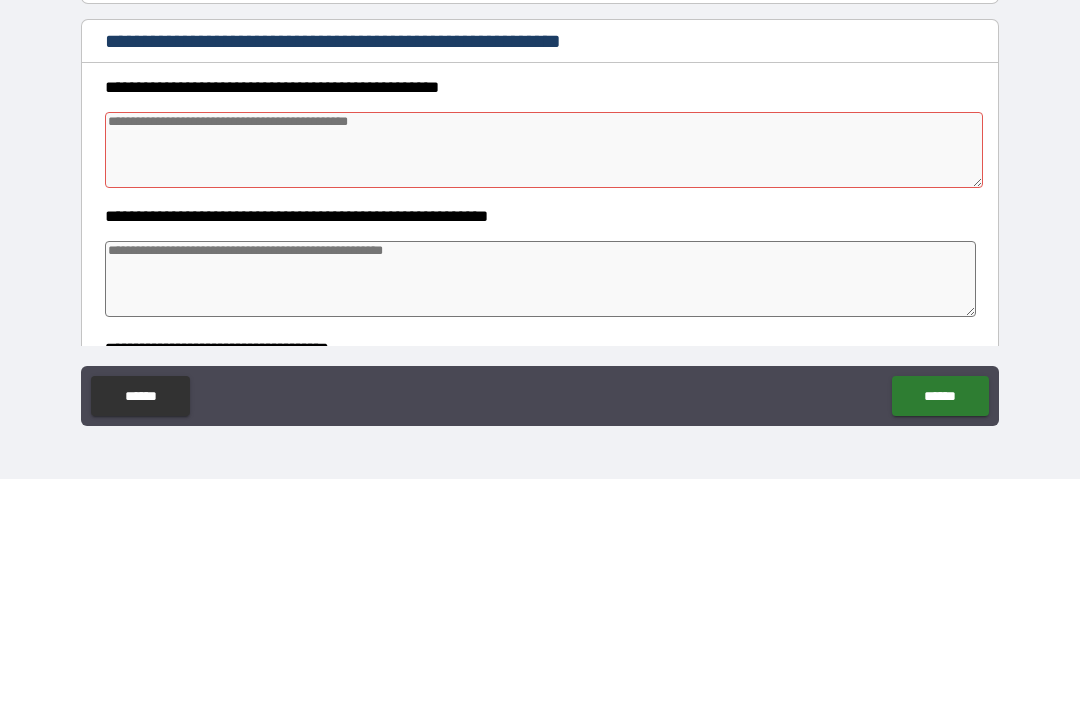 type on "*" 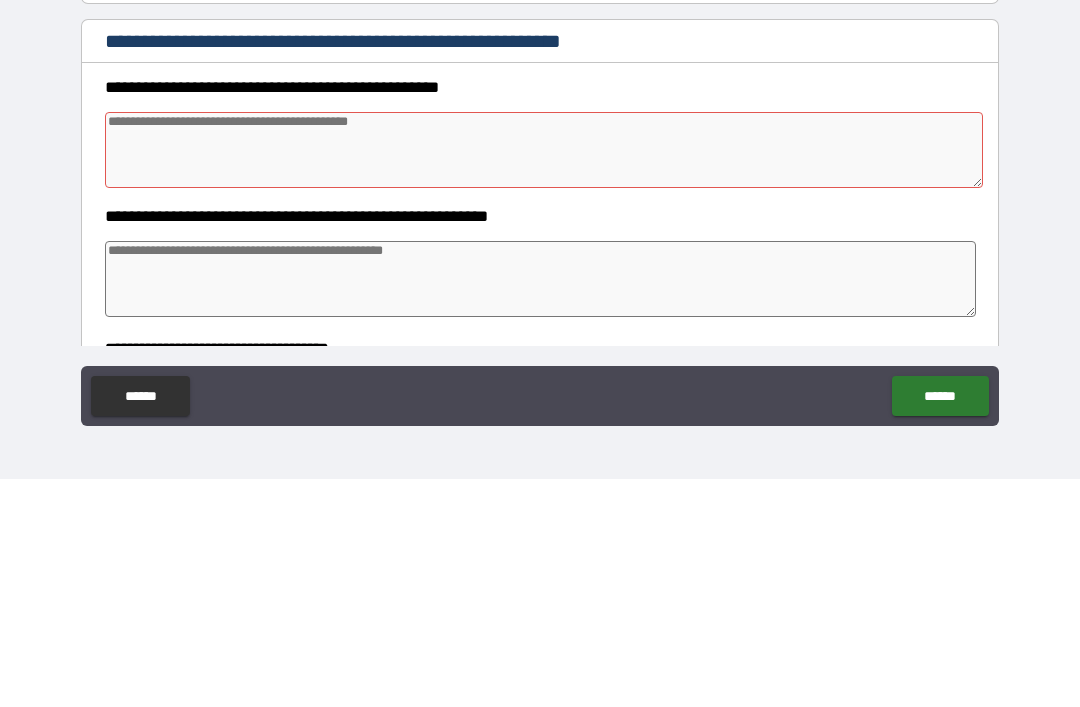 type on "*" 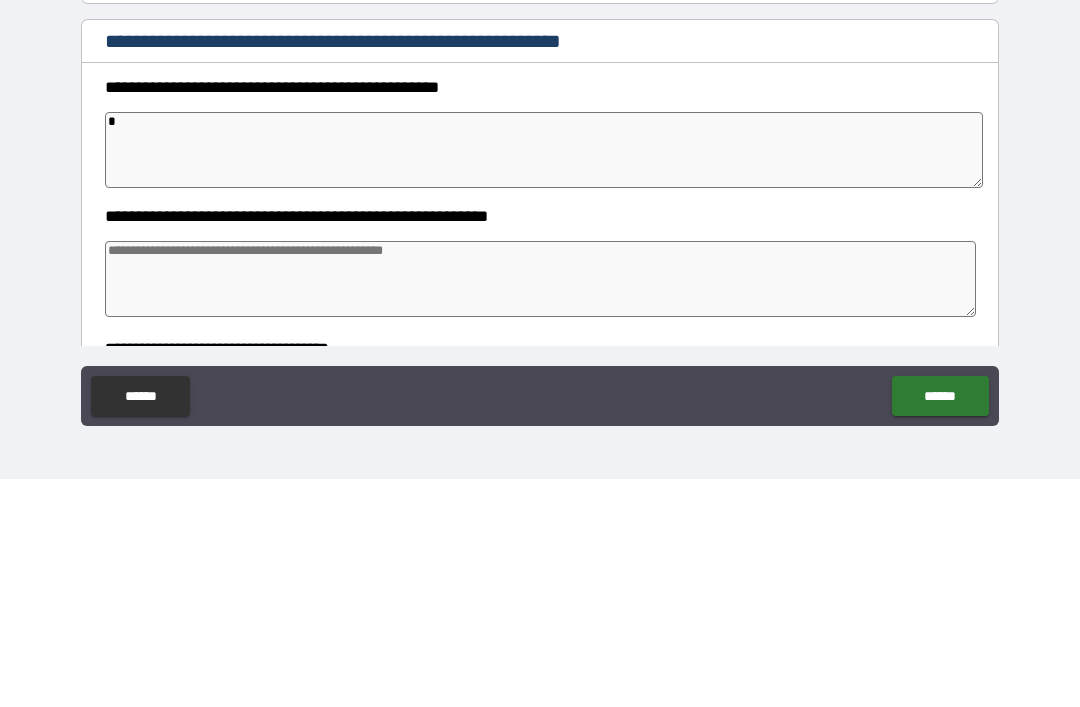type on "*" 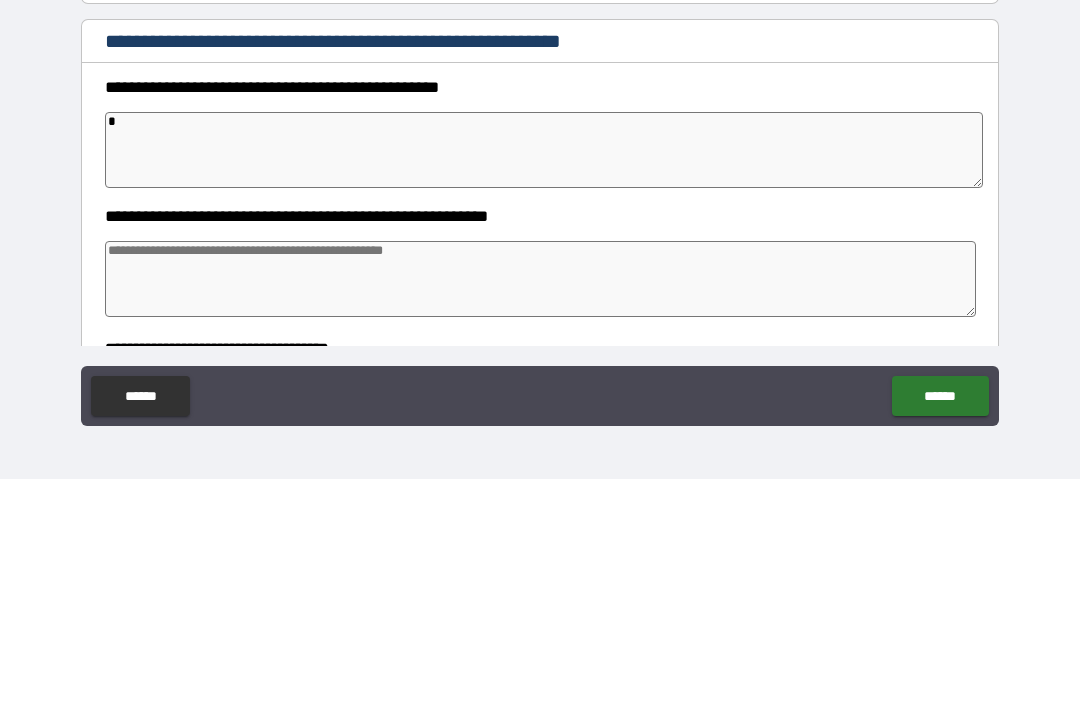 type on "*" 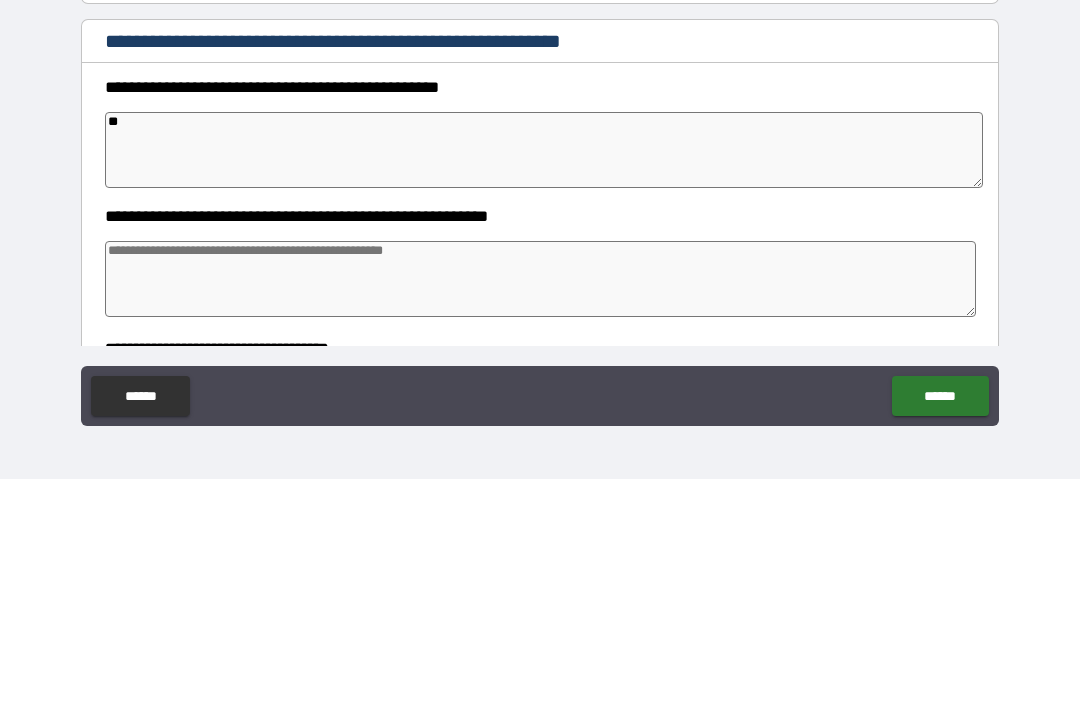 type on "*" 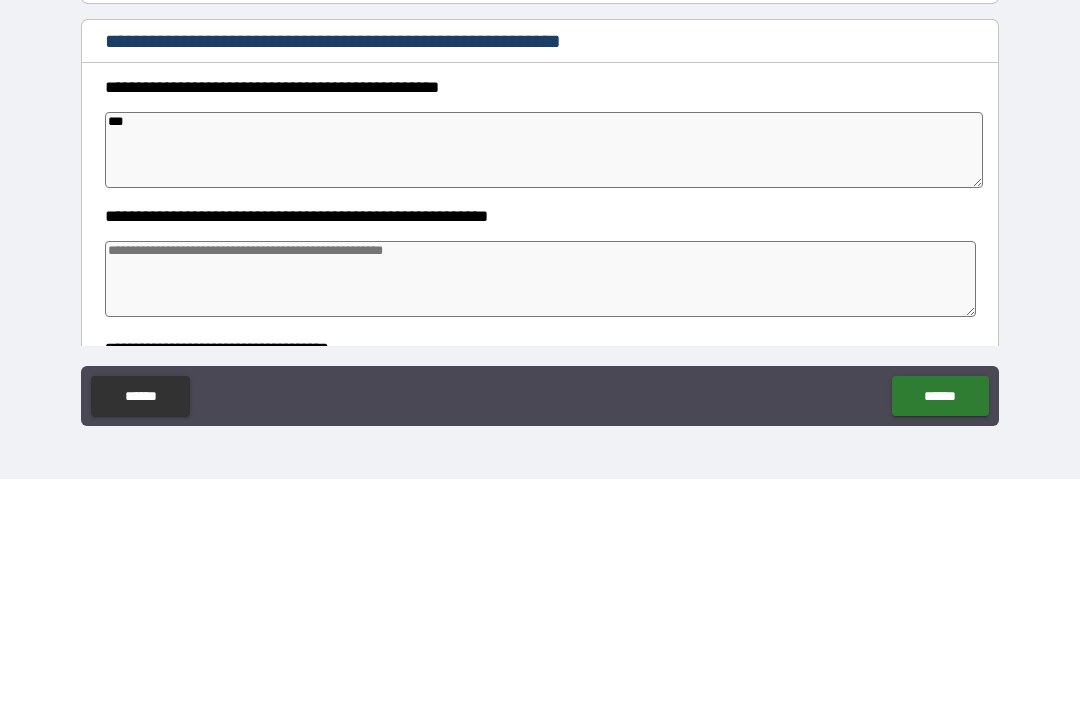 type on "*" 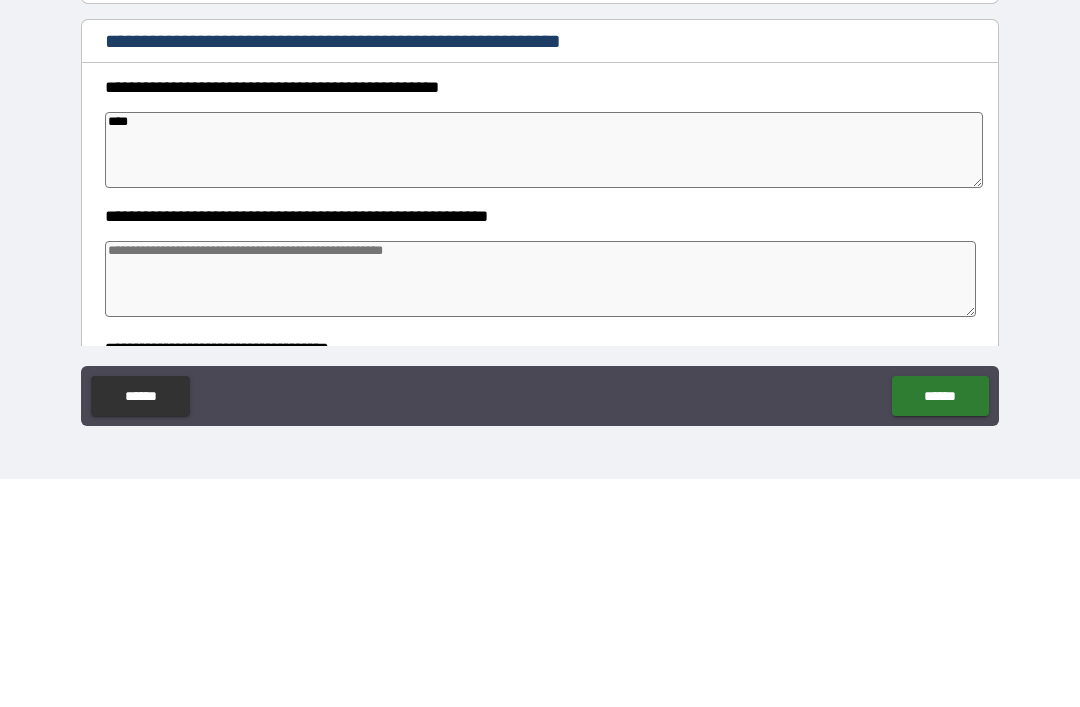 type on "*" 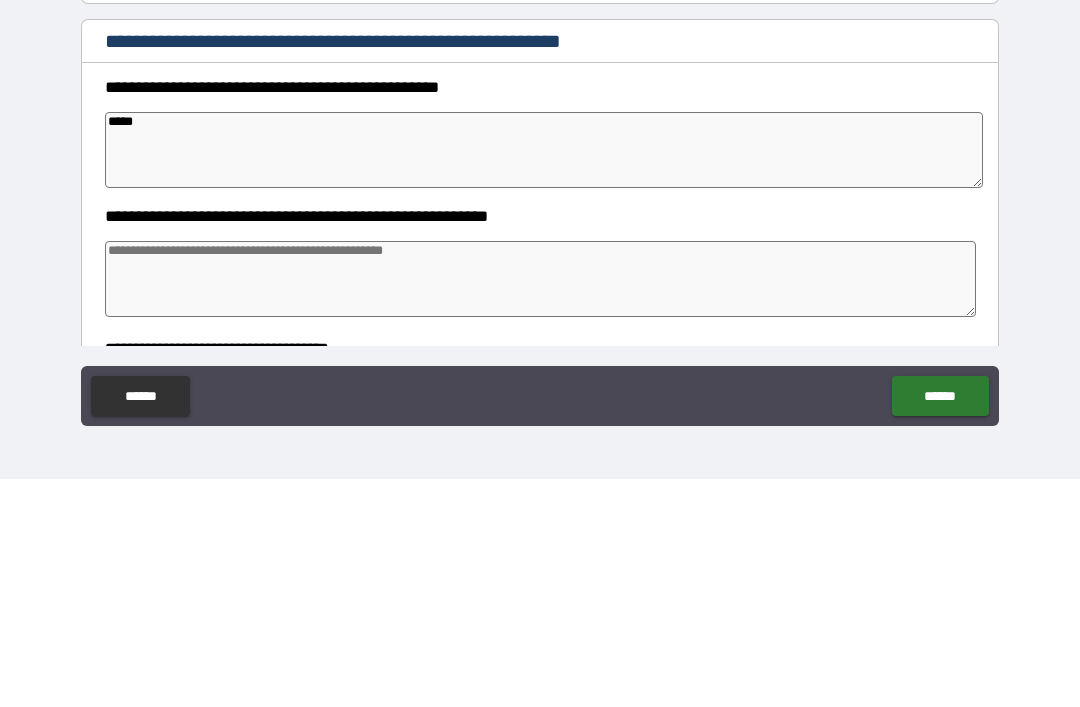 type on "*" 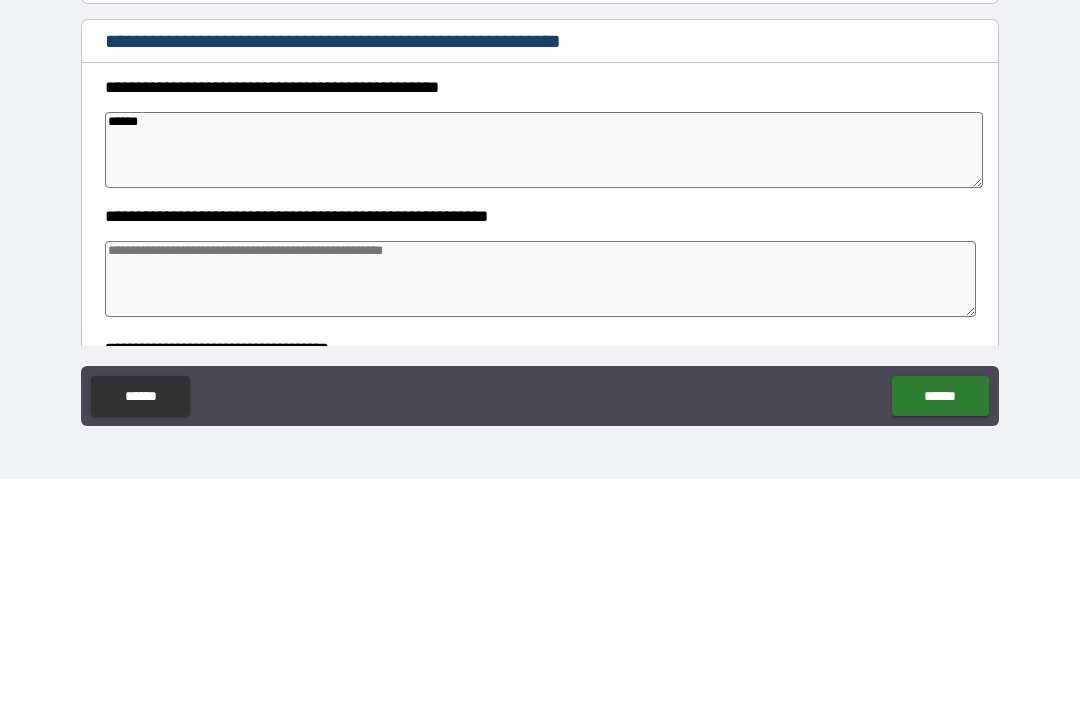 type on "*" 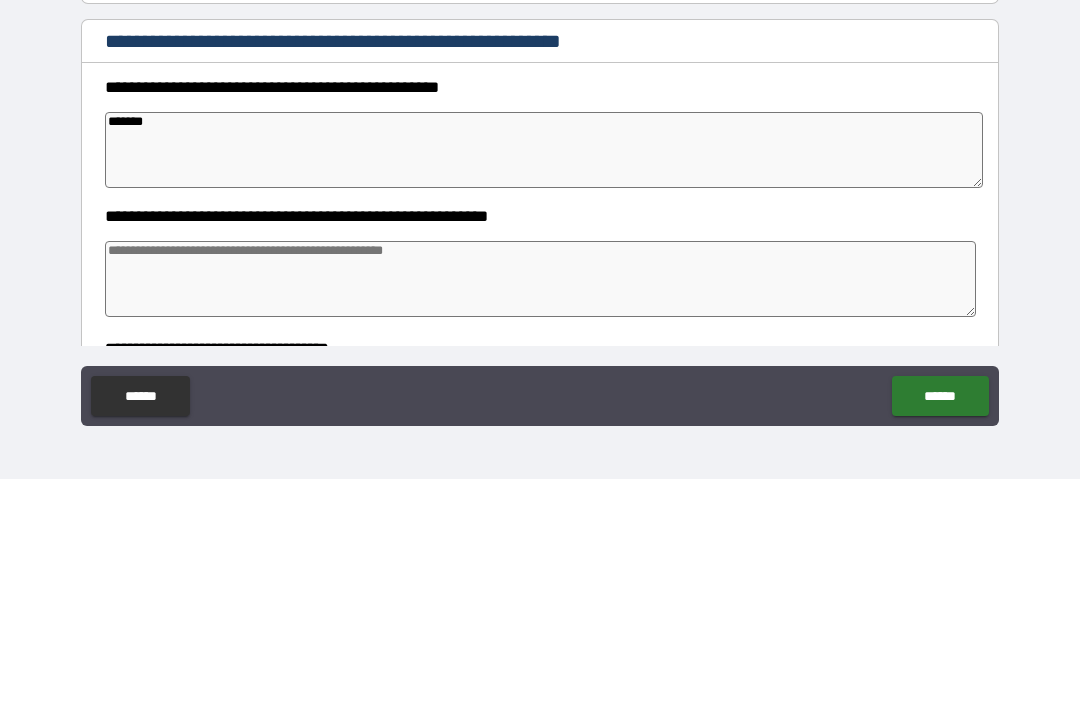 type on "*" 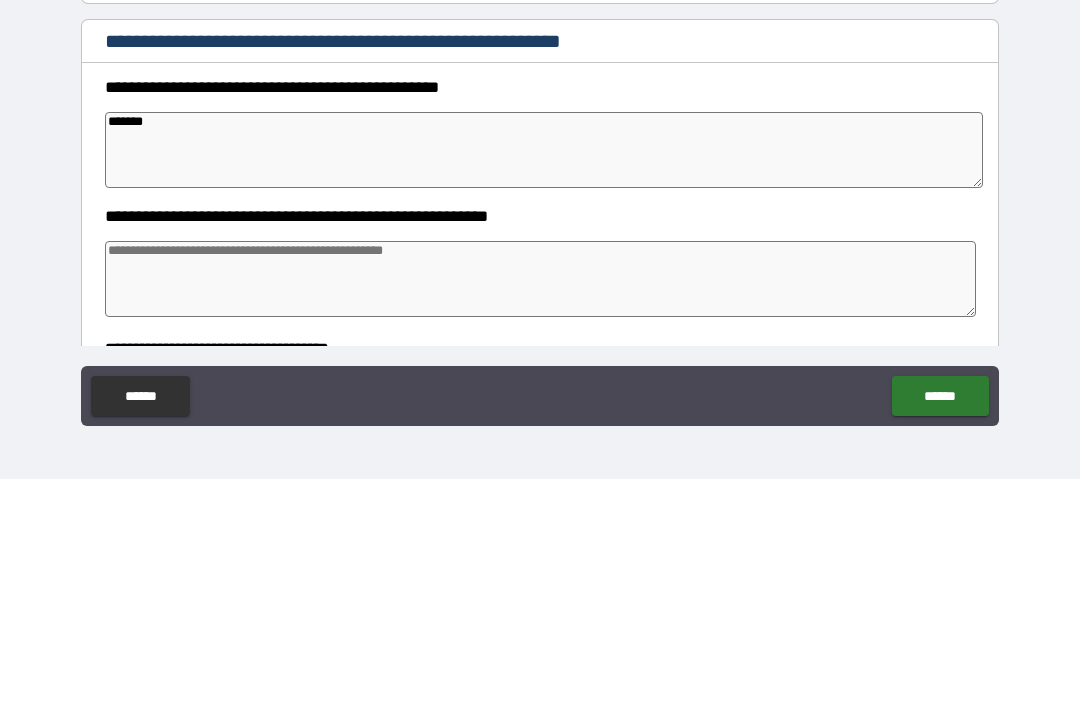 type on "********" 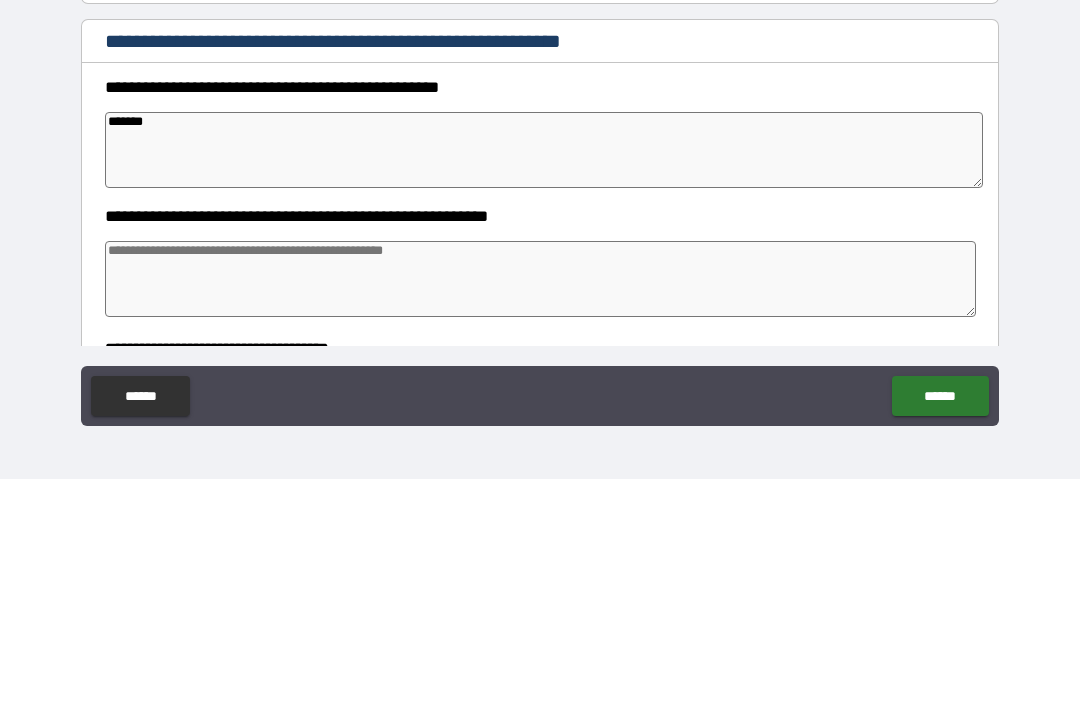 type on "*" 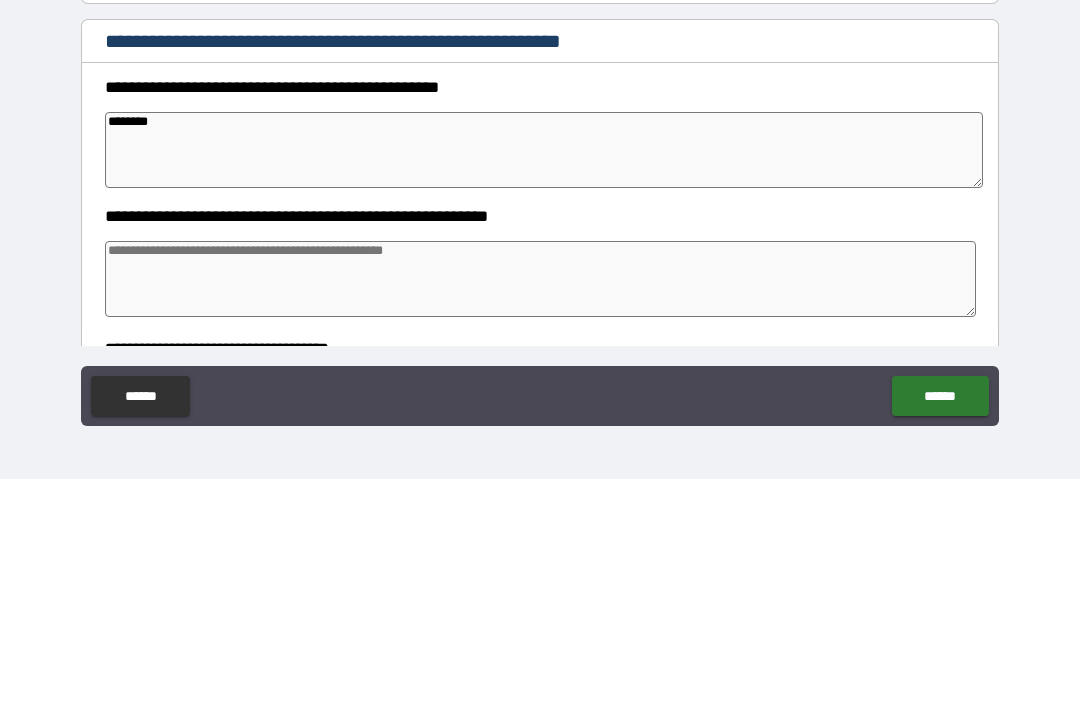 type on "*" 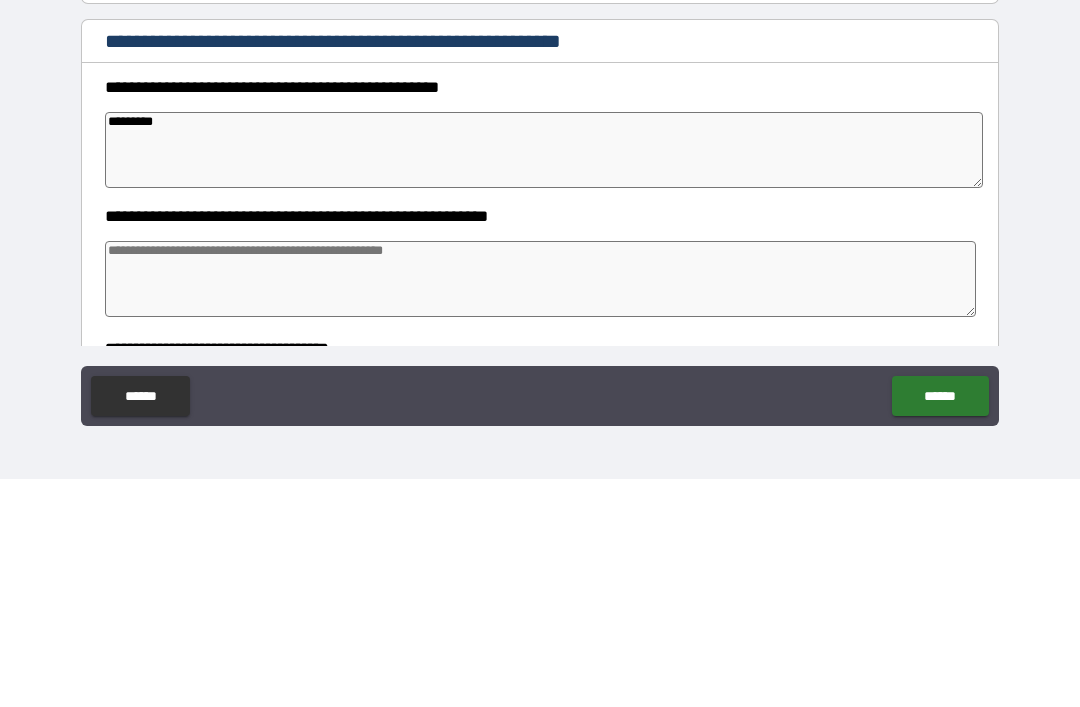 type on "*" 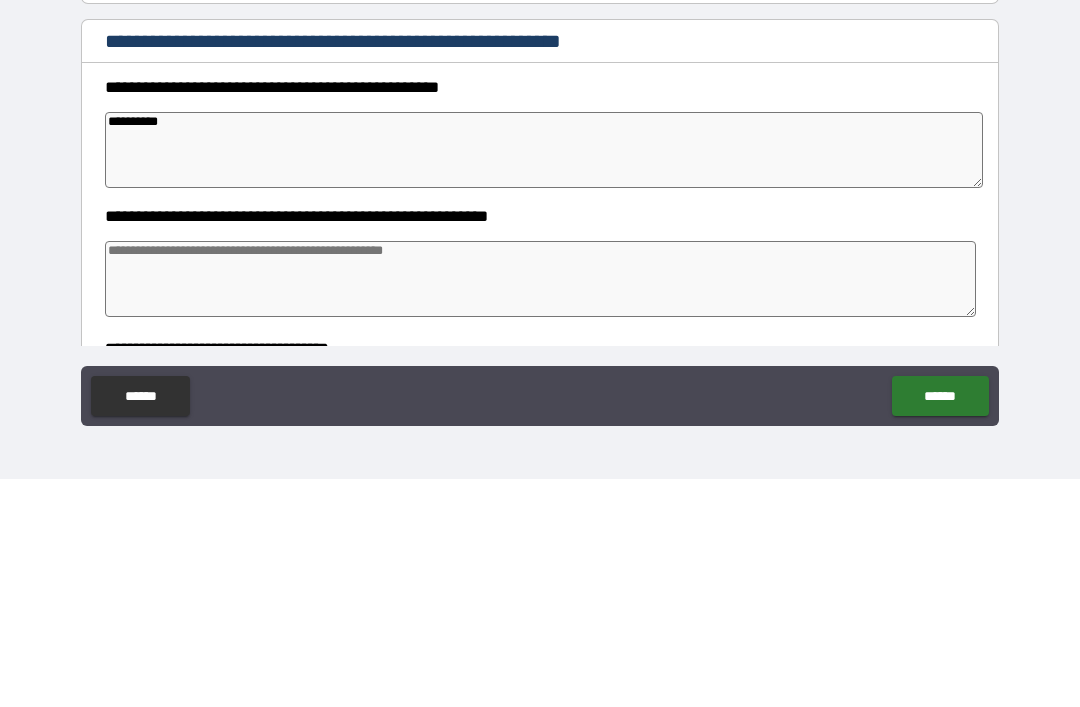 type on "*" 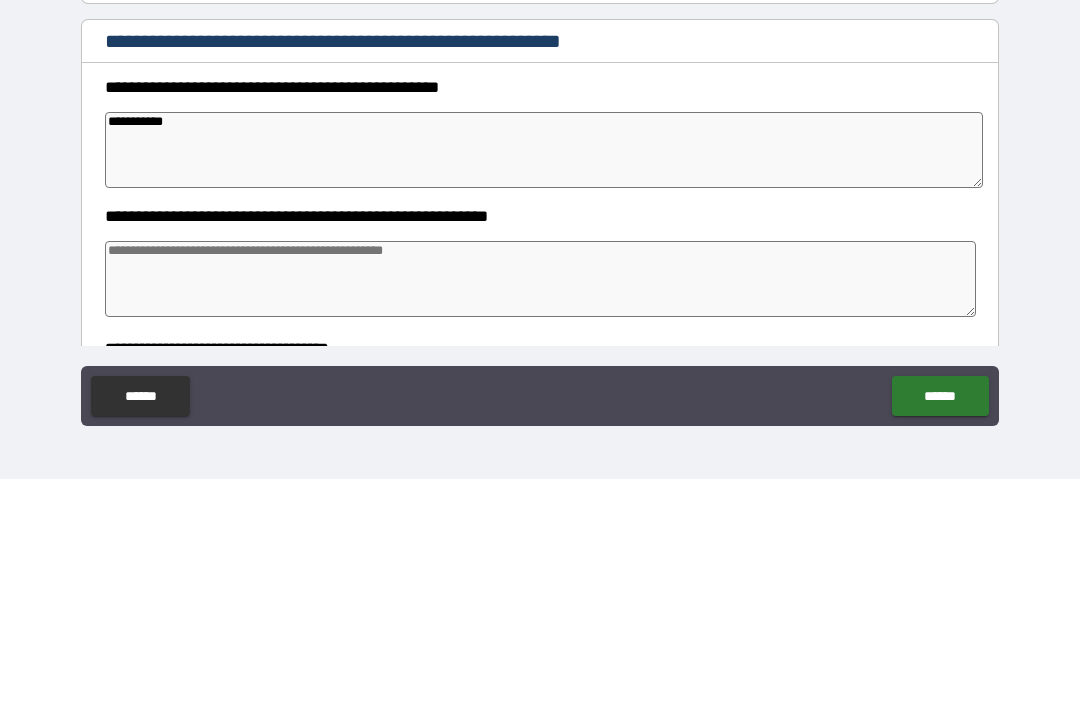 type on "*" 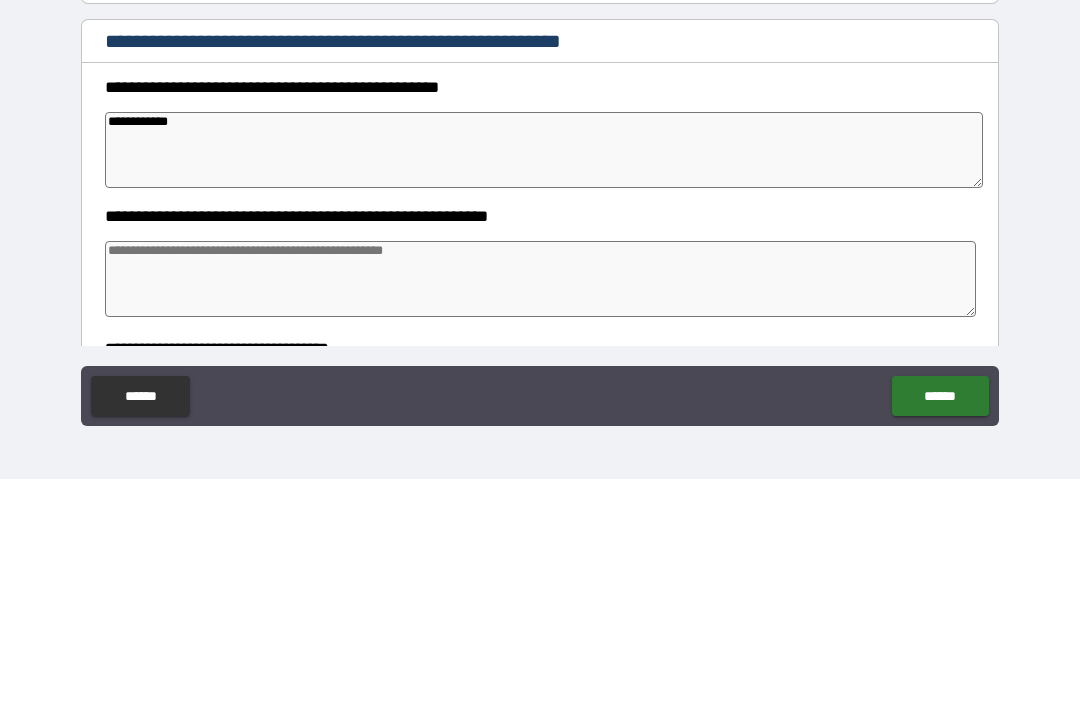 type on "*" 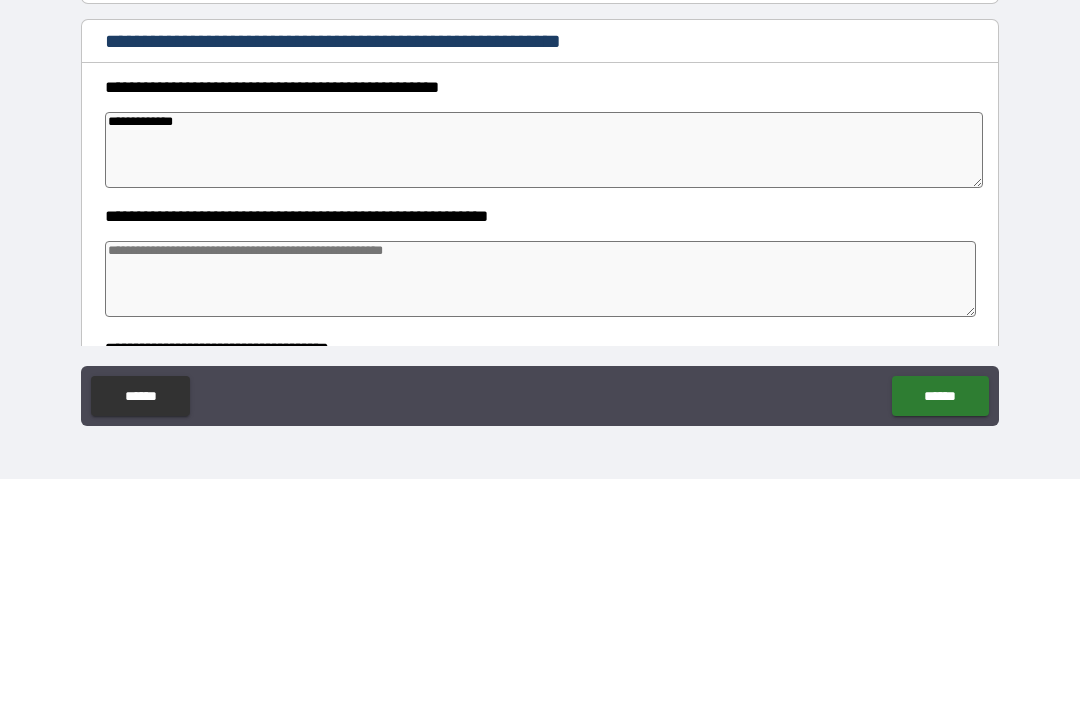 type on "*" 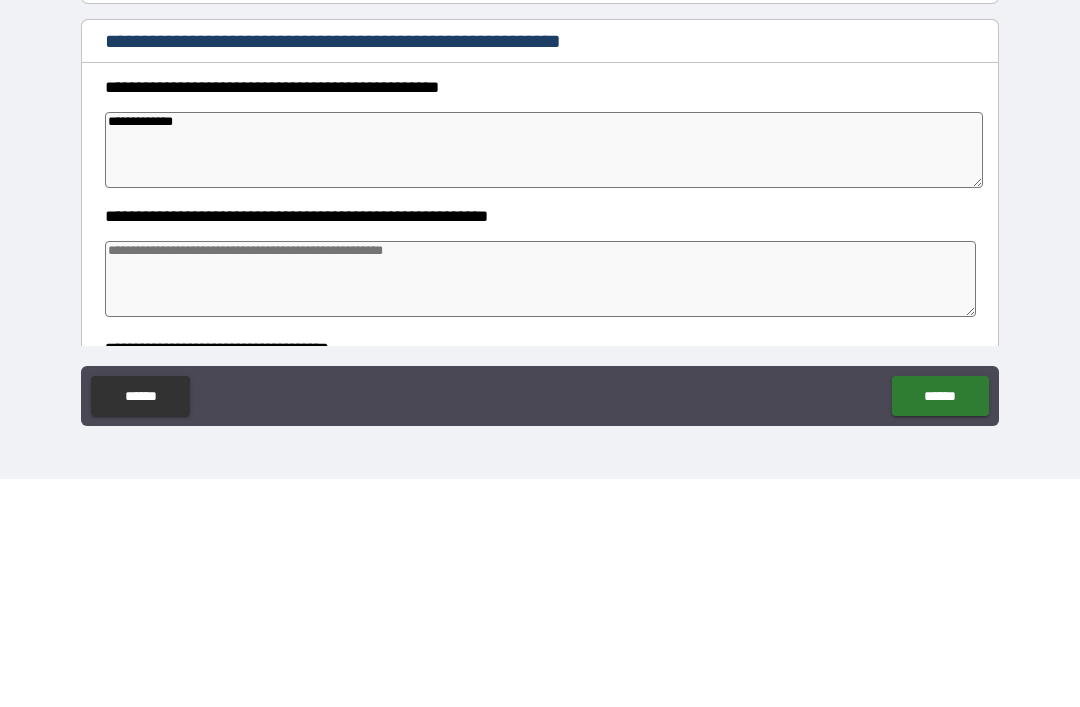 type on "**********" 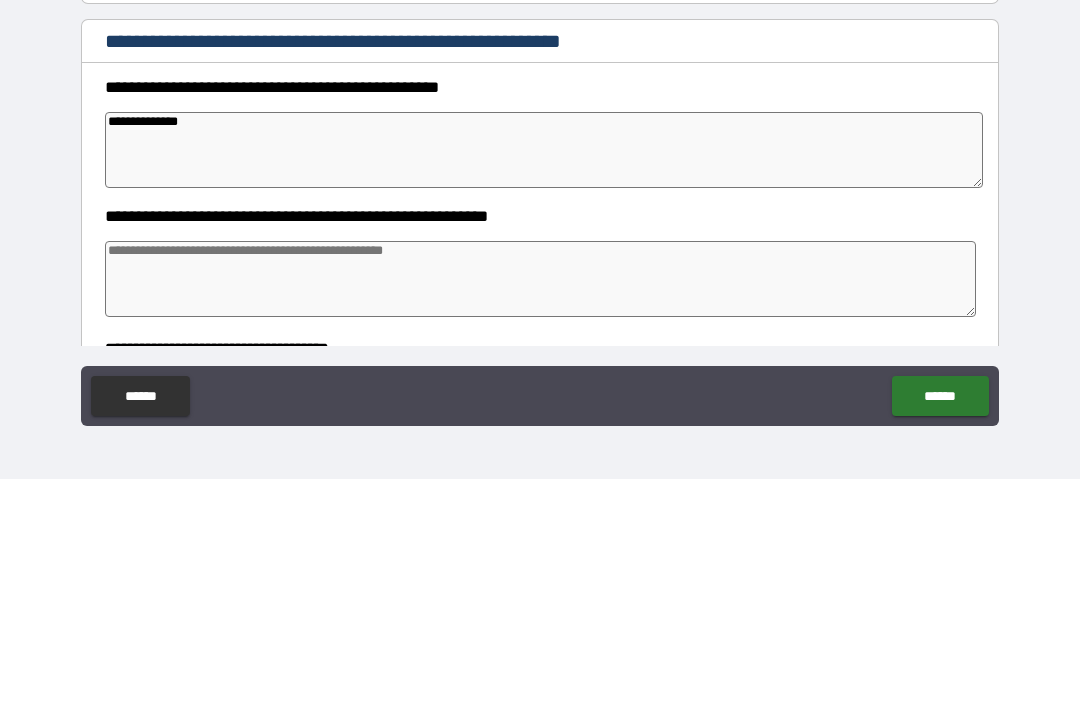 type on "*" 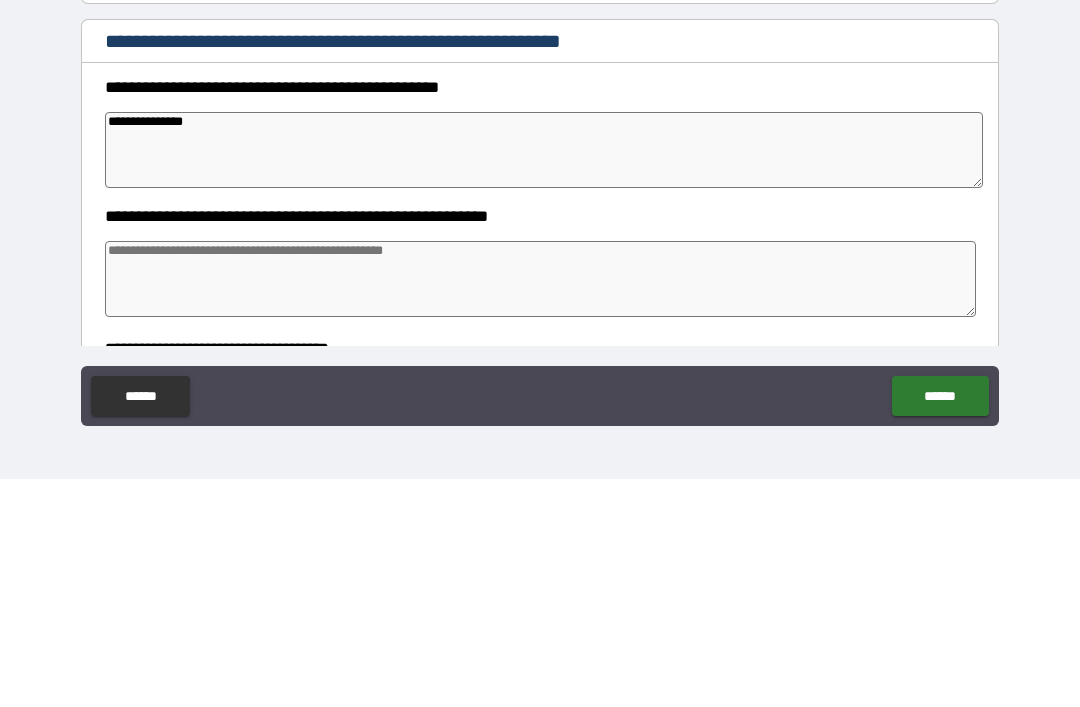type on "*" 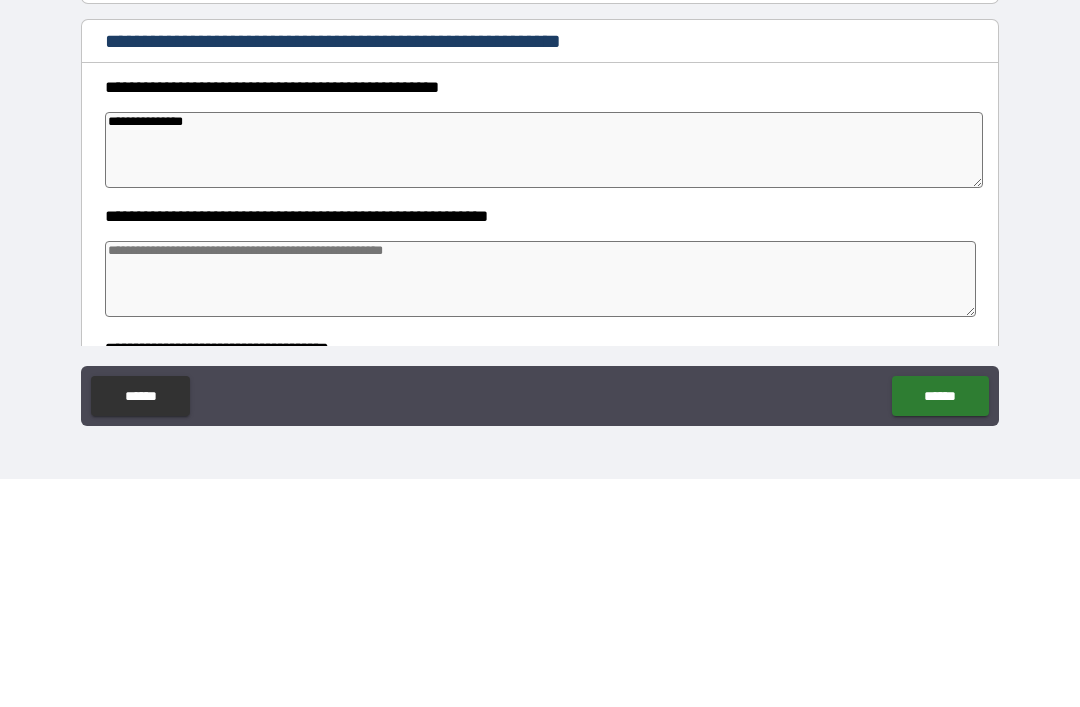 type on "**********" 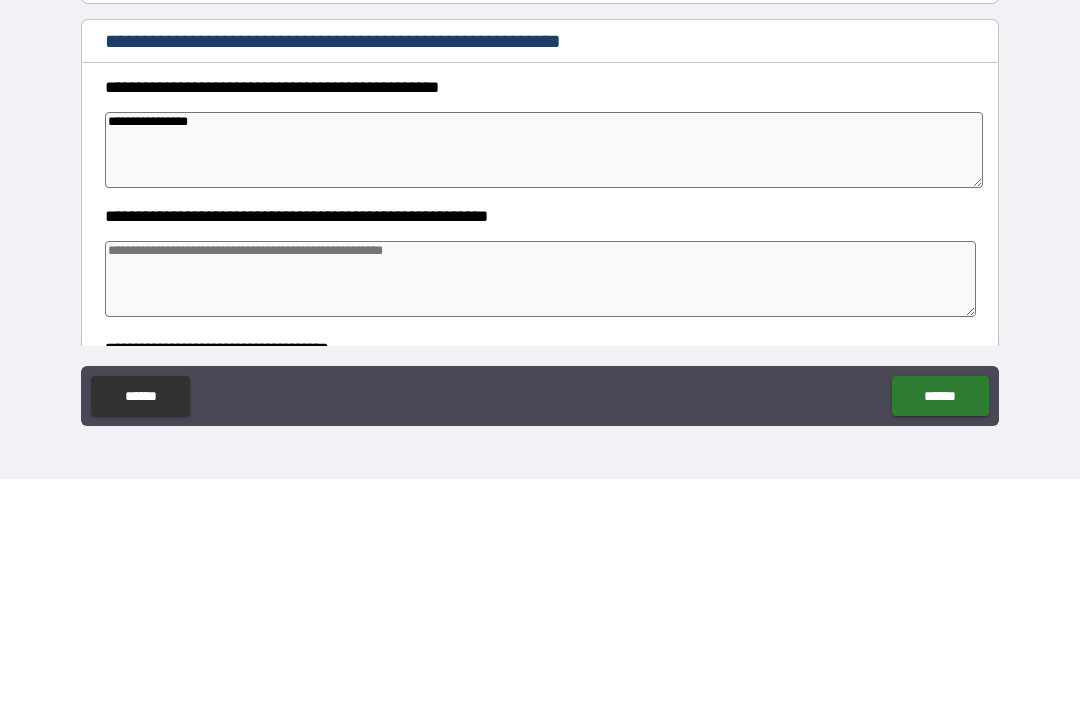 type on "*" 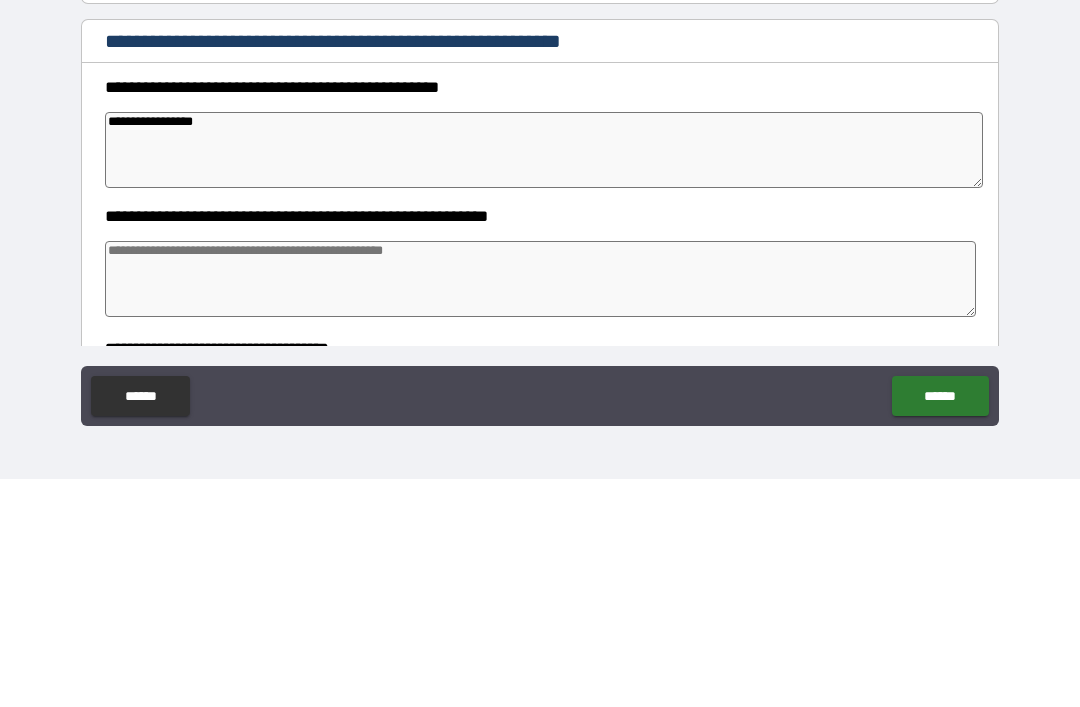 type on "*" 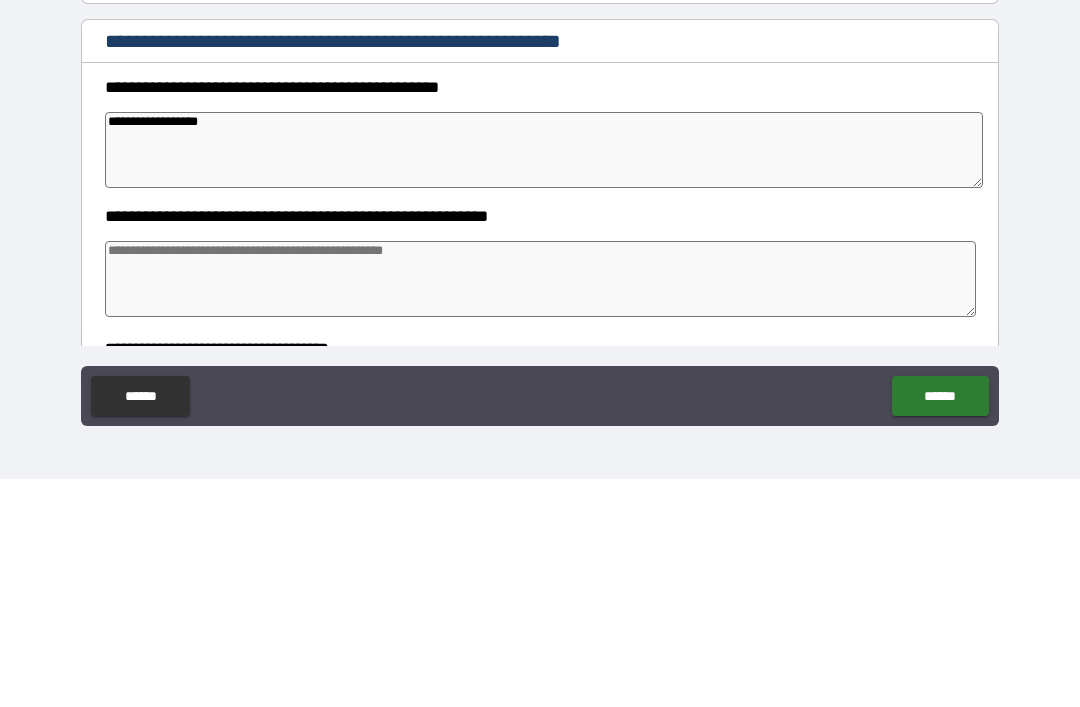 type on "*" 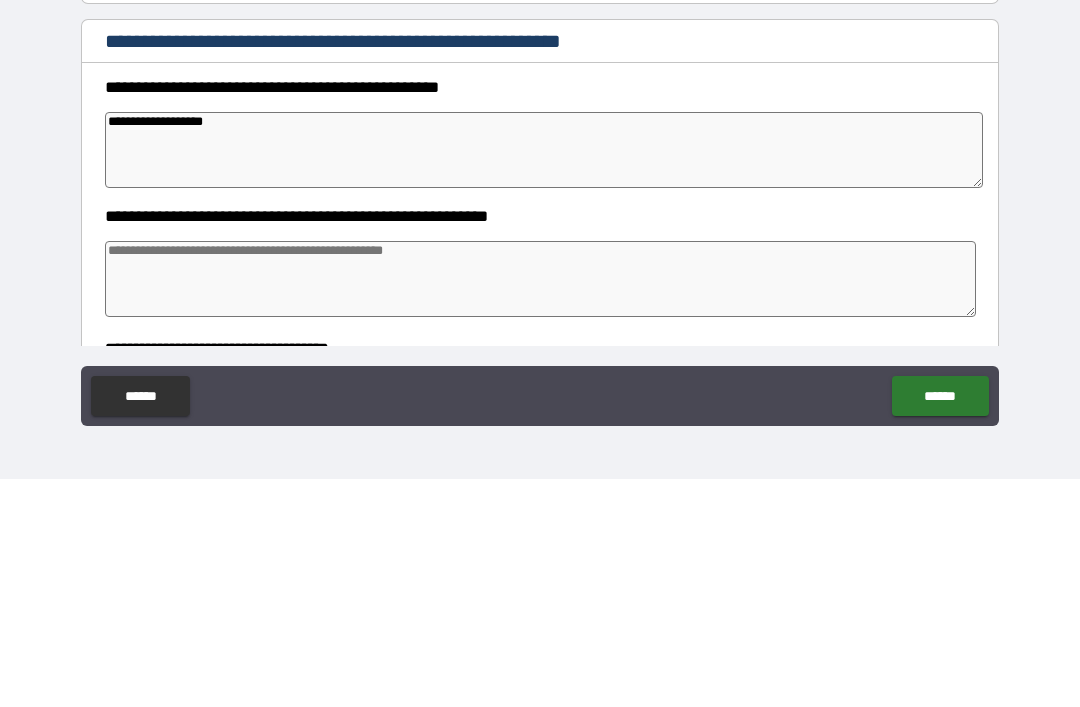 type on "*" 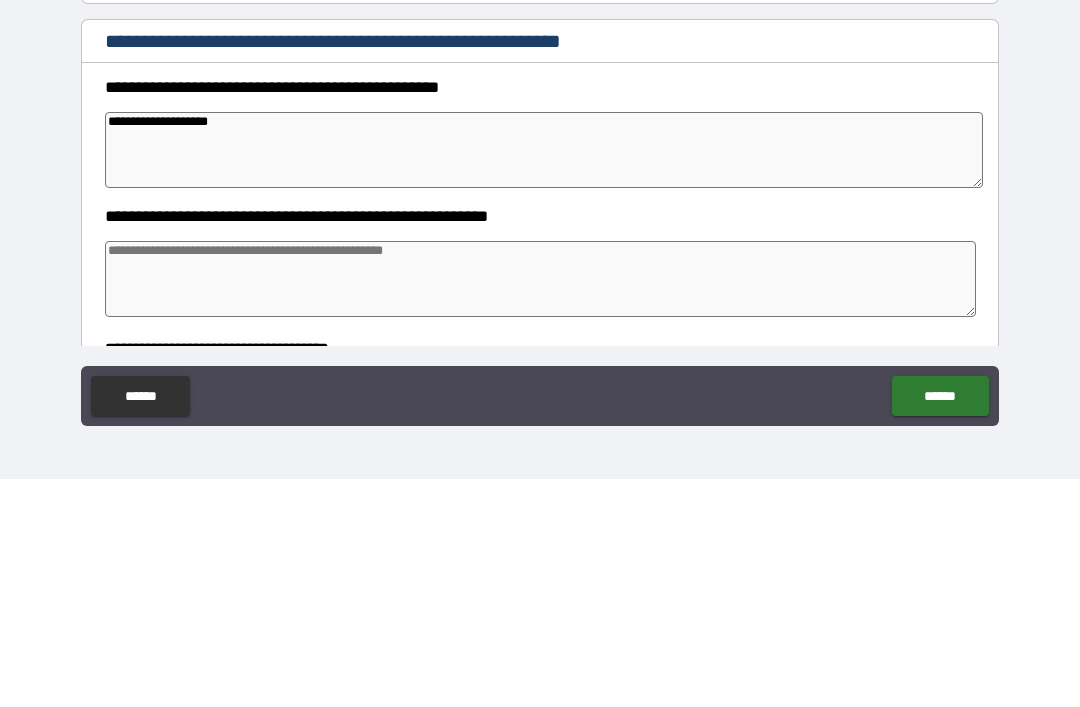 type on "*" 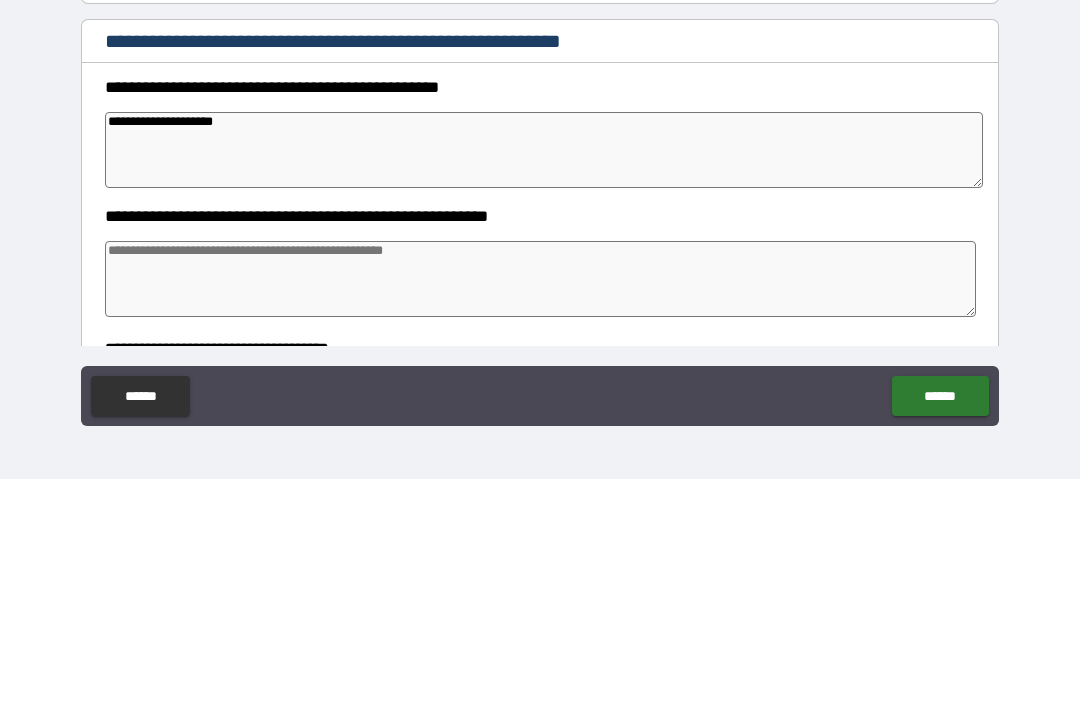 type on "*" 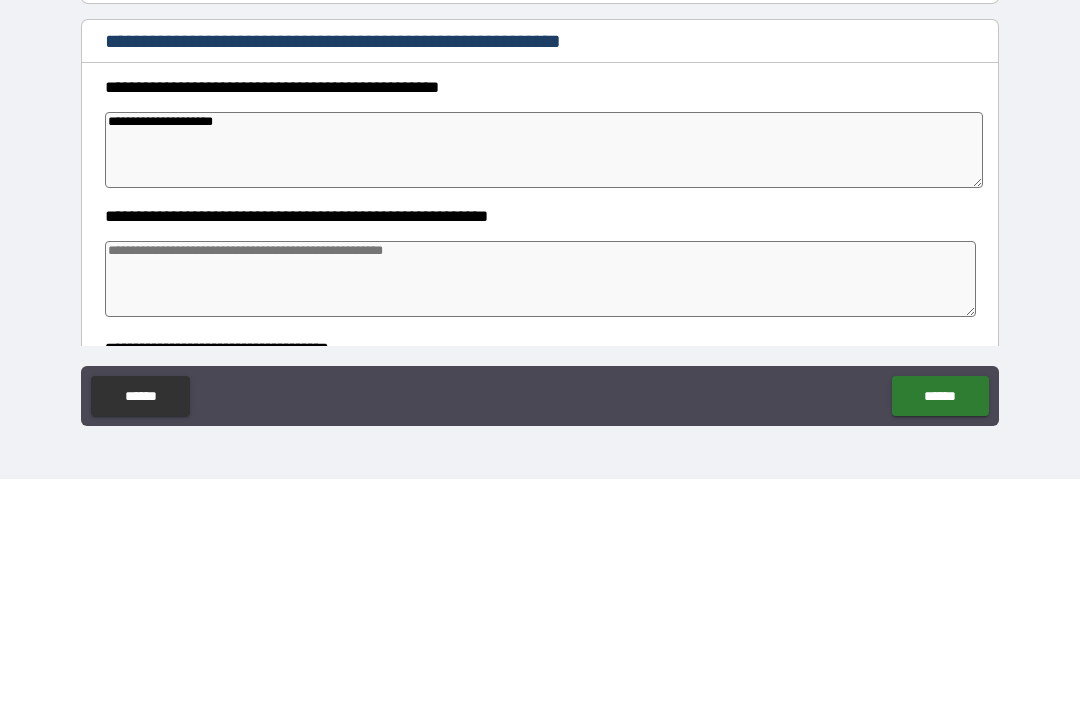 type on "**********" 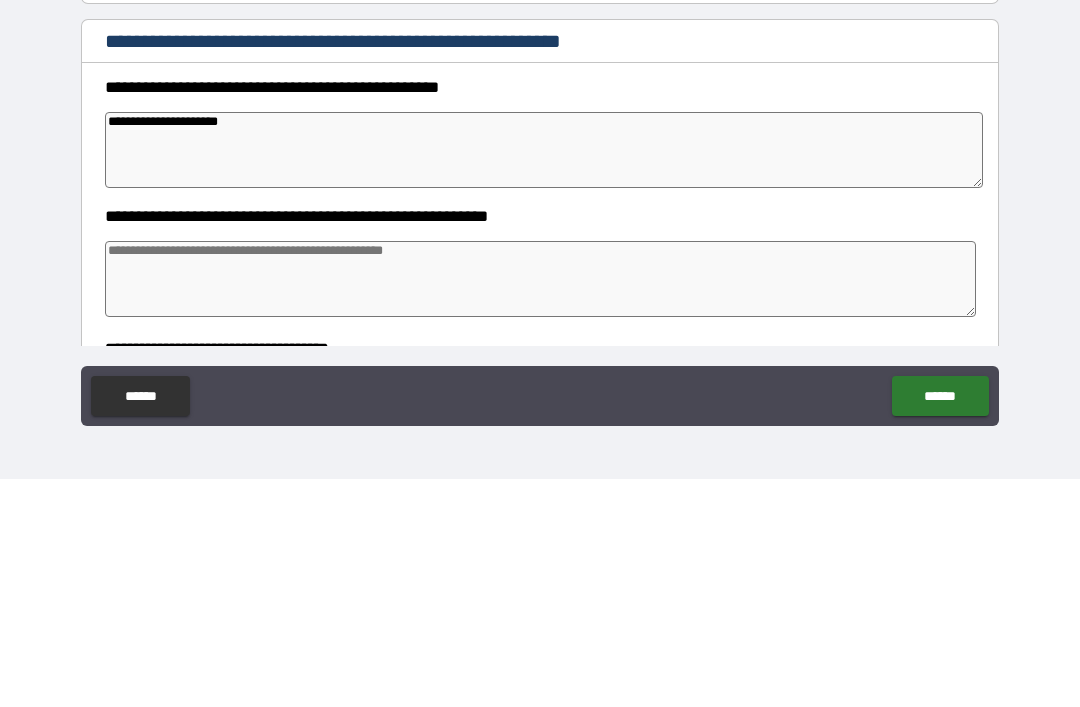 type on "*" 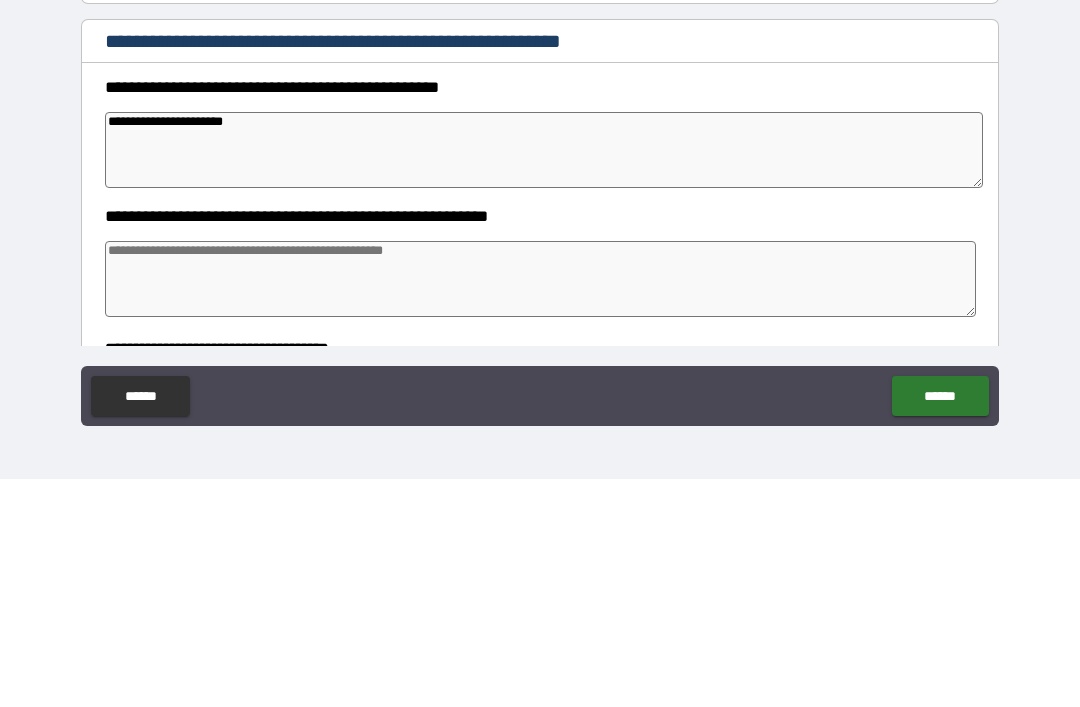 type on "*" 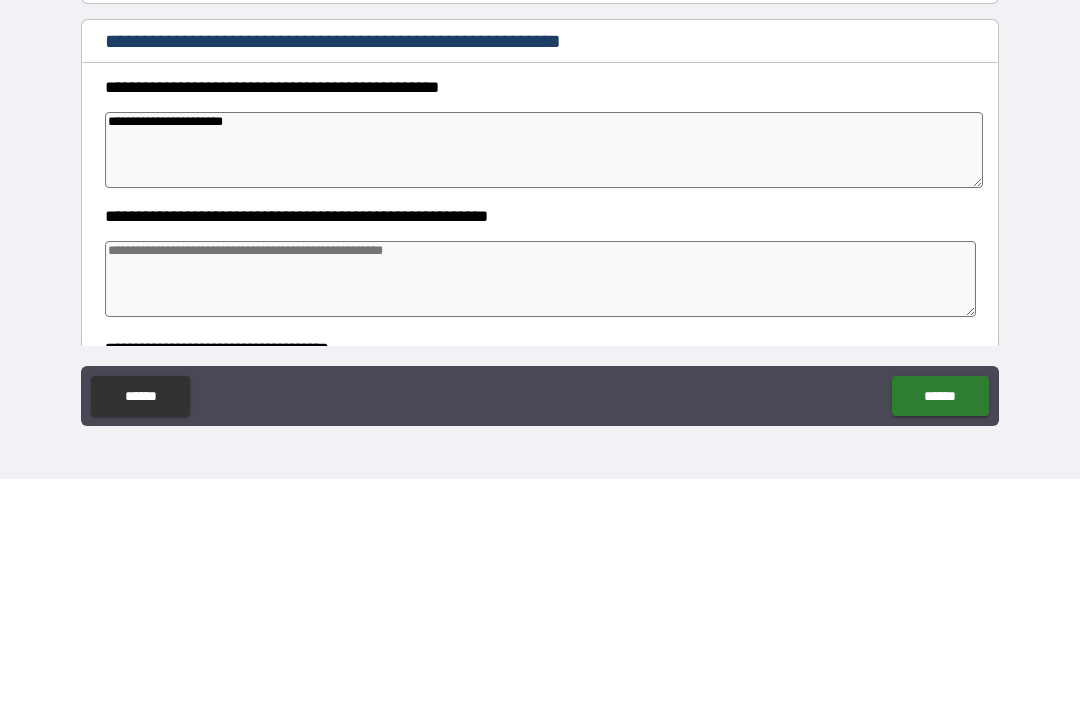 type on "**********" 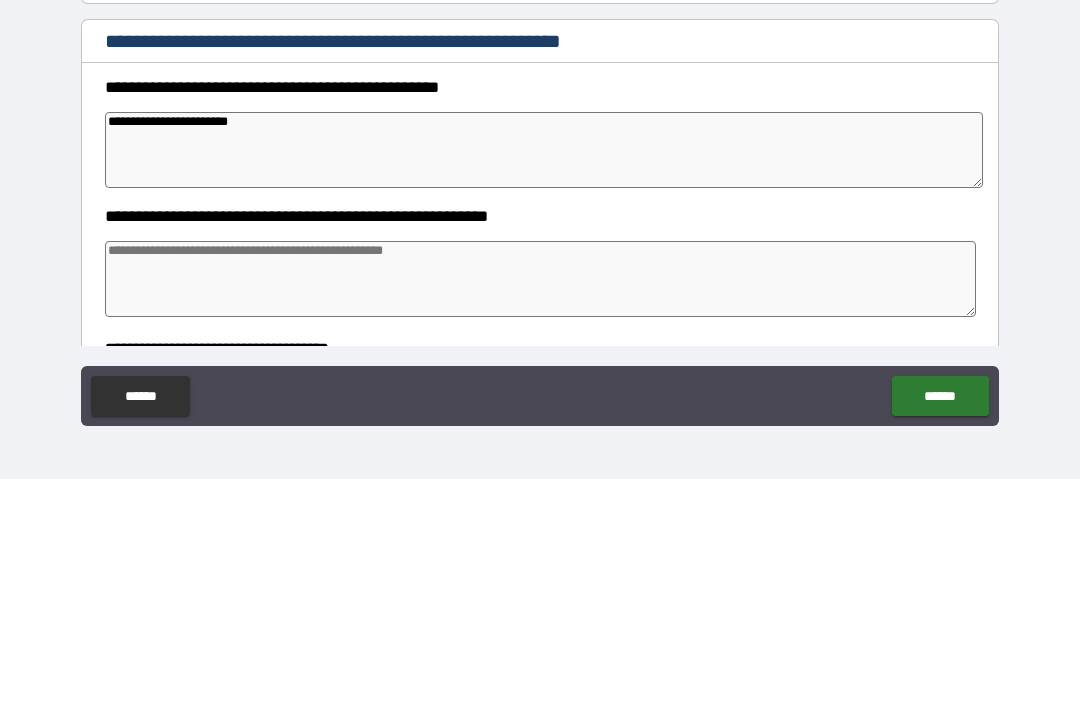 type on "*" 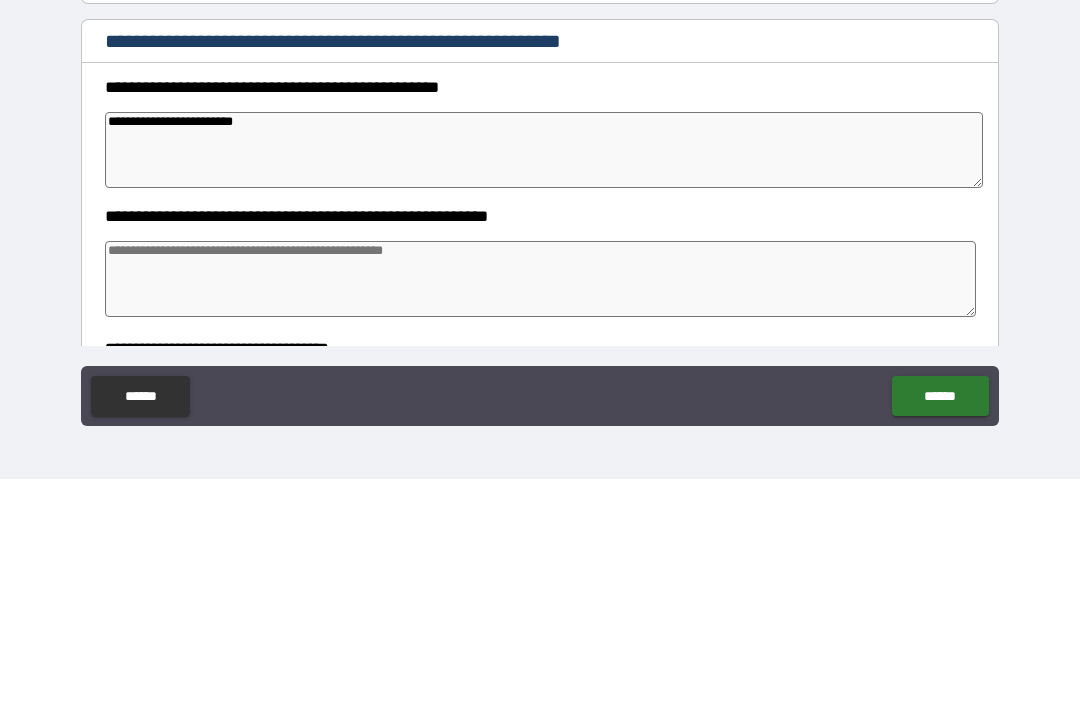 type on "*" 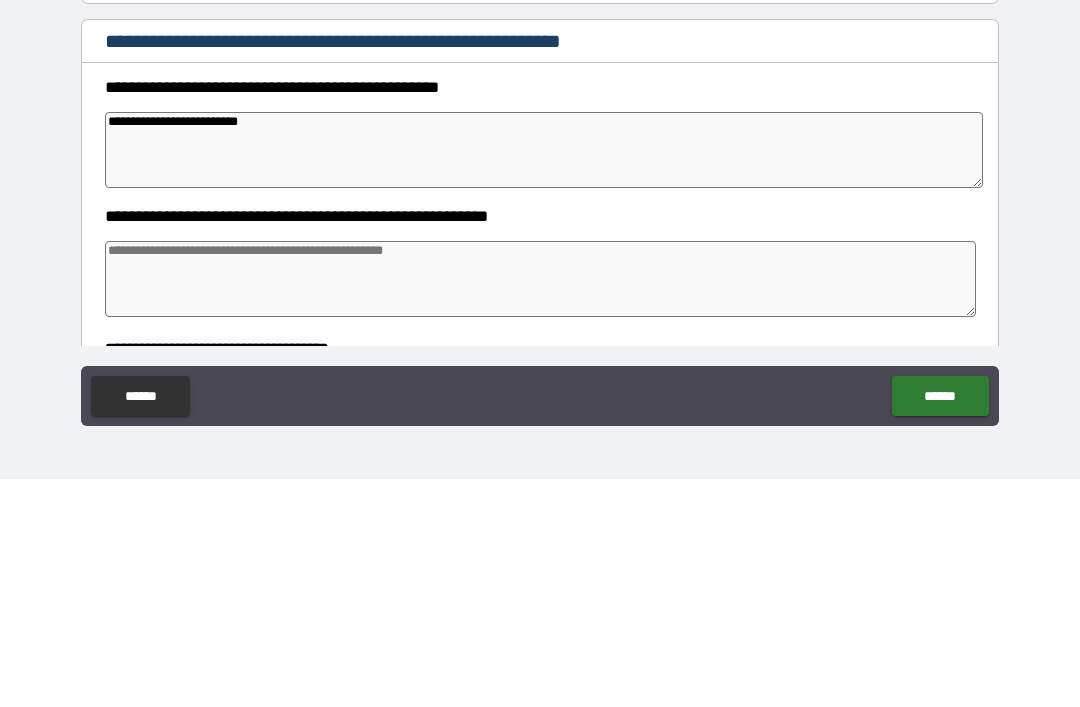 type on "*" 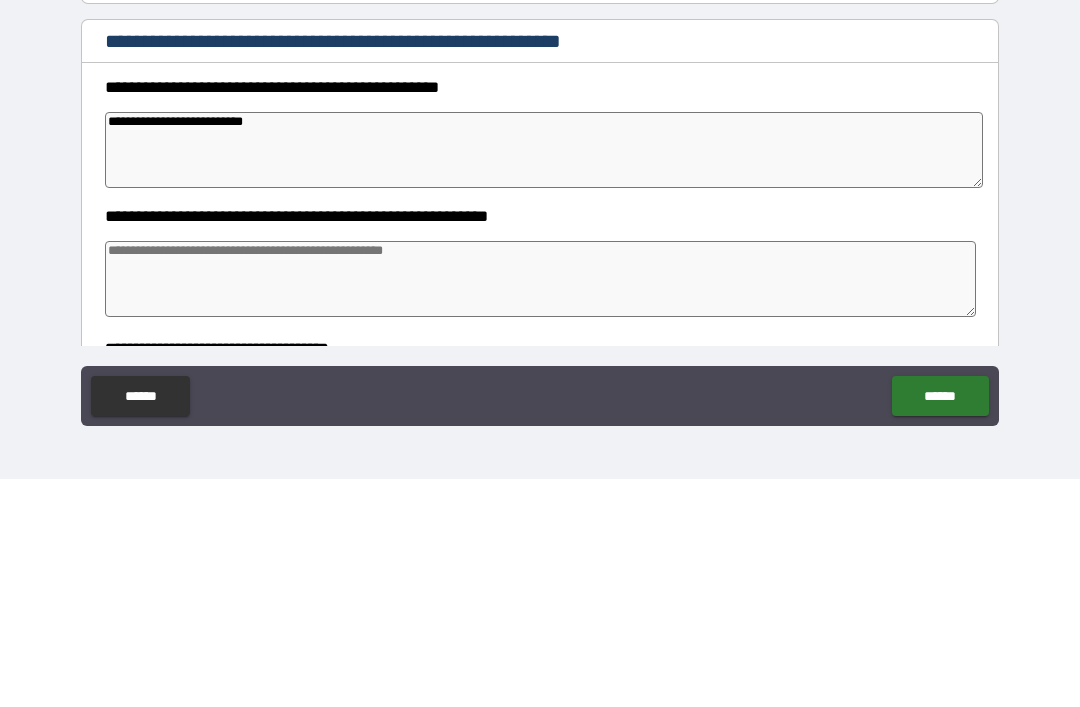 type on "*" 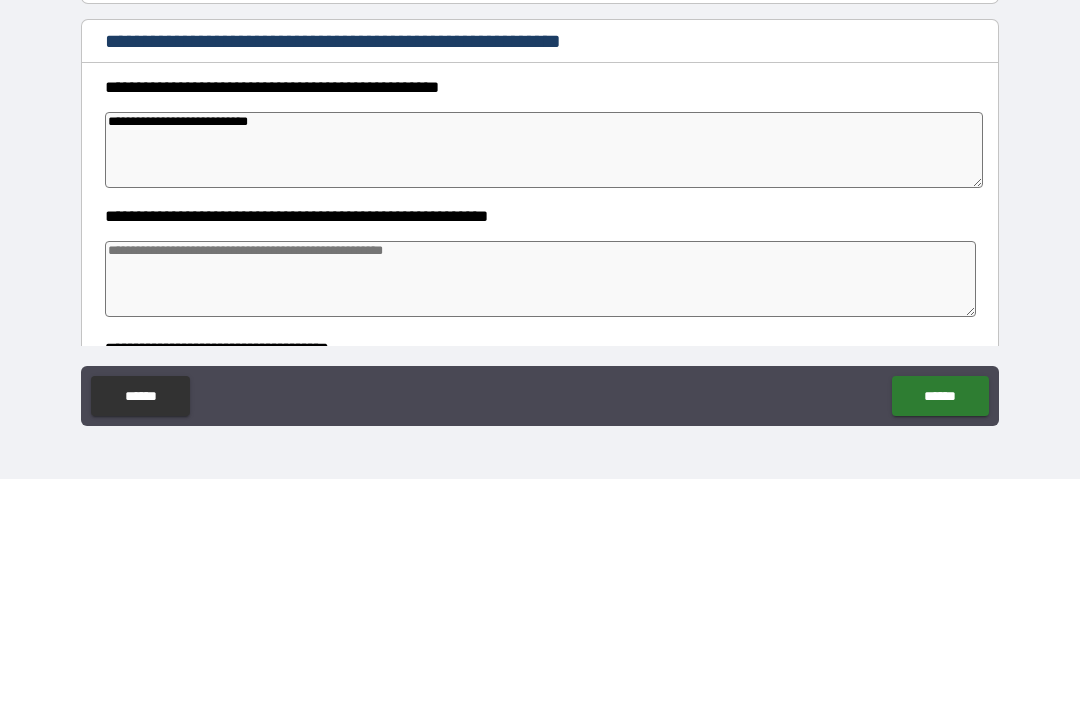 type on "*" 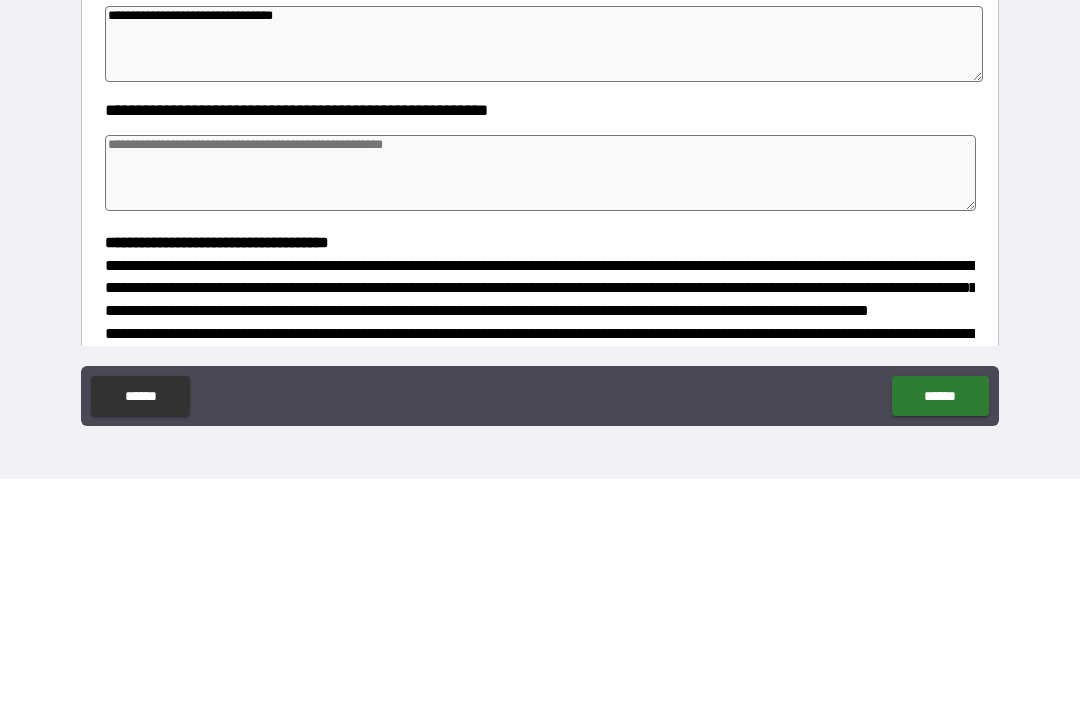 scroll, scrollTop: 111, scrollLeft: 0, axis: vertical 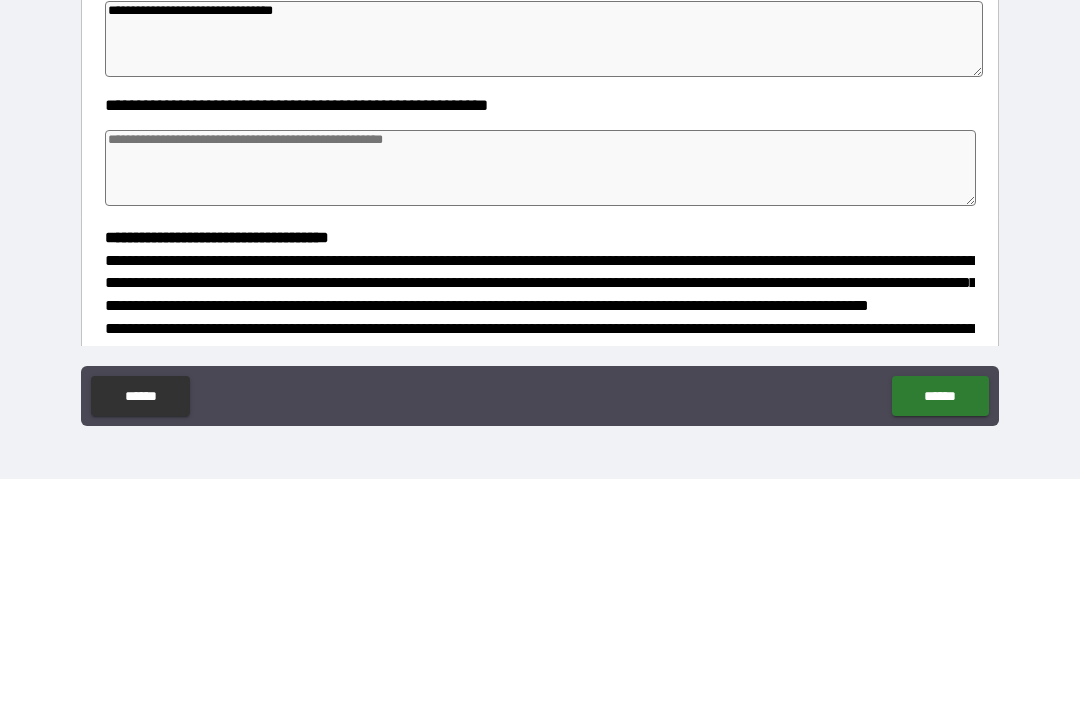 click at bounding box center [540, 396] 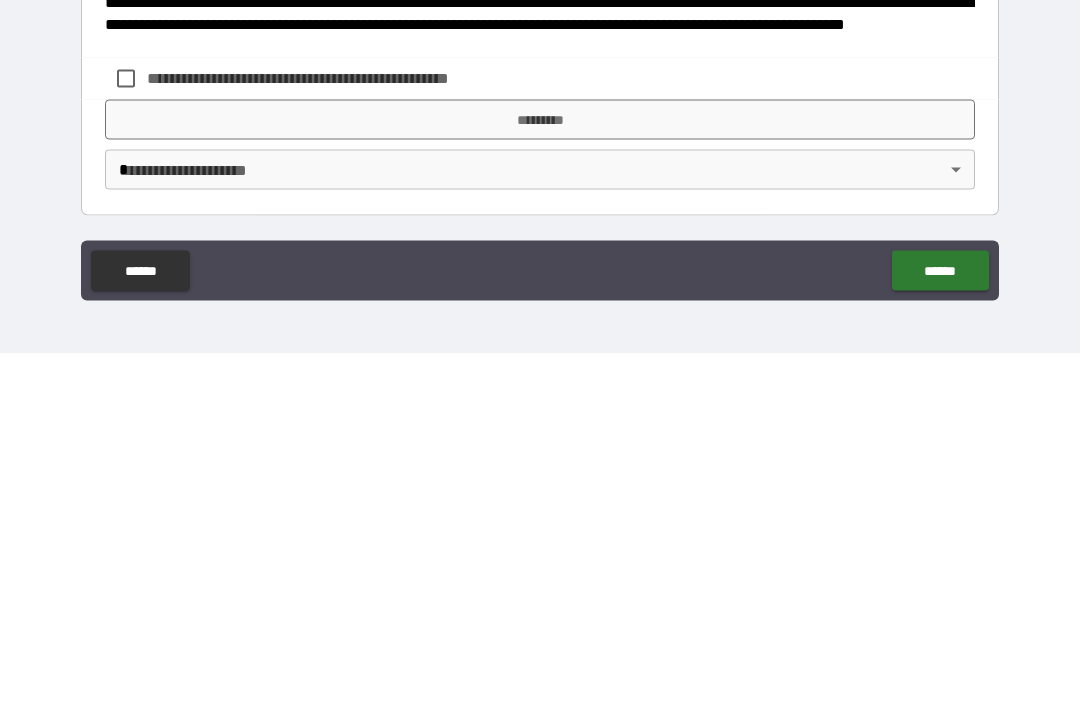 scroll, scrollTop: 510, scrollLeft: 0, axis: vertical 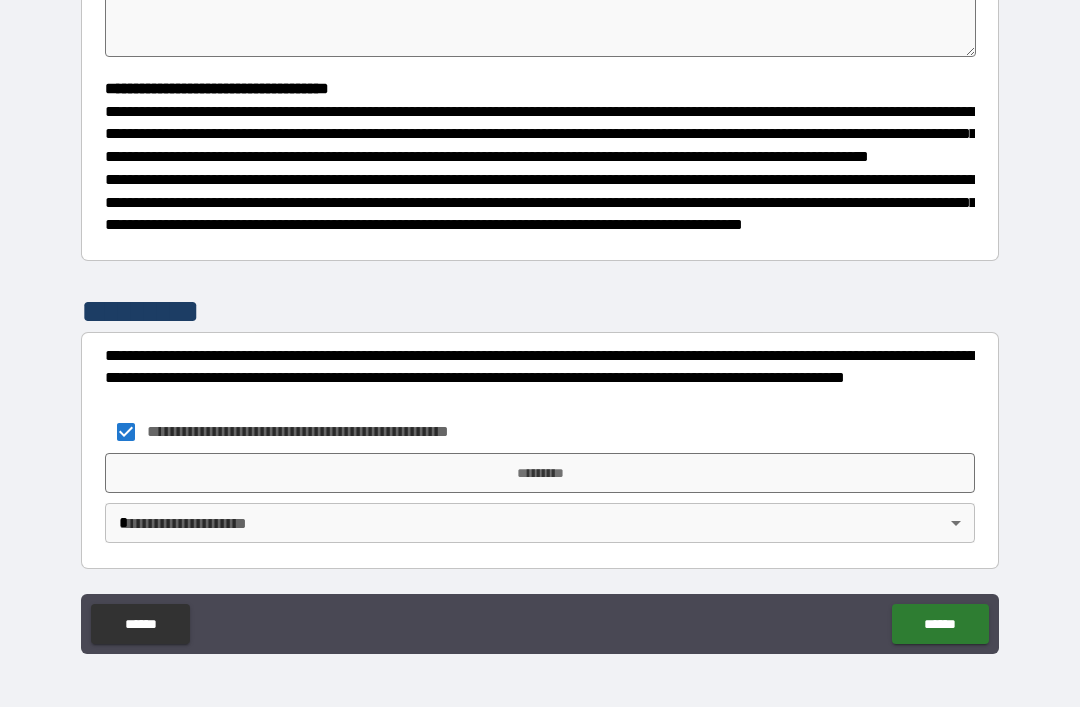 click on "*********" at bounding box center (540, 473) 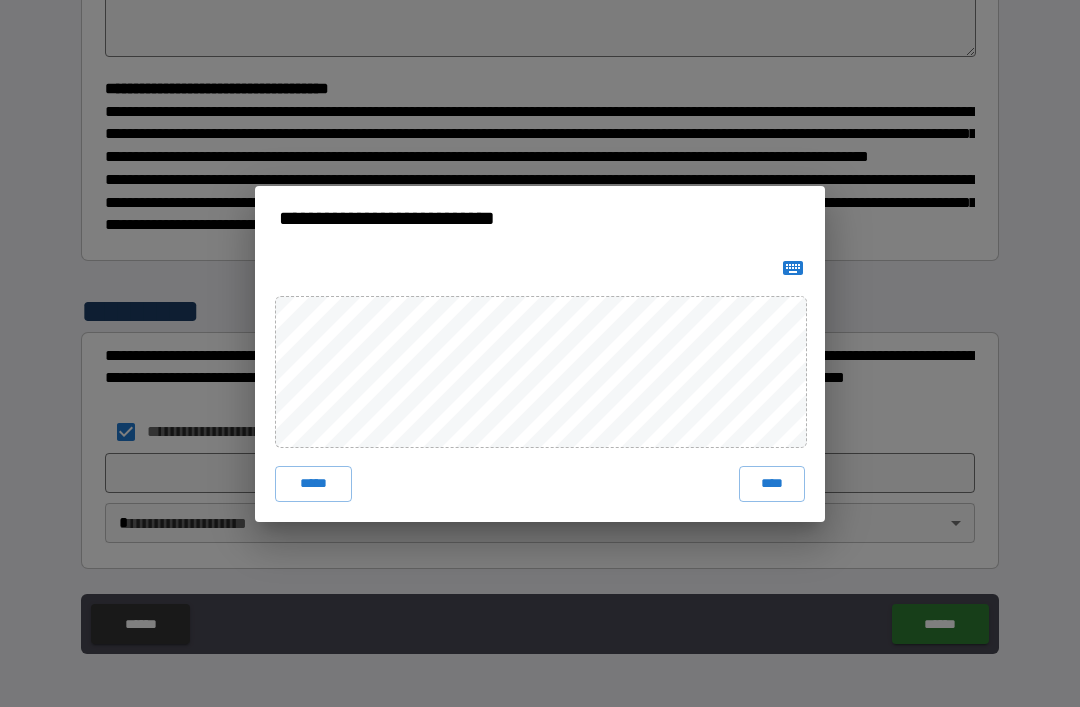 click on "****" at bounding box center (772, 484) 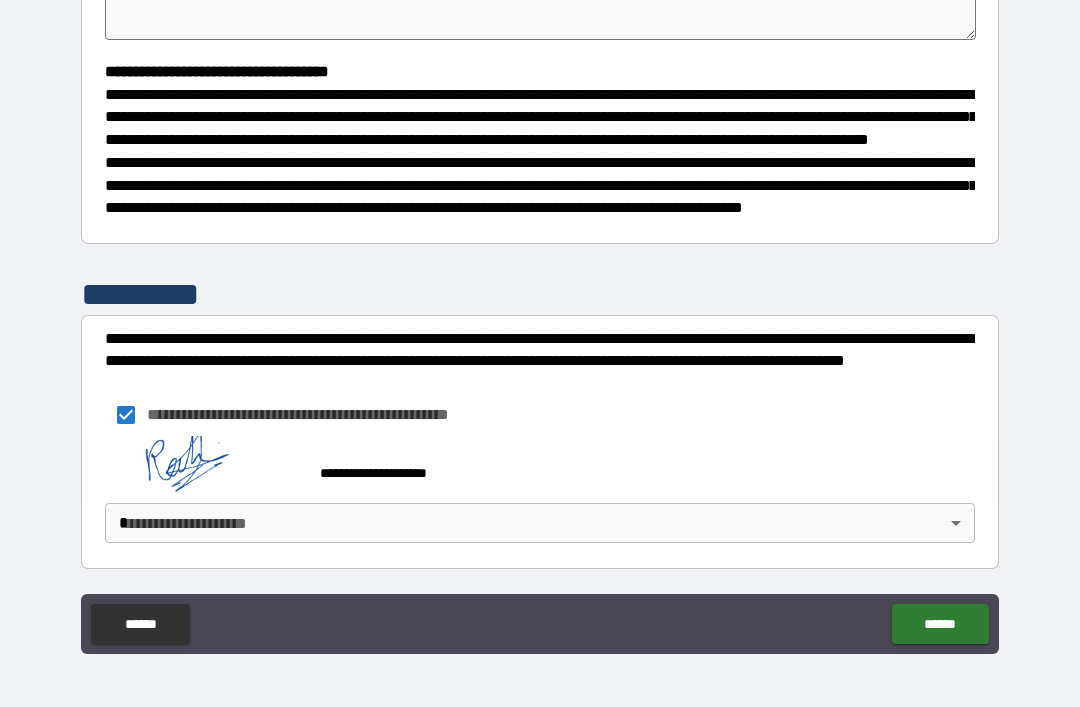 scroll, scrollTop: 543, scrollLeft: 0, axis: vertical 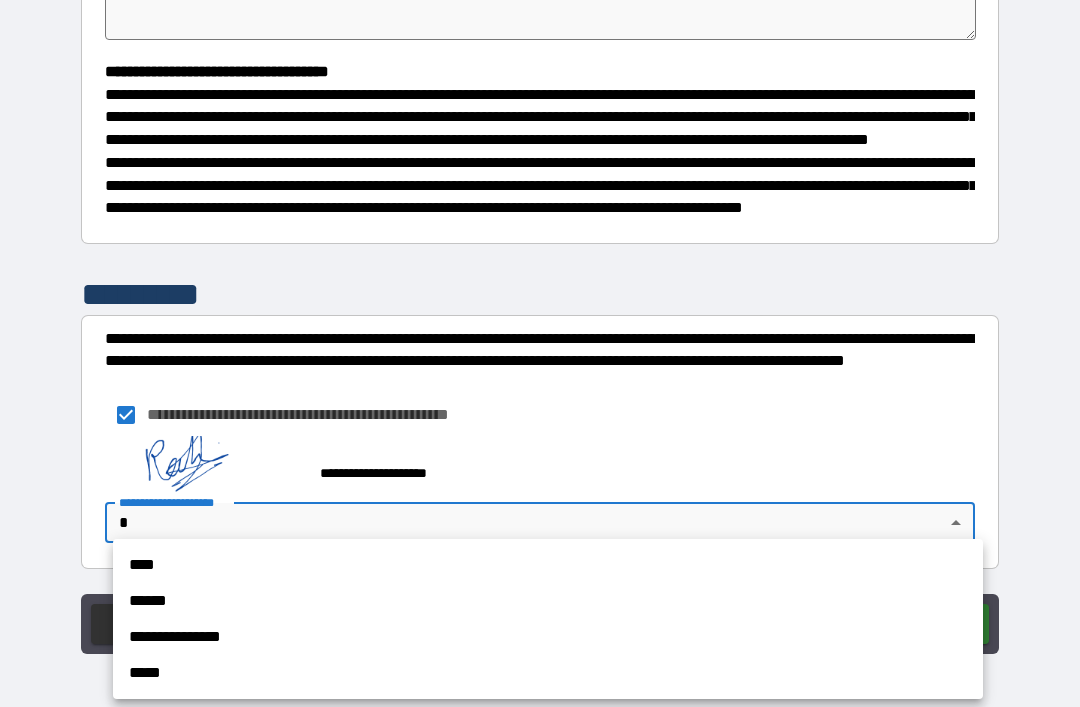 click on "**********" at bounding box center [548, 637] 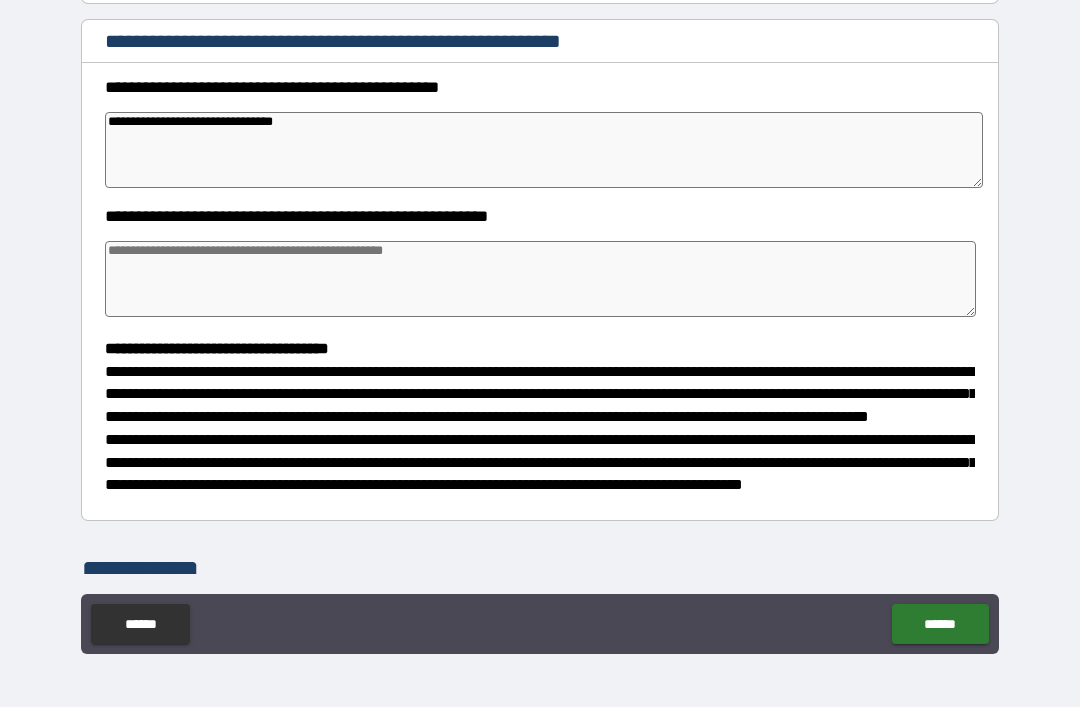 scroll, scrollTop: 223, scrollLeft: 0, axis: vertical 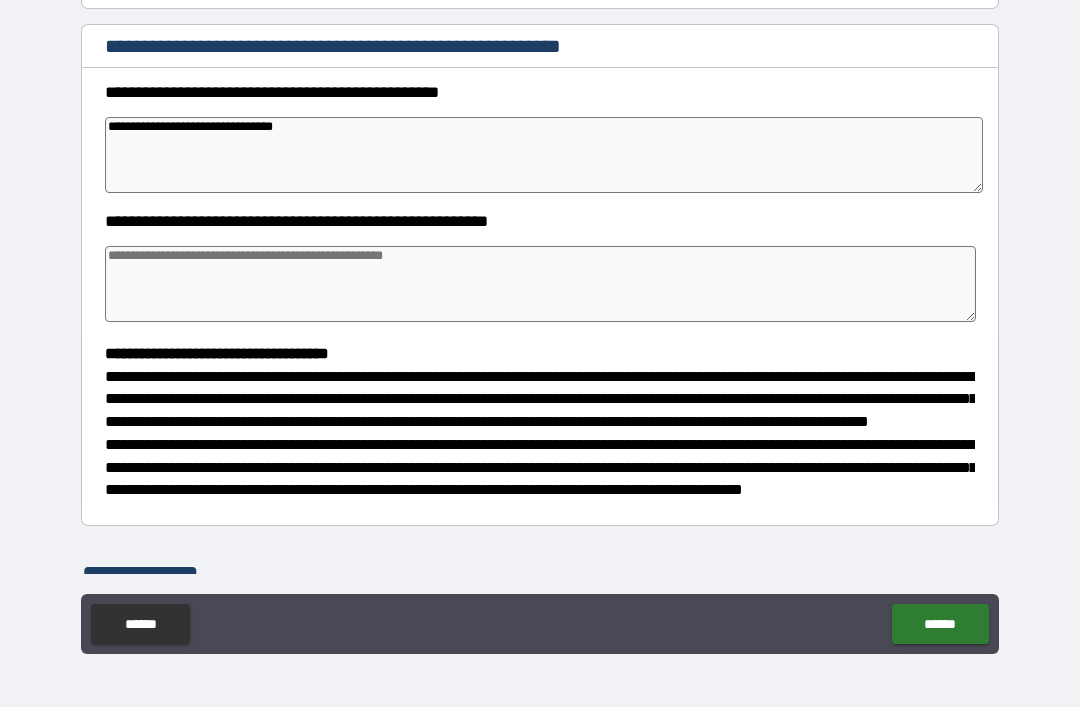 click at bounding box center (540, 284) 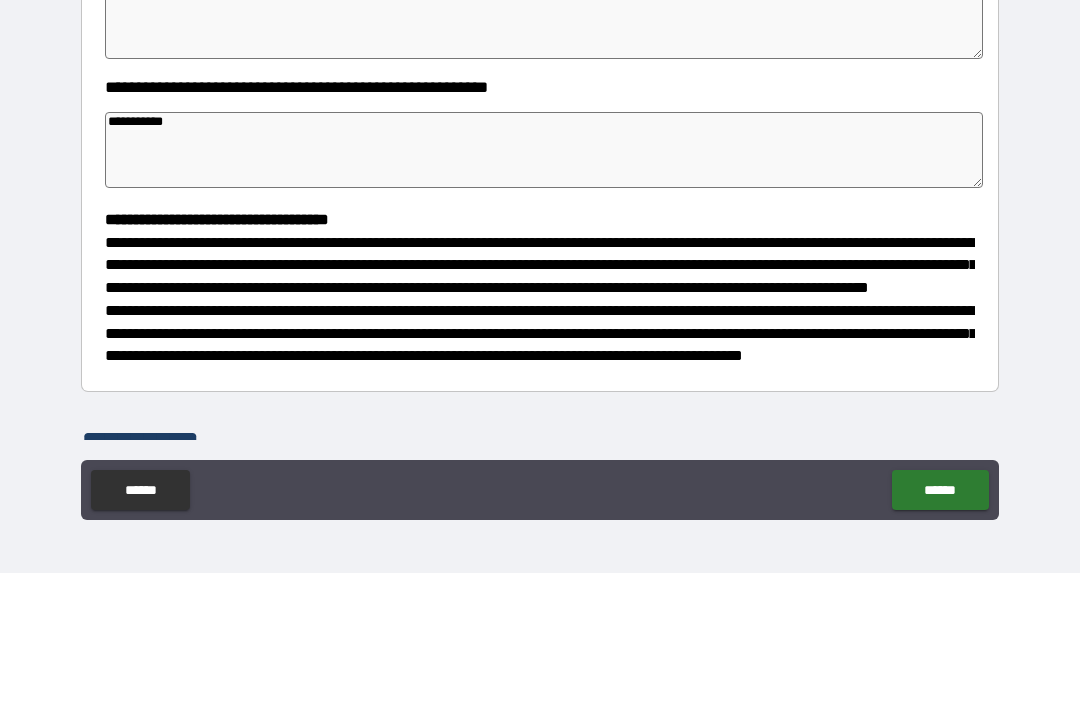 click on "**********" at bounding box center [540, 324] 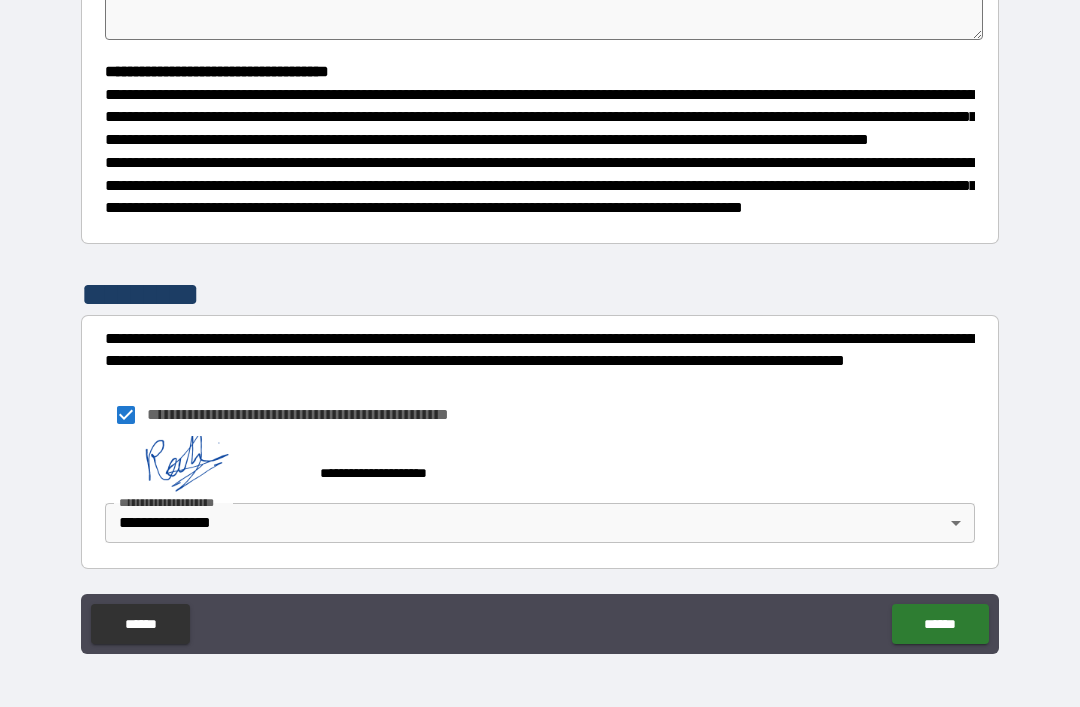 scroll, scrollTop: 543, scrollLeft: 0, axis: vertical 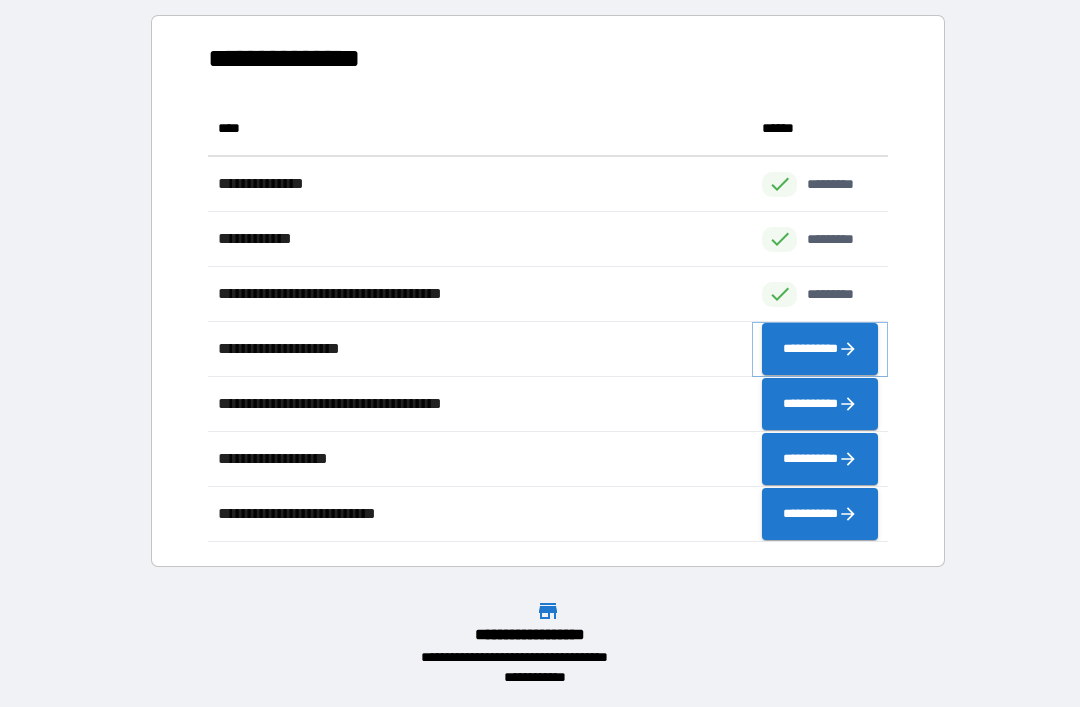 click on "**********" at bounding box center (820, 349) 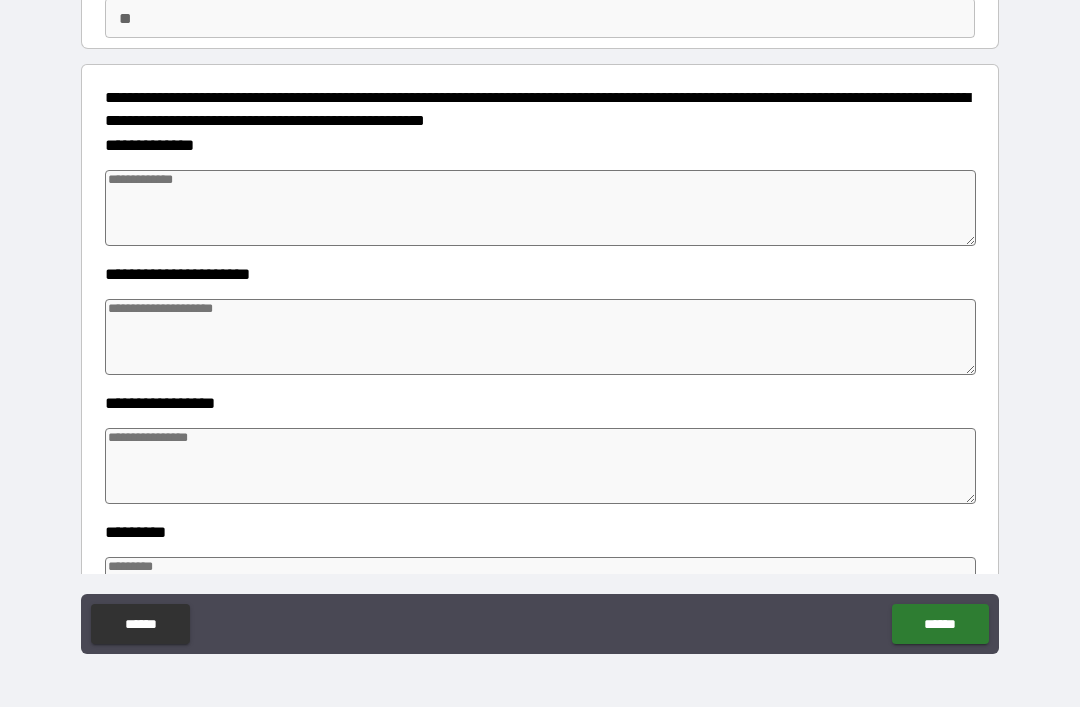 scroll, scrollTop: 148, scrollLeft: 0, axis: vertical 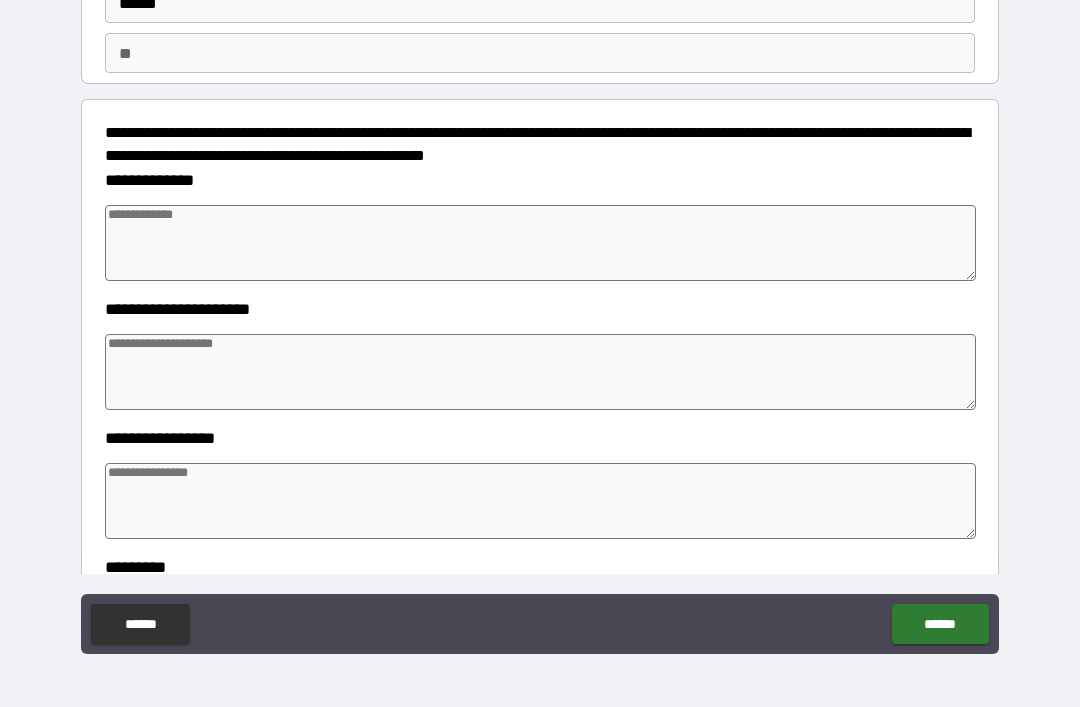 click at bounding box center [540, 243] 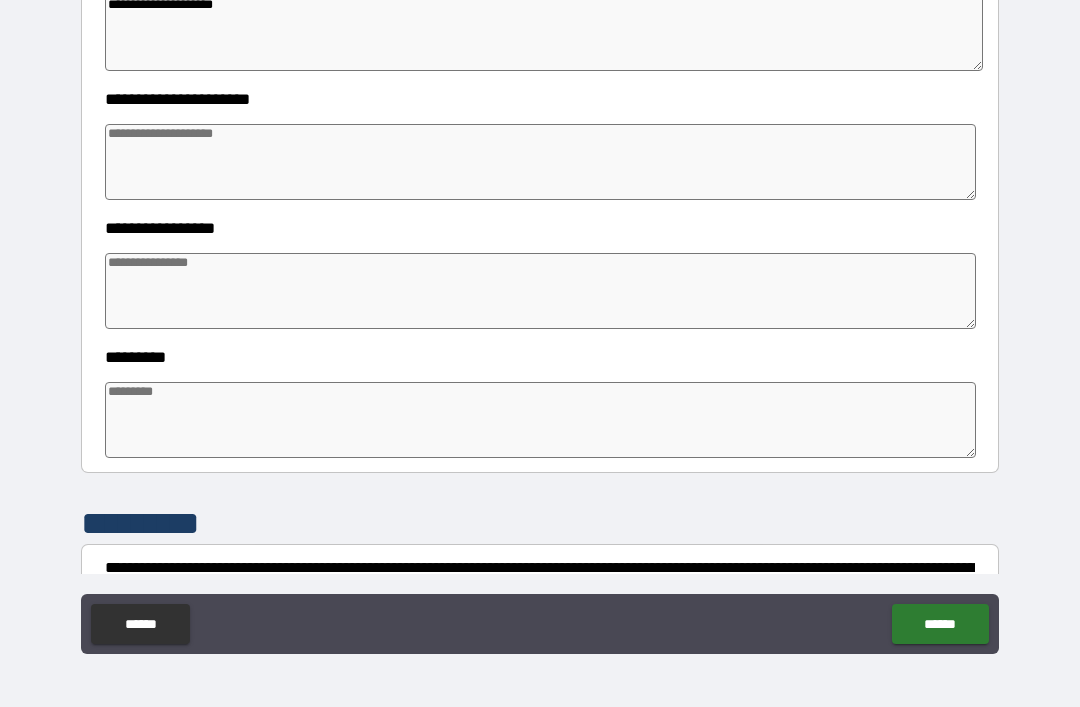 scroll, scrollTop: 365, scrollLeft: 0, axis: vertical 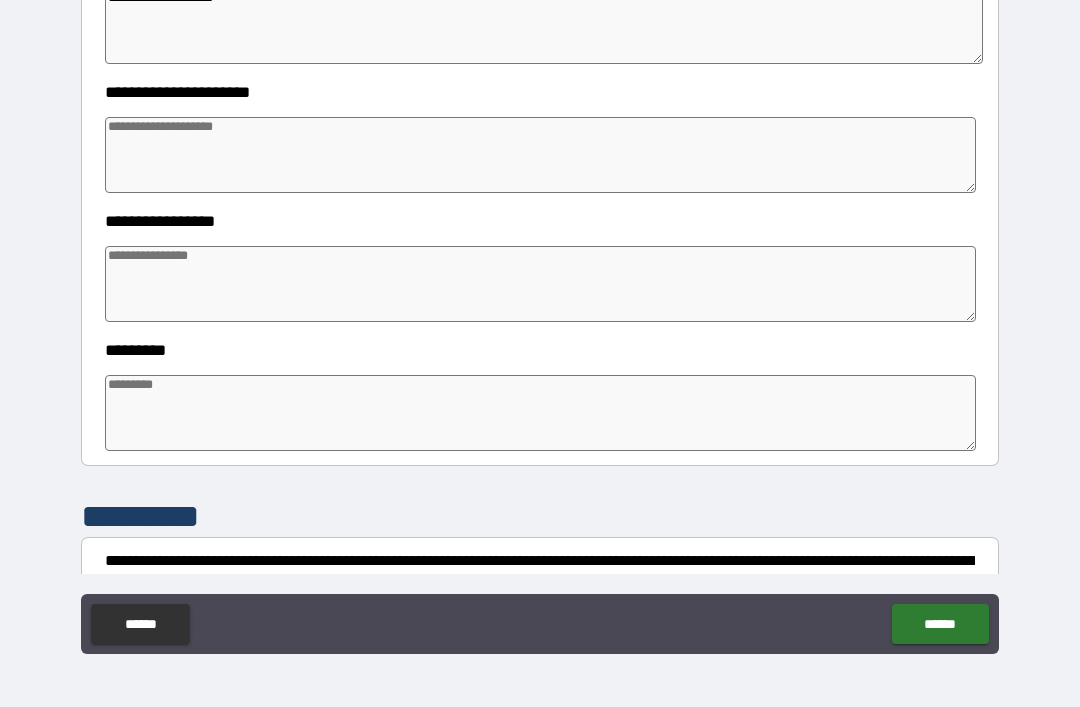 click at bounding box center [540, 155] 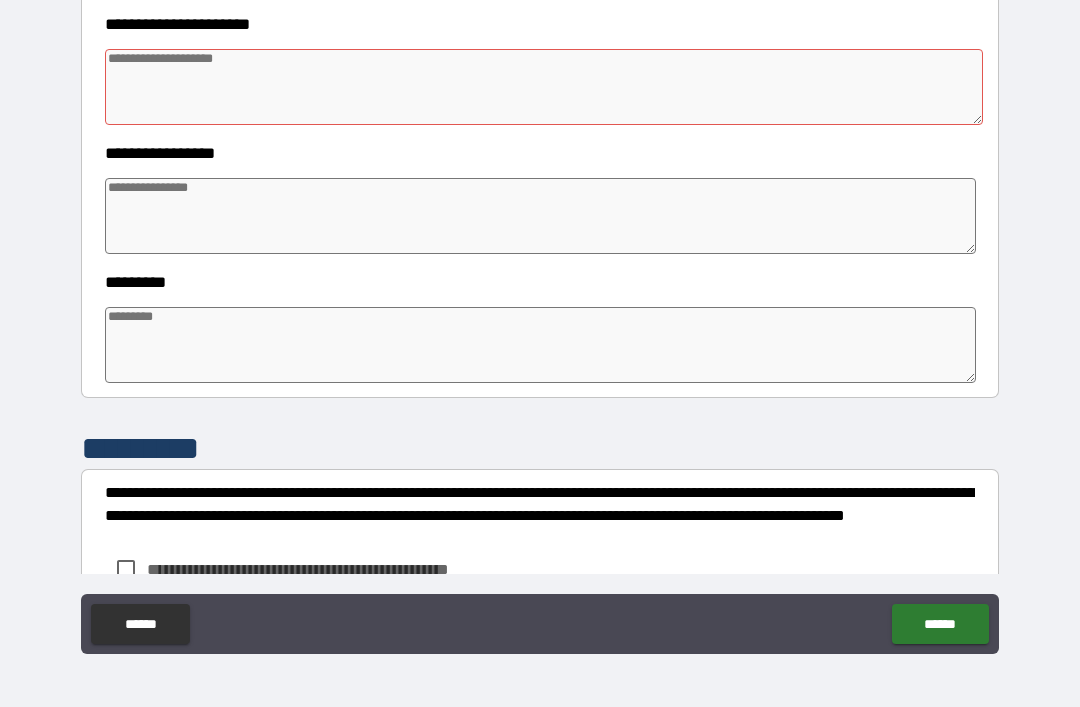 scroll, scrollTop: 470, scrollLeft: 0, axis: vertical 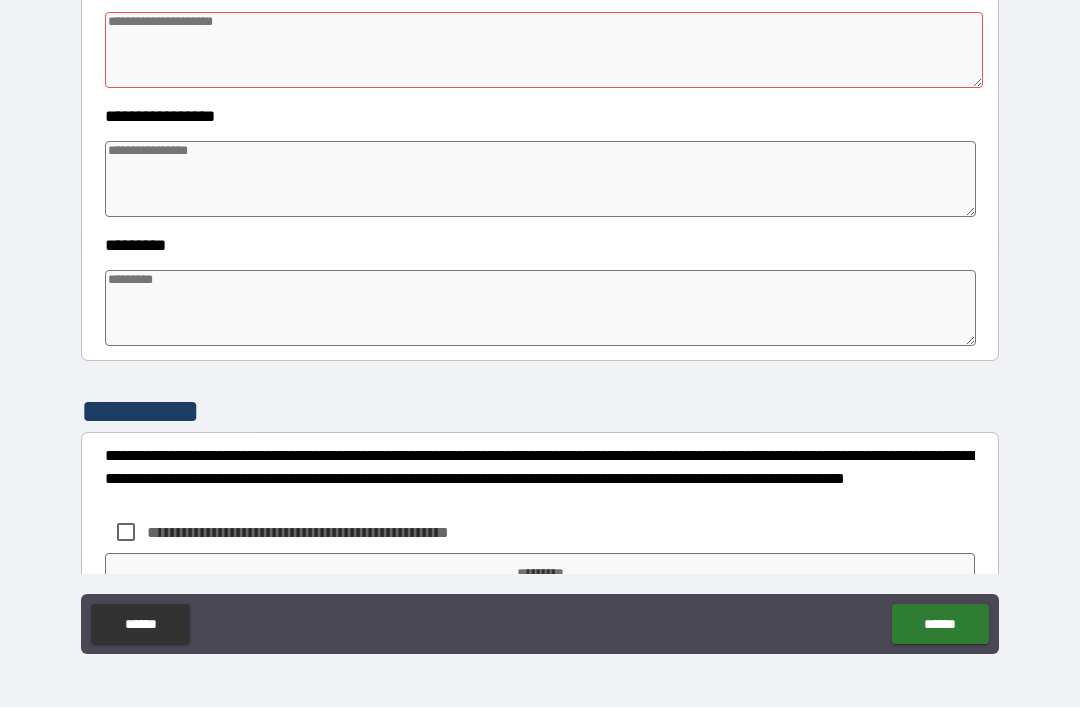 click at bounding box center [540, 179] 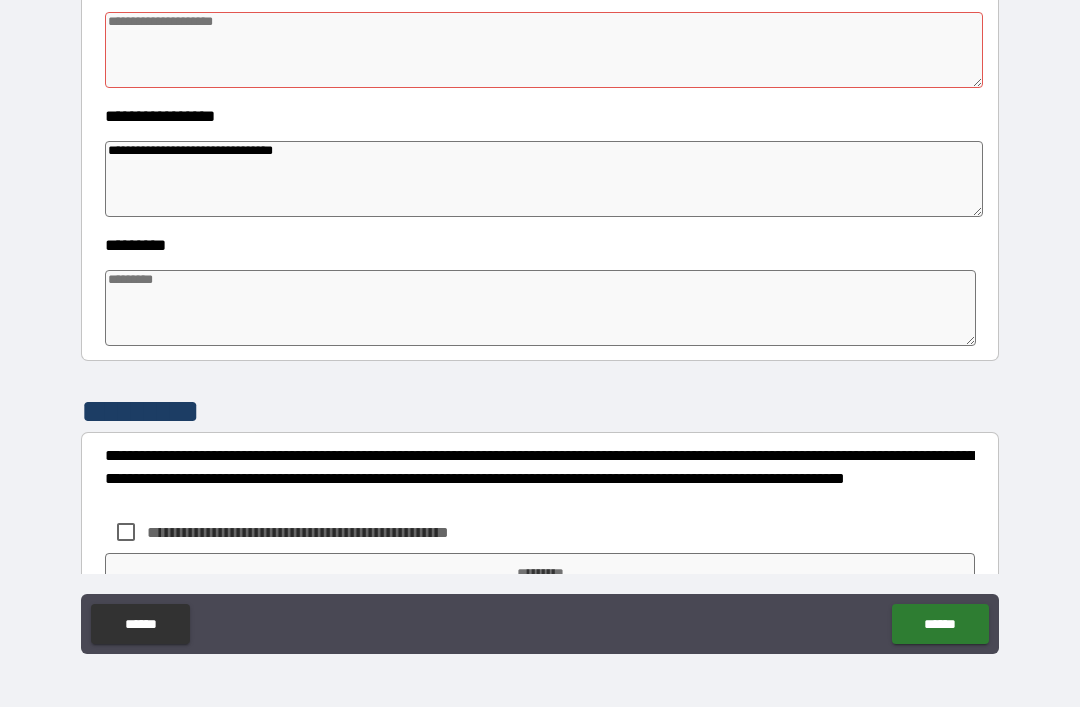click on "**********" at bounding box center (540, 324) 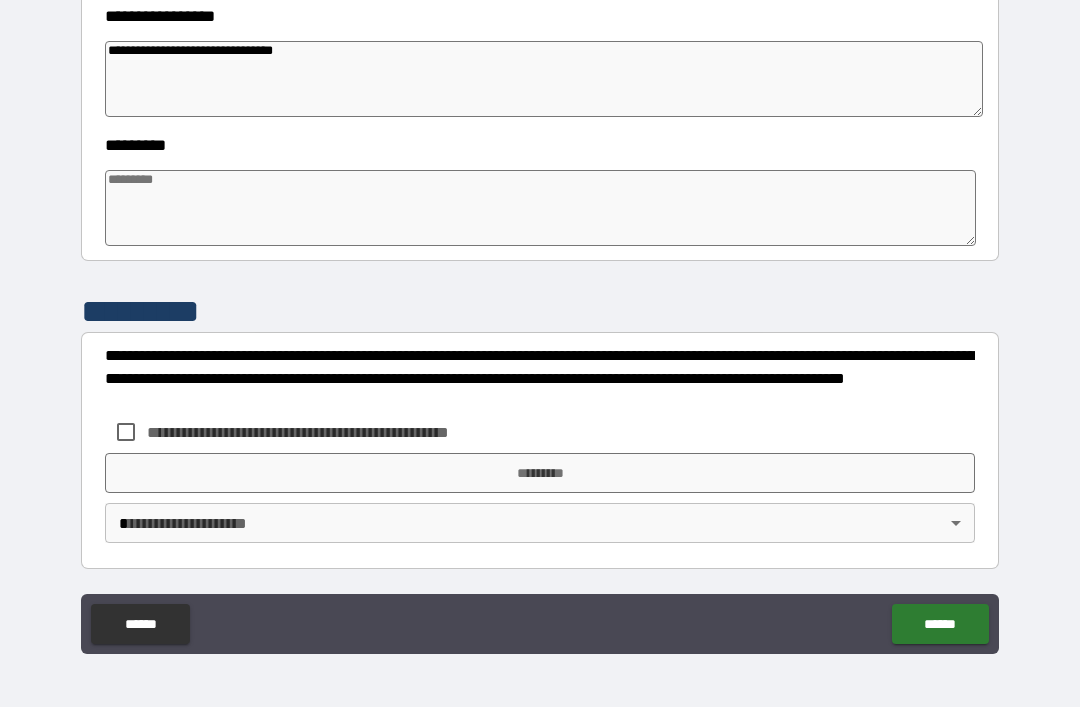 scroll, scrollTop: 570, scrollLeft: 0, axis: vertical 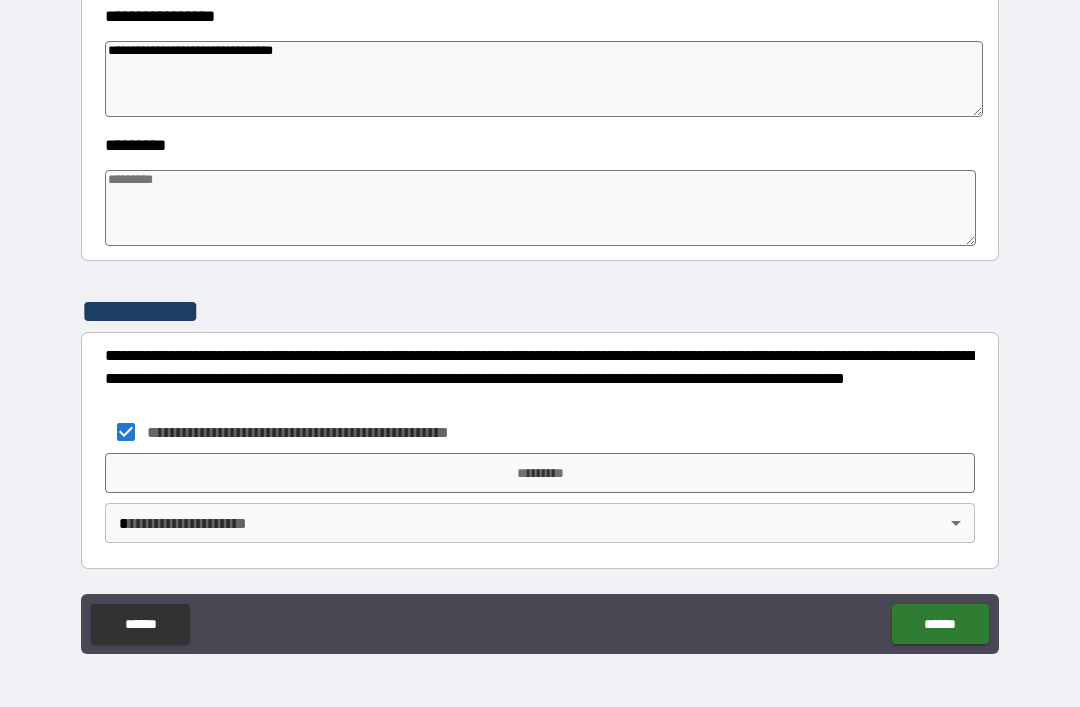 click at bounding box center (540, 208) 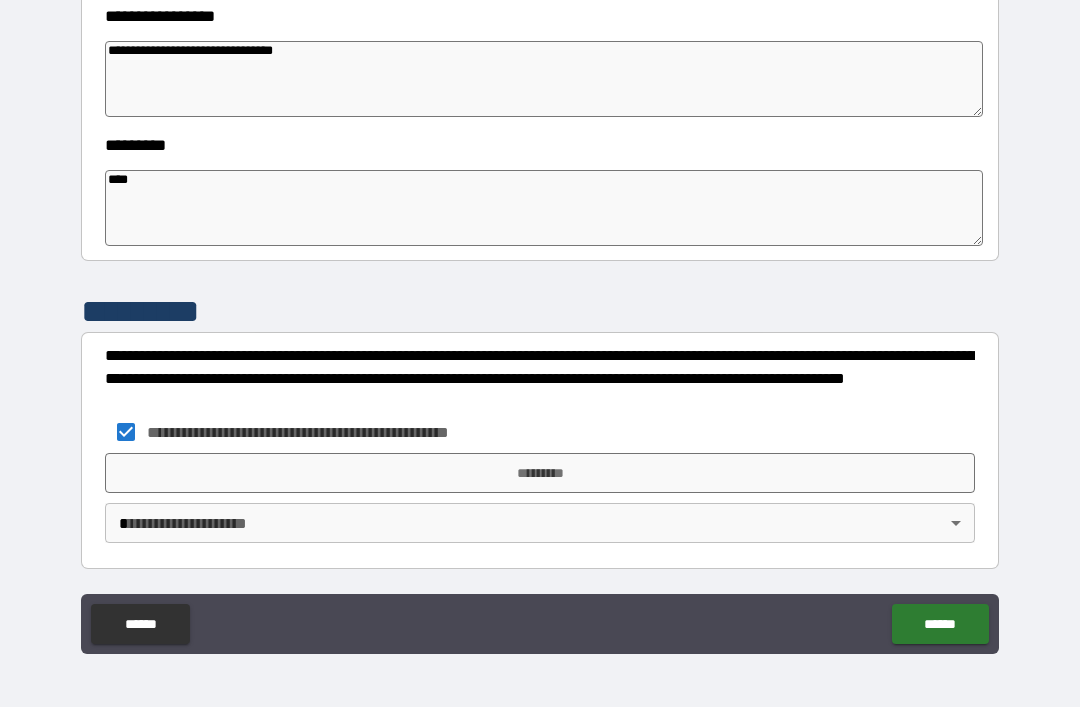 click on "**********" at bounding box center [540, 324] 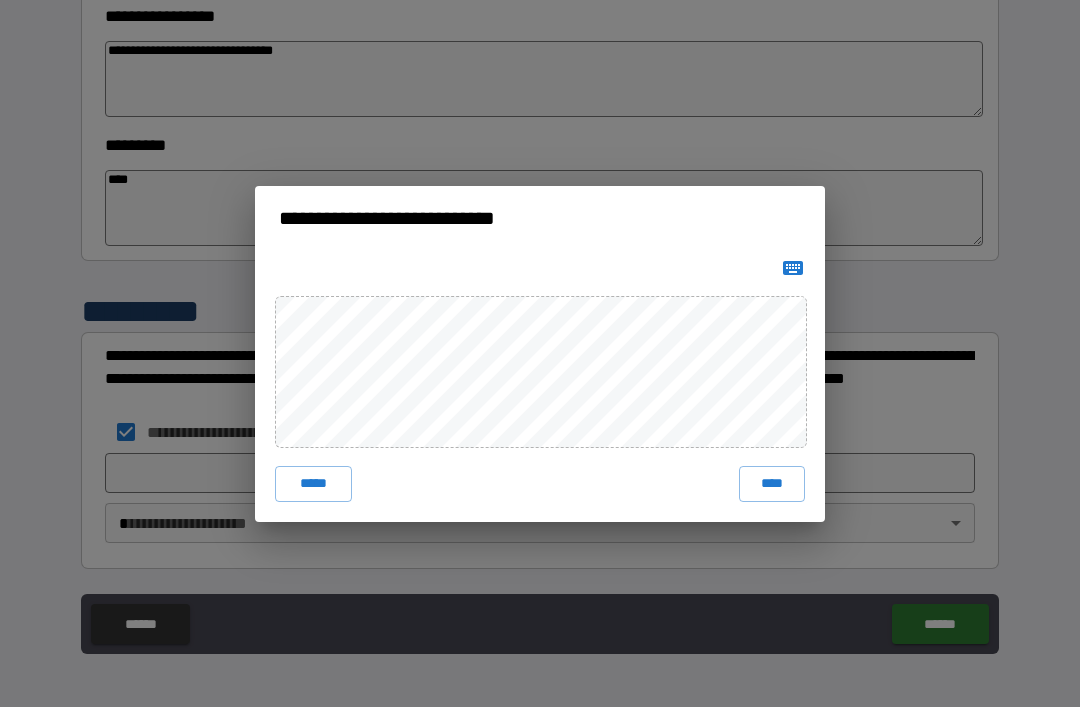 click on "****" at bounding box center [772, 484] 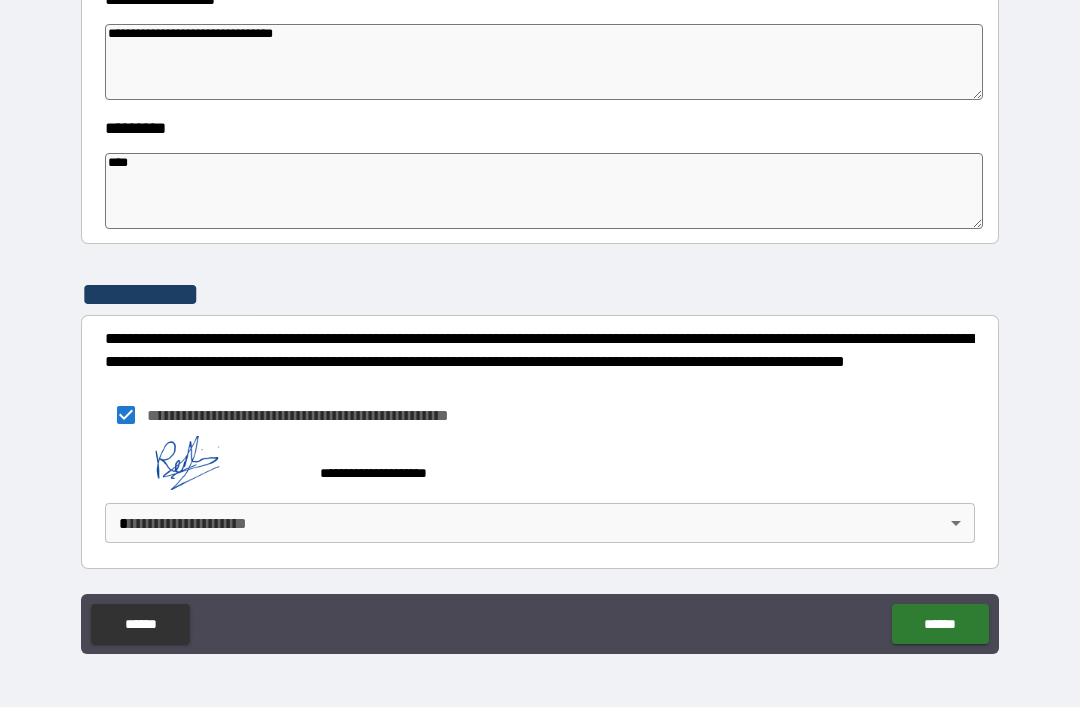 scroll, scrollTop: 587, scrollLeft: 0, axis: vertical 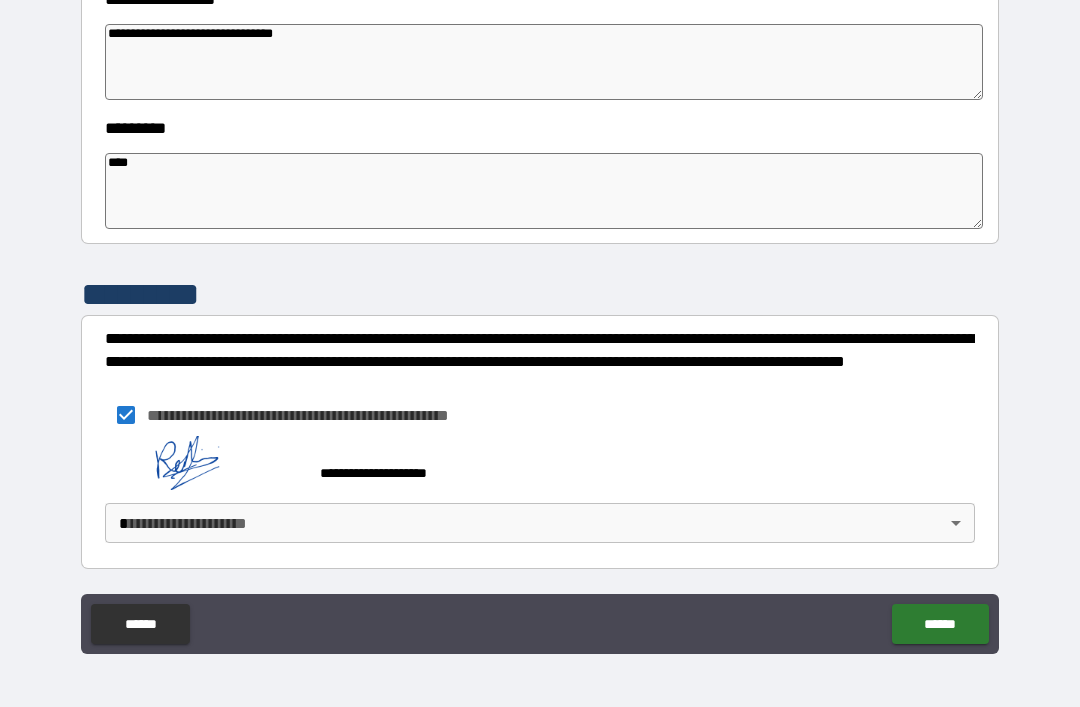 click on "**********" at bounding box center (540, 321) 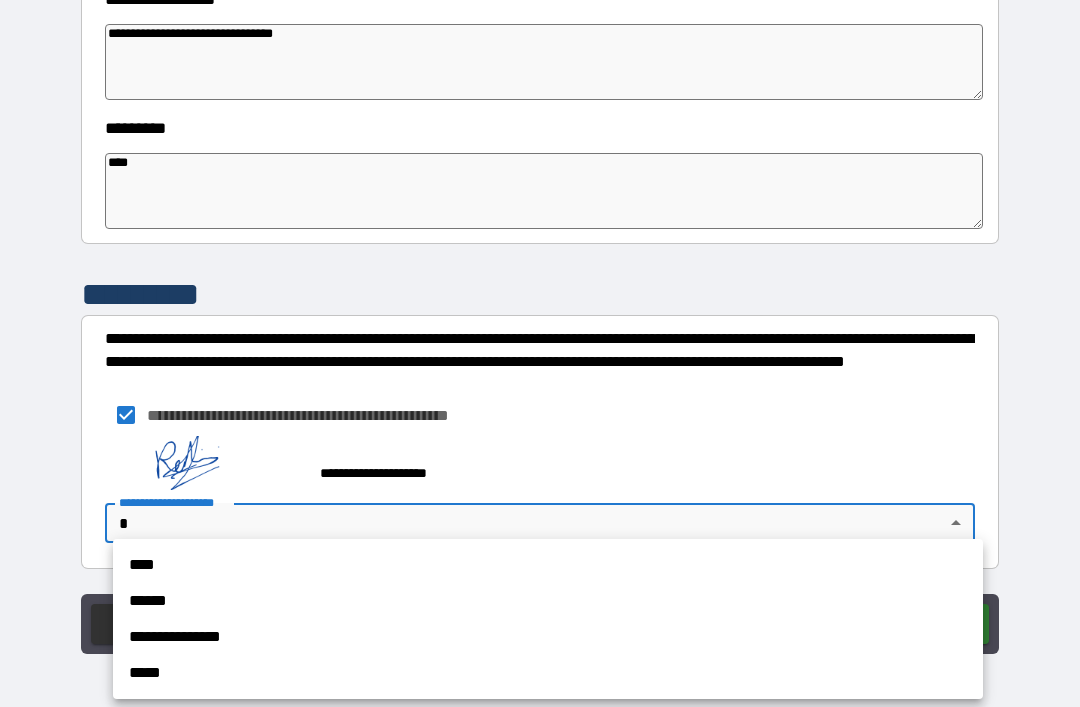 click on "**********" at bounding box center [548, 637] 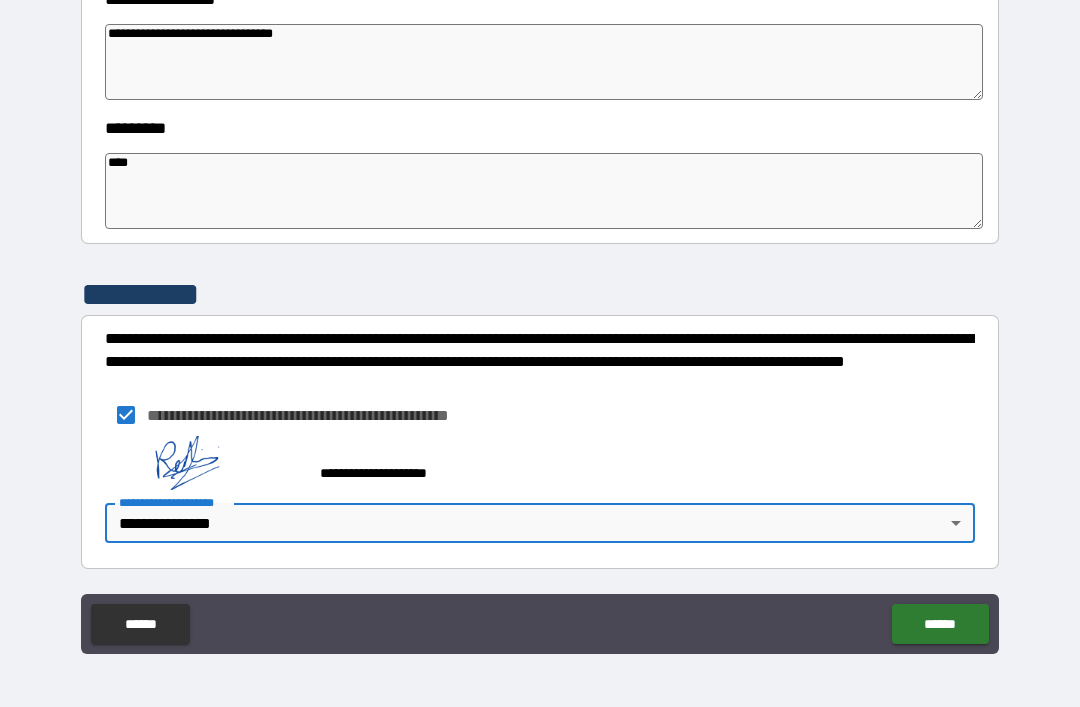 click on "******" at bounding box center [940, 624] 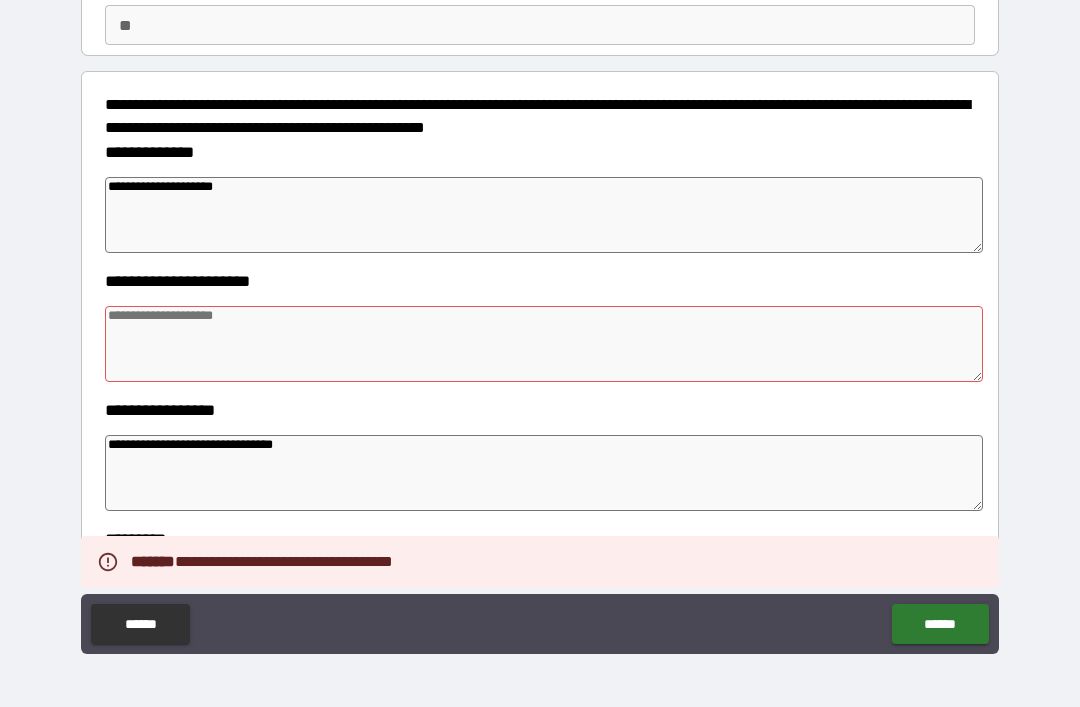 scroll, scrollTop: 189, scrollLeft: 0, axis: vertical 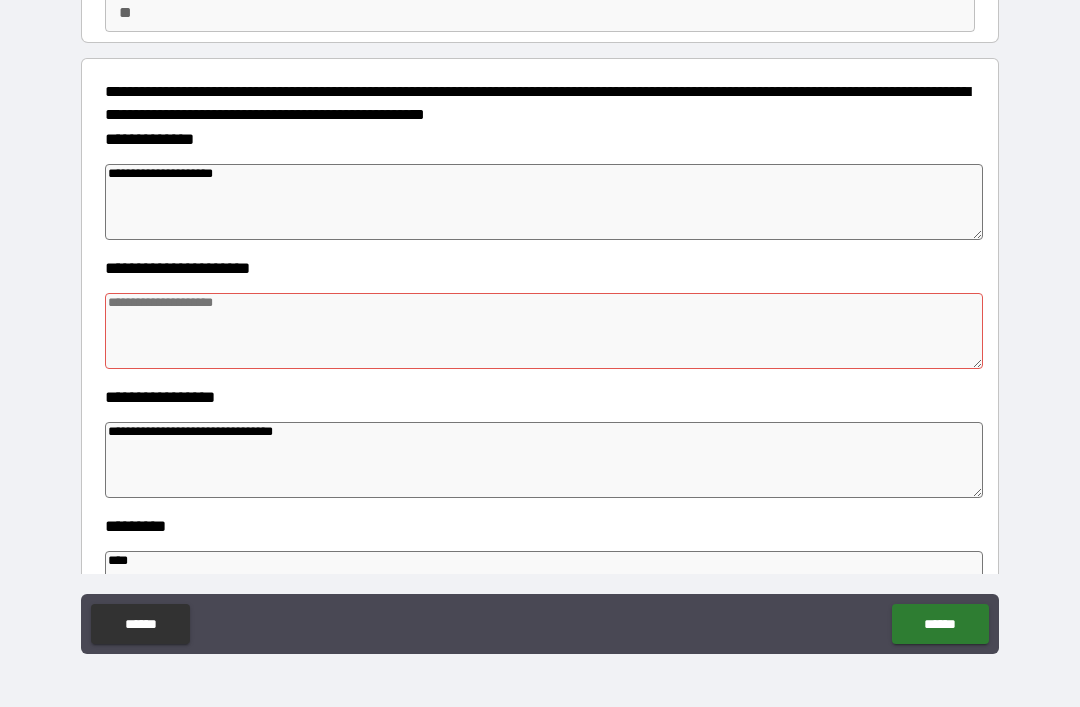 click at bounding box center [544, 331] 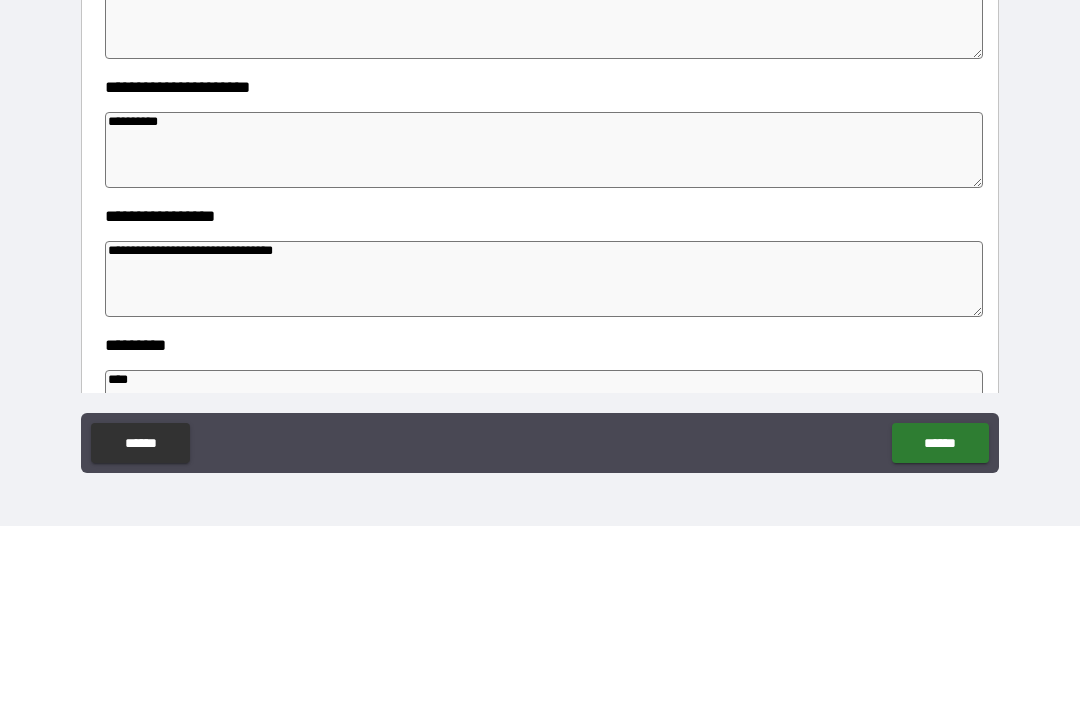 click on "**********" at bounding box center [540, 324] 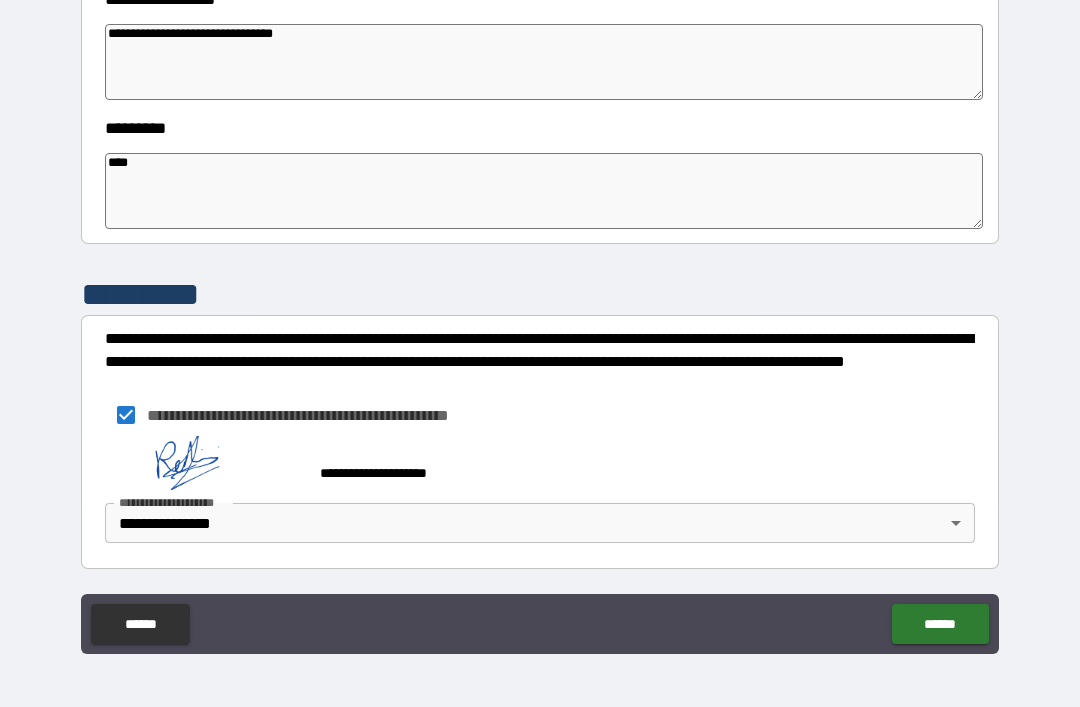 scroll, scrollTop: 587, scrollLeft: 0, axis: vertical 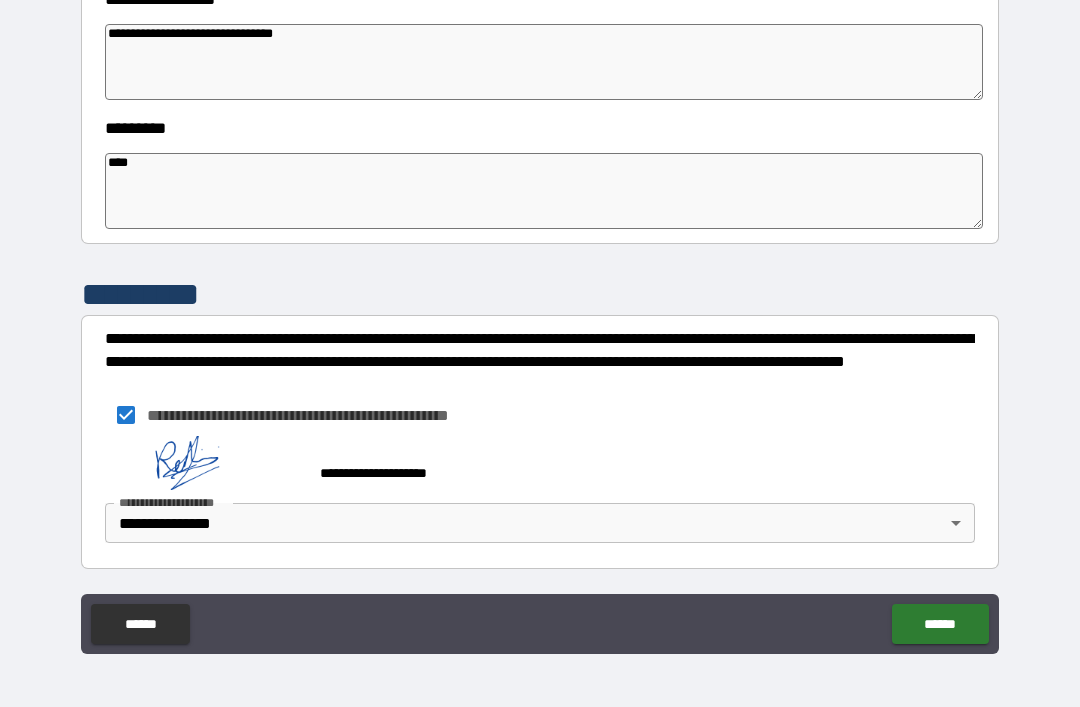 click on "******" at bounding box center [940, 624] 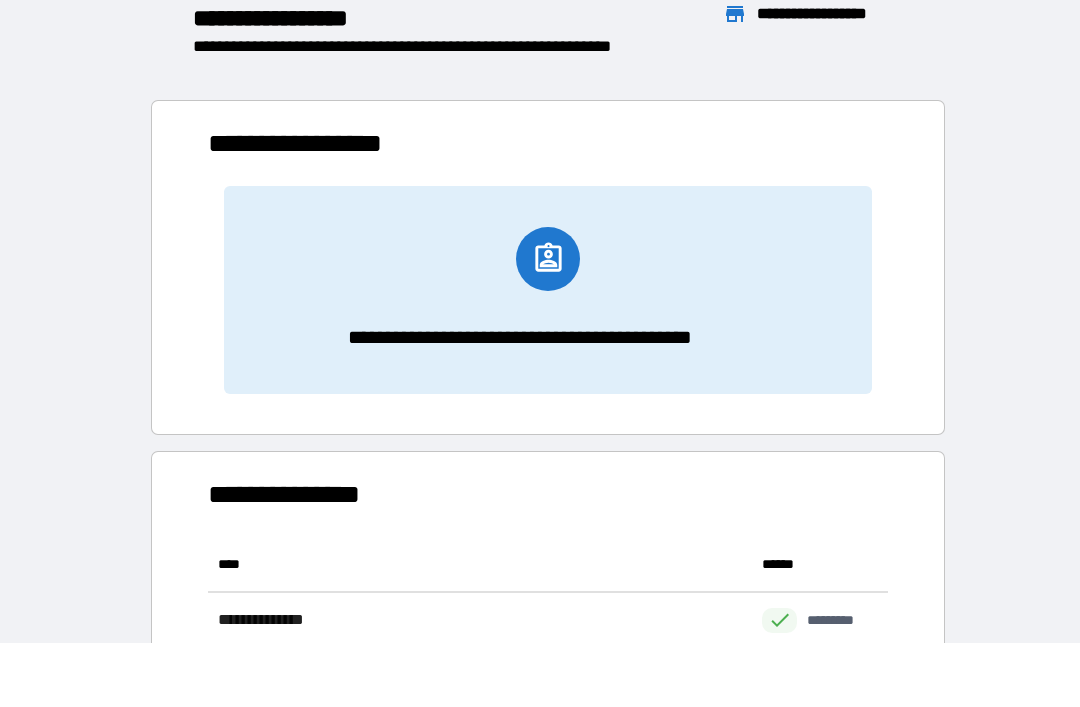 scroll, scrollTop: 1, scrollLeft: 1, axis: both 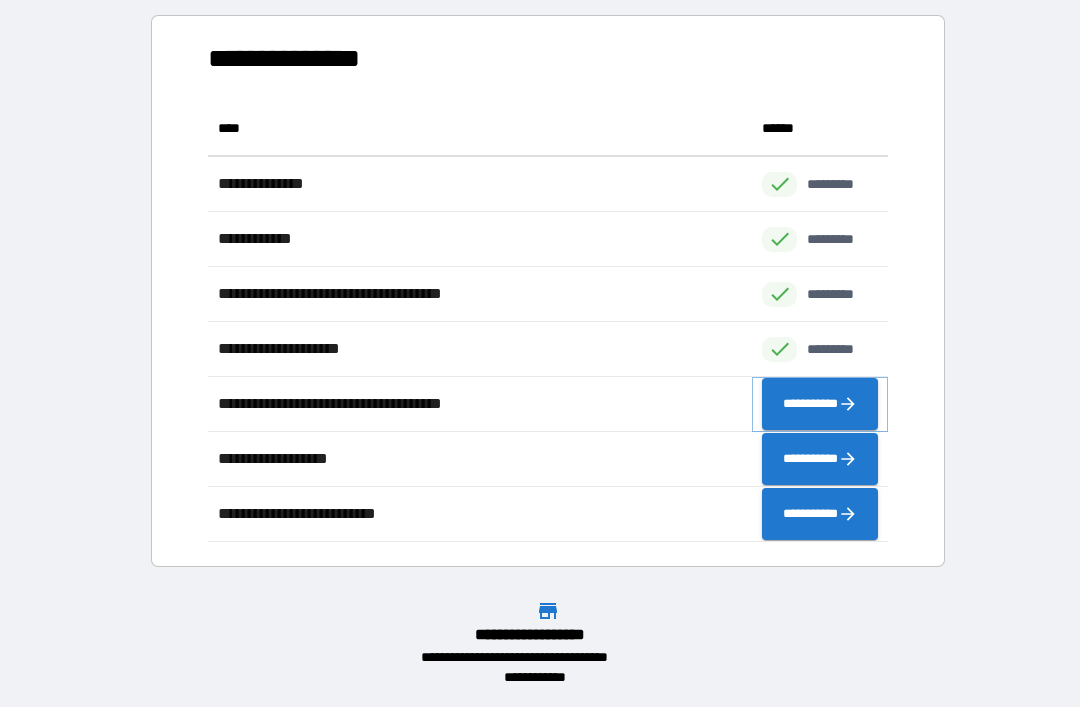 click on "**********" at bounding box center [820, 404] 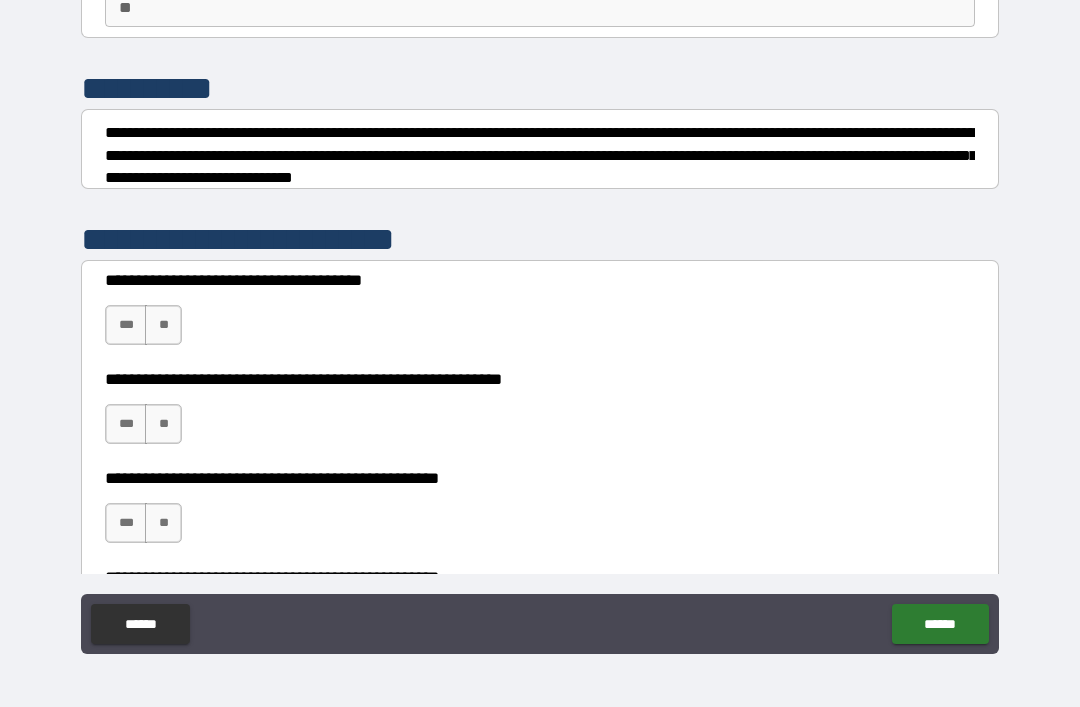 scroll, scrollTop: 195, scrollLeft: 0, axis: vertical 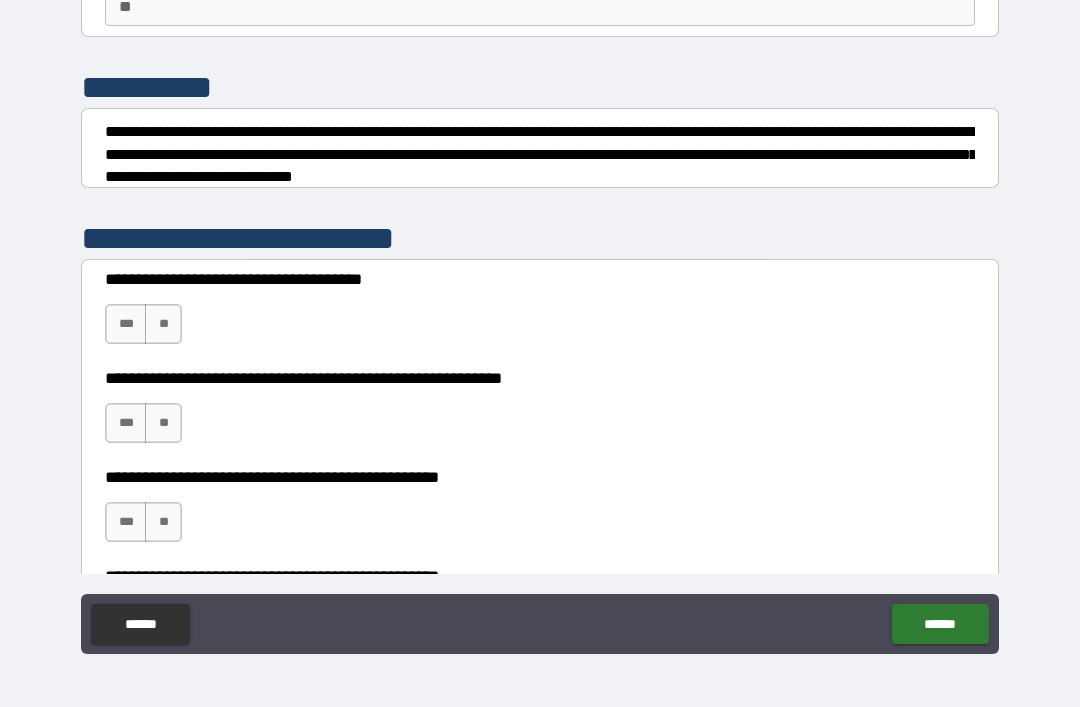 click on "***" at bounding box center (126, 324) 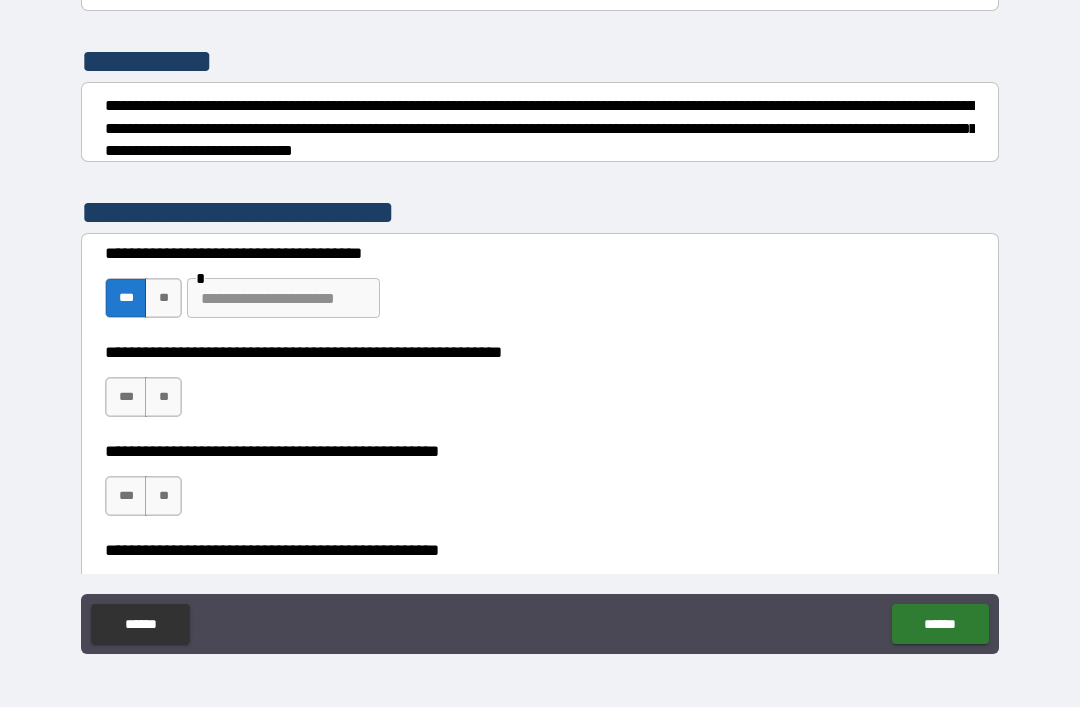 scroll, scrollTop: 229, scrollLeft: 0, axis: vertical 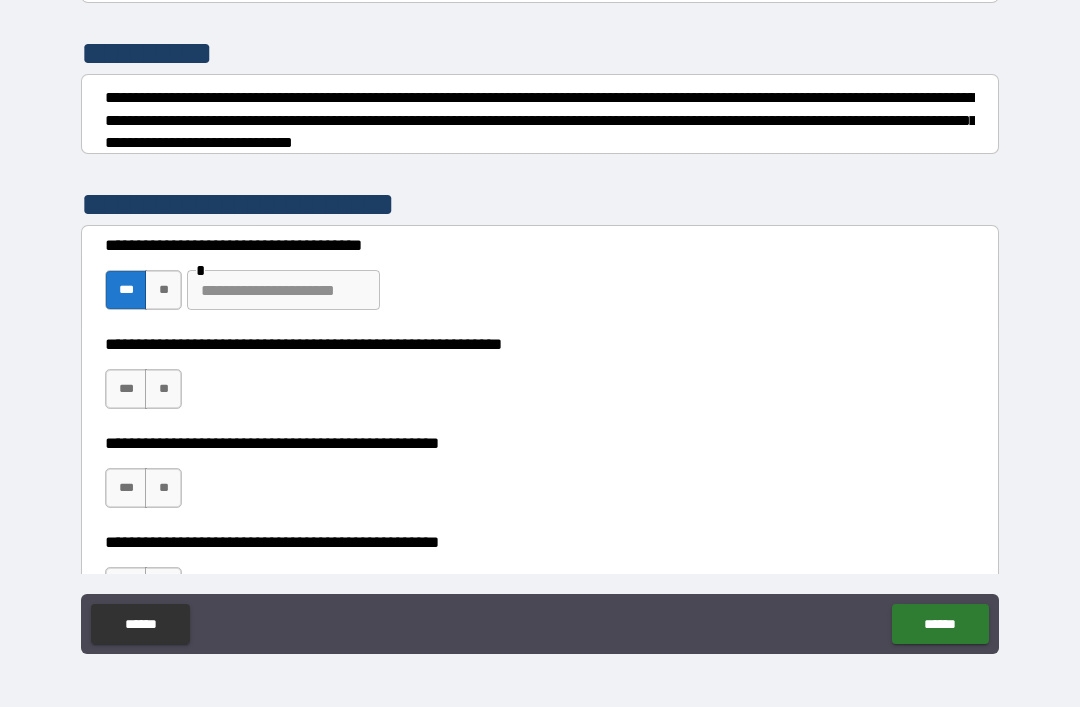 click on "**" at bounding box center (163, 389) 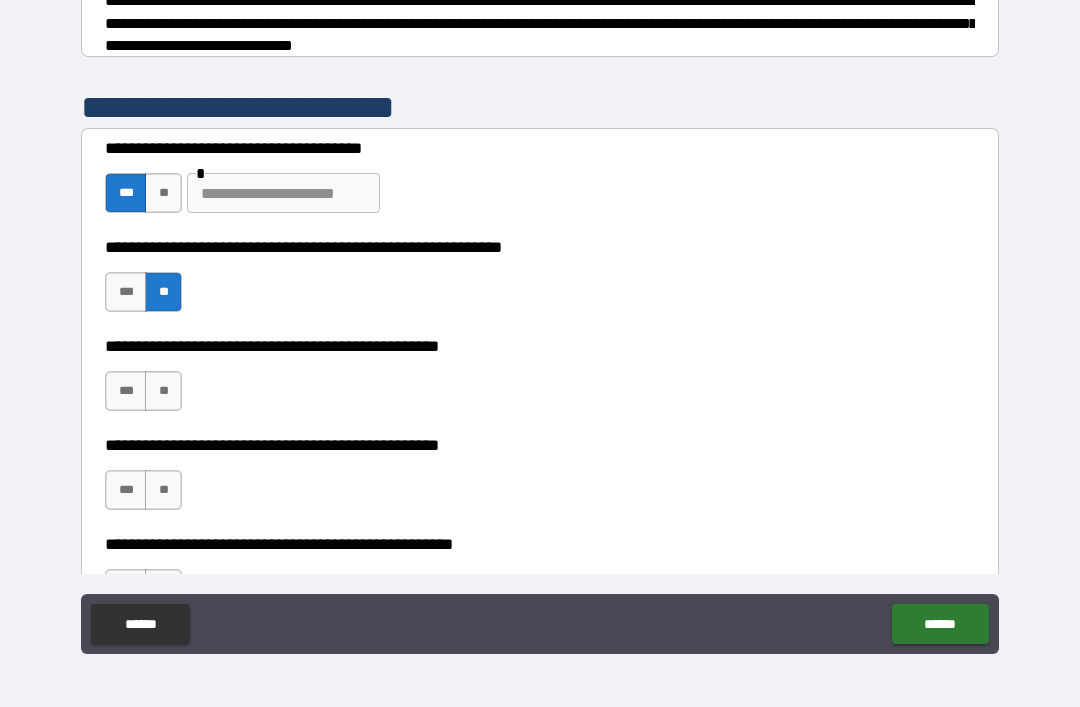 scroll, scrollTop: 331, scrollLeft: 0, axis: vertical 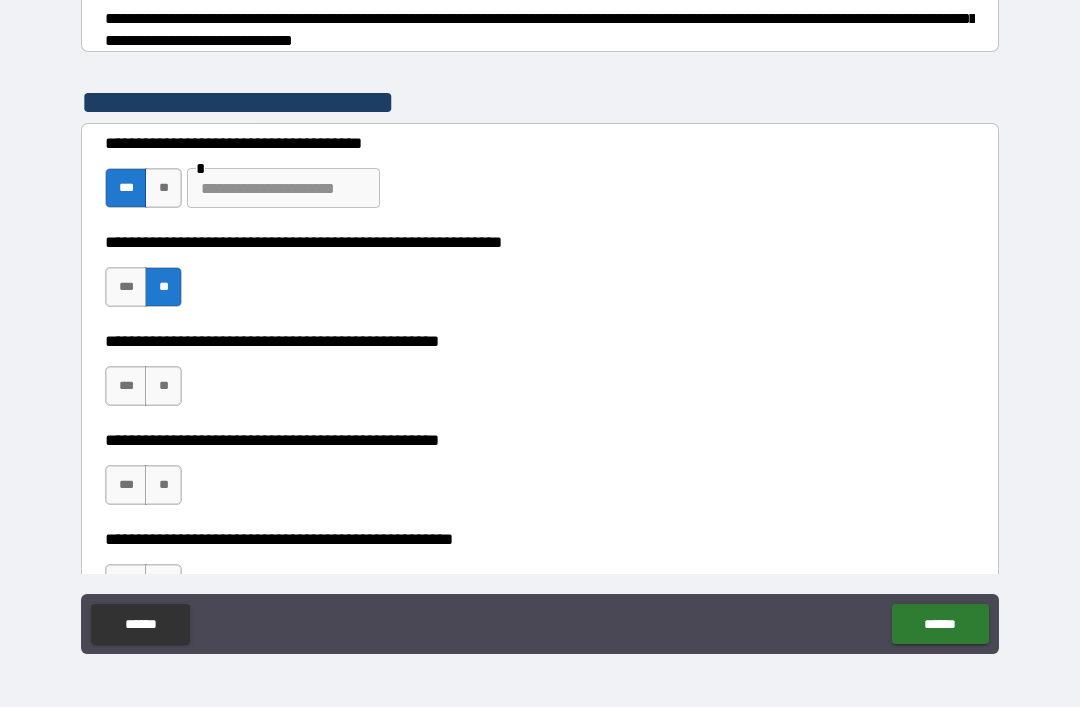 click on "**" at bounding box center (163, 386) 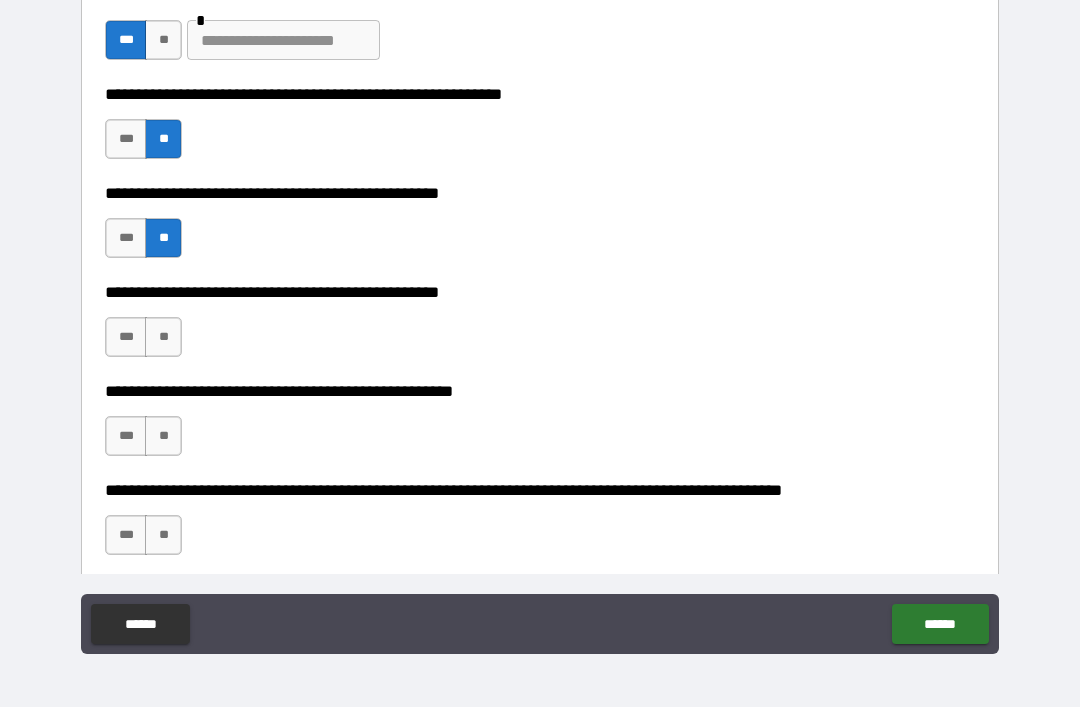 scroll, scrollTop: 497, scrollLeft: 0, axis: vertical 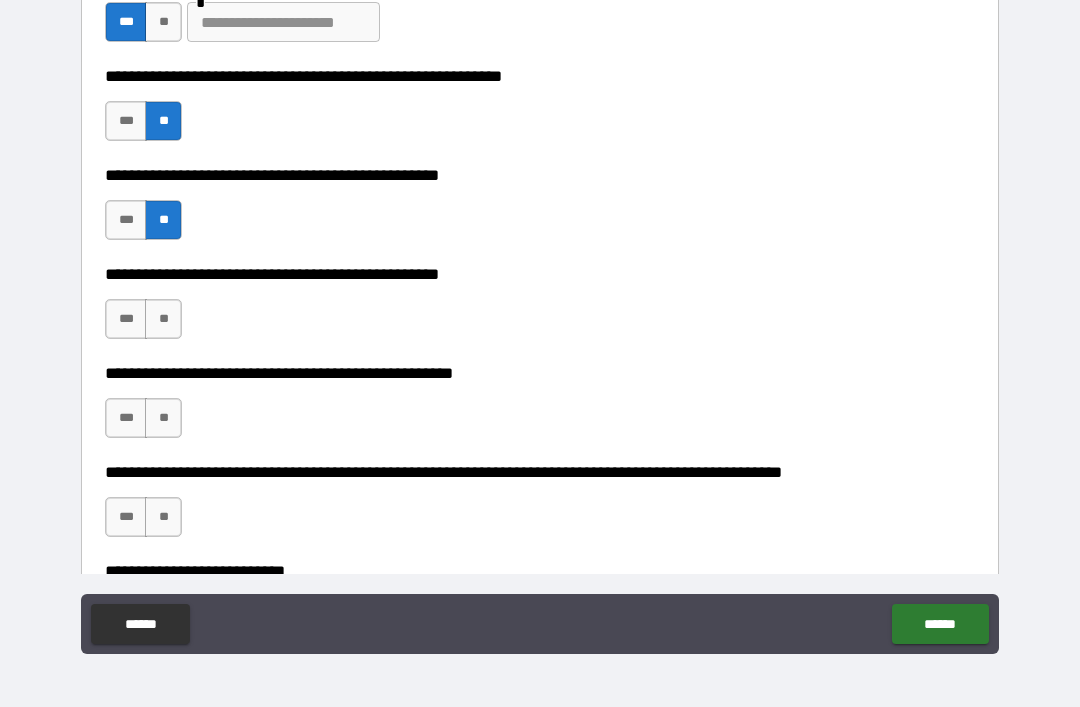 click on "**" at bounding box center [163, 319] 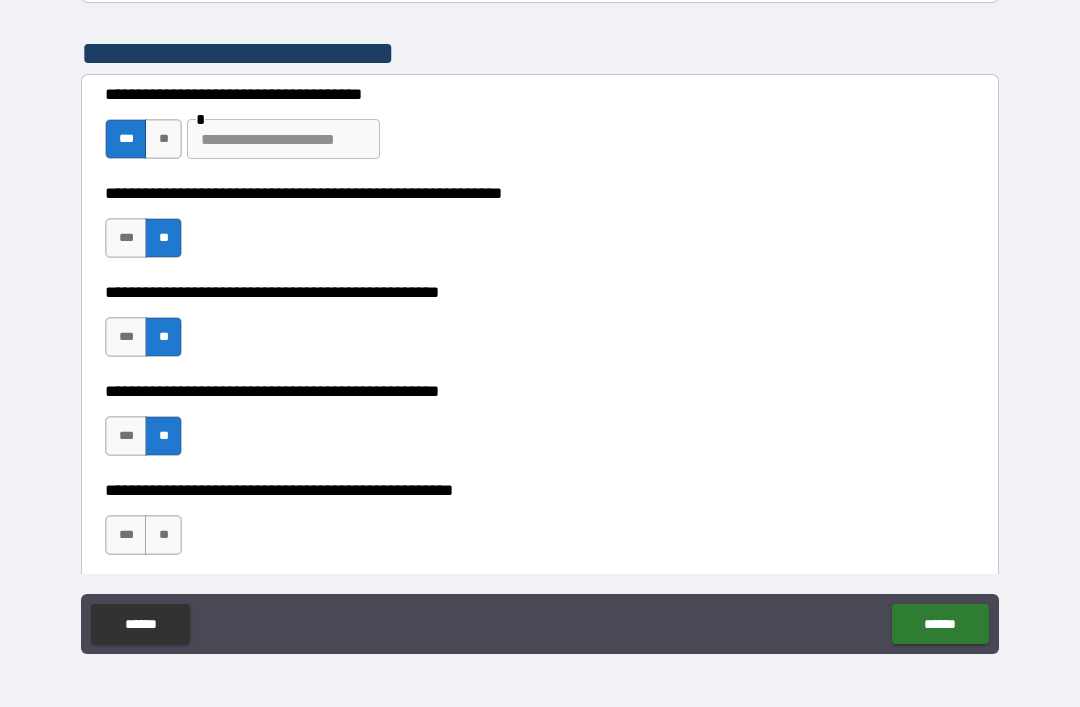 scroll, scrollTop: 379, scrollLeft: 0, axis: vertical 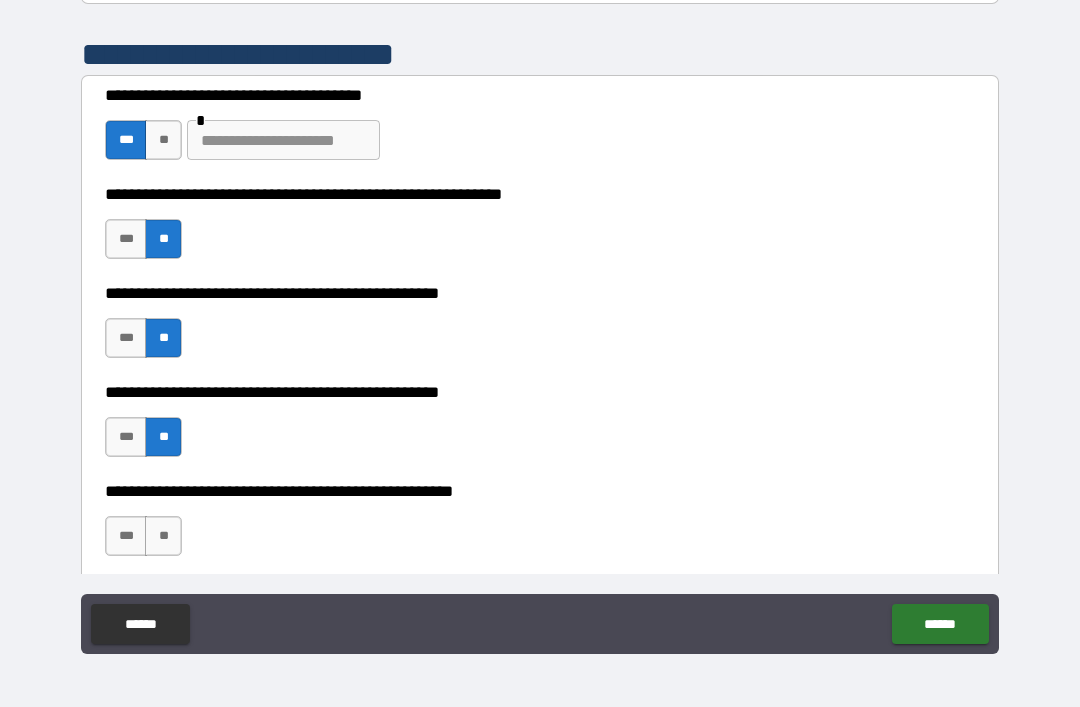 click on "**" at bounding box center (163, 140) 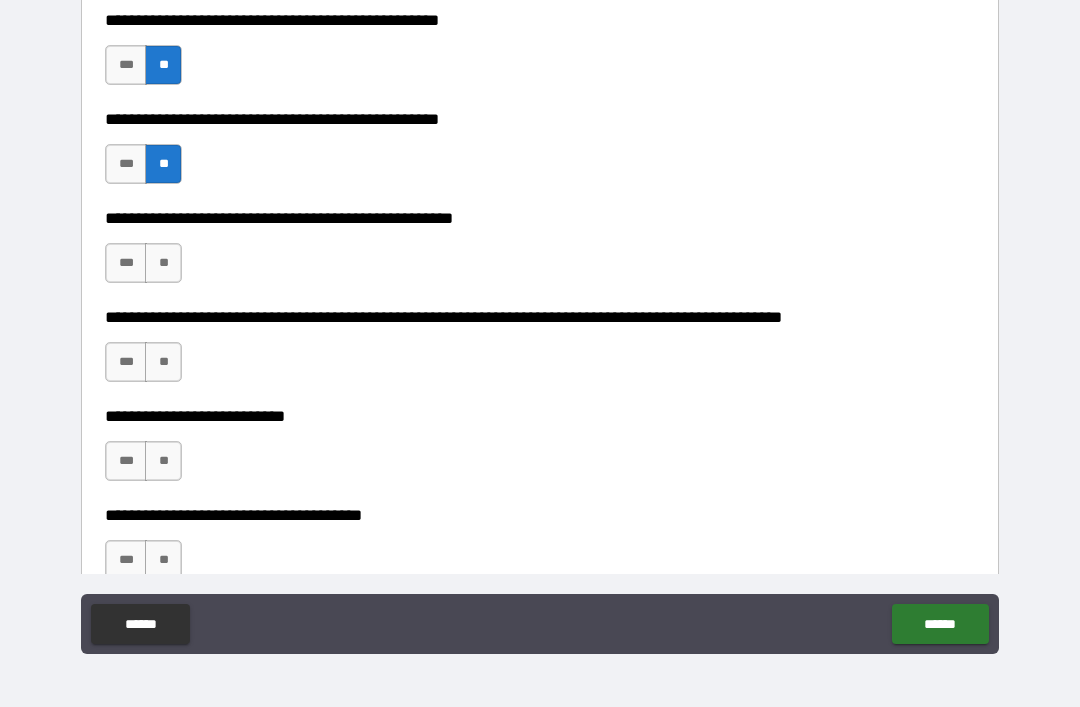 scroll, scrollTop: 689, scrollLeft: 0, axis: vertical 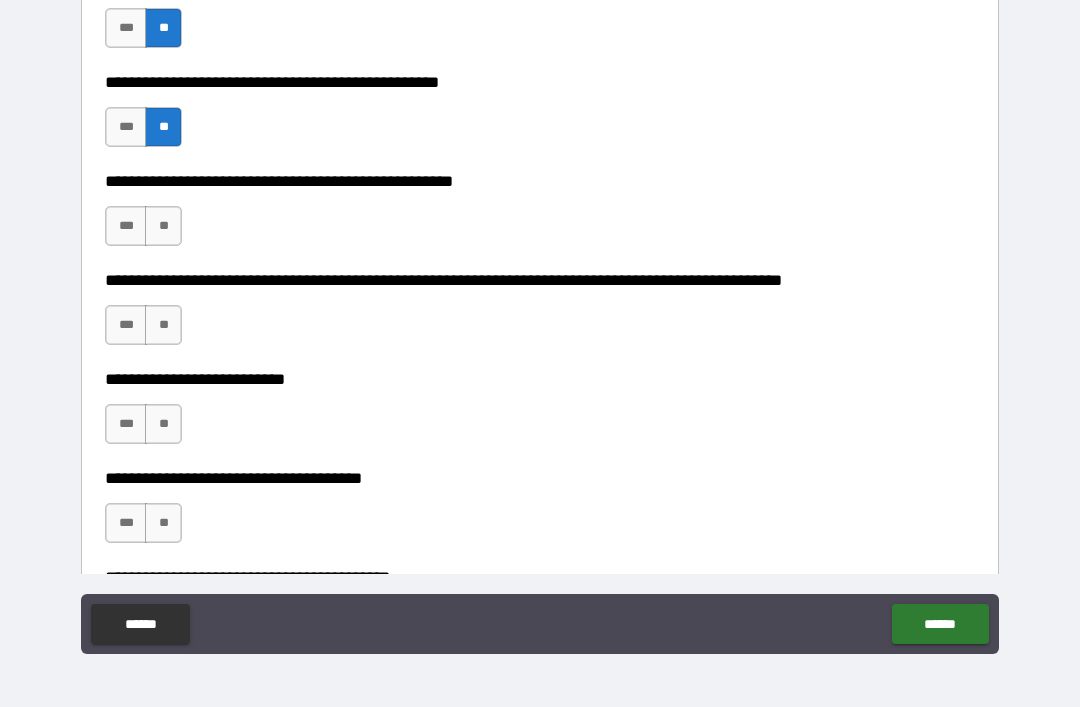 click on "**" at bounding box center (163, 226) 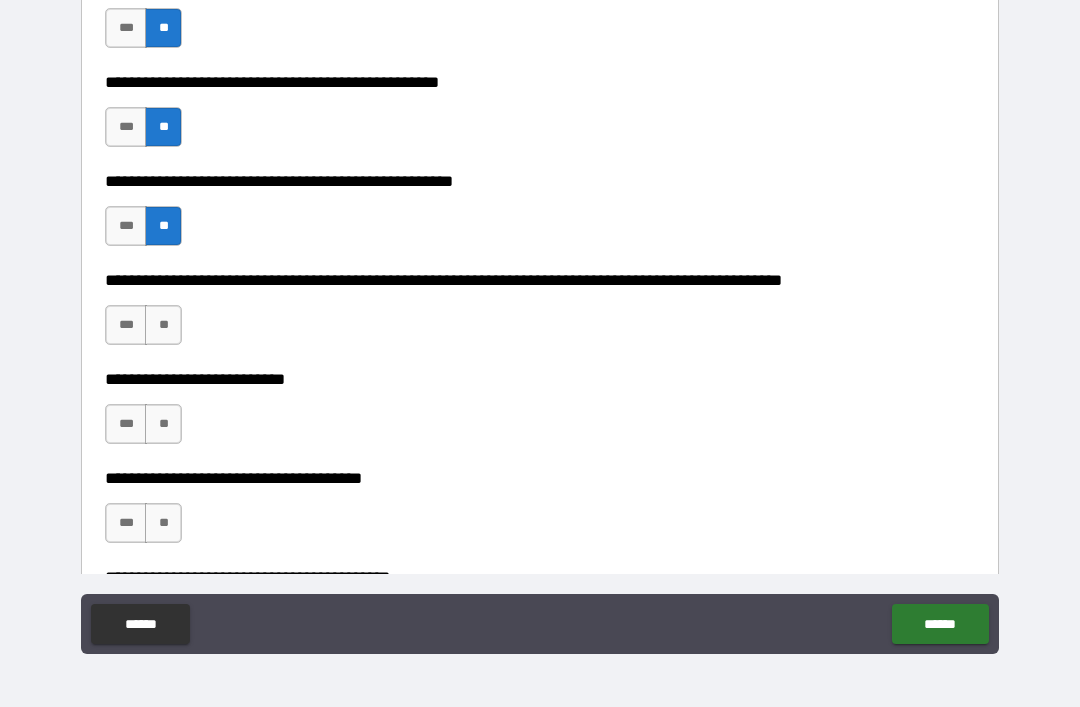 click on "**" at bounding box center (163, 325) 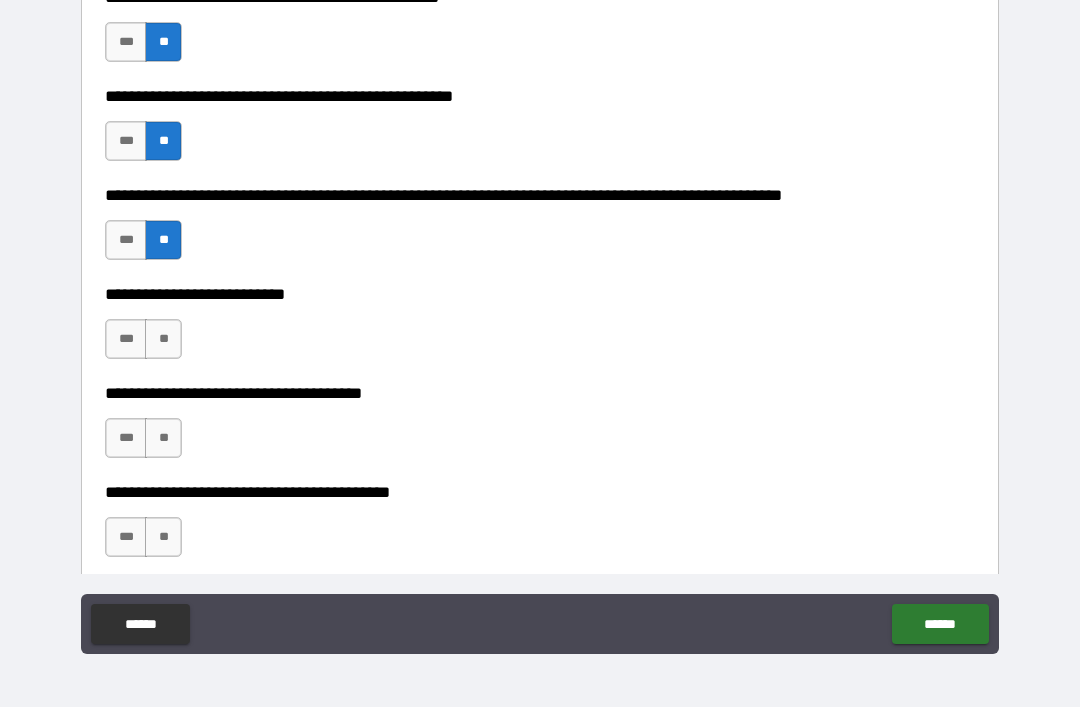 scroll, scrollTop: 775, scrollLeft: 0, axis: vertical 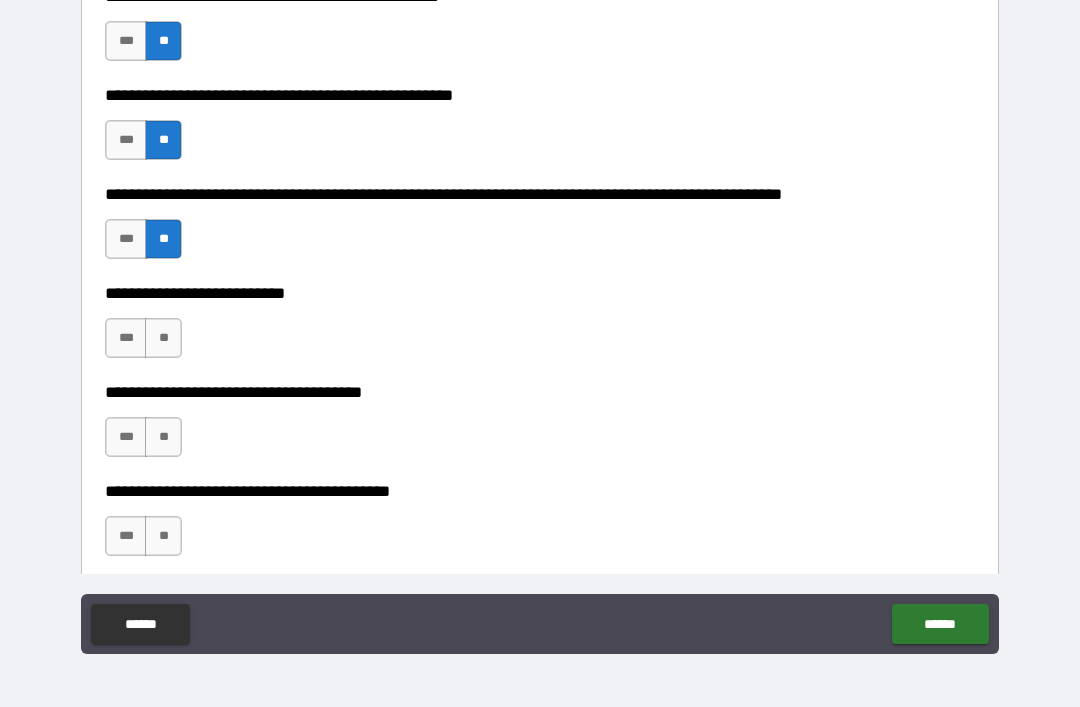 click on "**" at bounding box center (163, 338) 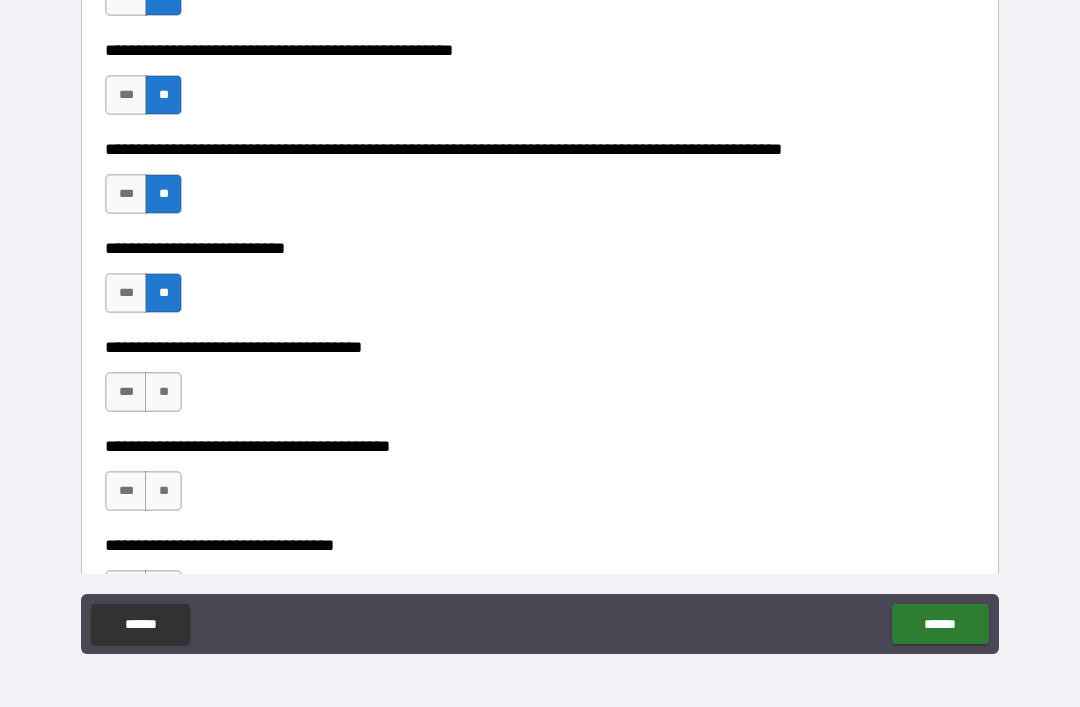 scroll, scrollTop: 828, scrollLeft: 0, axis: vertical 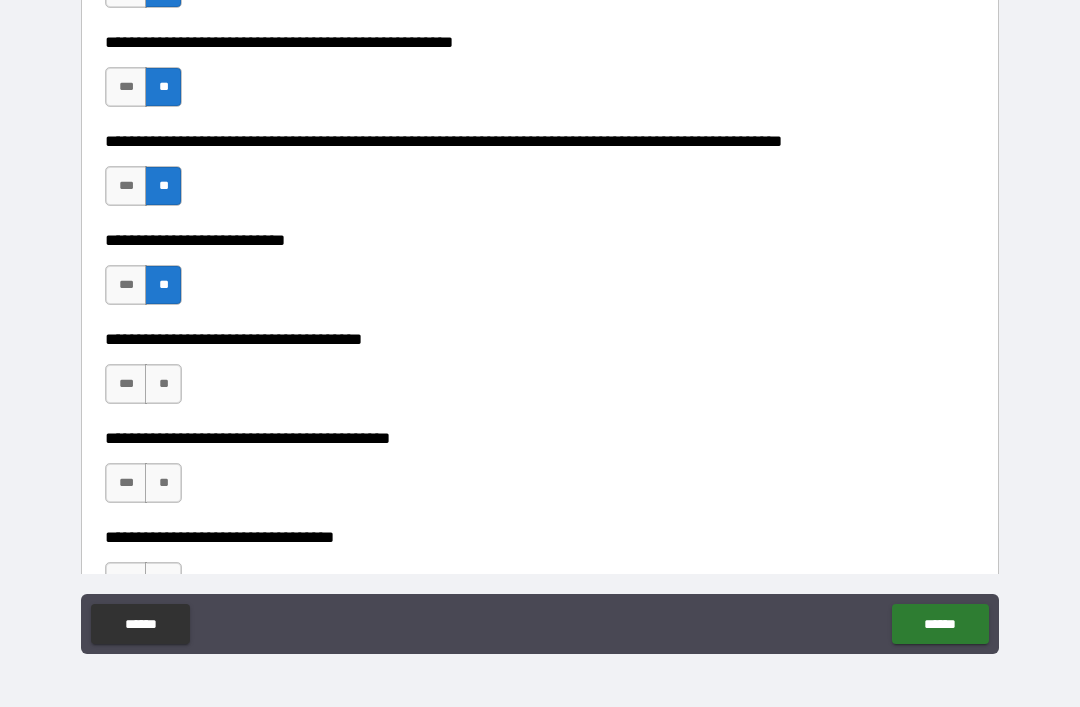 click on "**" at bounding box center (163, 384) 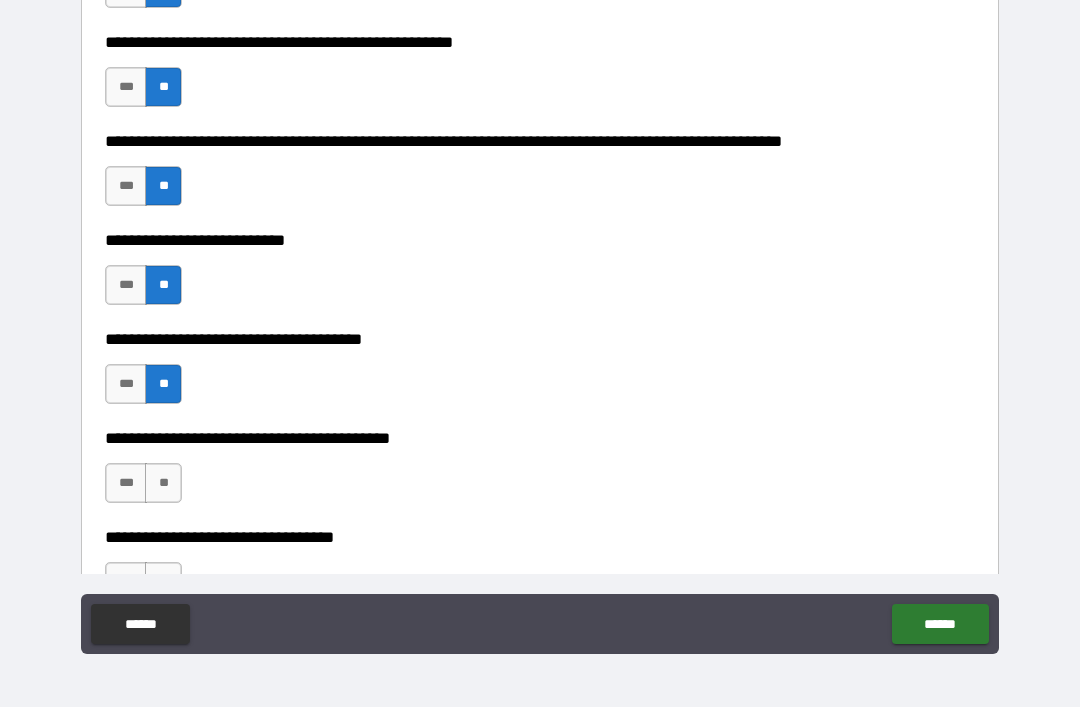 scroll, scrollTop: 917, scrollLeft: 0, axis: vertical 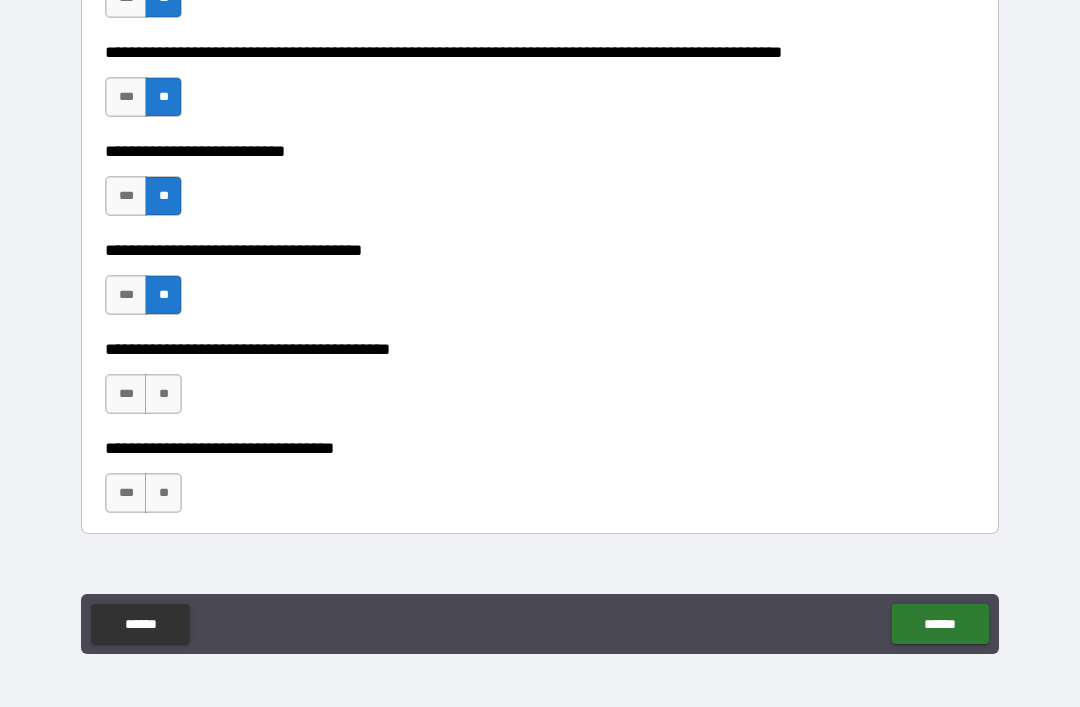 click on "**" at bounding box center [163, 394] 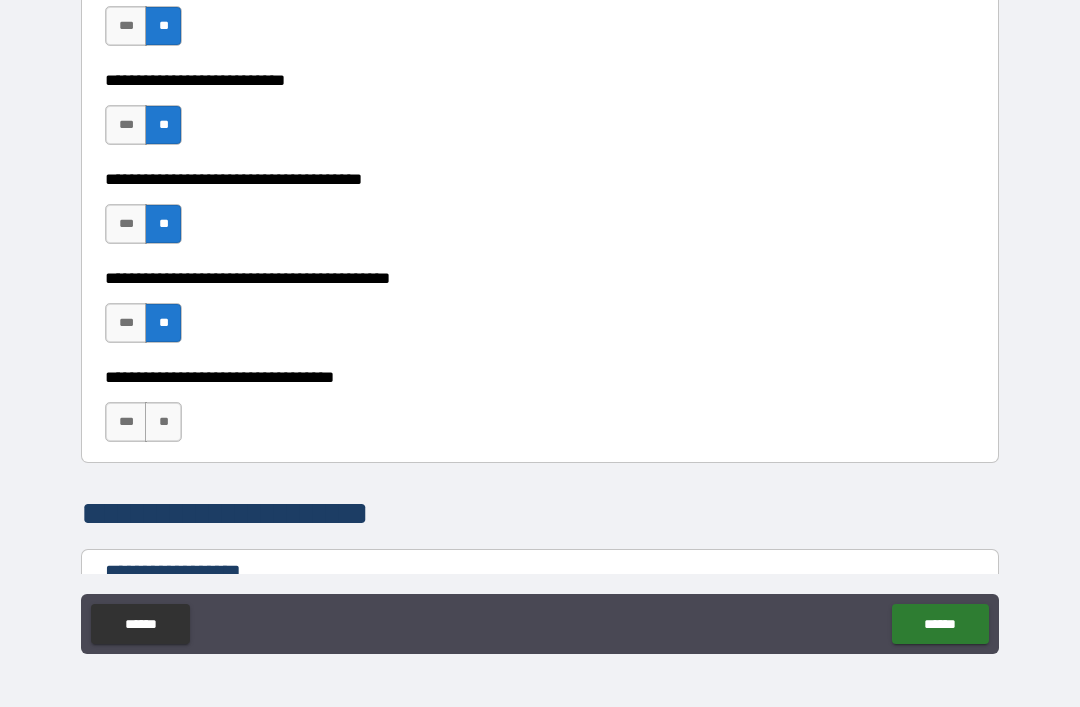 scroll, scrollTop: 993, scrollLeft: 0, axis: vertical 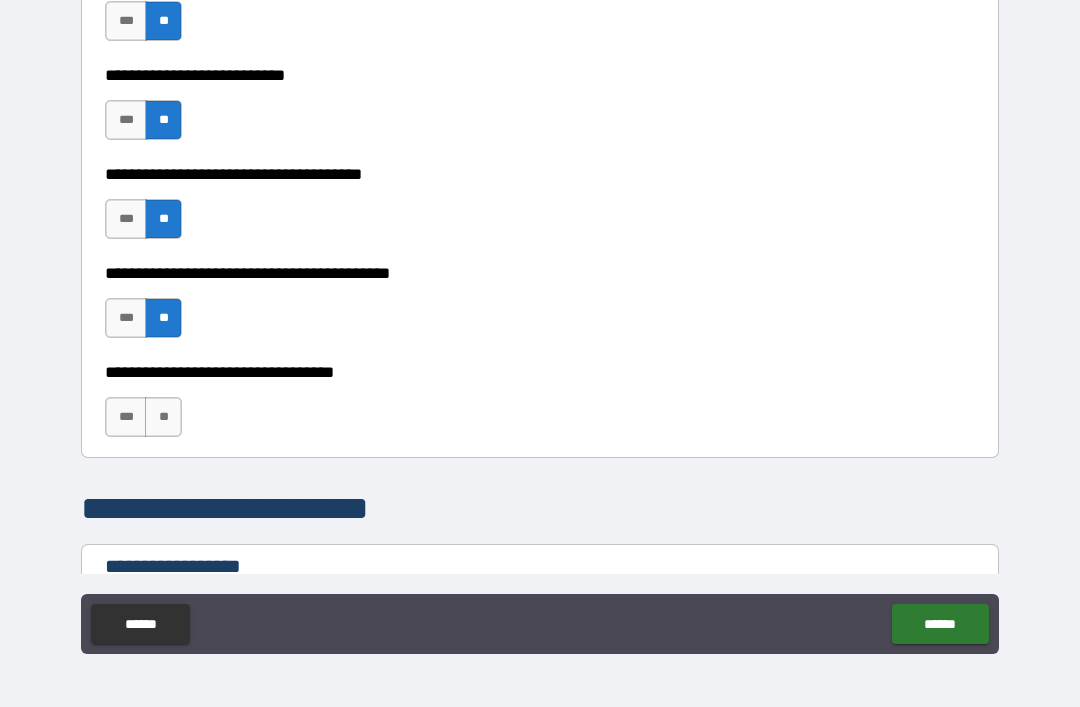 click on "**" at bounding box center (163, 417) 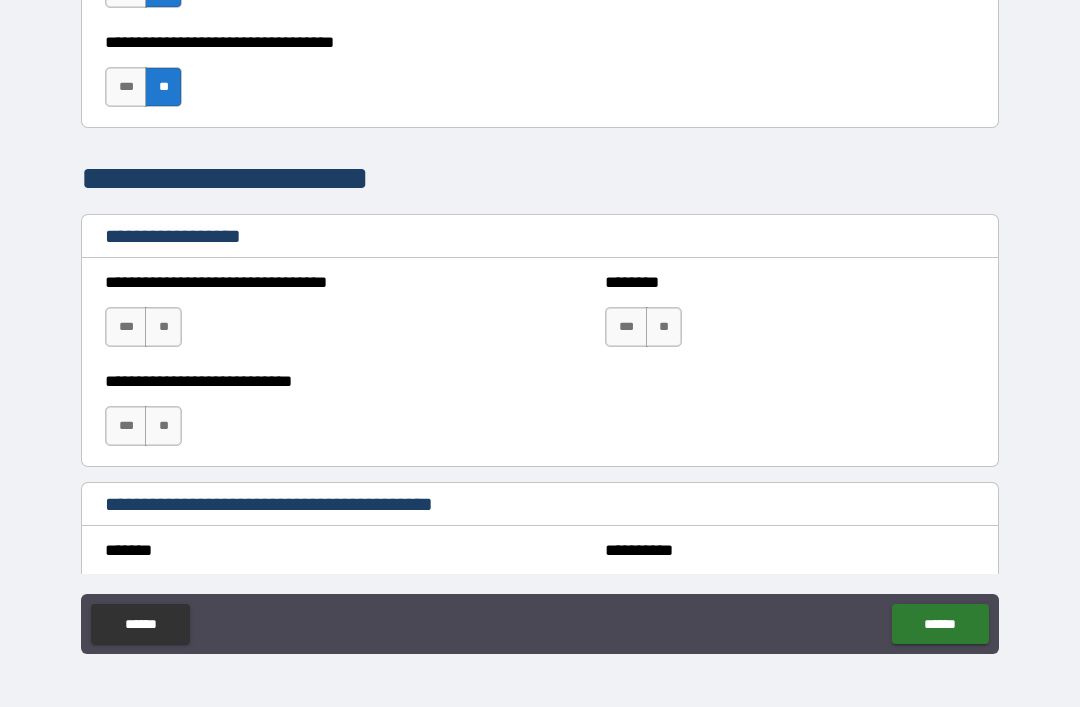 scroll, scrollTop: 1335, scrollLeft: 0, axis: vertical 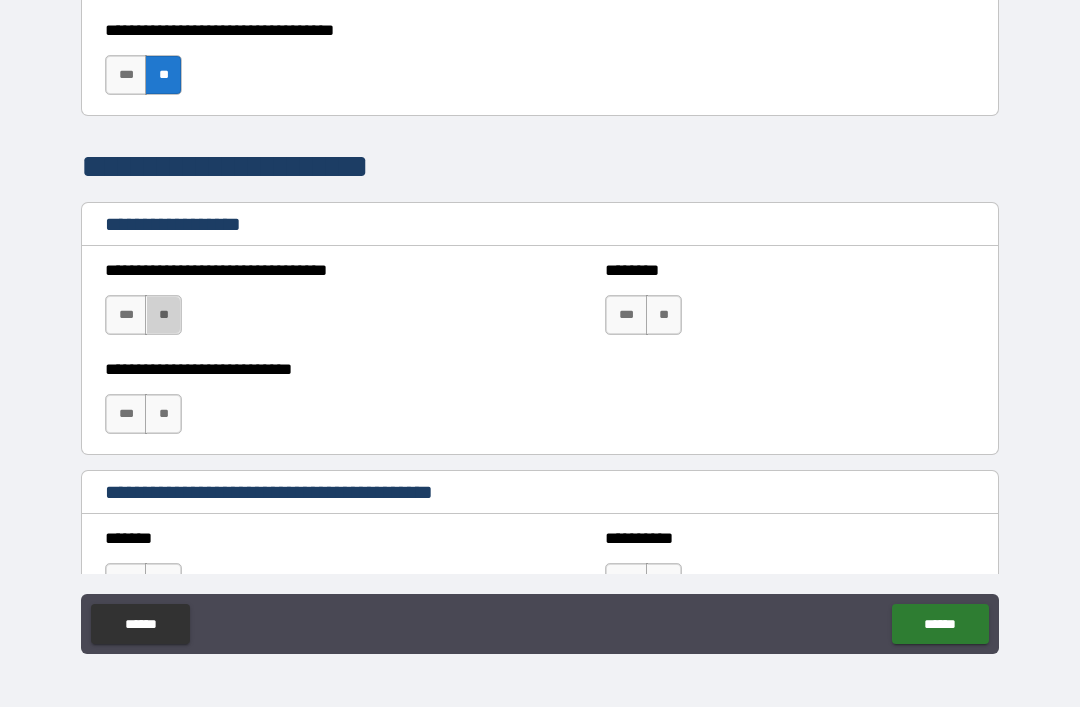 click on "**" at bounding box center [163, 315] 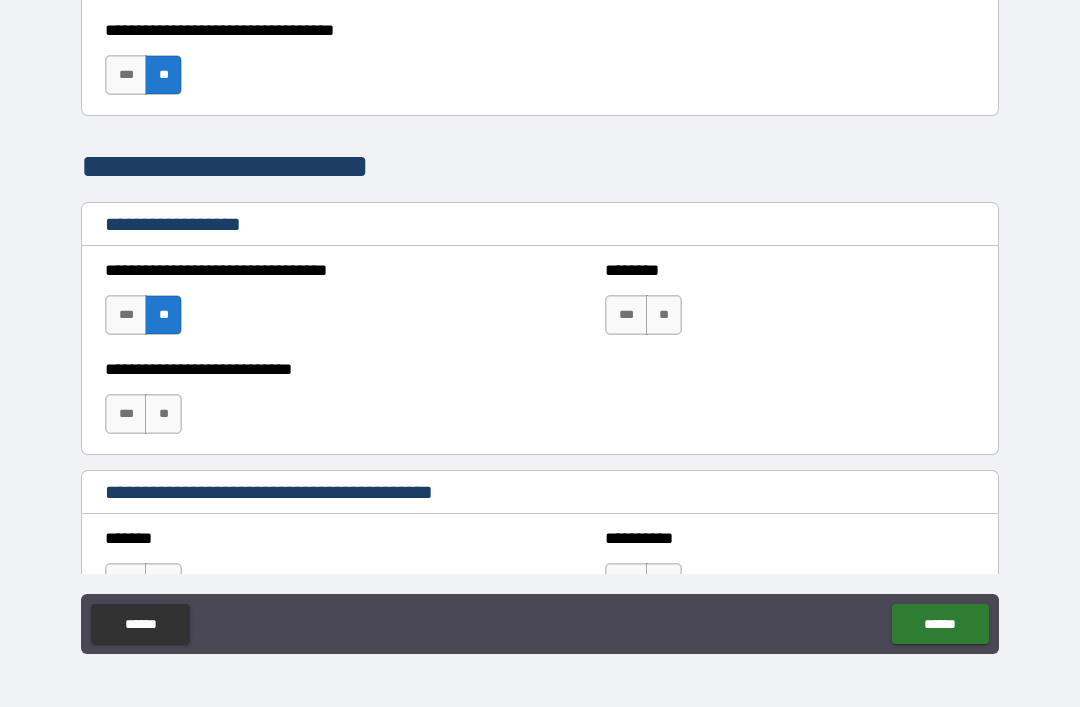 click on "**" at bounding box center (664, 315) 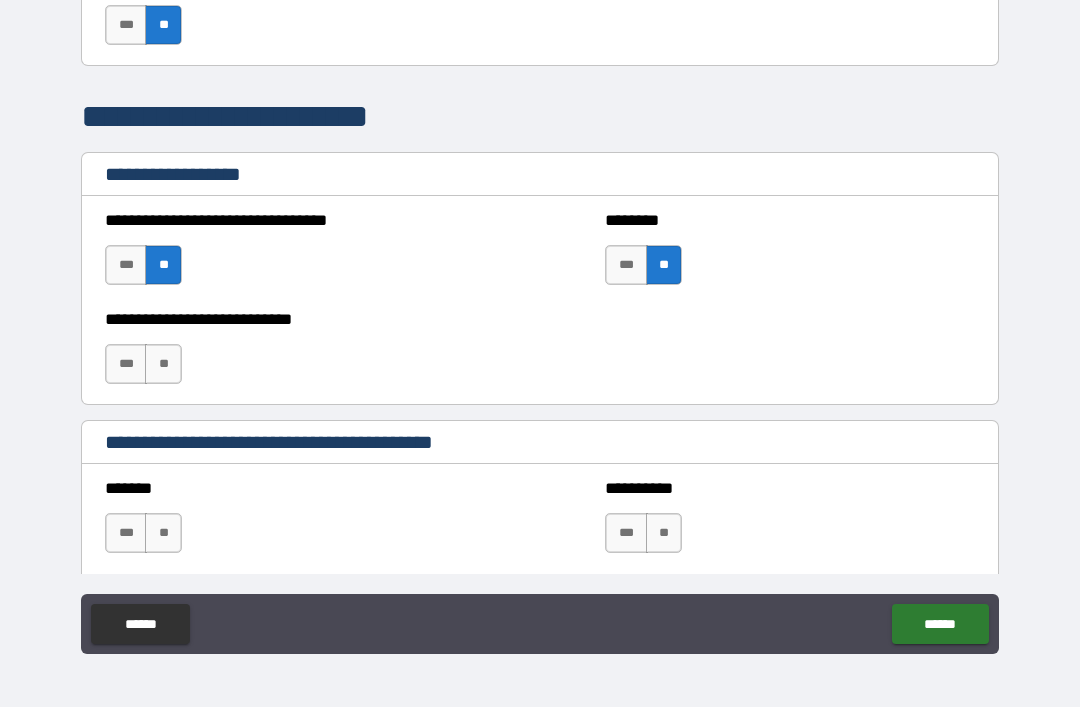 scroll, scrollTop: 1387, scrollLeft: 0, axis: vertical 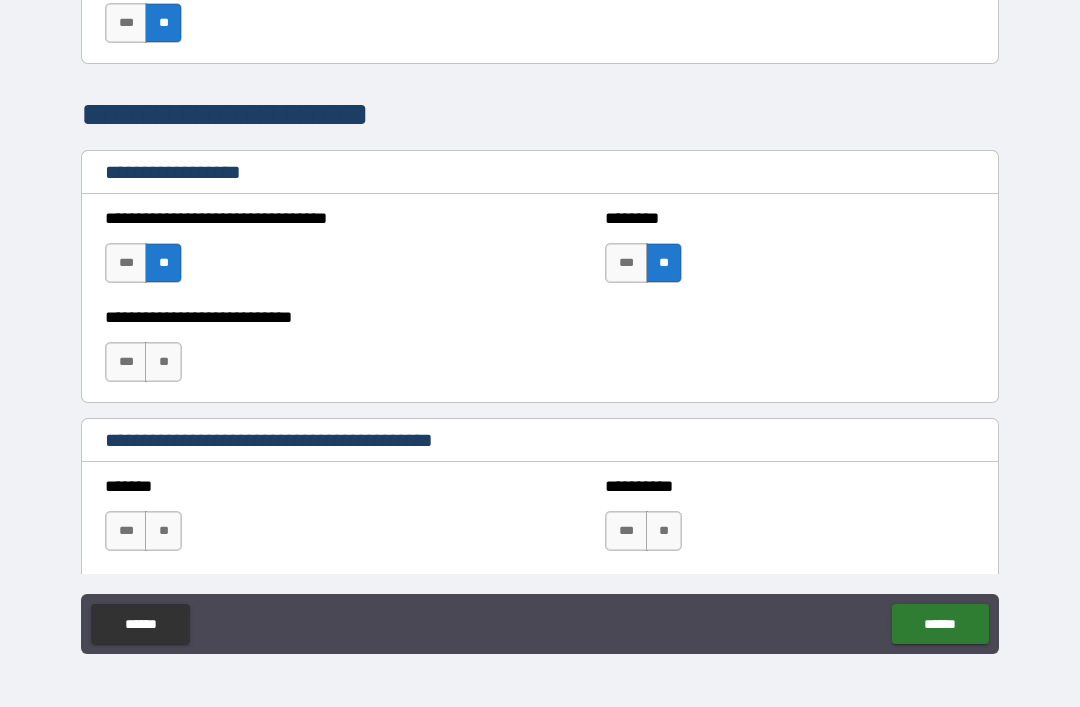 click on "**" at bounding box center (163, 362) 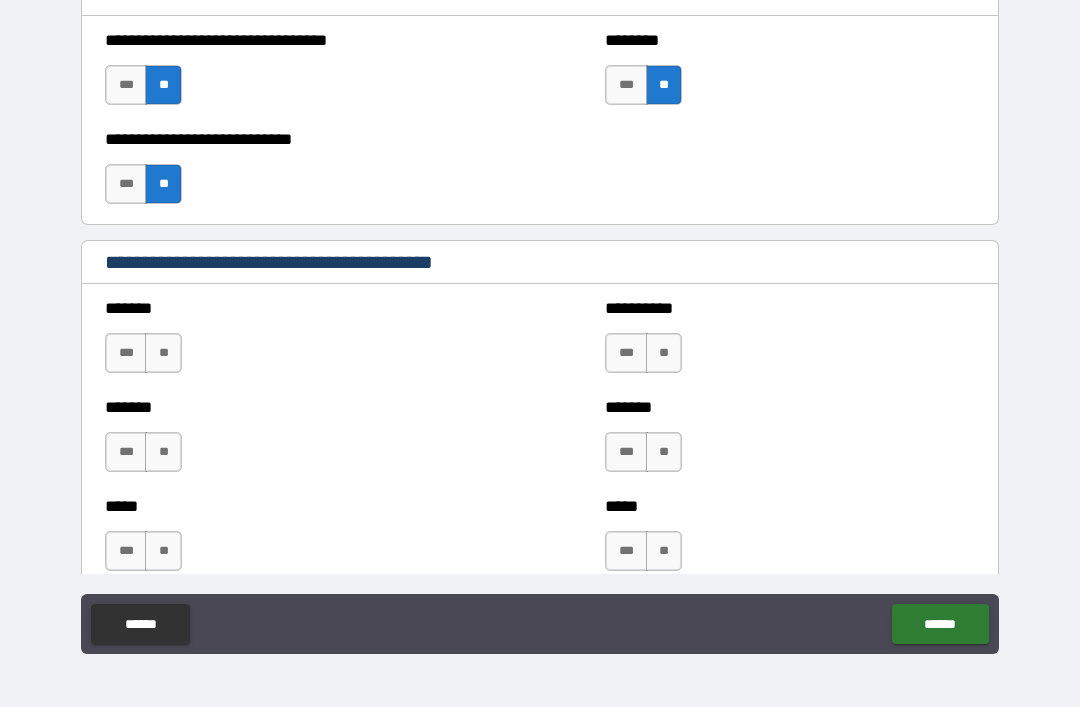 scroll, scrollTop: 1569, scrollLeft: 0, axis: vertical 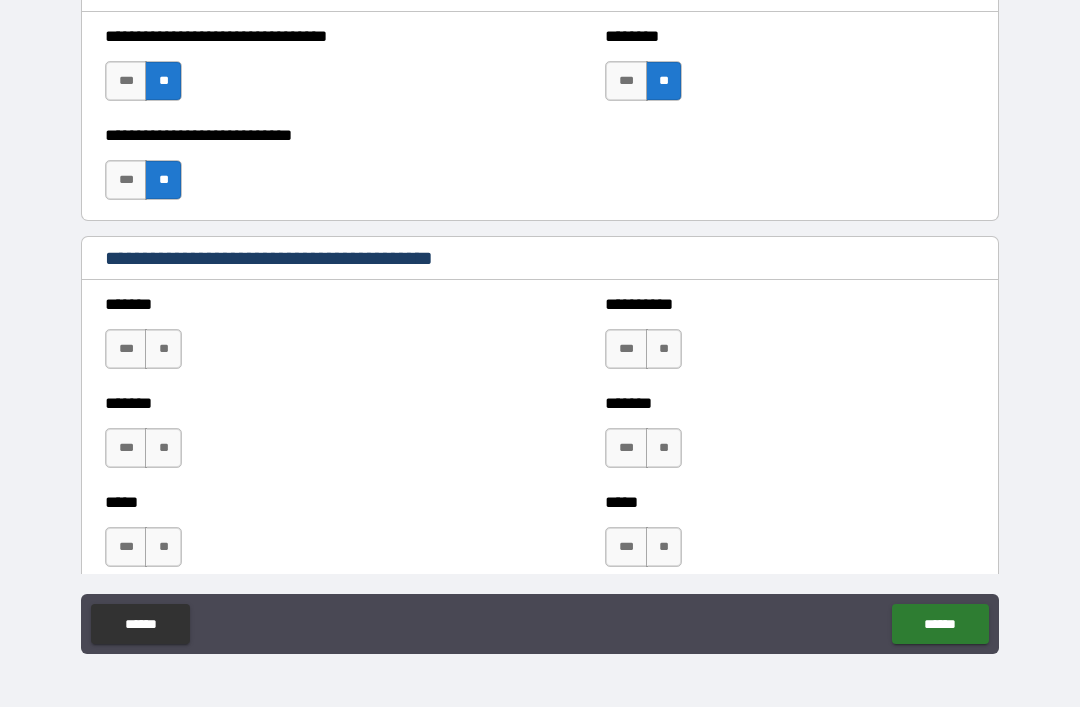 click on "**" at bounding box center (163, 349) 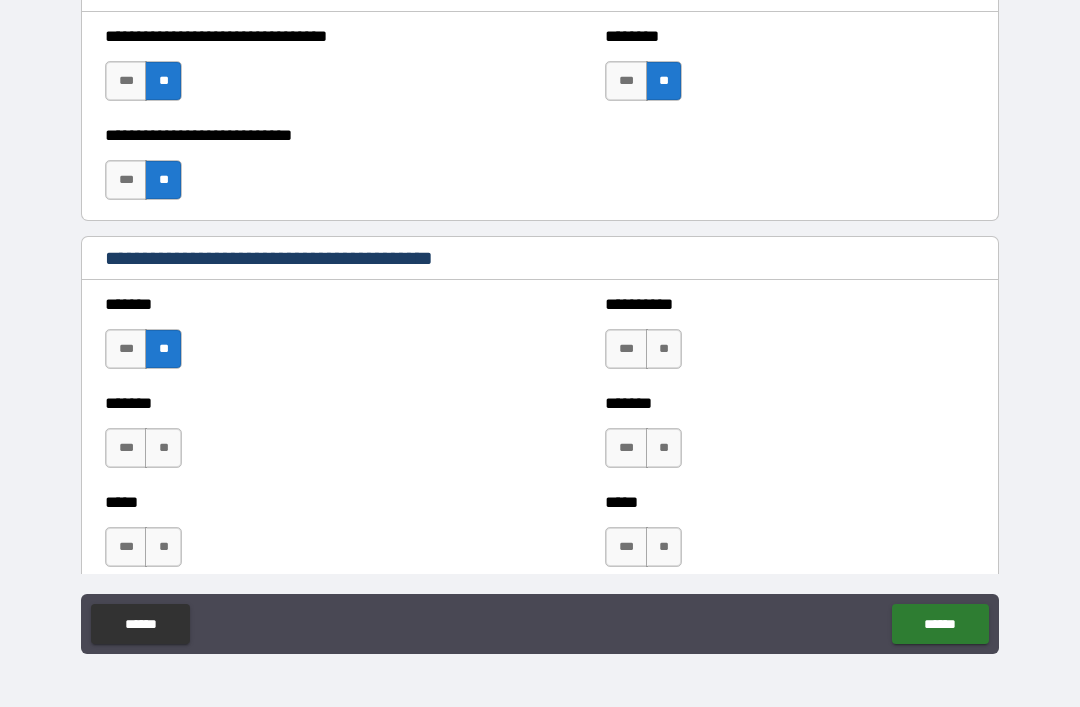 scroll, scrollTop: 1635, scrollLeft: 0, axis: vertical 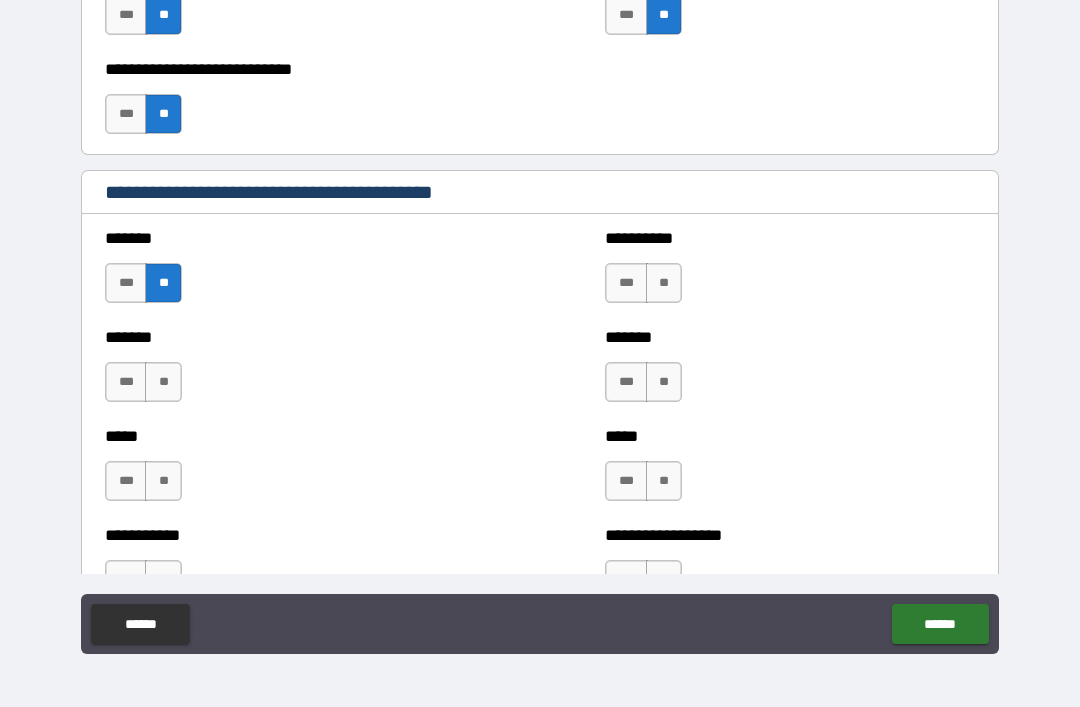 click on "**" at bounding box center [163, 382] 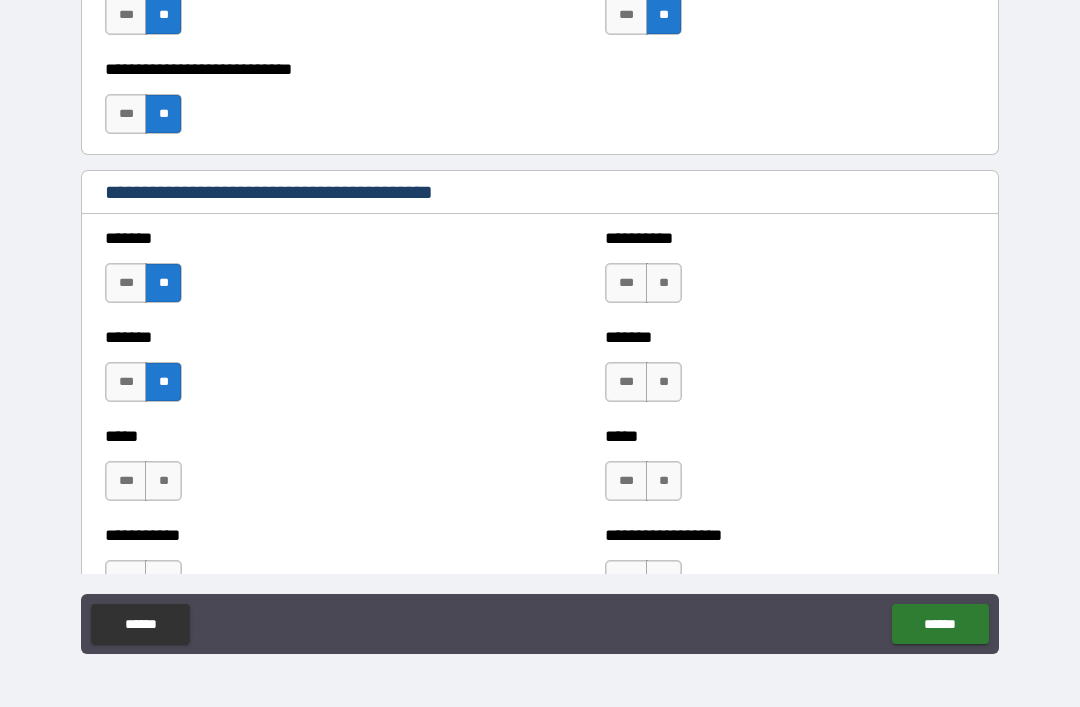 click on "**" at bounding box center [163, 481] 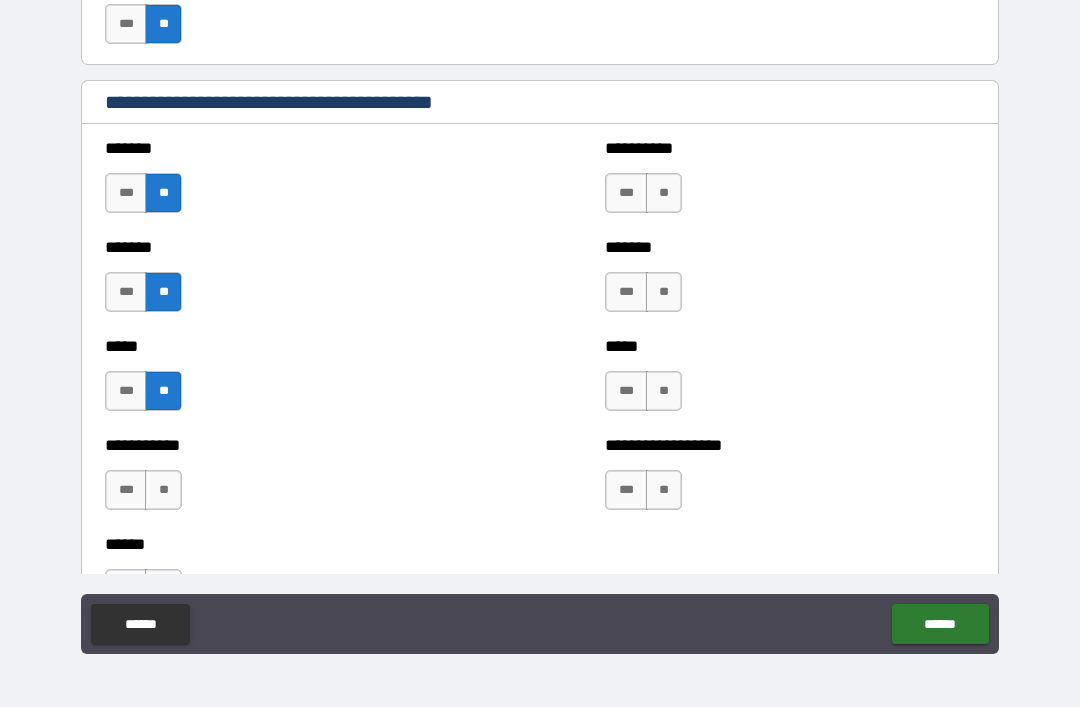 scroll, scrollTop: 1770, scrollLeft: 0, axis: vertical 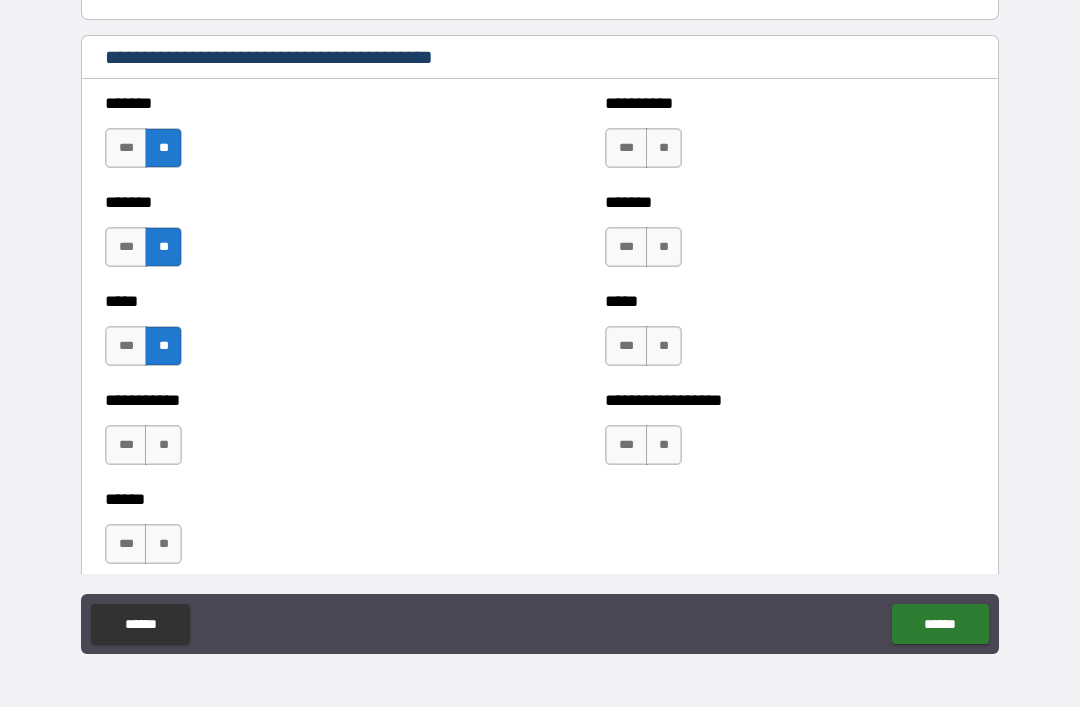 click on "**" at bounding box center (163, 445) 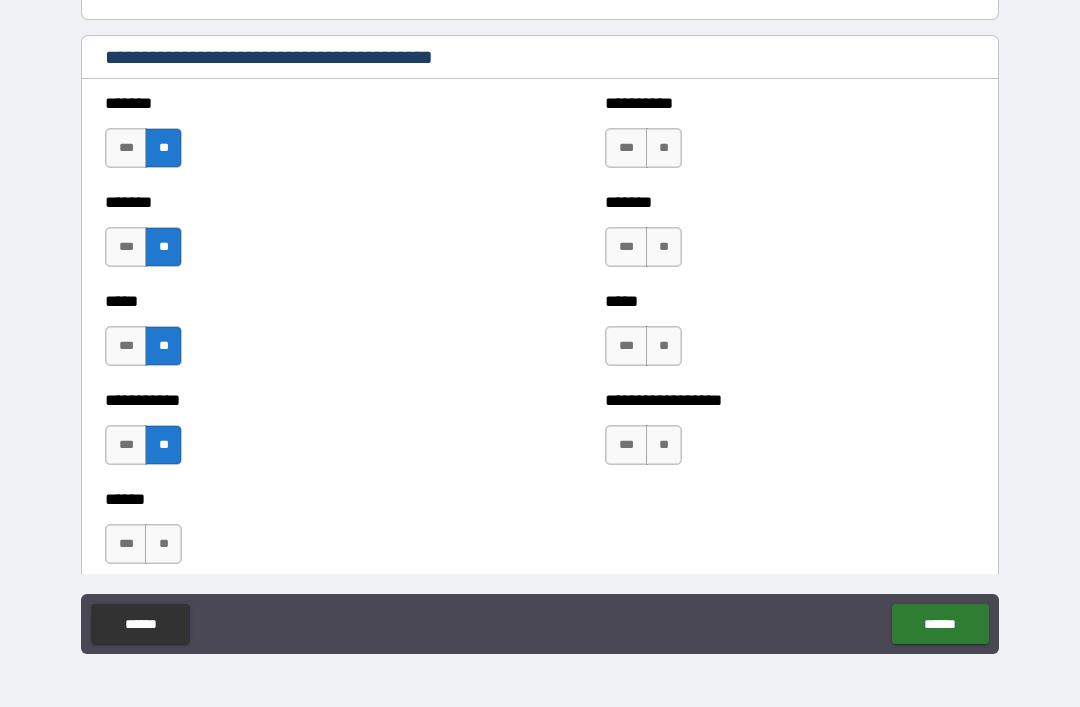 click on "**" at bounding box center (664, 148) 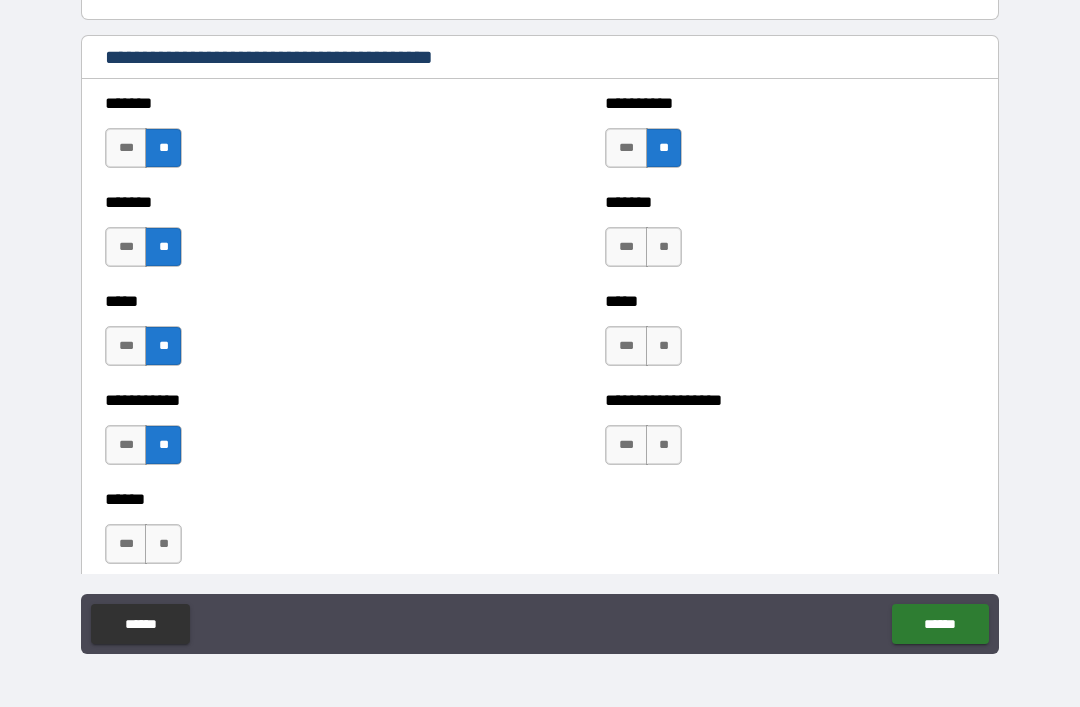 click on "**" at bounding box center (664, 247) 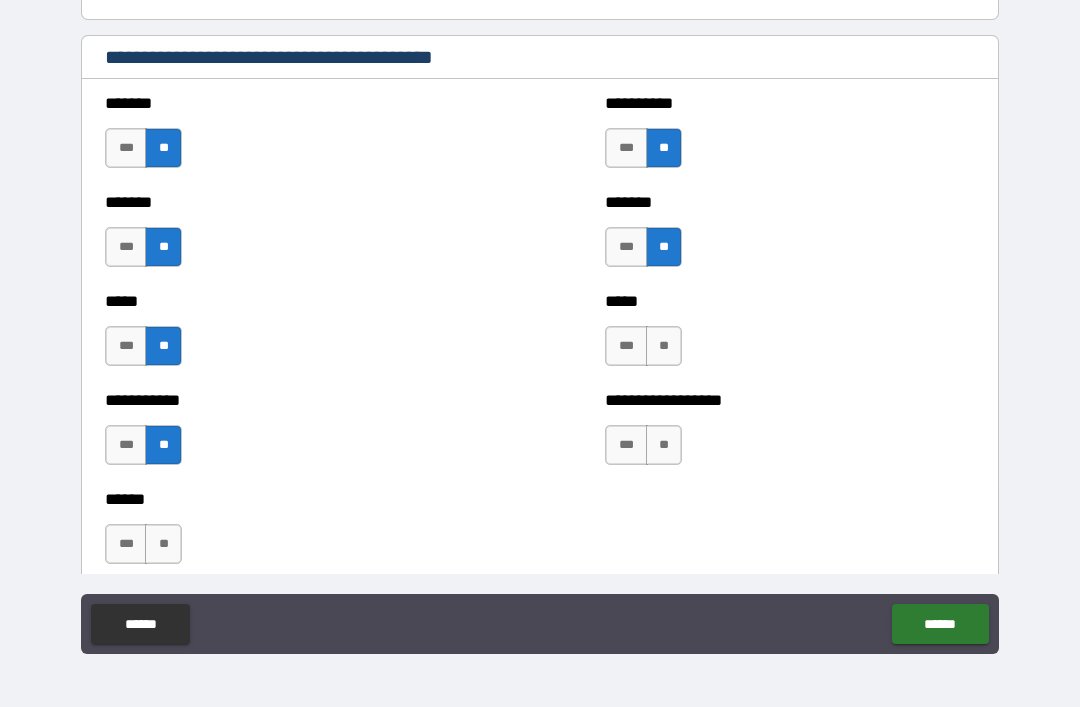 click on "**" at bounding box center (664, 346) 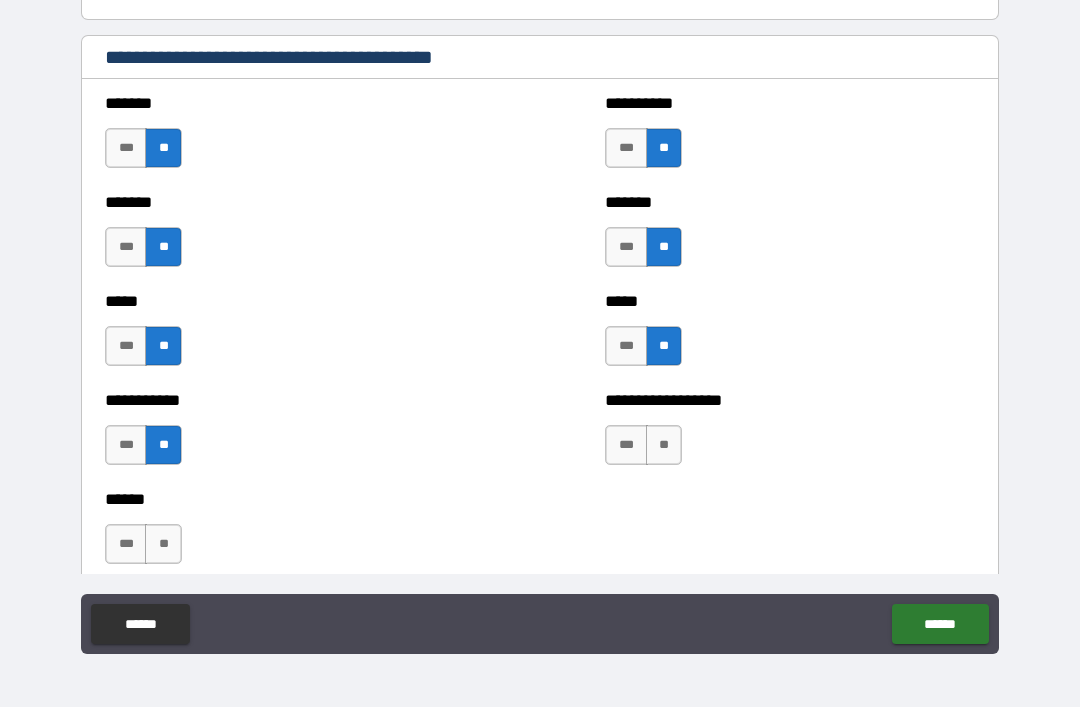 click on "**" at bounding box center (664, 445) 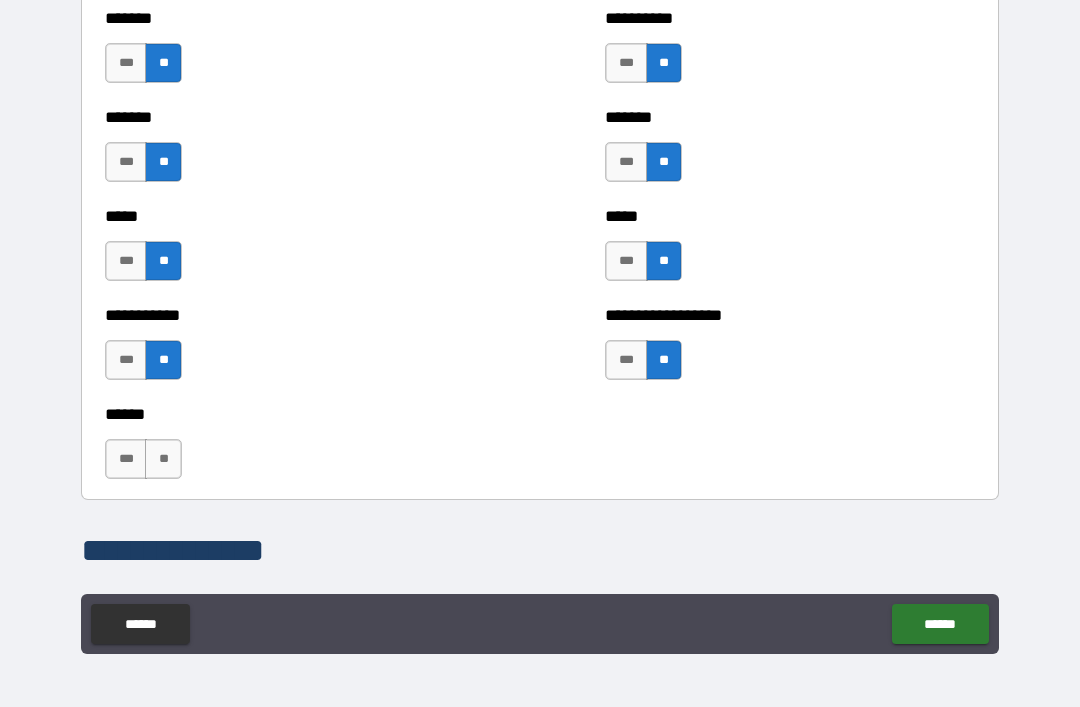 scroll, scrollTop: 1894, scrollLeft: 0, axis: vertical 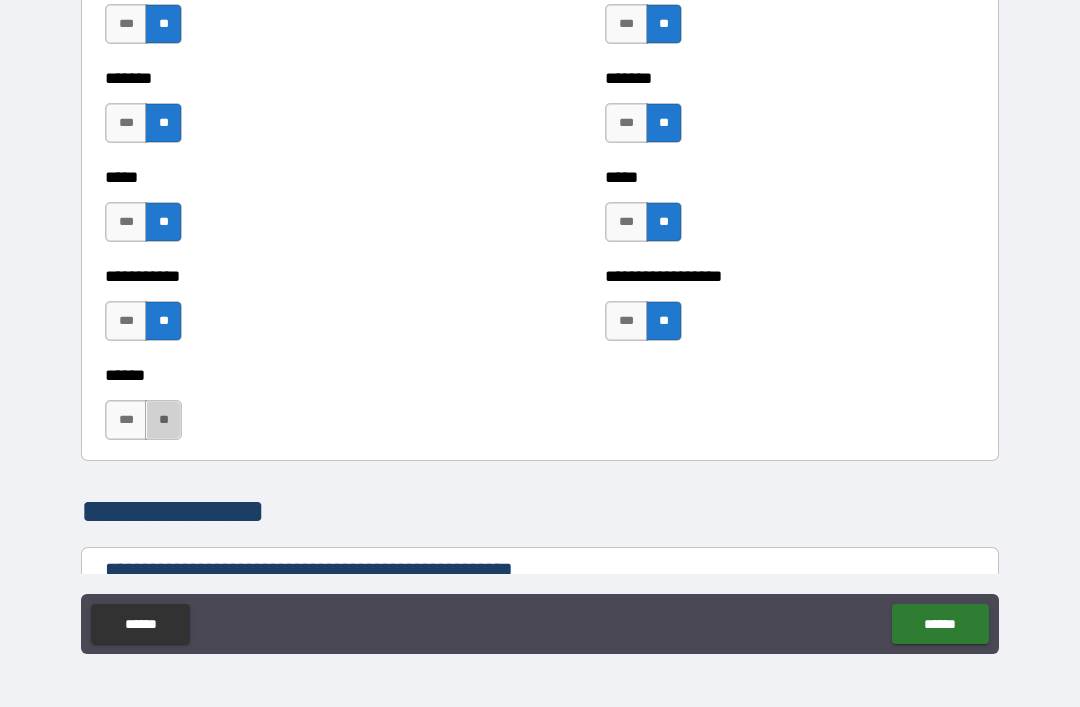 click on "**" at bounding box center [163, 420] 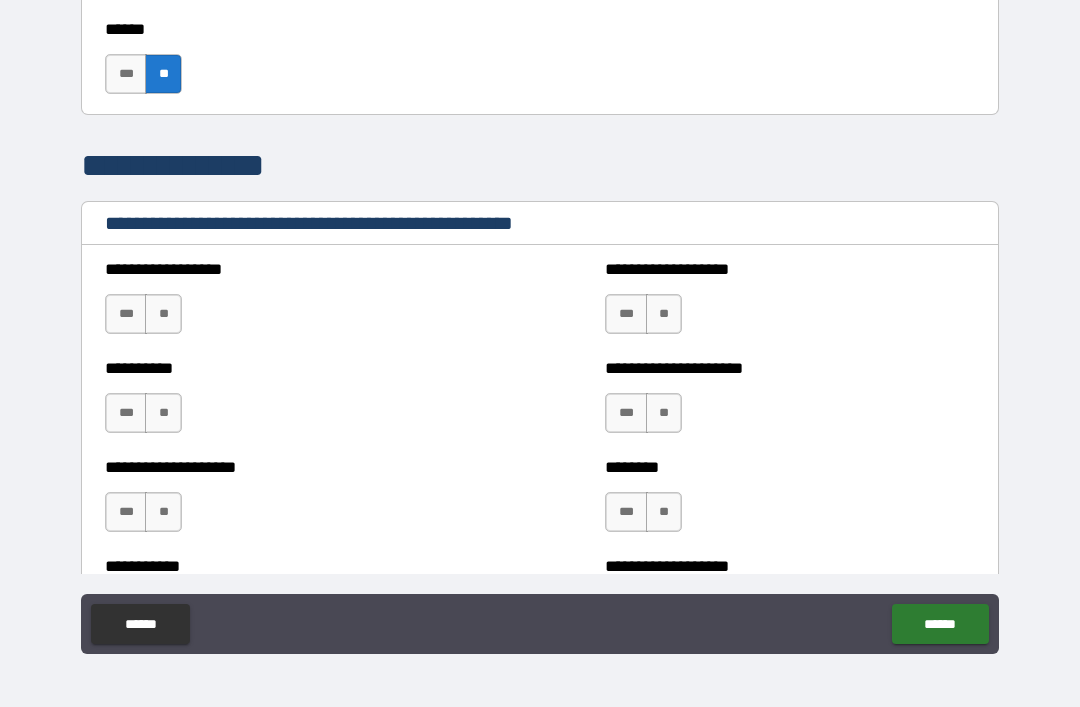 scroll, scrollTop: 2241, scrollLeft: 0, axis: vertical 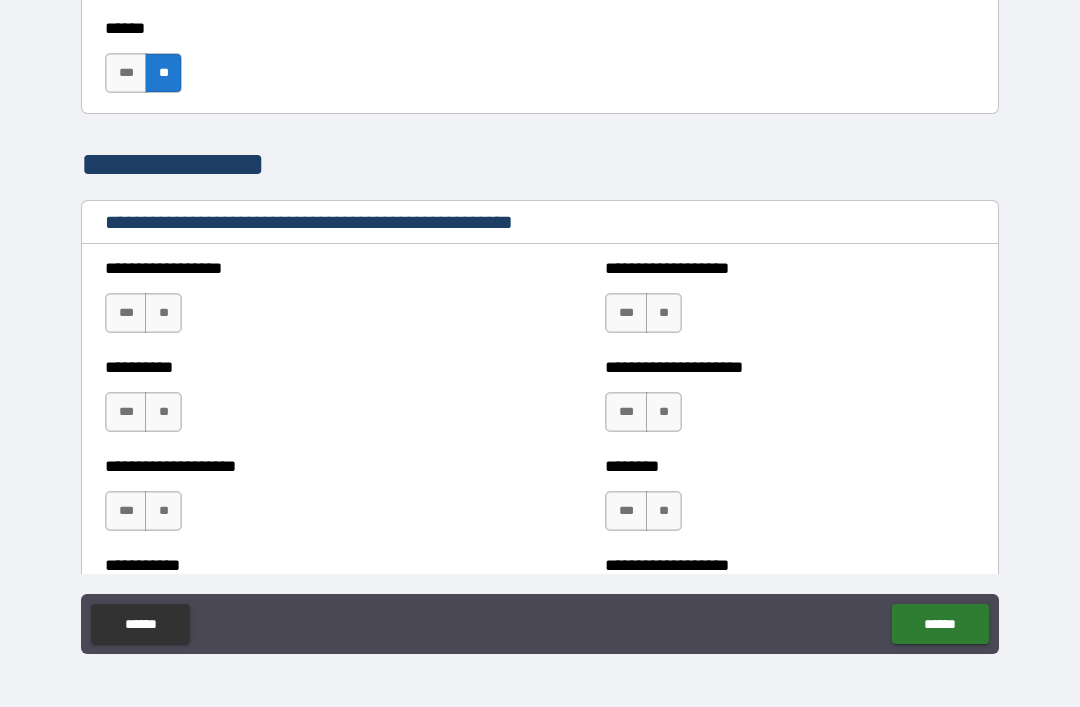 click on "**" at bounding box center [163, 313] 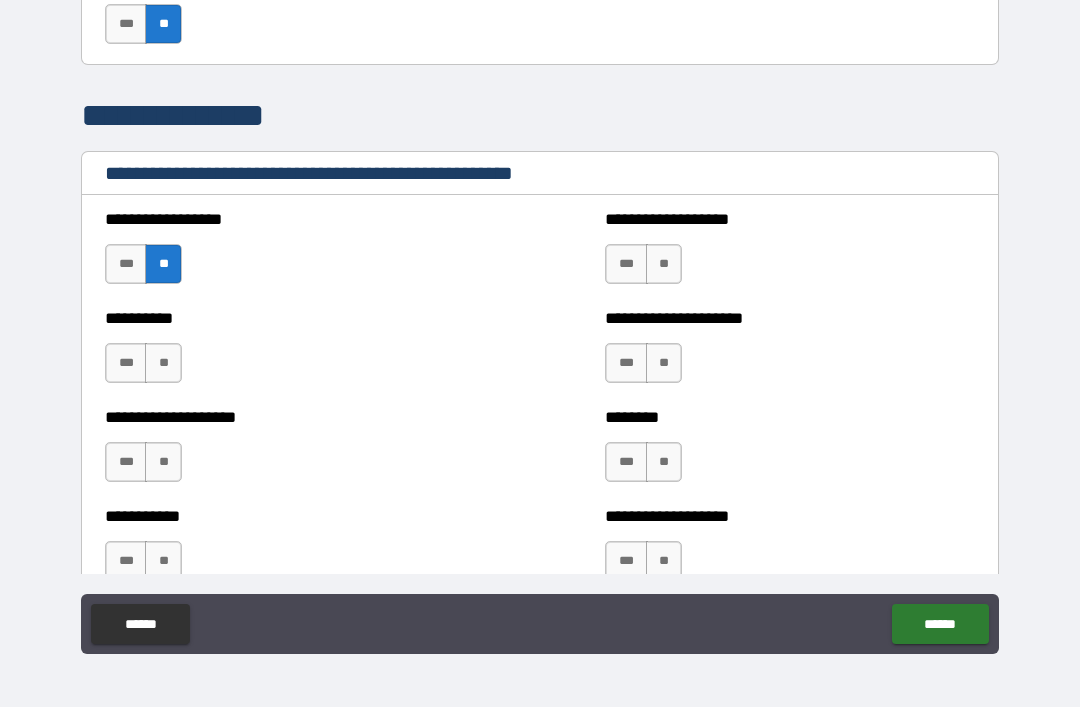 scroll, scrollTop: 2295, scrollLeft: 0, axis: vertical 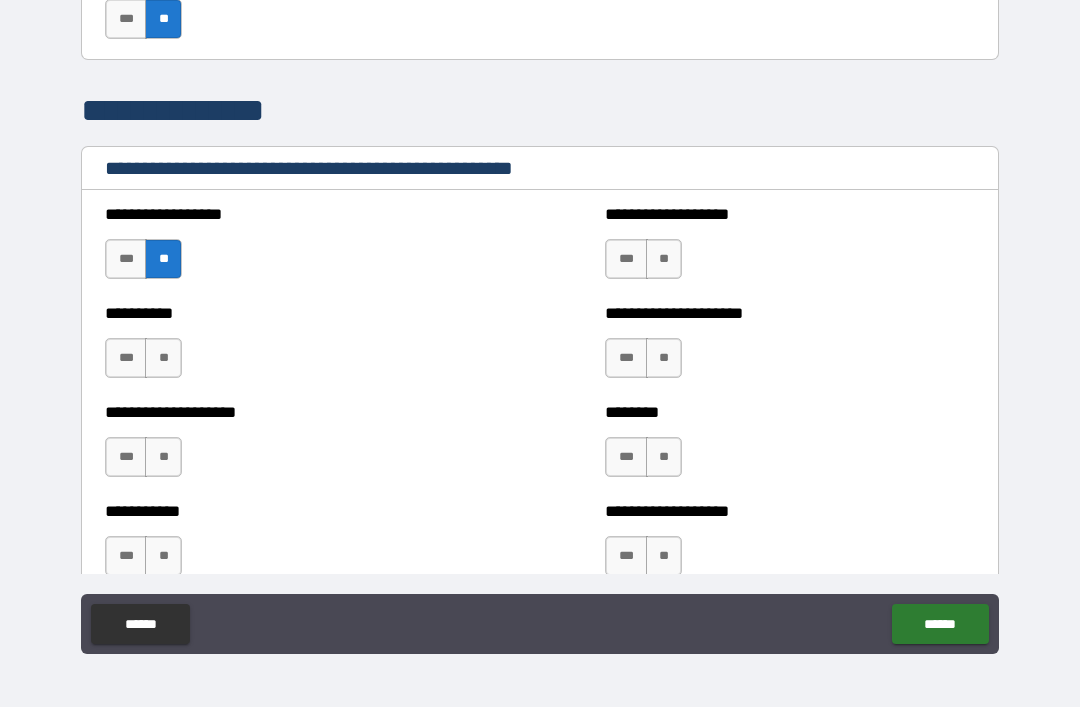 click on "**" at bounding box center [664, 259] 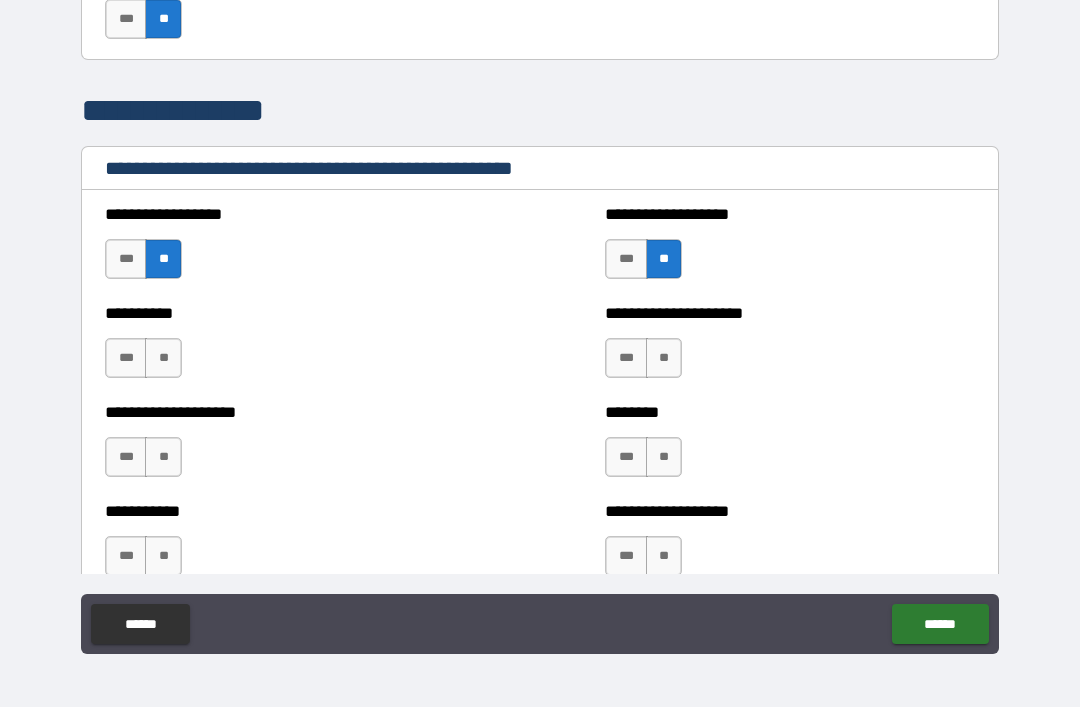 click on "**" at bounding box center [163, 358] 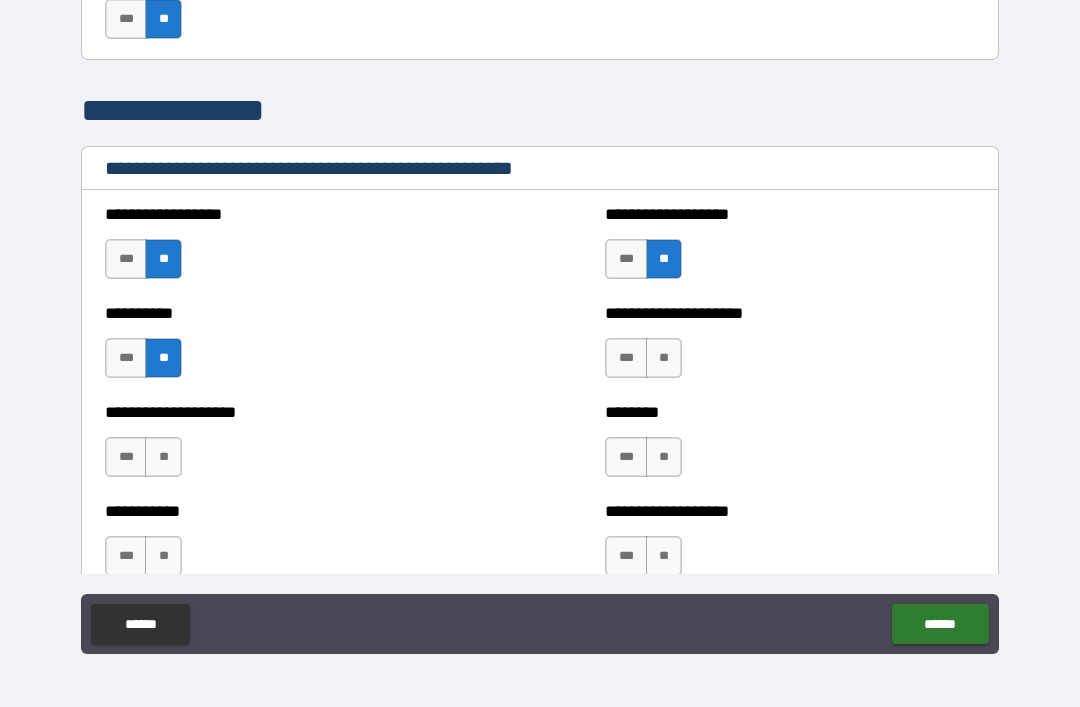 click on "**" at bounding box center (163, 457) 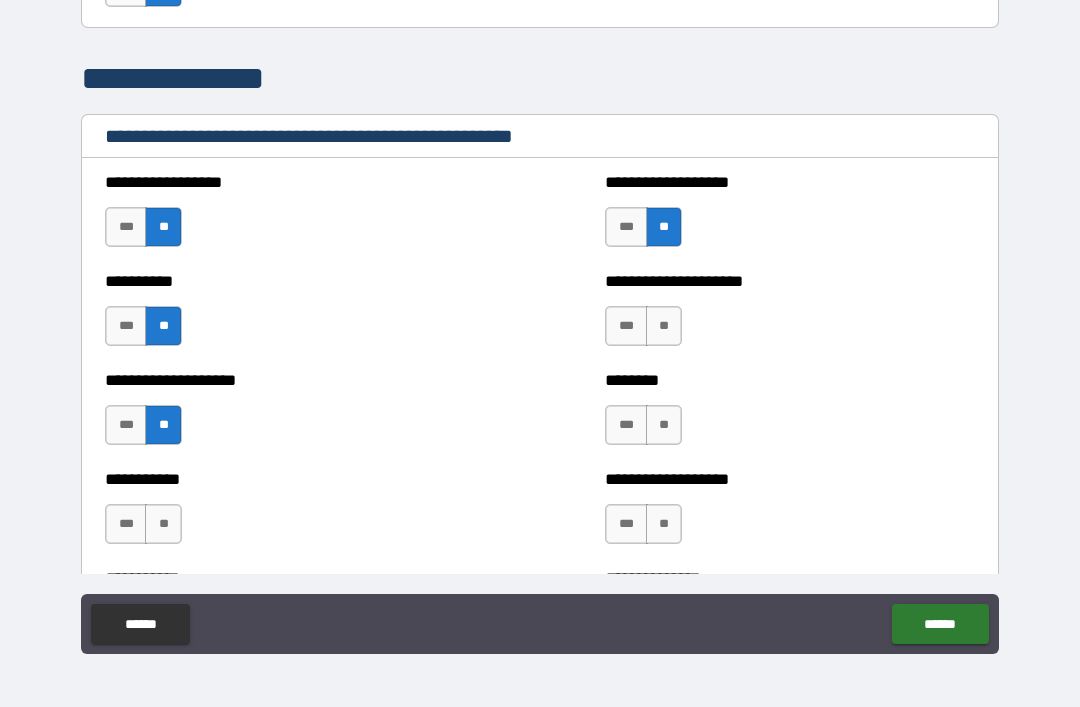 scroll, scrollTop: 2386, scrollLeft: 0, axis: vertical 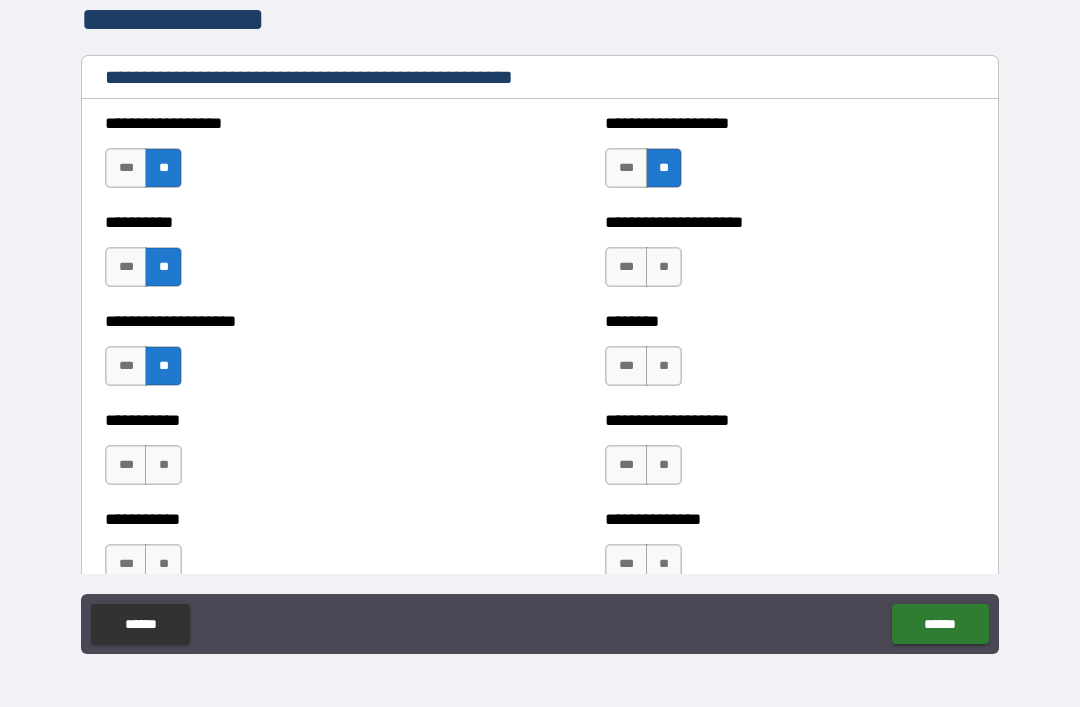 click on "**" at bounding box center [163, 465] 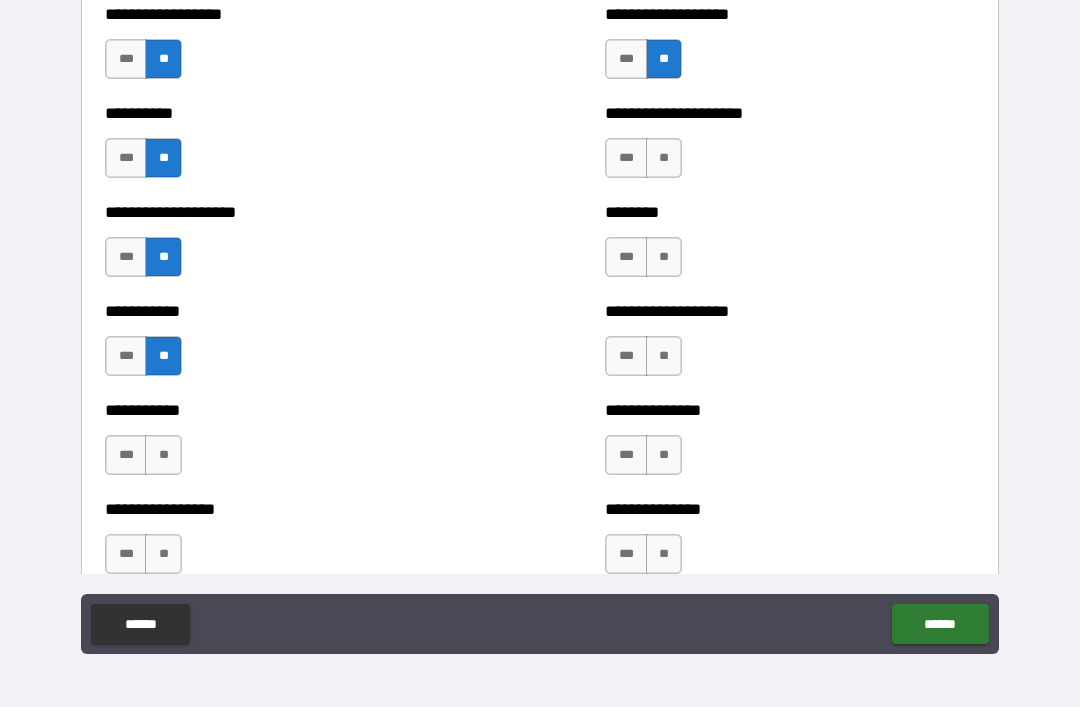 click on "**" at bounding box center [163, 455] 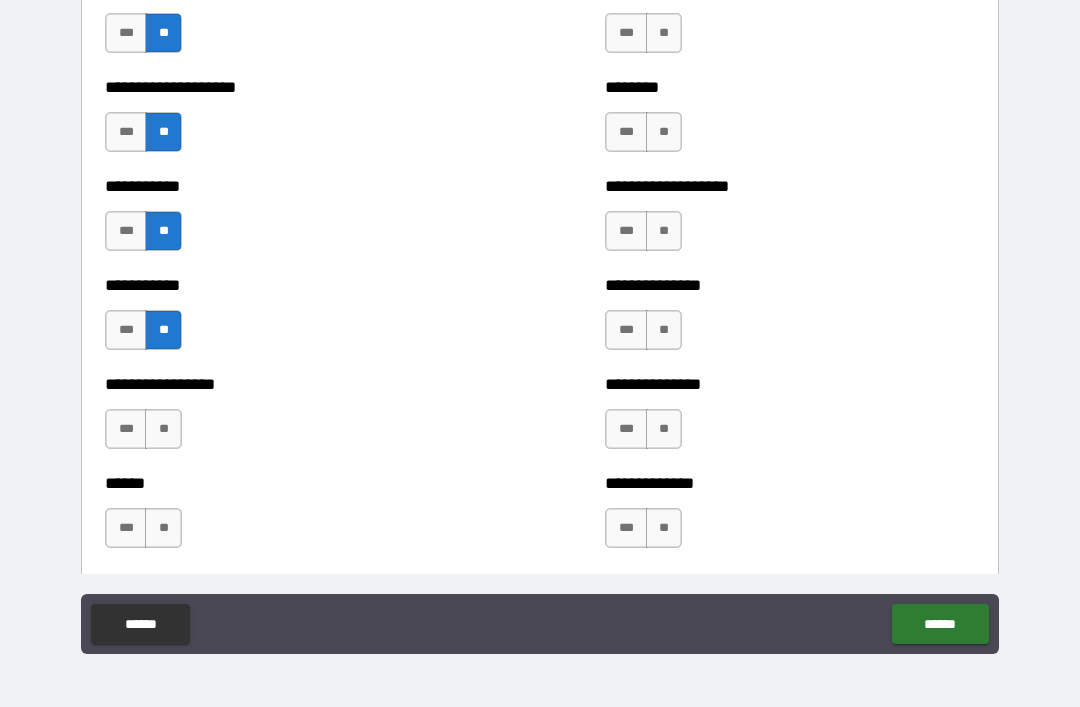 scroll, scrollTop: 2620, scrollLeft: 0, axis: vertical 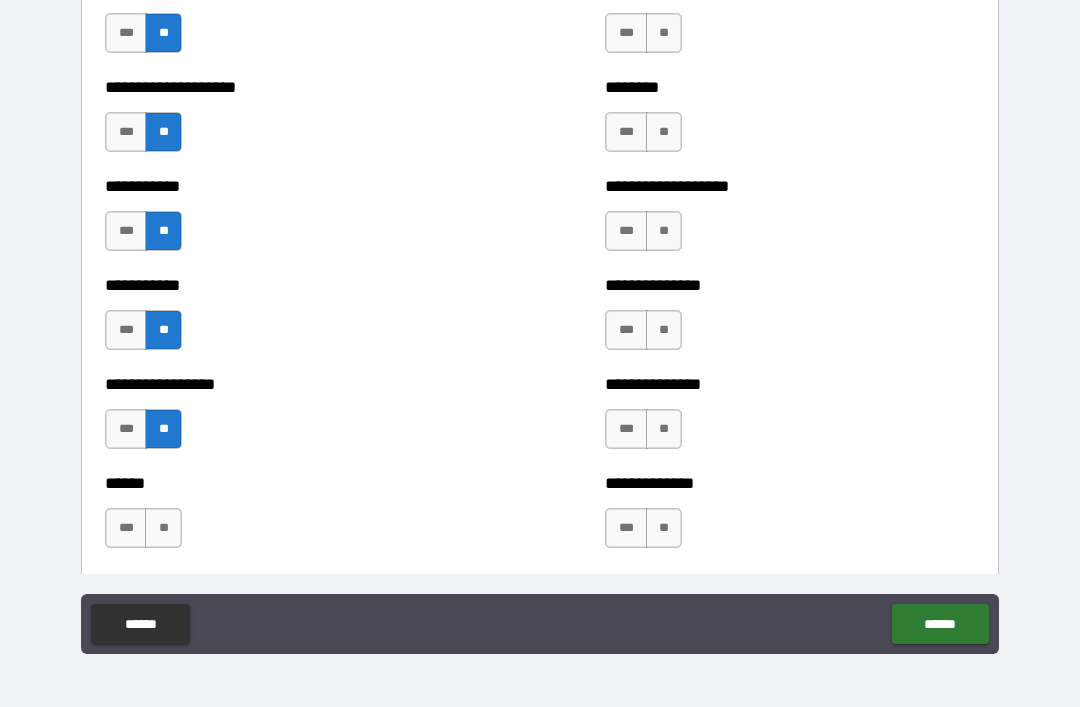 click on "**" at bounding box center [163, 528] 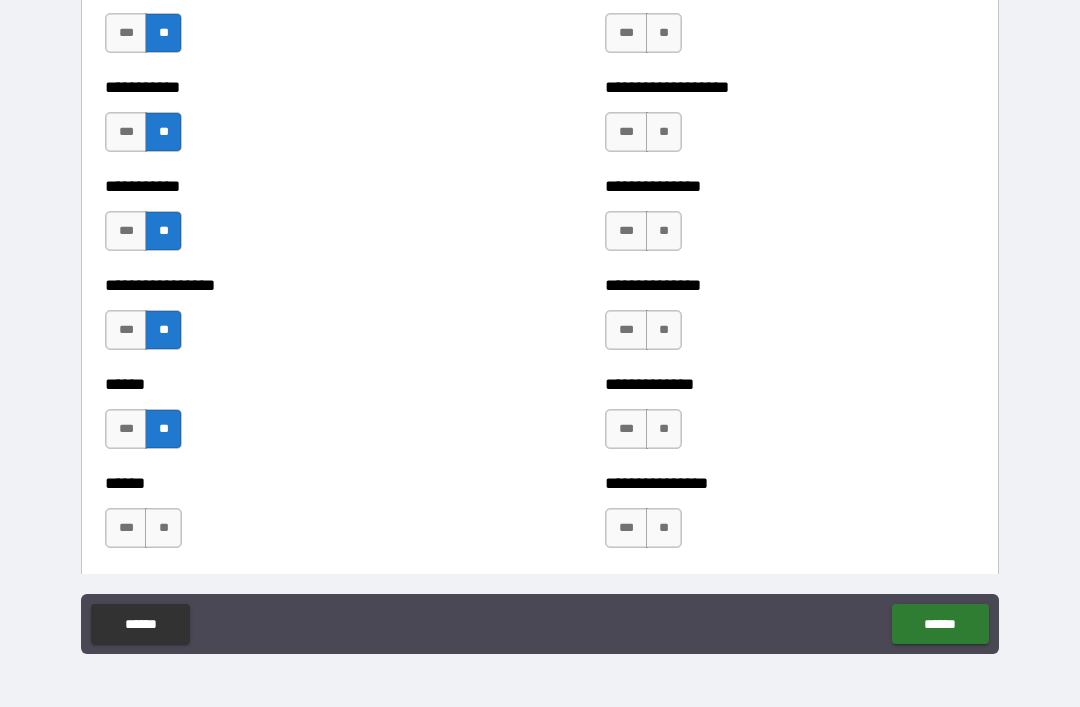 scroll, scrollTop: 2717, scrollLeft: 0, axis: vertical 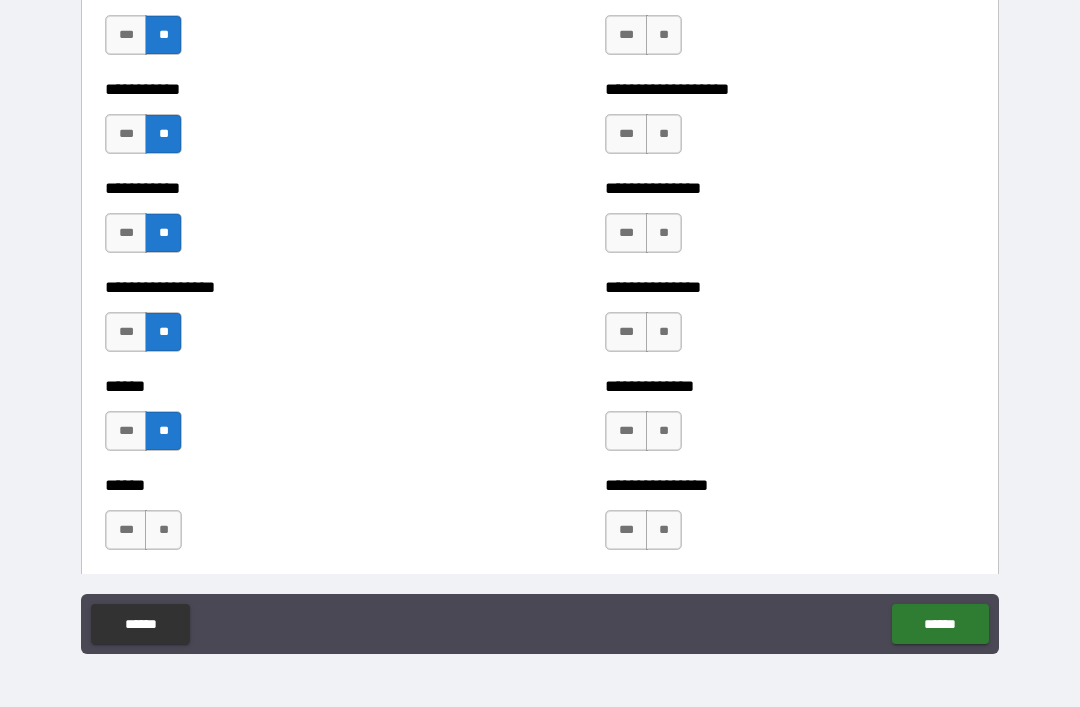 click on "**" at bounding box center [163, 530] 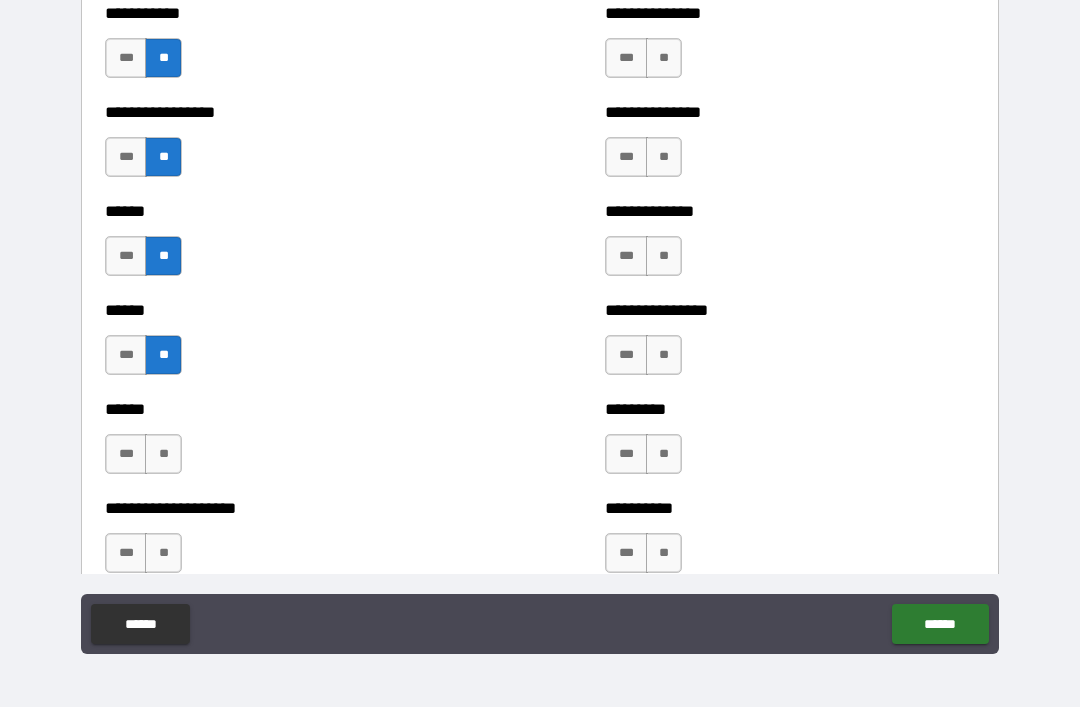 scroll, scrollTop: 2903, scrollLeft: 0, axis: vertical 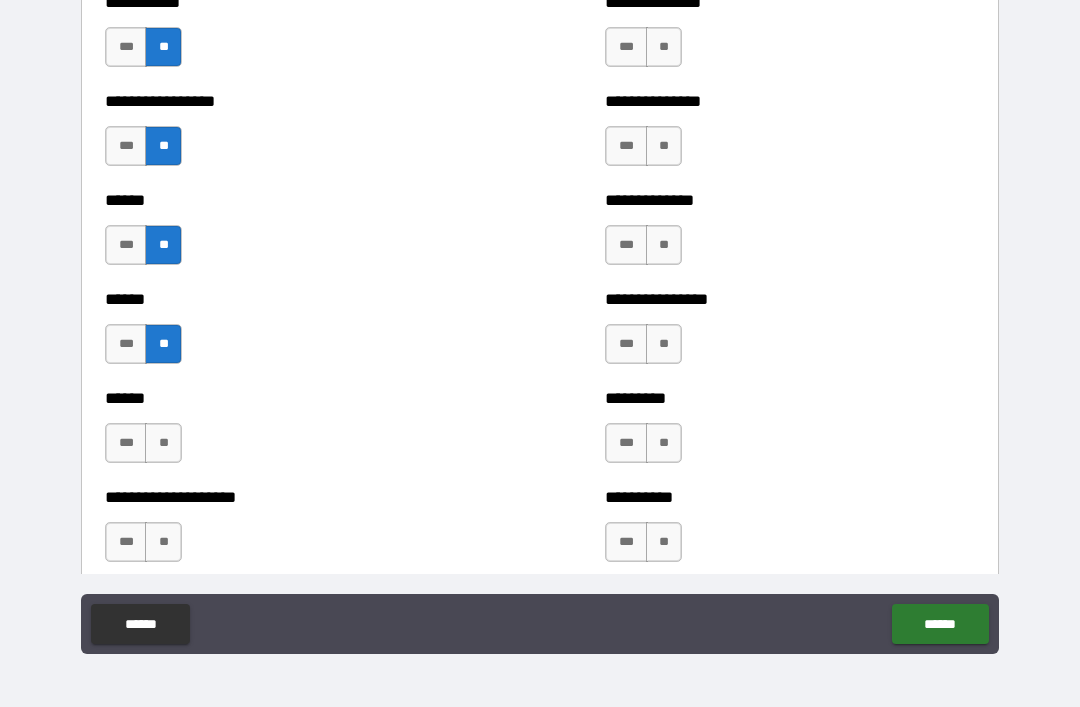 click on "**" at bounding box center [163, 443] 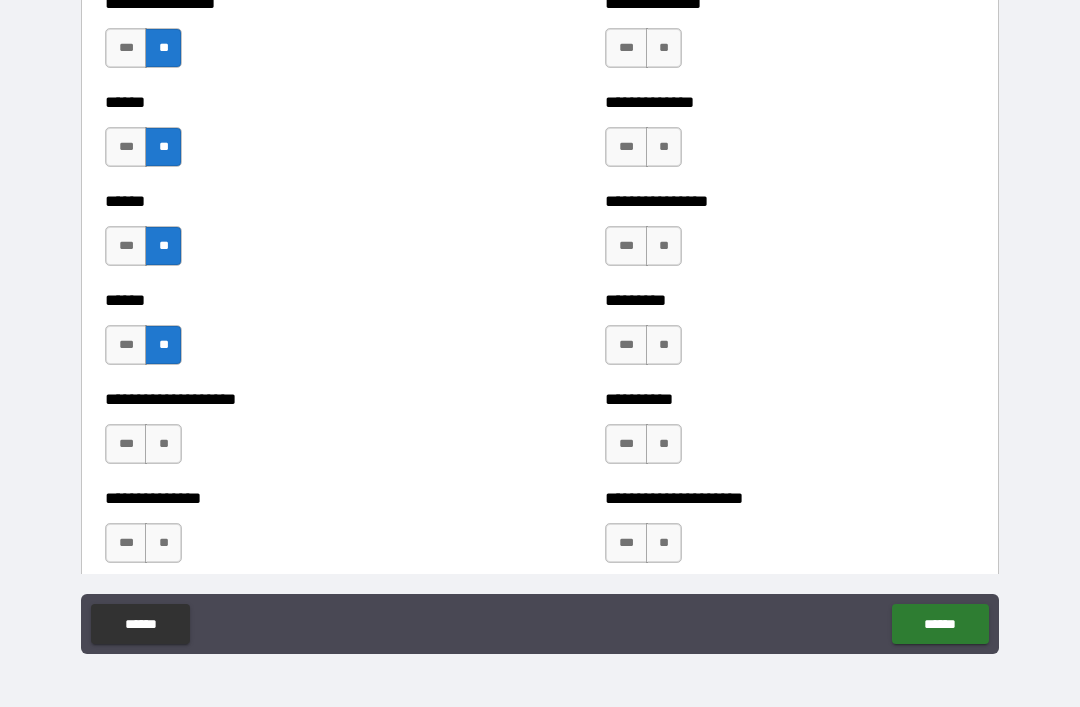 scroll, scrollTop: 3003, scrollLeft: 0, axis: vertical 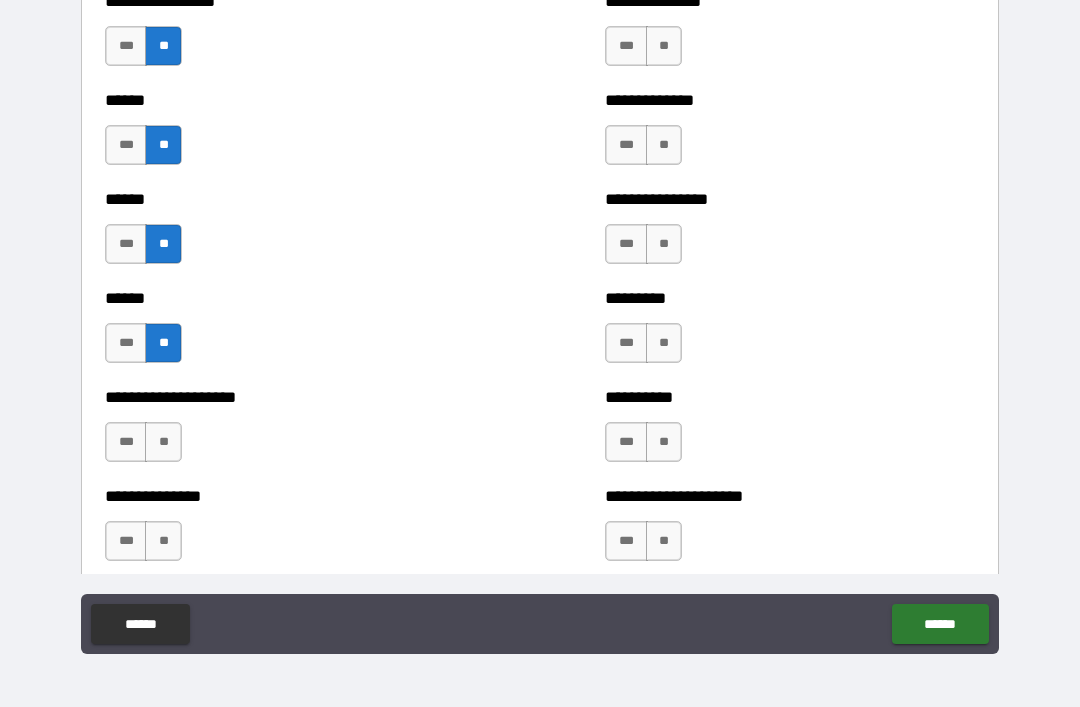 click on "**" at bounding box center [163, 442] 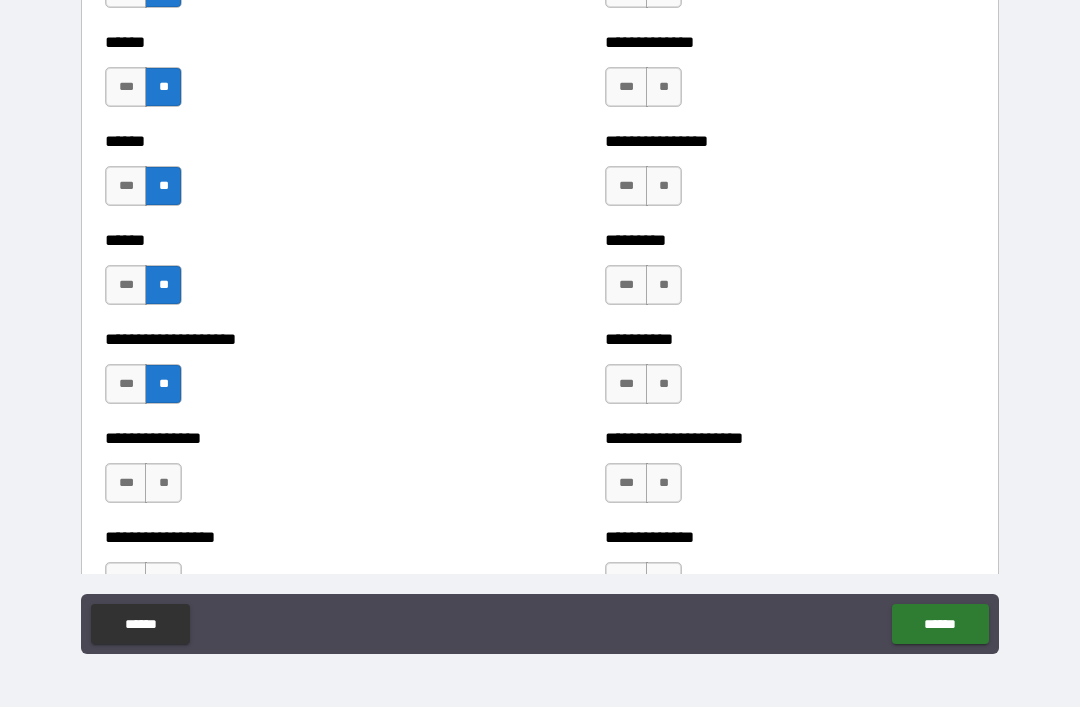 scroll, scrollTop: 3099, scrollLeft: 0, axis: vertical 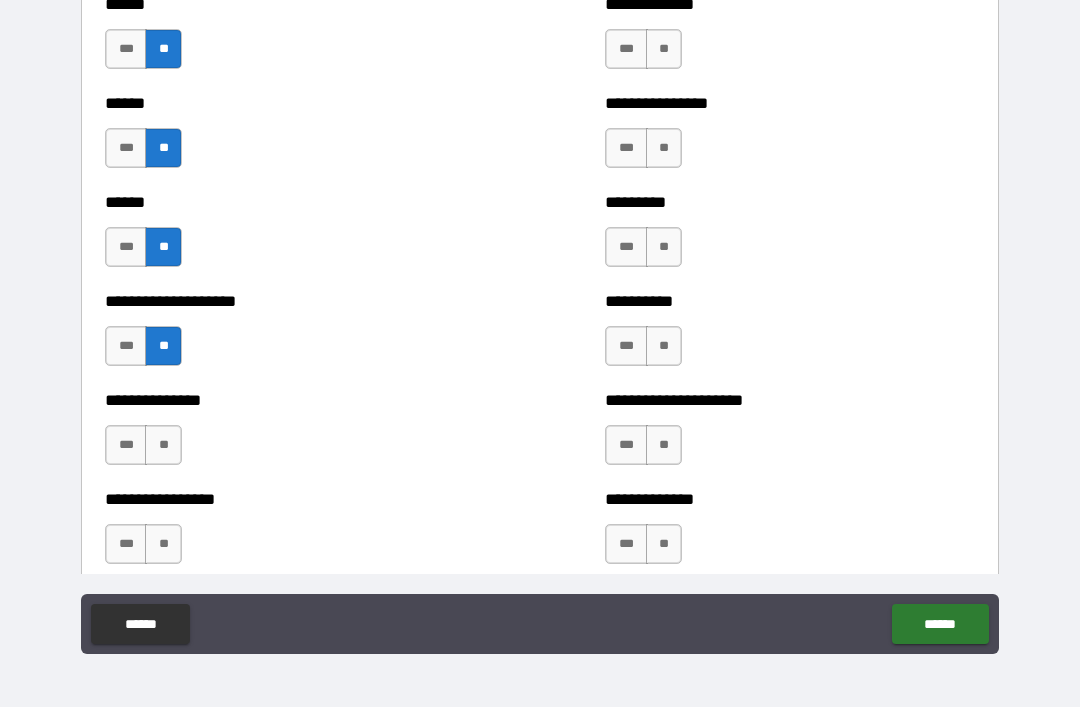 click on "**" at bounding box center (163, 445) 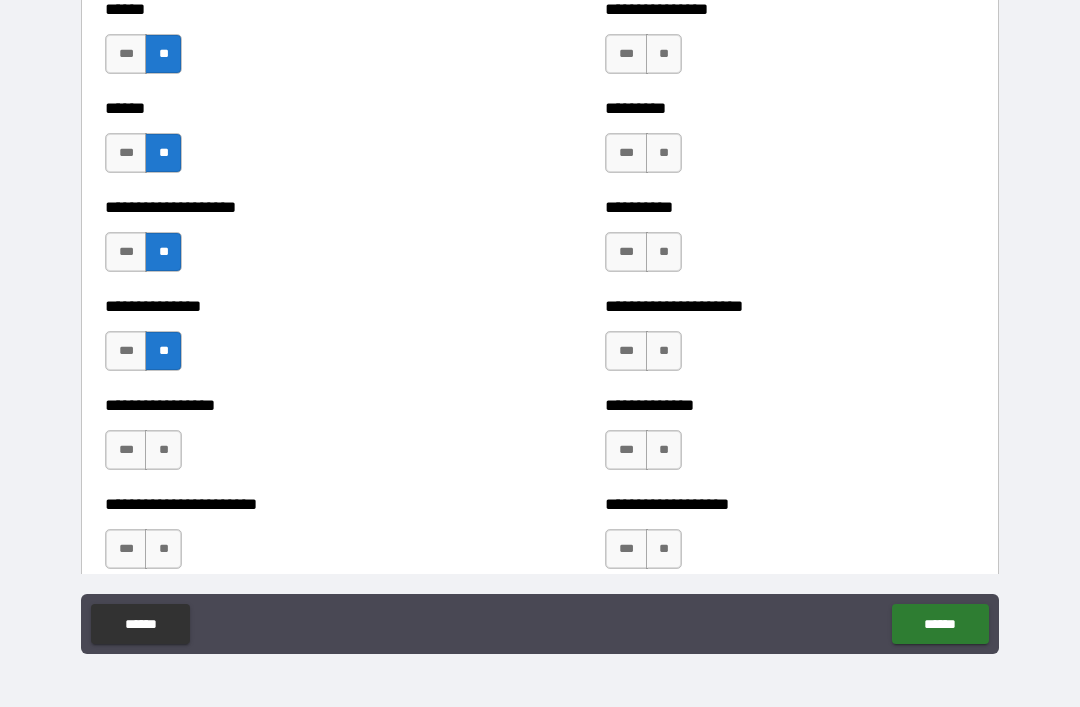 scroll, scrollTop: 3197, scrollLeft: 0, axis: vertical 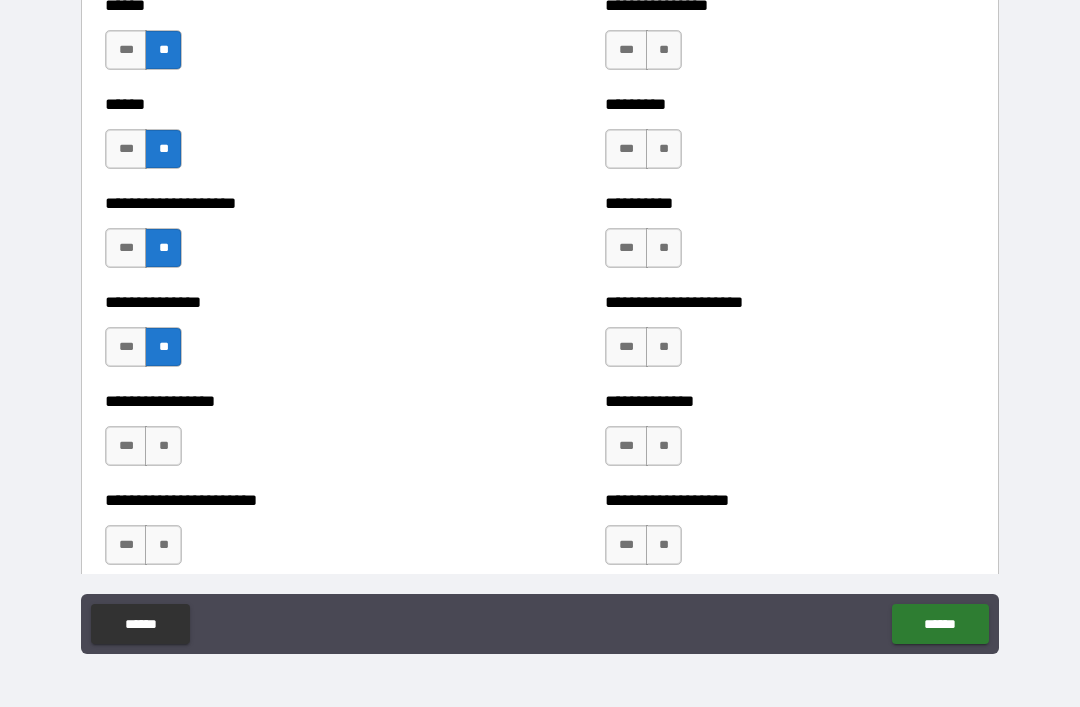 click on "**" at bounding box center (163, 446) 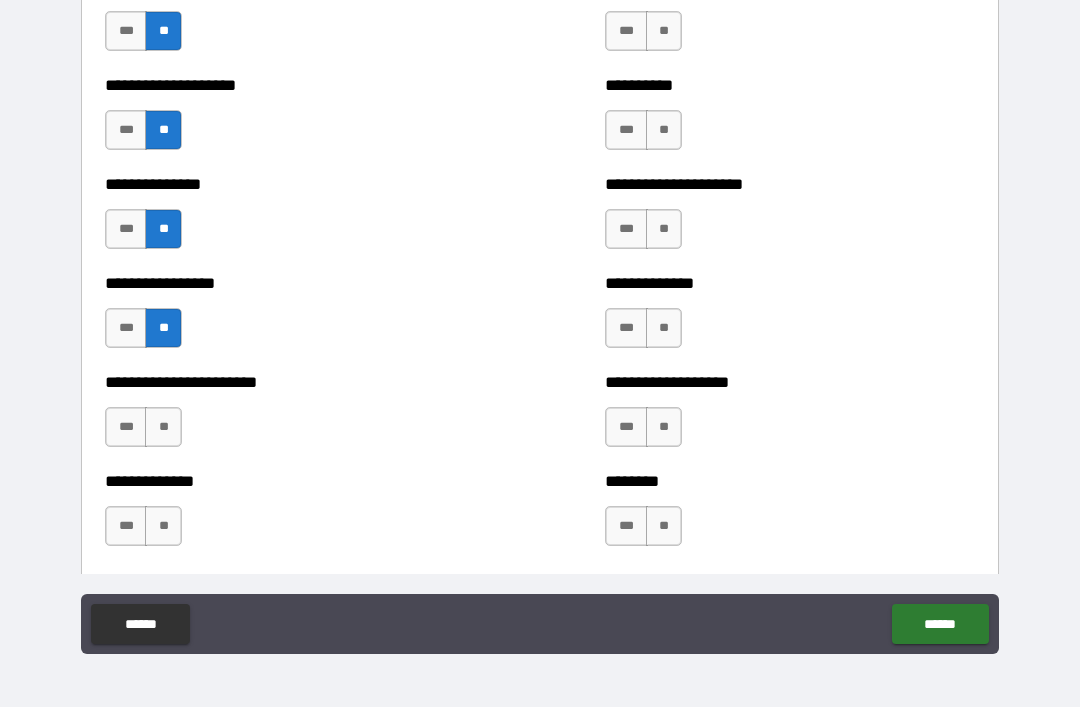 click on "**" at bounding box center [163, 427] 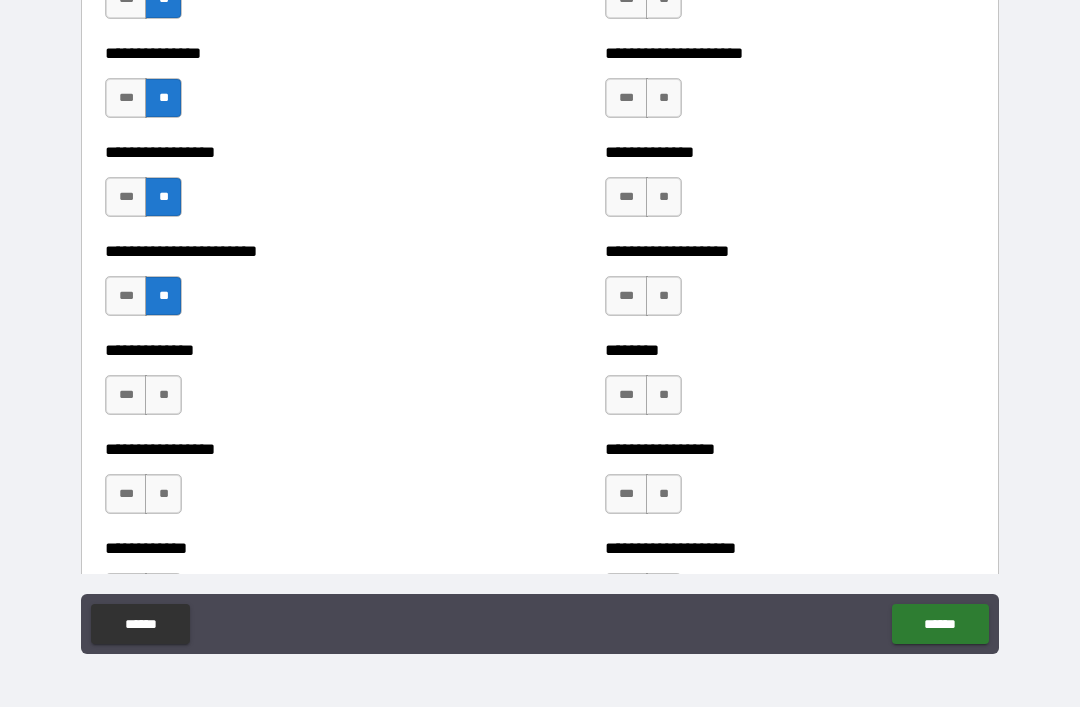 click on "**" at bounding box center (163, 395) 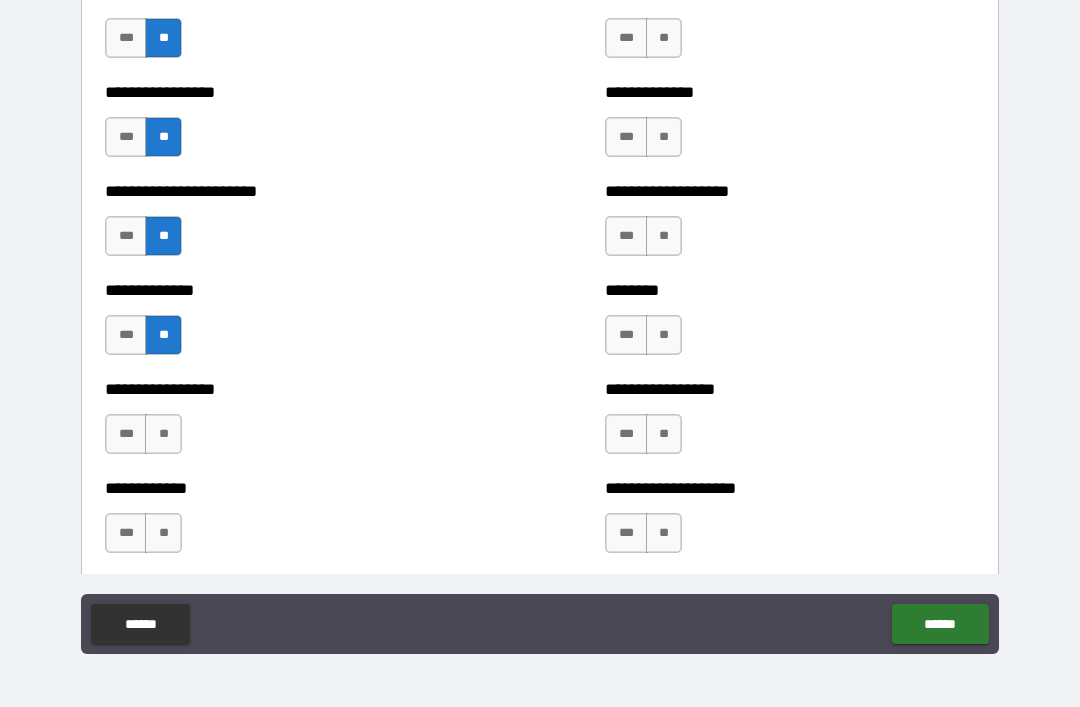 scroll, scrollTop: 3543, scrollLeft: 0, axis: vertical 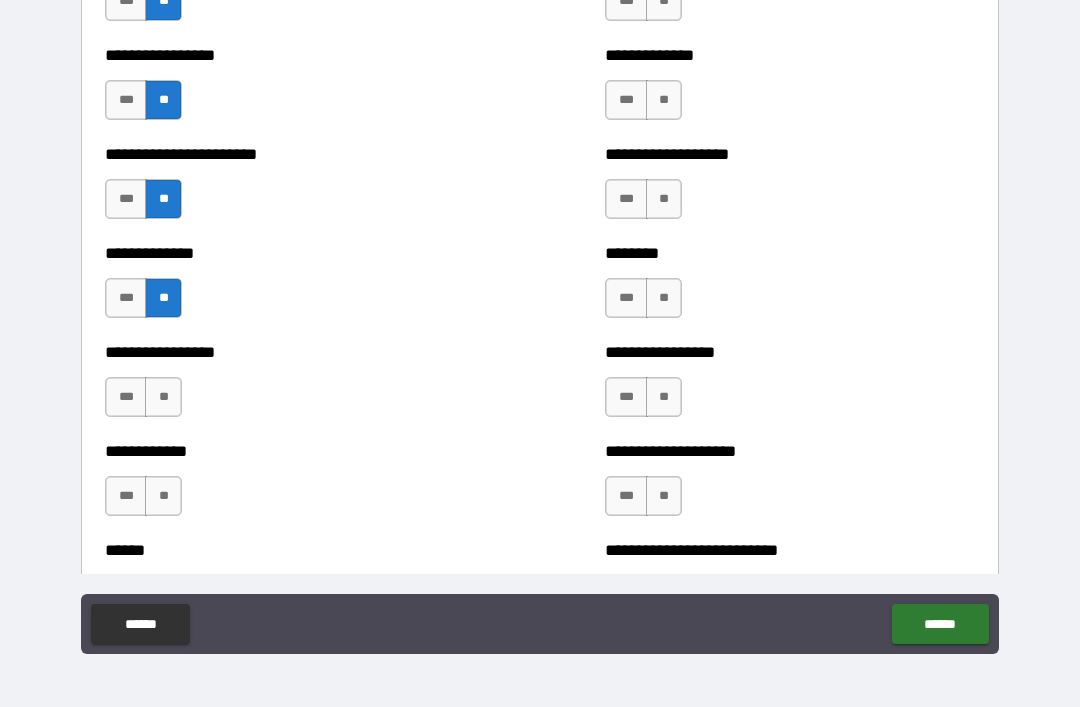 click on "**" at bounding box center [163, 397] 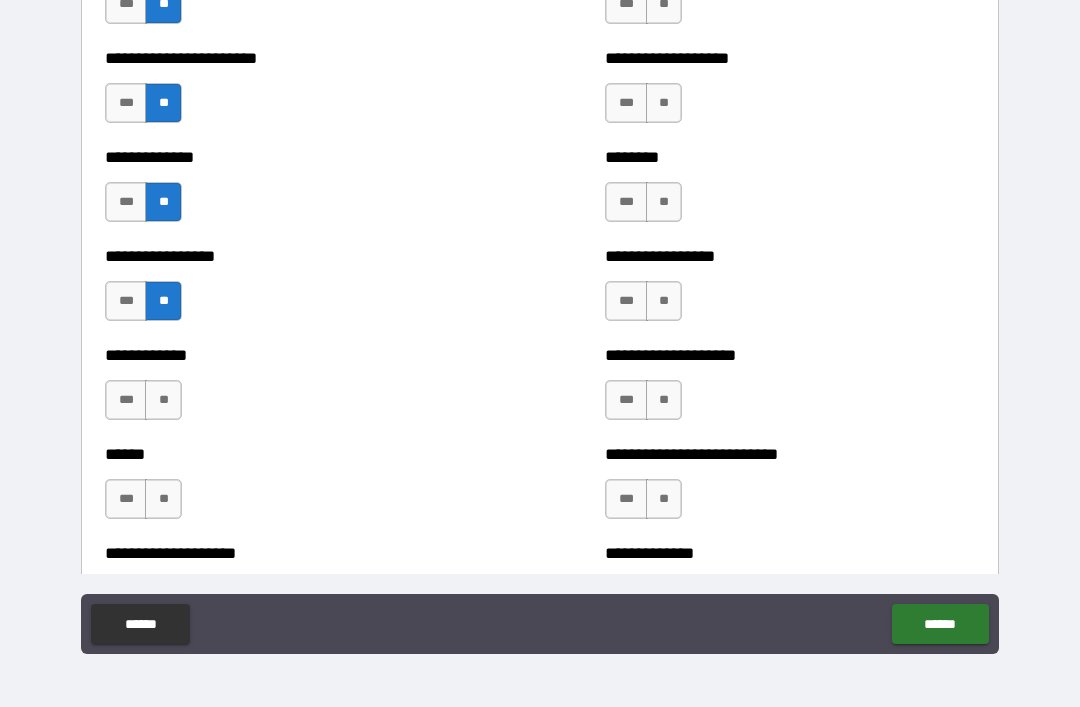 scroll, scrollTop: 3655, scrollLeft: 0, axis: vertical 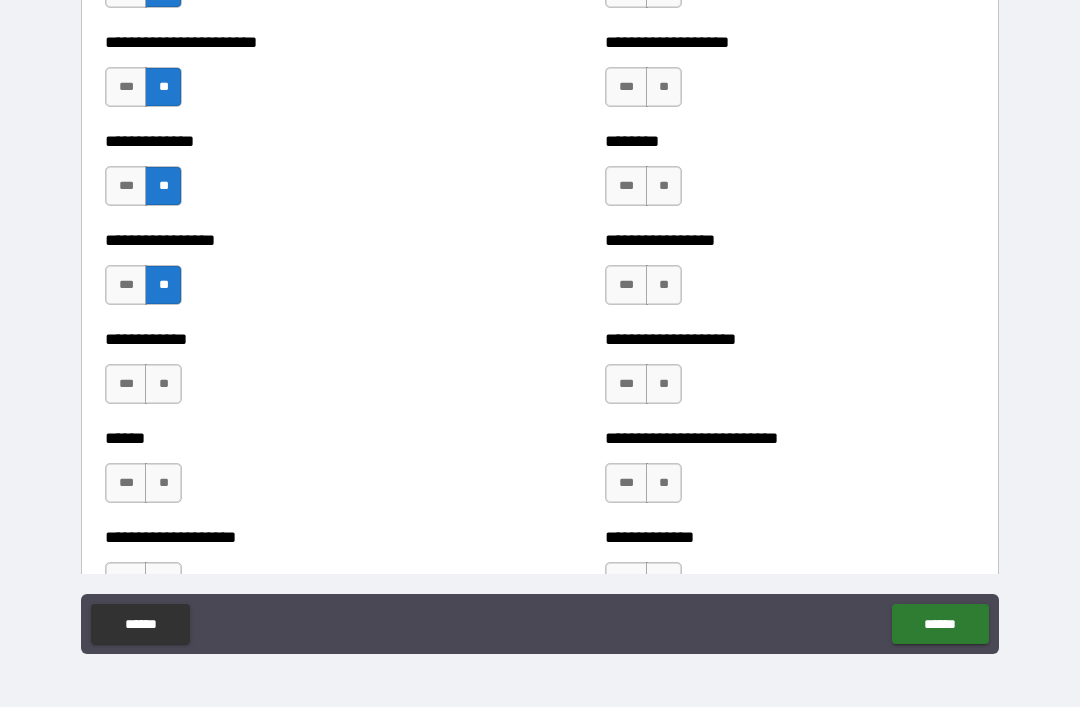 click on "**" at bounding box center (163, 384) 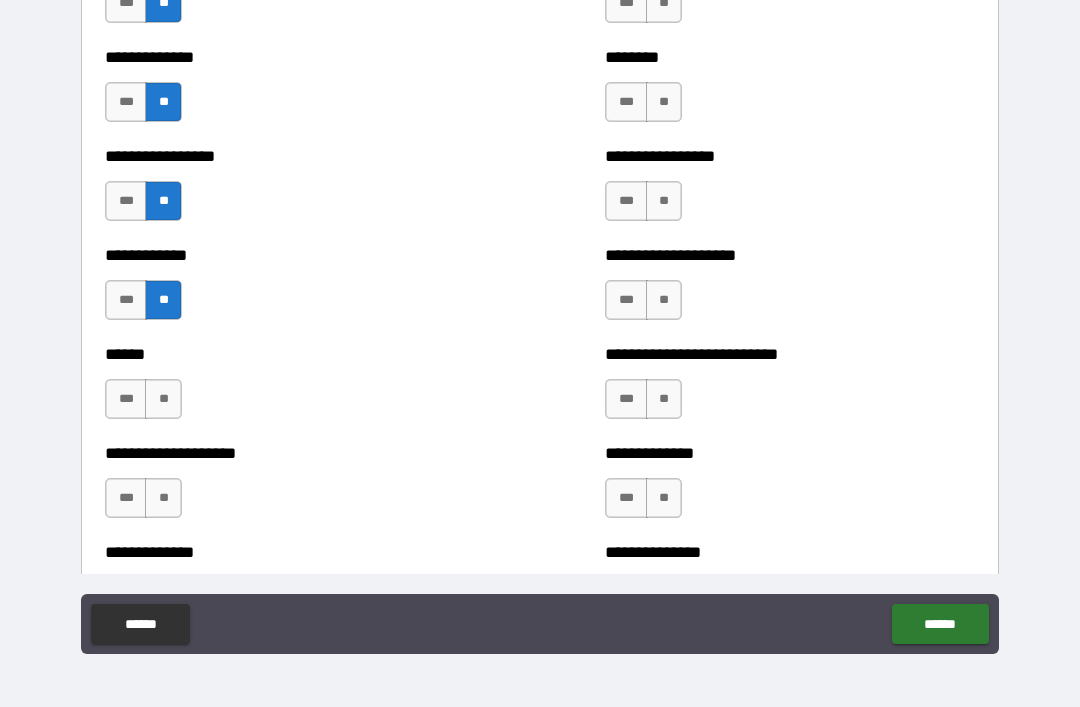 scroll, scrollTop: 3763, scrollLeft: 0, axis: vertical 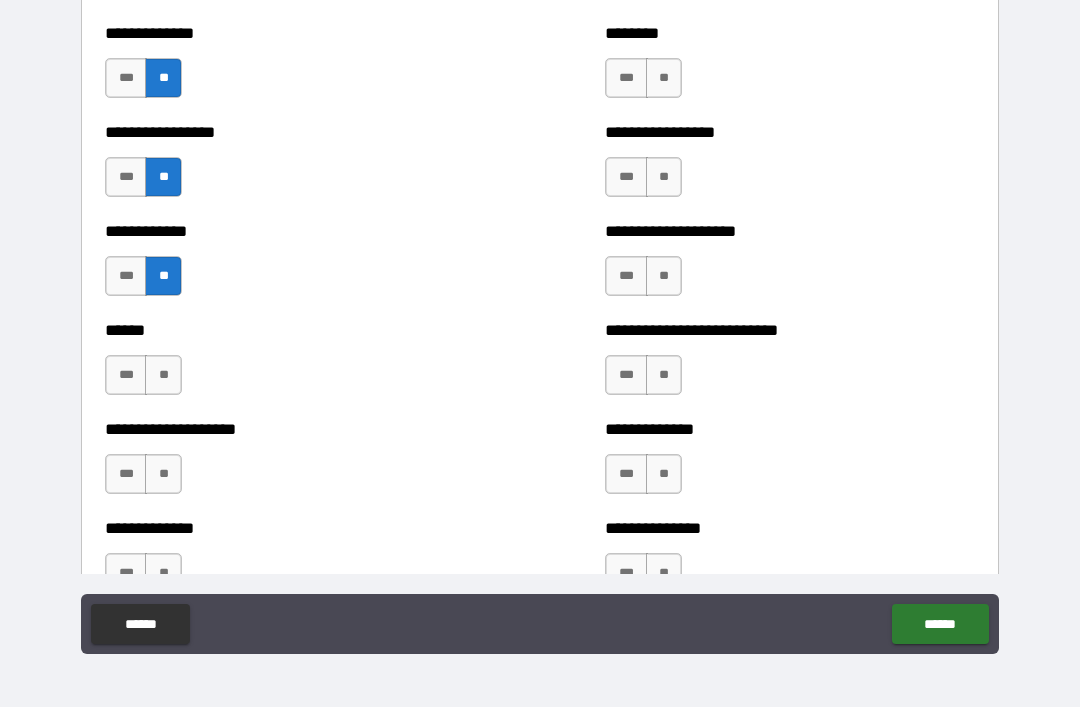 click on "**" at bounding box center [163, 375] 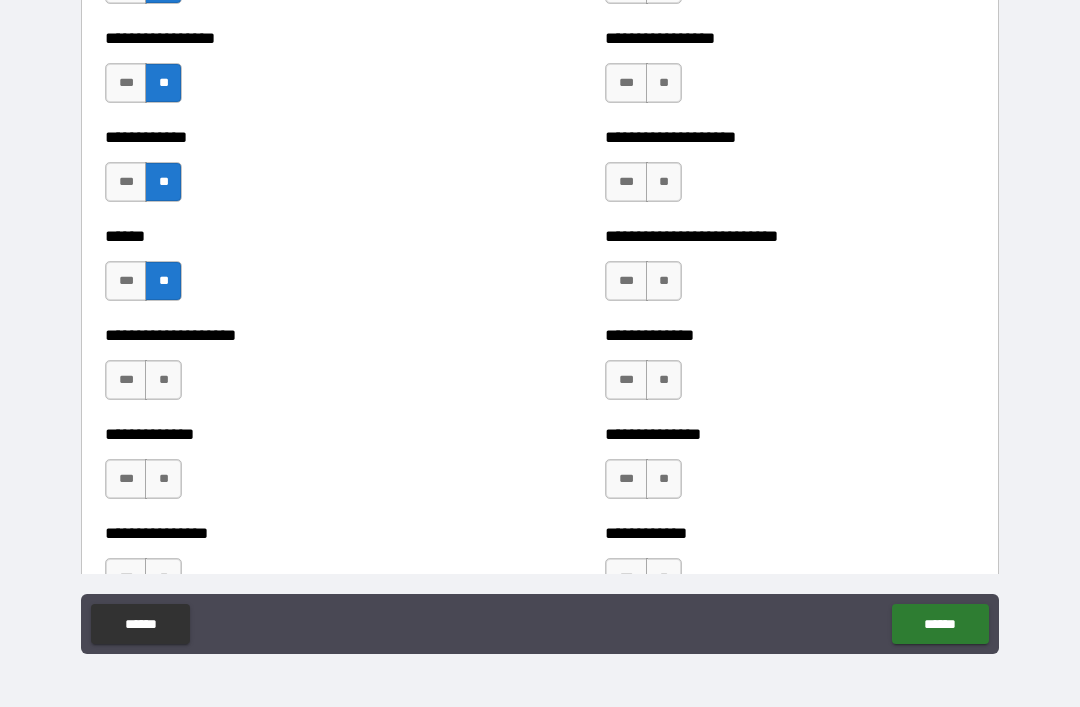 scroll, scrollTop: 3866, scrollLeft: 0, axis: vertical 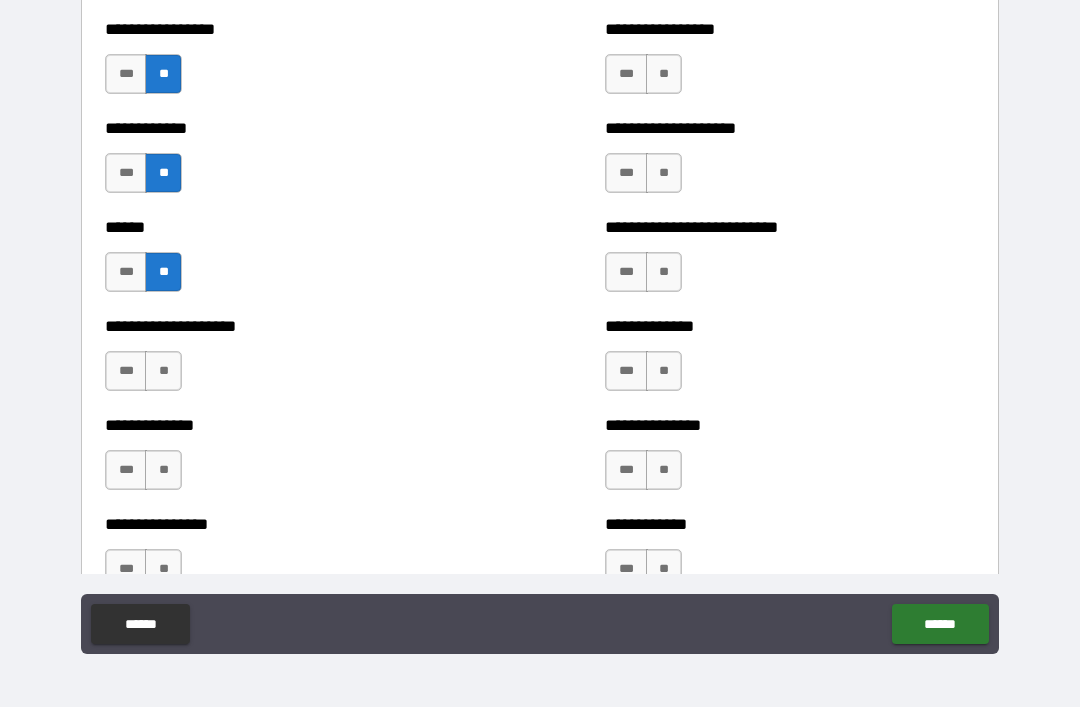 click on "**" at bounding box center [163, 371] 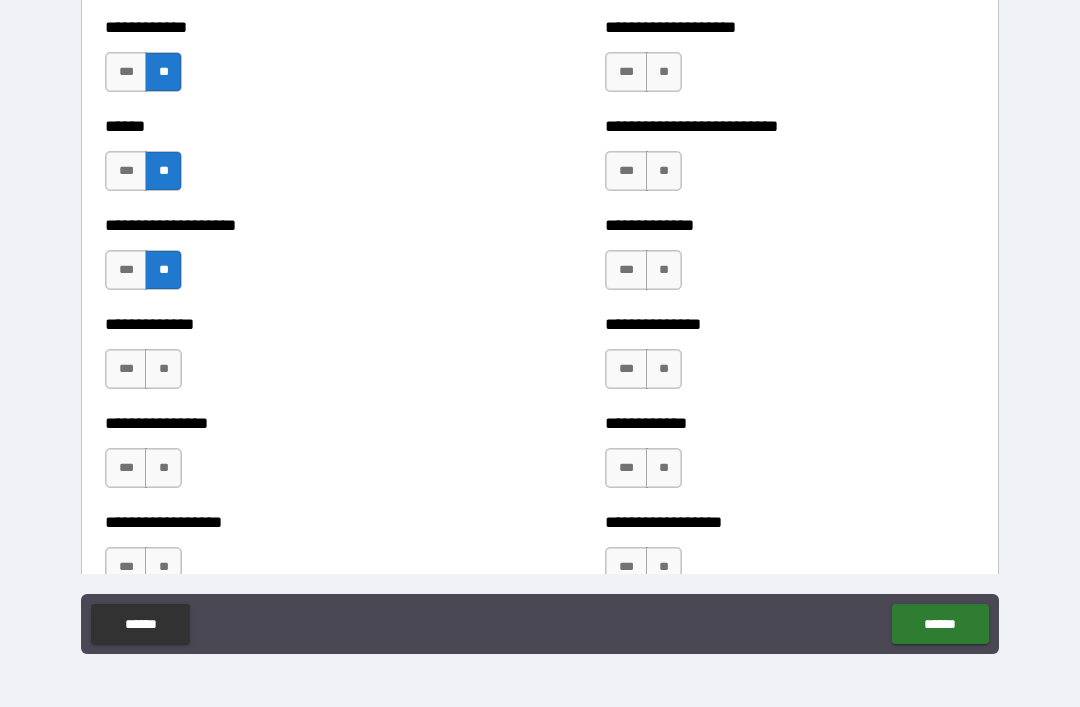 scroll, scrollTop: 3972, scrollLeft: 0, axis: vertical 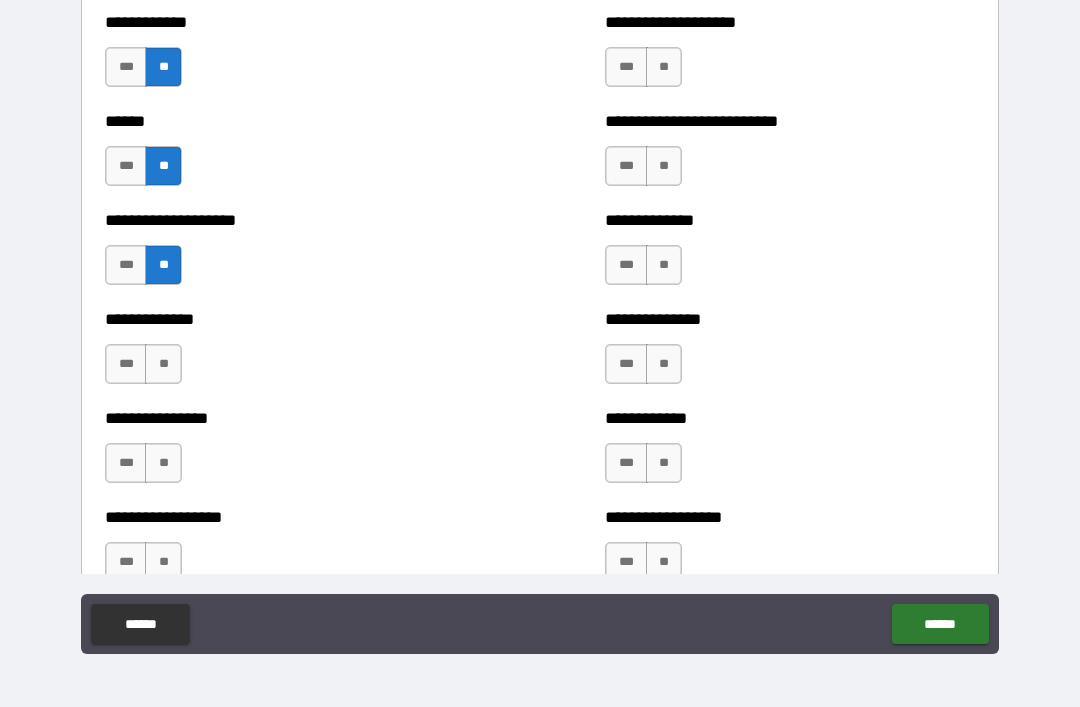 click on "**" at bounding box center [163, 364] 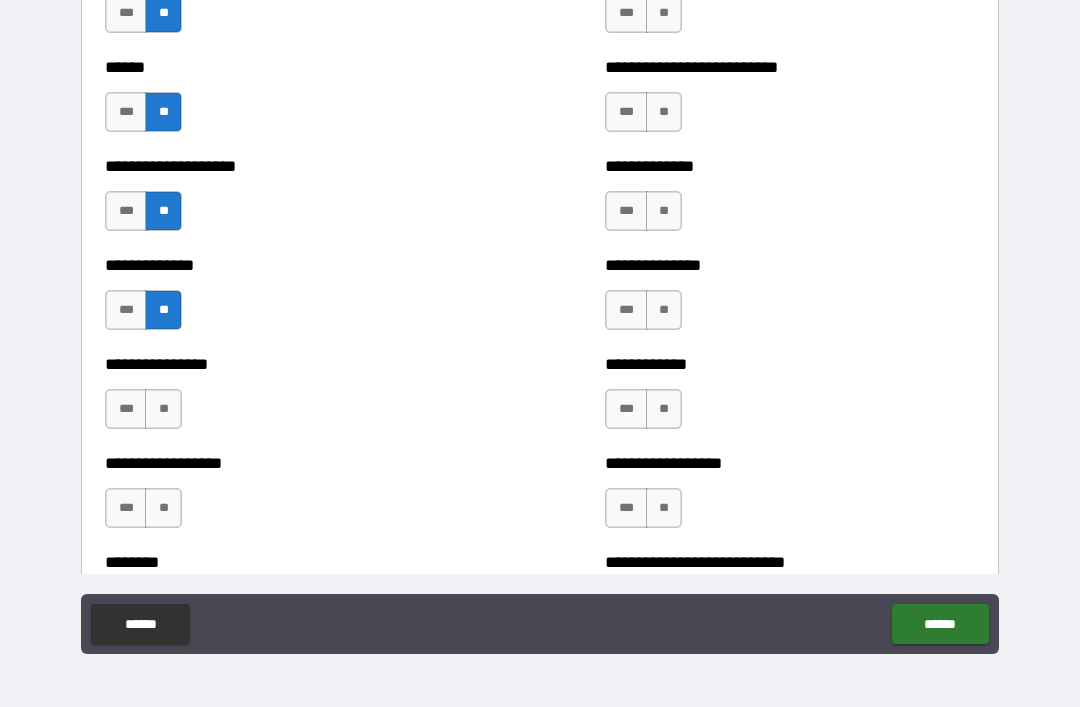 scroll, scrollTop: 4053, scrollLeft: 0, axis: vertical 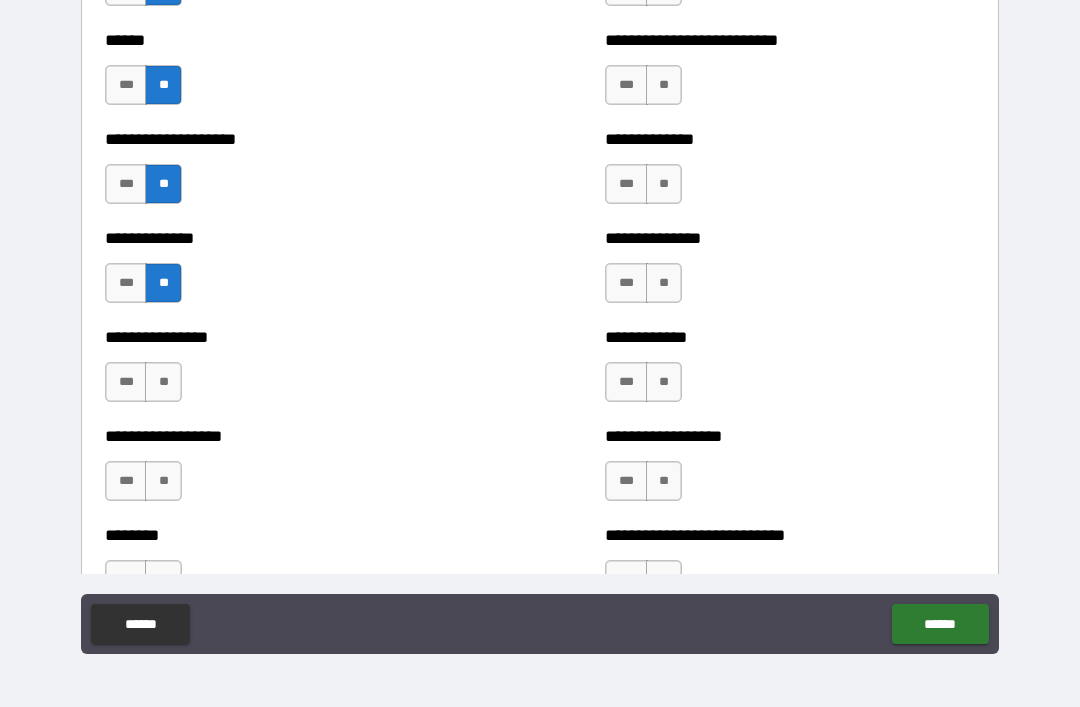 click on "**" at bounding box center [163, 382] 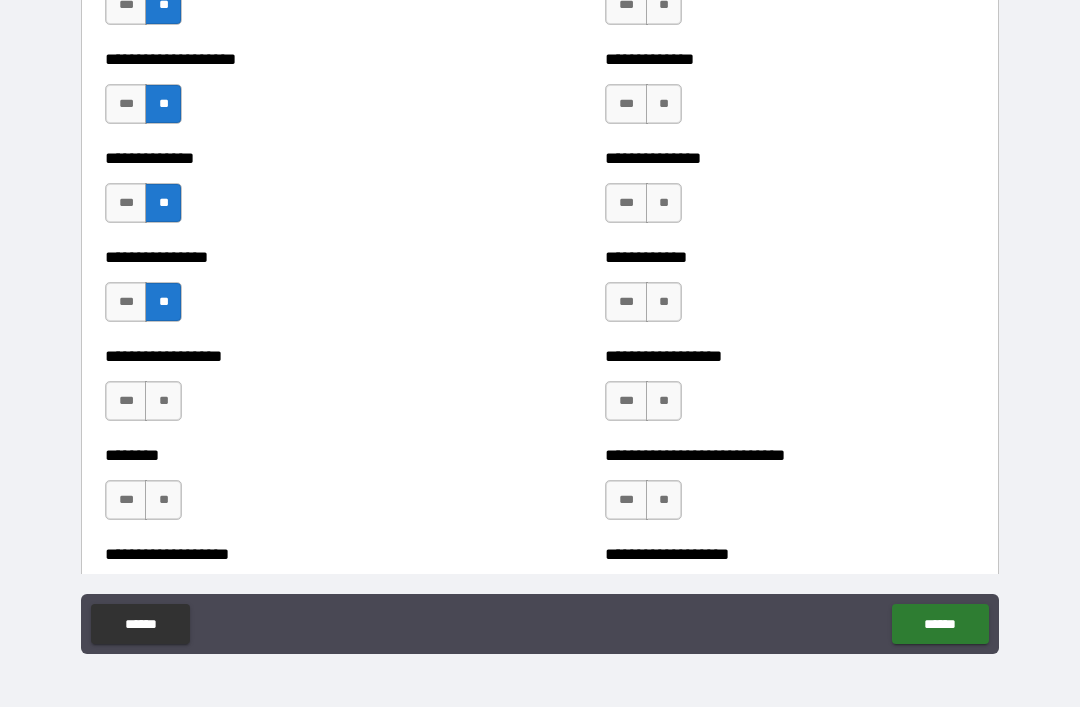 scroll, scrollTop: 4153, scrollLeft: 0, axis: vertical 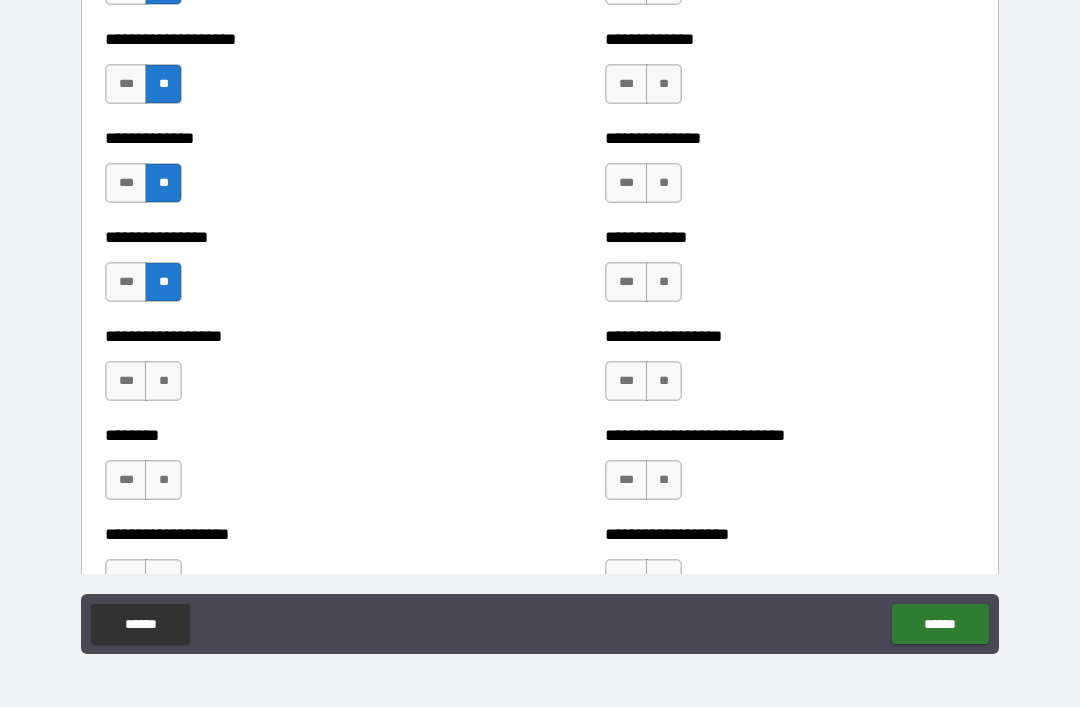 click on "**" at bounding box center [163, 381] 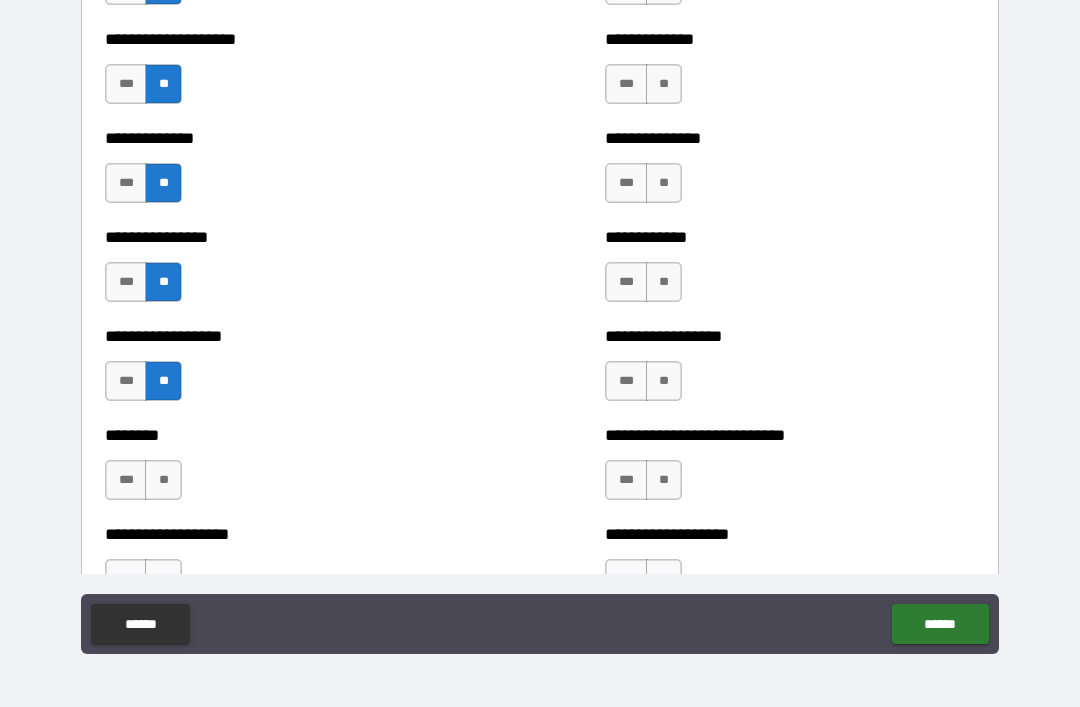 scroll, scrollTop: 4262, scrollLeft: 0, axis: vertical 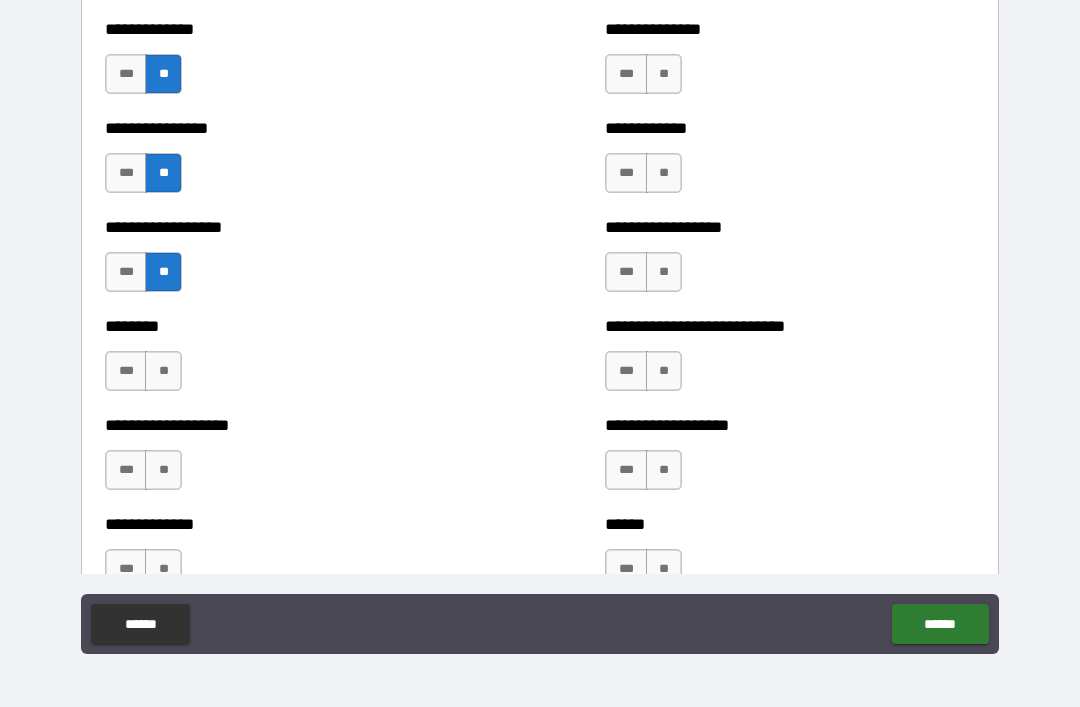 click on "**" at bounding box center [163, 371] 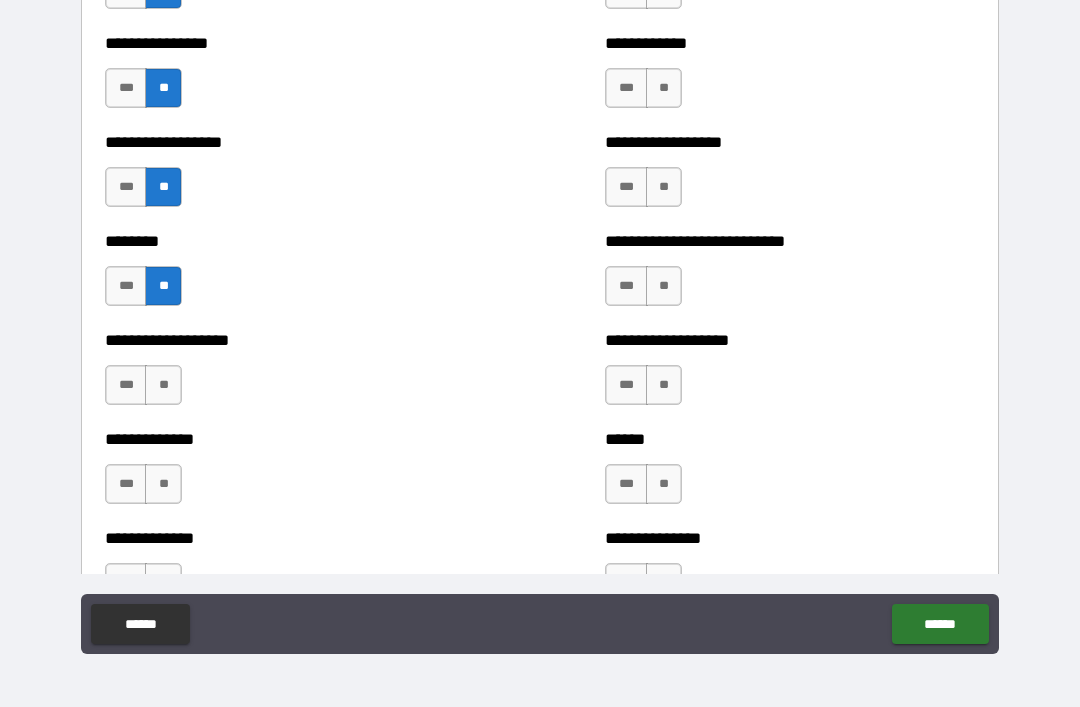 scroll, scrollTop: 4354, scrollLeft: 0, axis: vertical 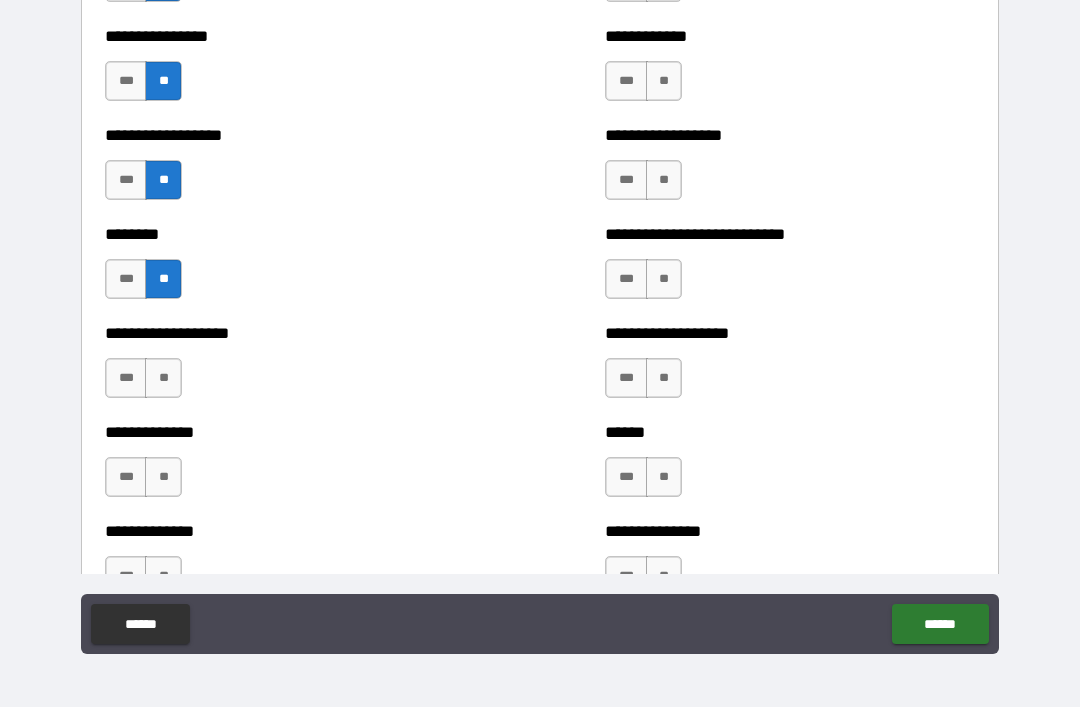 click on "**" at bounding box center (163, 378) 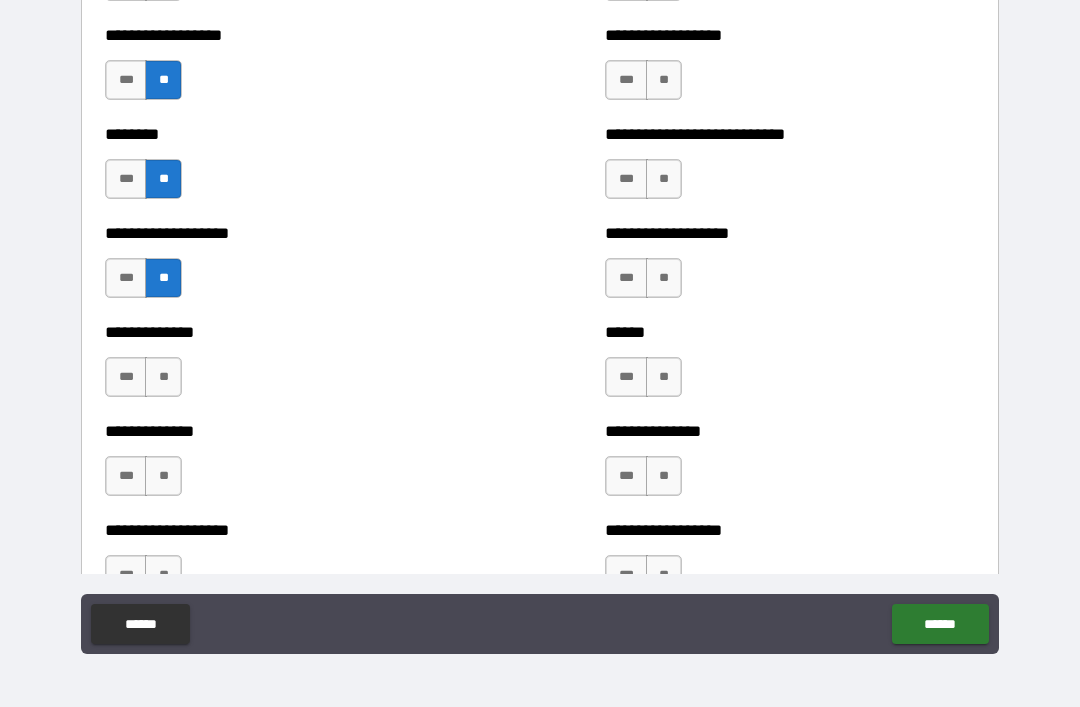 scroll, scrollTop: 4456, scrollLeft: 0, axis: vertical 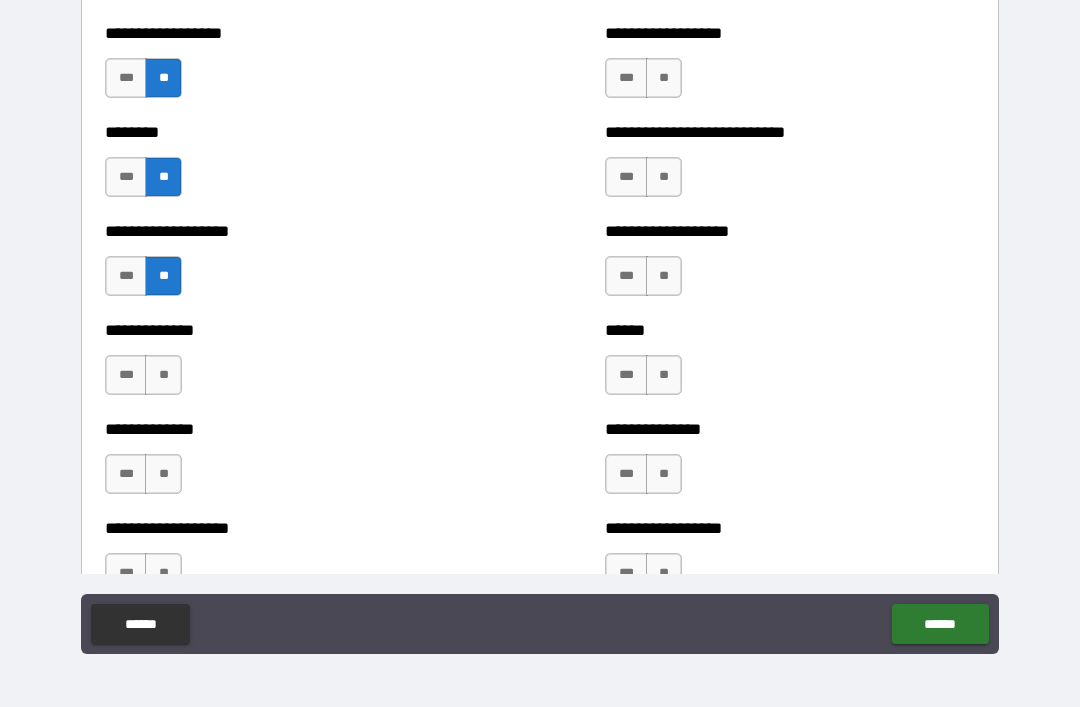 click on "**" at bounding box center (163, 375) 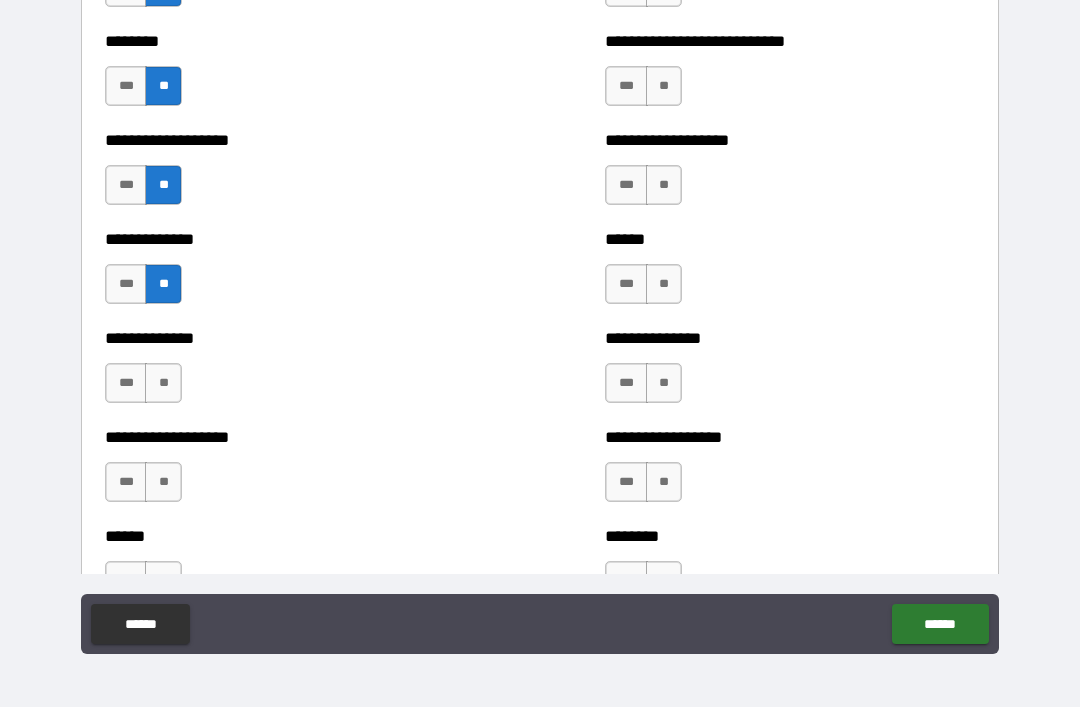 click on "**" at bounding box center [163, 383] 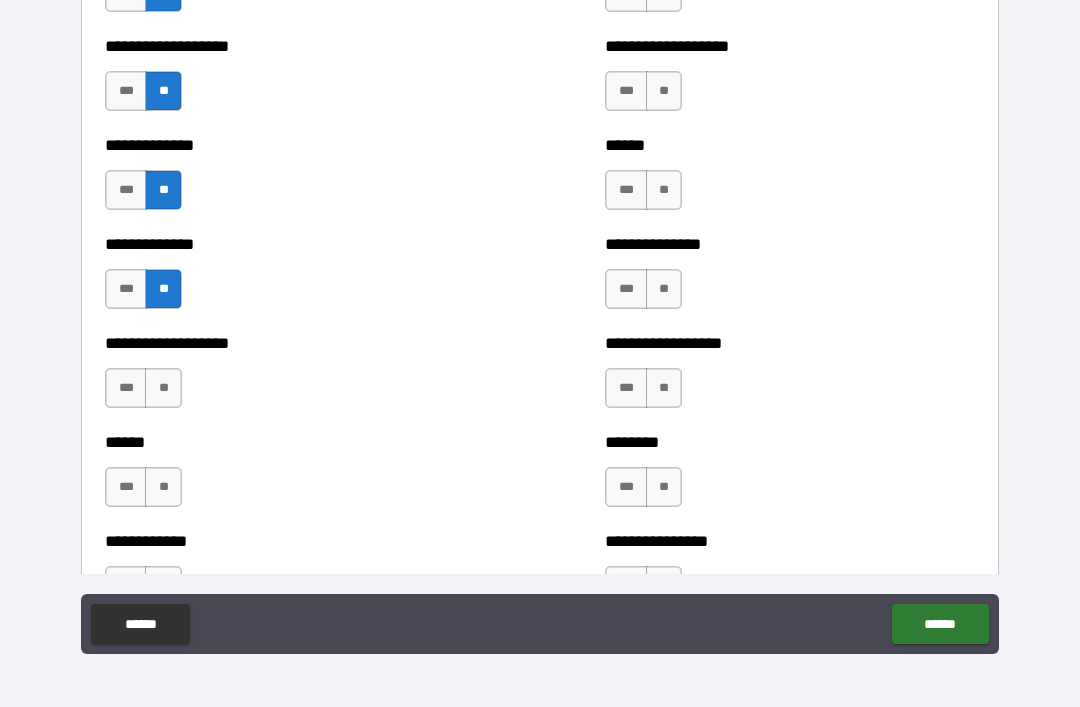 click on "**" at bounding box center [163, 388] 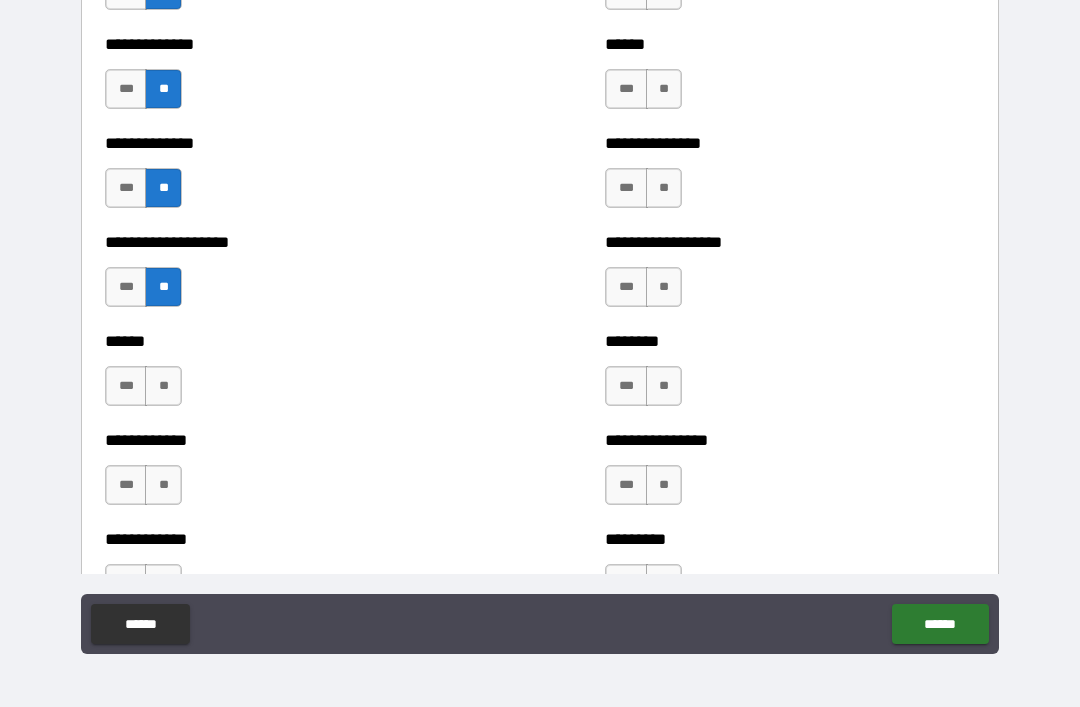 click on "**" at bounding box center [163, 386] 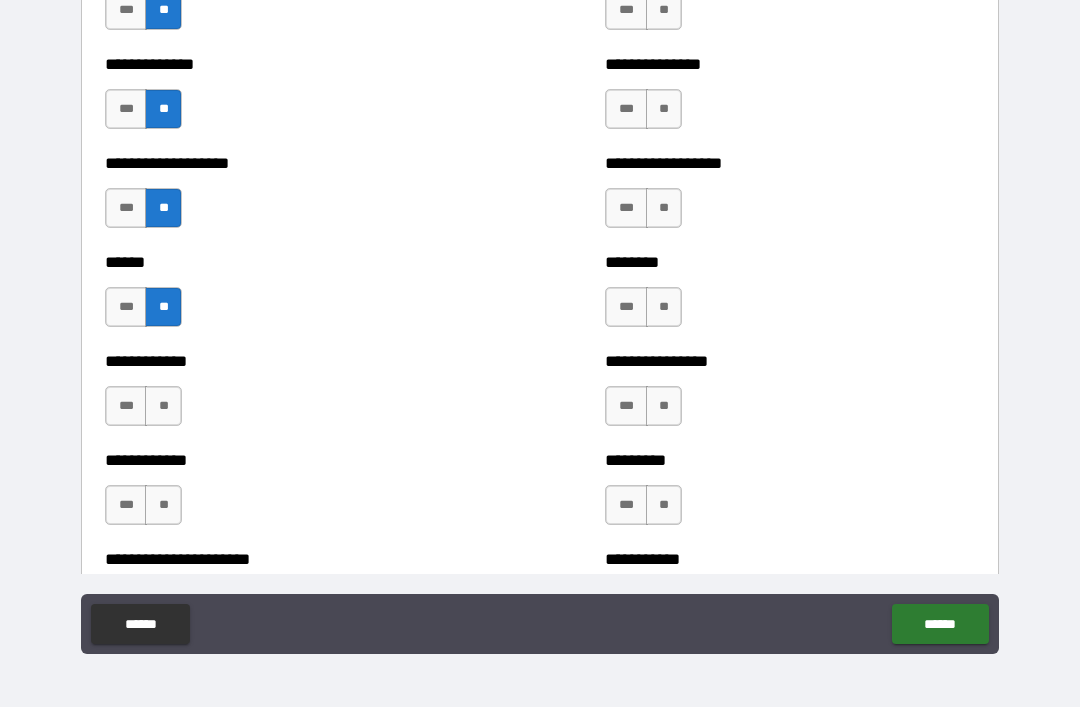 scroll, scrollTop: 4857, scrollLeft: 0, axis: vertical 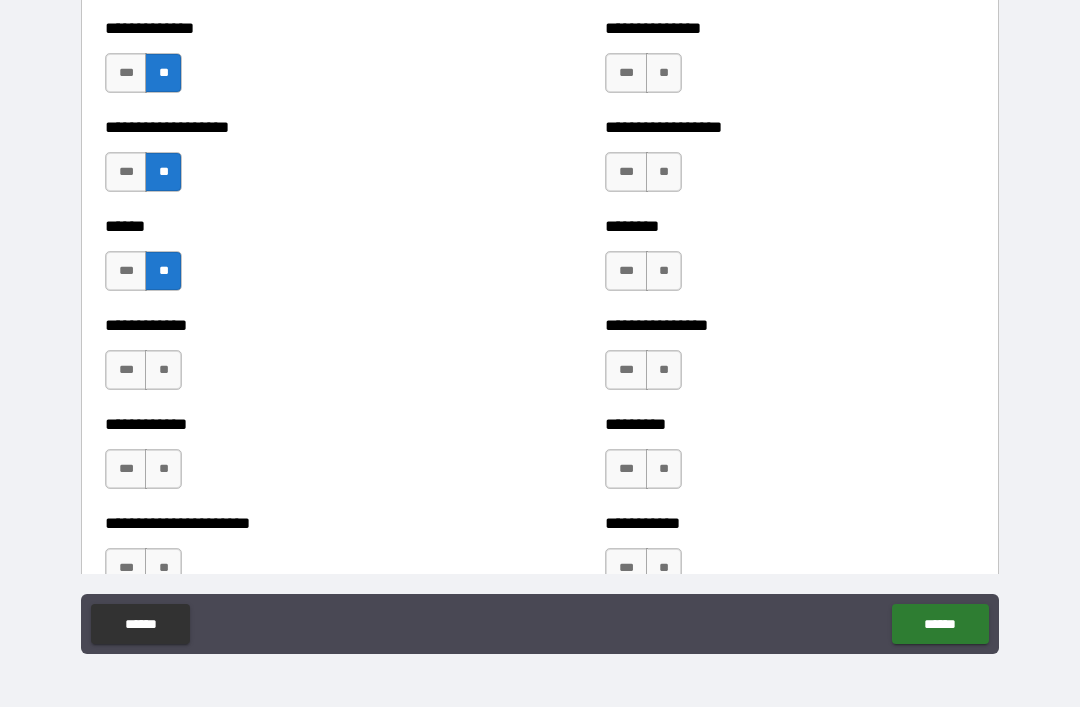 click on "**" at bounding box center [163, 370] 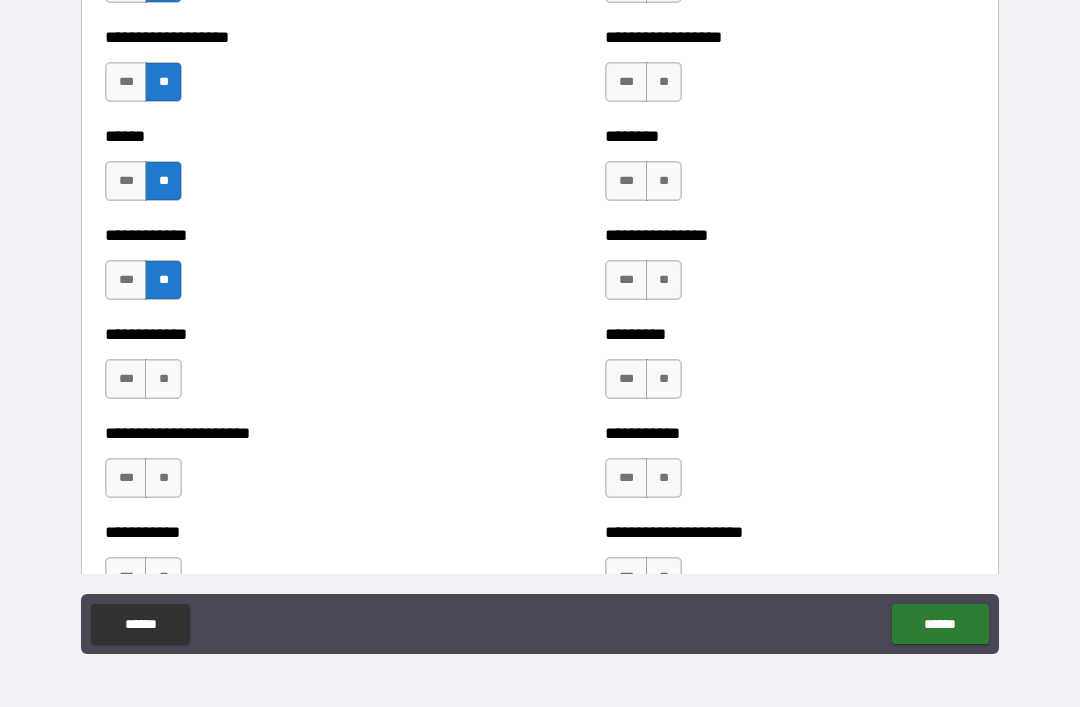 scroll, scrollTop: 4957, scrollLeft: 0, axis: vertical 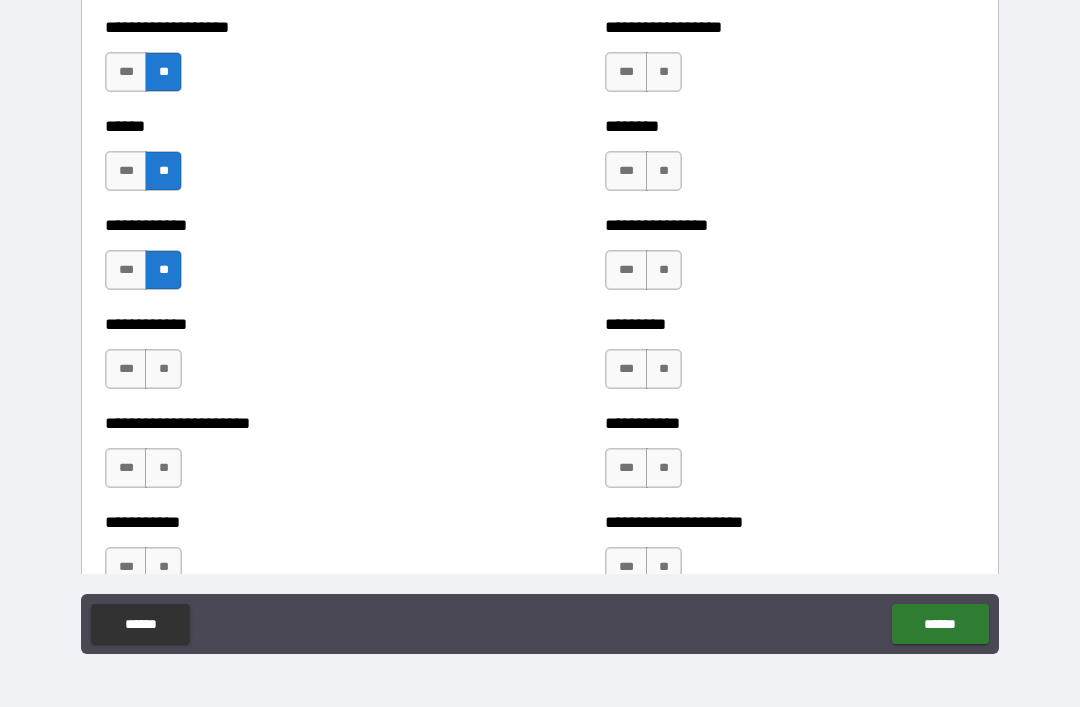 click on "**" at bounding box center (163, 369) 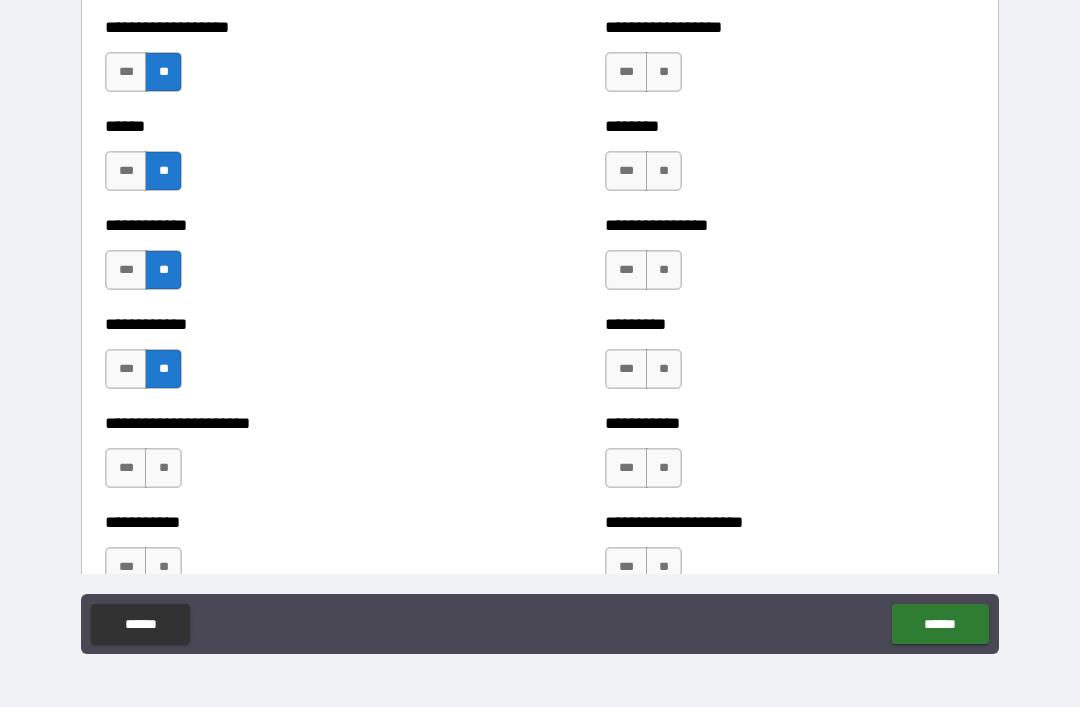 click on "**" at bounding box center [163, 468] 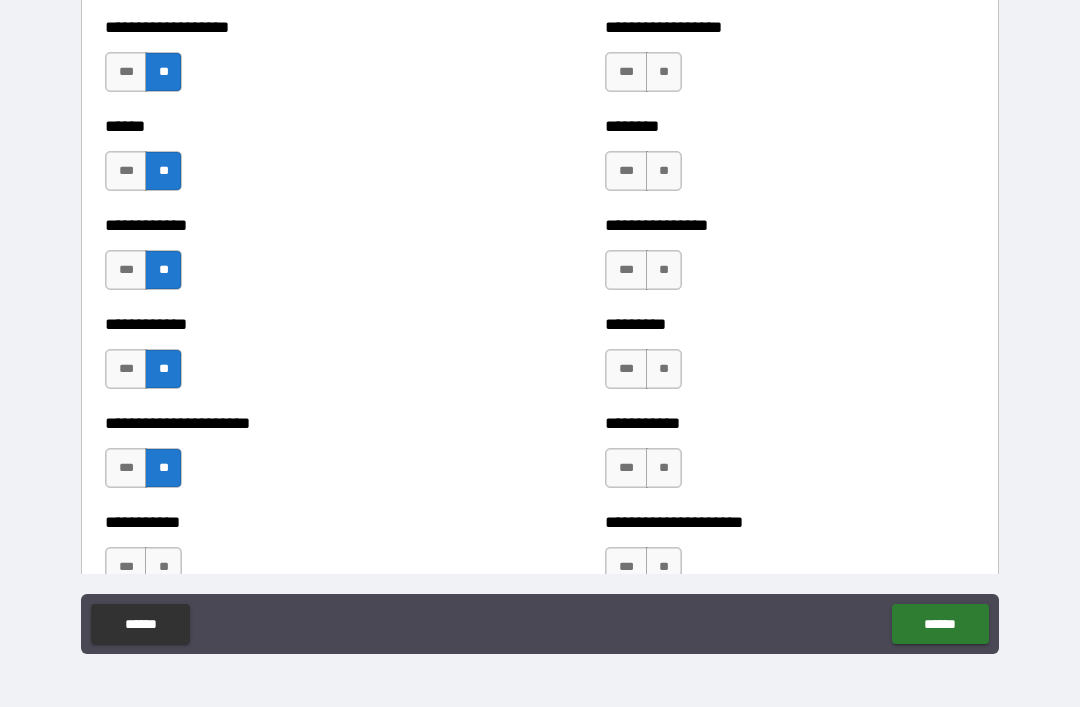 click on "**" at bounding box center [664, 468] 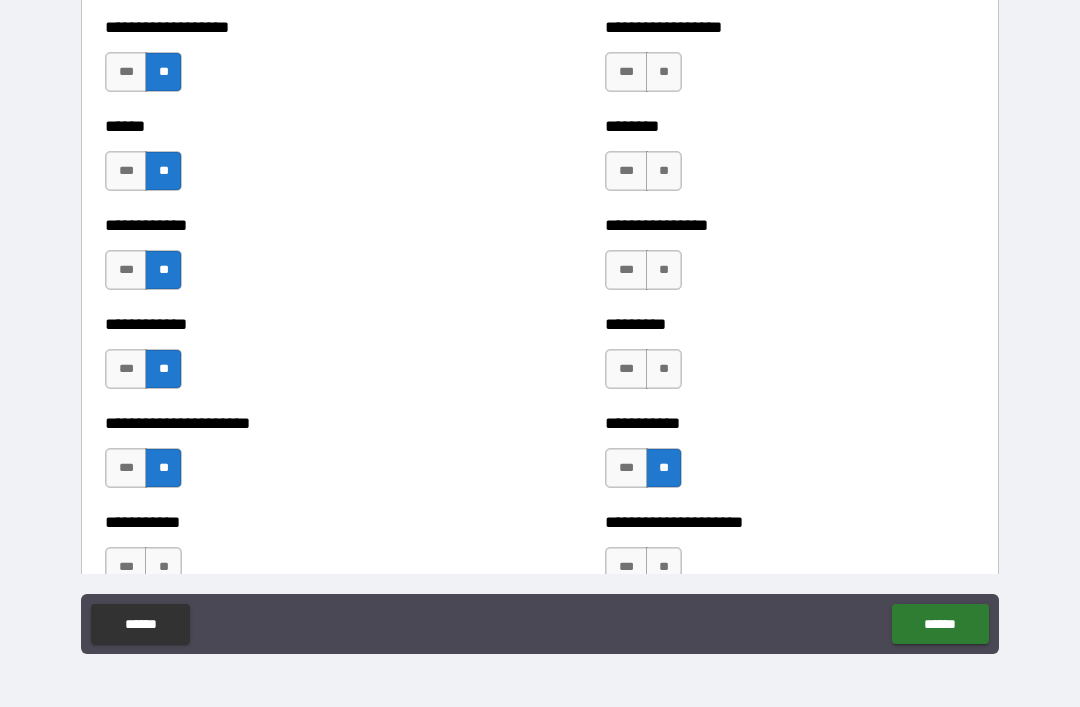 click on "**" at bounding box center (664, 369) 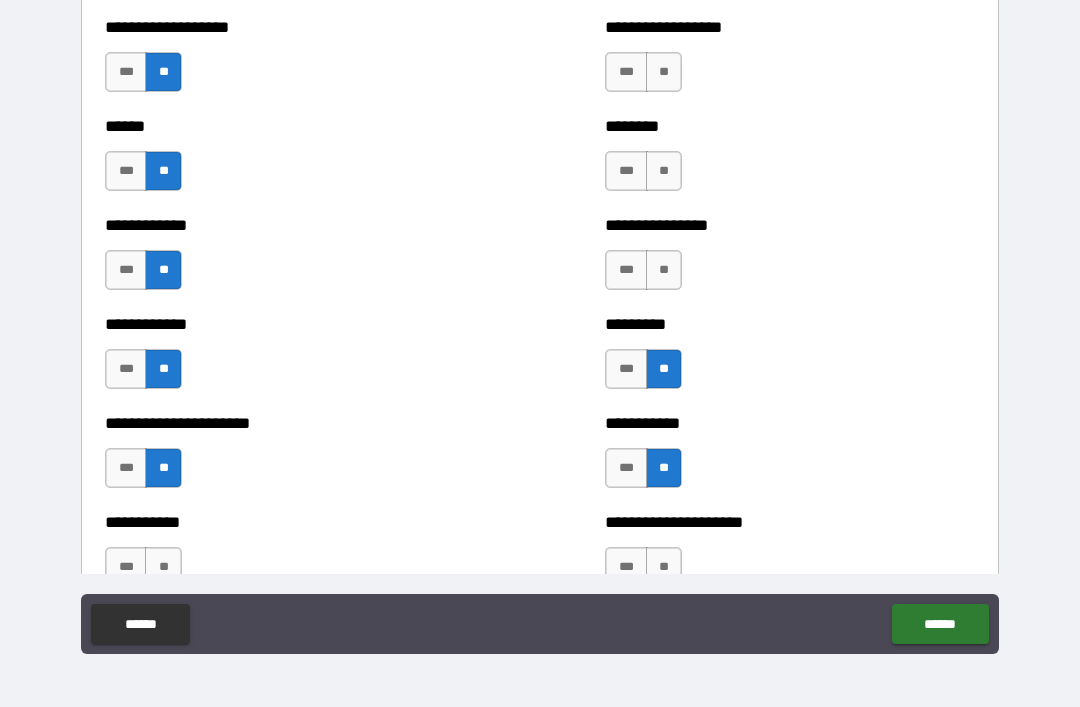 click on "**" at bounding box center (664, 270) 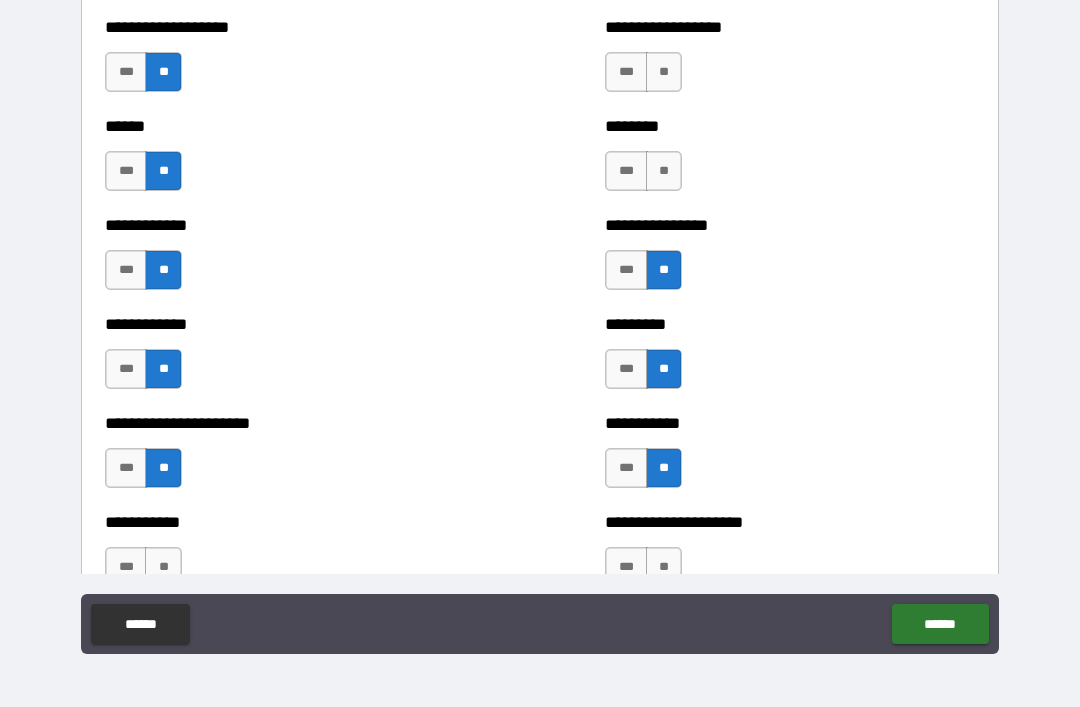 click on "**" at bounding box center (664, 171) 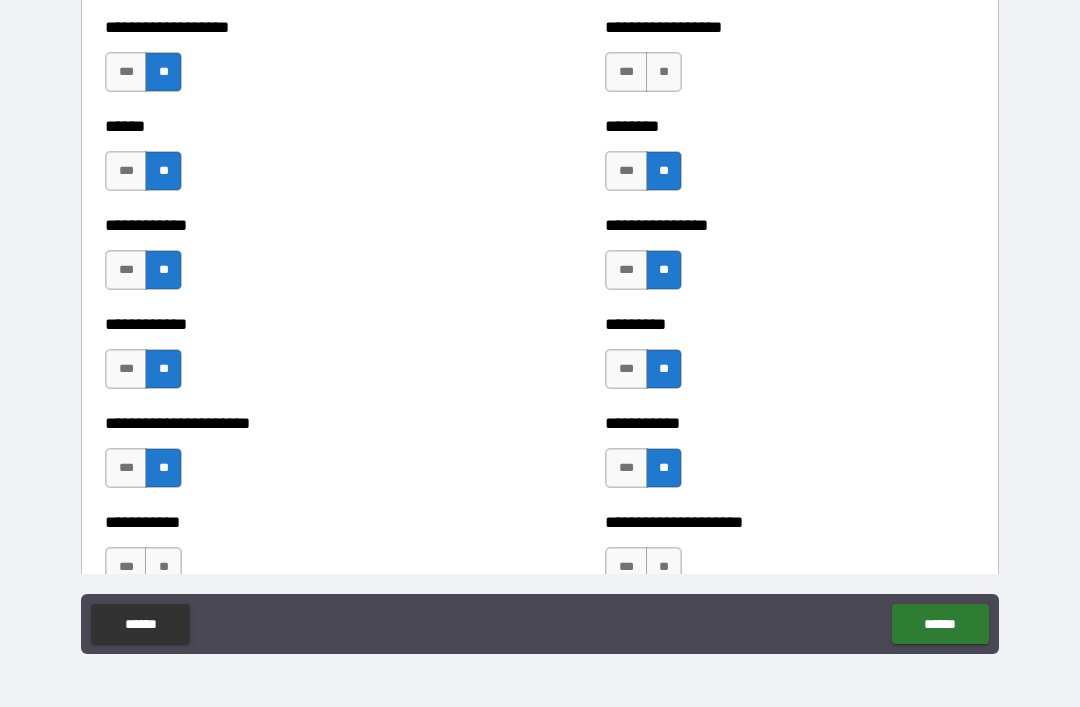 click on "**" at bounding box center (664, 72) 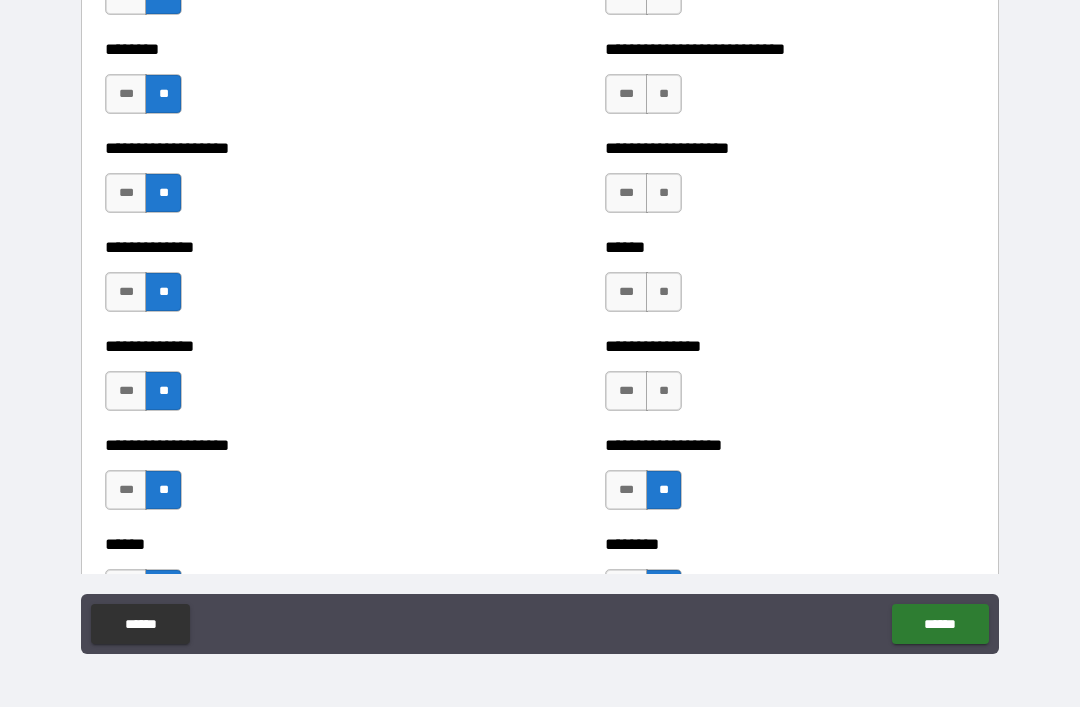 scroll, scrollTop: 4488, scrollLeft: 0, axis: vertical 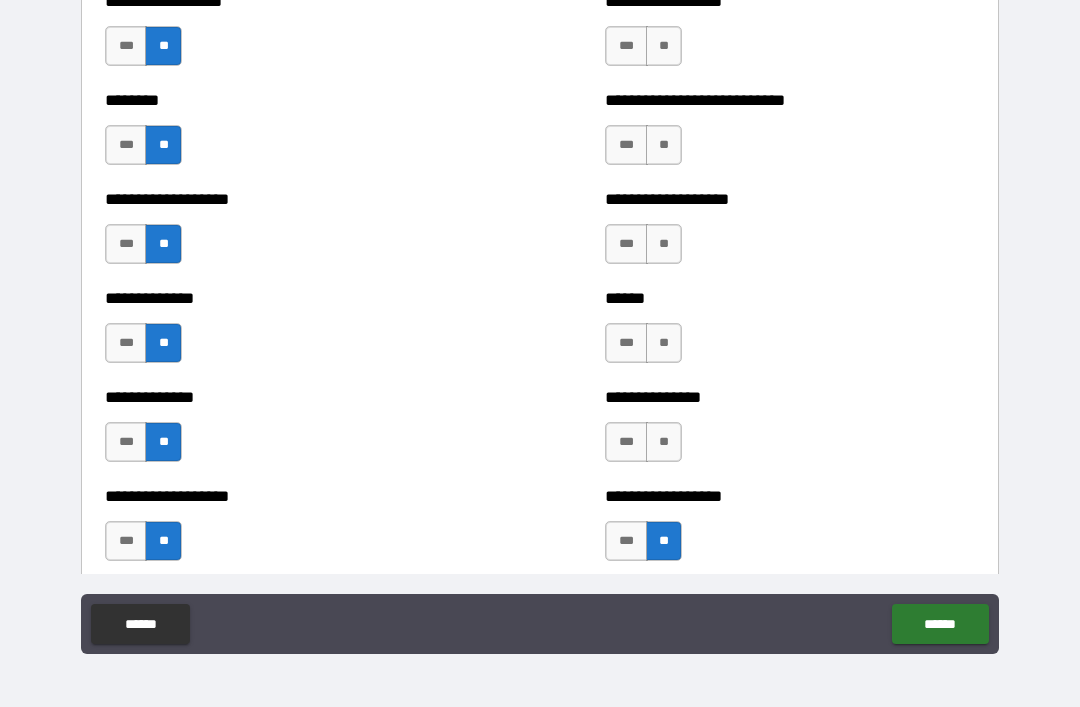 click on "**" at bounding box center (664, 442) 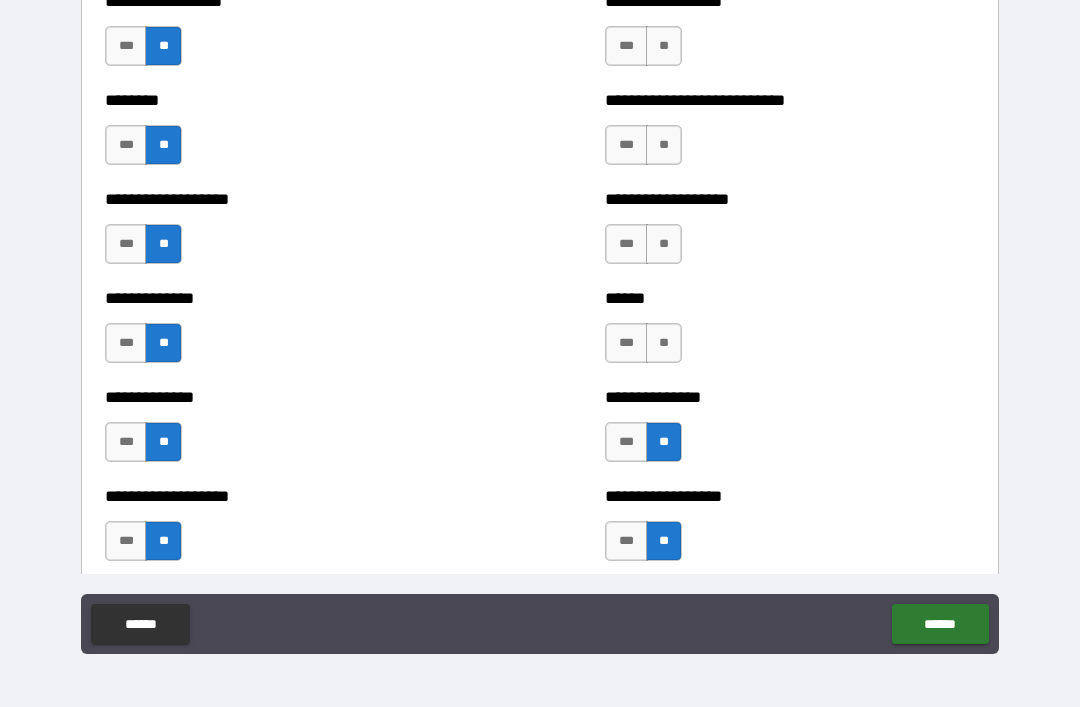 click on "**" at bounding box center (664, 343) 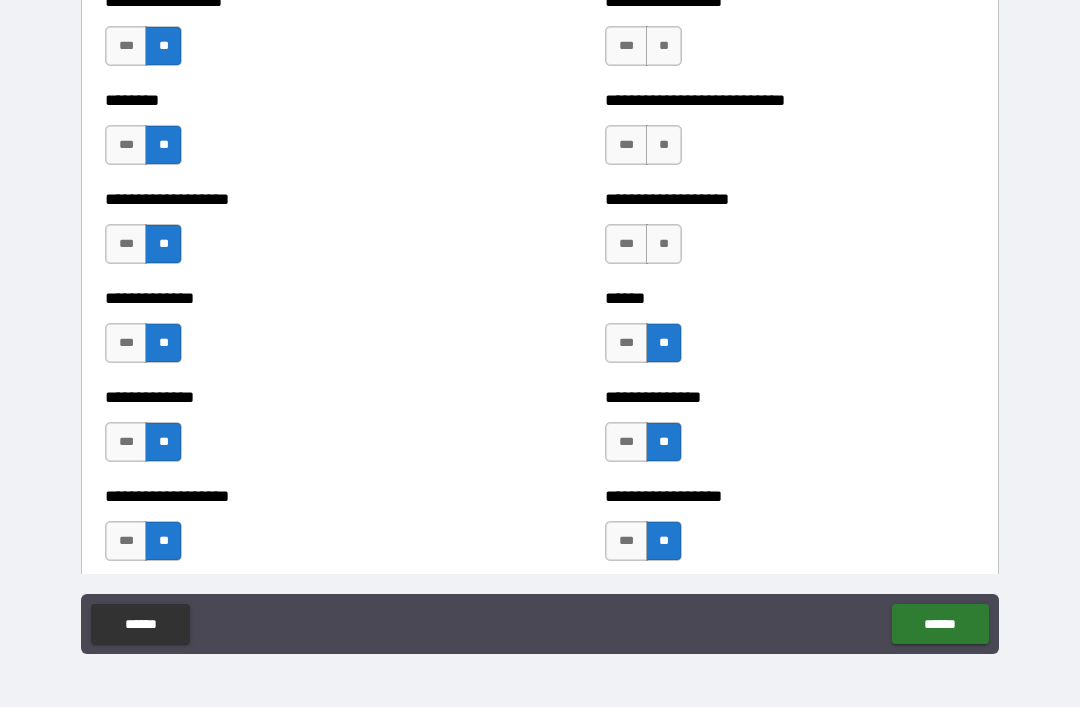 click on "**" at bounding box center (664, 244) 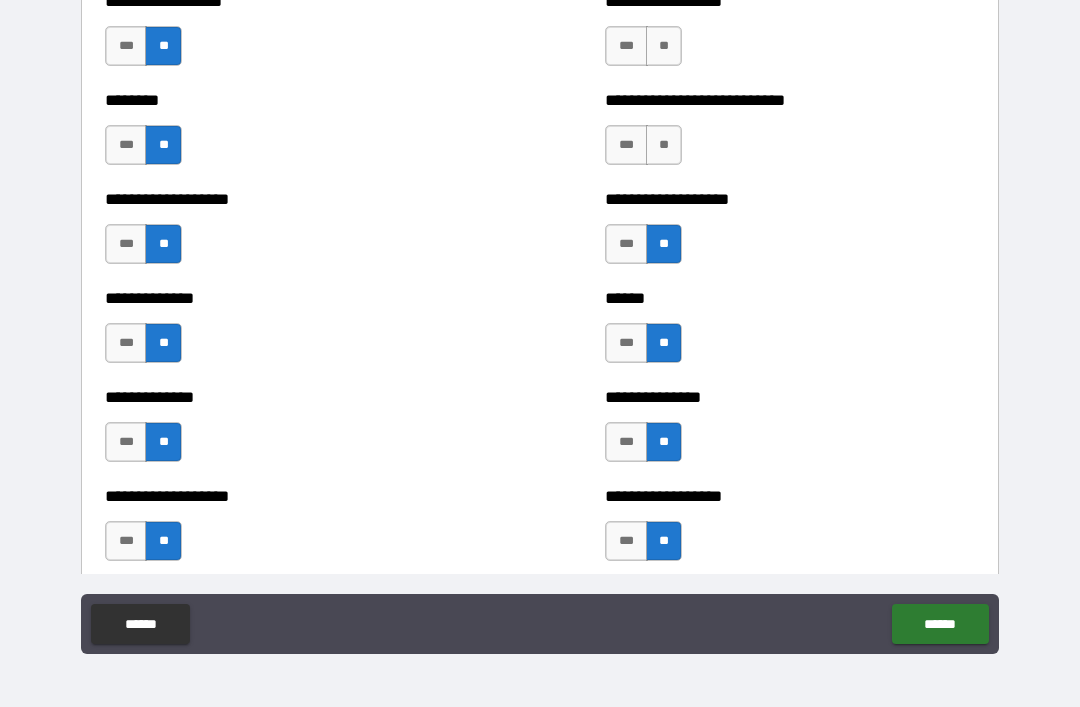 click on "**" at bounding box center (664, 145) 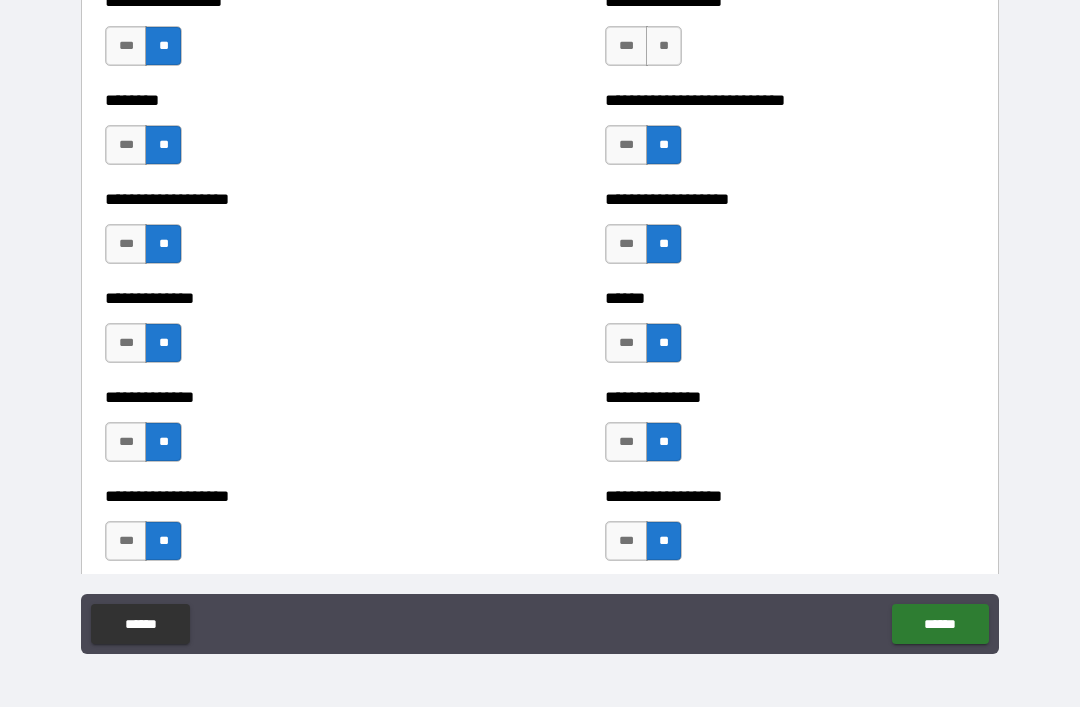 click on "**" at bounding box center [664, 46] 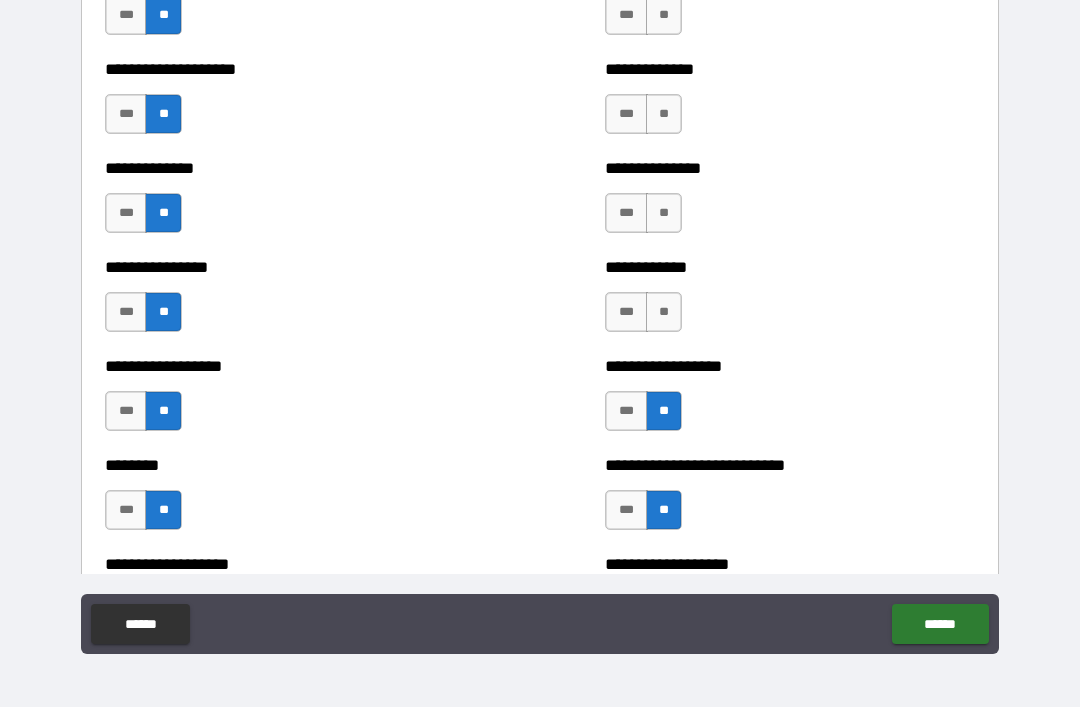 scroll, scrollTop: 4051, scrollLeft: 0, axis: vertical 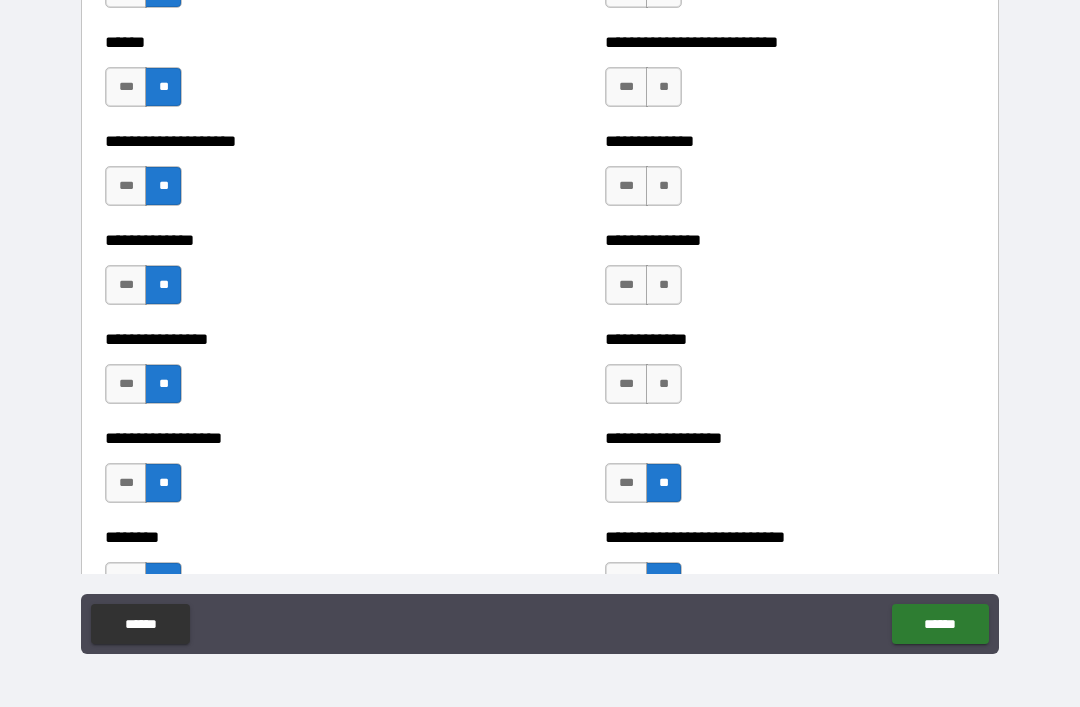 click on "**" at bounding box center [664, 384] 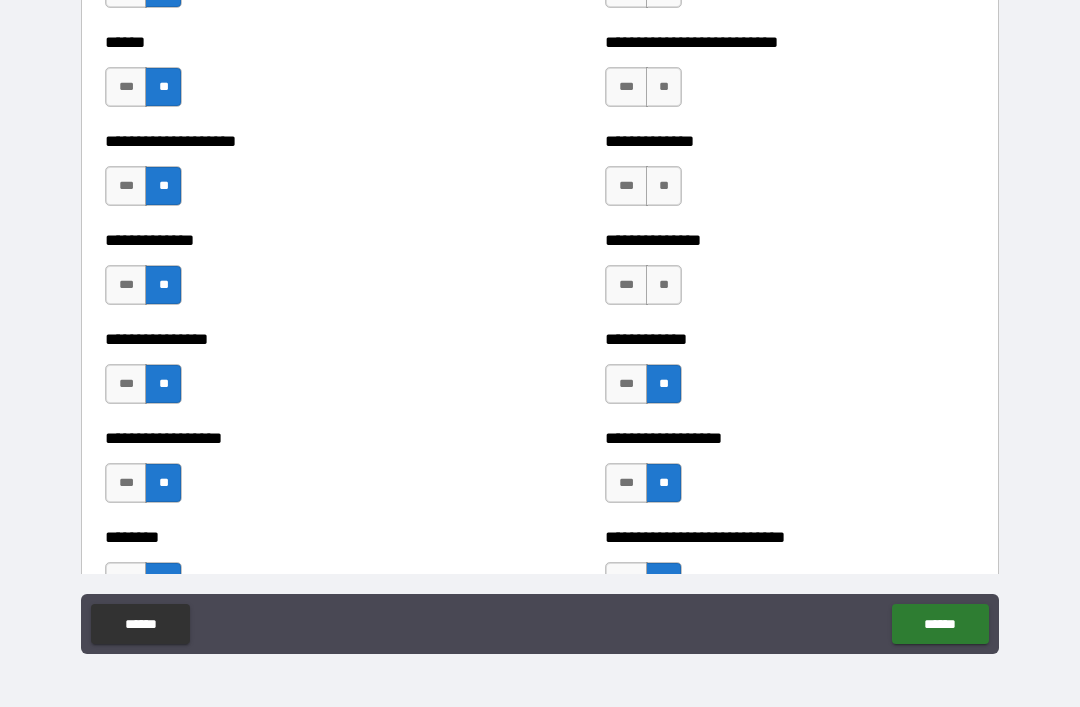click on "**" at bounding box center (664, 285) 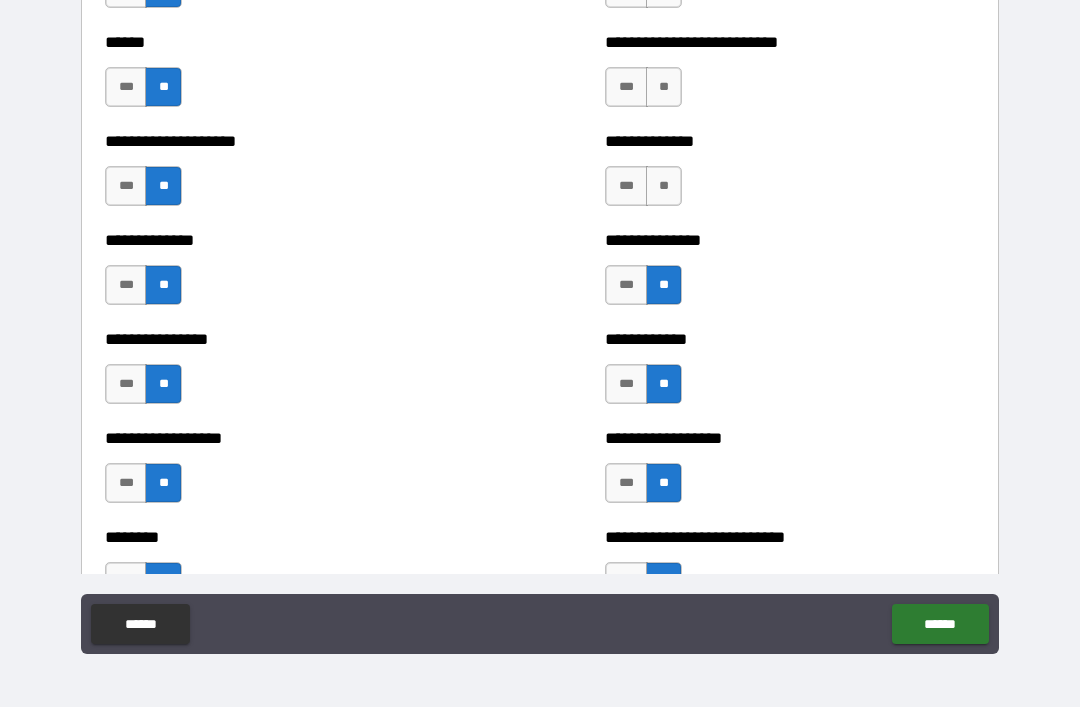 click on "**" at bounding box center (664, 186) 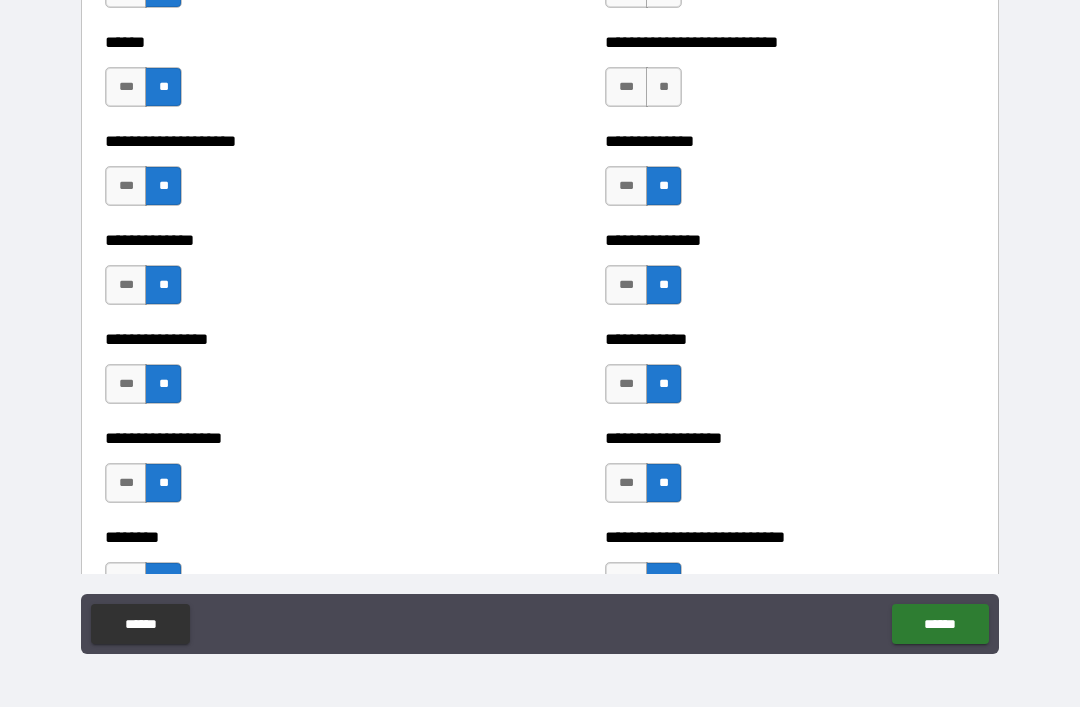 click on "**" at bounding box center [664, 87] 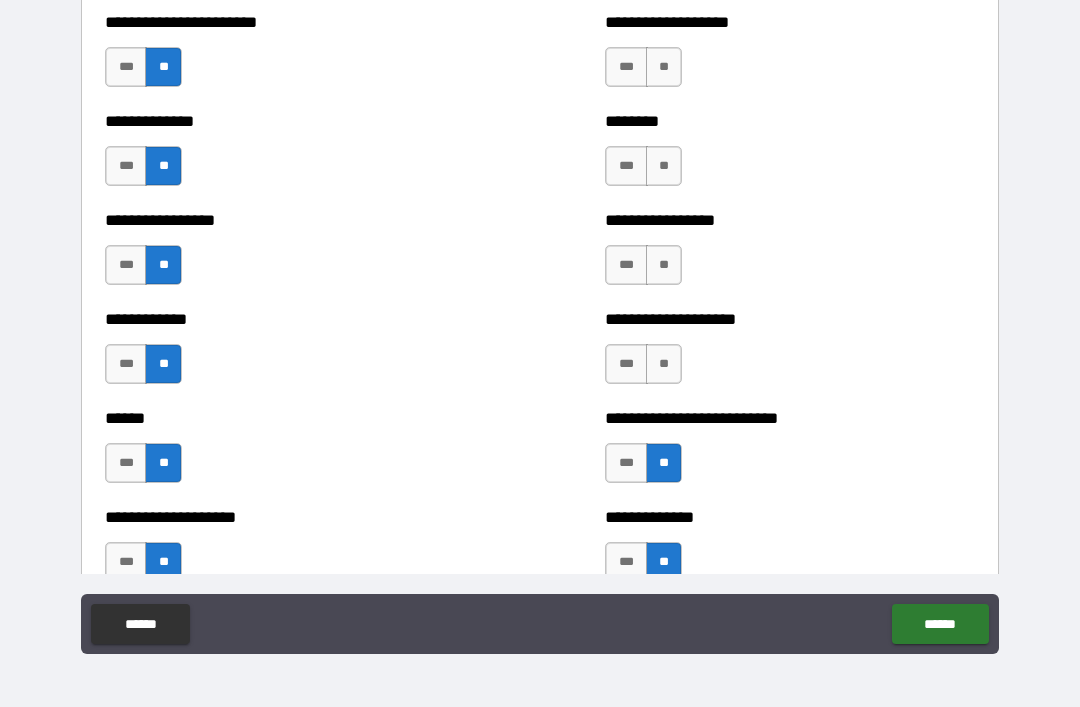 scroll, scrollTop: 3673, scrollLeft: 0, axis: vertical 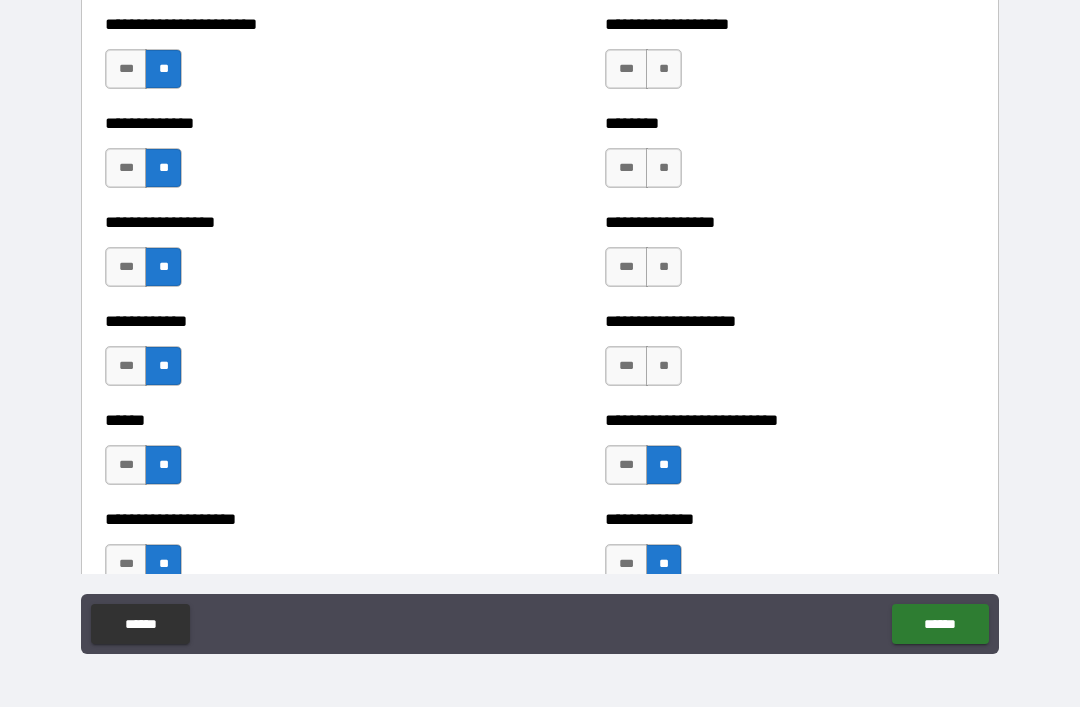 click on "**" at bounding box center (664, 366) 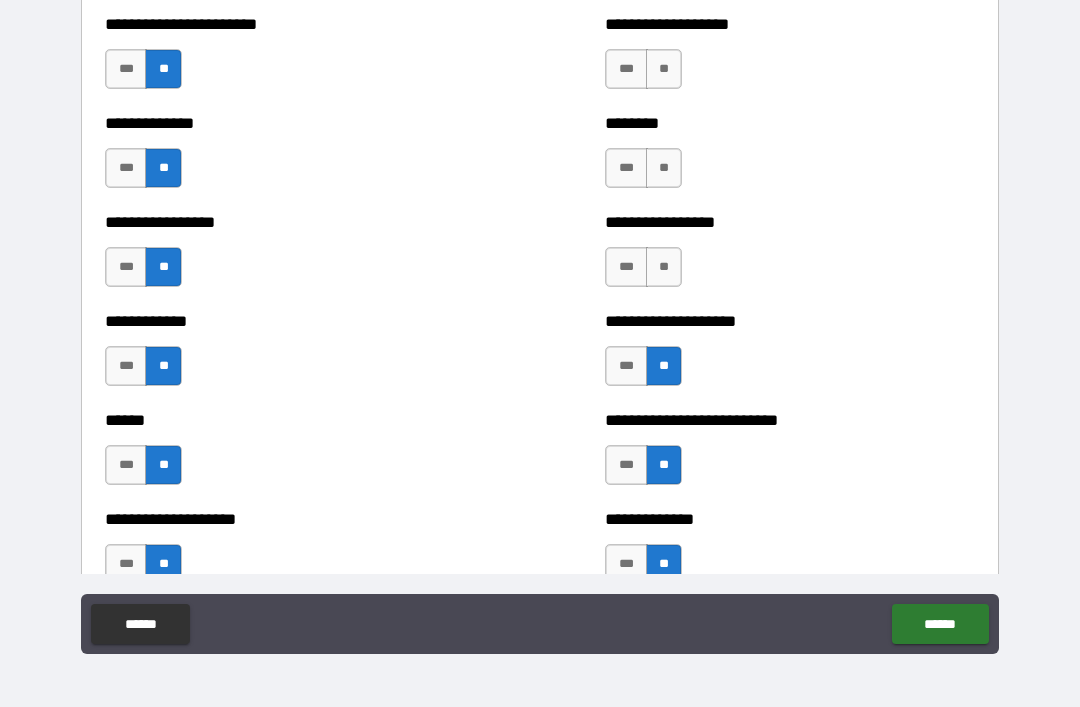 click on "**" at bounding box center (664, 267) 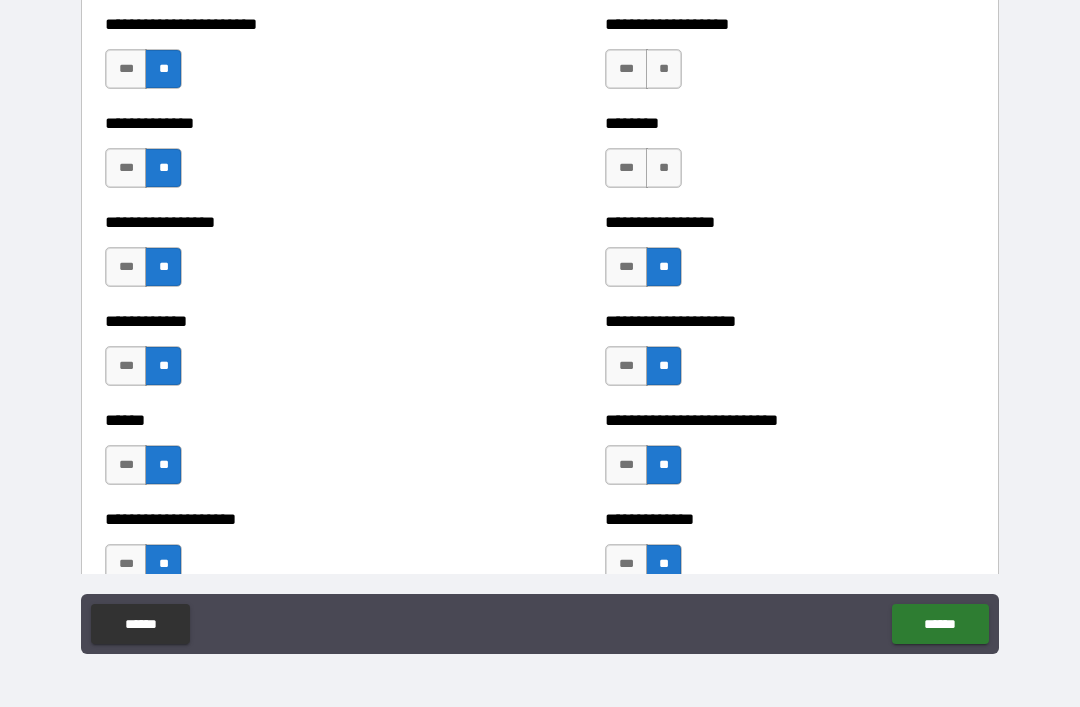 click on "**" at bounding box center (664, 168) 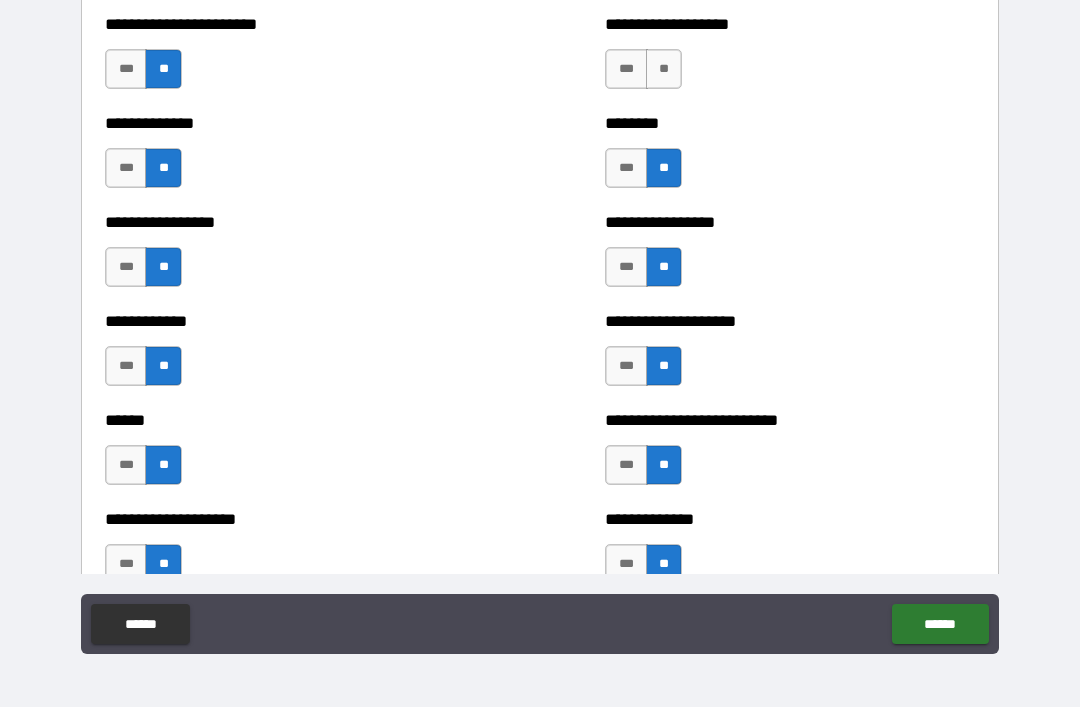 click on "**" at bounding box center [664, 69] 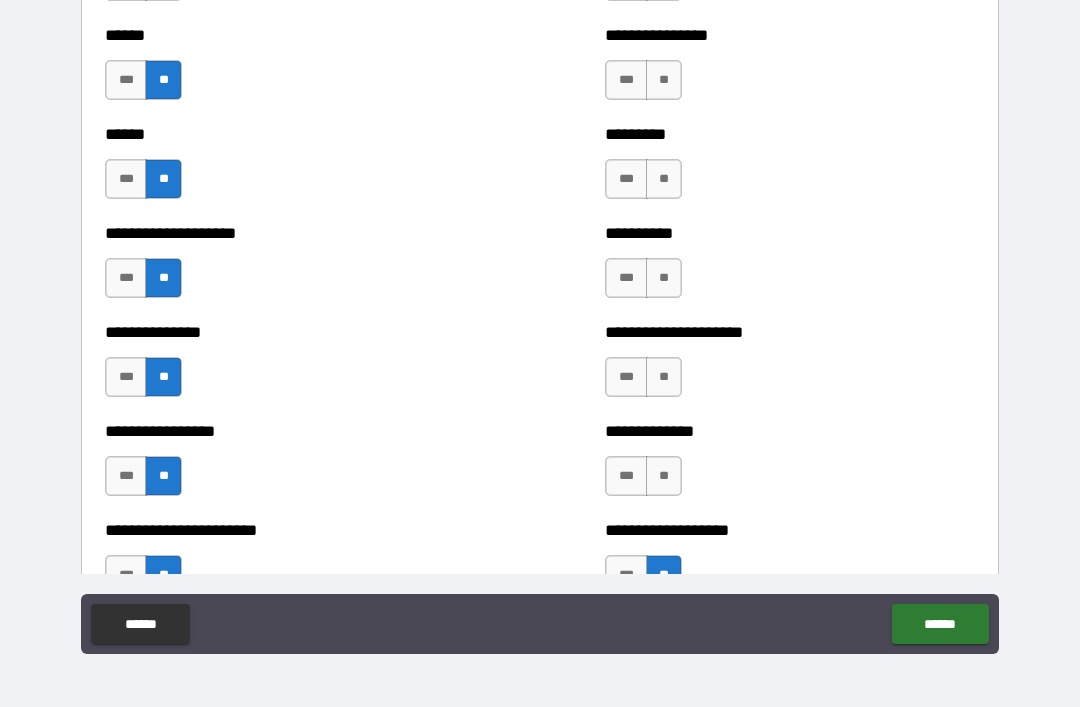 scroll, scrollTop: 3164, scrollLeft: 0, axis: vertical 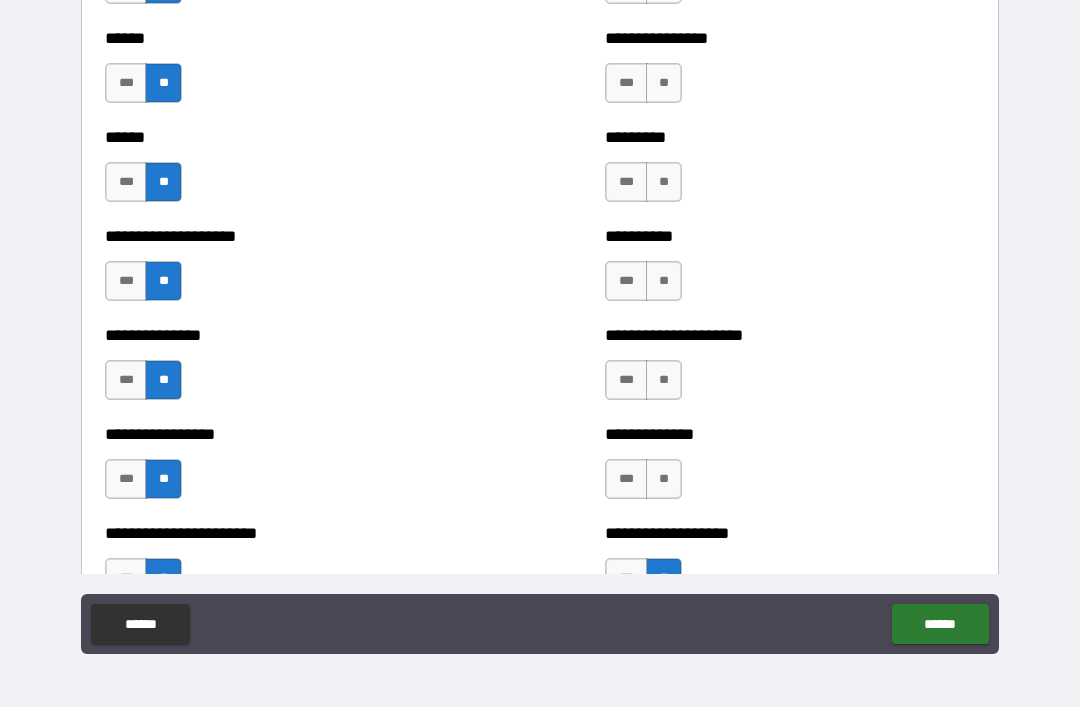 click on "**" at bounding box center [664, 479] 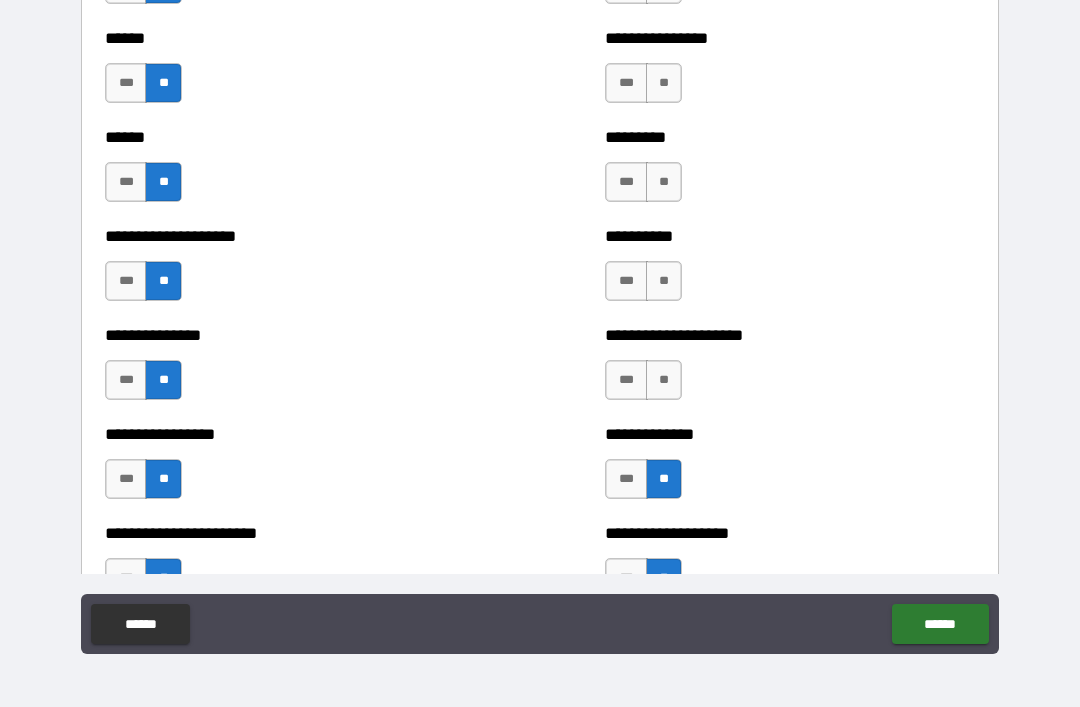 click on "**" at bounding box center (664, 380) 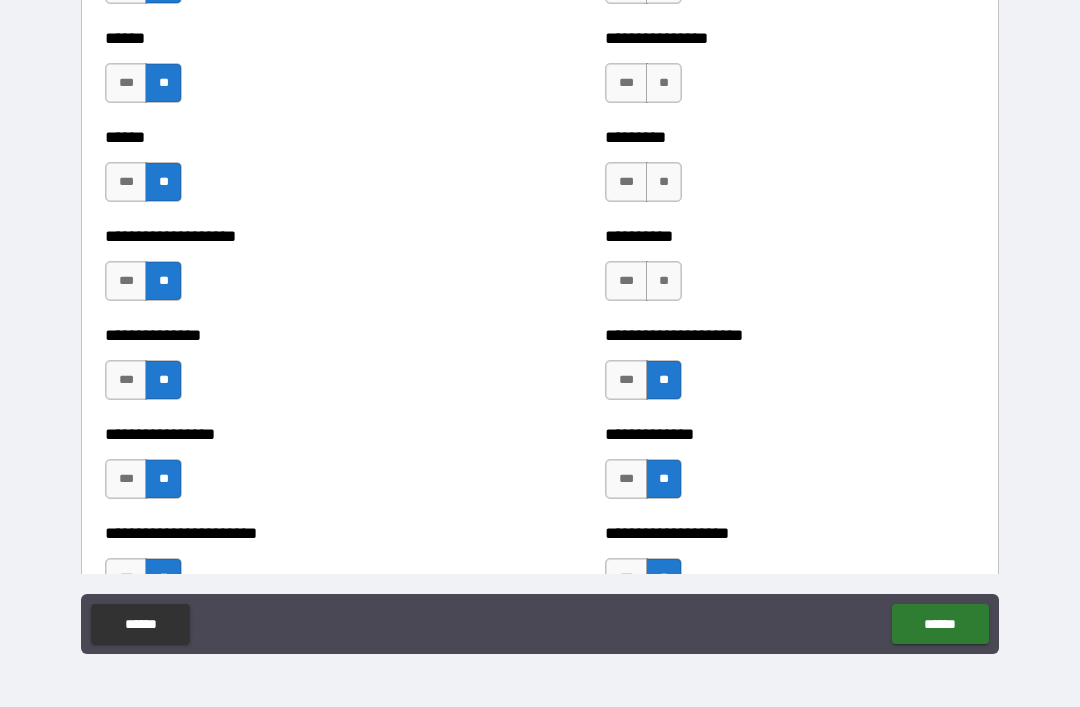 click on "**" at bounding box center [664, 281] 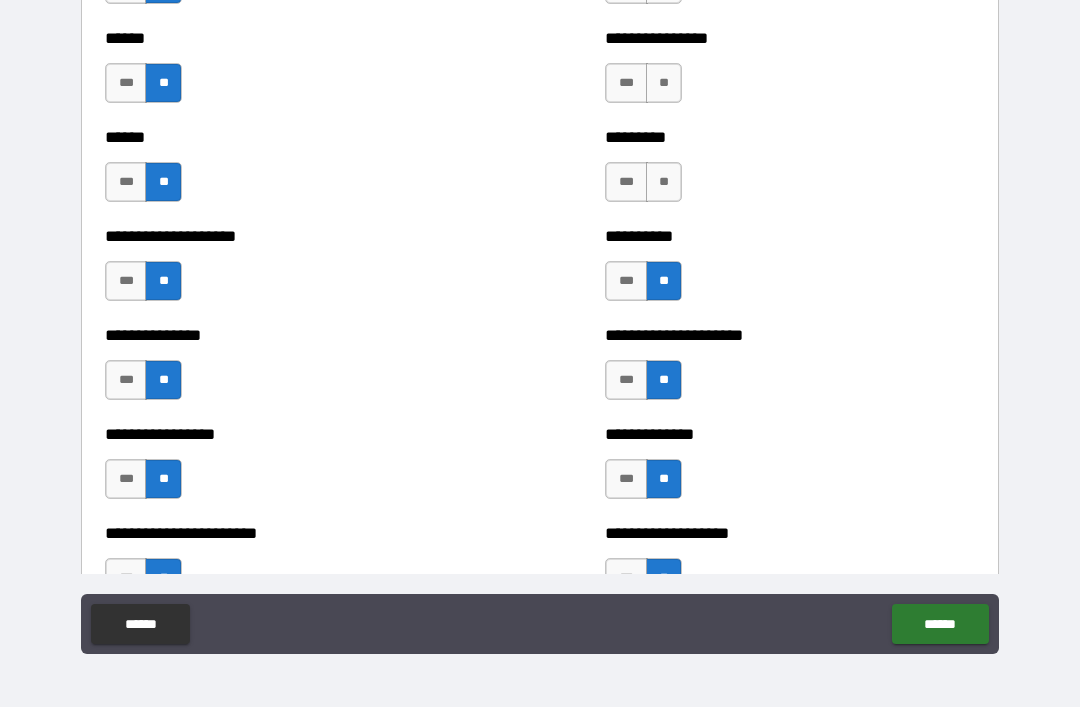 click on "**" at bounding box center (664, 182) 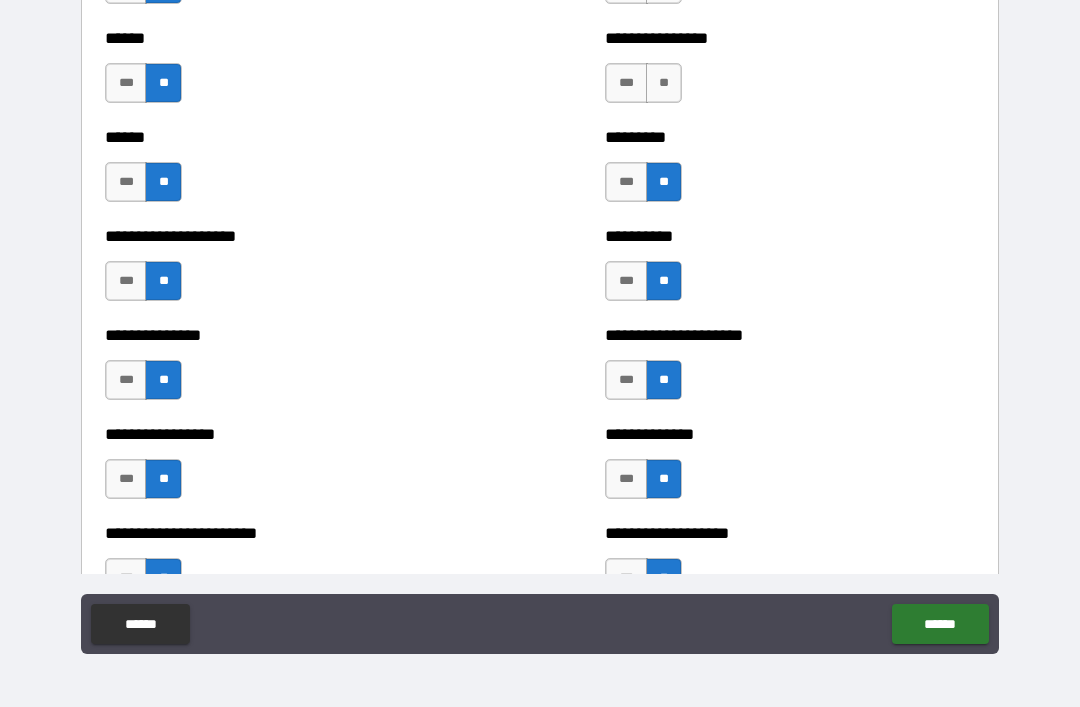 click on "**" at bounding box center [664, 83] 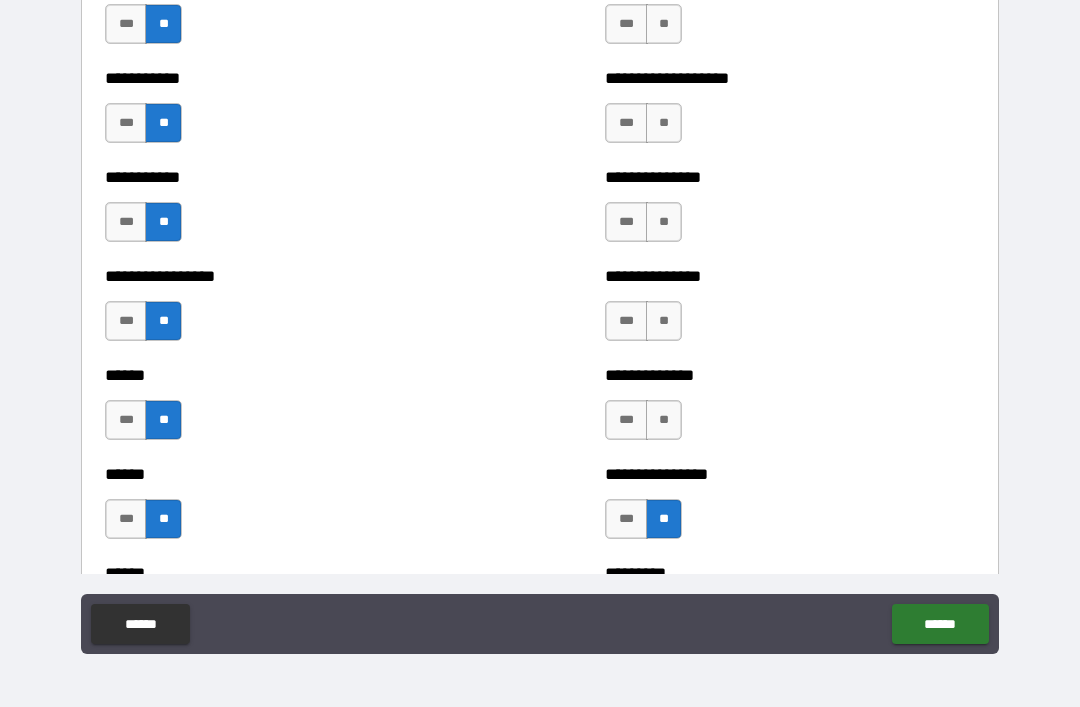 scroll, scrollTop: 2727, scrollLeft: 0, axis: vertical 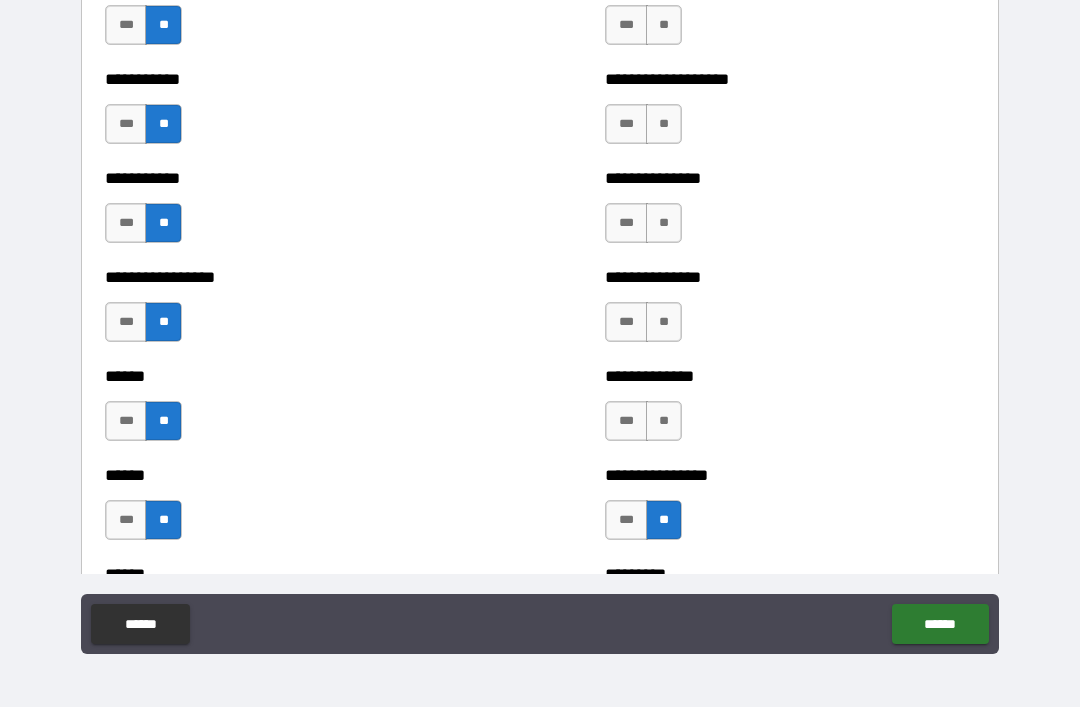 click on "**" at bounding box center (664, 421) 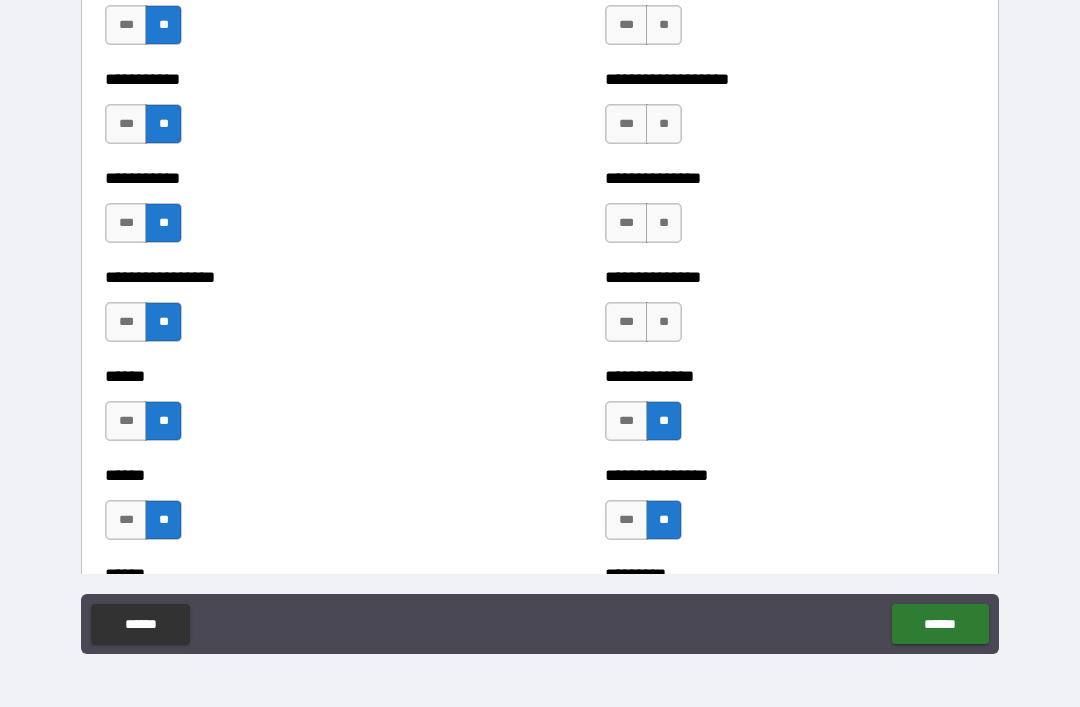click on "**" at bounding box center (664, 322) 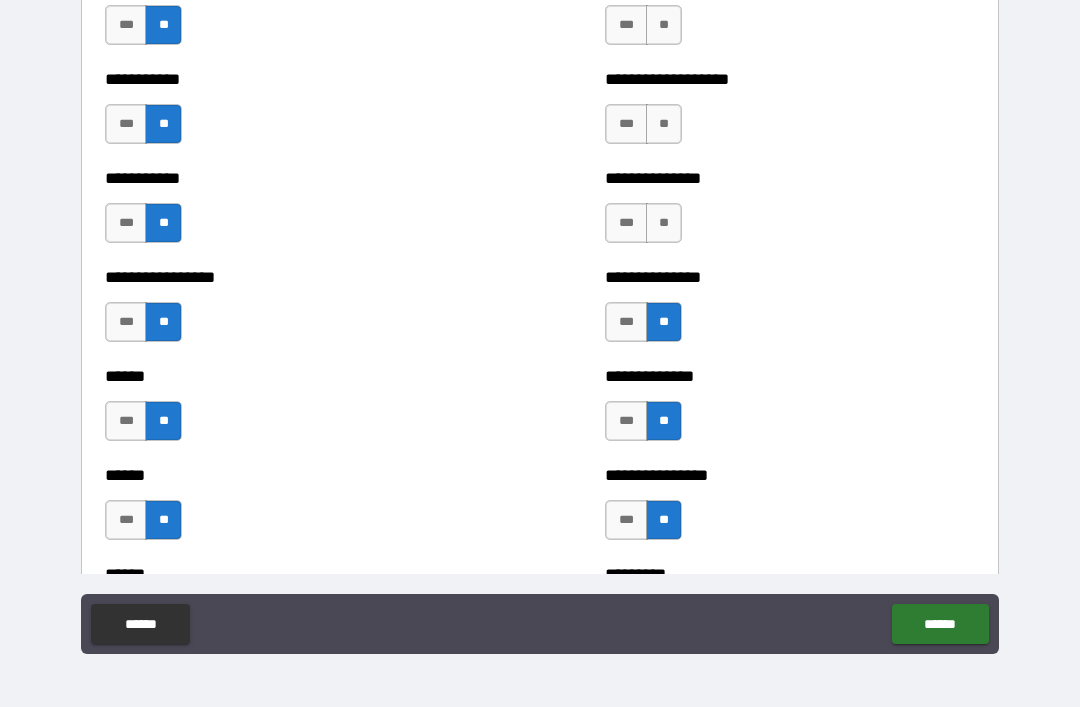 click on "**" at bounding box center (664, 223) 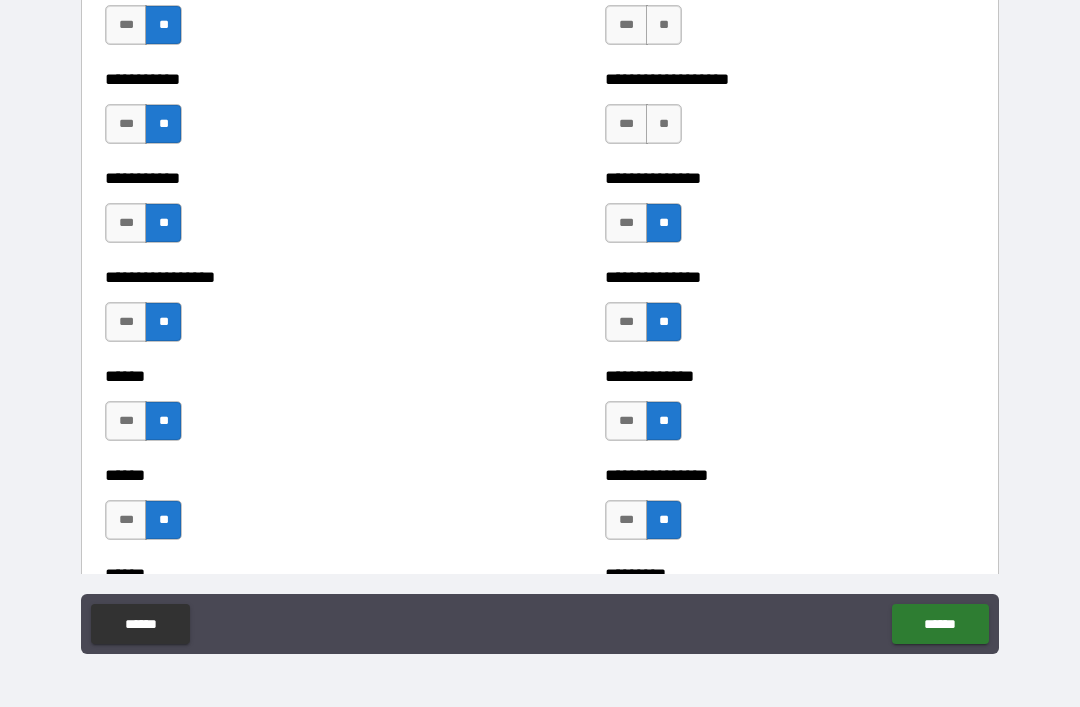 click on "**" at bounding box center [664, 124] 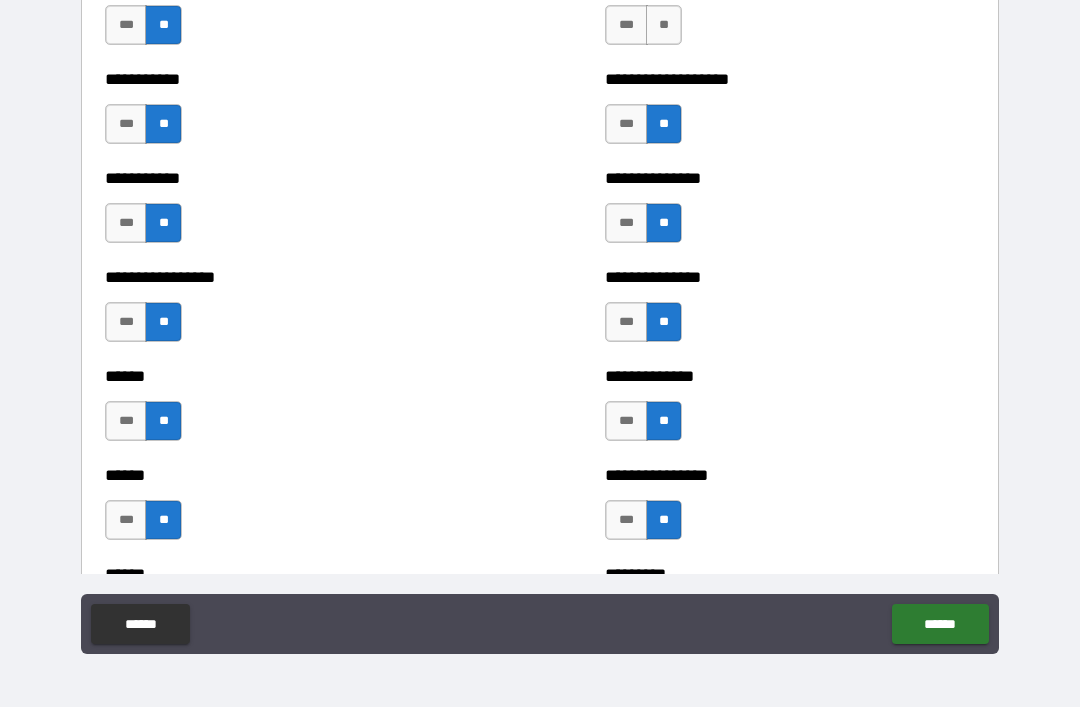 click on "**" at bounding box center [664, 25] 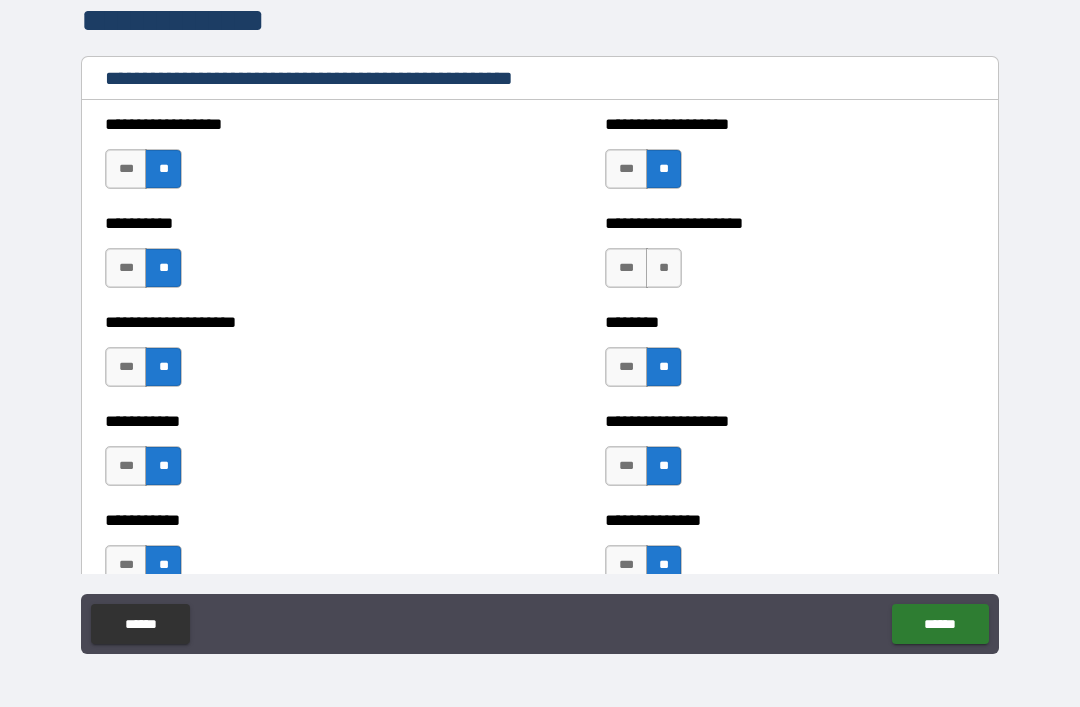scroll, scrollTop: 2382, scrollLeft: 0, axis: vertical 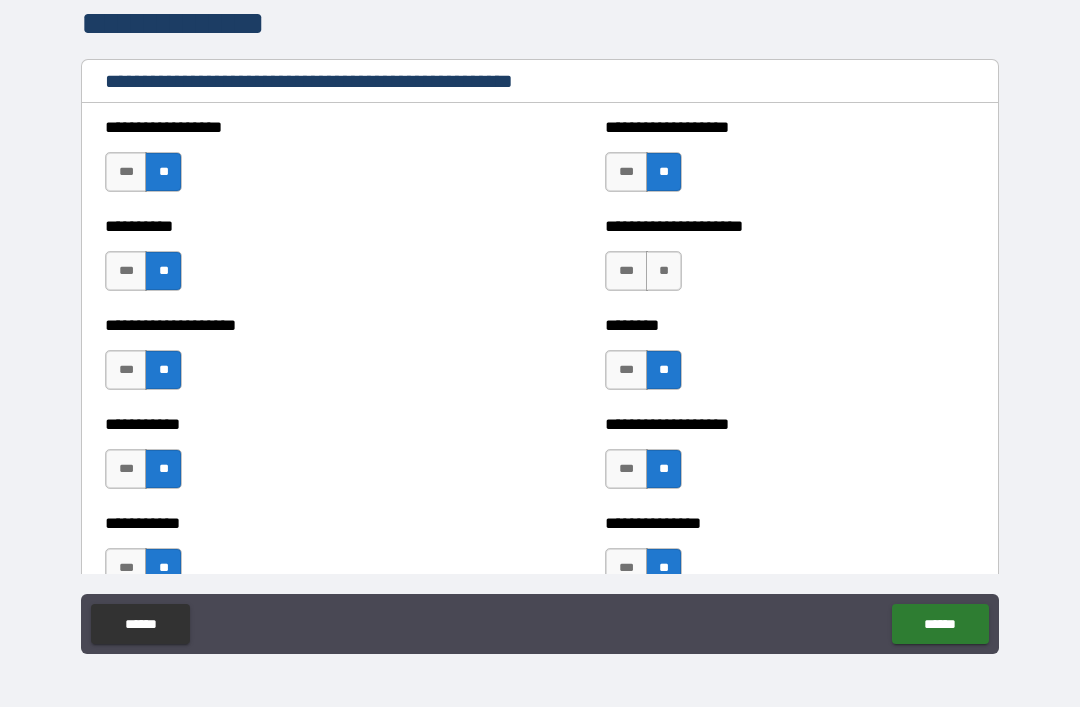 click on "**" at bounding box center [664, 271] 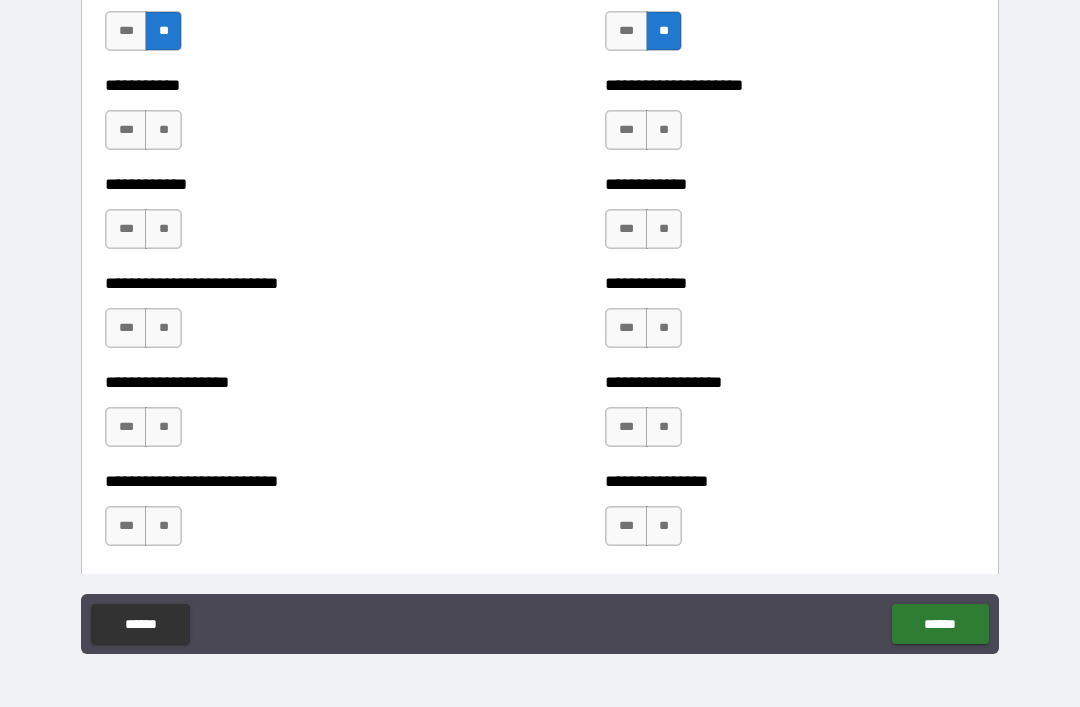 scroll, scrollTop: 5395, scrollLeft: 0, axis: vertical 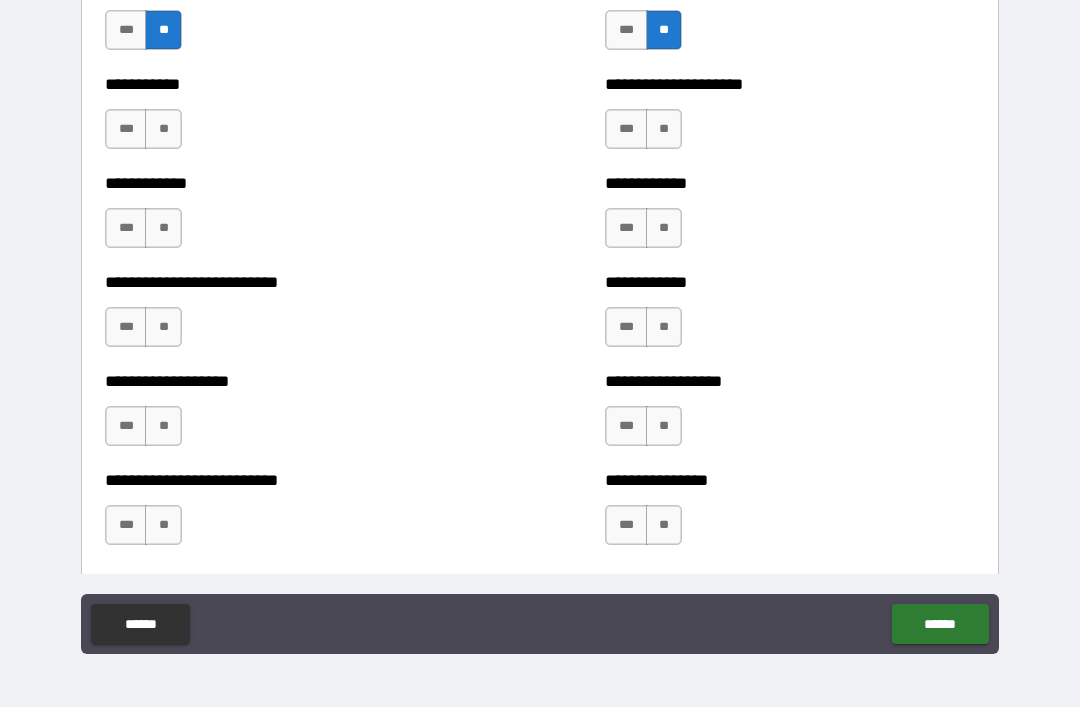 click on "**" at bounding box center [664, 129] 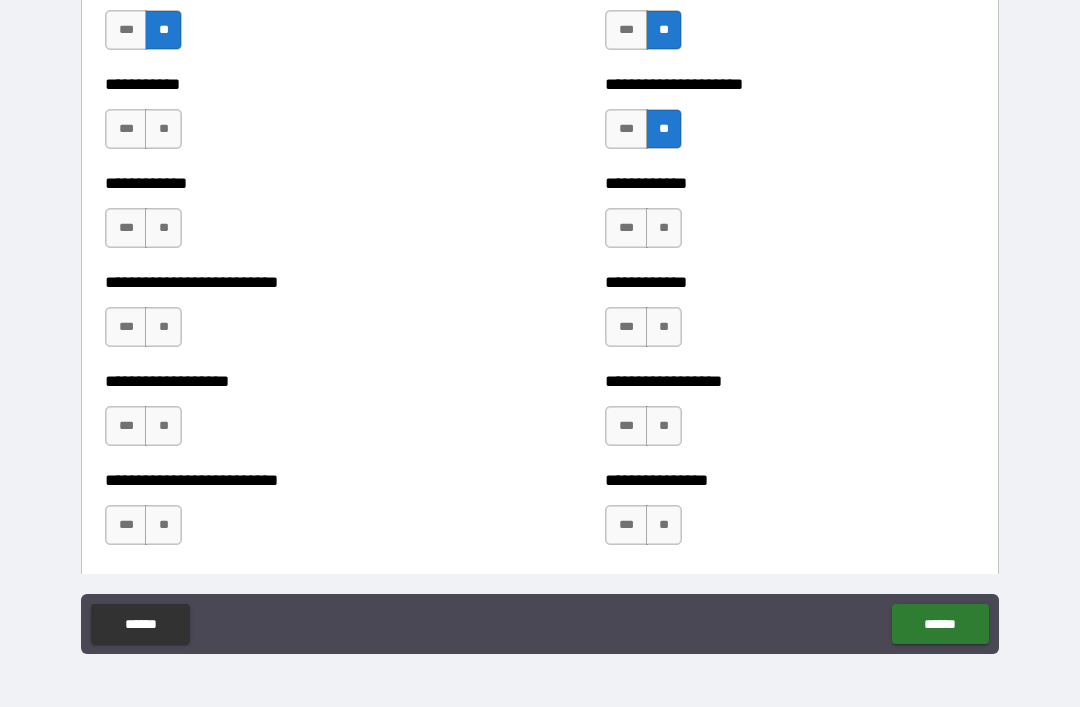 click on "**" at bounding box center (664, 228) 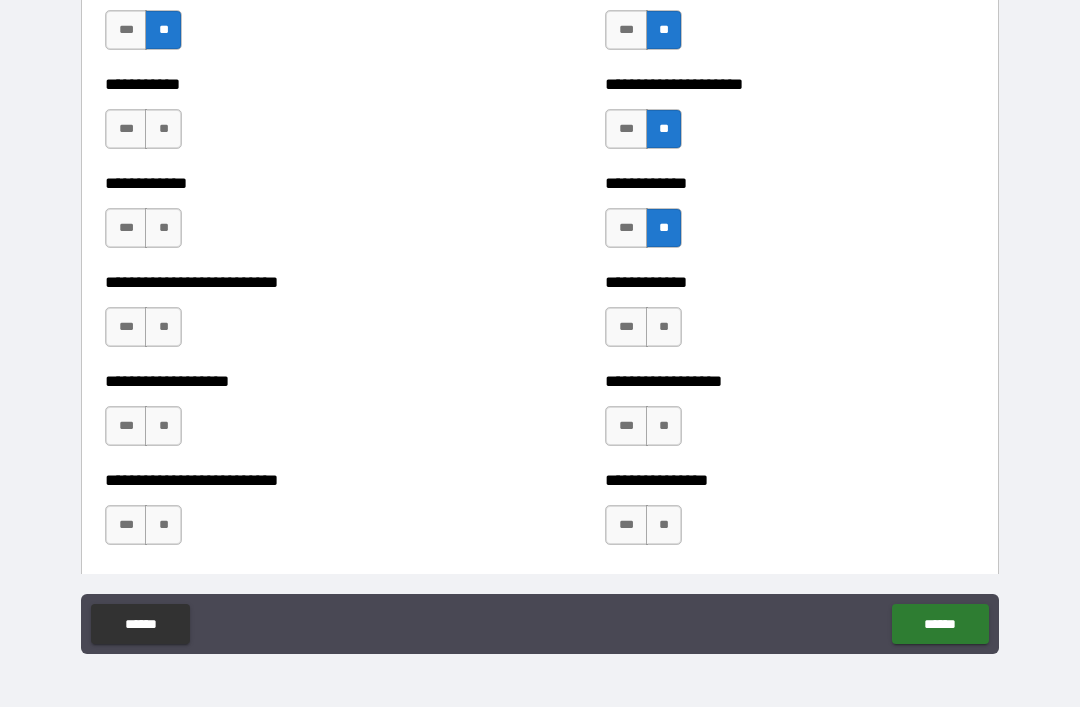 click on "**" at bounding box center (664, 327) 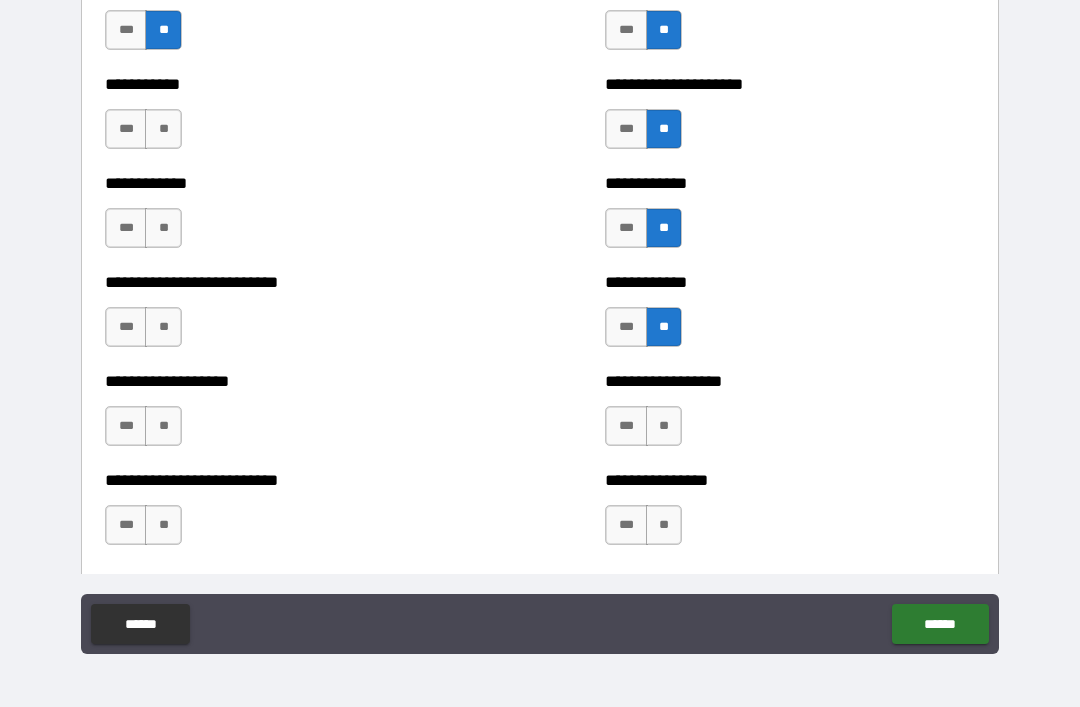 click on "**" at bounding box center (664, 426) 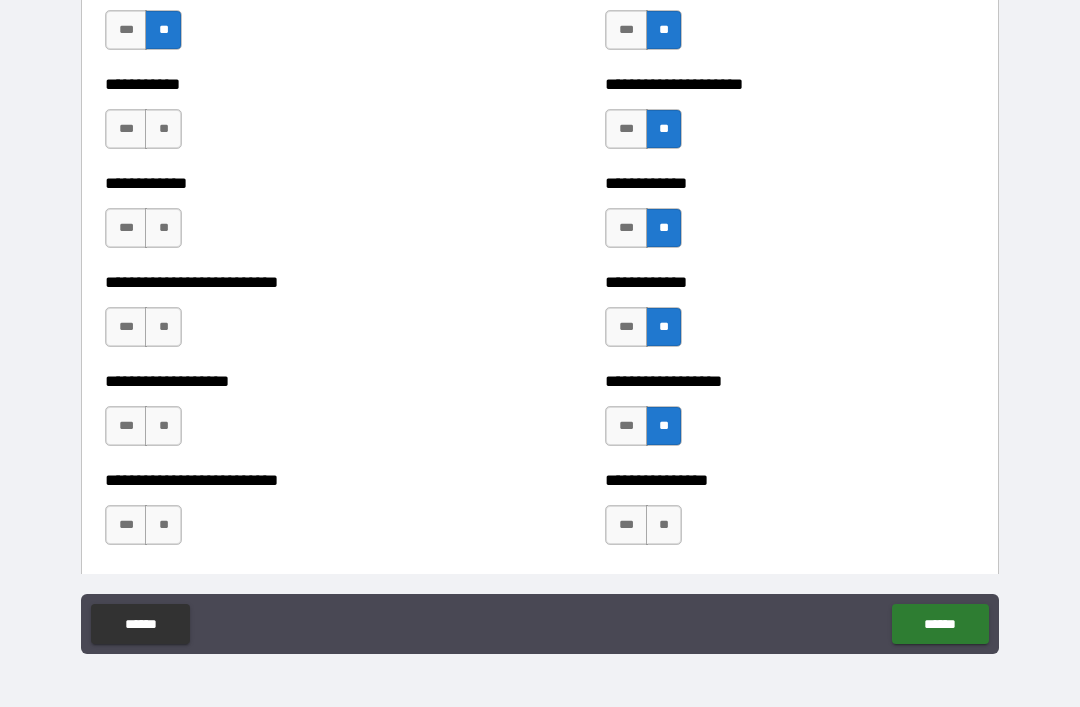 click on "**" at bounding box center [664, 525] 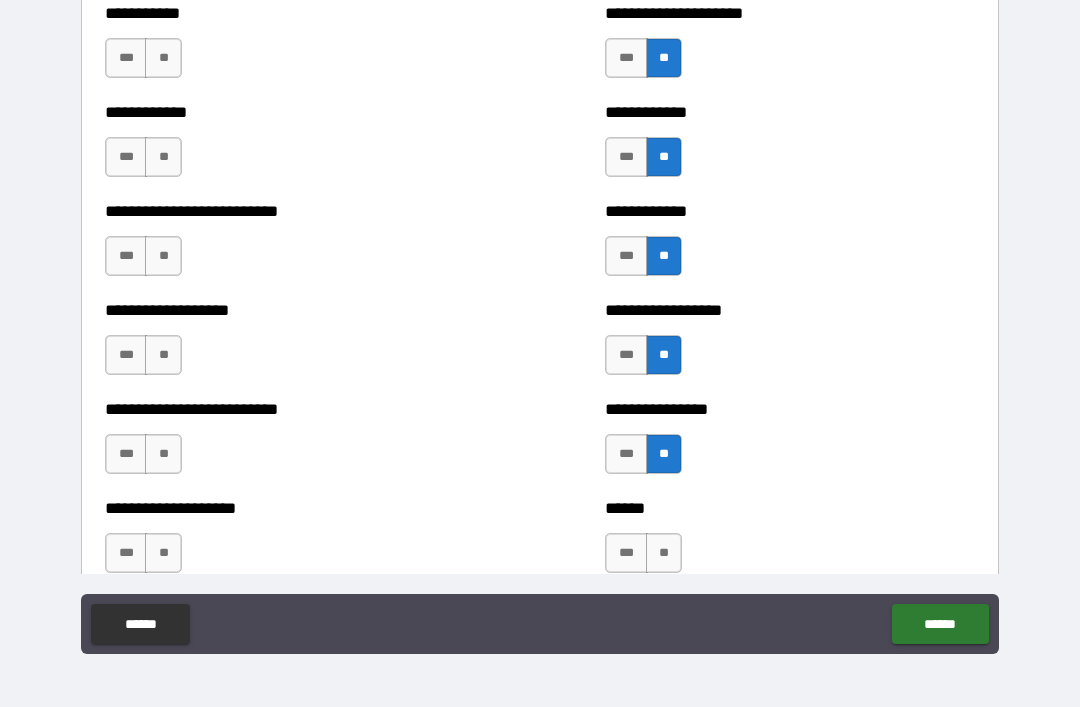 scroll, scrollTop: 5465, scrollLeft: 0, axis: vertical 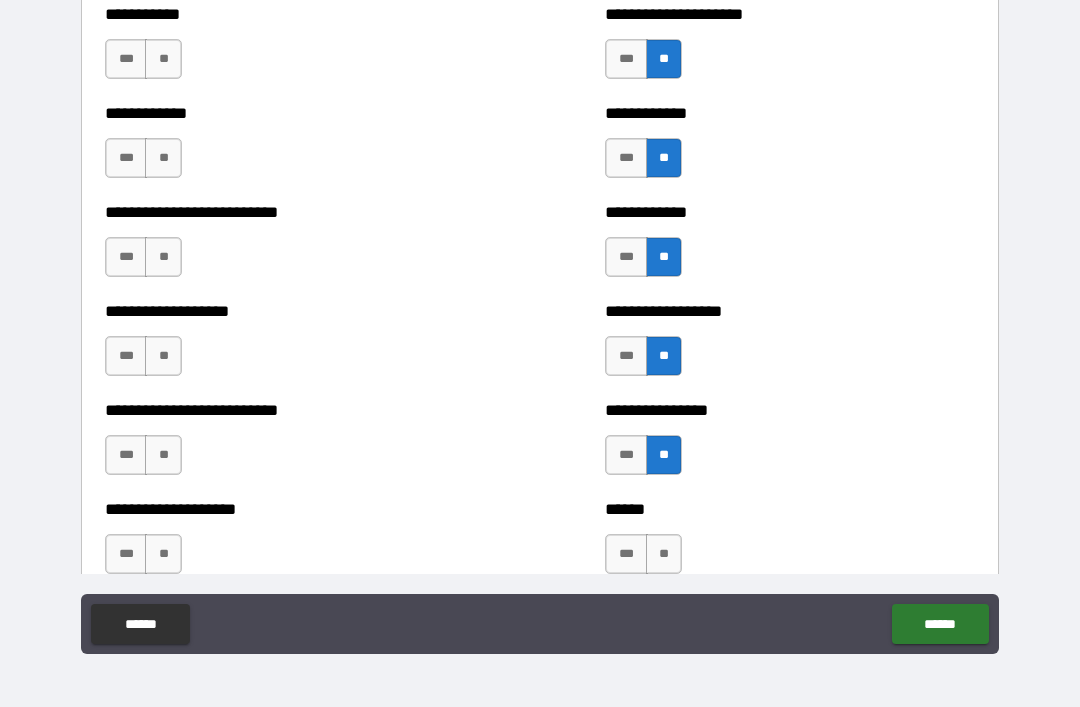 click on "**" at bounding box center (163, 455) 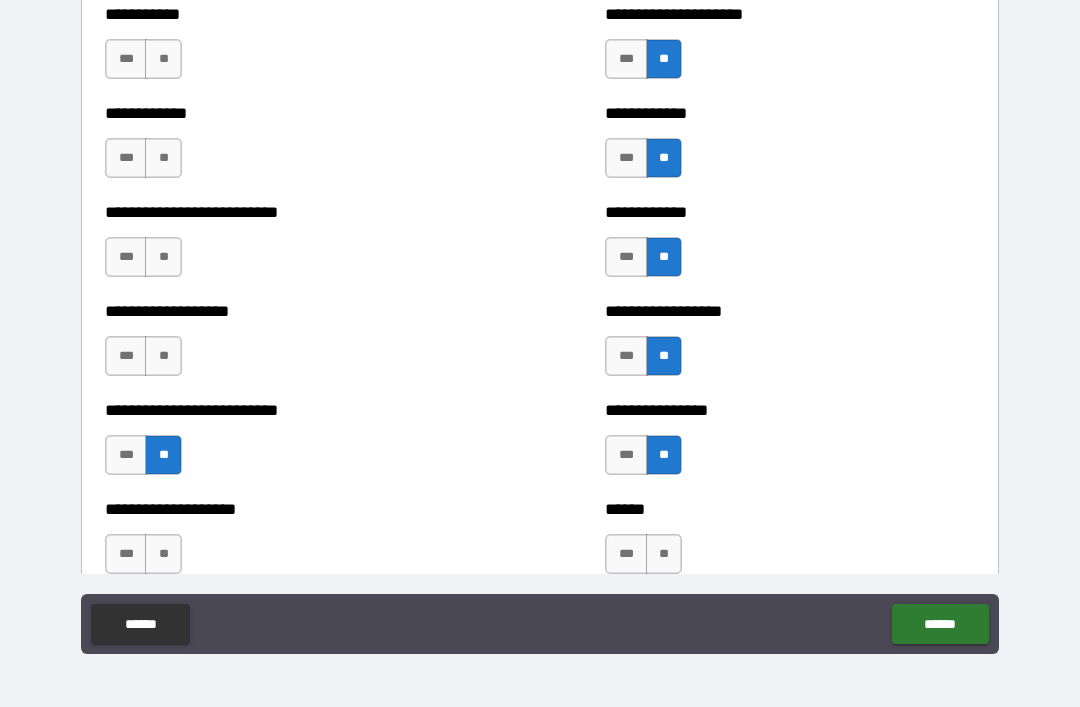 click on "**" at bounding box center (163, 356) 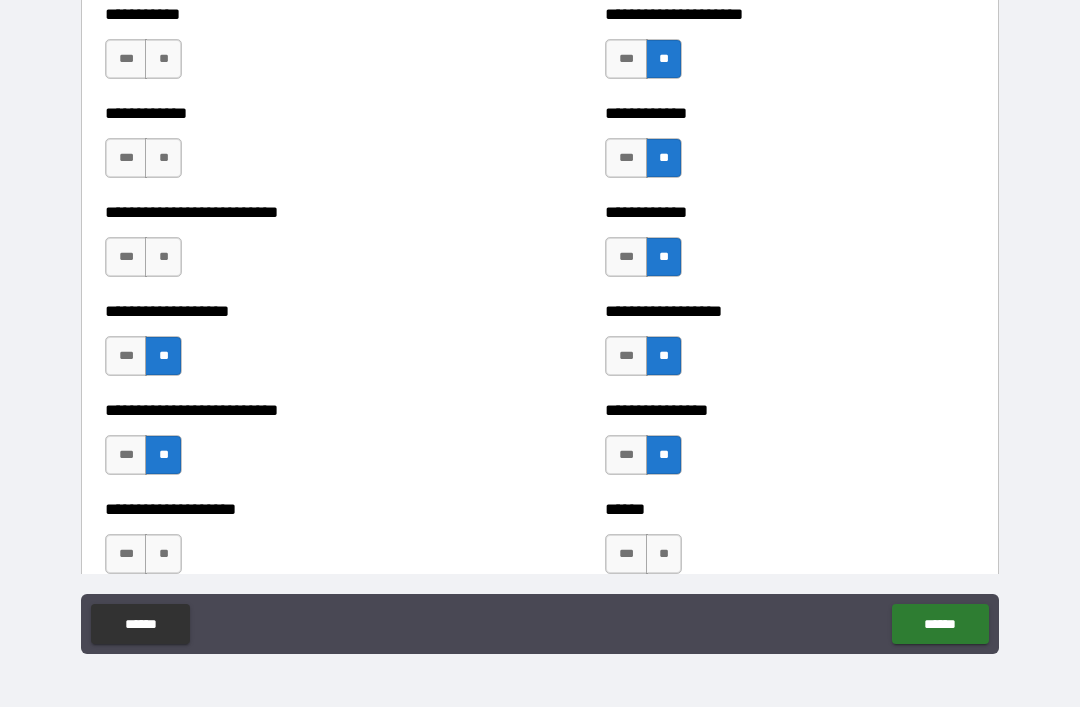 click on "**" at bounding box center [163, 257] 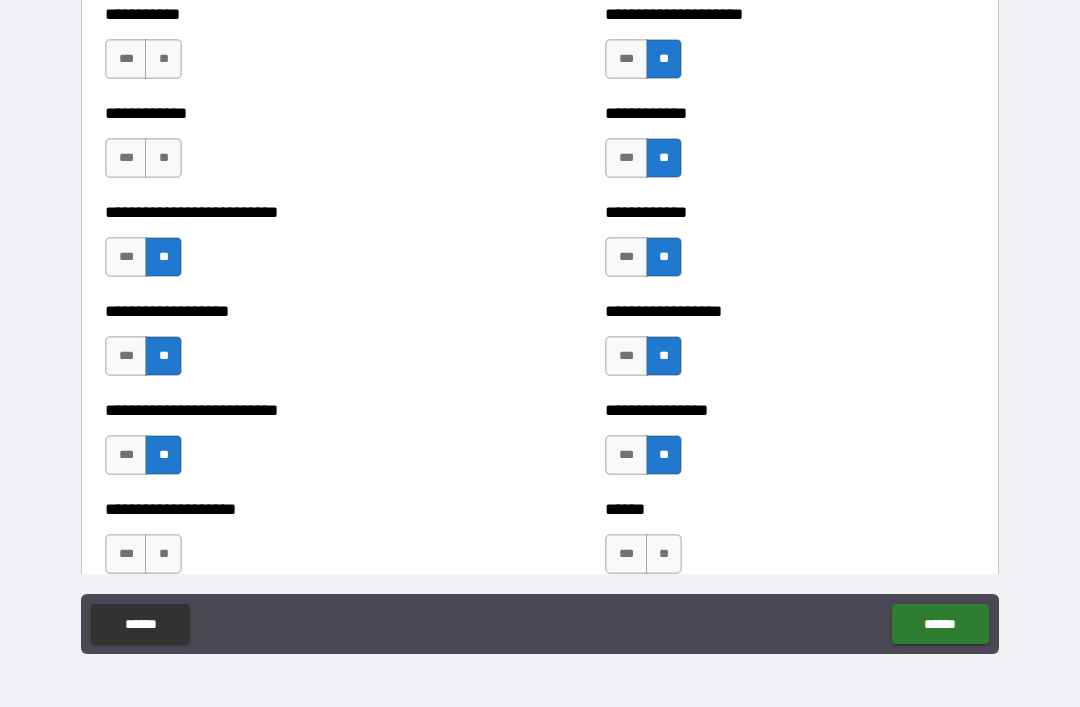 click on "***" at bounding box center (126, 158) 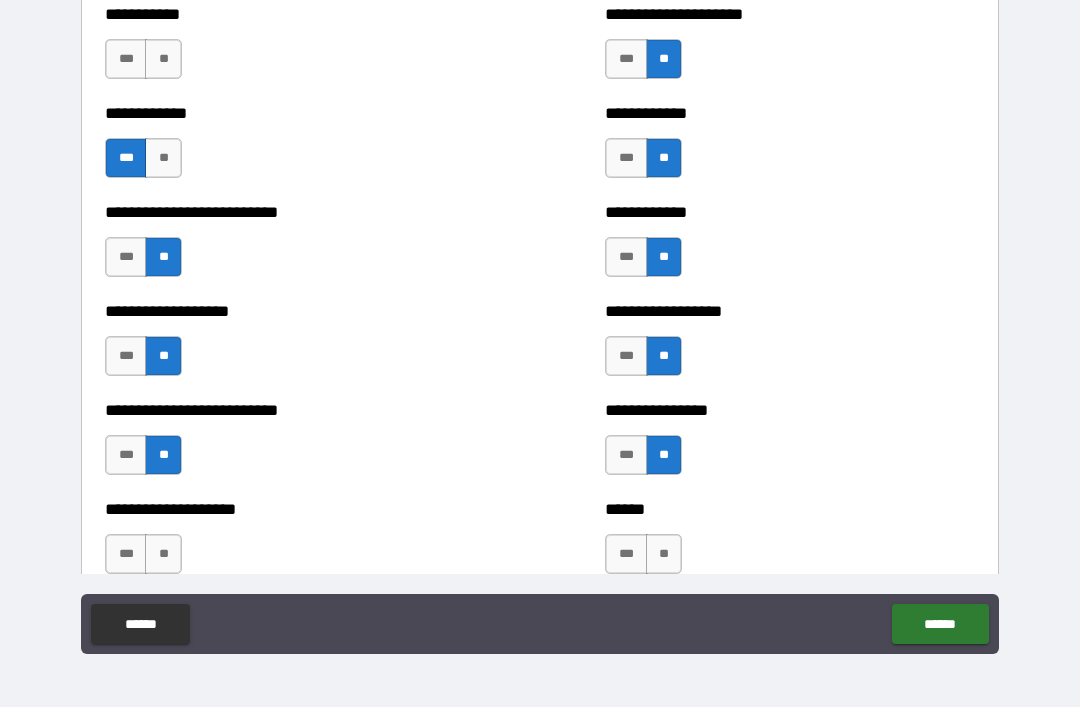 click on "**" at bounding box center (163, 59) 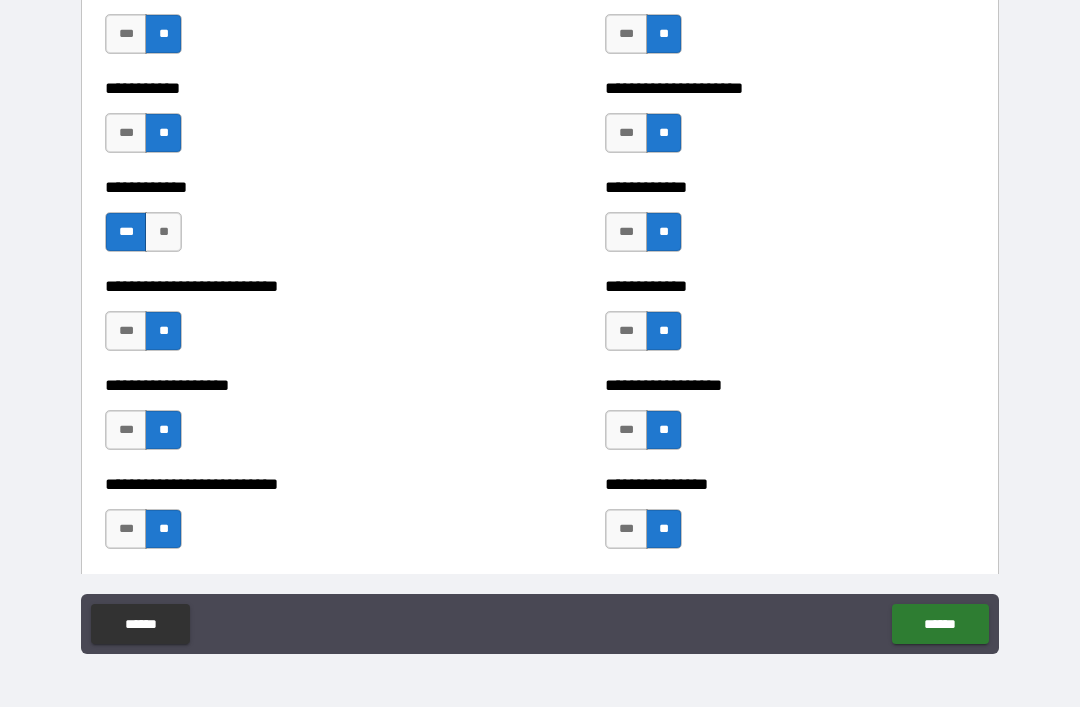 scroll, scrollTop: 5378, scrollLeft: 0, axis: vertical 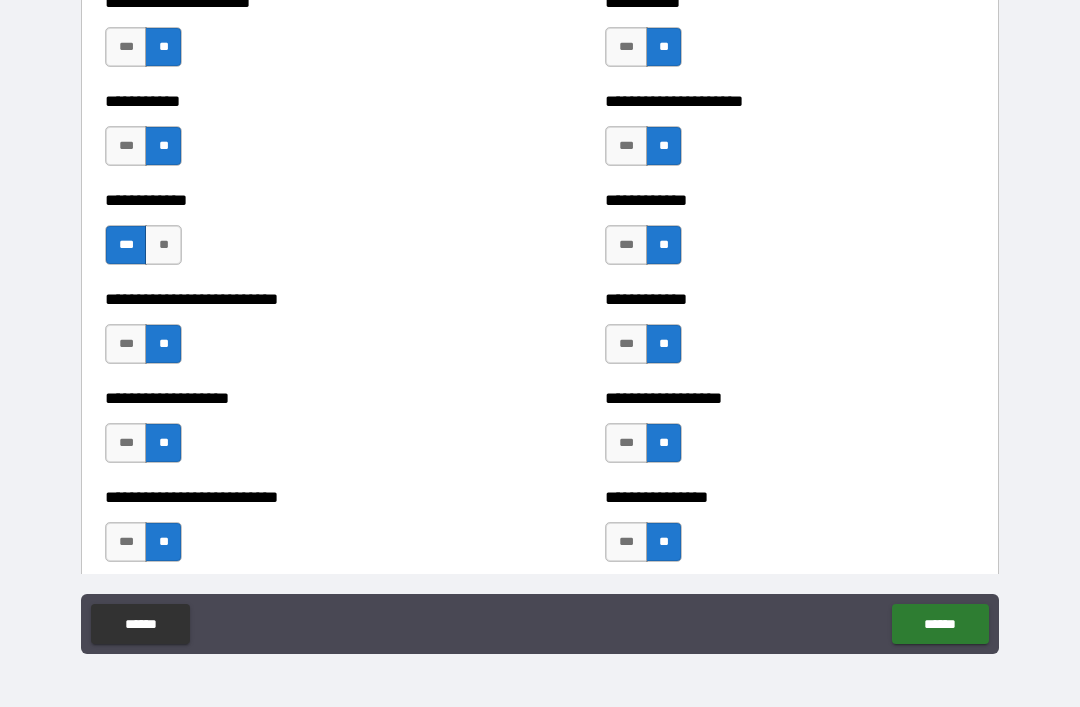 click on "**" at bounding box center [163, 245] 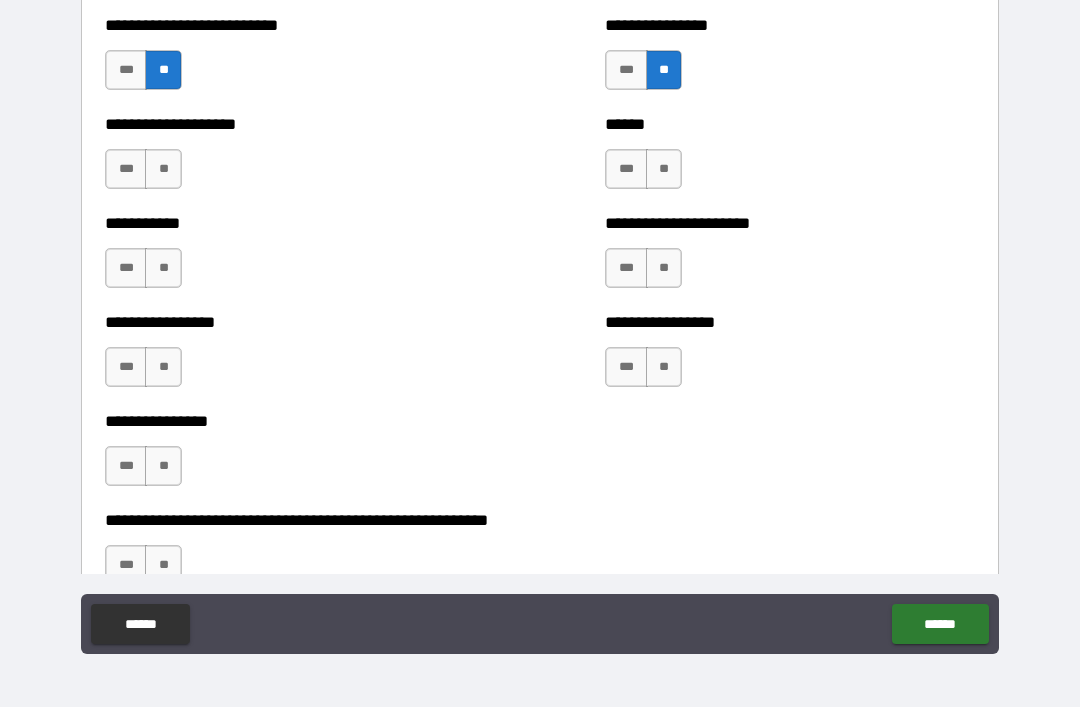scroll, scrollTop: 5856, scrollLeft: 0, axis: vertical 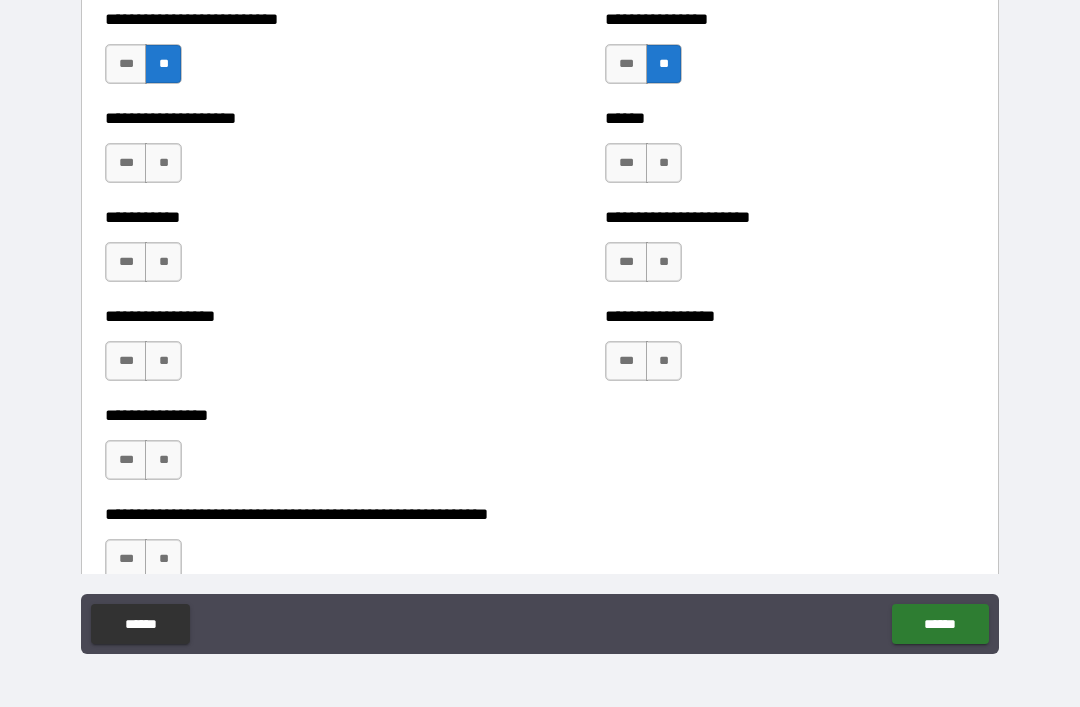 click on "**" at bounding box center [163, 163] 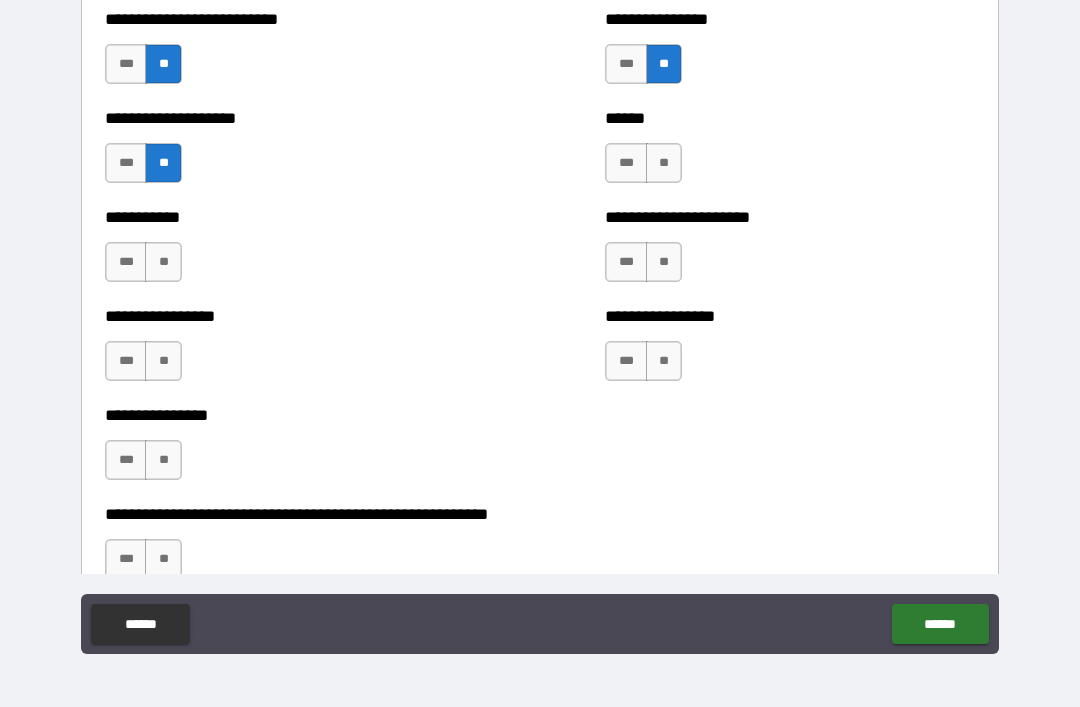 click on "**" at bounding box center (163, 262) 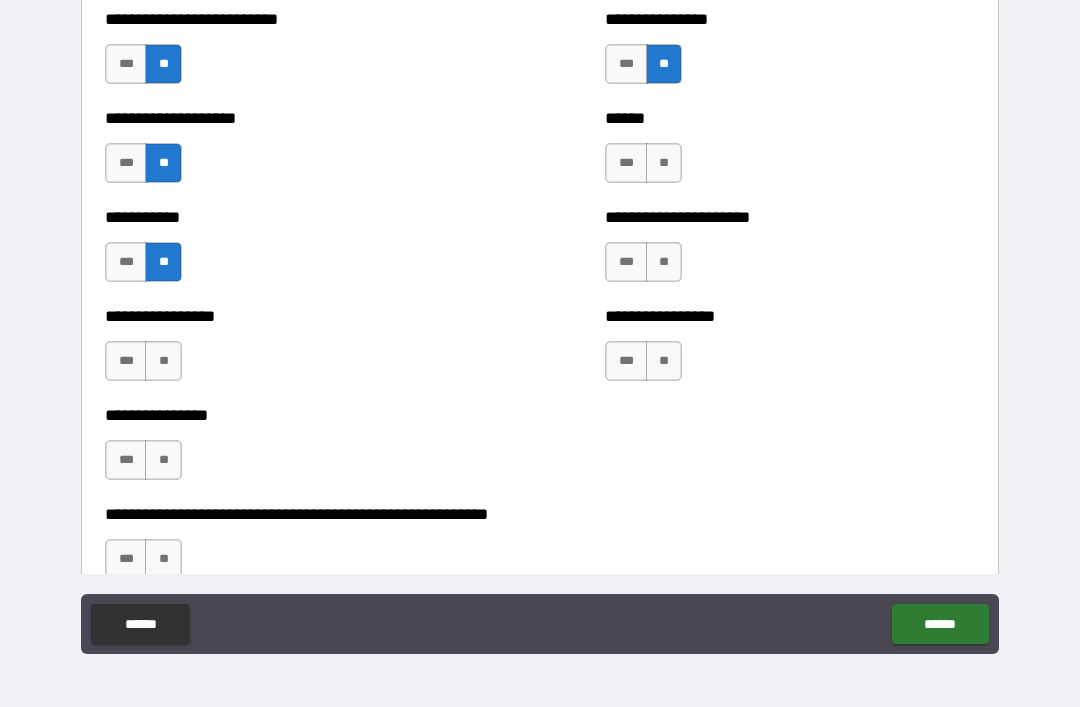 click on "**" at bounding box center (163, 361) 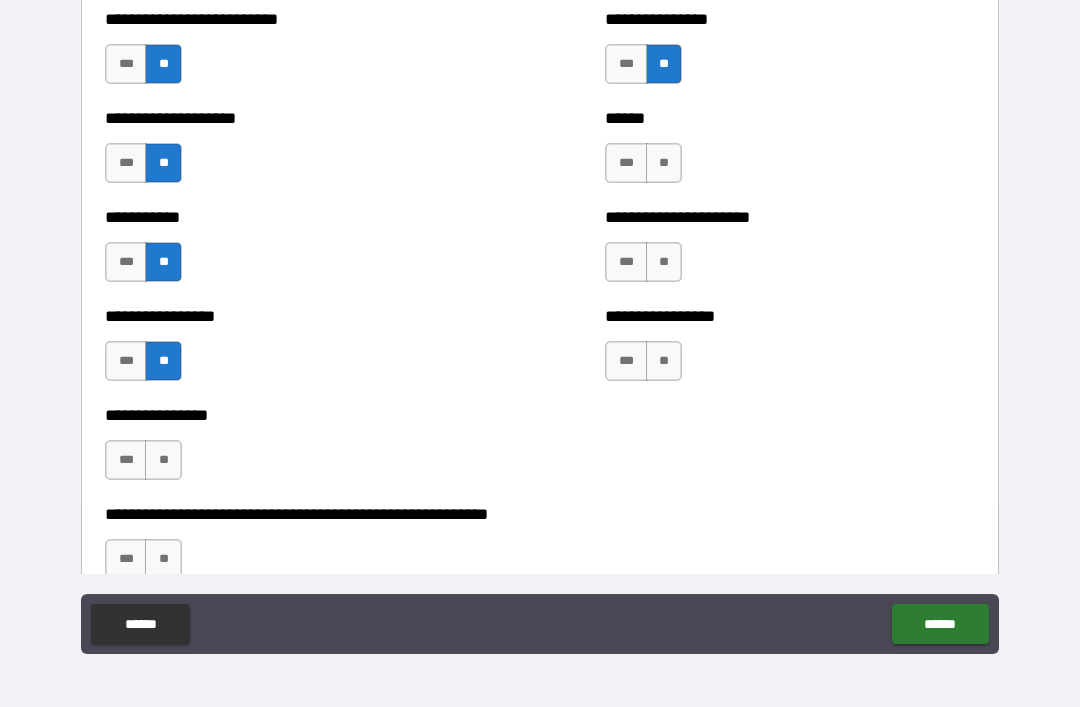 click on "**" at bounding box center (163, 460) 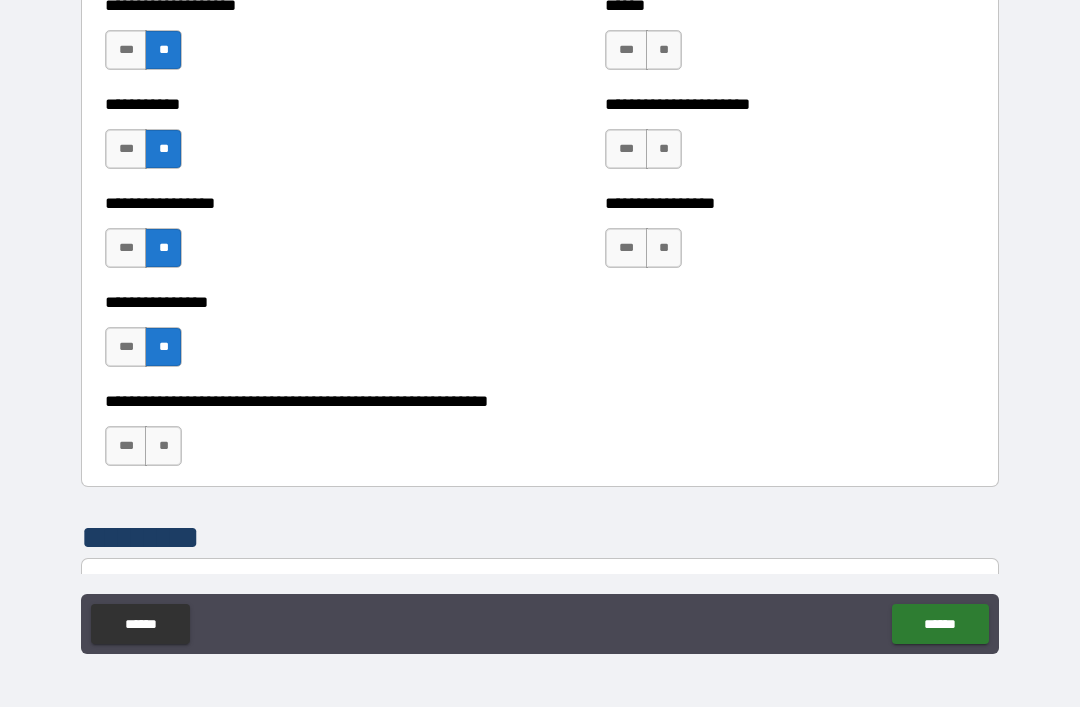 scroll, scrollTop: 5970, scrollLeft: 0, axis: vertical 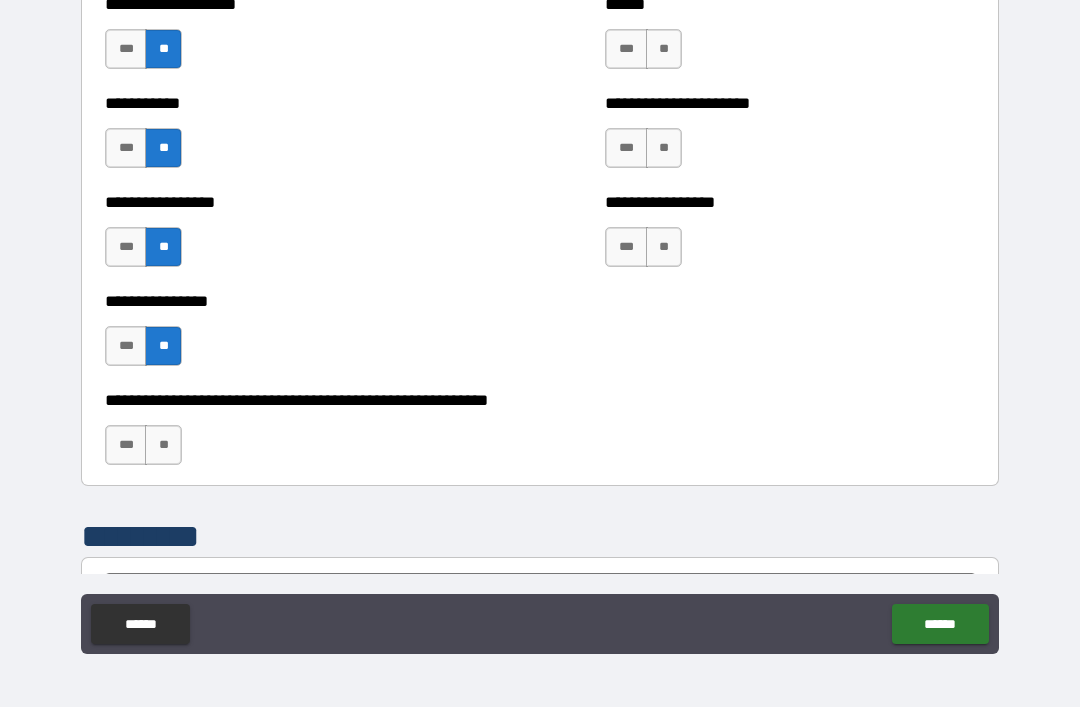 click on "**" at bounding box center [163, 445] 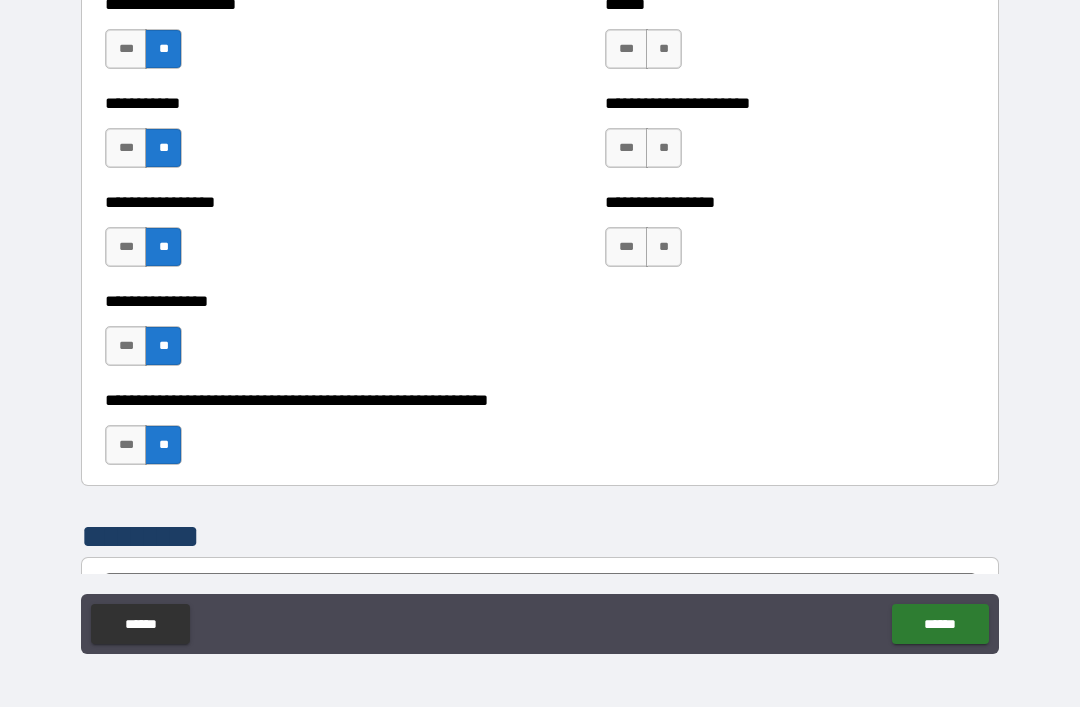click on "**" at bounding box center [664, 247] 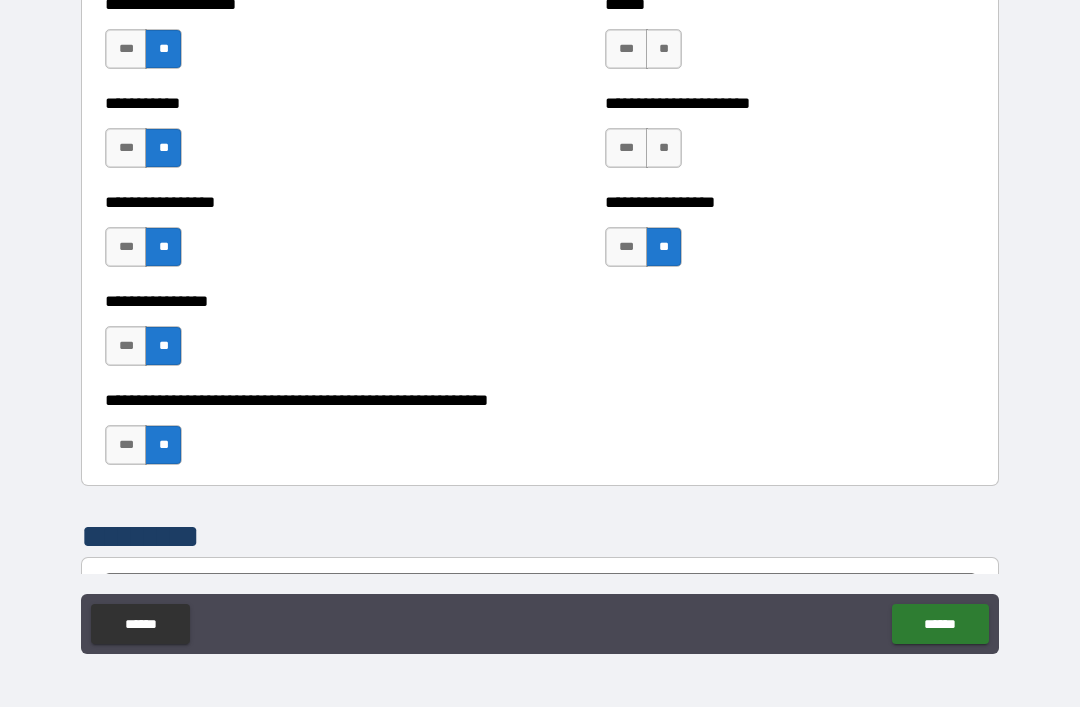 click on "**" at bounding box center (664, 148) 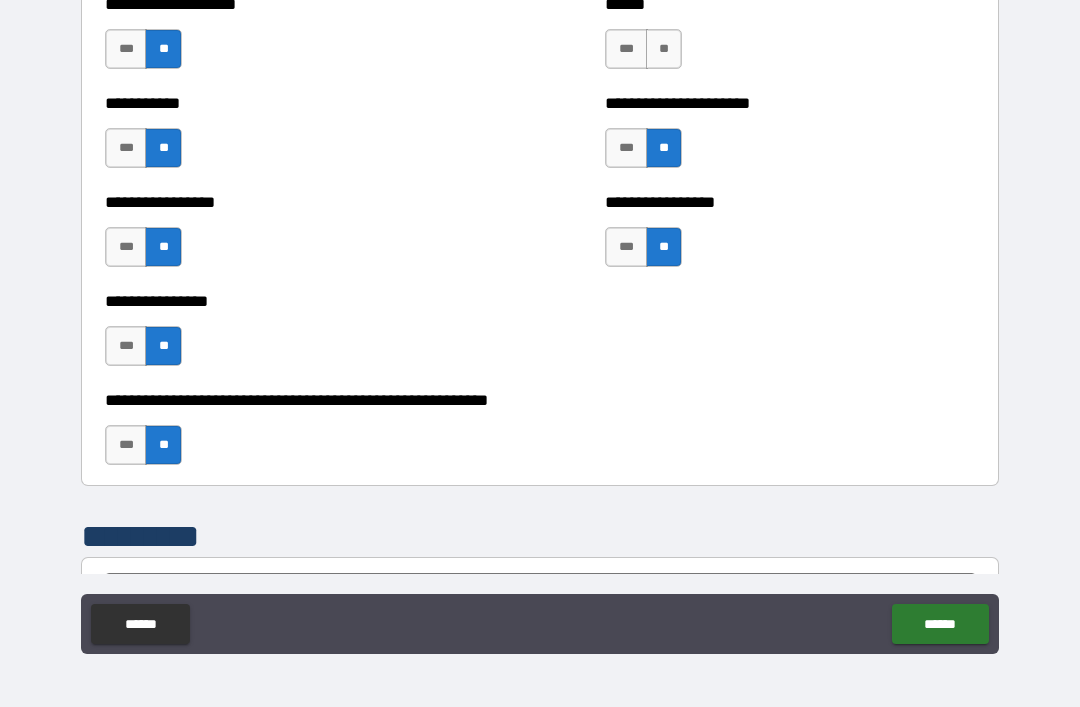 click on "**" at bounding box center (664, 49) 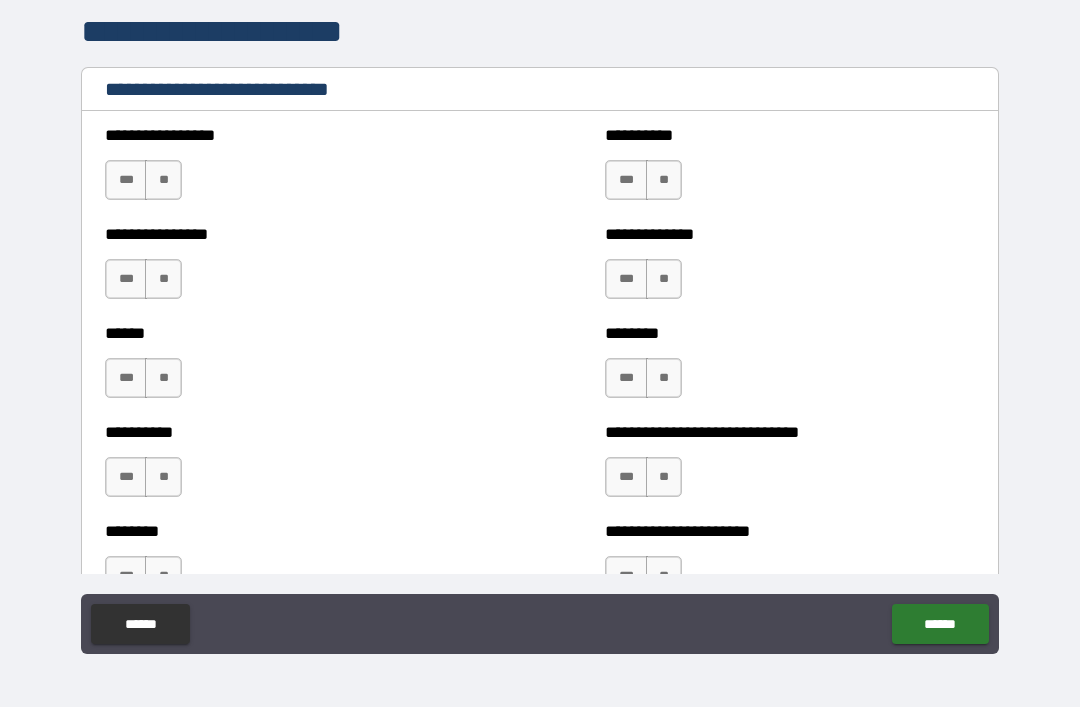 scroll, scrollTop: 6661, scrollLeft: 0, axis: vertical 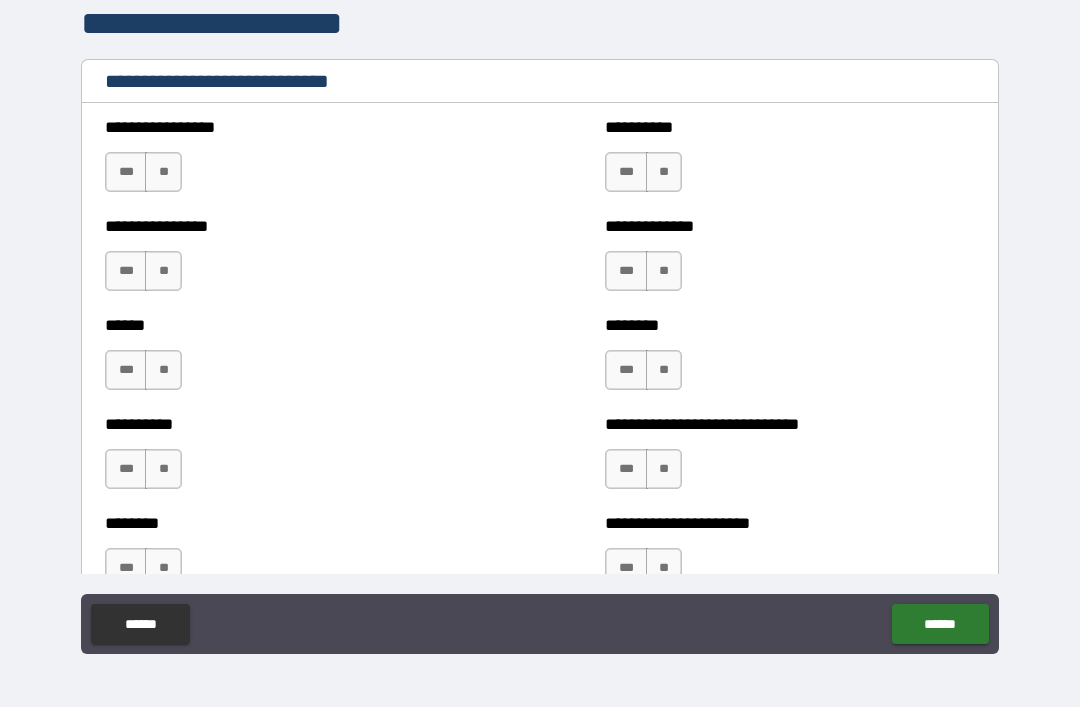 click on "**" at bounding box center (163, 172) 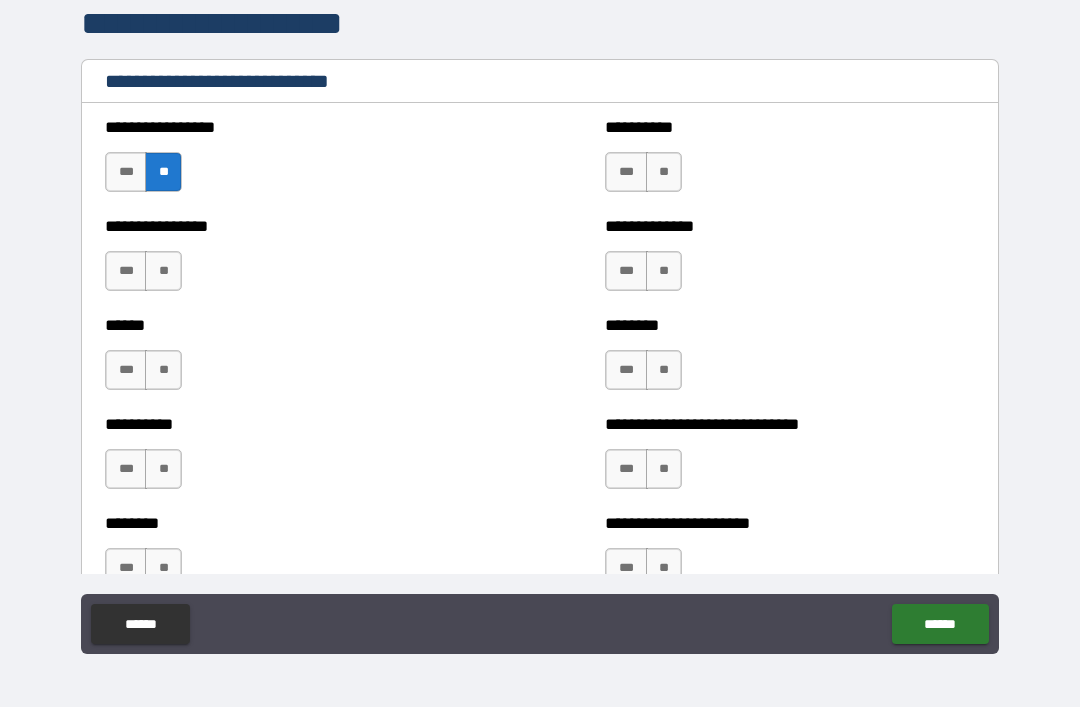 click on "**" at bounding box center (163, 271) 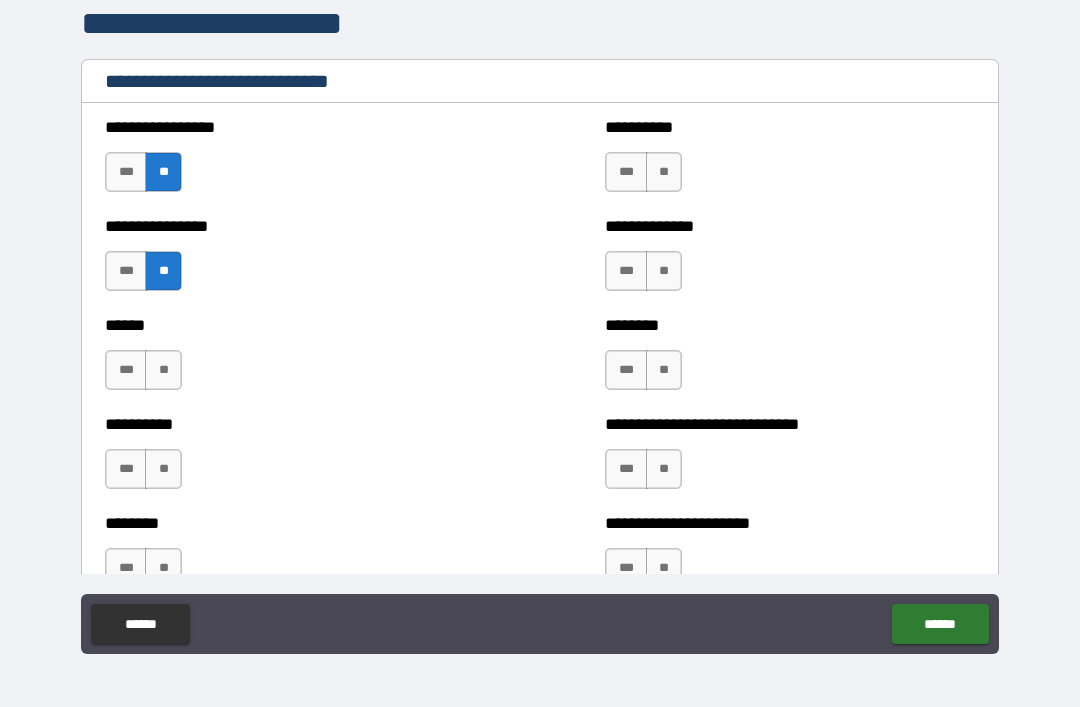 click on "**" at bounding box center [163, 370] 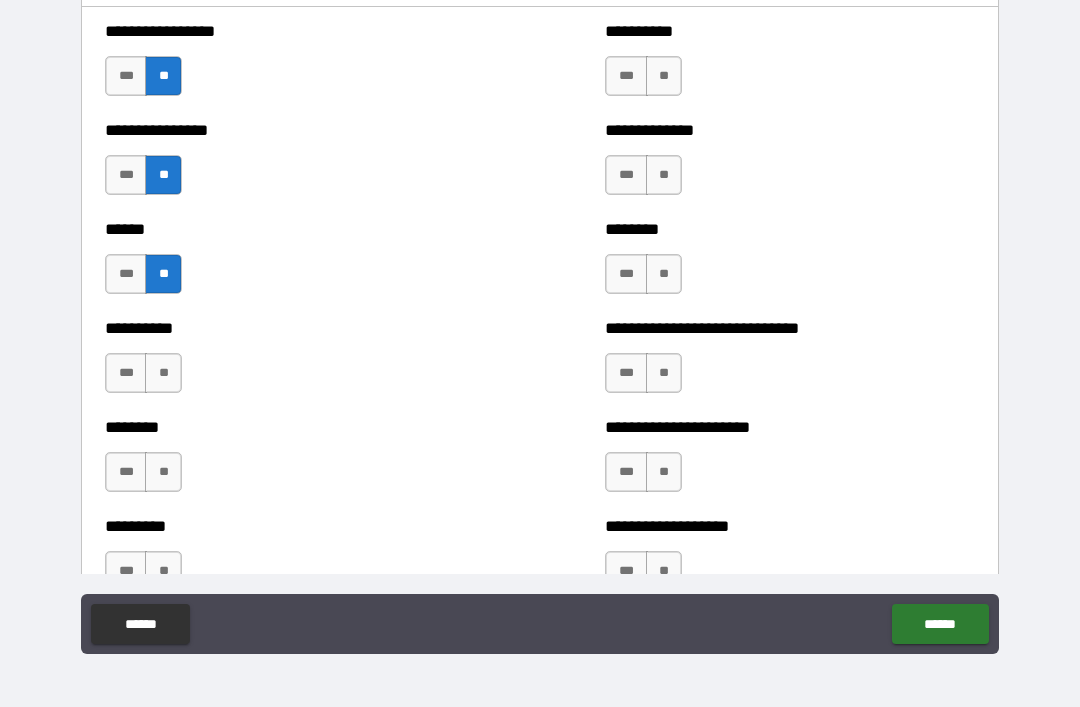 scroll, scrollTop: 6769, scrollLeft: 0, axis: vertical 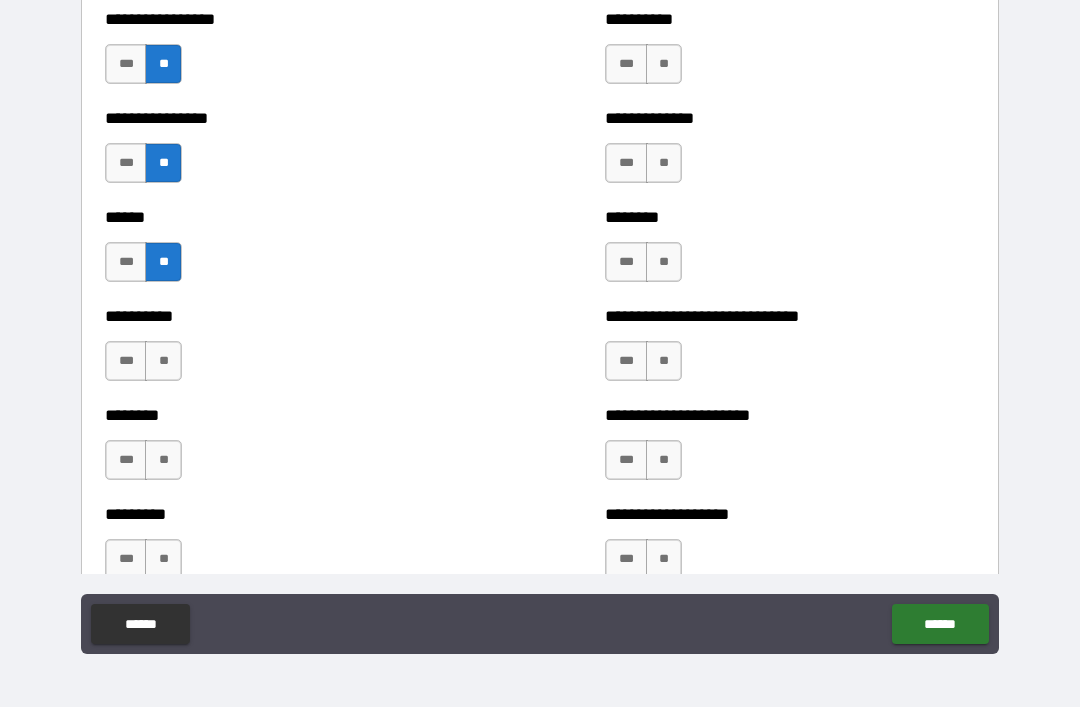 click on "**" at bounding box center (163, 361) 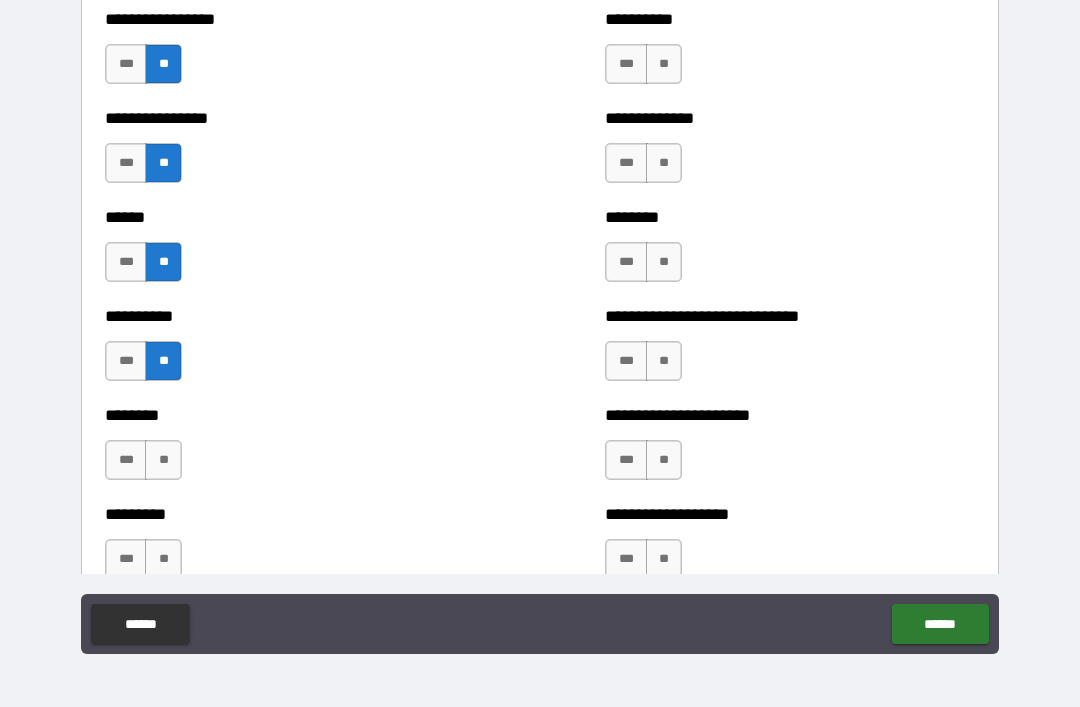 click on "**" at bounding box center [163, 460] 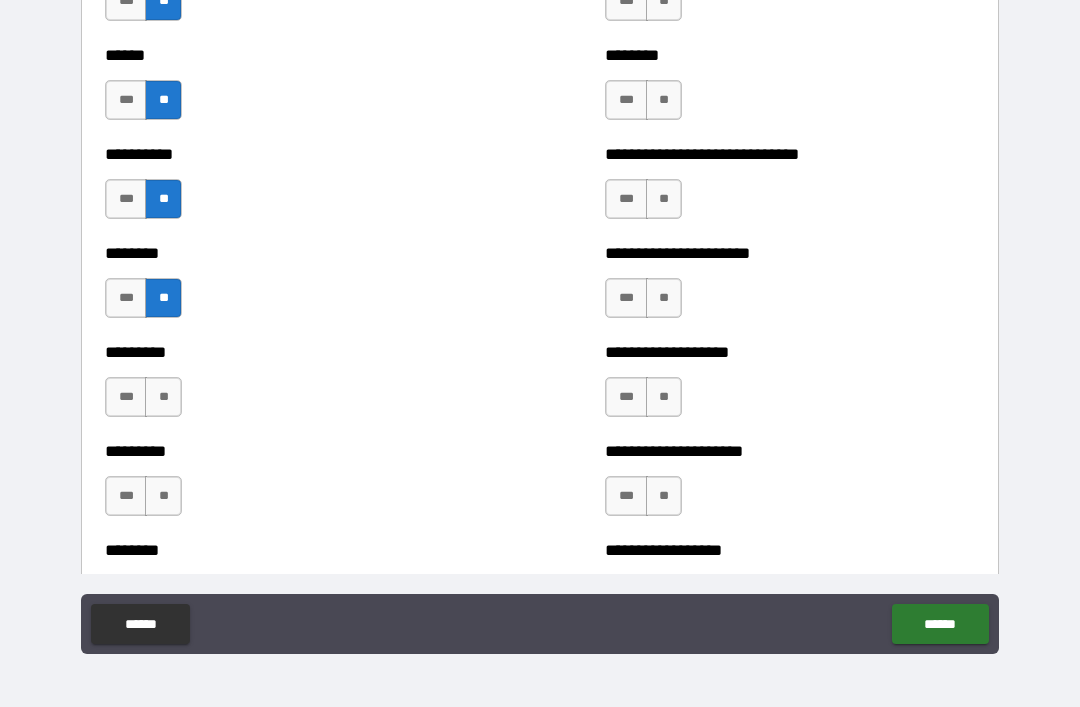 scroll, scrollTop: 6938, scrollLeft: 0, axis: vertical 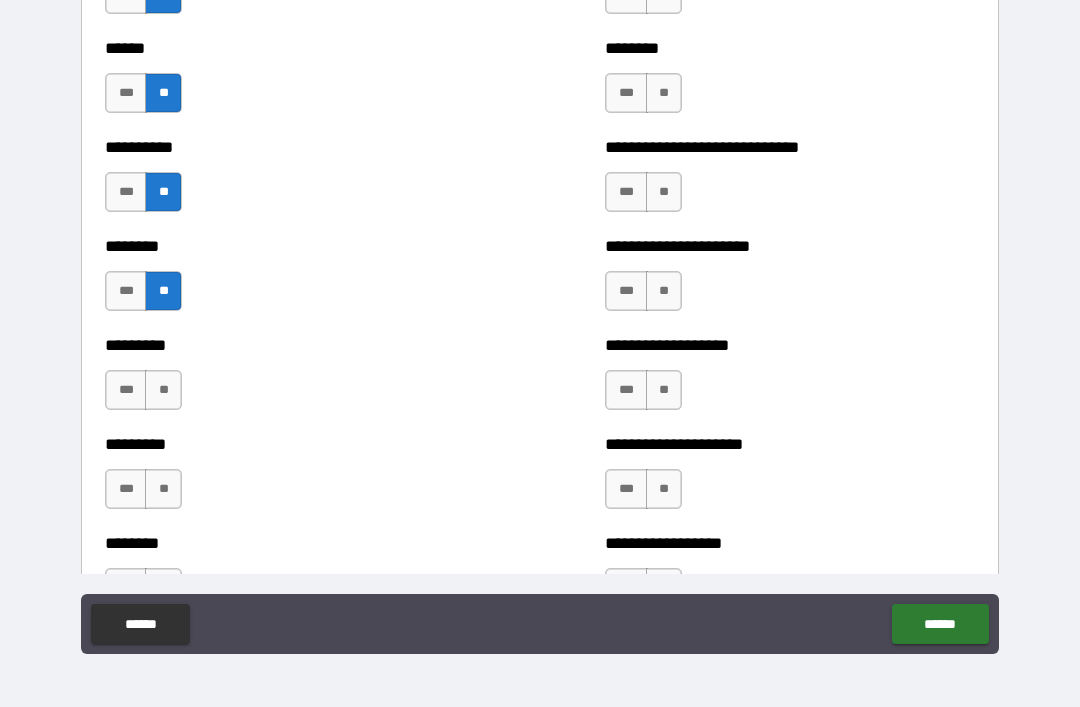 click on "**" at bounding box center [163, 390] 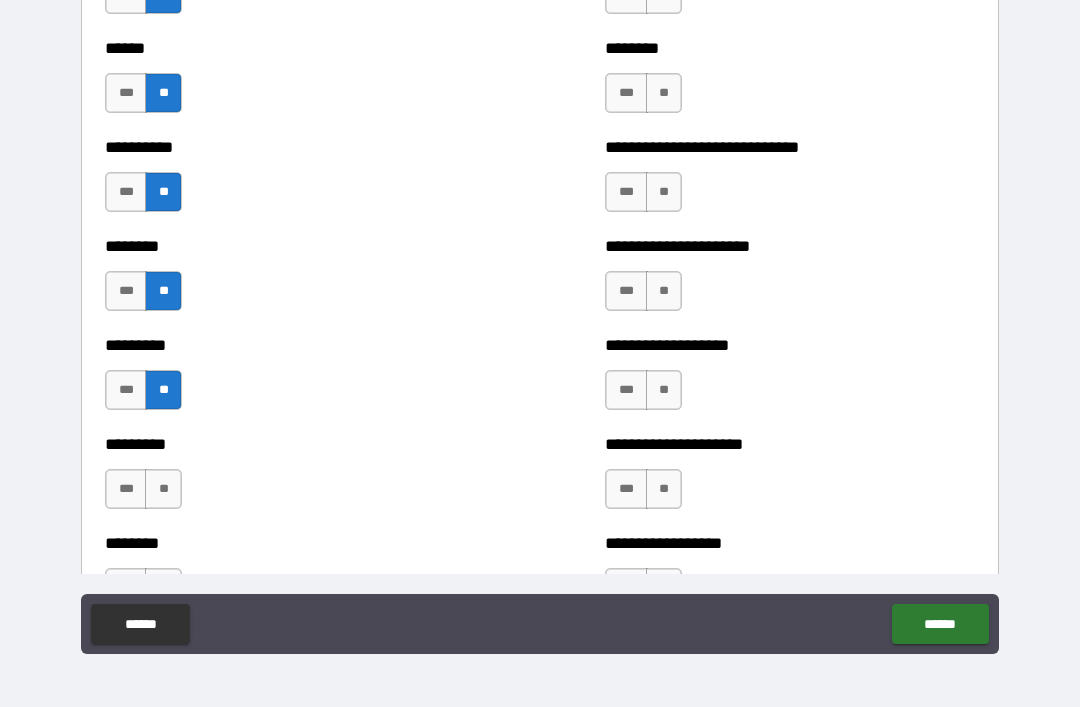 click on "**" at bounding box center (163, 489) 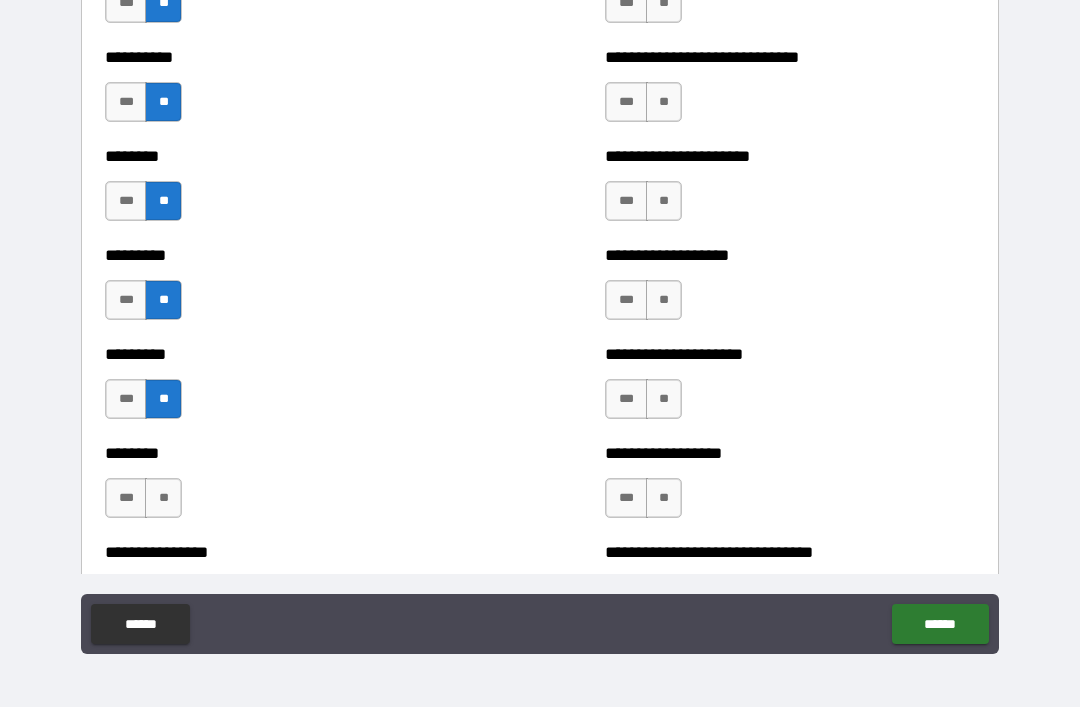 scroll, scrollTop: 7060, scrollLeft: 0, axis: vertical 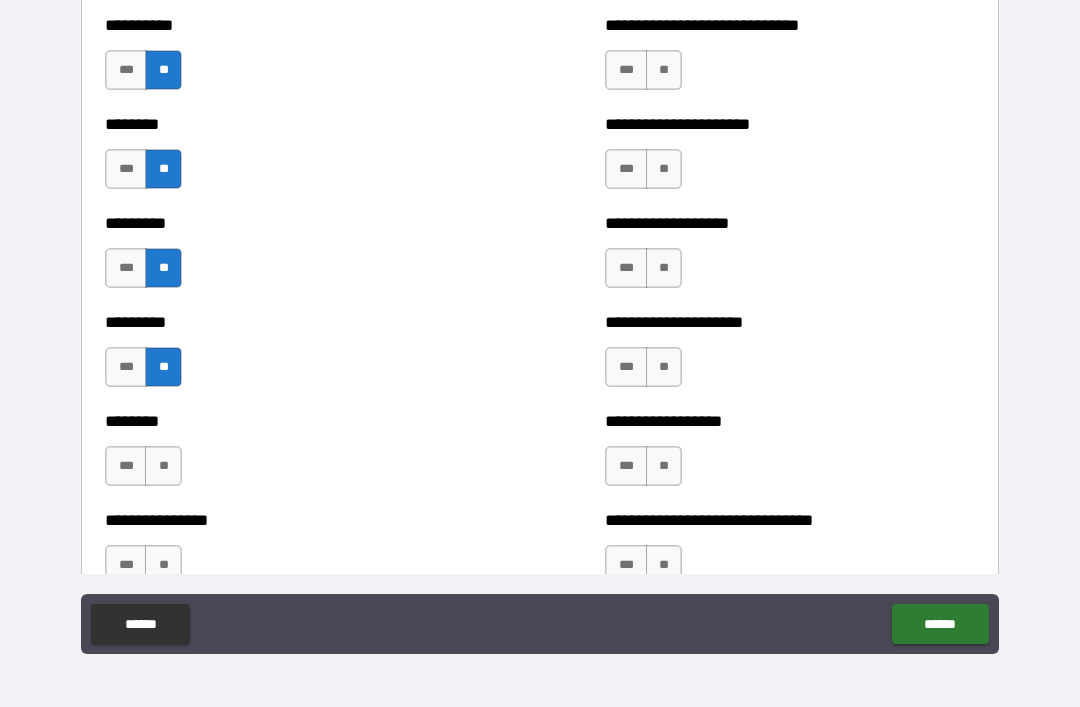 click on "**" at bounding box center (163, 466) 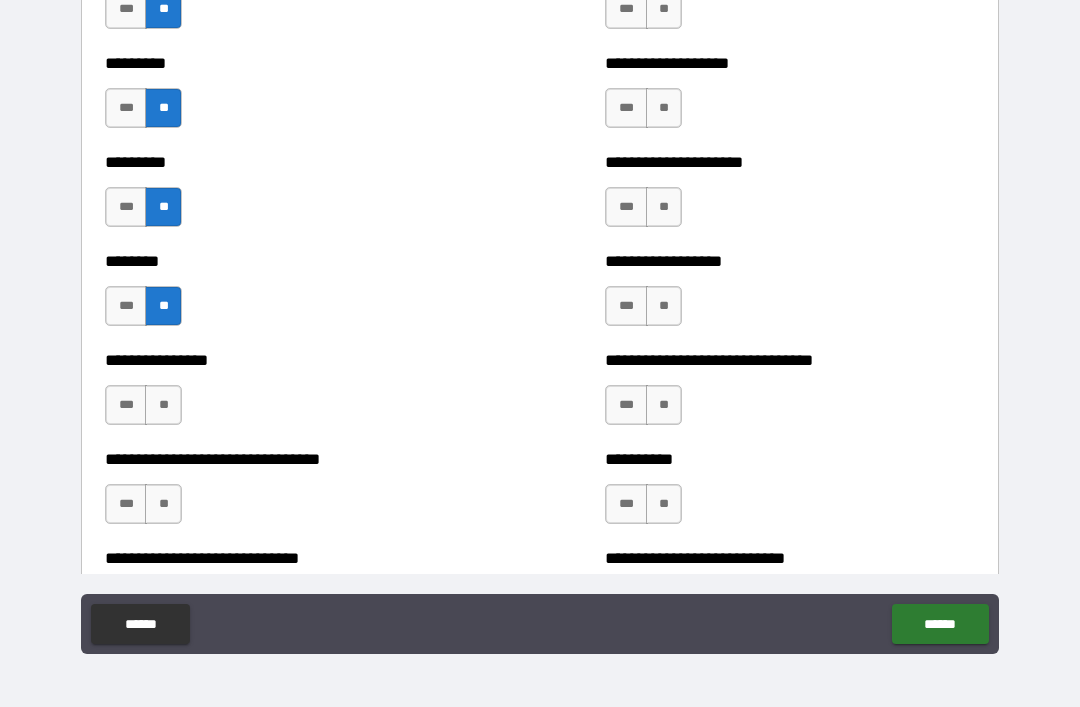 scroll, scrollTop: 7245, scrollLeft: 0, axis: vertical 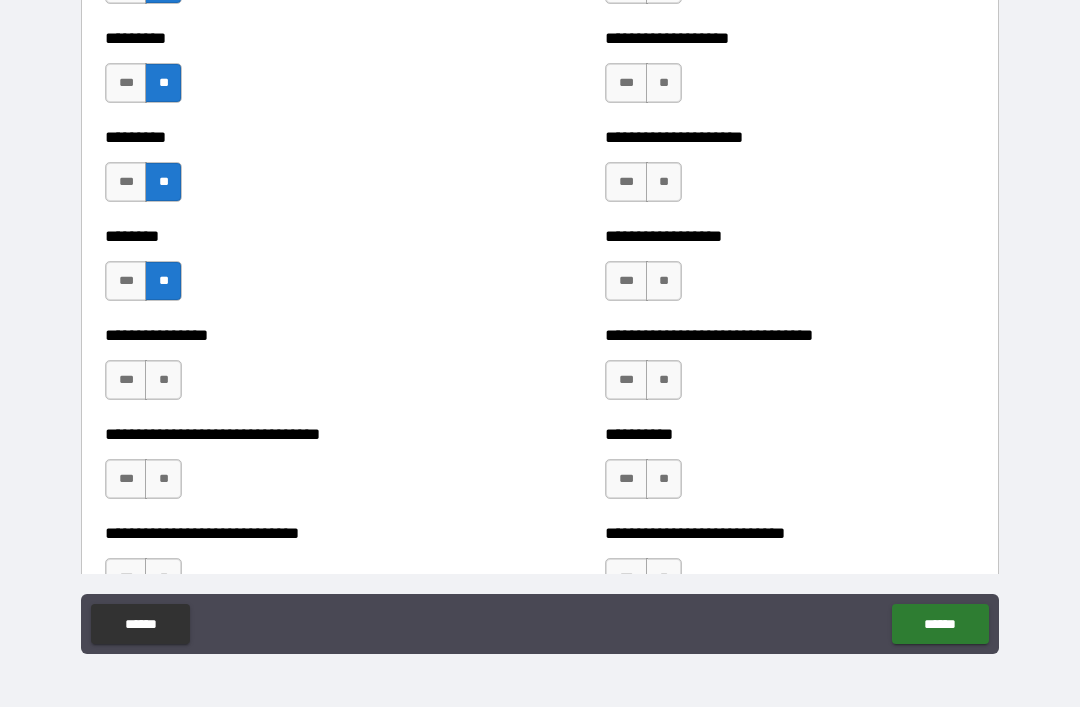 click on "**" at bounding box center (163, 380) 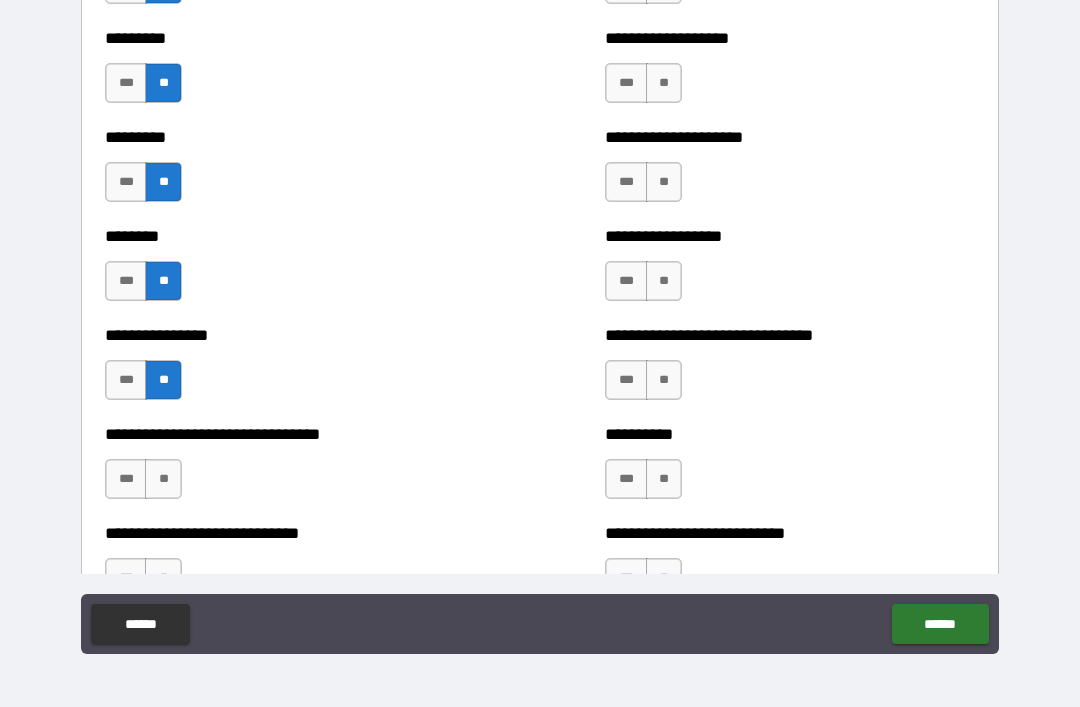 click on "**" at bounding box center (163, 479) 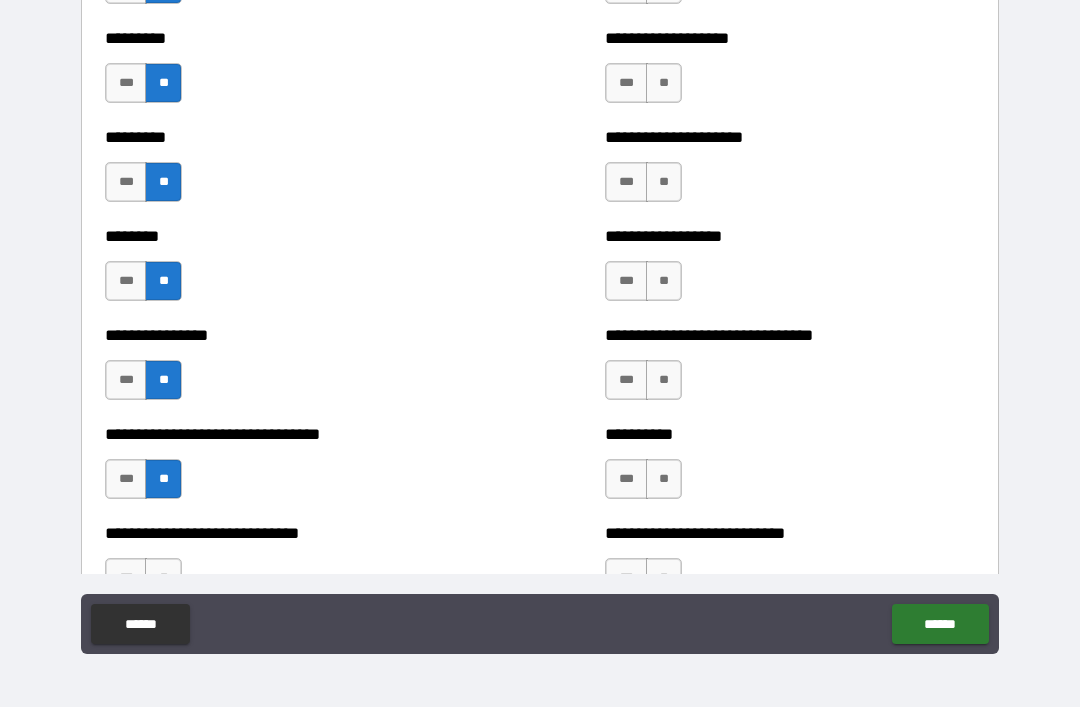 click on "**" at bounding box center (664, 479) 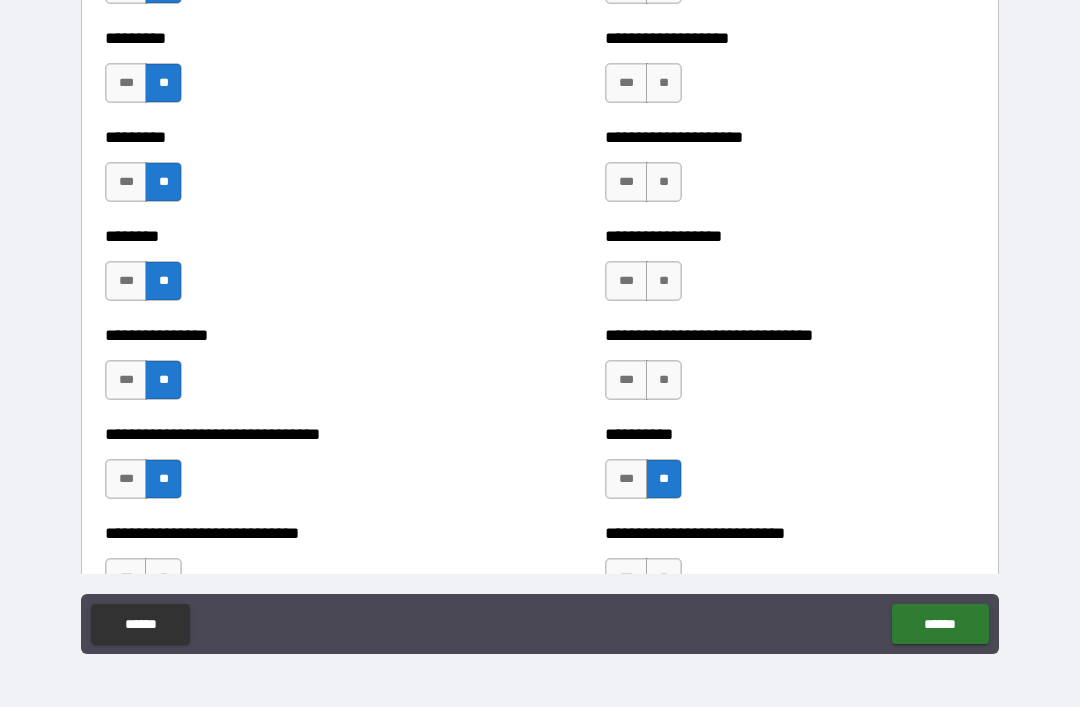 click on "**" at bounding box center [664, 380] 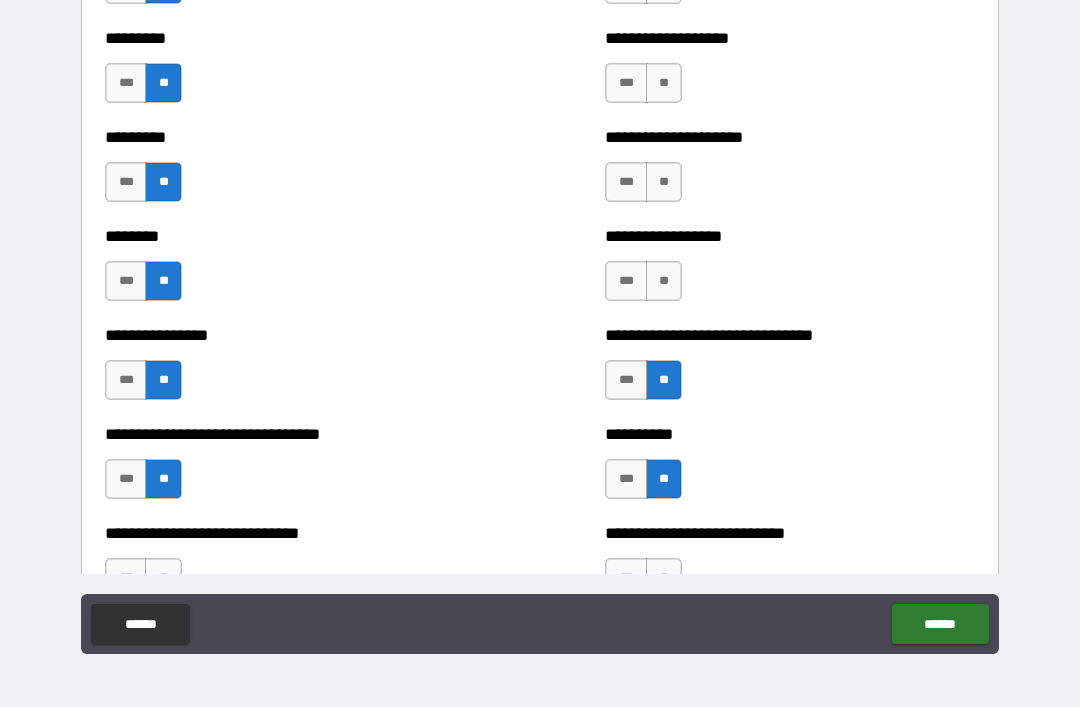 click on "**" at bounding box center [664, 281] 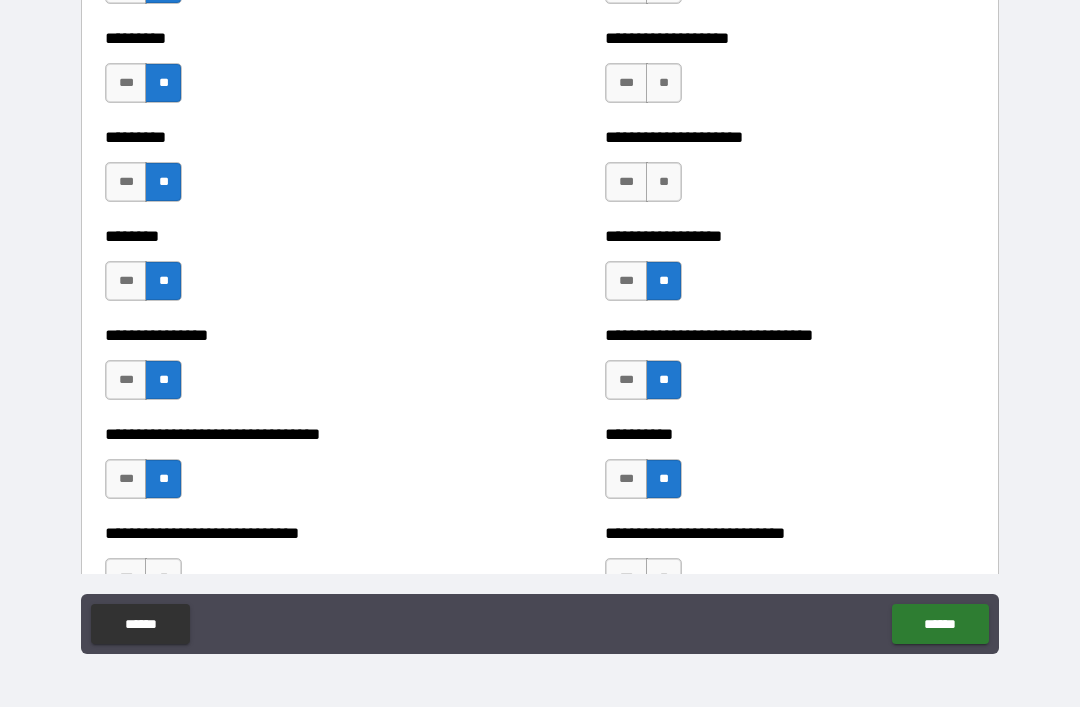 click on "**" at bounding box center [664, 182] 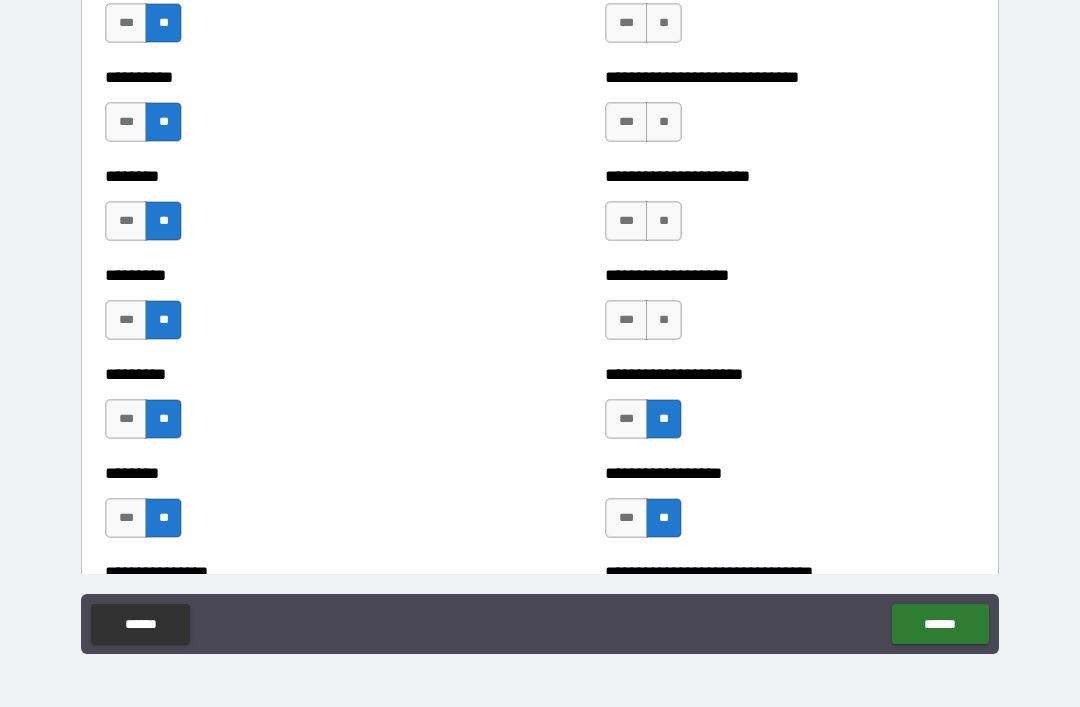 scroll, scrollTop: 7004, scrollLeft: 0, axis: vertical 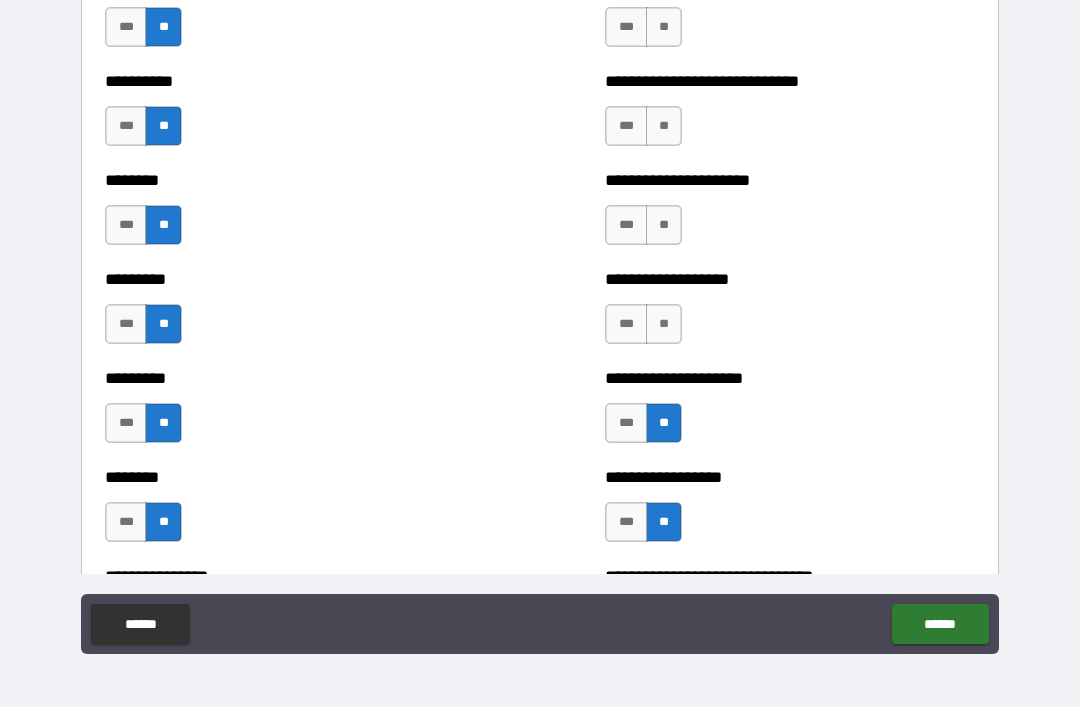 click on "**" at bounding box center (664, 324) 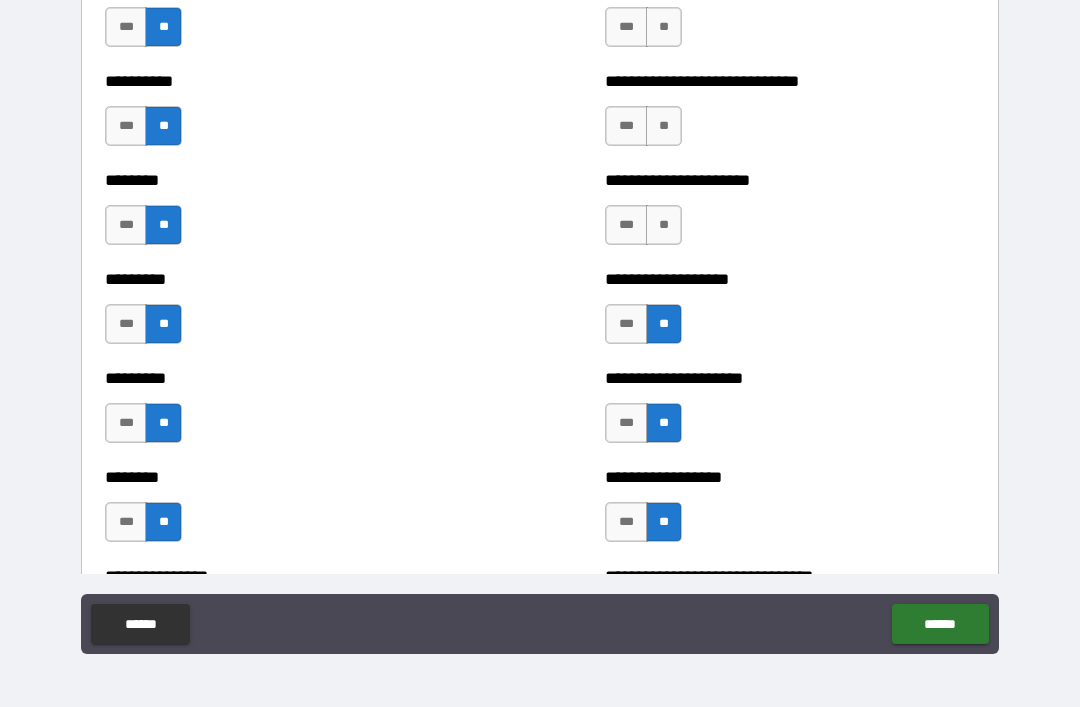 click on "**" at bounding box center [664, 225] 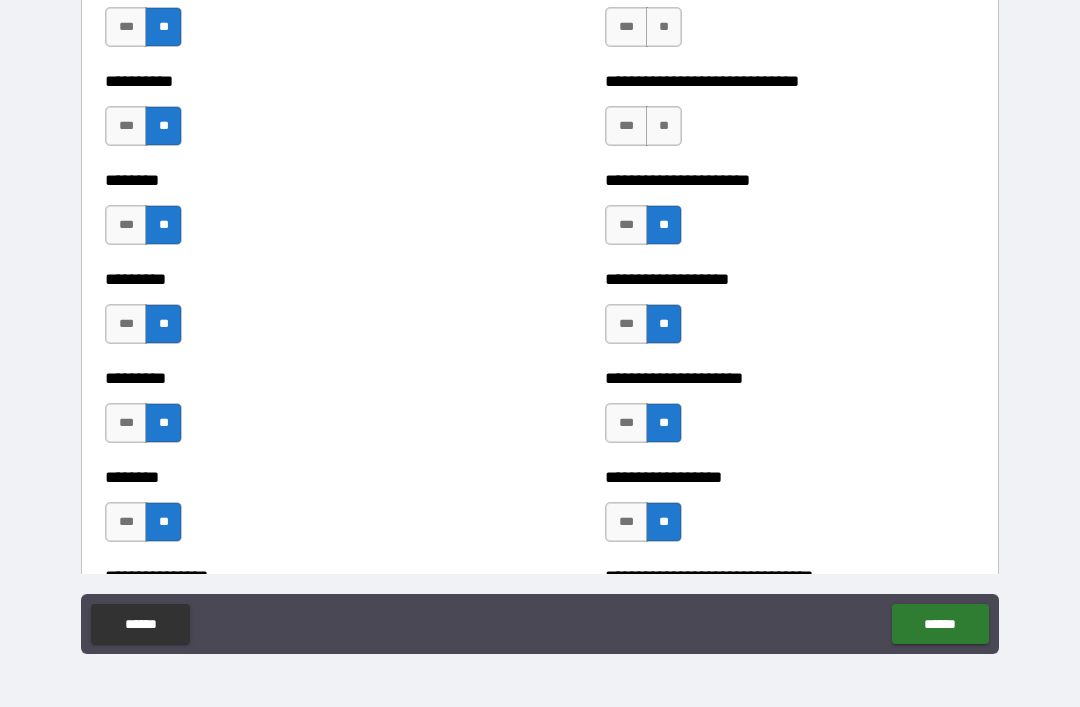 click on "**" at bounding box center (664, 126) 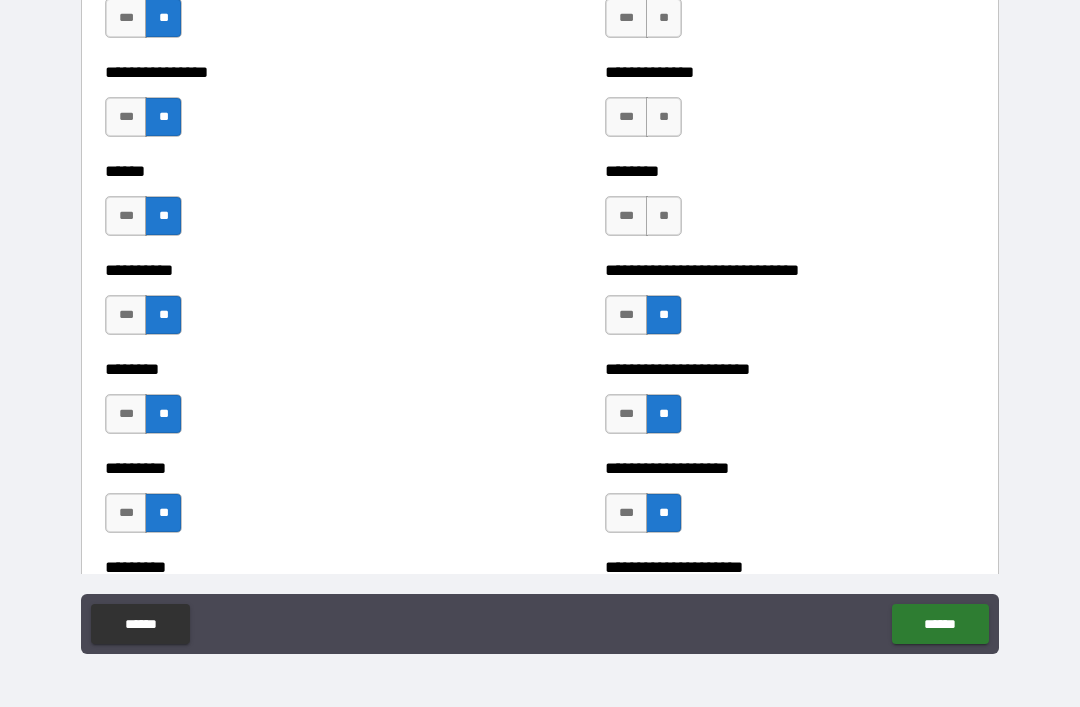 scroll, scrollTop: 6800, scrollLeft: 0, axis: vertical 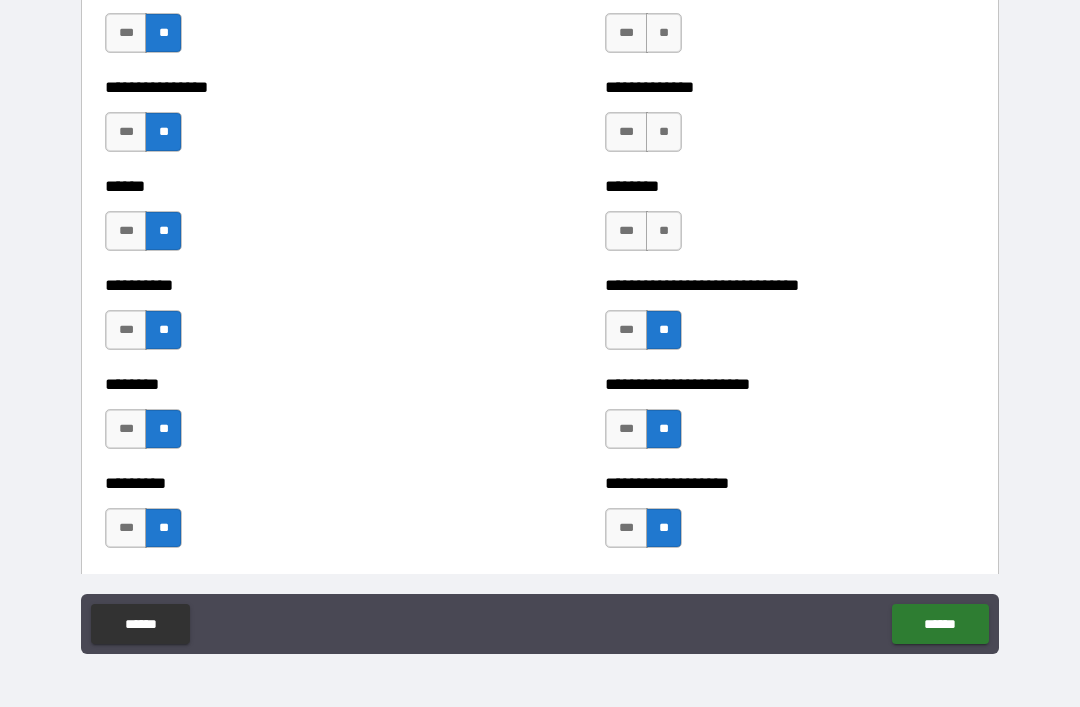 click on "**" at bounding box center (664, 231) 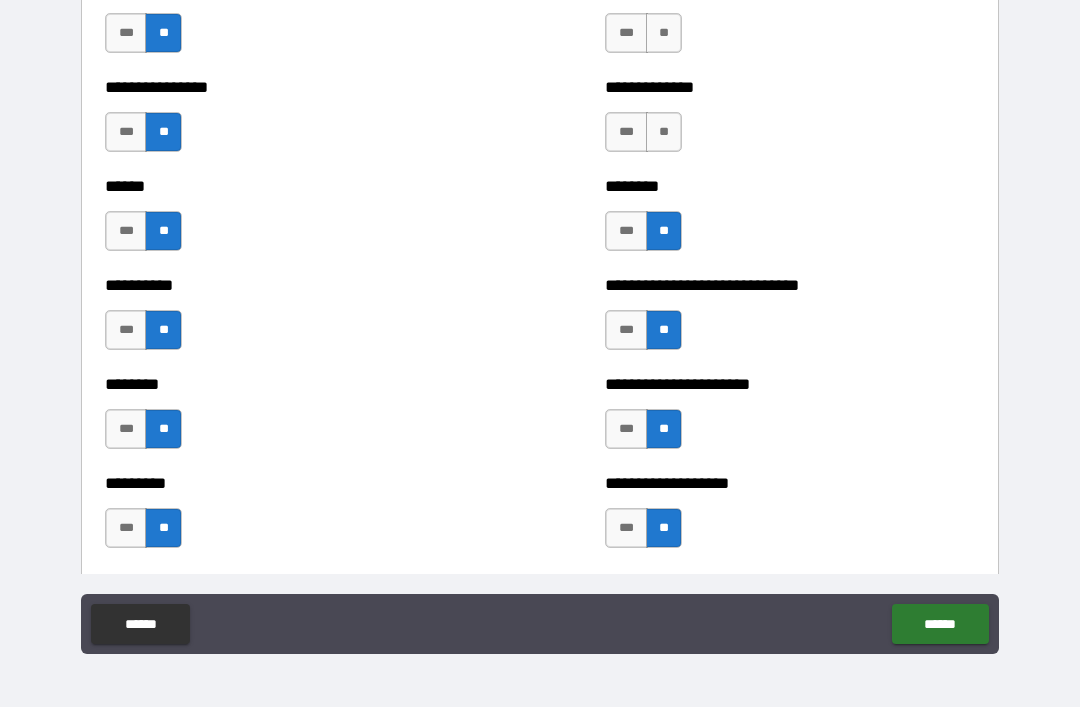 click on "**" at bounding box center [664, 132] 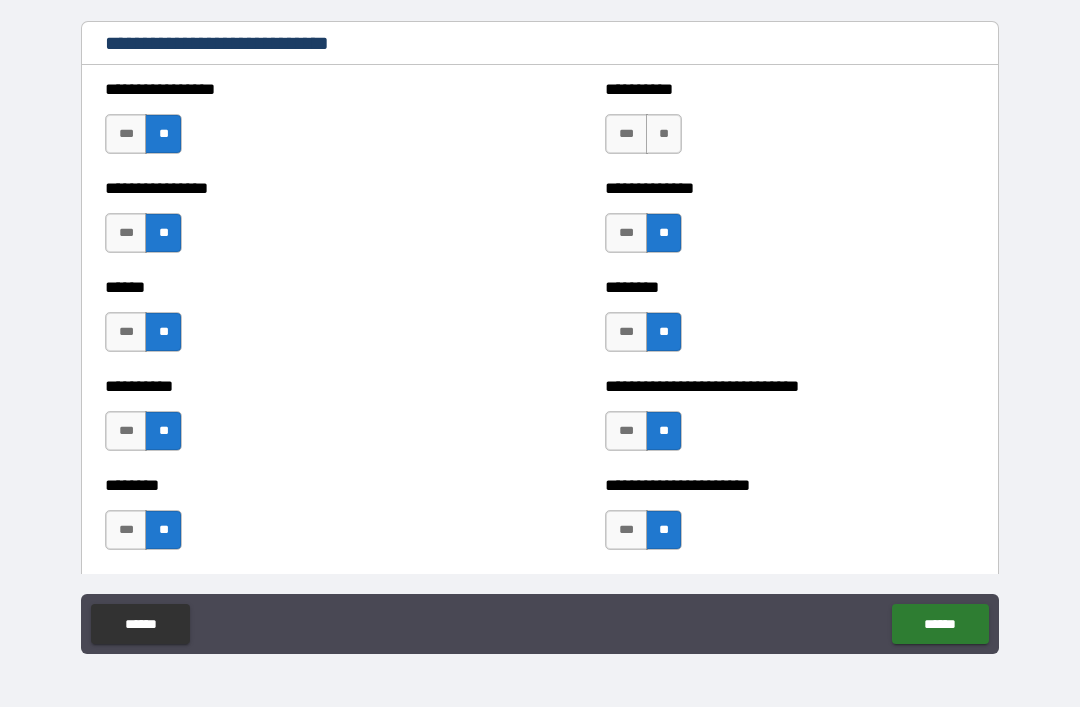 scroll, scrollTop: 6637, scrollLeft: 0, axis: vertical 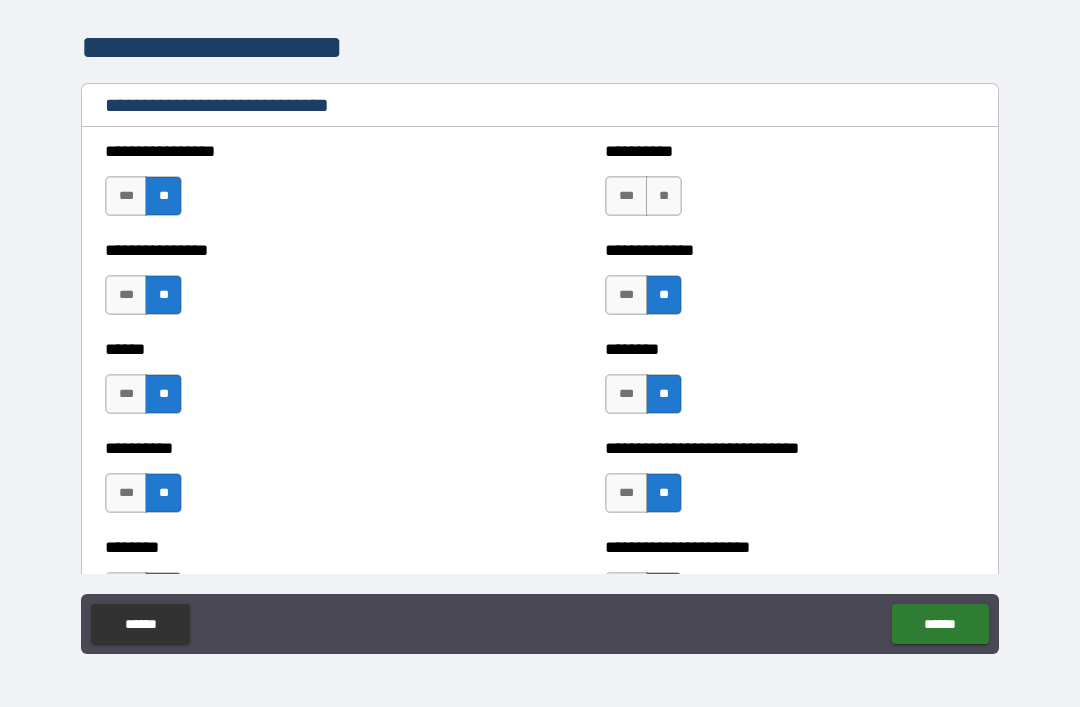 click on "**" at bounding box center [664, 196] 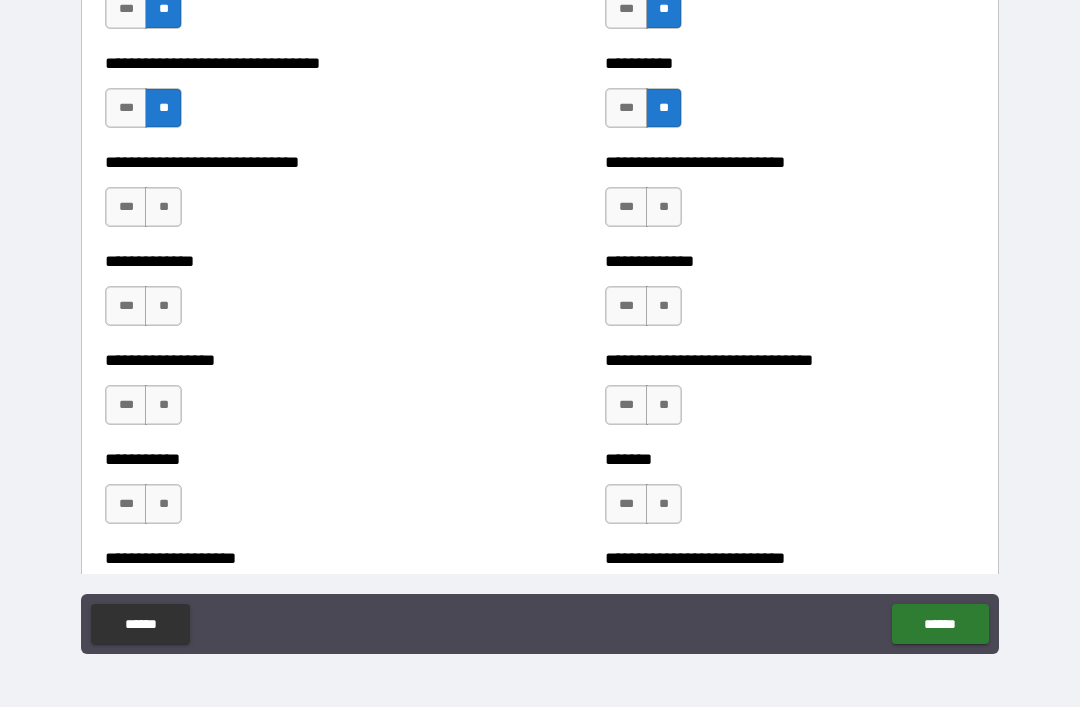 scroll, scrollTop: 7630, scrollLeft: 0, axis: vertical 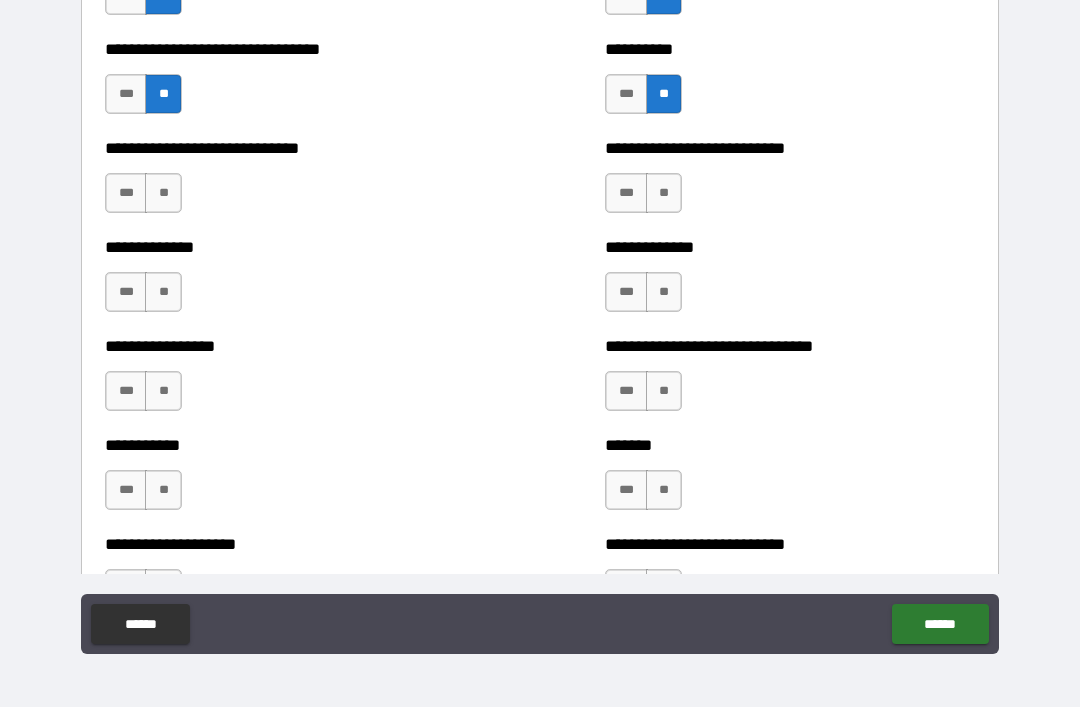 click on "**" at bounding box center [664, 193] 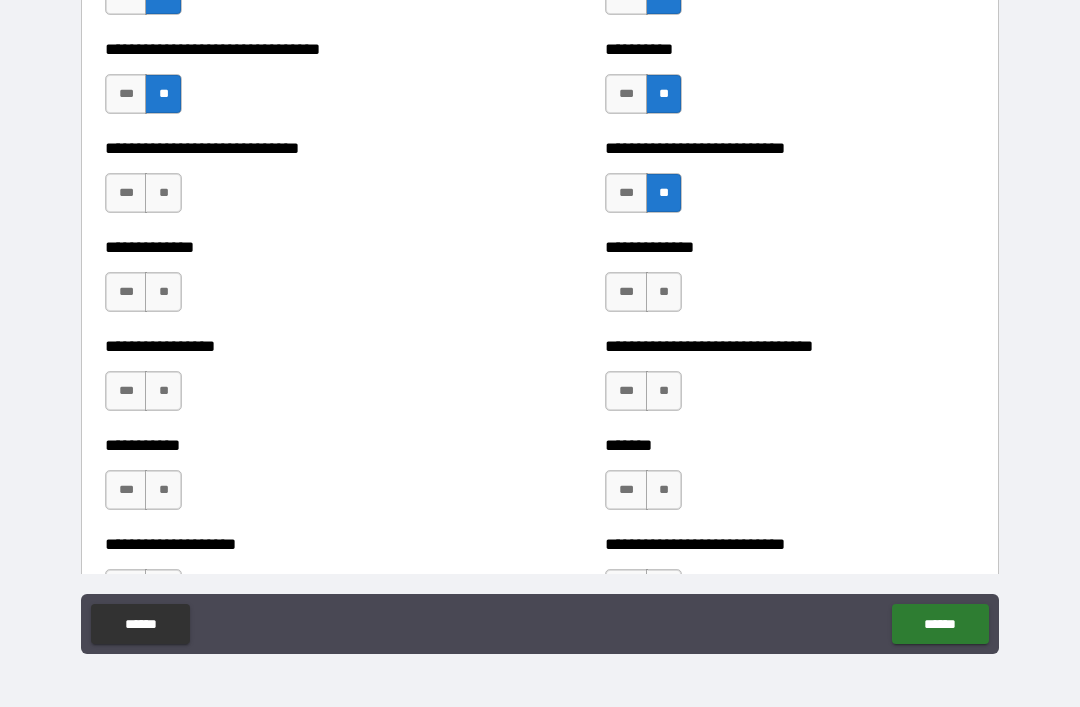 click on "**" at bounding box center (664, 292) 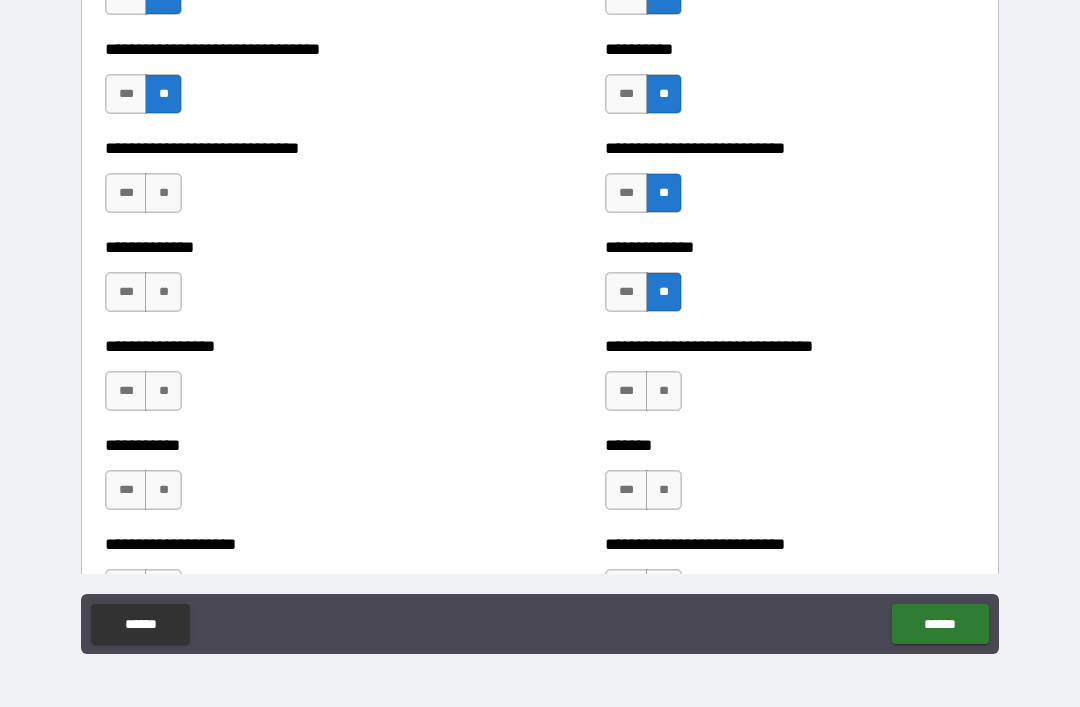 click on "**" at bounding box center (664, 391) 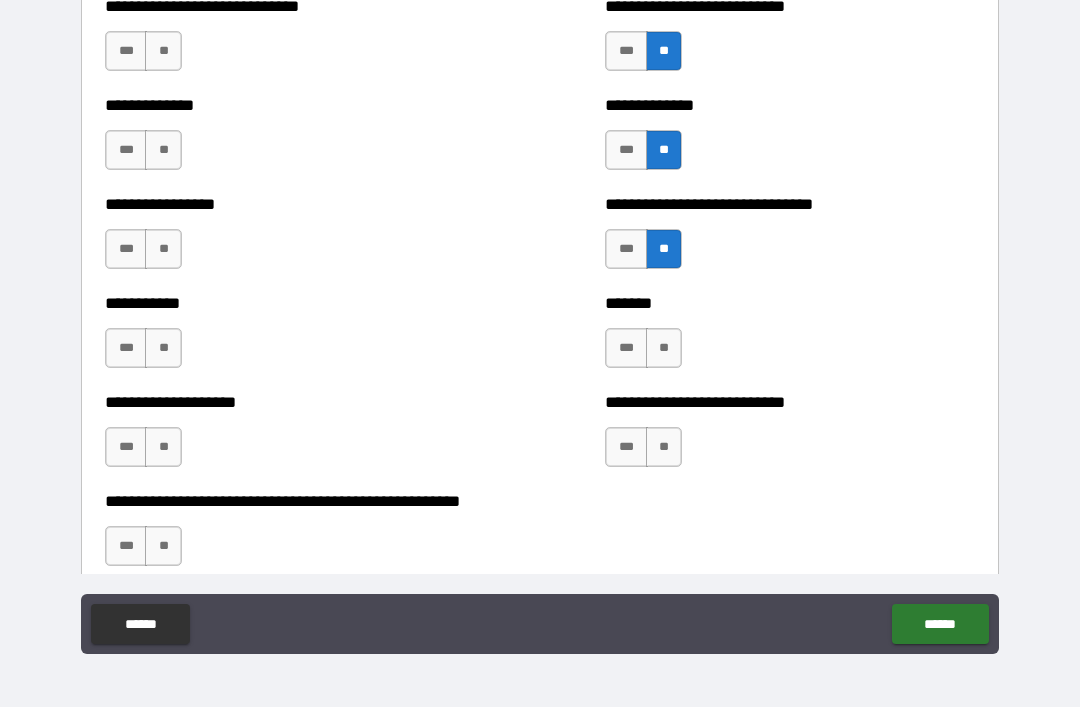 scroll, scrollTop: 7777, scrollLeft: 0, axis: vertical 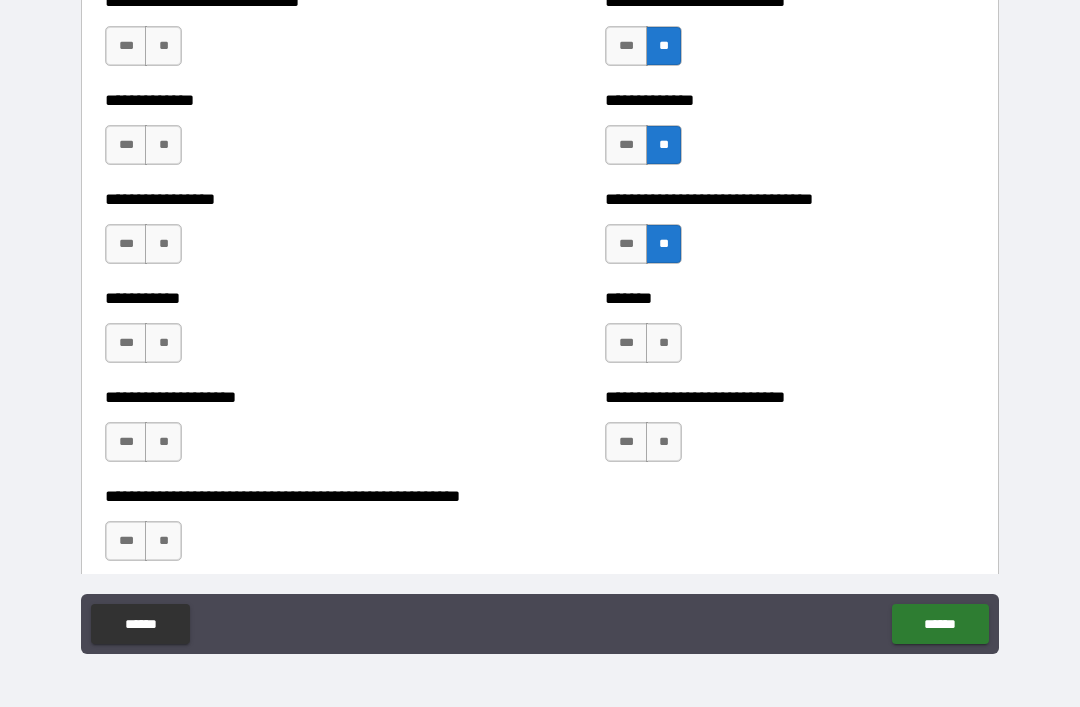 click on "**" at bounding box center (664, 343) 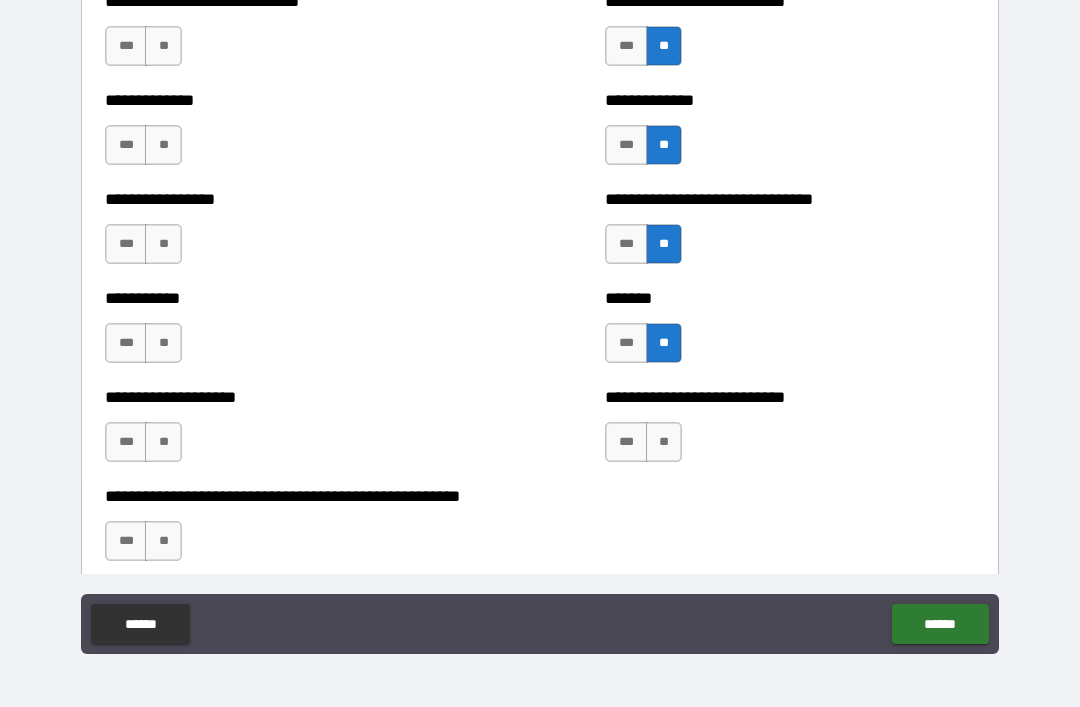 click on "**" at bounding box center [664, 442] 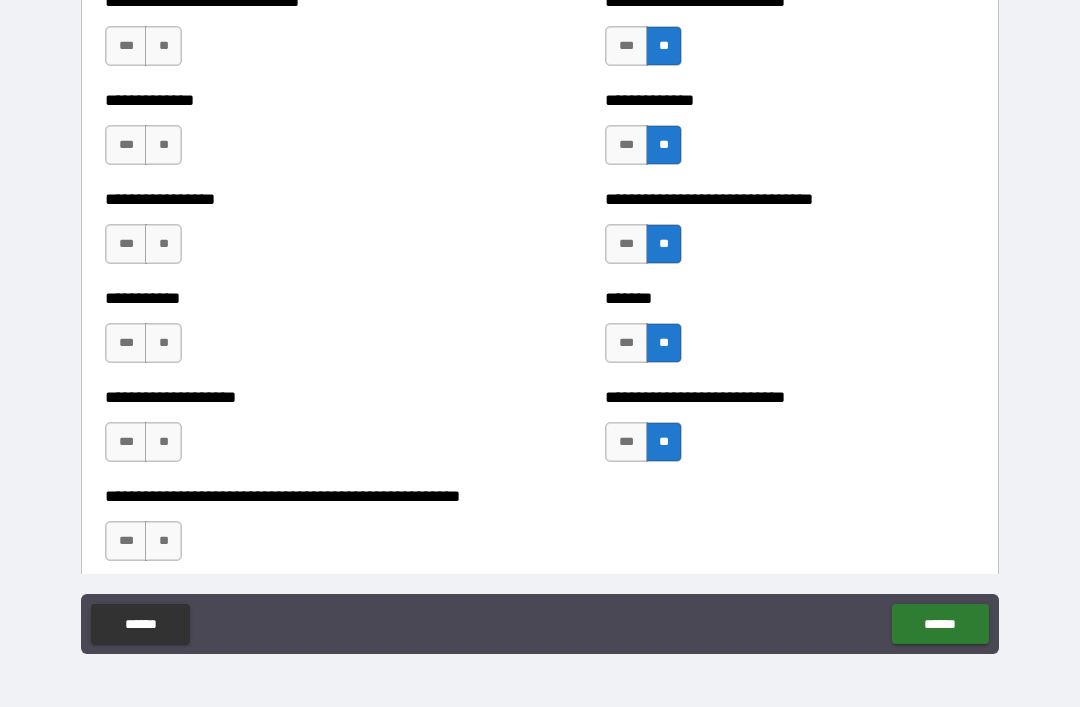 click on "**" at bounding box center (163, 541) 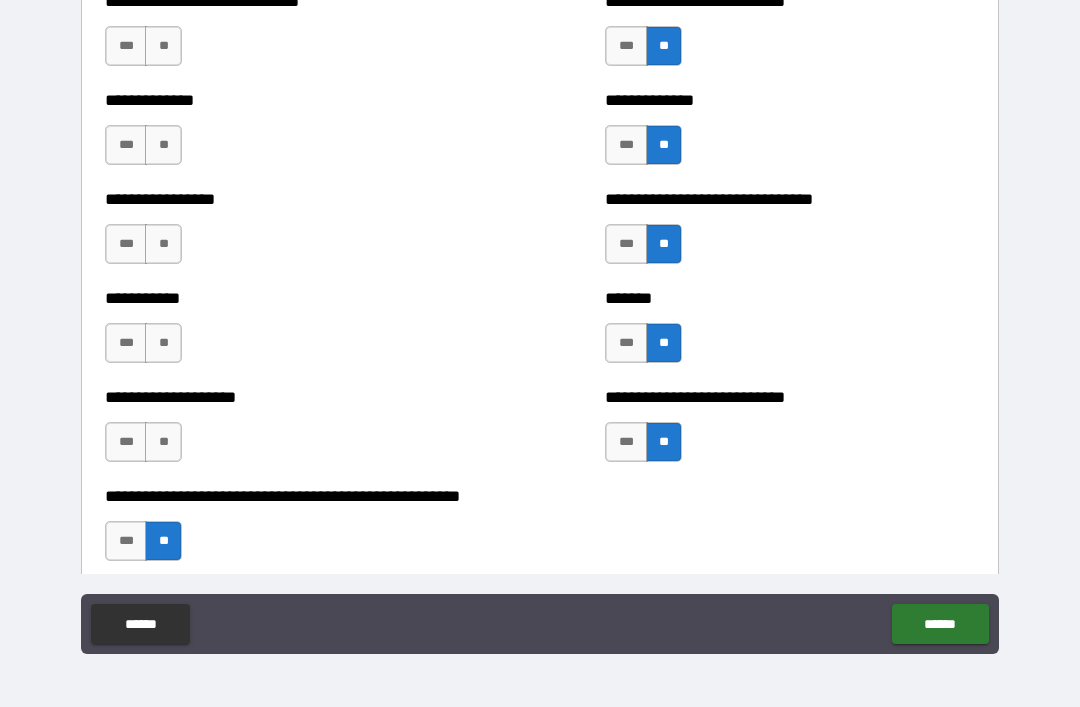 click on "**" at bounding box center [163, 442] 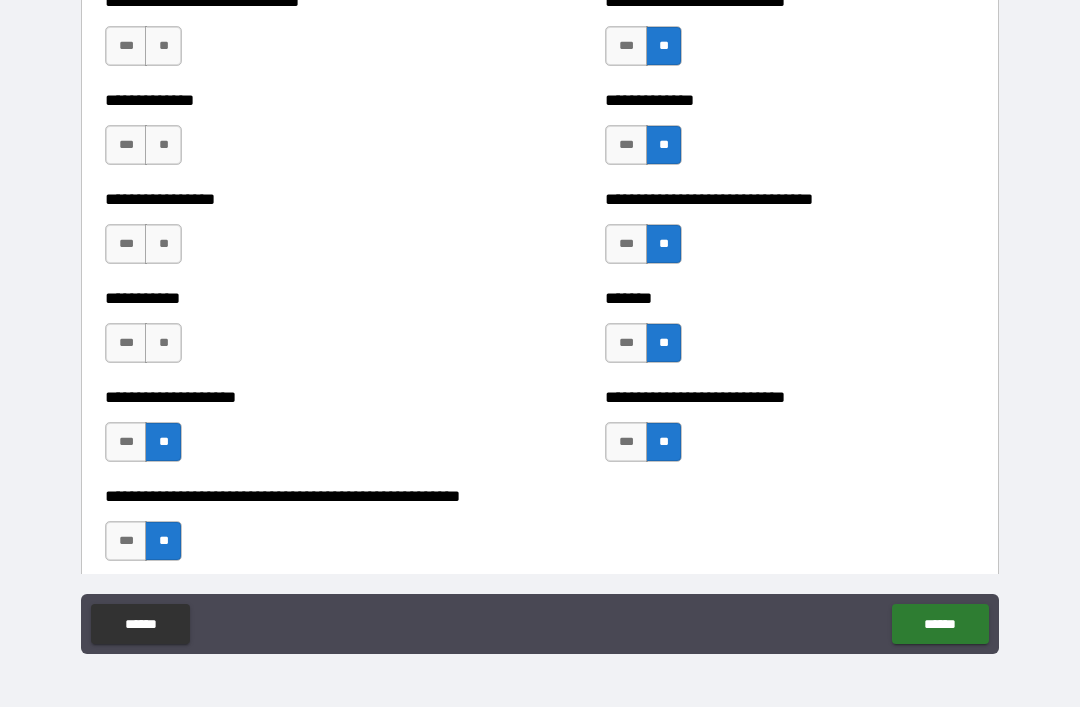 click on "**" at bounding box center [163, 343] 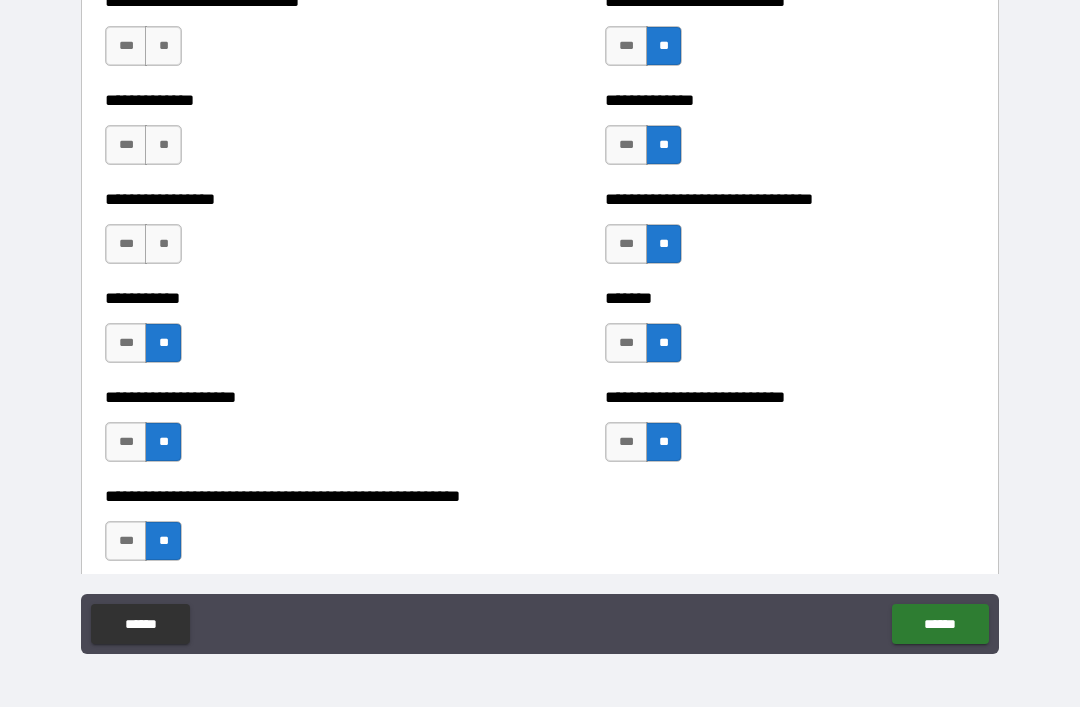click on "**" at bounding box center (163, 244) 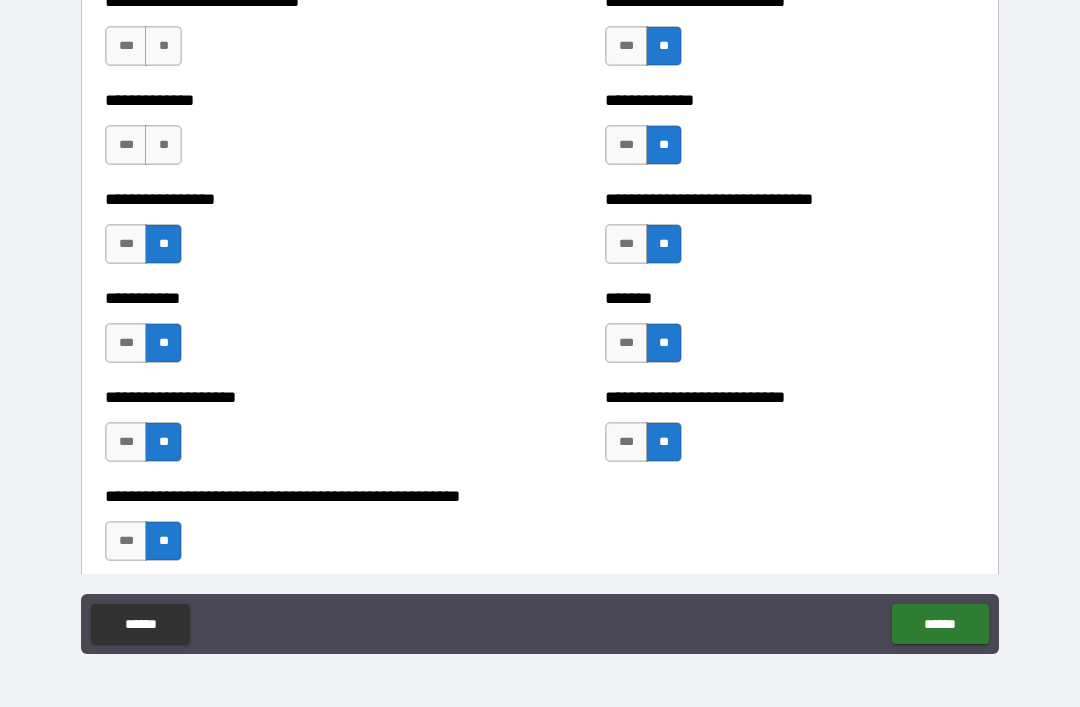 click on "**" at bounding box center (163, 145) 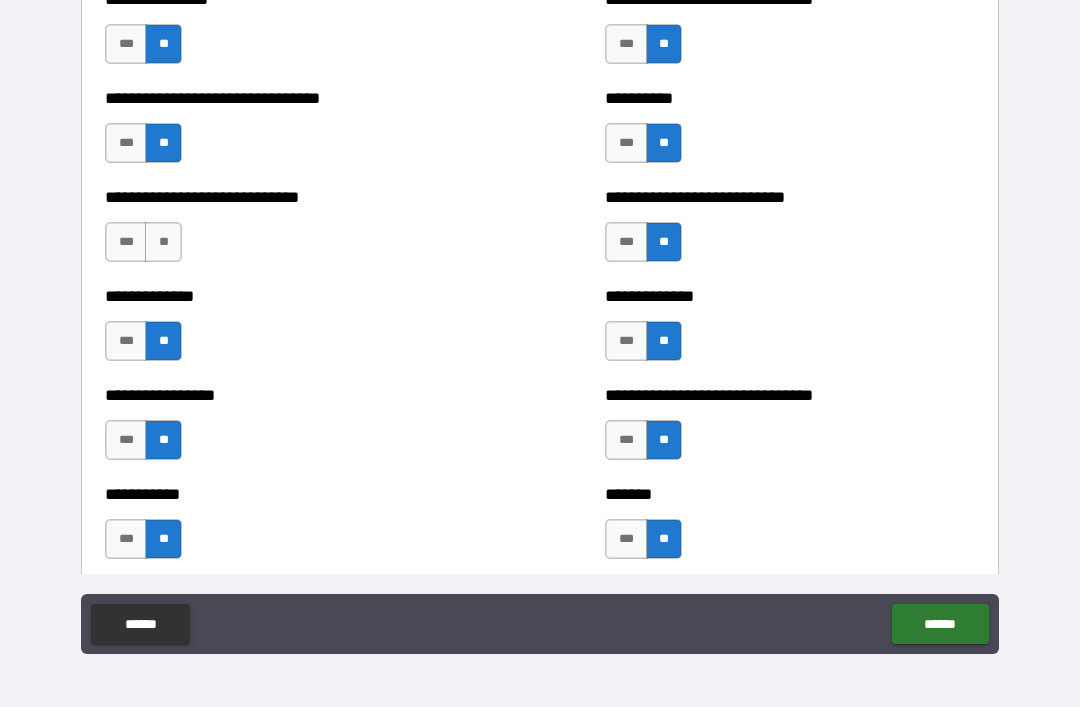 scroll, scrollTop: 7580, scrollLeft: 0, axis: vertical 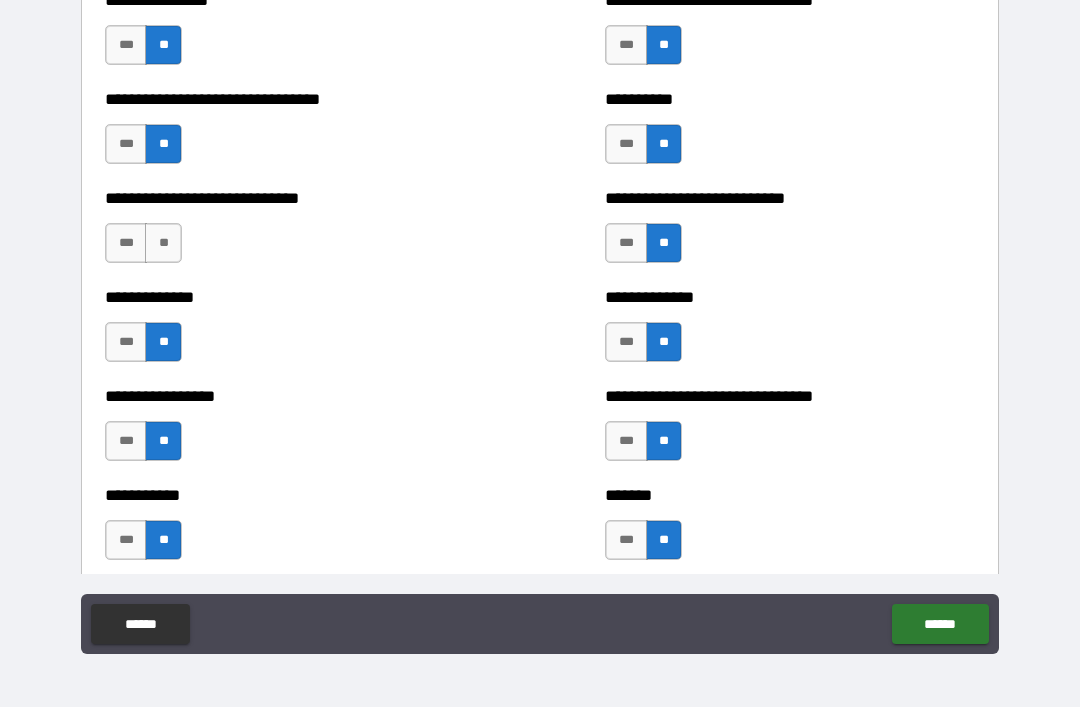 click on "**" at bounding box center [163, 243] 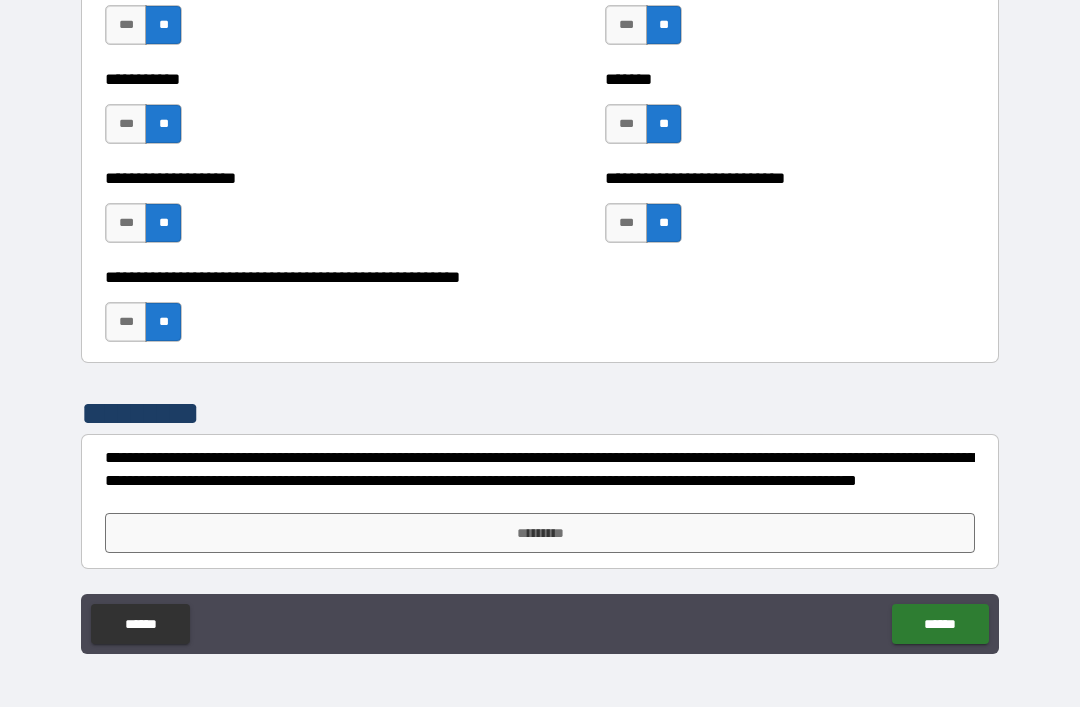 scroll, scrollTop: 7996, scrollLeft: 0, axis: vertical 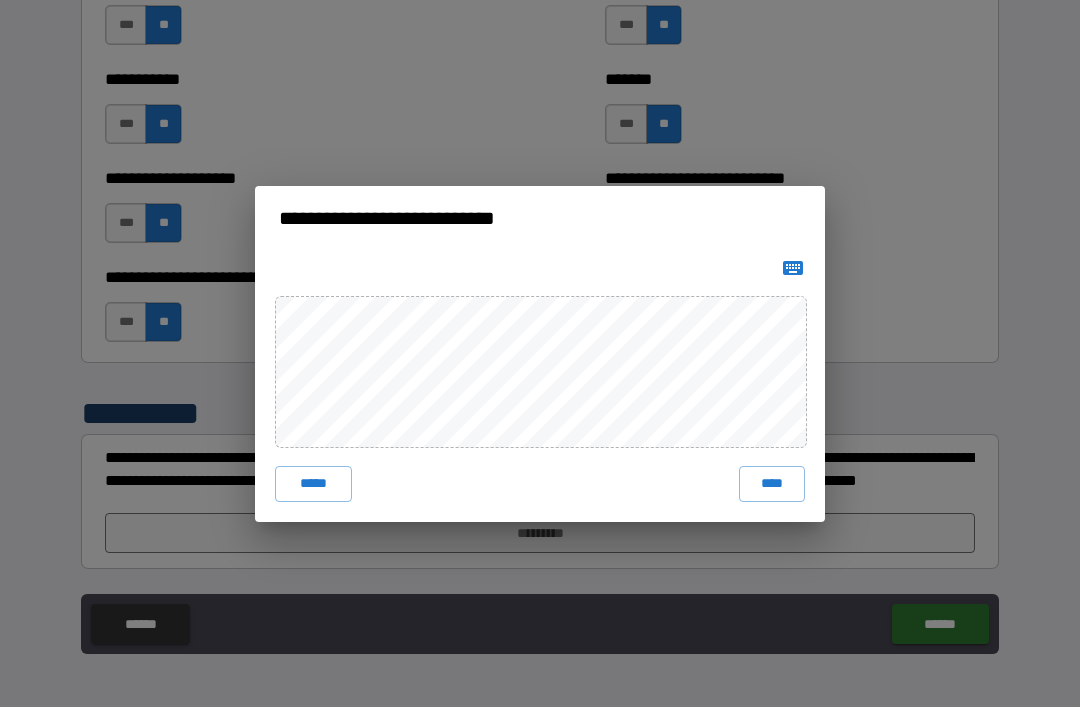 click on "****" at bounding box center [772, 484] 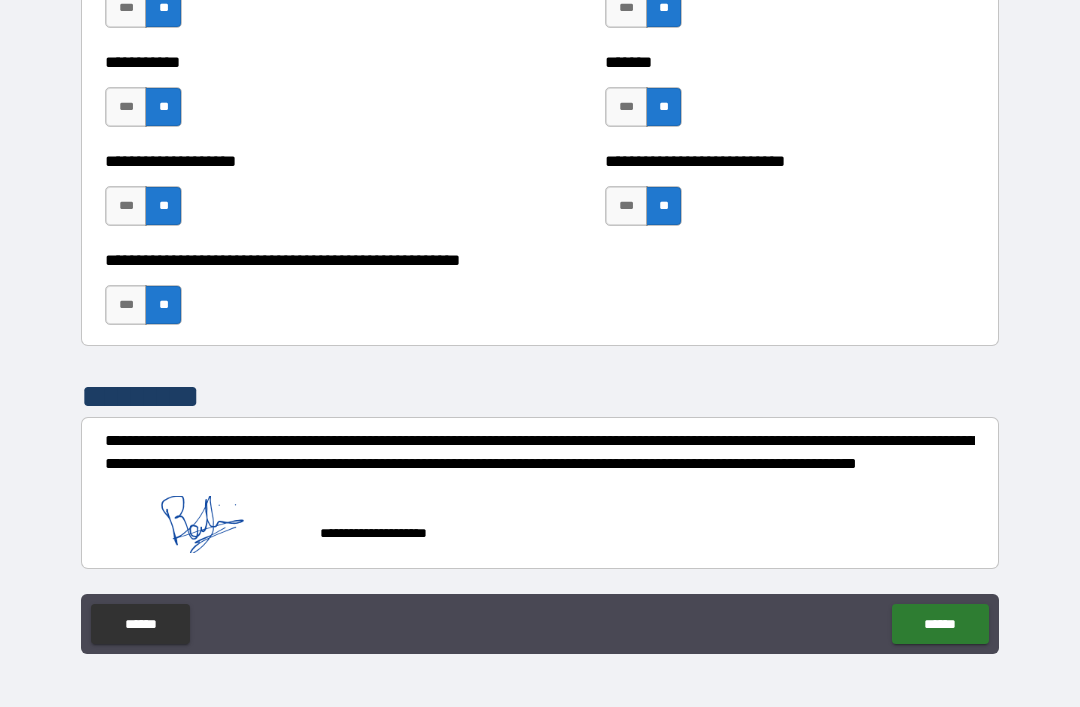 scroll, scrollTop: 8013, scrollLeft: 0, axis: vertical 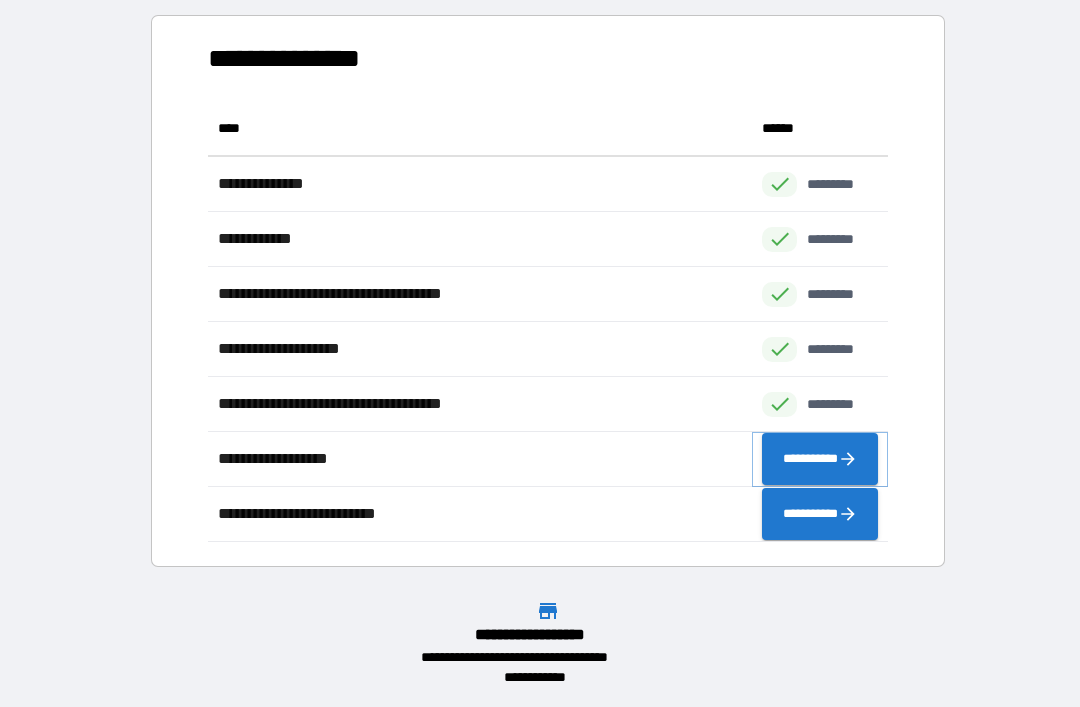 click on "**********" at bounding box center (820, 459) 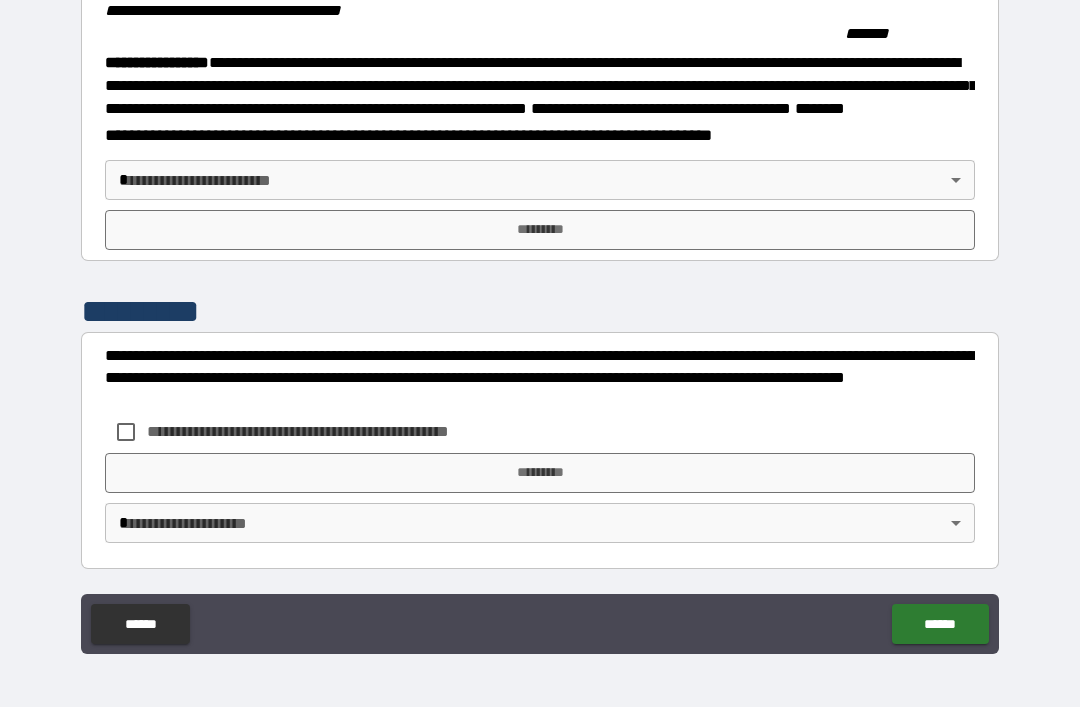 scroll, scrollTop: 2215, scrollLeft: 0, axis: vertical 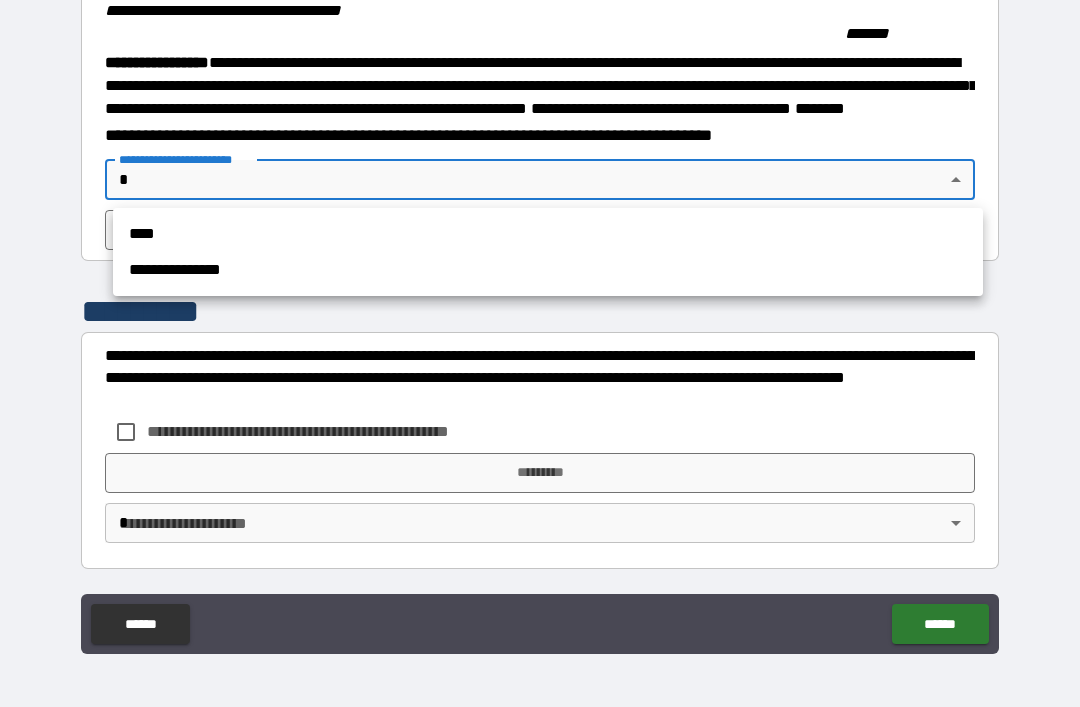 click on "**********" at bounding box center [548, 270] 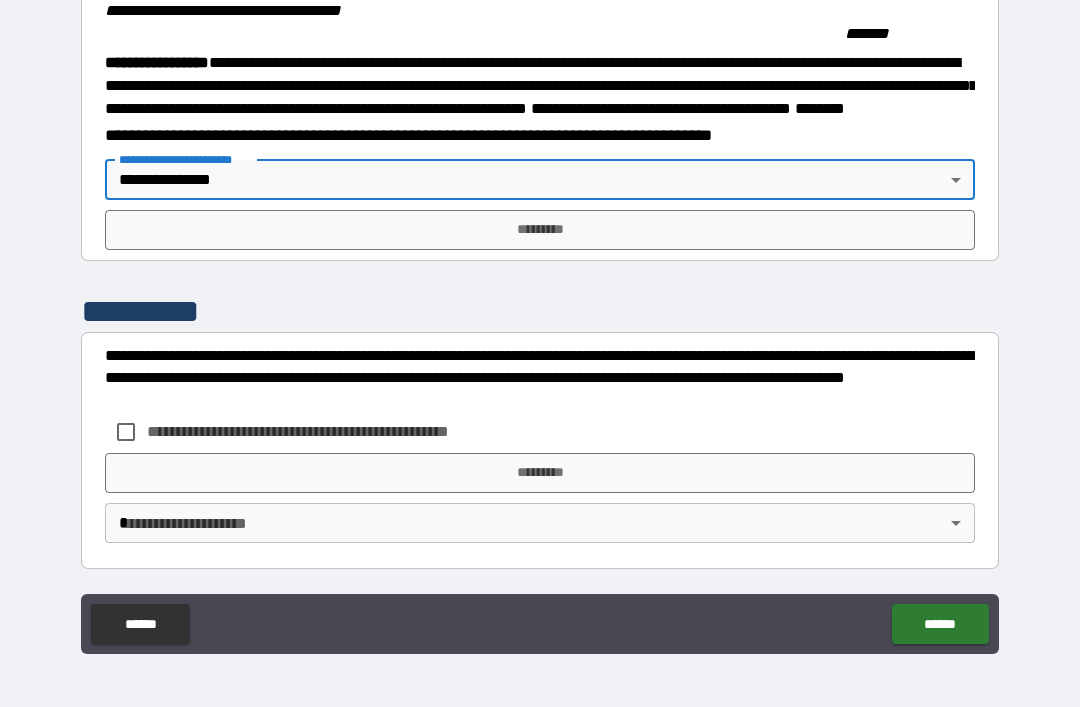 click on "*********" at bounding box center (540, 230) 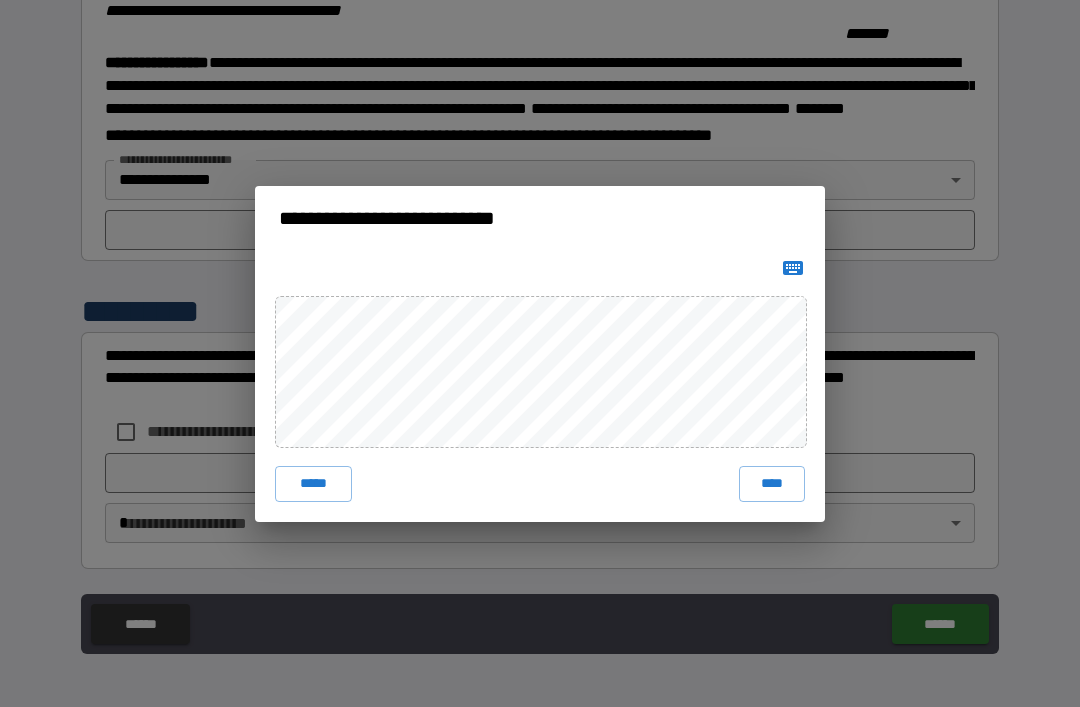 click on "****" at bounding box center (772, 484) 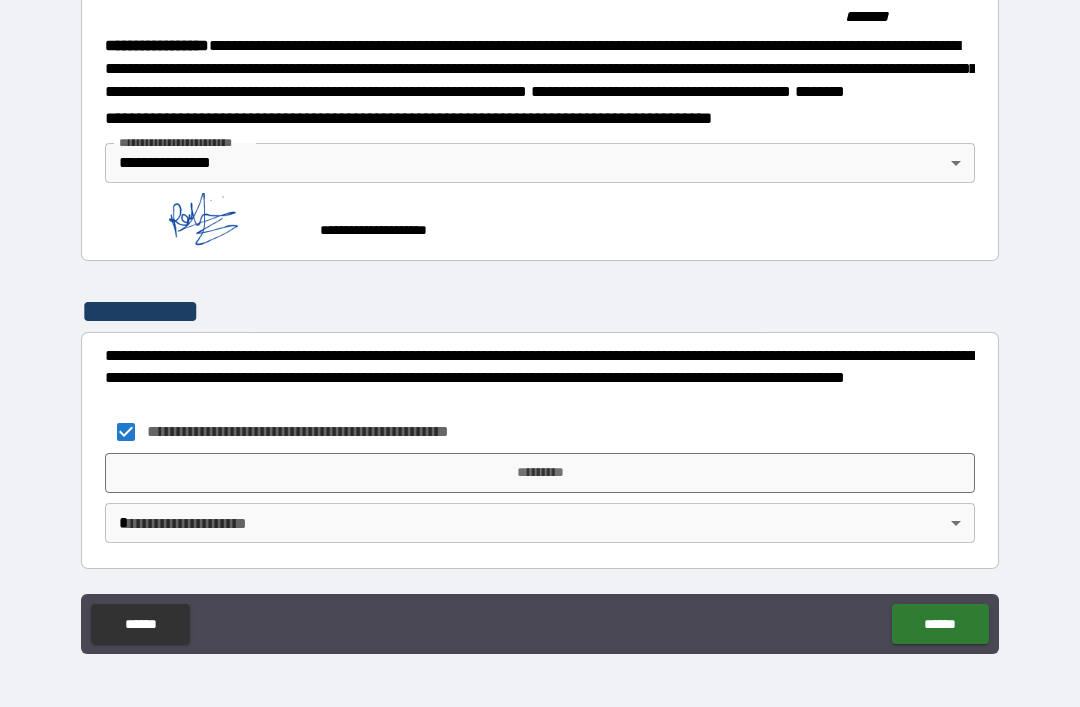scroll, scrollTop: 2232, scrollLeft: 0, axis: vertical 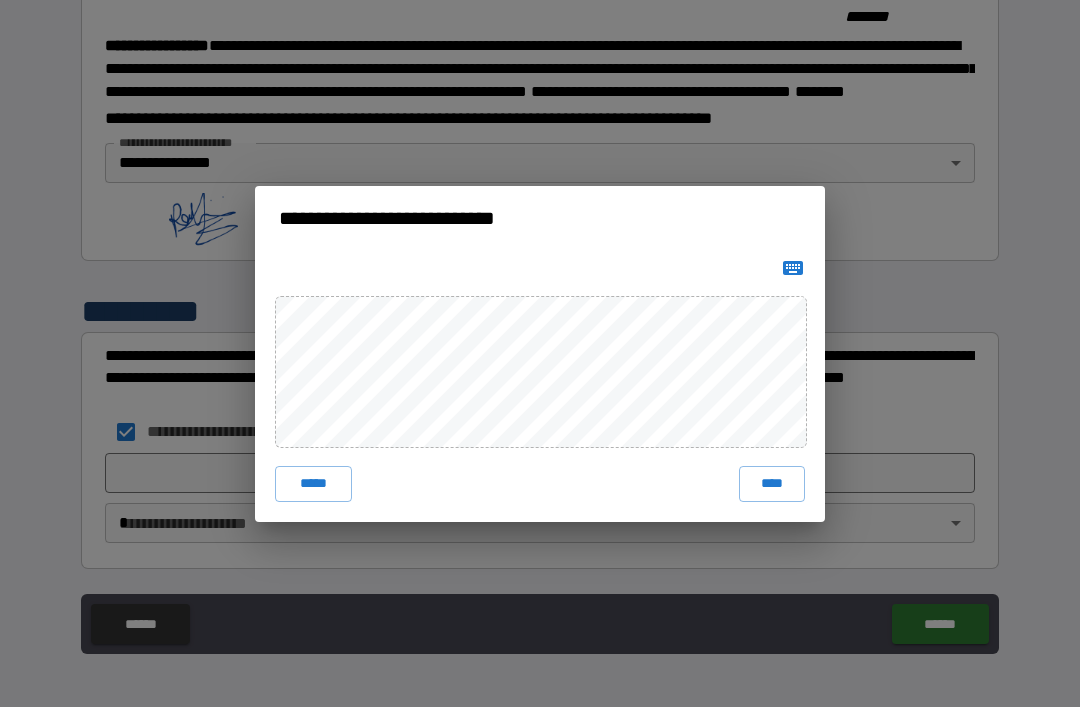 click on "****" at bounding box center (772, 484) 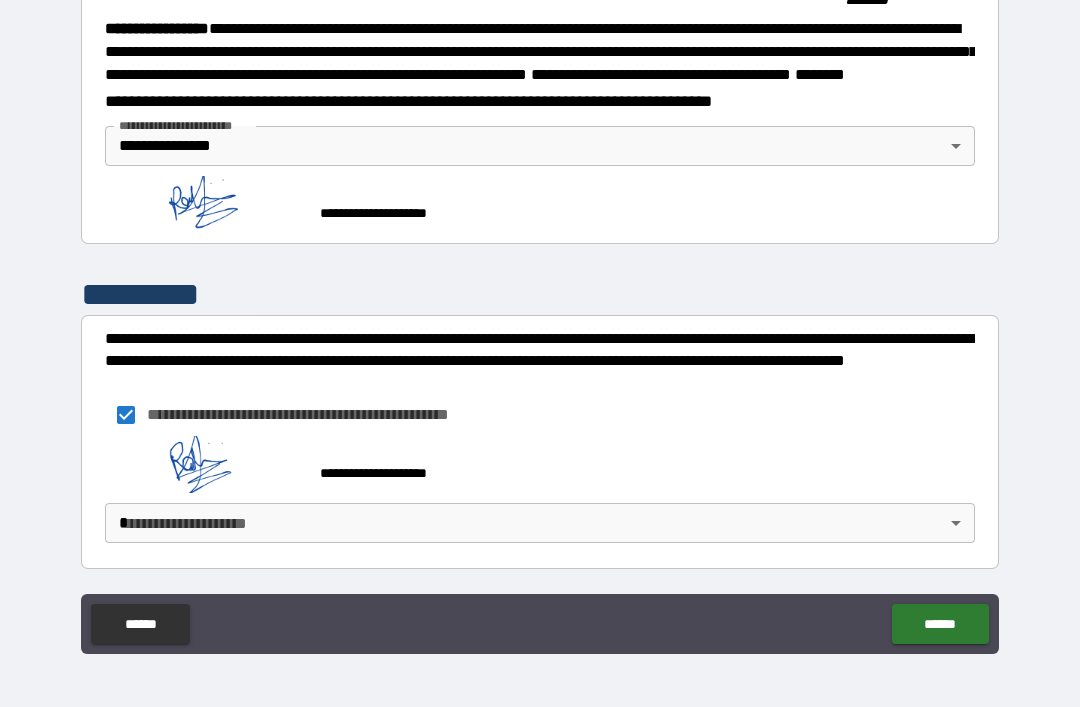 scroll, scrollTop: 2249, scrollLeft: 0, axis: vertical 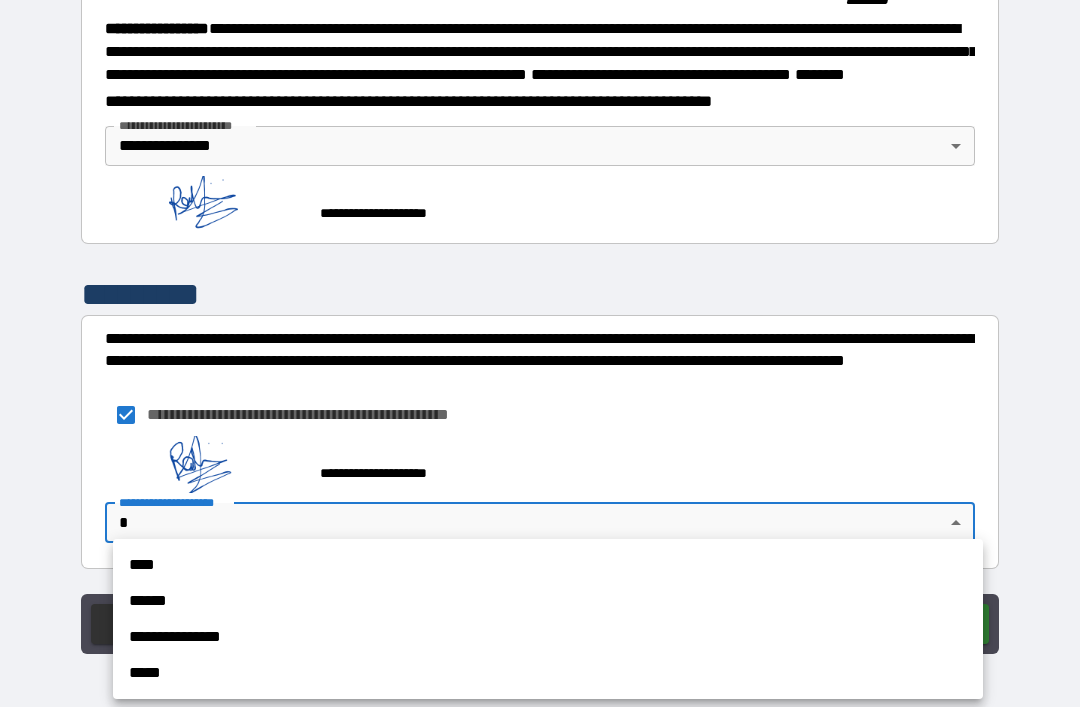 click on "**********" at bounding box center [548, 637] 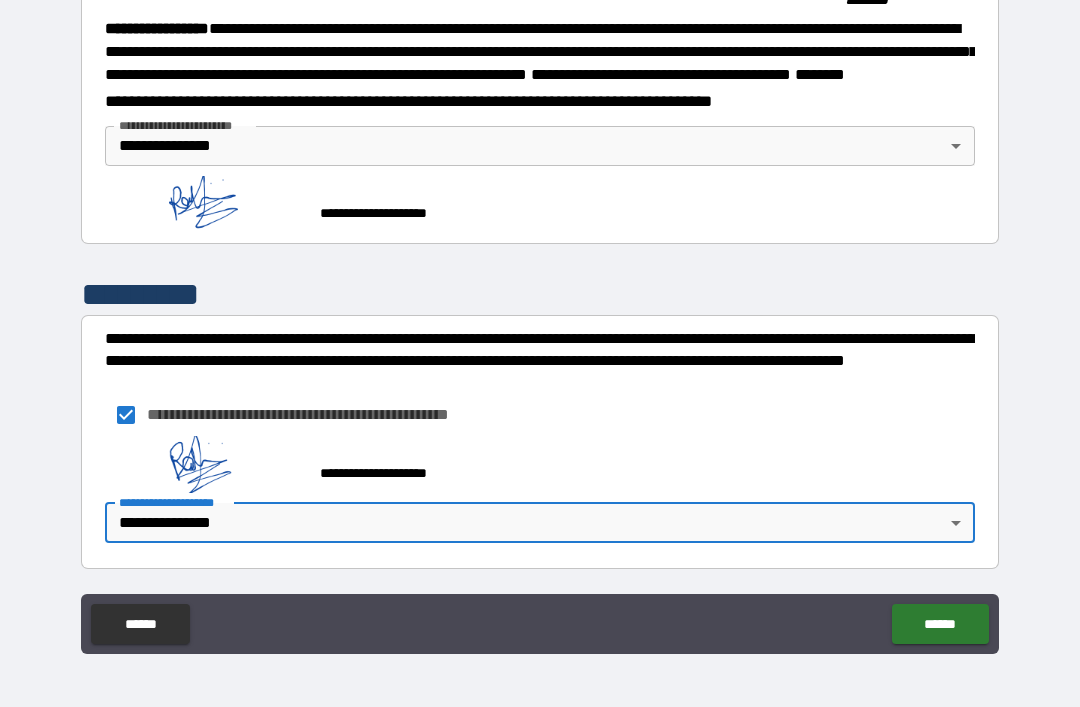 scroll, scrollTop: 2249, scrollLeft: 0, axis: vertical 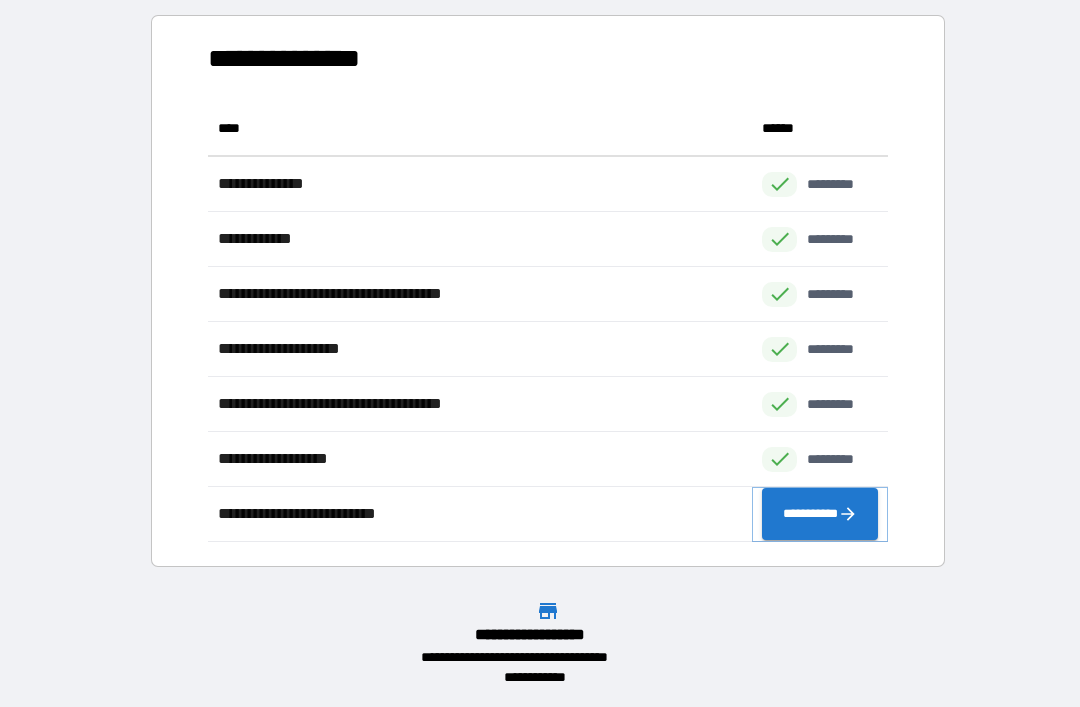 click on "**********" at bounding box center [820, 514] 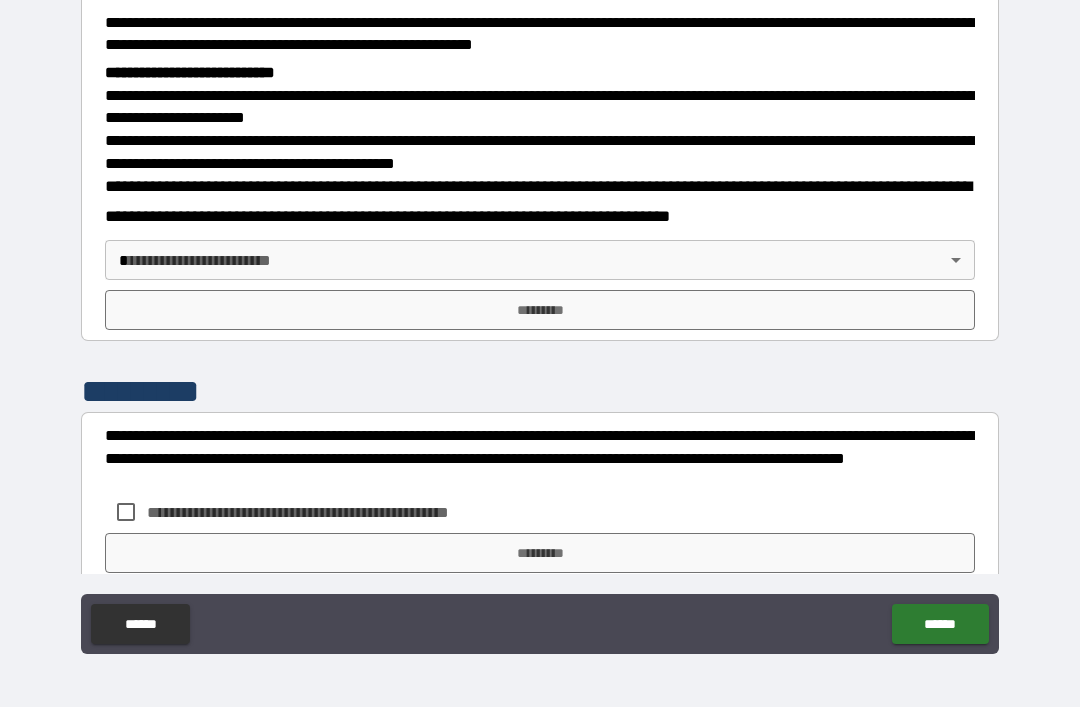 scroll, scrollTop: 655, scrollLeft: 0, axis: vertical 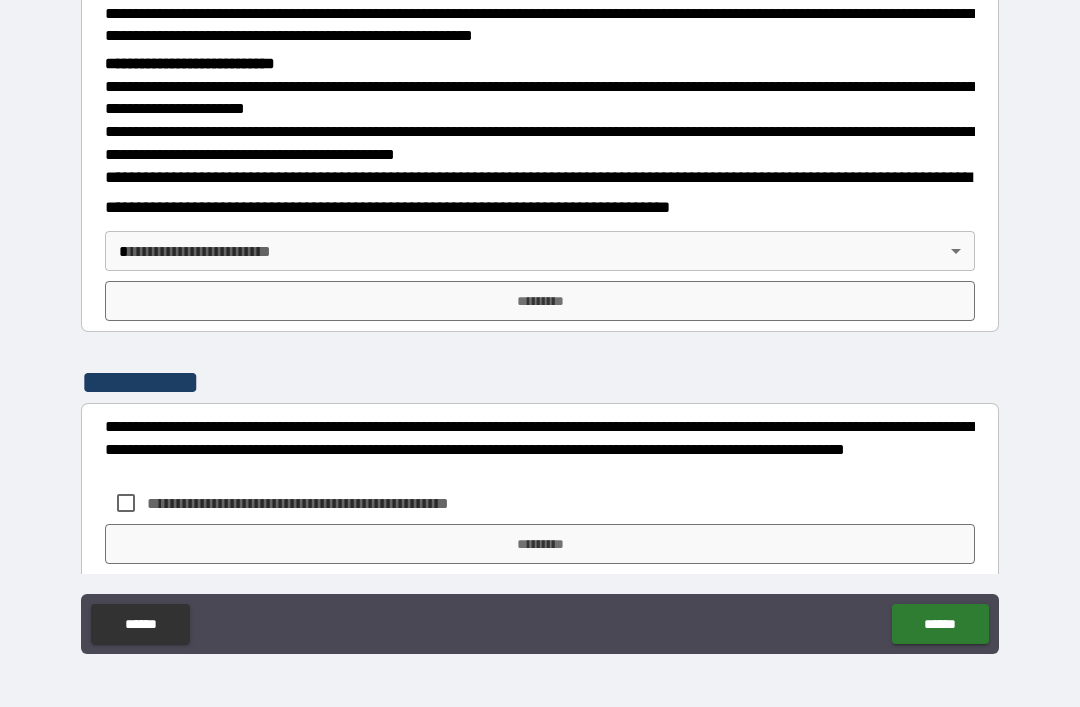 click on "**********" at bounding box center [540, 321] 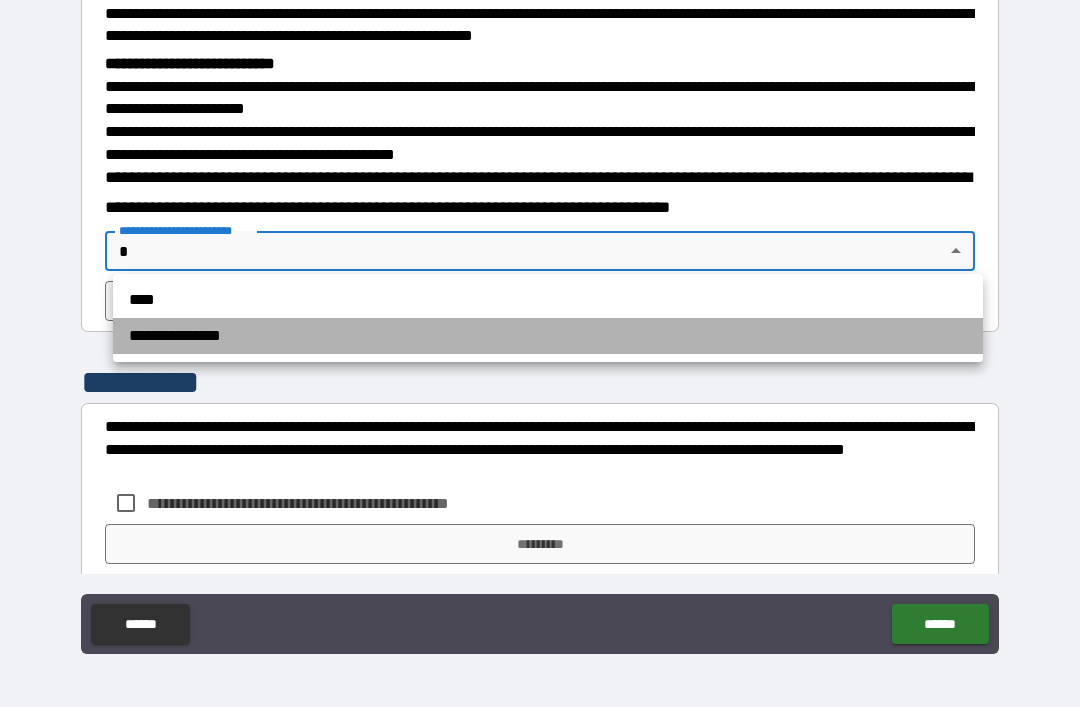 click on "**********" at bounding box center (548, 336) 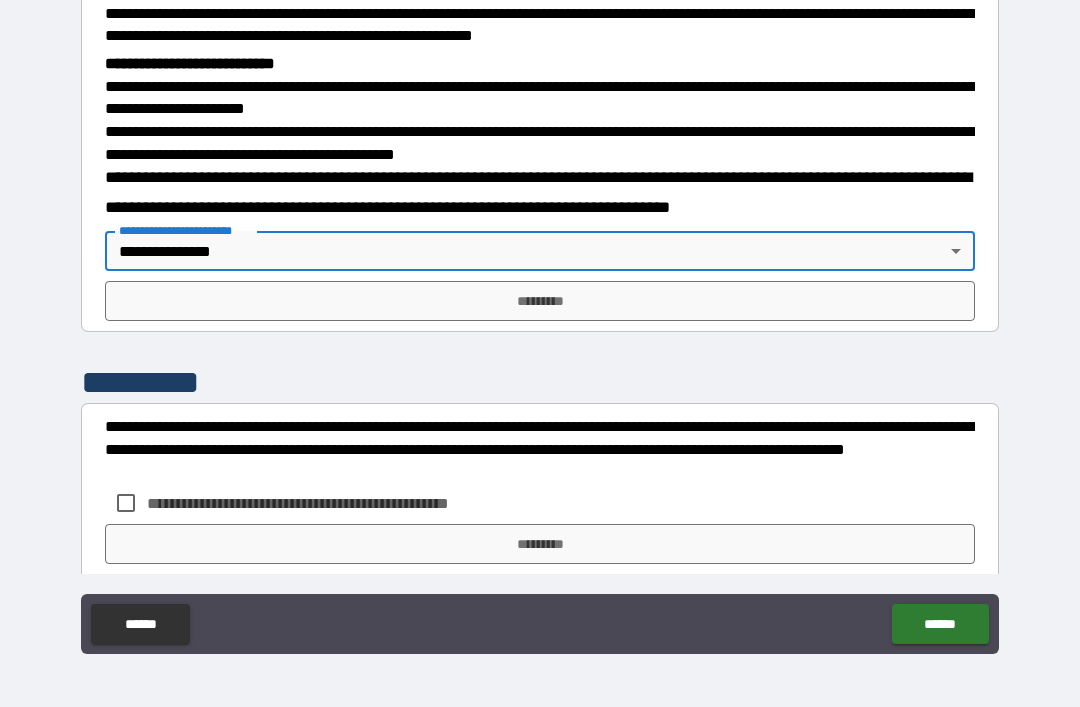 click on "*********" at bounding box center [540, 301] 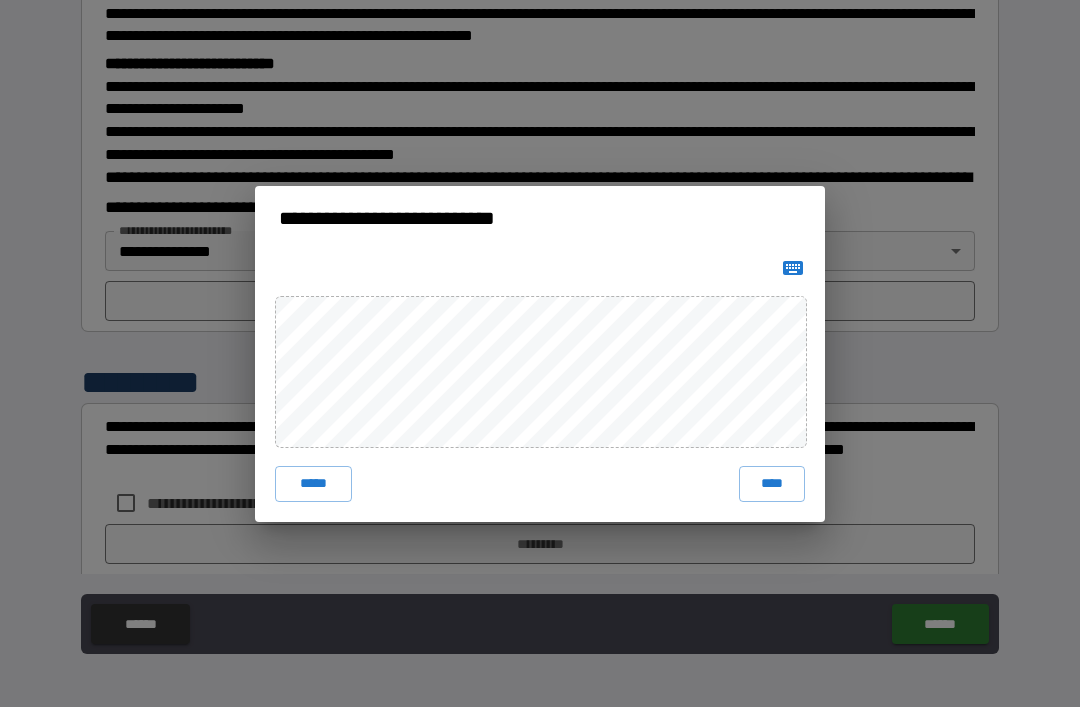 click on "****" at bounding box center (772, 484) 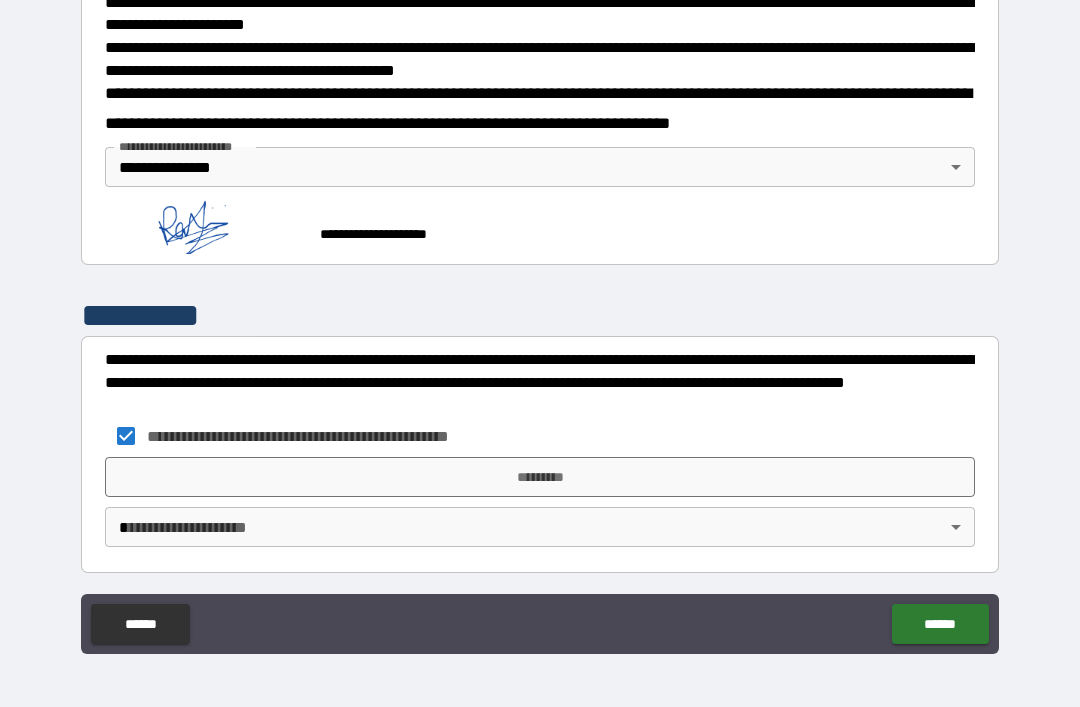 scroll, scrollTop: 738, scrollLeft: 0, axis: vertical 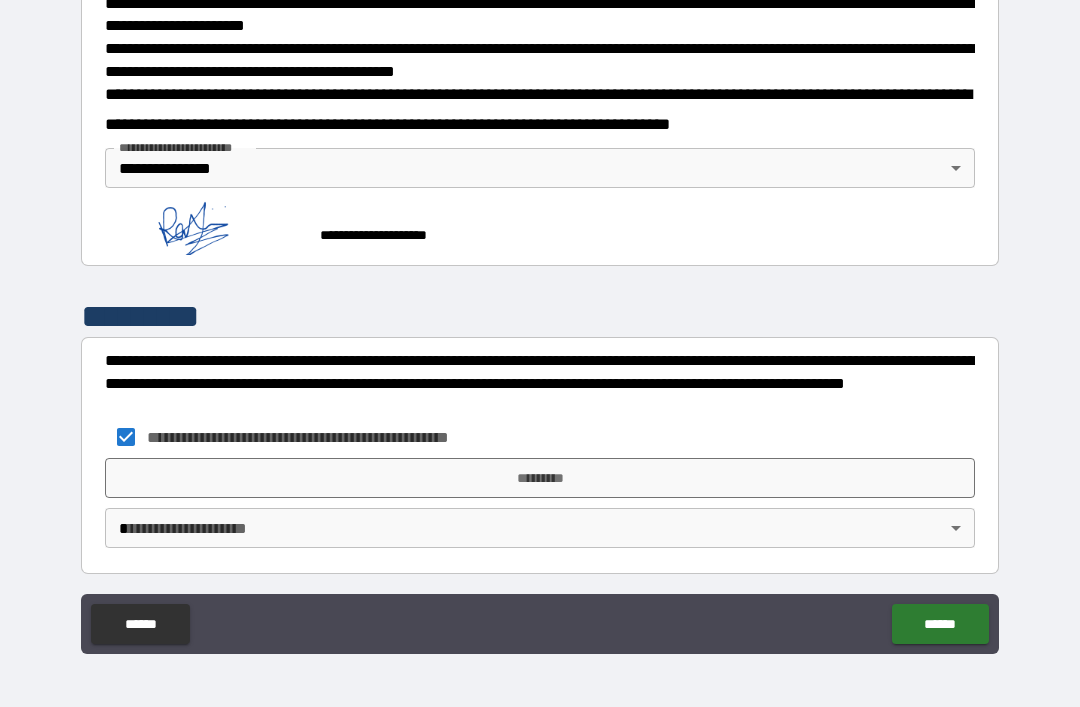 click on "*********" at bounding box center (540, 478) 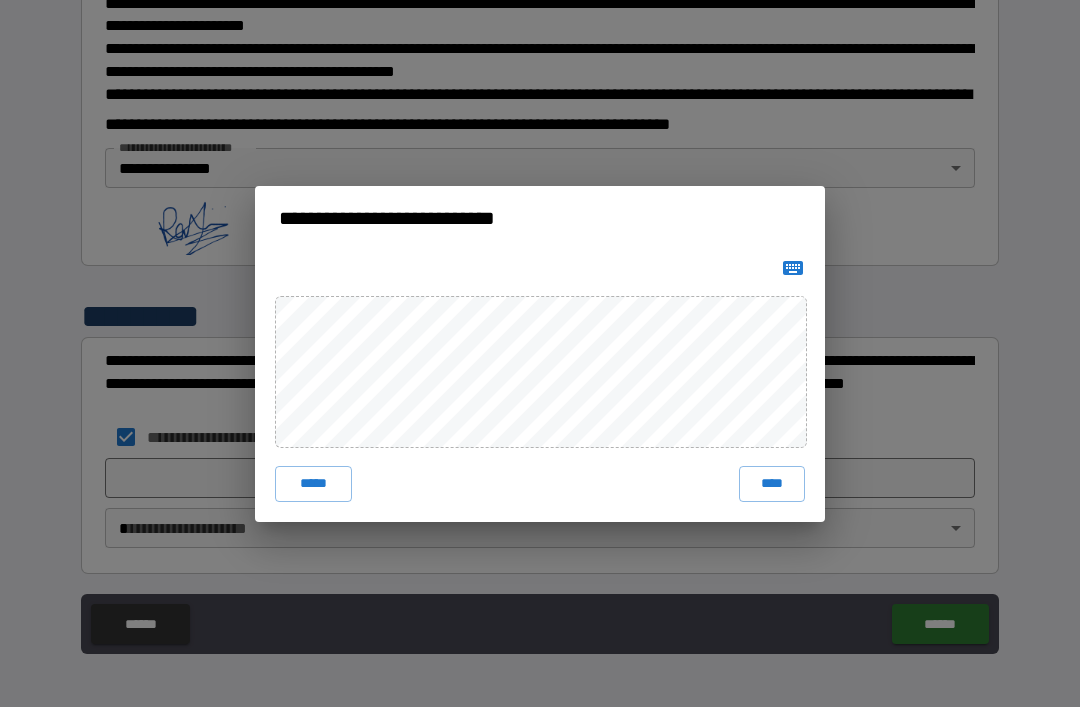 click on "****" at bounding box center (772, 484) 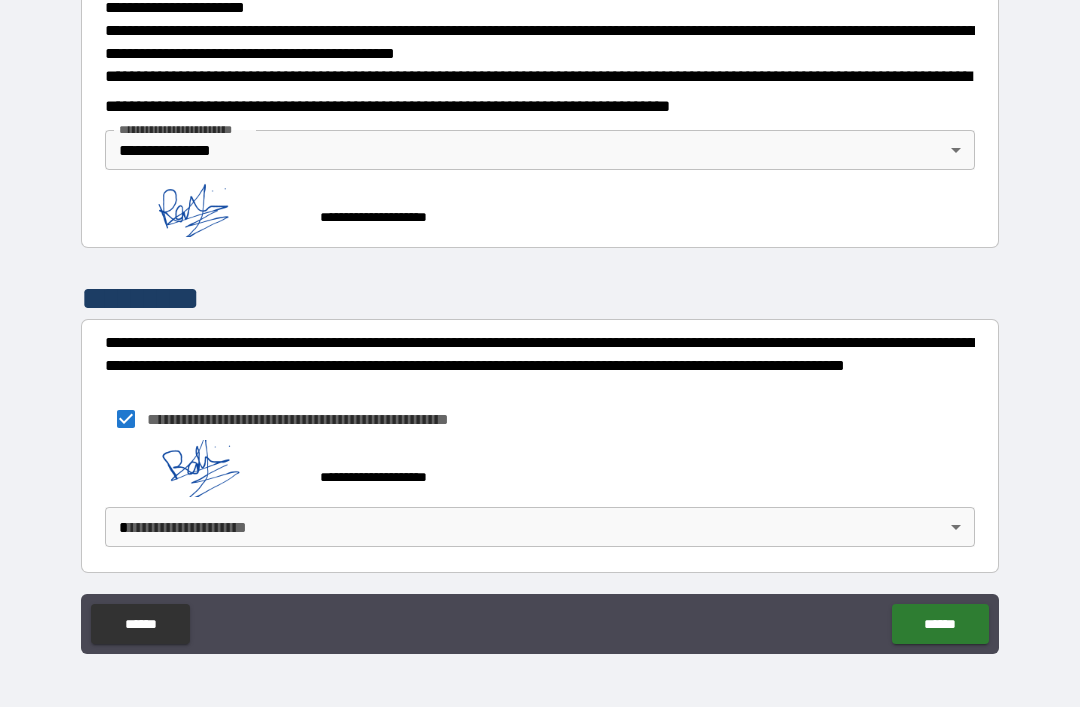 scroll, scrollTop: 755, scrollLeft: 0, axis: vertical 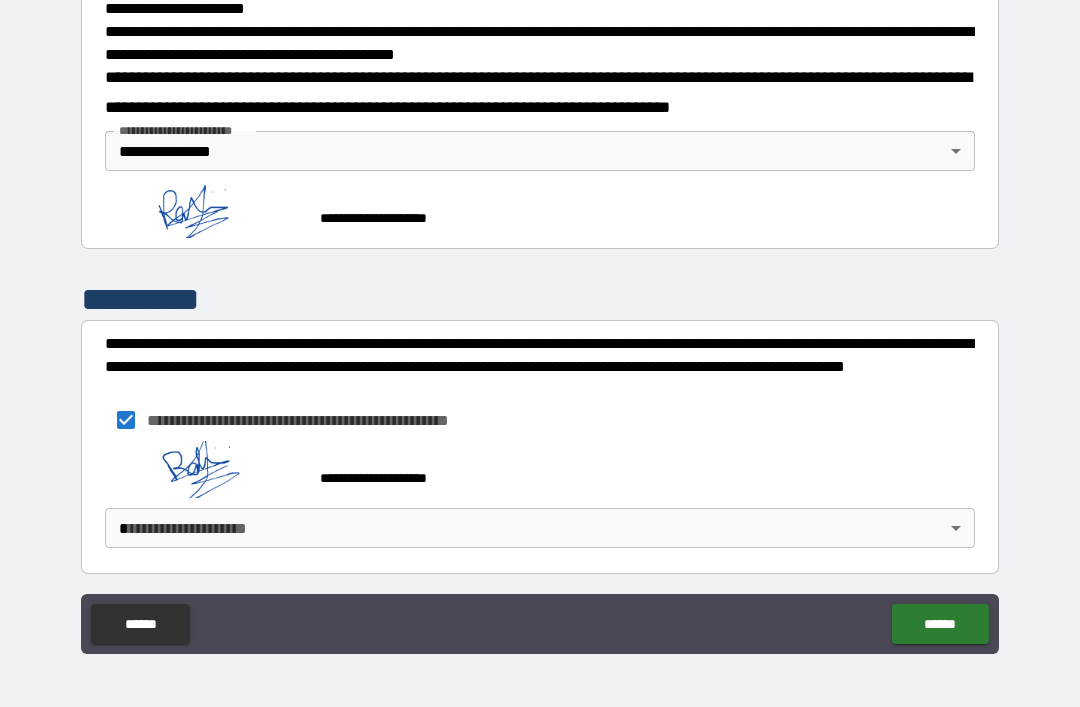 click on "**********" at bounding box center (540, 321) 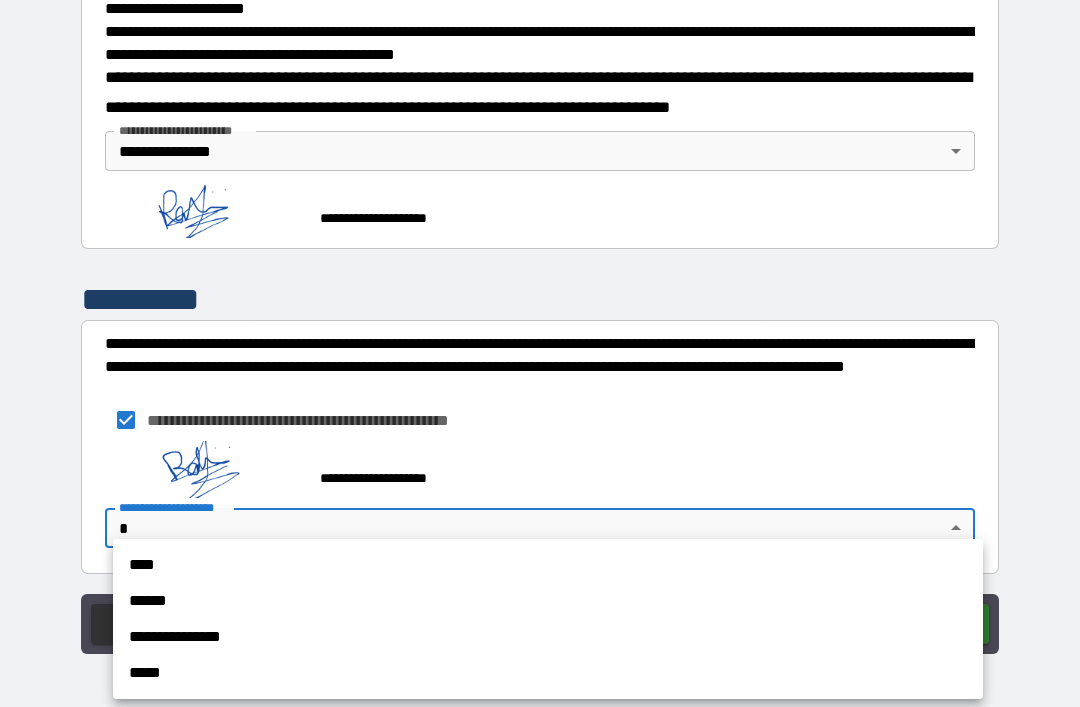 click on "**********" at bounding box center [548, 637] 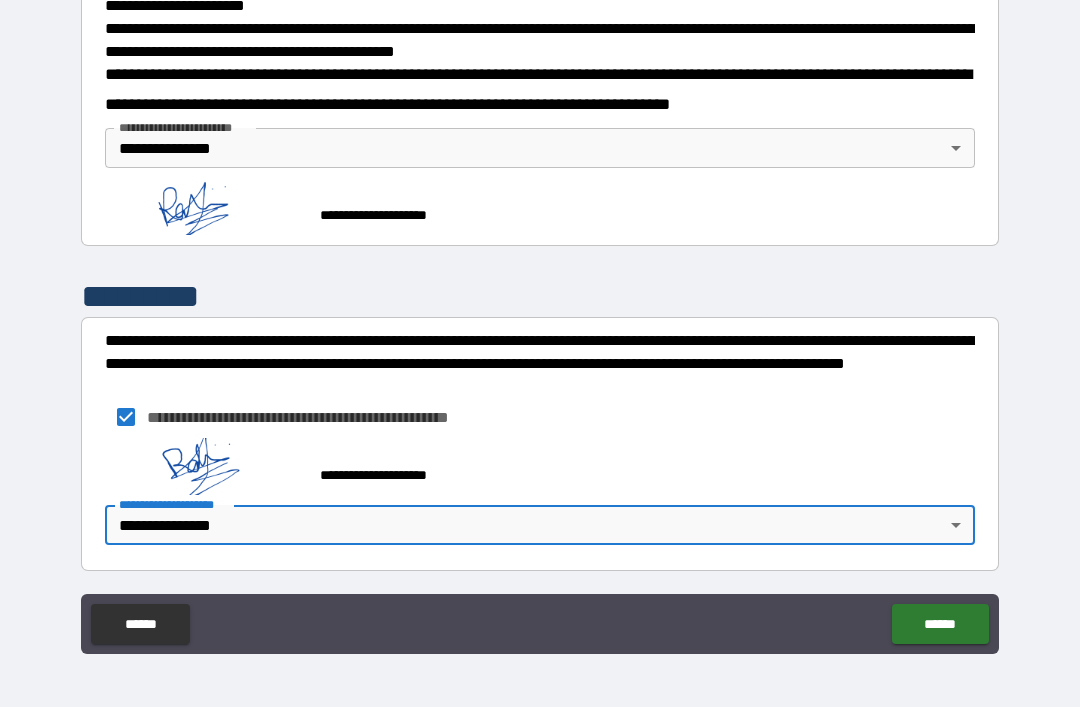 scroll, scrollTop: 756, scrollLeft: 0, axis: vertical 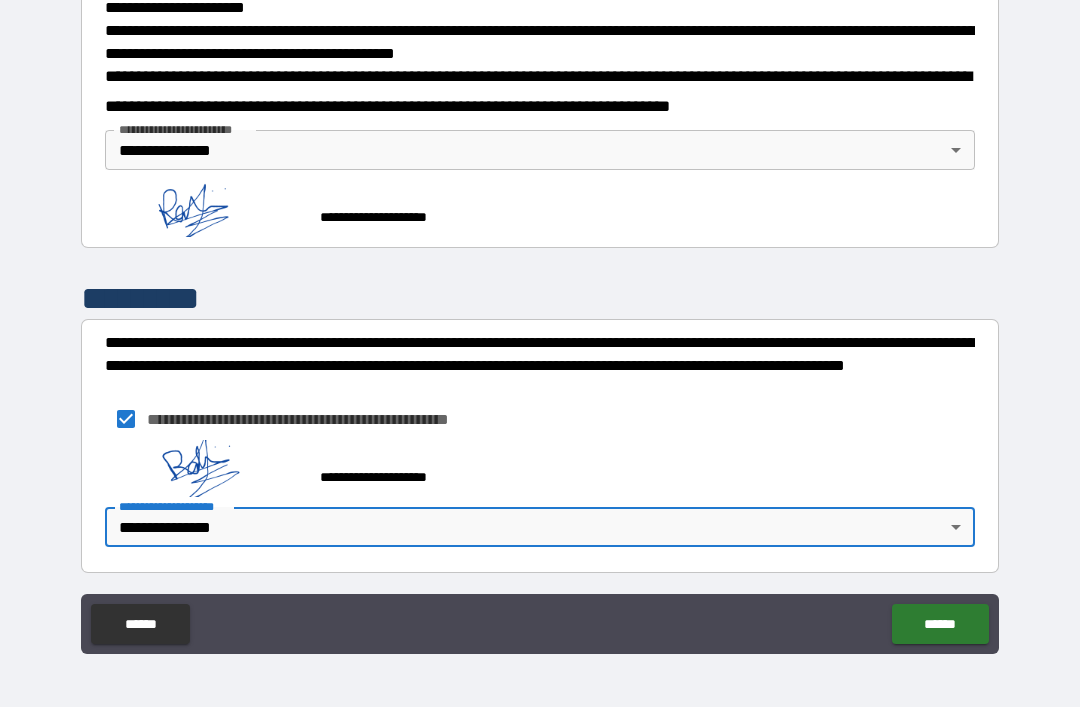 click on "******" at bounding box center (940, 624) 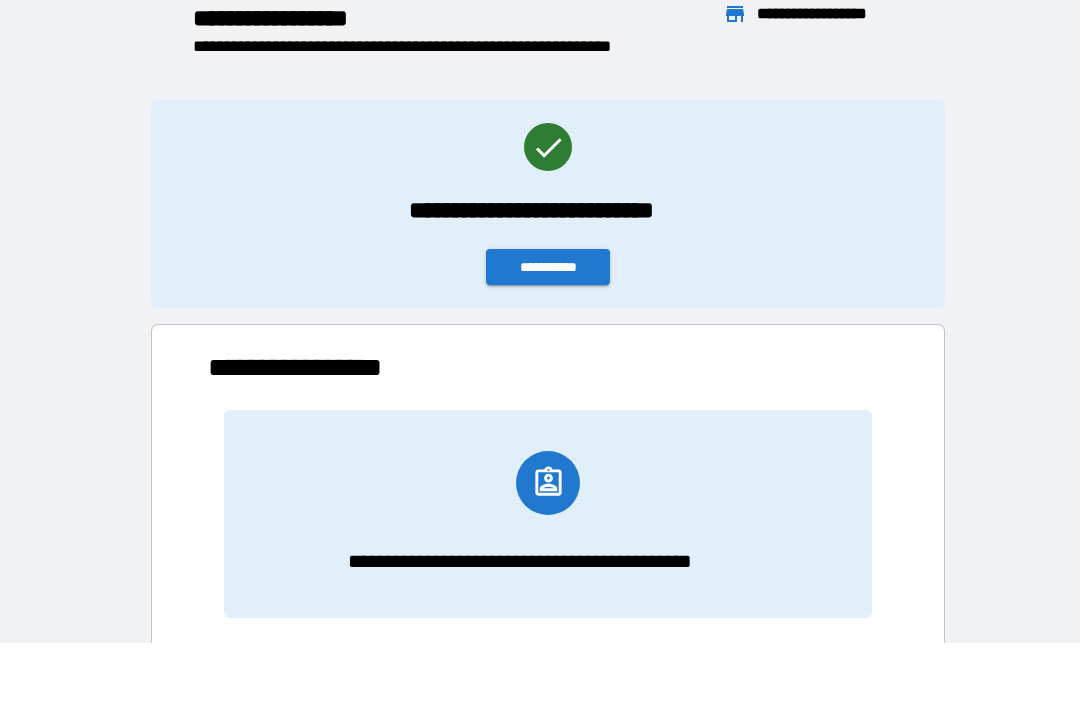 scroll, scrollTop: 441, scrollLeft: 680, axis: both 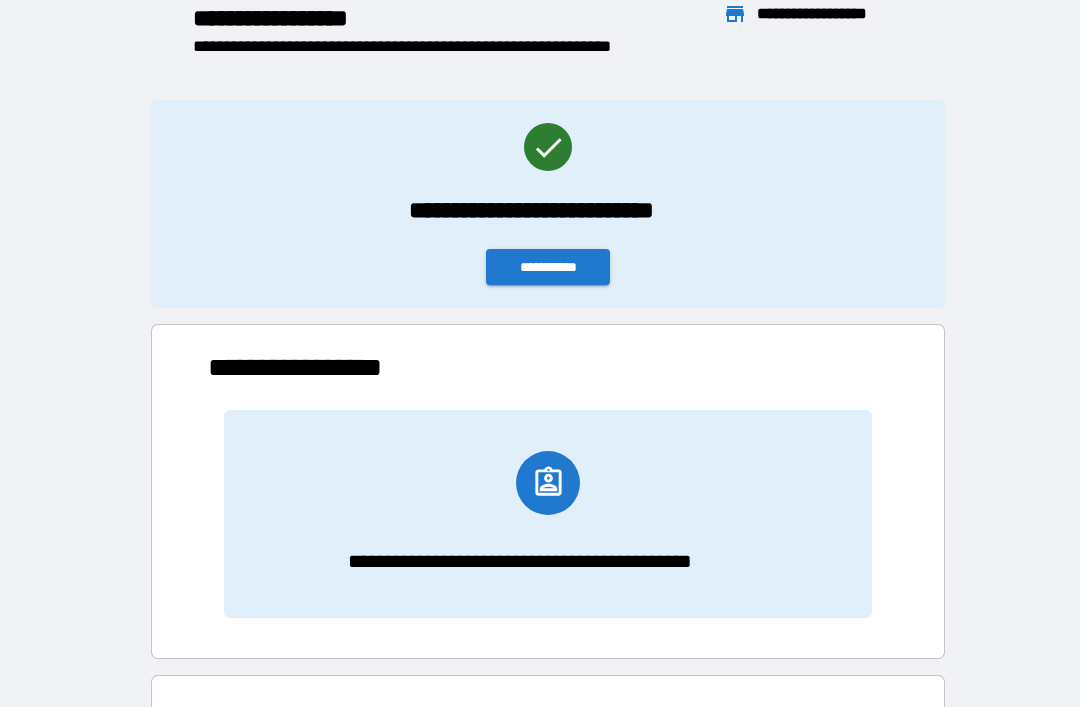 click on "**********" at bounding box center (548, 267) 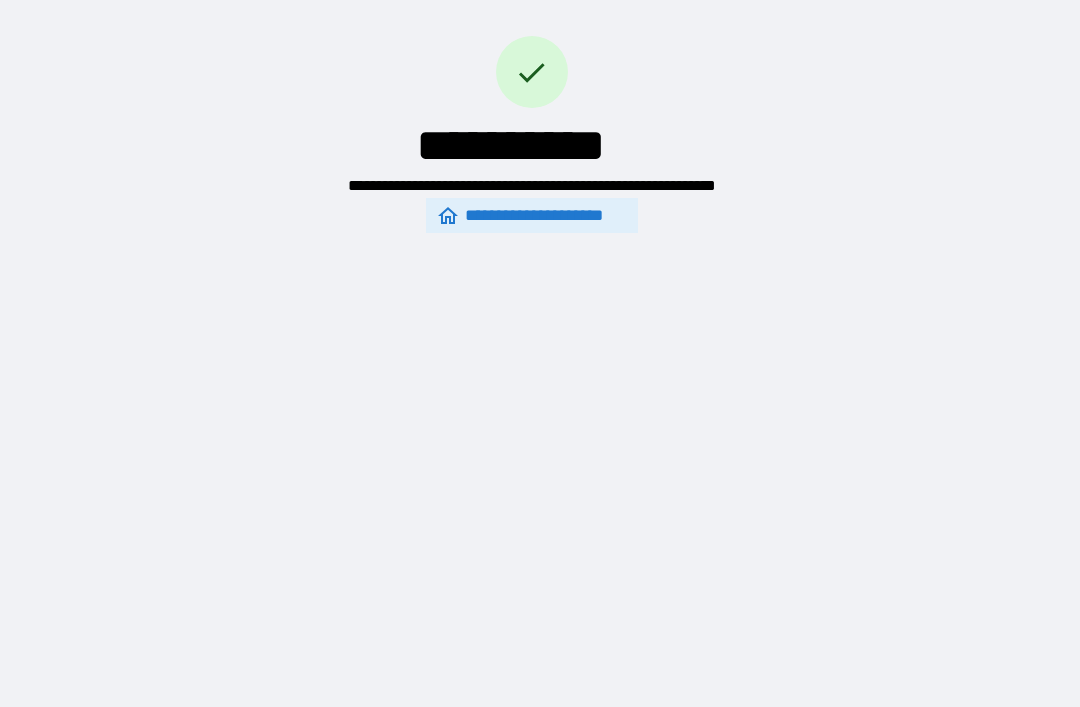 click on "**********" at bounding box center (540, 321) 